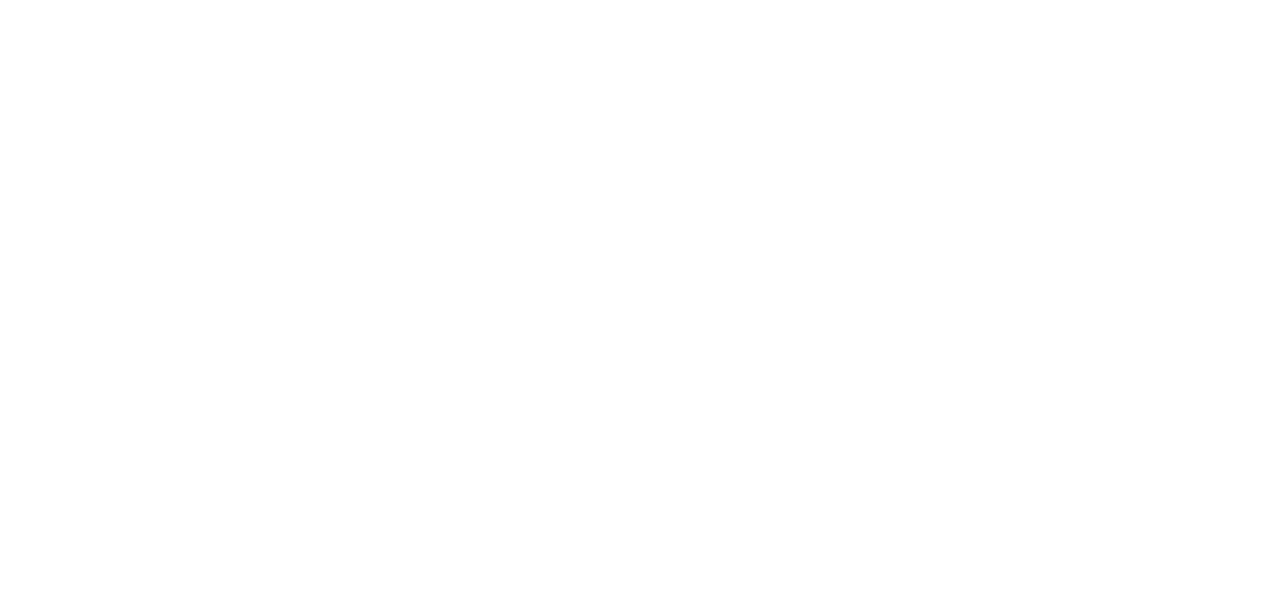 scroll, scrollTop: 0, scrollLeft: 0, axis: both 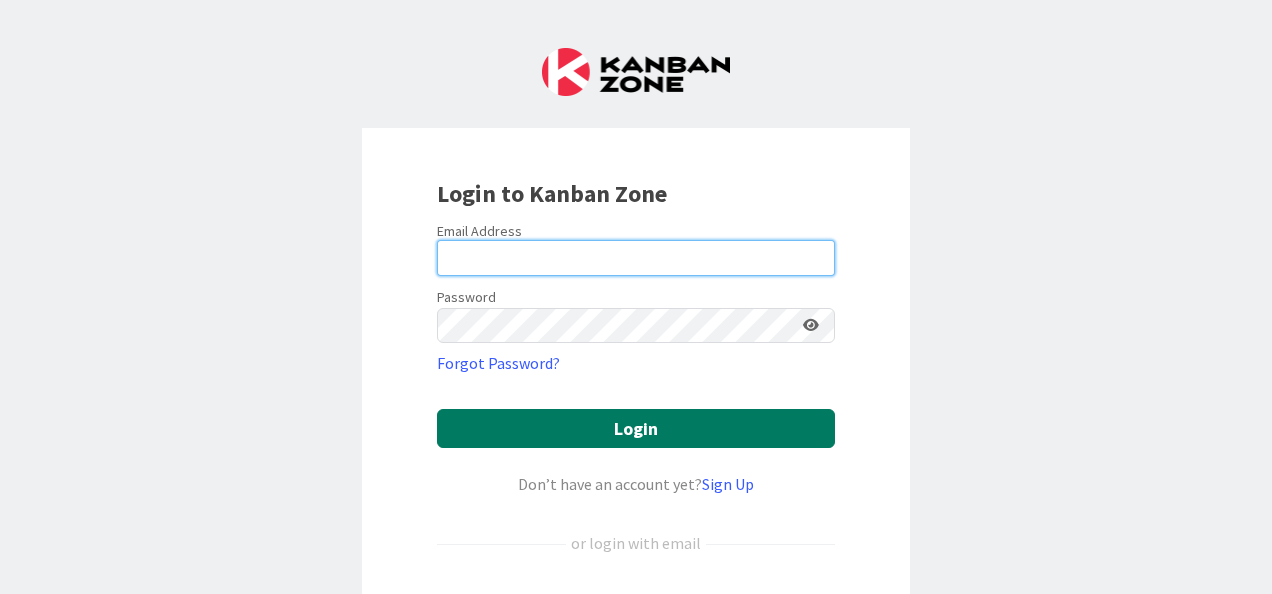 type on "jsanchez@[EMAIL]" 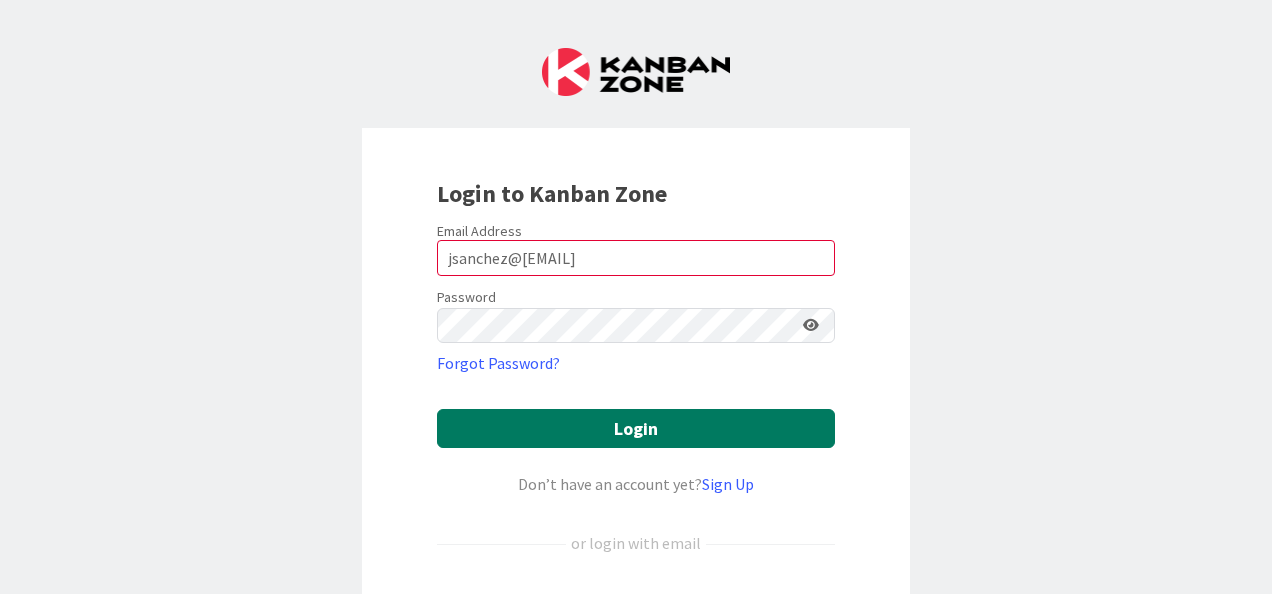 click on "Login" at bounding box center [636, 428] 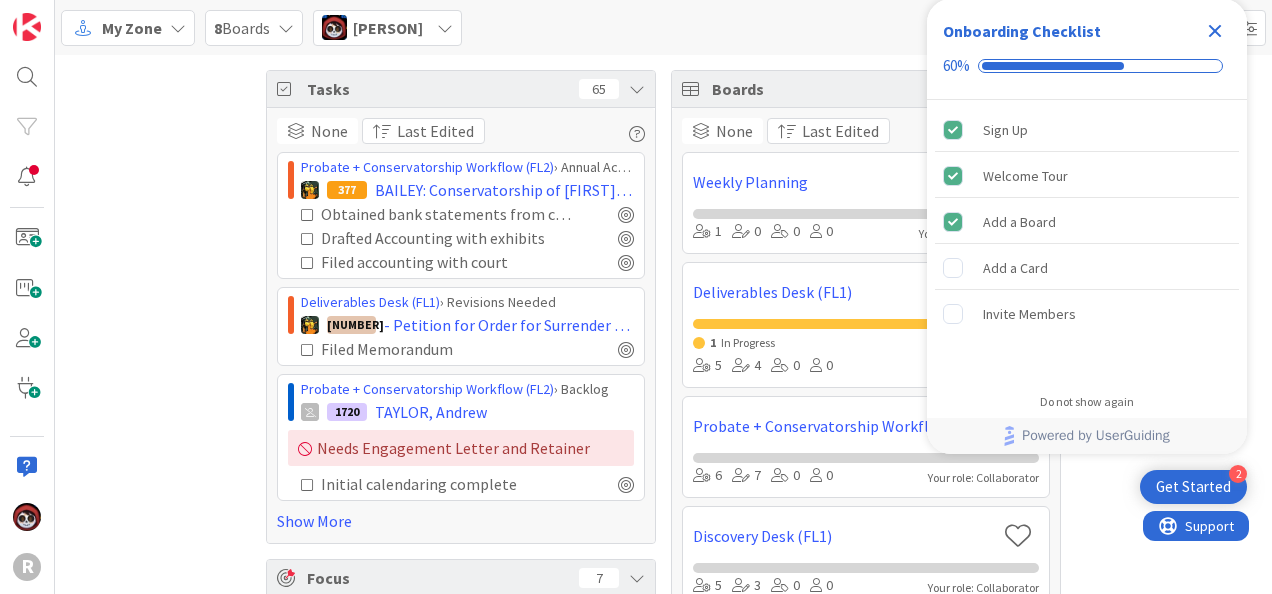 scroll, scrollTop: 0, scrollLeft: 0, axis: both 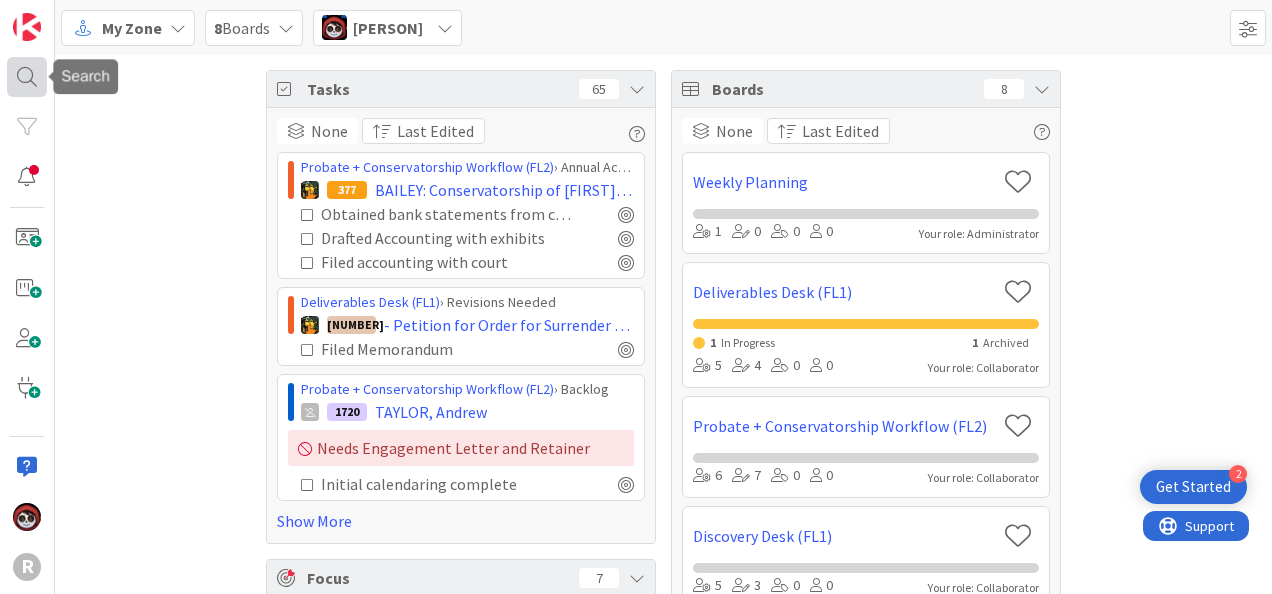 click at bounding box center (27, 77) 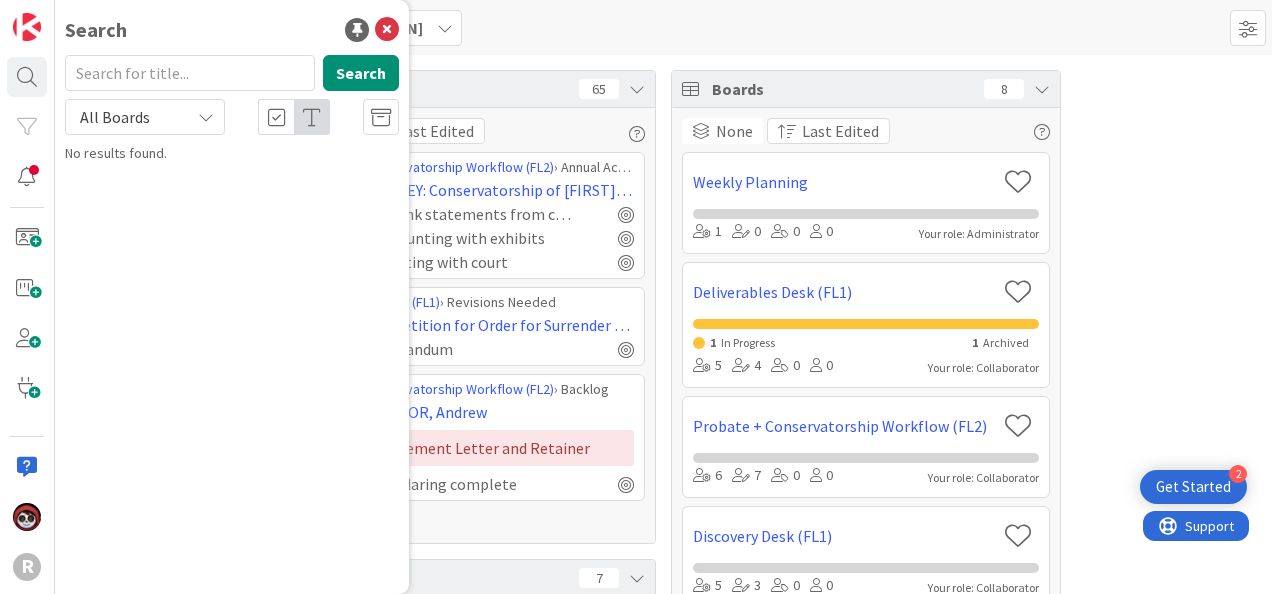 click on "Search Search All Boards No results found." at bounding box center (232, 297) 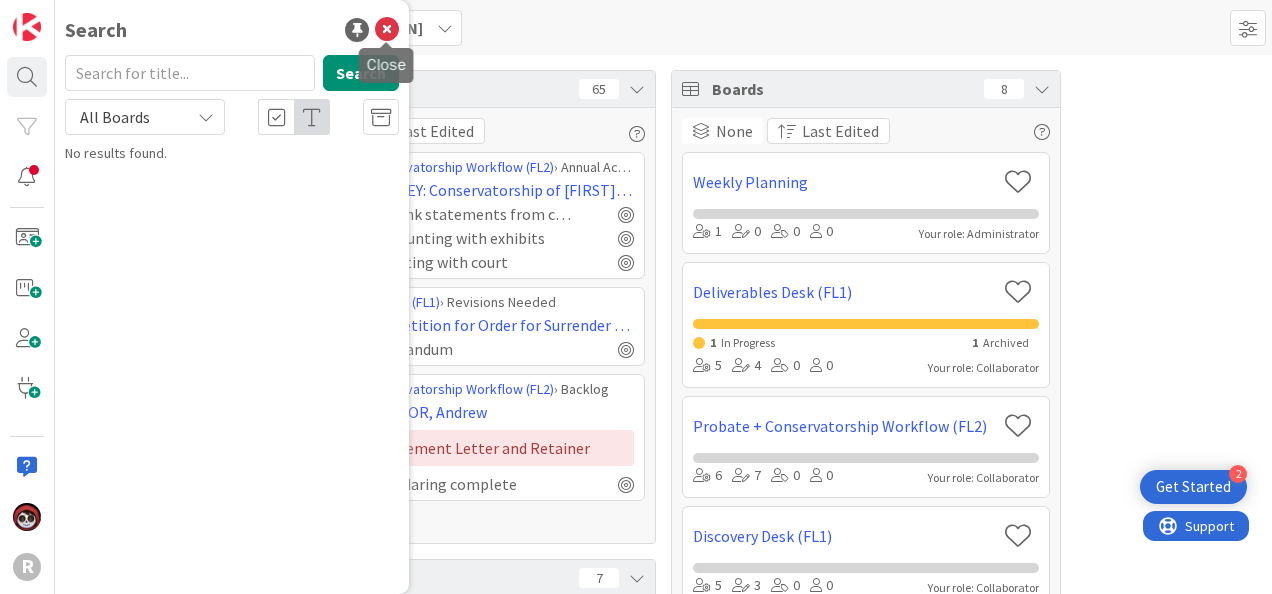 click at bounding box center (387, 30) 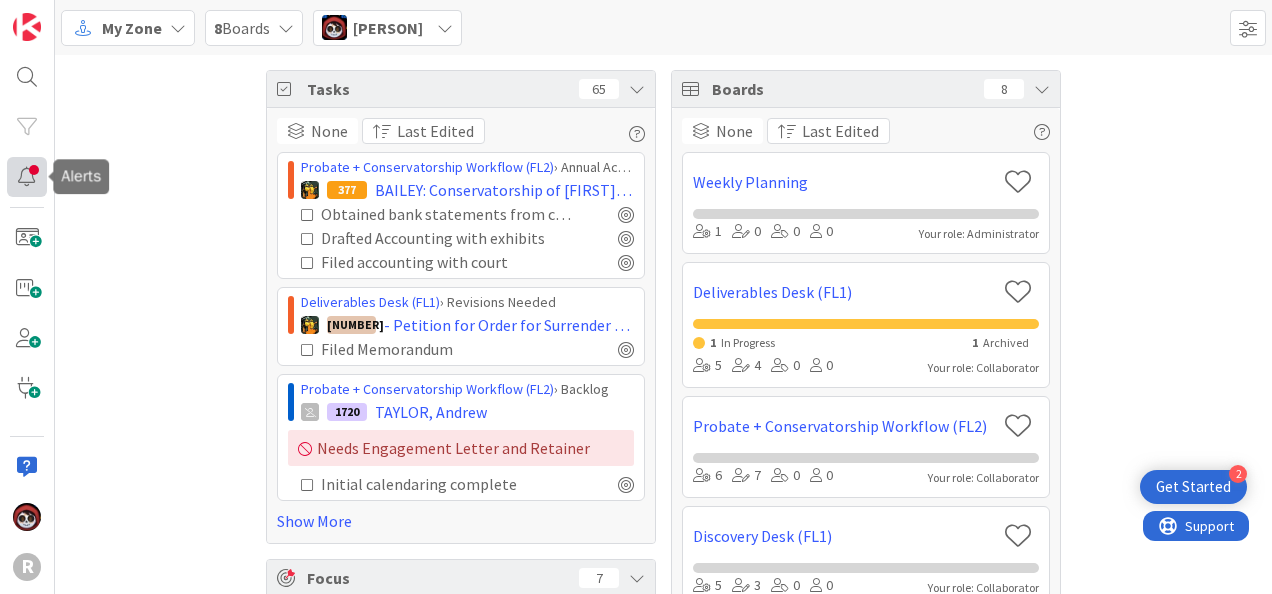 click at bounding box center [27, 177] 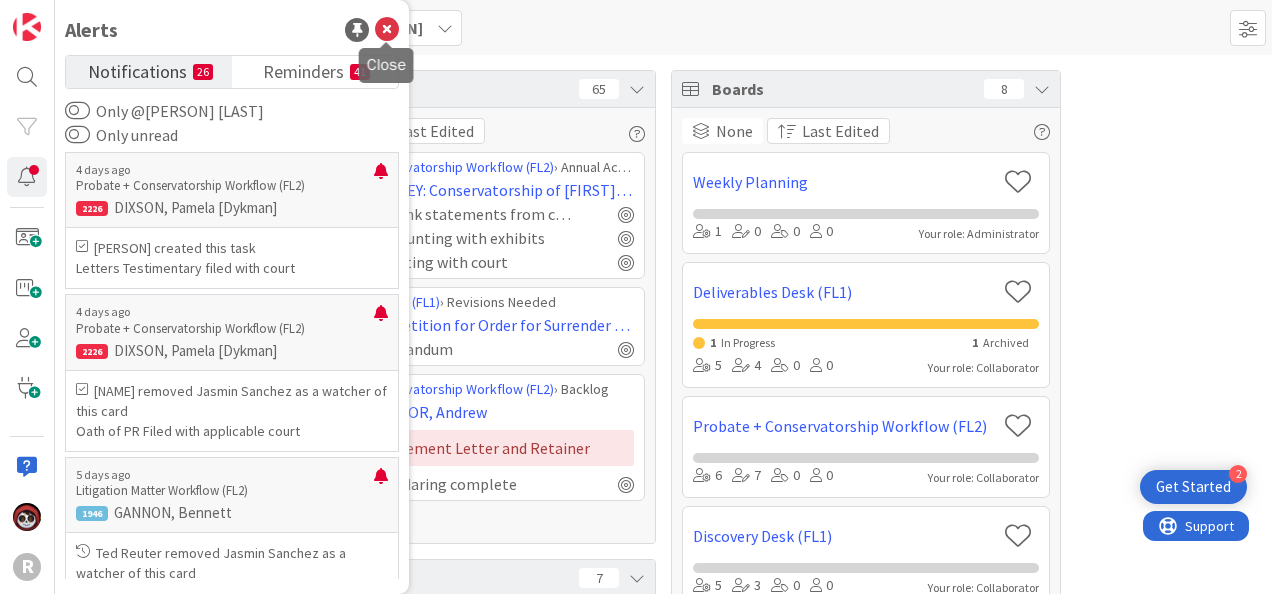 click at bounding box center [387, 30] 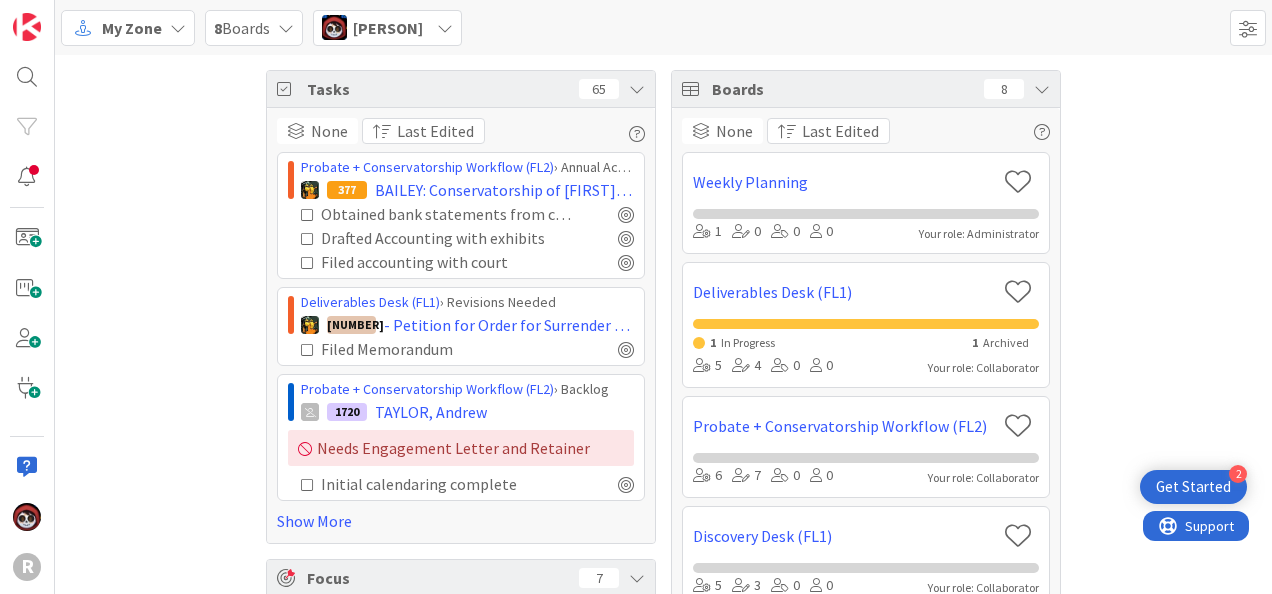 click on "My Zone" at bounding box center (128, 28) 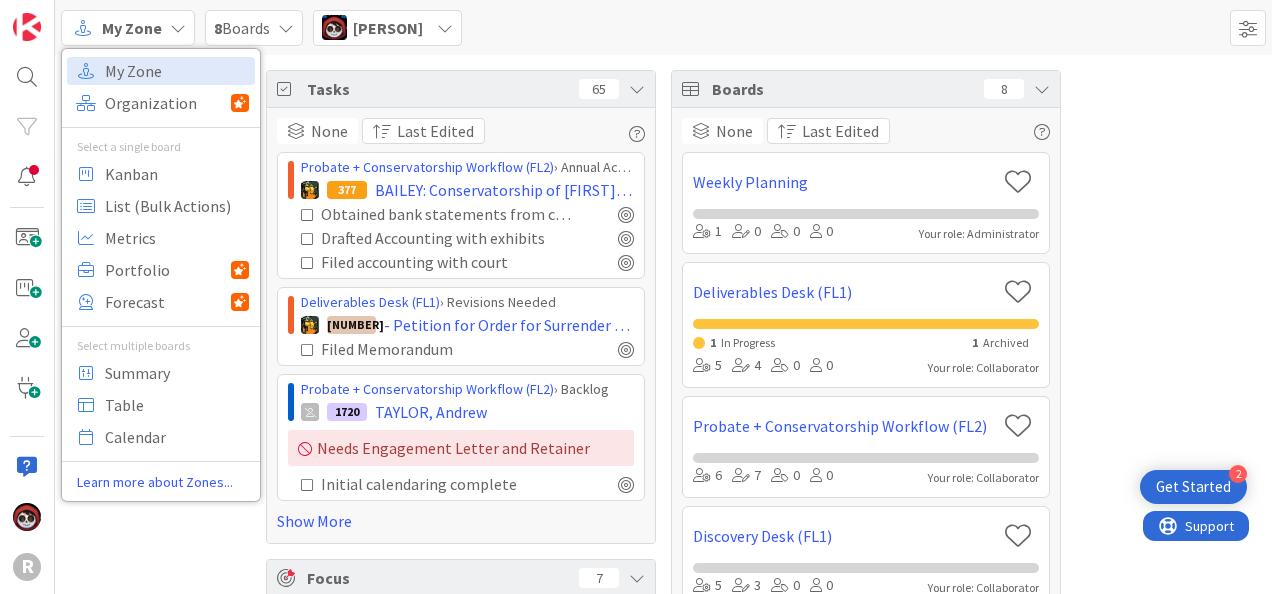 click on "My Zone Organization Select a single board Kanban List (Bulk Actions) Metrics Portfolio Forecast Select multiple boards Summary Table Calendar Learn more about Zones..." at bounding box center (161, 275) 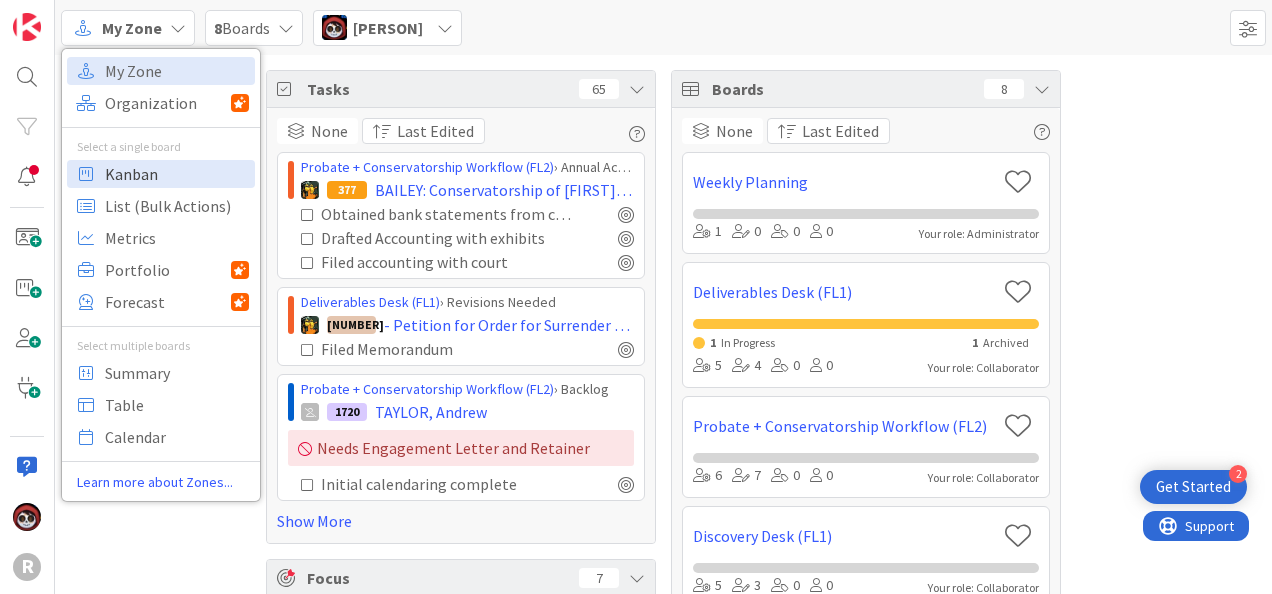 click on "Kanban" at bounding box center (177, 174) 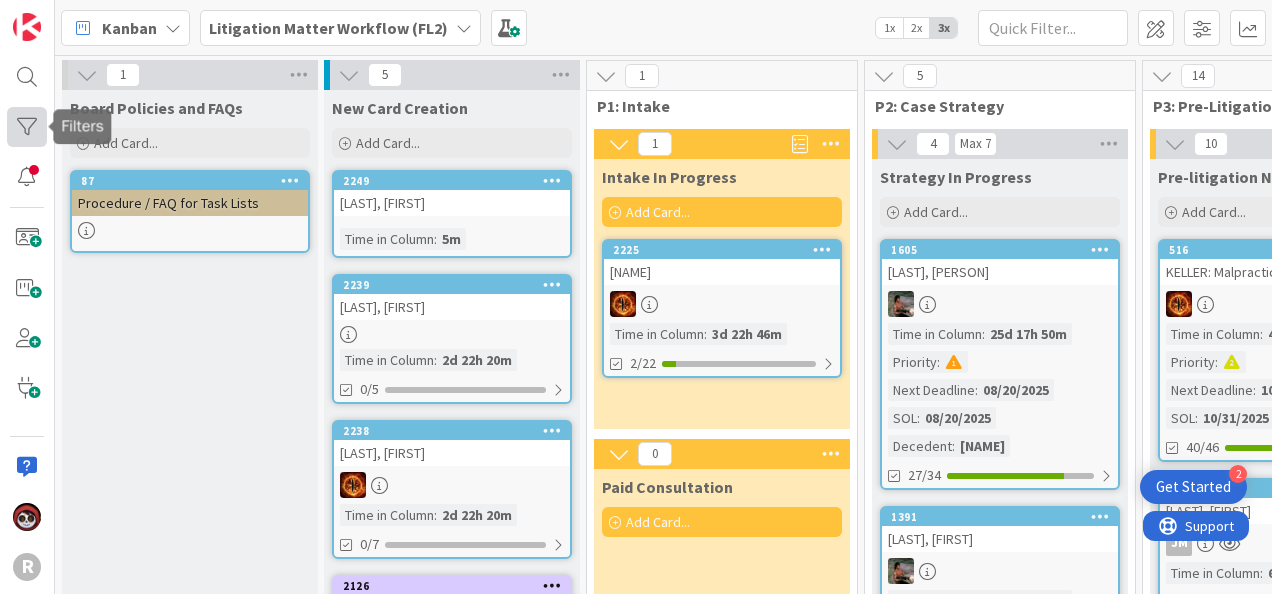 click at bounding box center (27, 127) 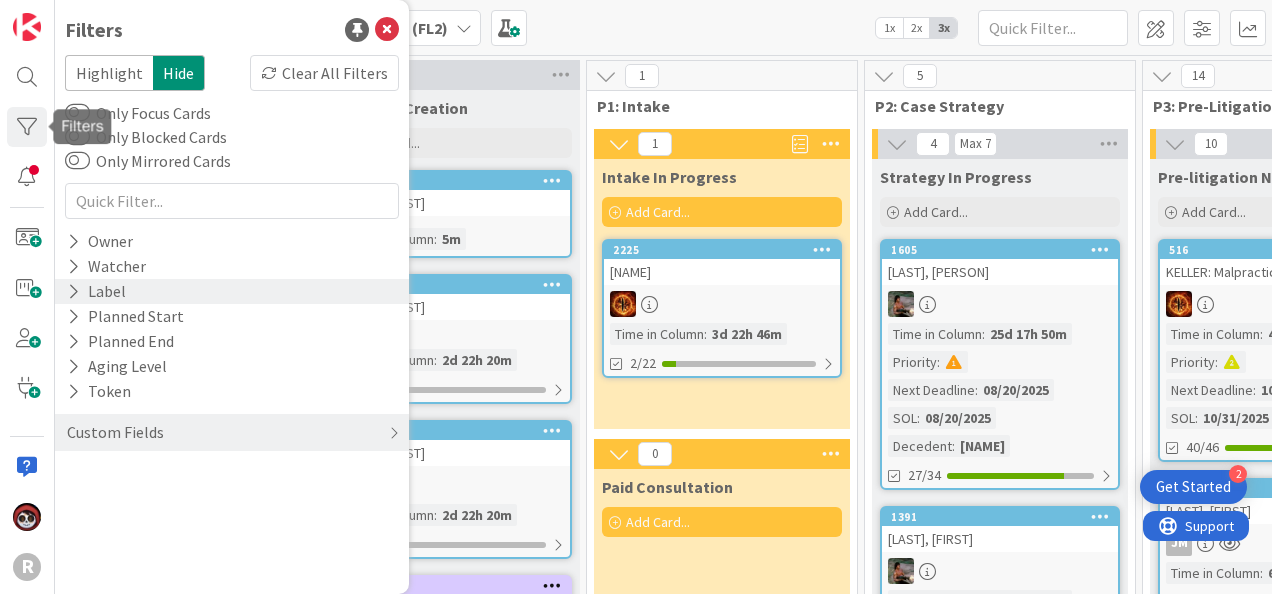 scroll, scrollTop: 0, scrollLeft: 0, axis: both 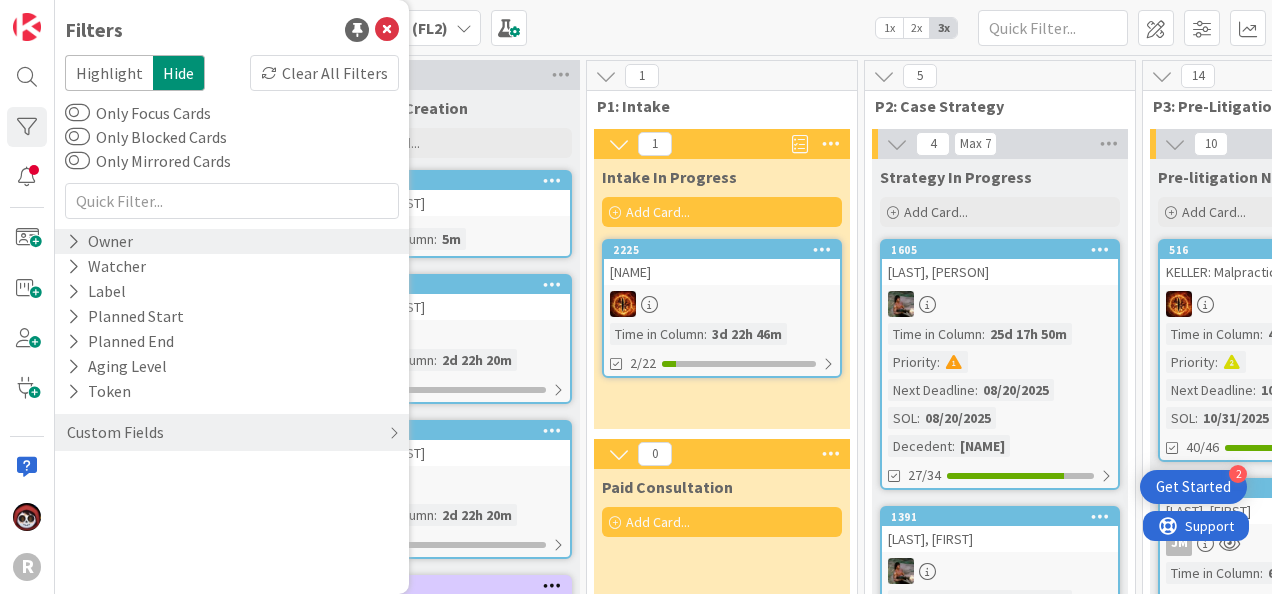 click on "Owner" at bounding box center [100, 241] 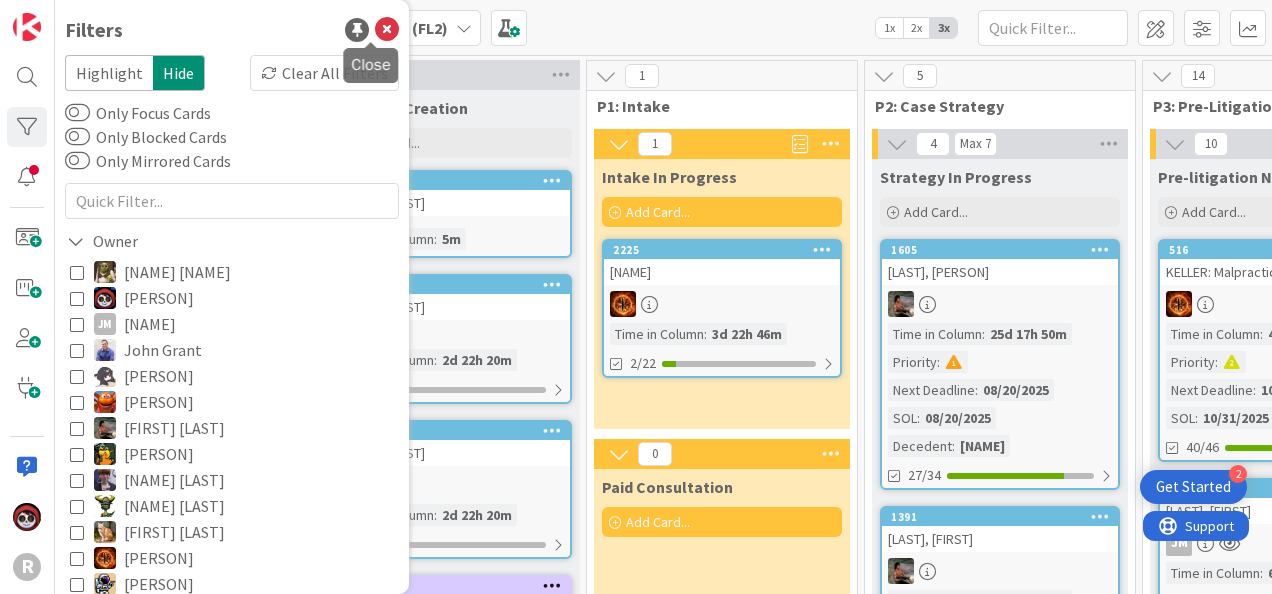 click on "Filters" at bounding box center (232, 30) 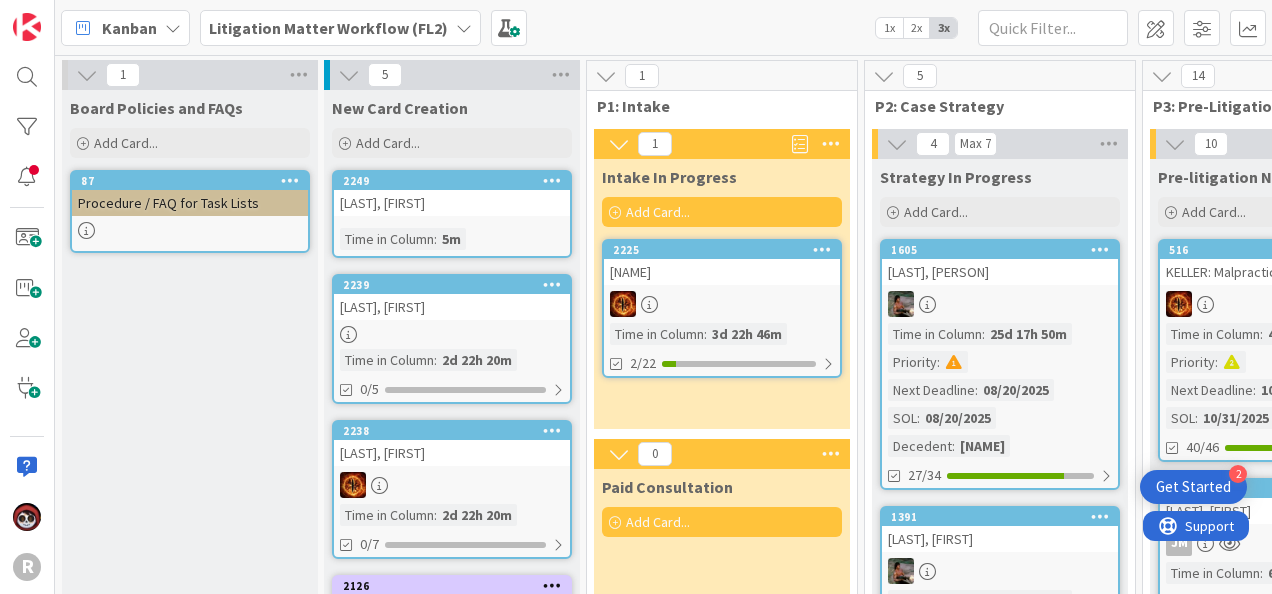 click on "Litigation Matter Workflow (FL2)" at bounding box center [328, 28] 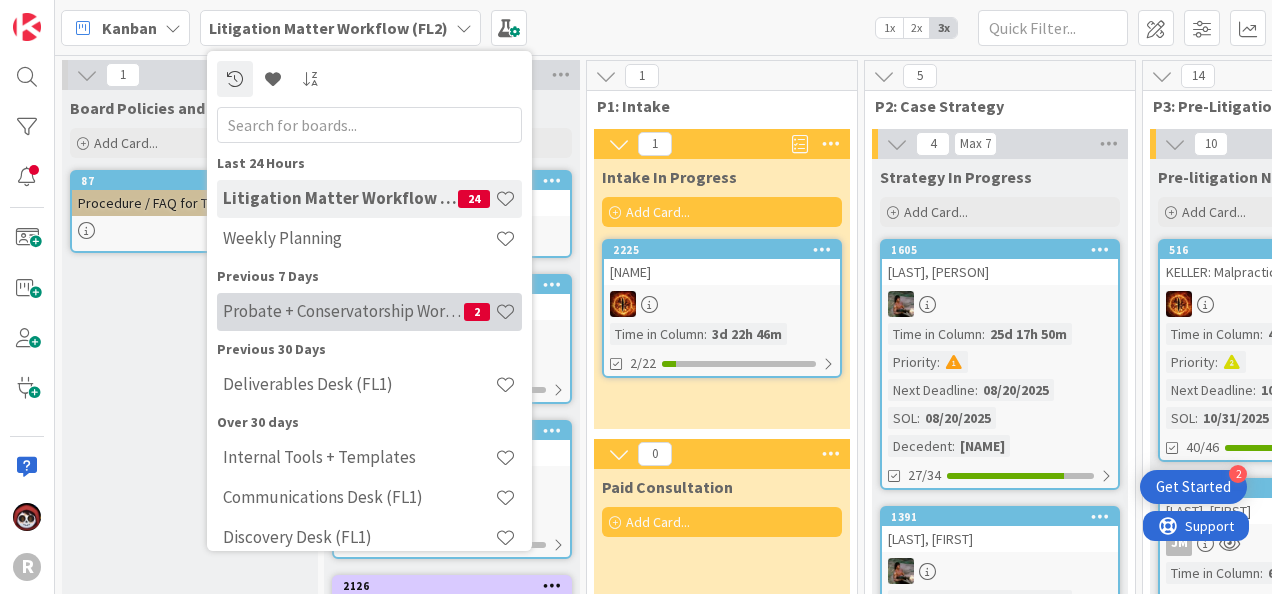 click on "Probate + Conservatorship Workflow (FL2)" at bounding box center (343, 311) 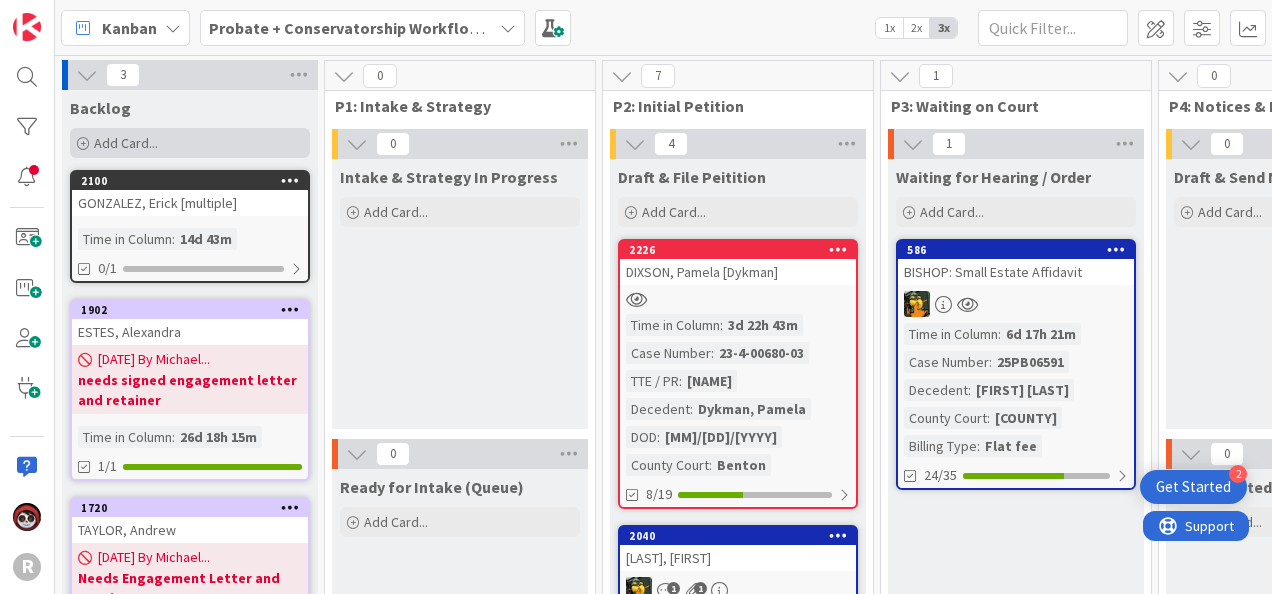 scroll, scrollTop: 0, scrollLeft: 0, axis: both 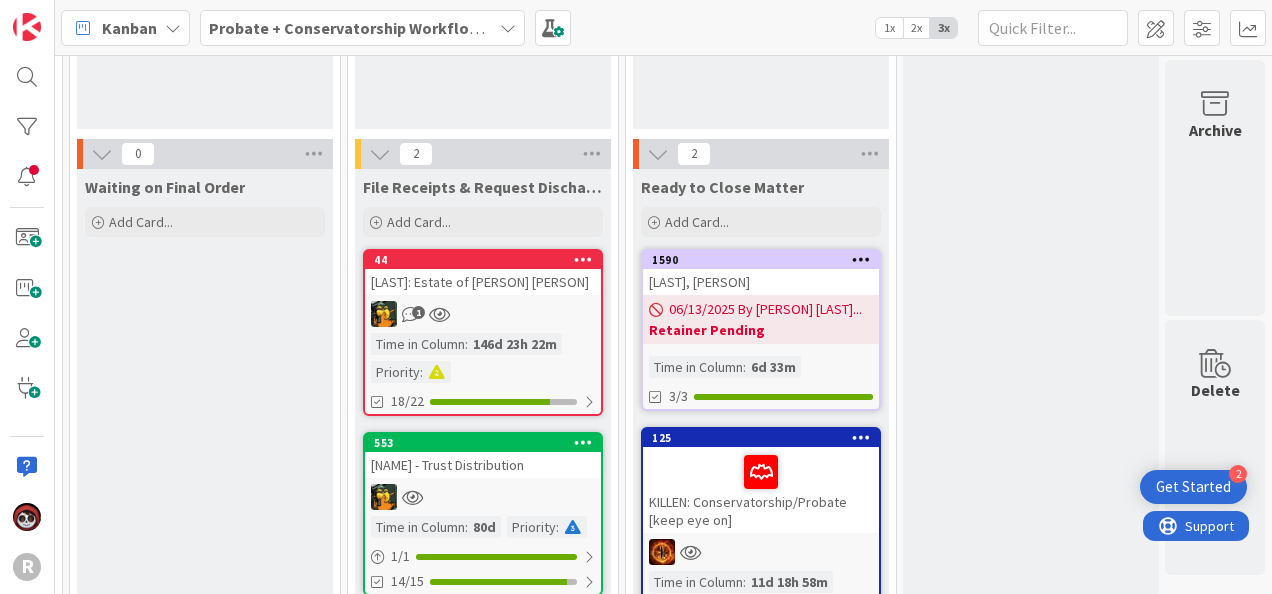 click on "[LAST], [PERSON]" at bounding box center (761, 282) 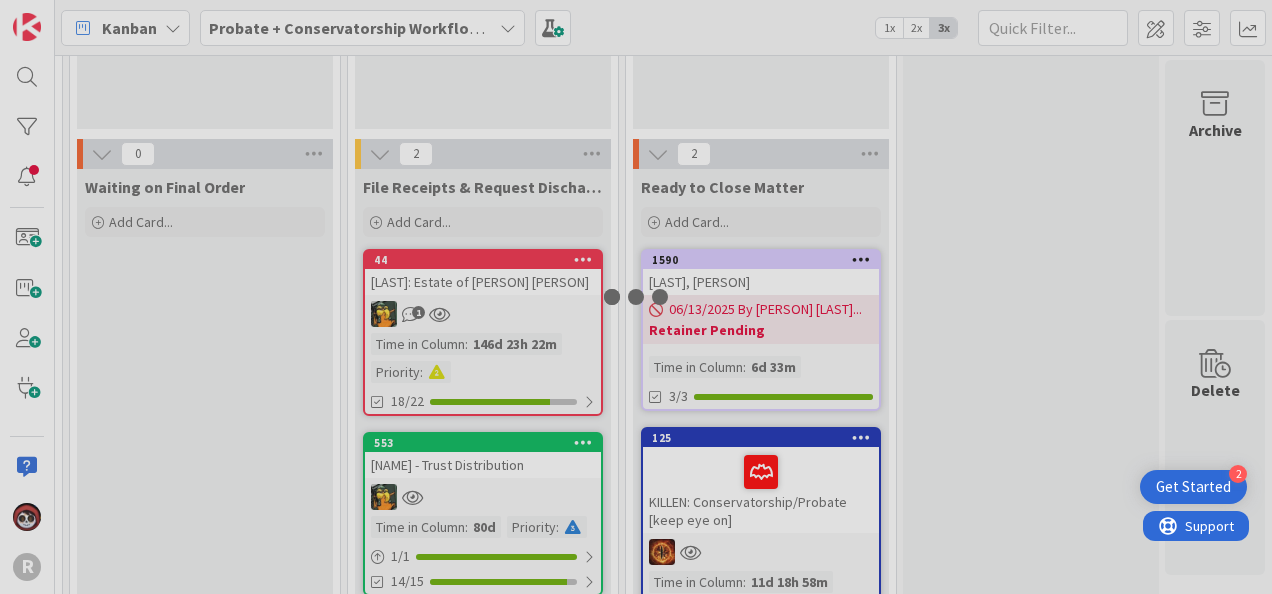 click at bounding box center [636, 297] 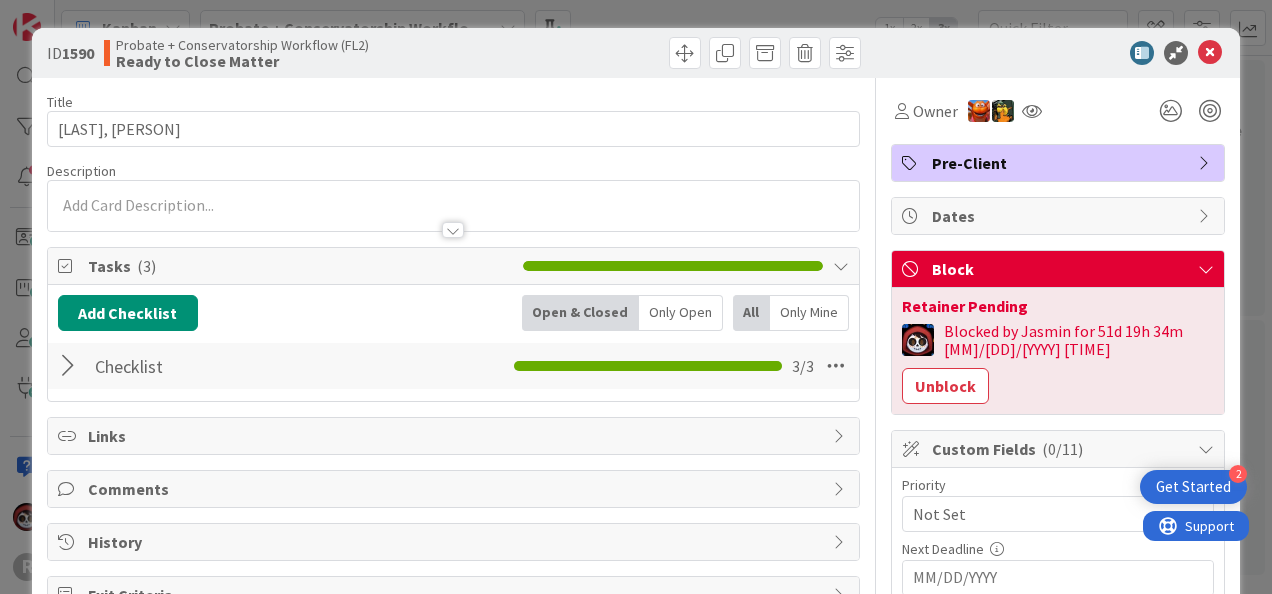 scroll, scrollTop: 0, scrollLeft: 0, axis: both 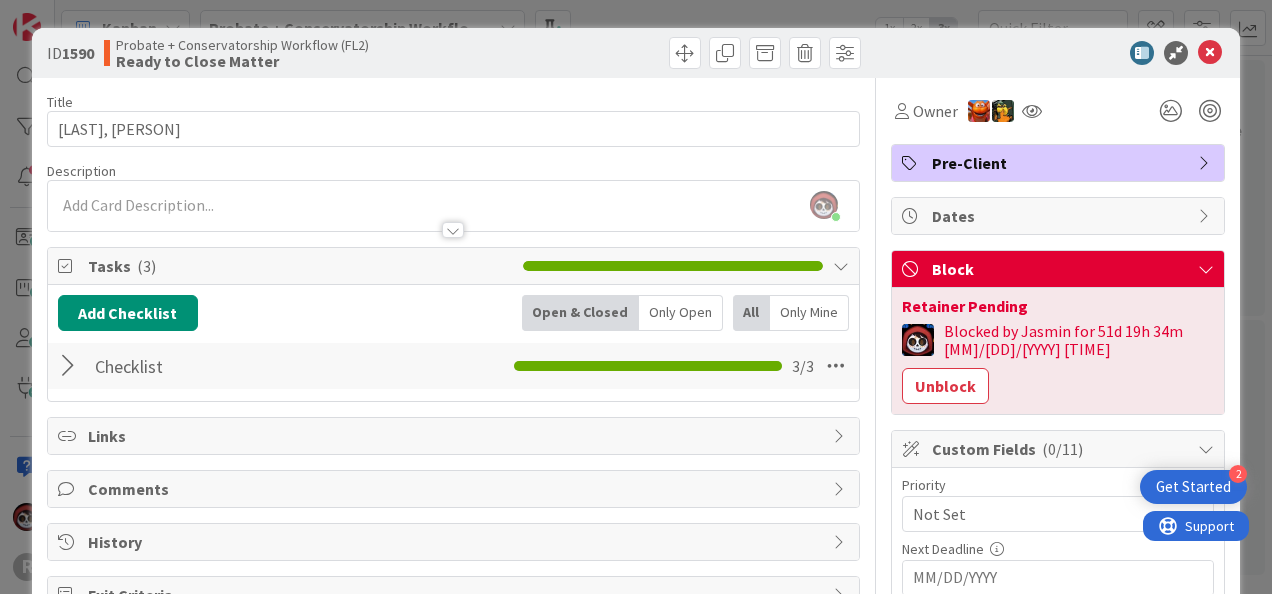 click at bounding box center (71, 366) 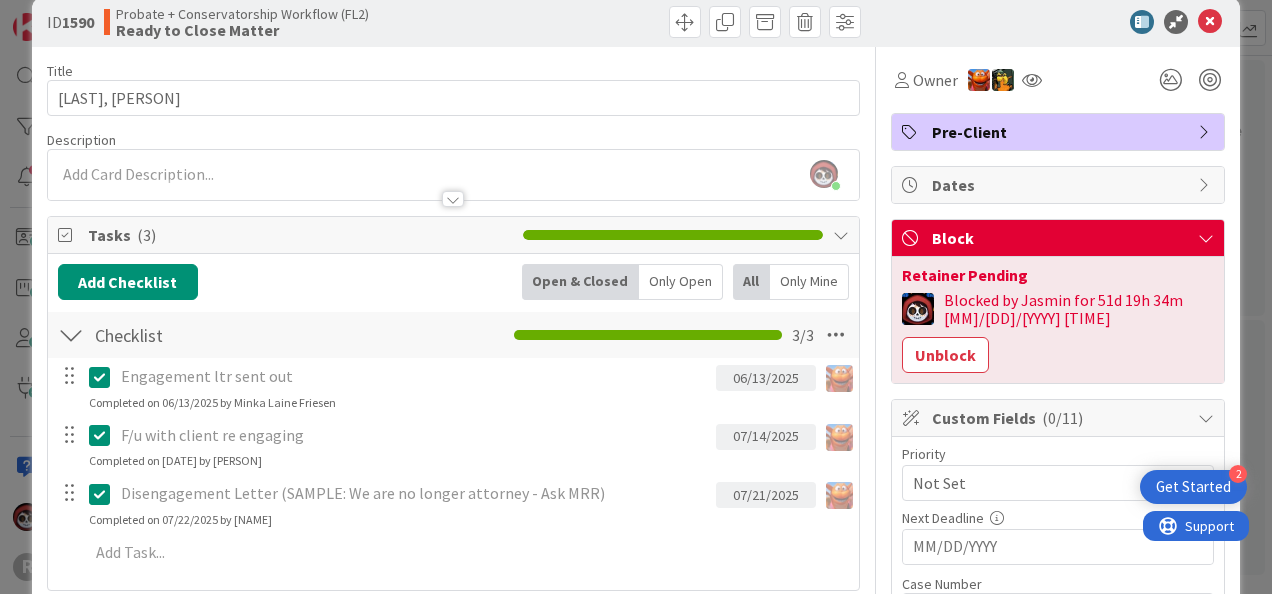 scroll, scrollTop: 0, scrollLeft: 0, axis: both 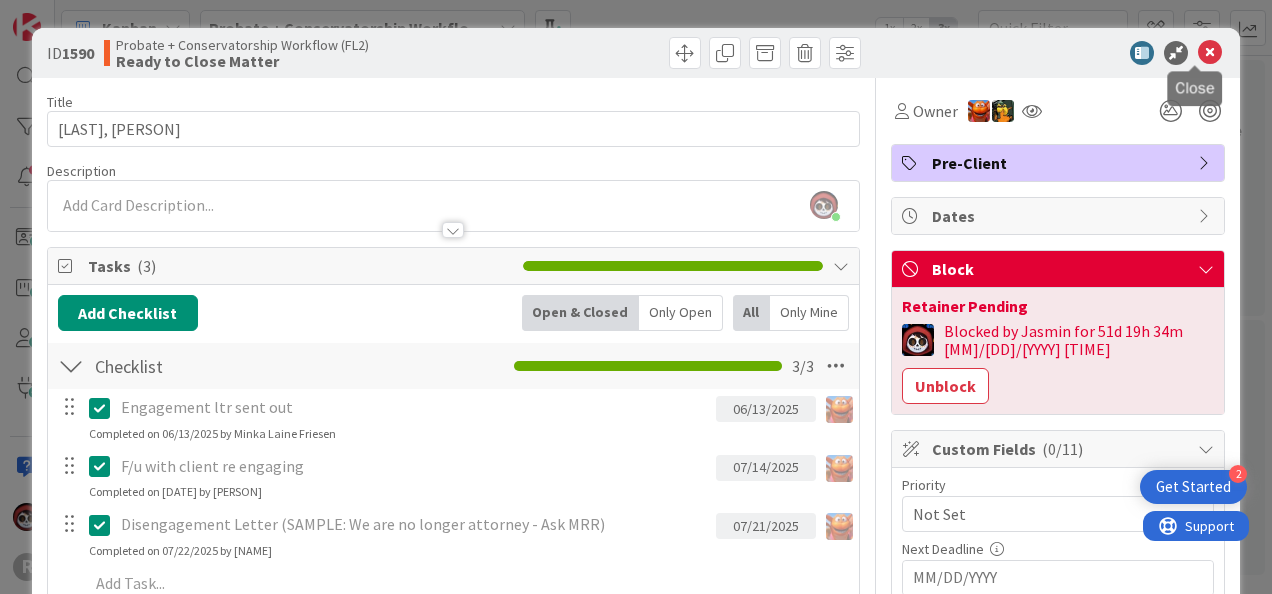 click at bounding box center (1210, 53) 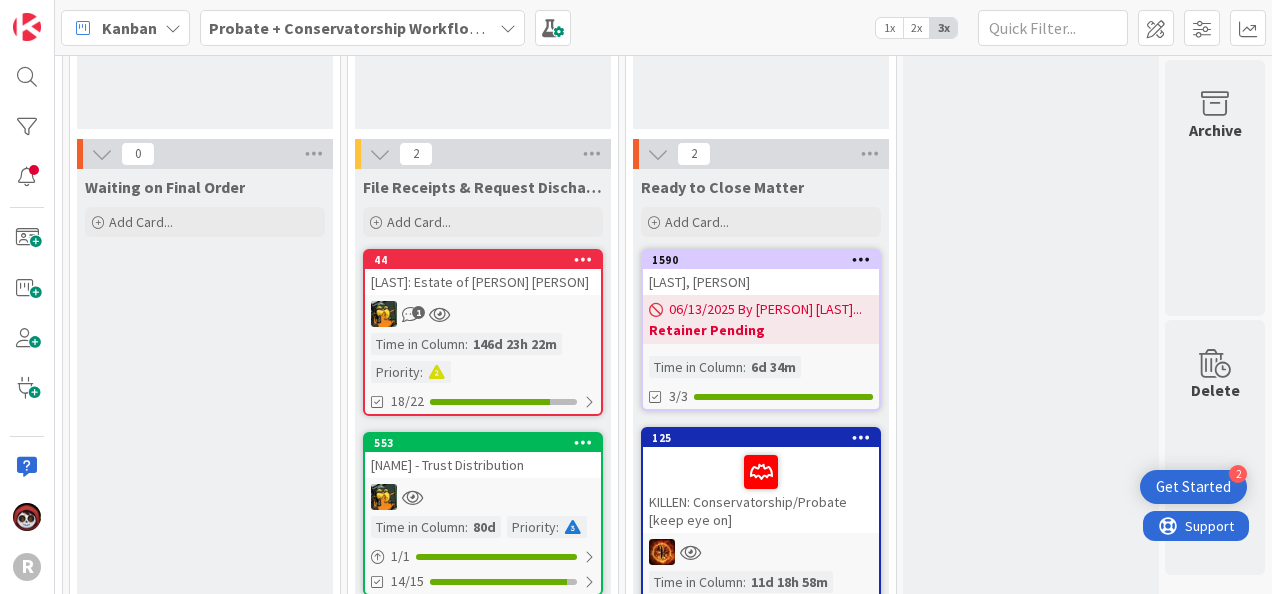 scroll, scrollTop: 0, scrollLeft: 0, axis: both 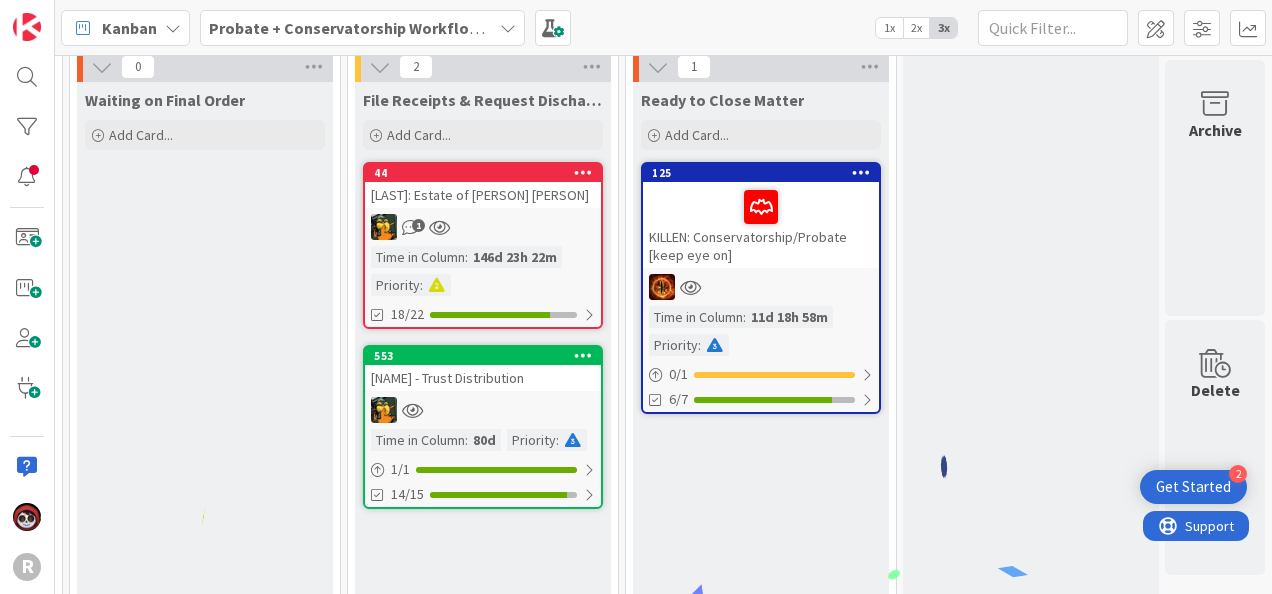 click on "KILLEN: Conservatorship/Probate [keep eye on]" at bounding box center (761, 225) 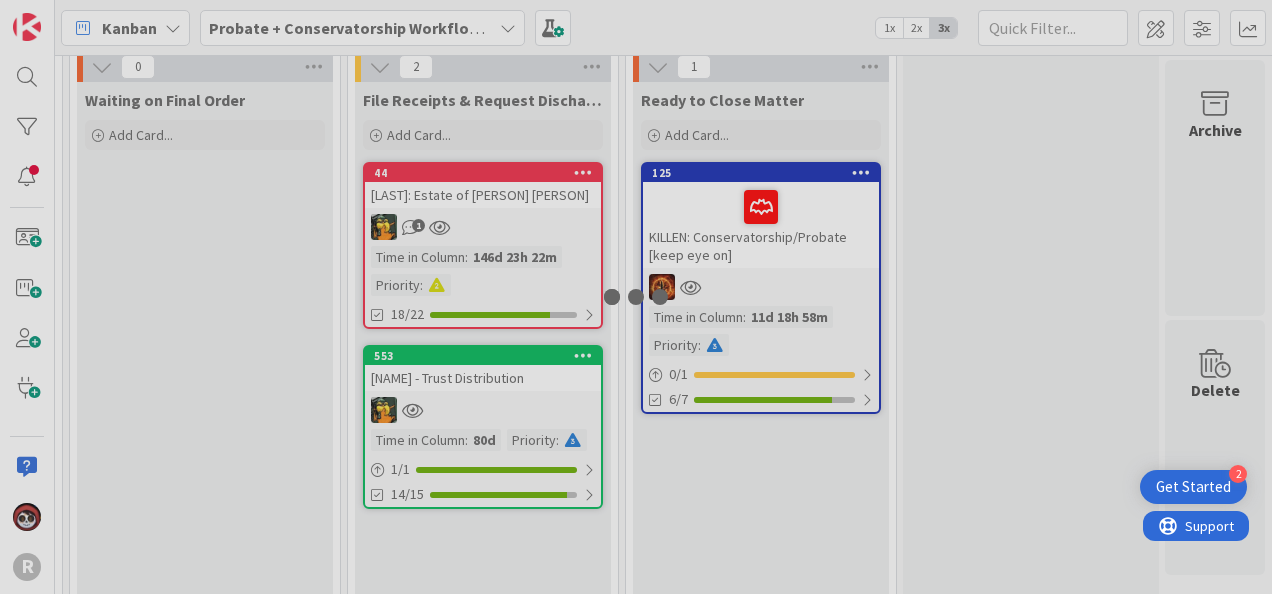 click at bounding box center (636, 297) 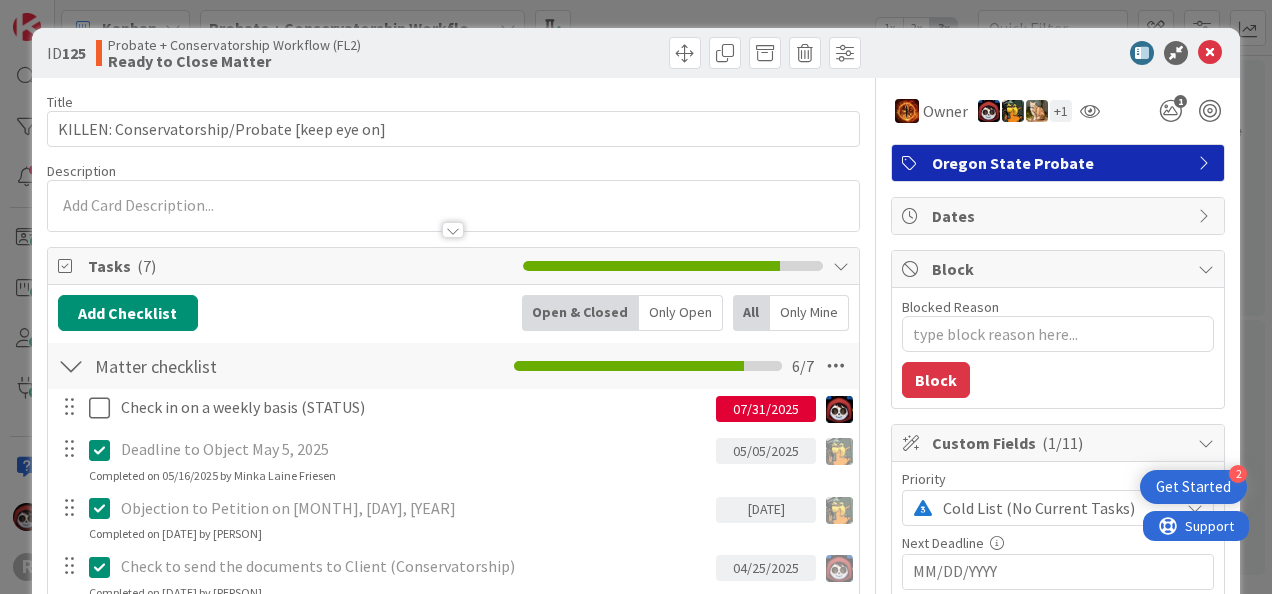 scroll, scrollTop: 0, scrollLeft: 0, axis: both 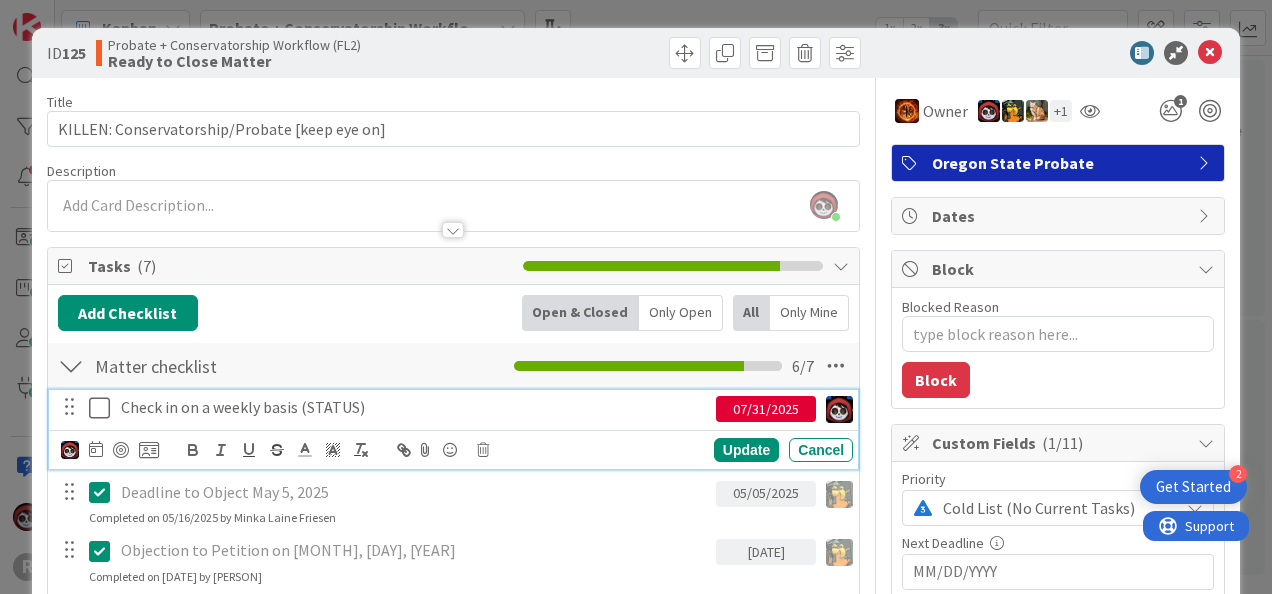 type on "x" 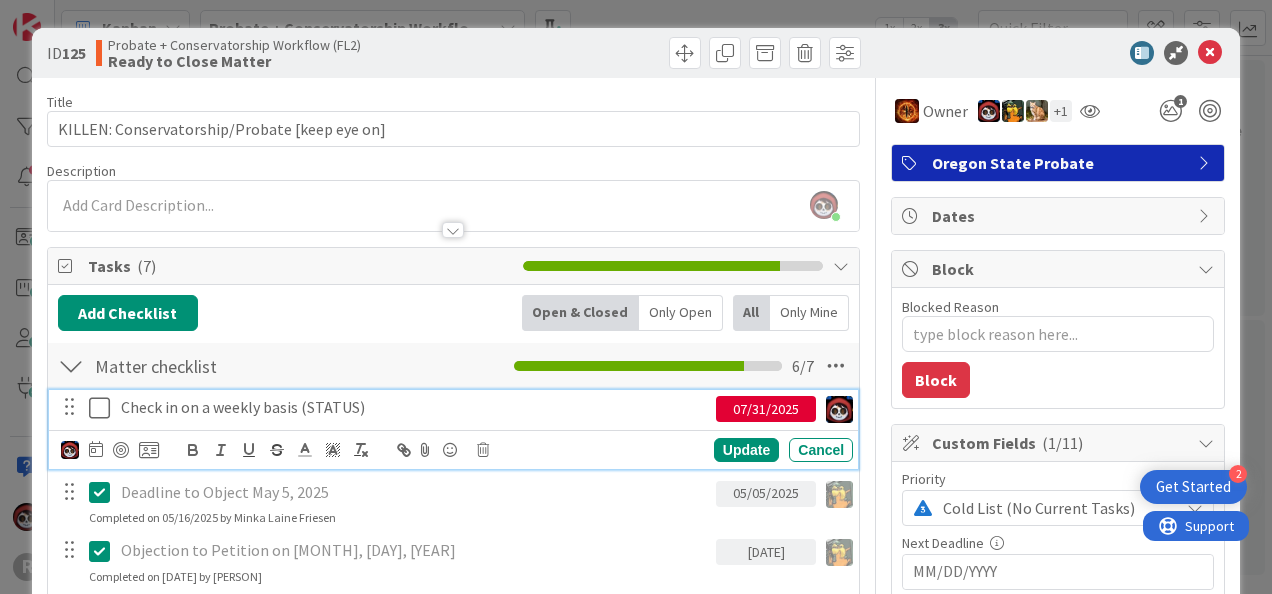 click on "Check in on a weekly basis (STATUS)" at bounding box center (414, 407) 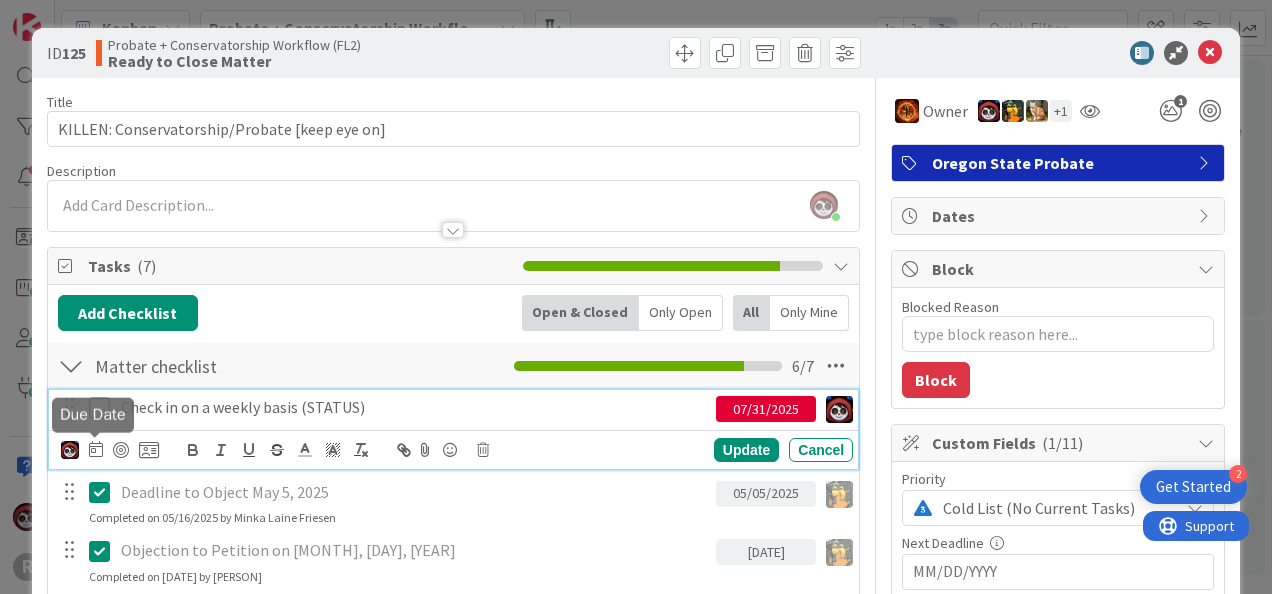 click at bounding box center [96, 449] 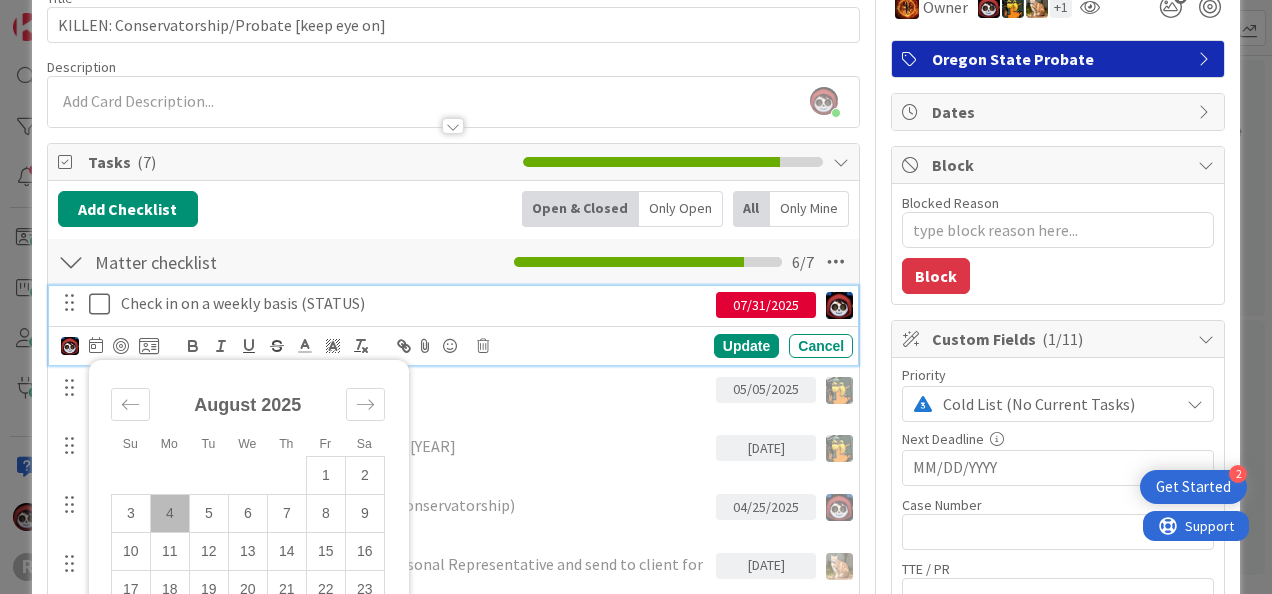 scroll, scrollTop: 200, scrollLeft: 0, axis: vertical 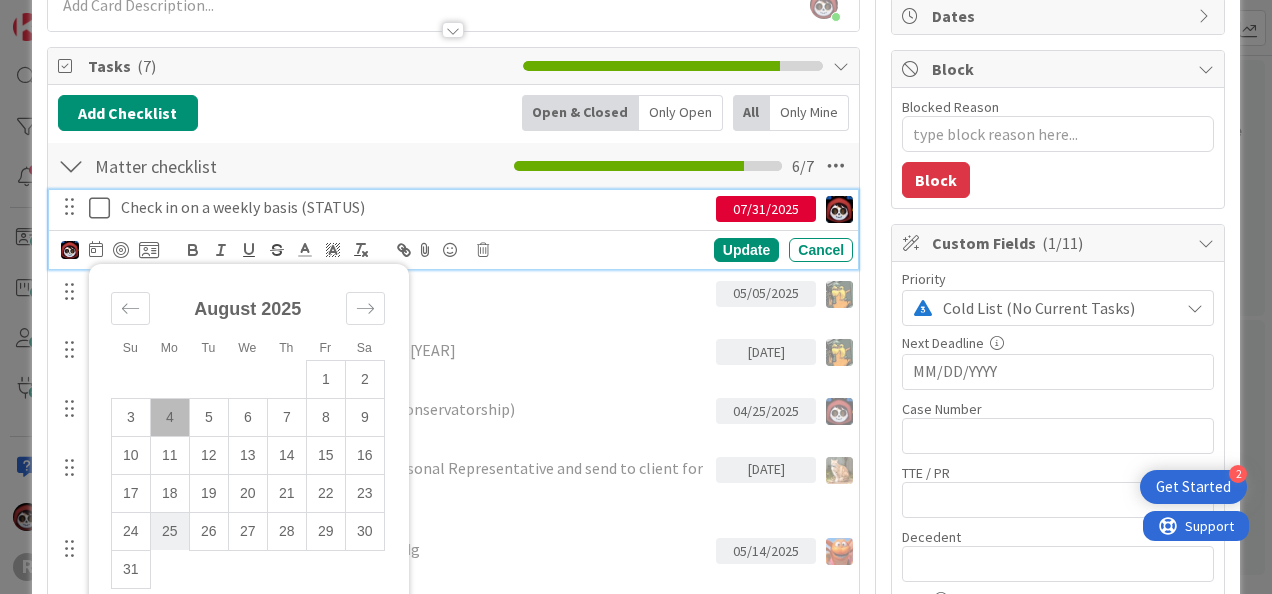 click on "25" at bounding box center (169, 531) 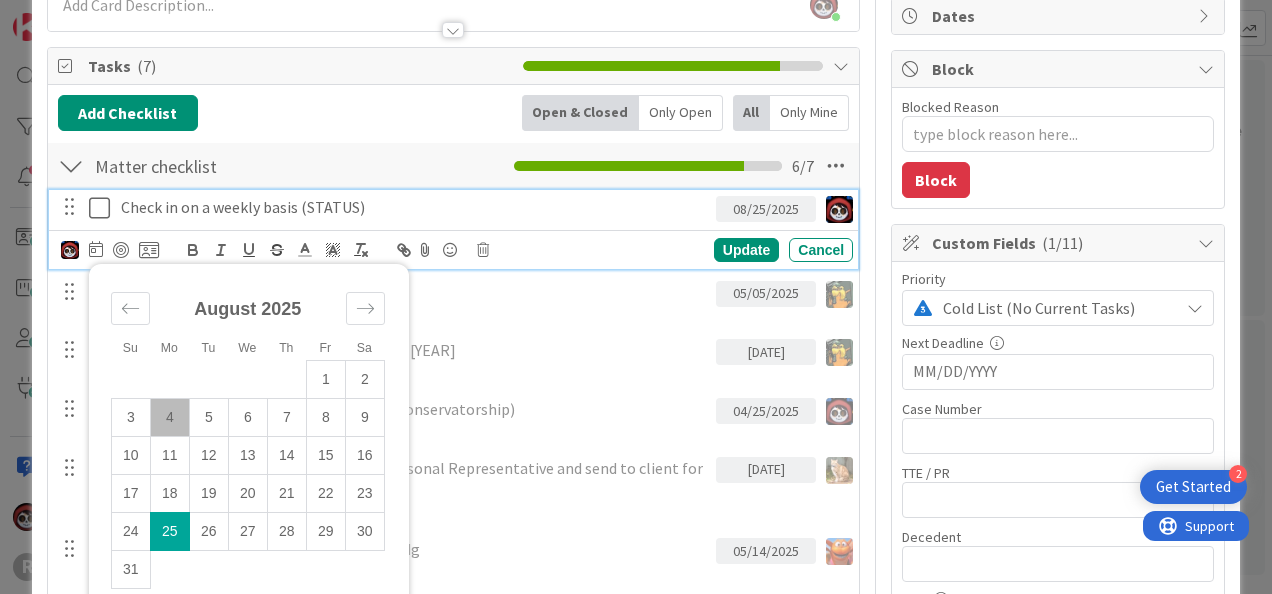 type on "x" 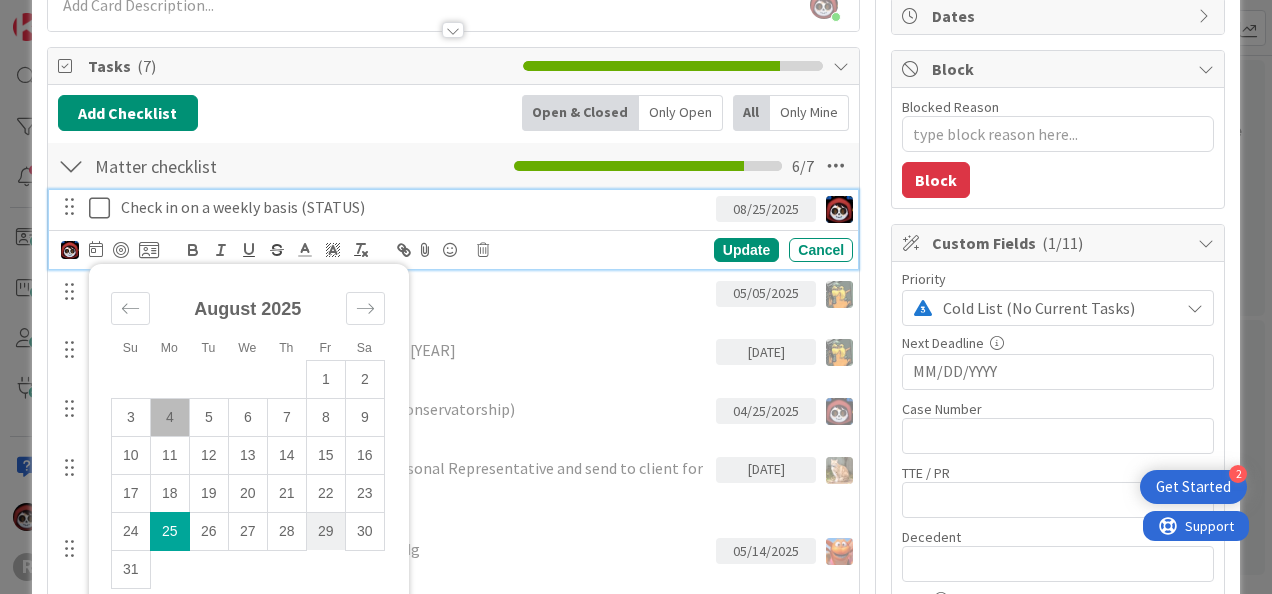 click on "29" at bounding box center (325, 531) 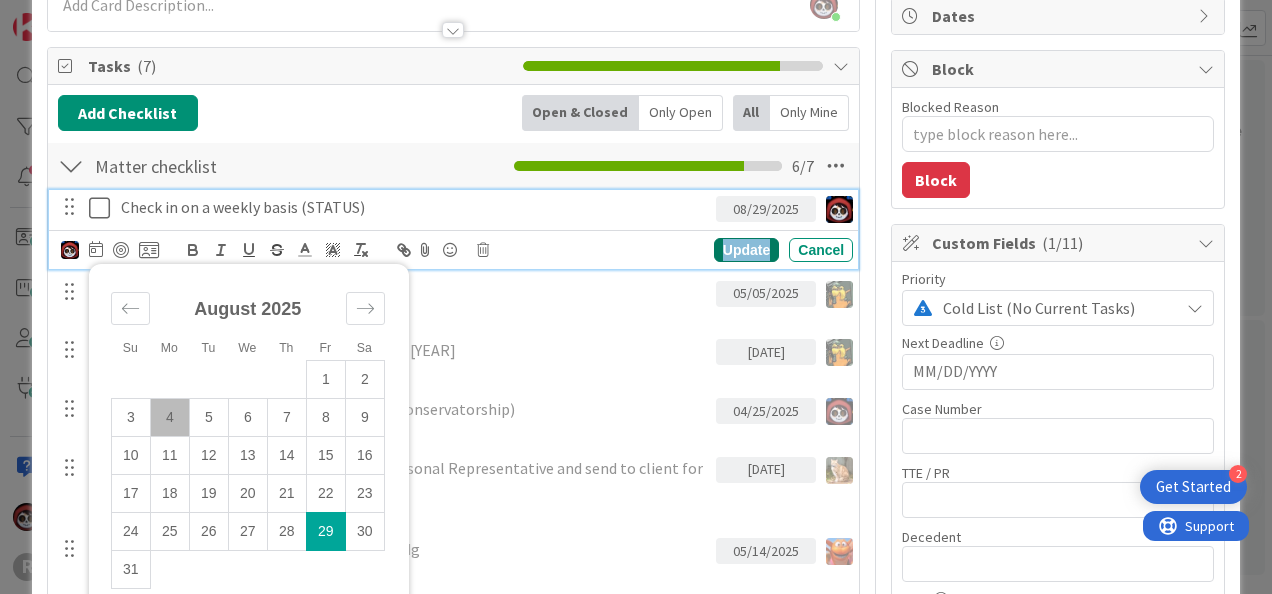click on "Update" at bounding box center [746, 250] 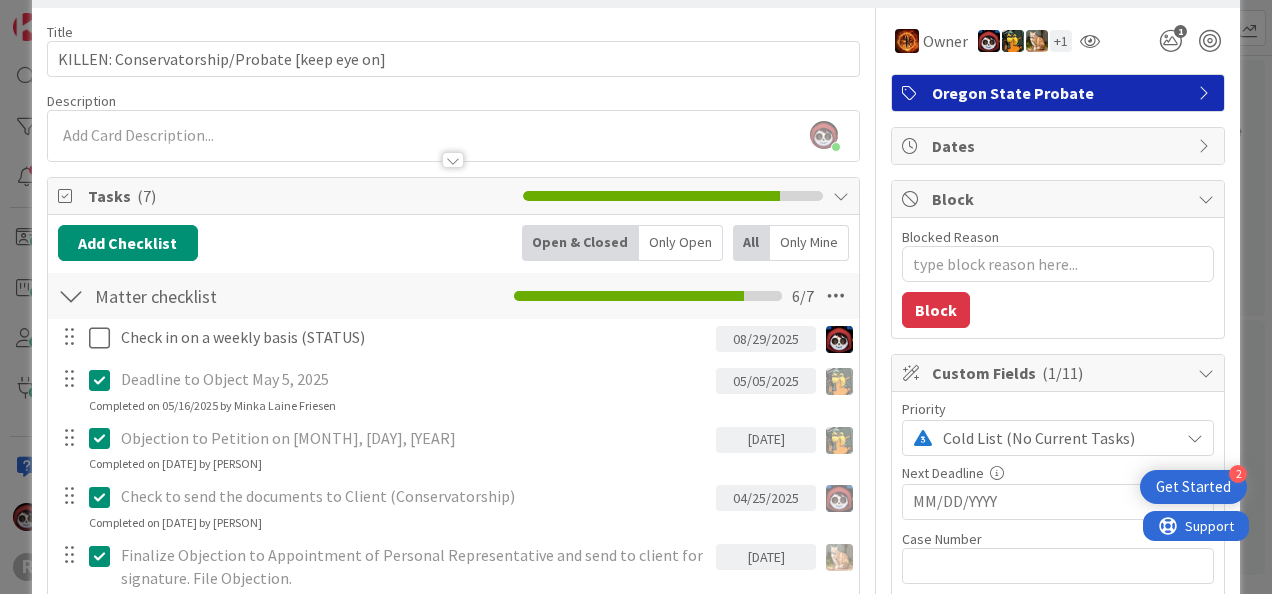 scroll, scrollTop: 0, scrollLeft: 0, axis: both 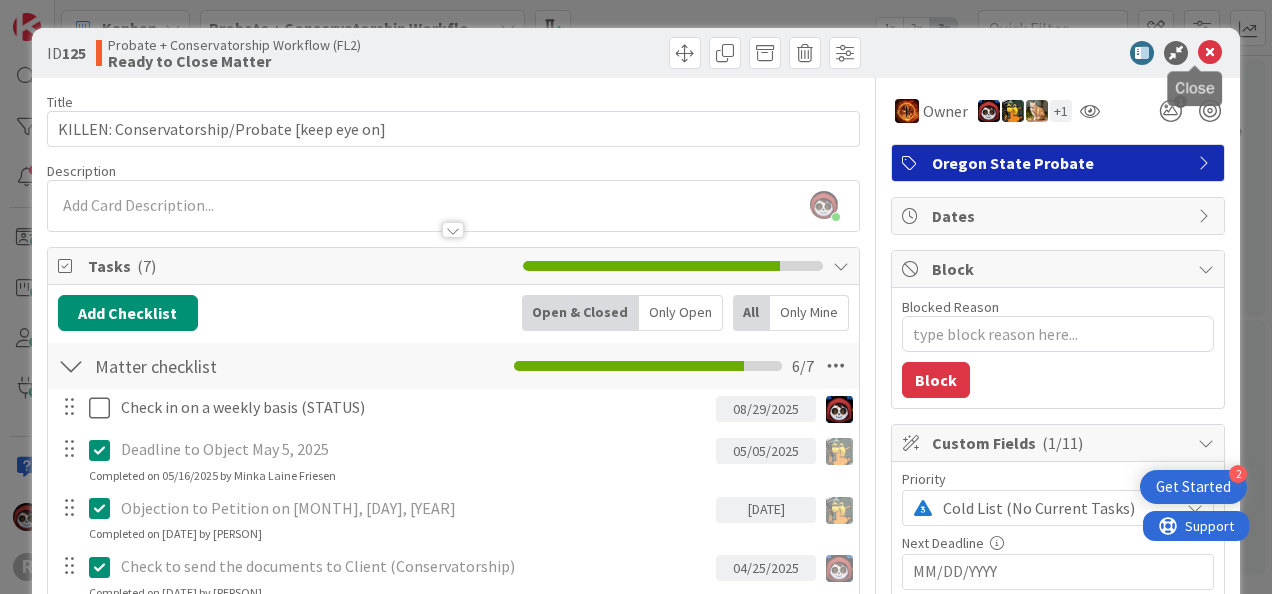click at bounding box center (1210, 53) 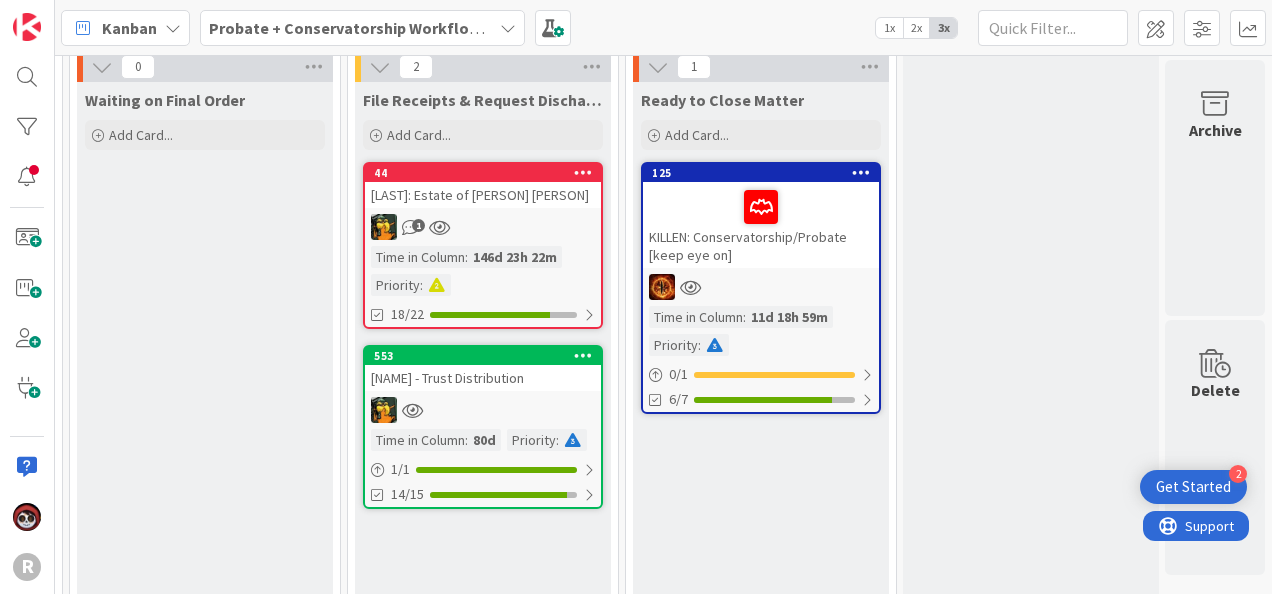scroll, scrollTop: 0, scrollLeft: 0, axis: both 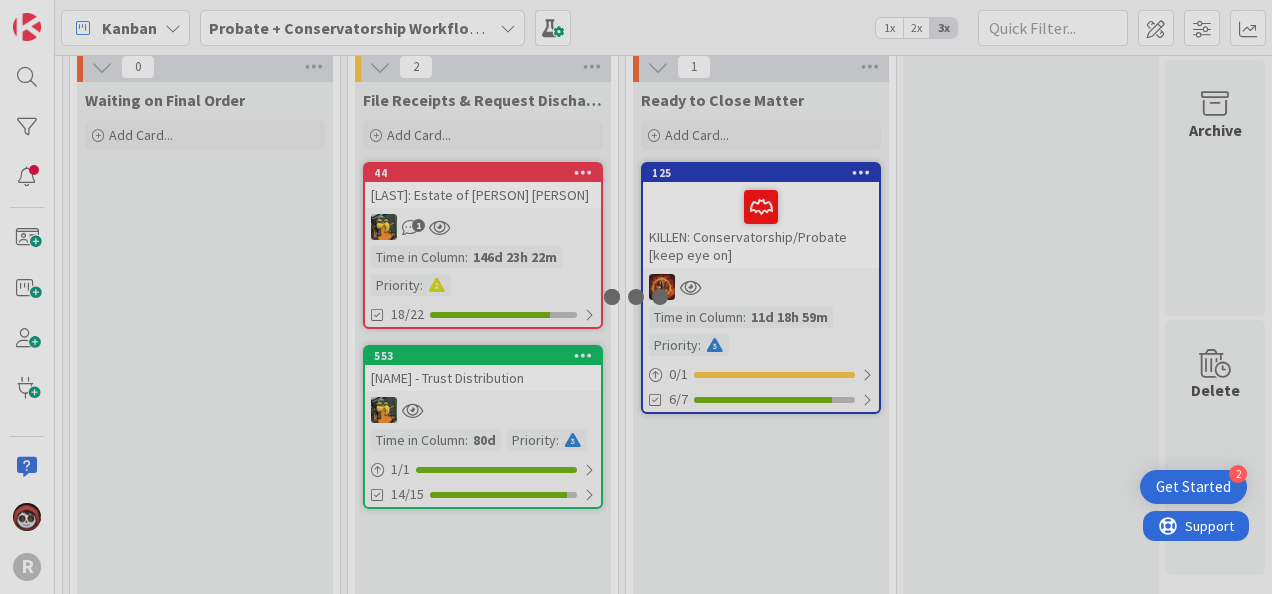 click at bounding box center (636, 297) 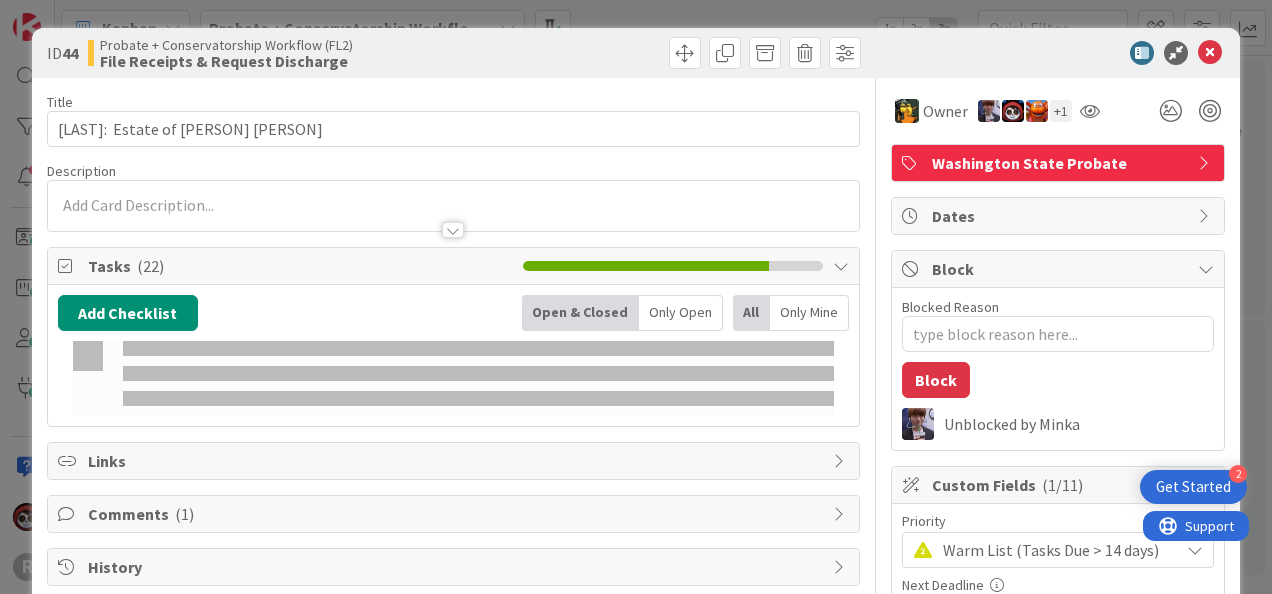 type on "x" 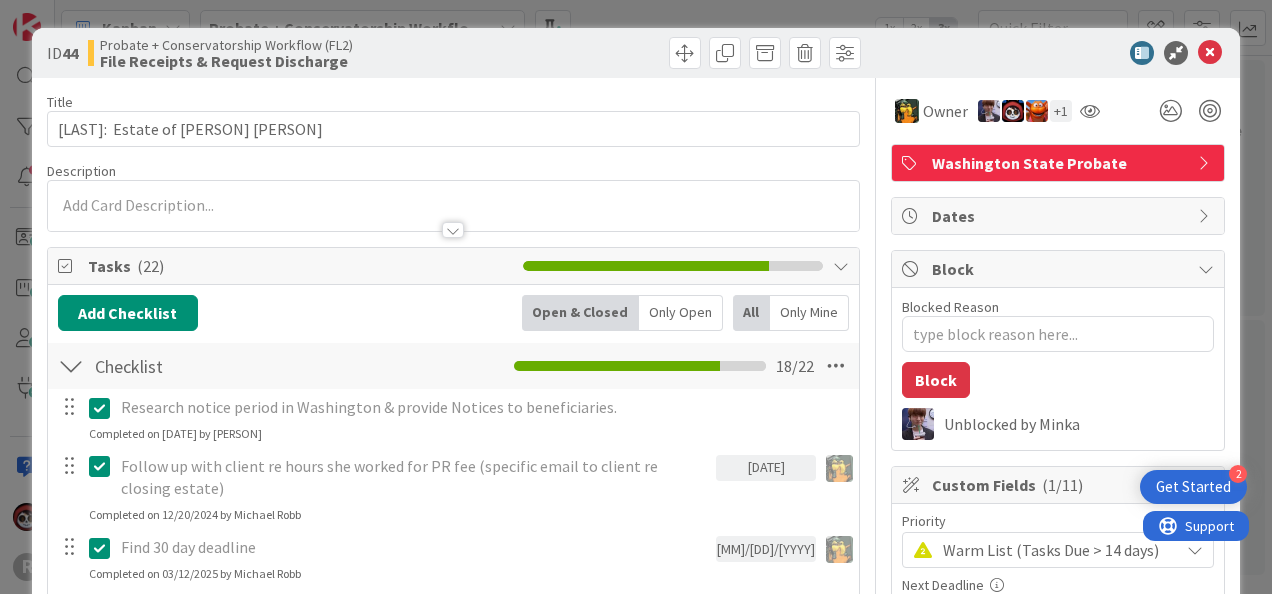 scroll, scrollTop: 0, scrollLeft: 0, axis: both 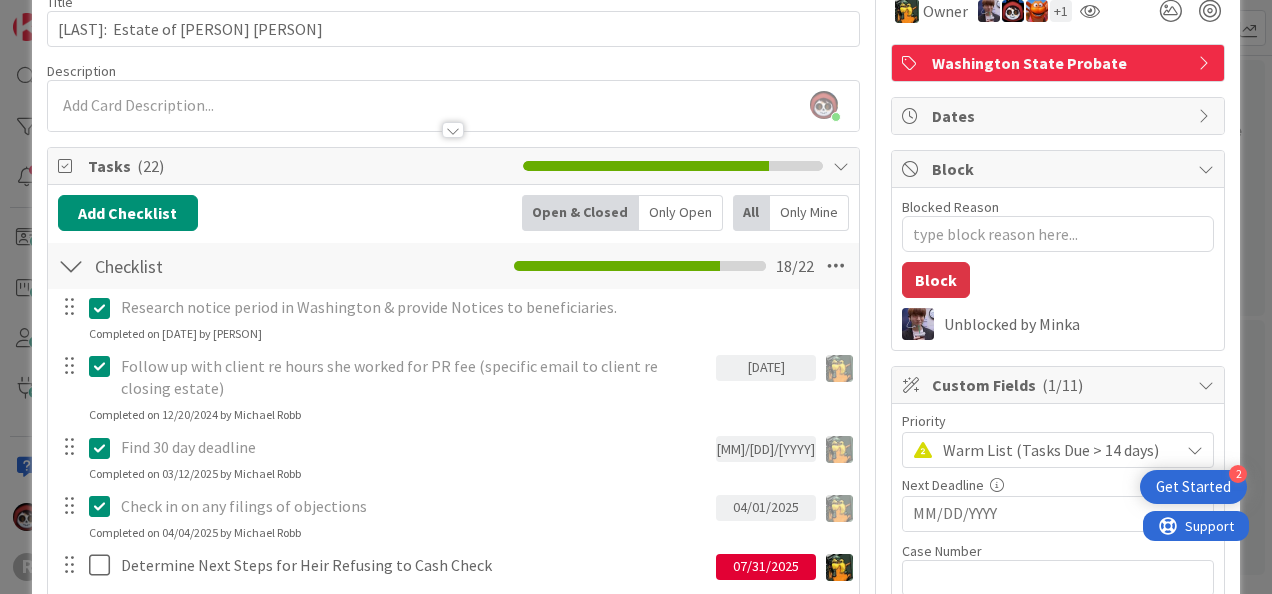click on "Only Open" at bounding box center [681, 213] 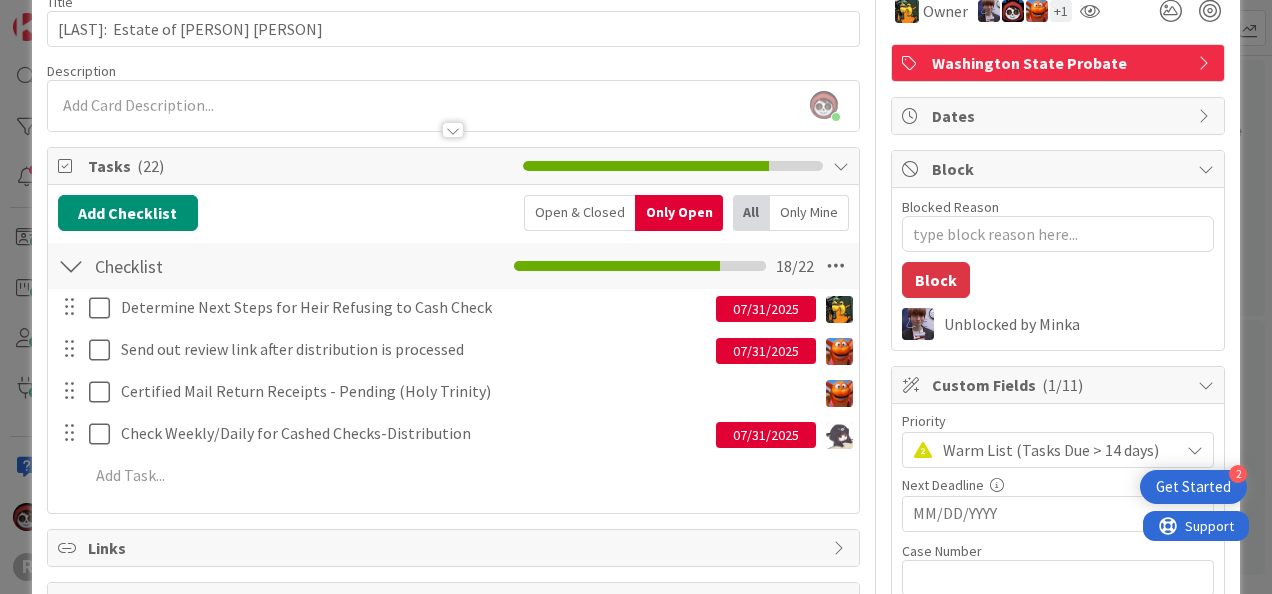 scroll, scrollTop: 0, scrollLeft: 0, axis: both 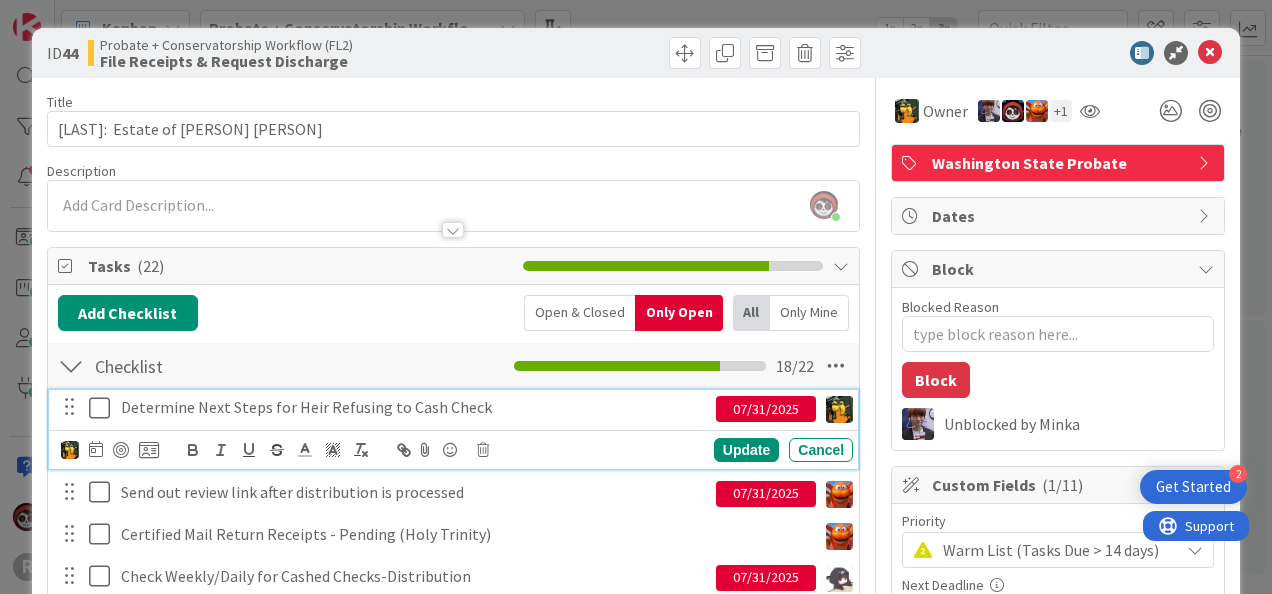 click on "Determine Next Steps for Heir Refusing to Cash Check" at bounding box center (414, 407) 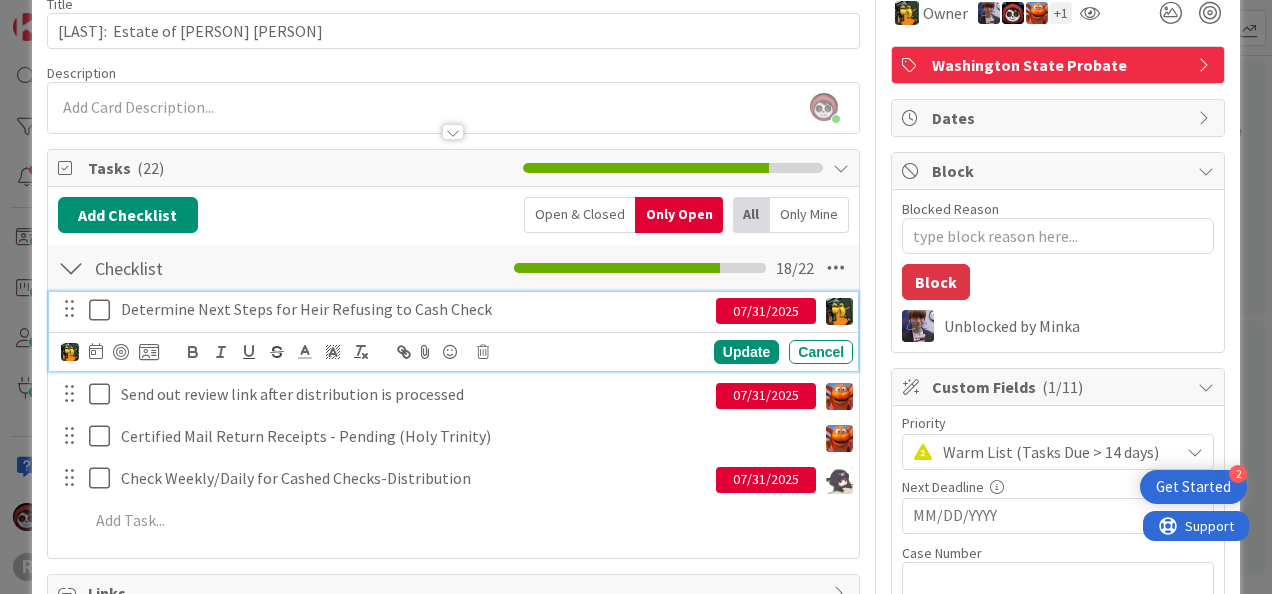 scroll, scrollTop: 99, scrollLeft: 0, axis: vertical 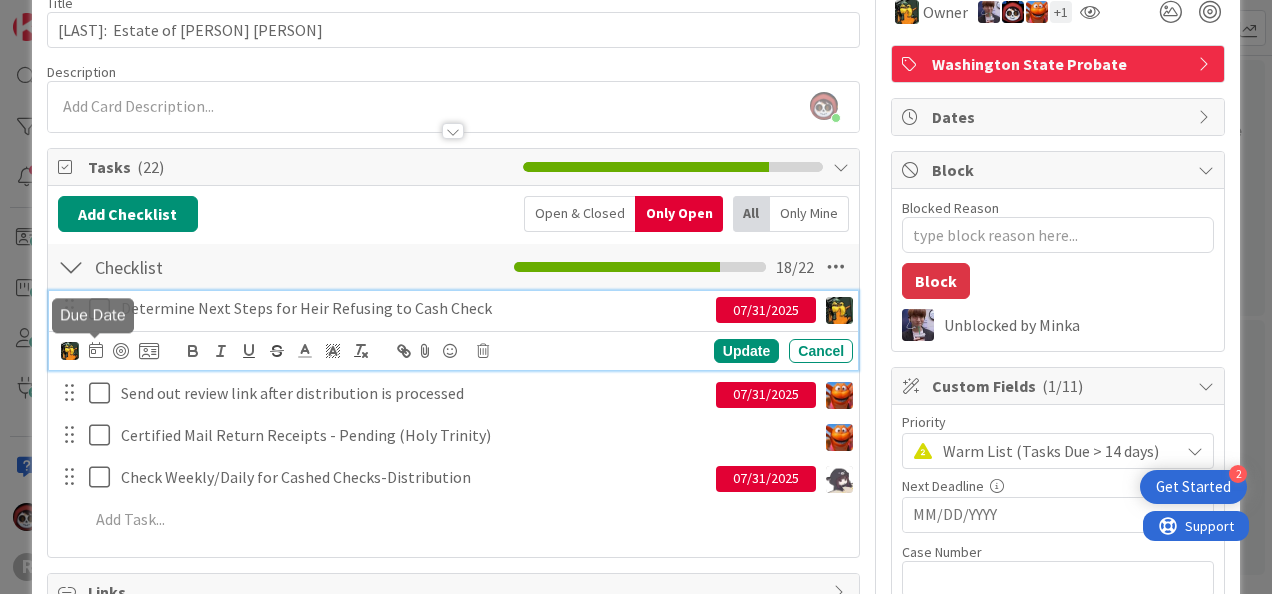 click at bounding box center (96, 350) 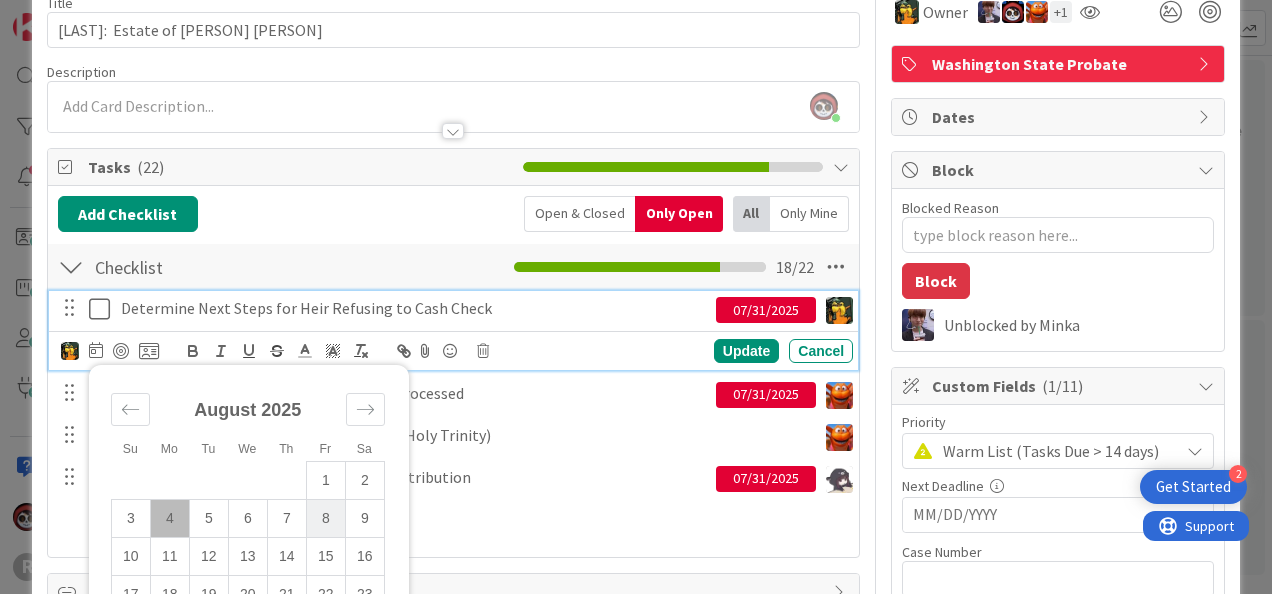 click on "8" at bounding box center (325, 518) 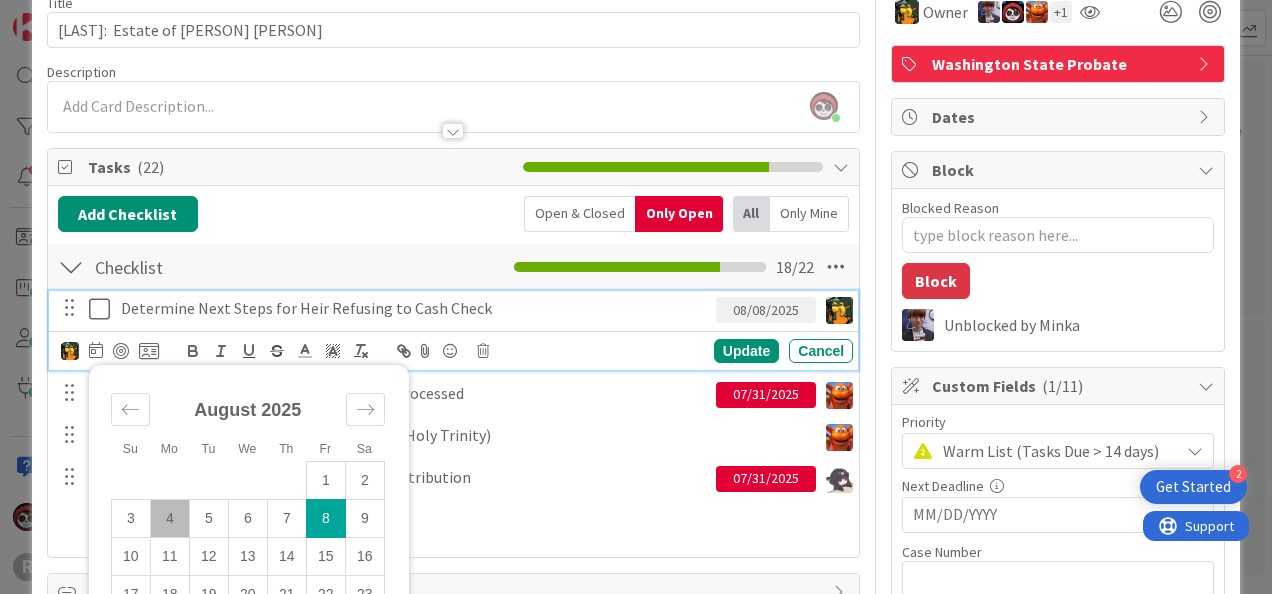 type on "x" 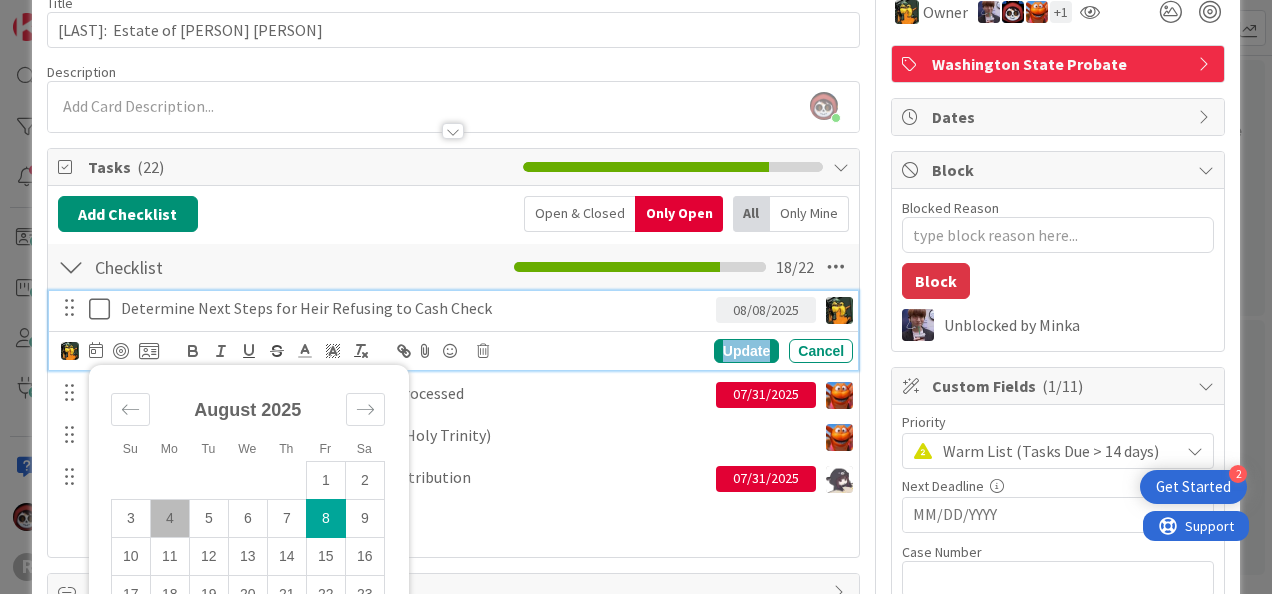 click on "Update" at bounding box center (746, 351) 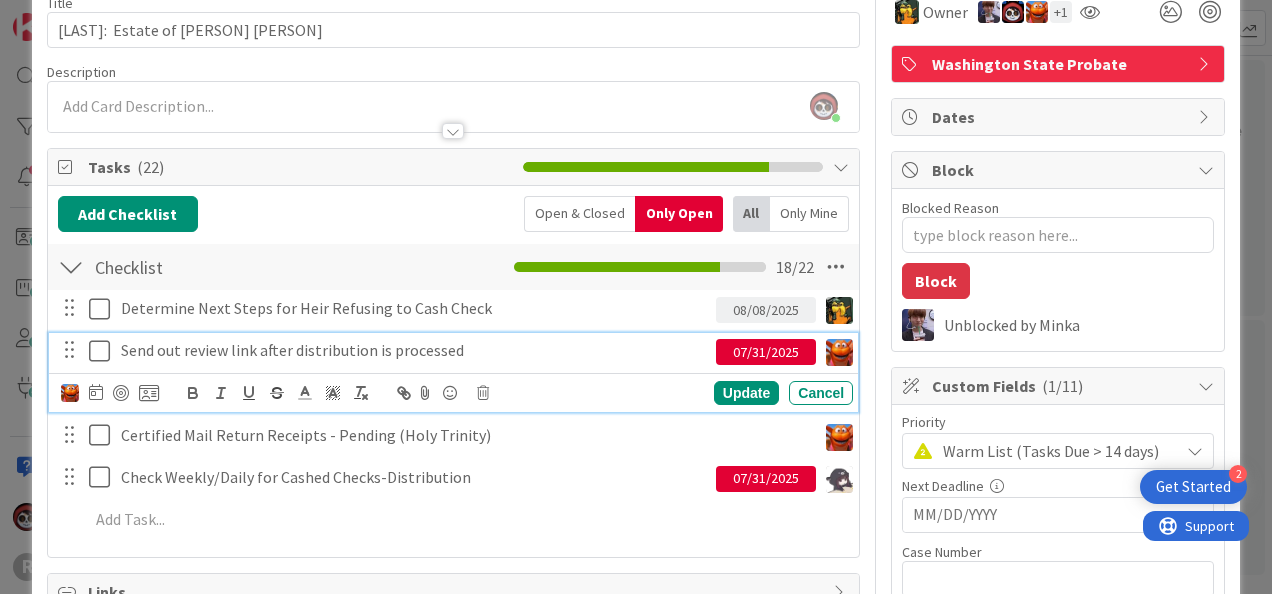 click on "Send out review link after distribution is processed" at bounding box center [414, 350] 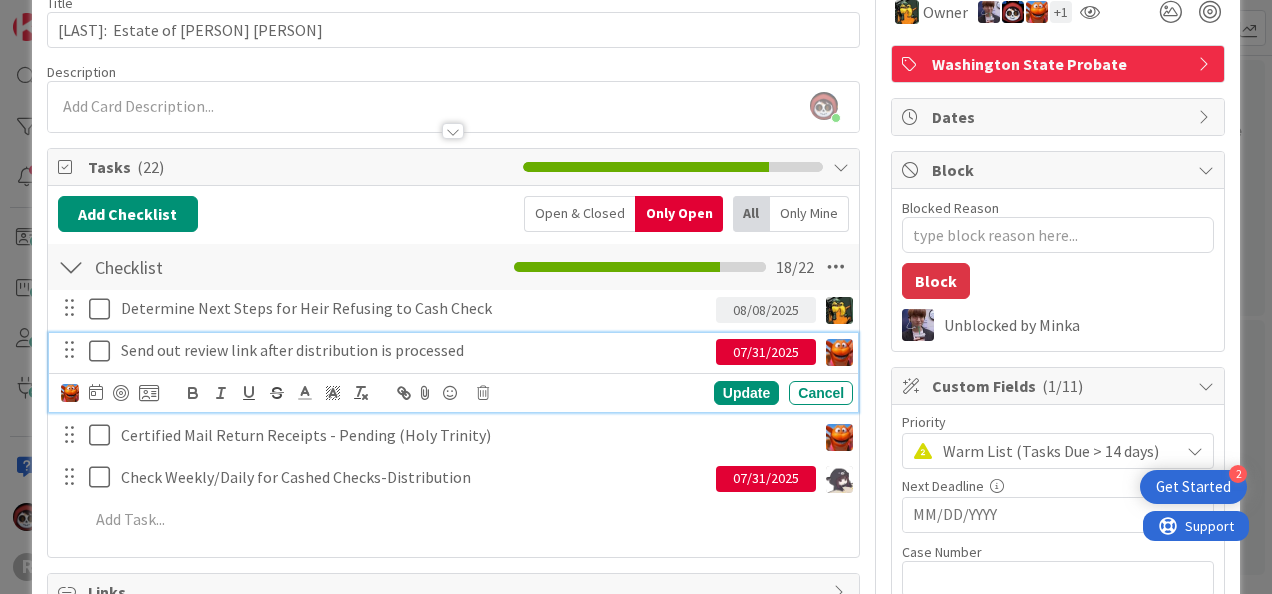 click at bounding box center (110, 393) 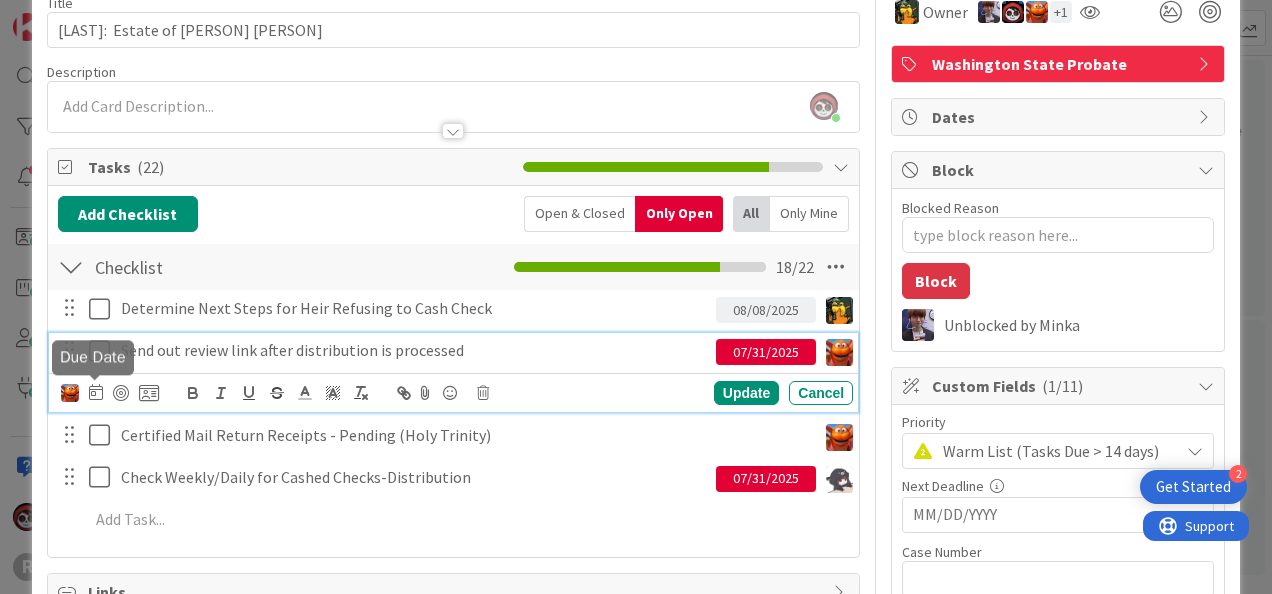 click at bounding box center [96, 392] 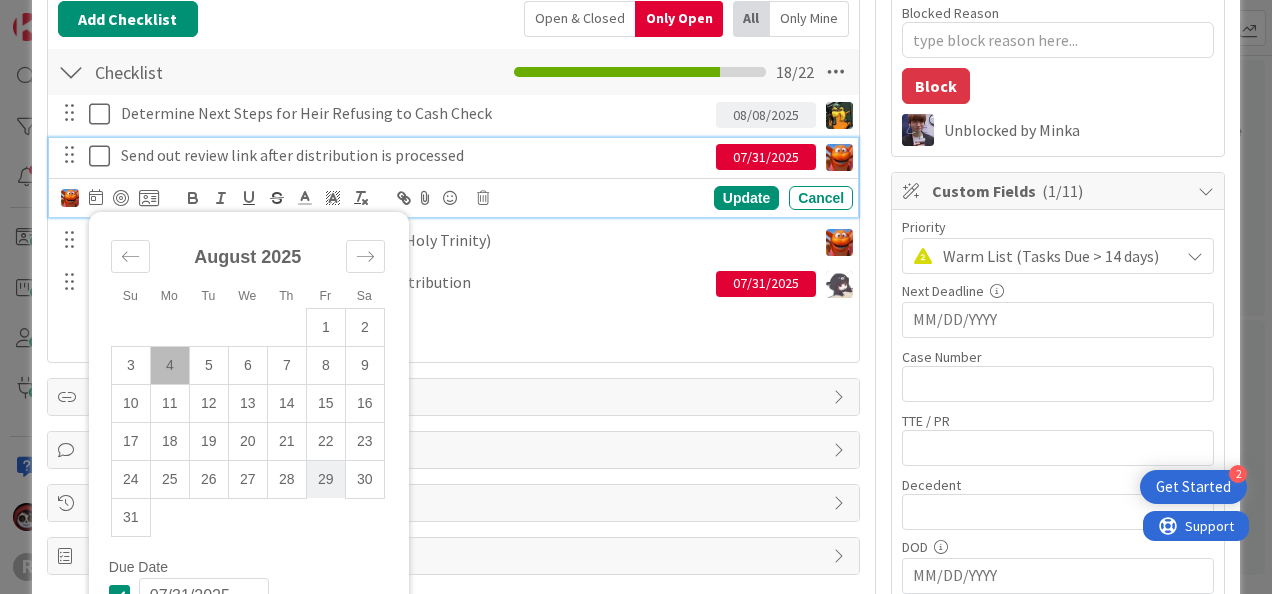 click on "29" at bounding box center (325, 479) 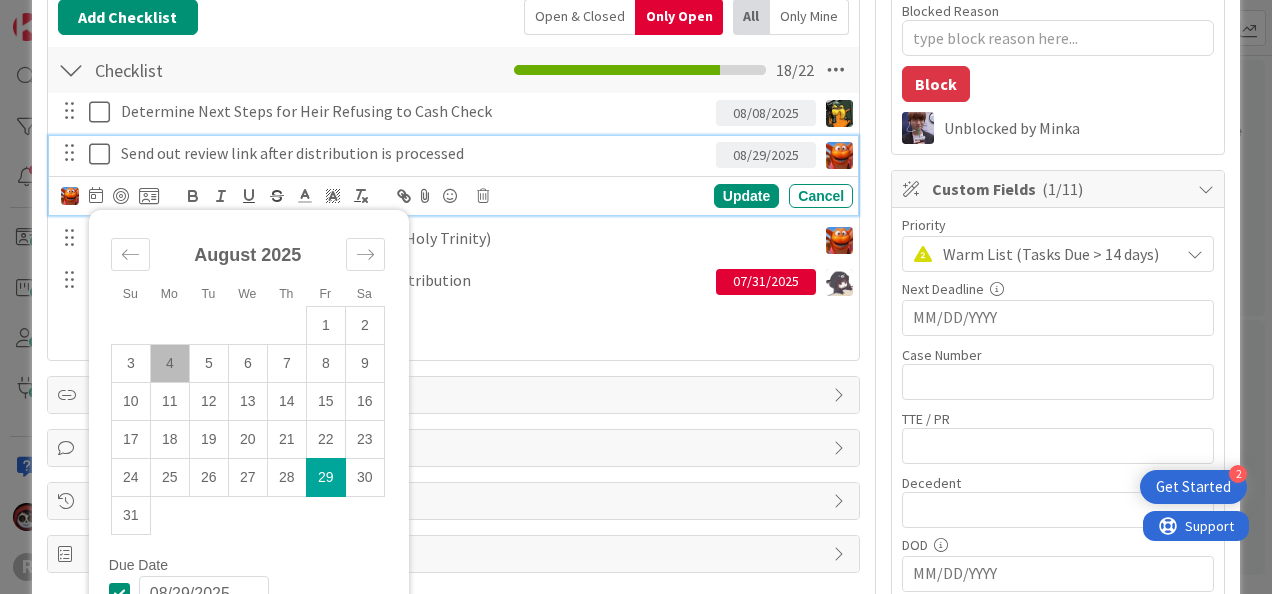 type on "x" 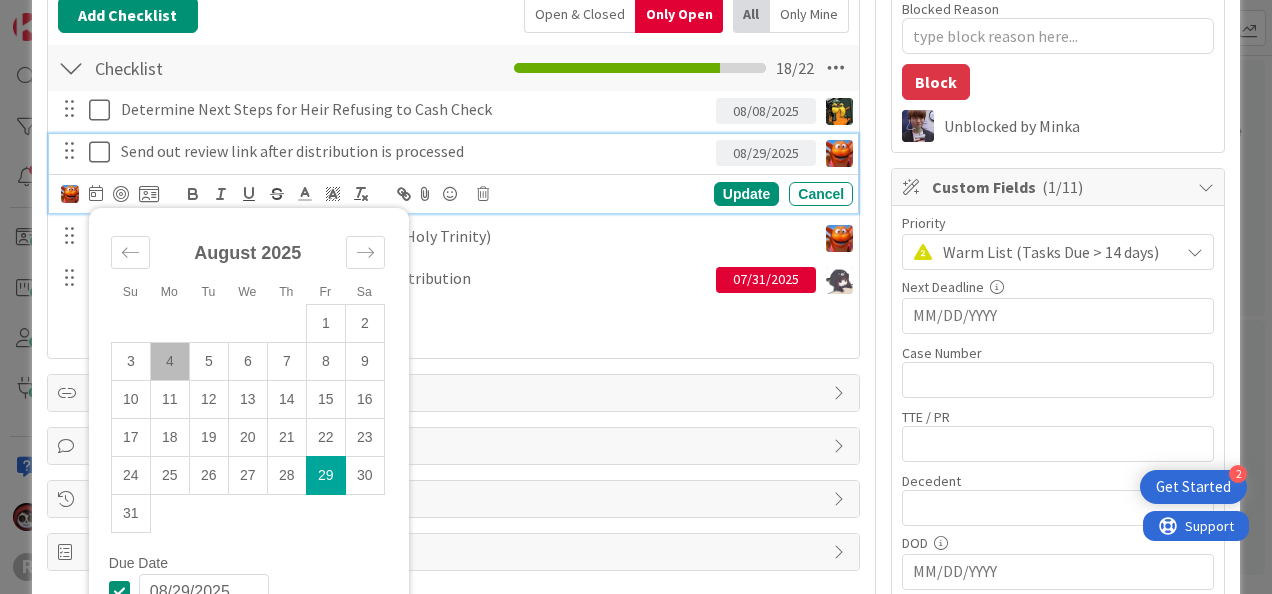 scroll, scrollTop: 298, scrollLeft: 0, axis: vertical 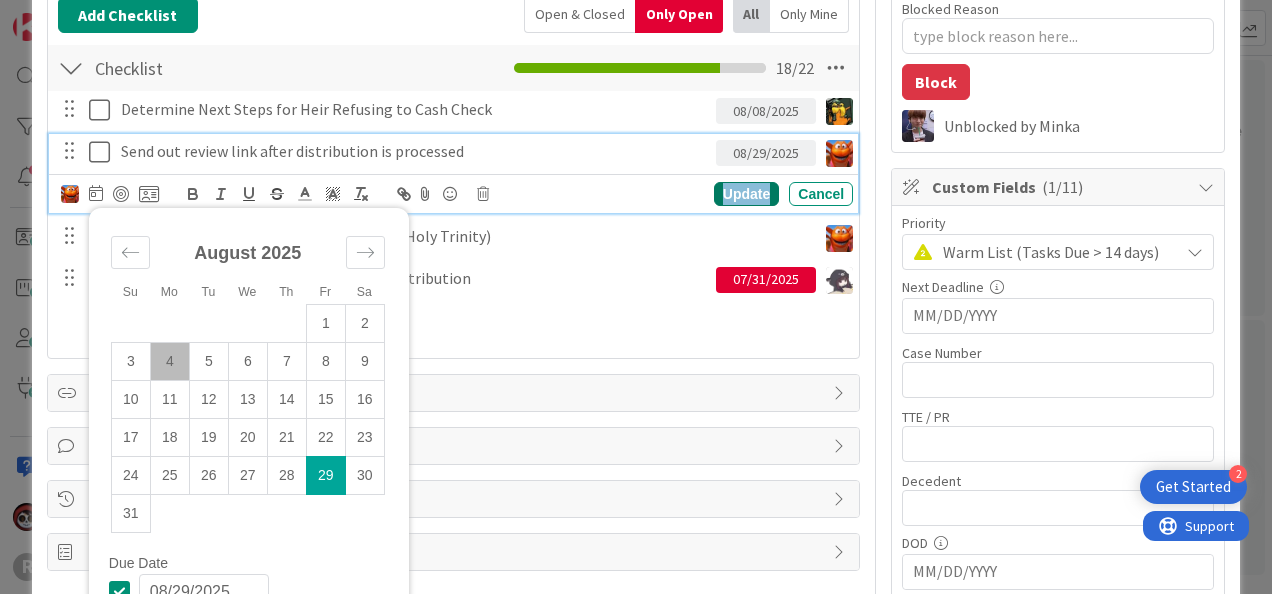click on "Update" at bounding box center (746, 194) 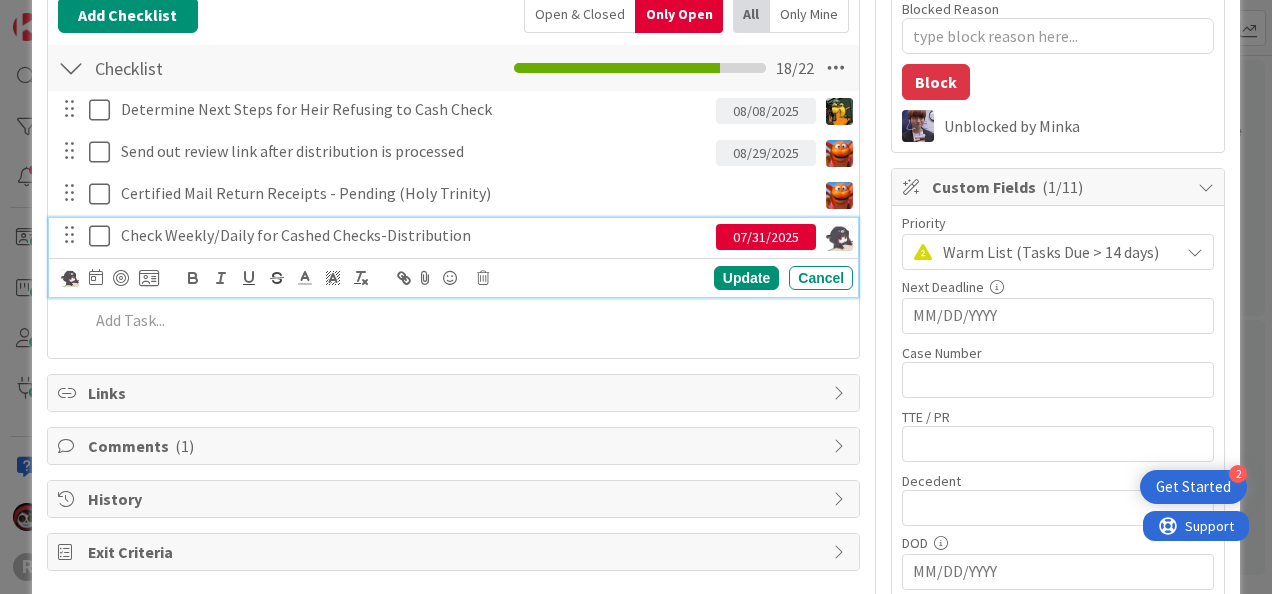 click on "Check Weekly/Daily for Cashed Checks-Distribution" at bounding box center (414, 235) 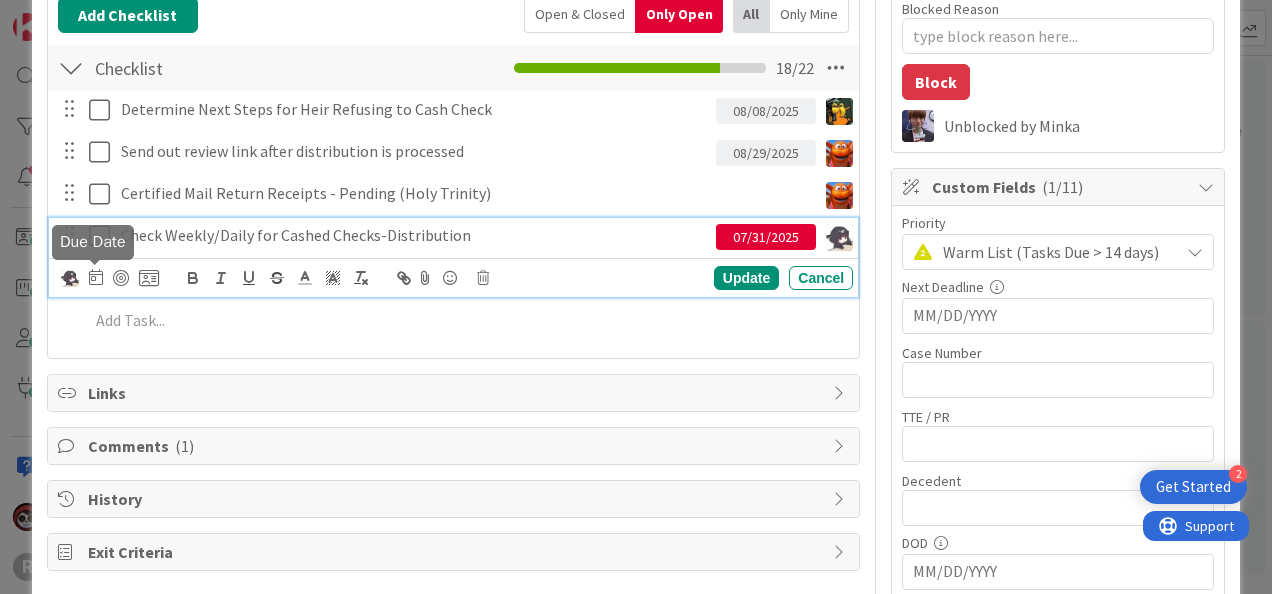 click at bounding box center [96, 277] 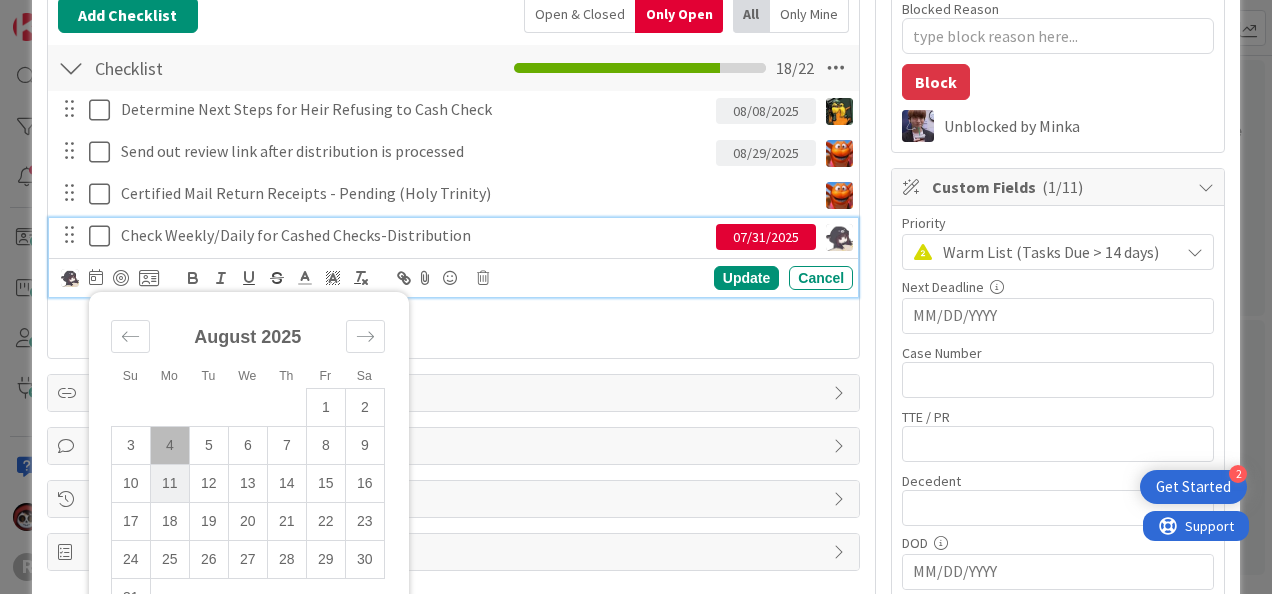 click on "11" at bounding box center [169, 483] 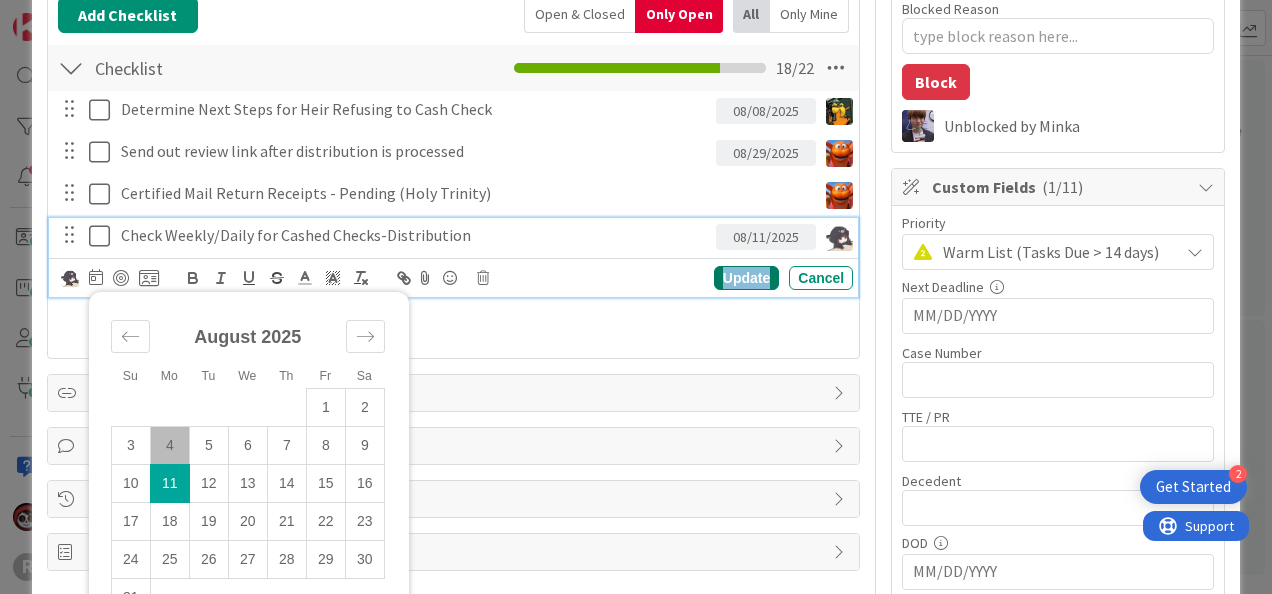 click on "Update" at bounding box center [746, 278] 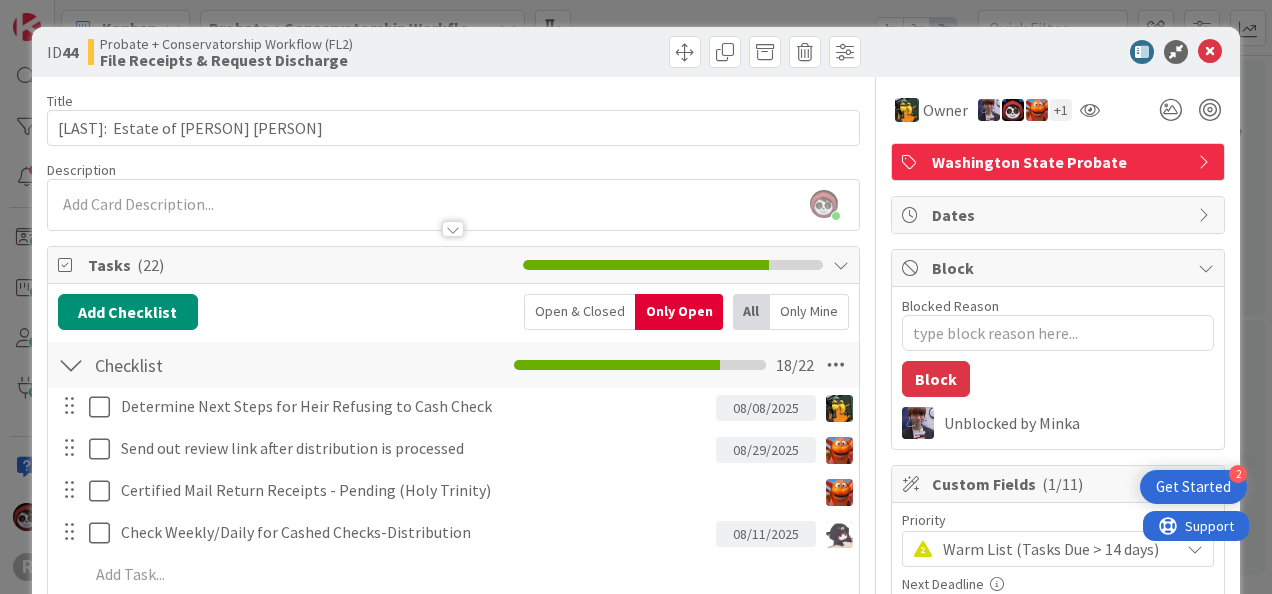 scroll, scrollTop: 0, scrollLeft: 0, axis: both 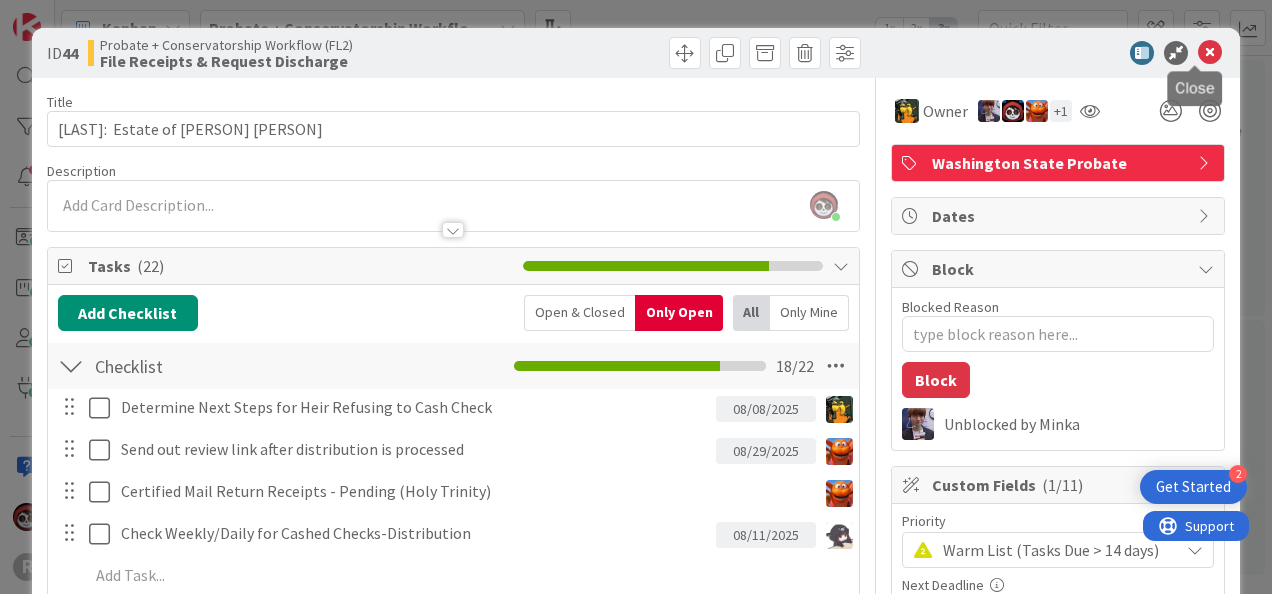 click at bounding box center (1210, 53) 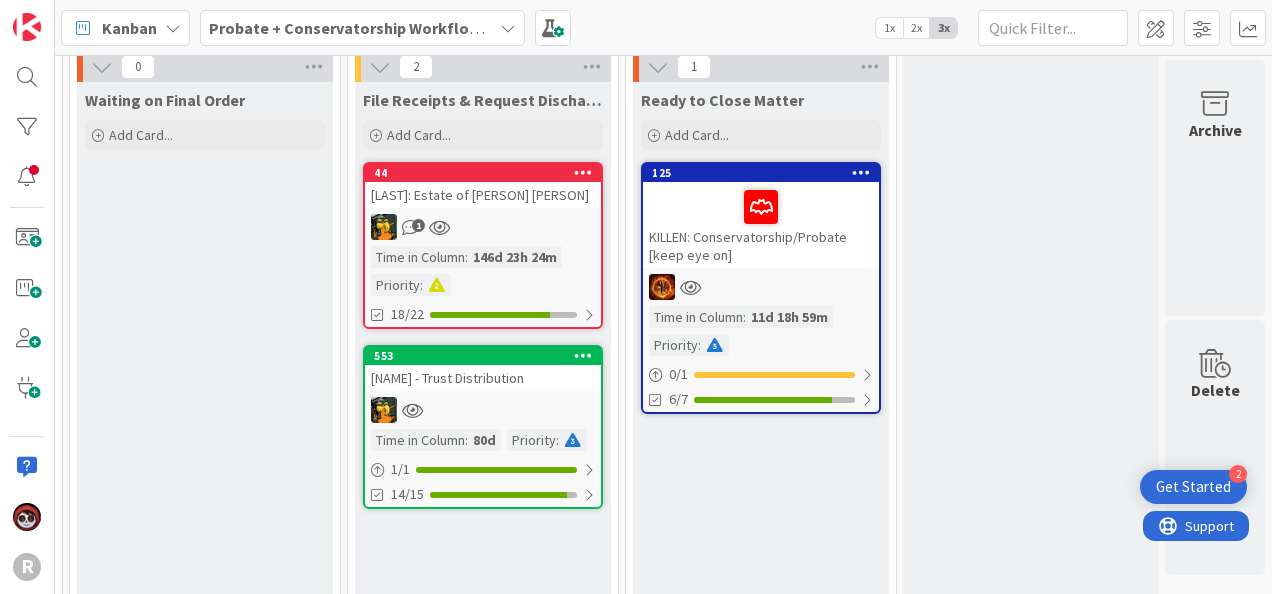 scroll, scrollTop: 0, scrollLeft: 0, axis: both 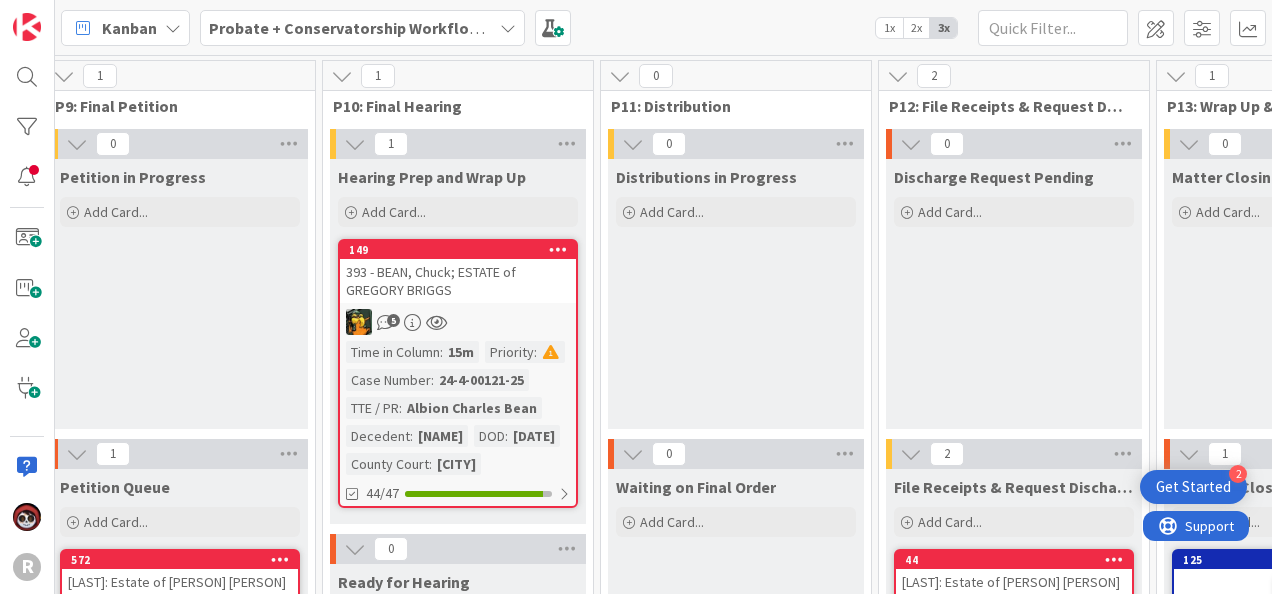 click on "5" at bounding box center (458, 322) 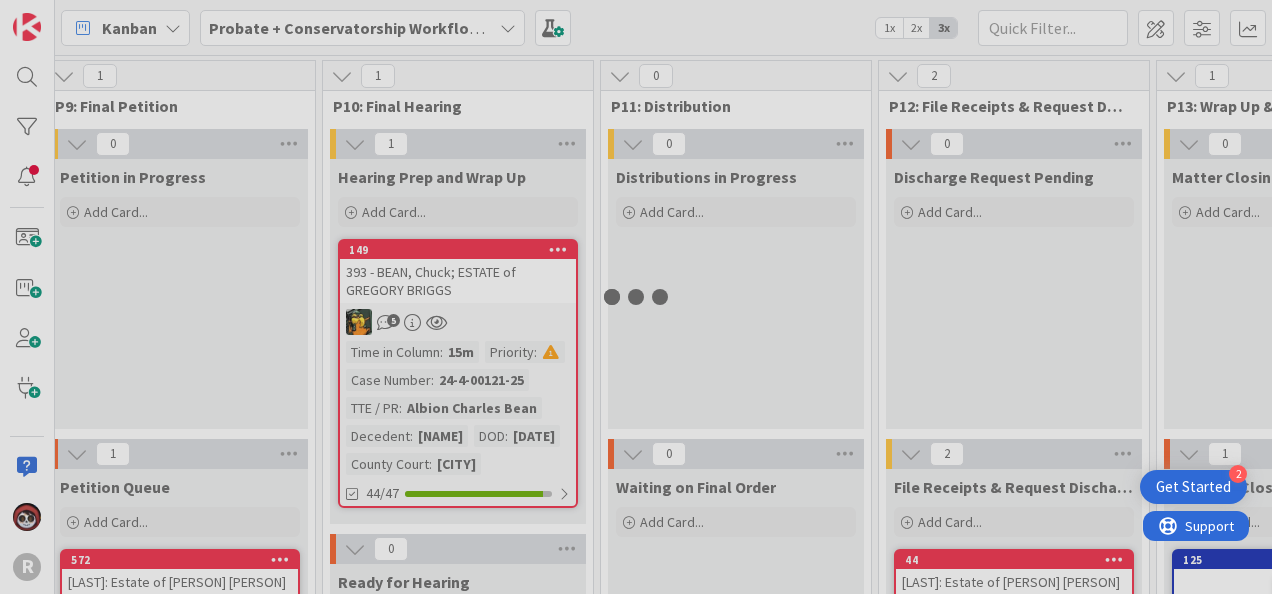 click at bounding box center [636, 297] 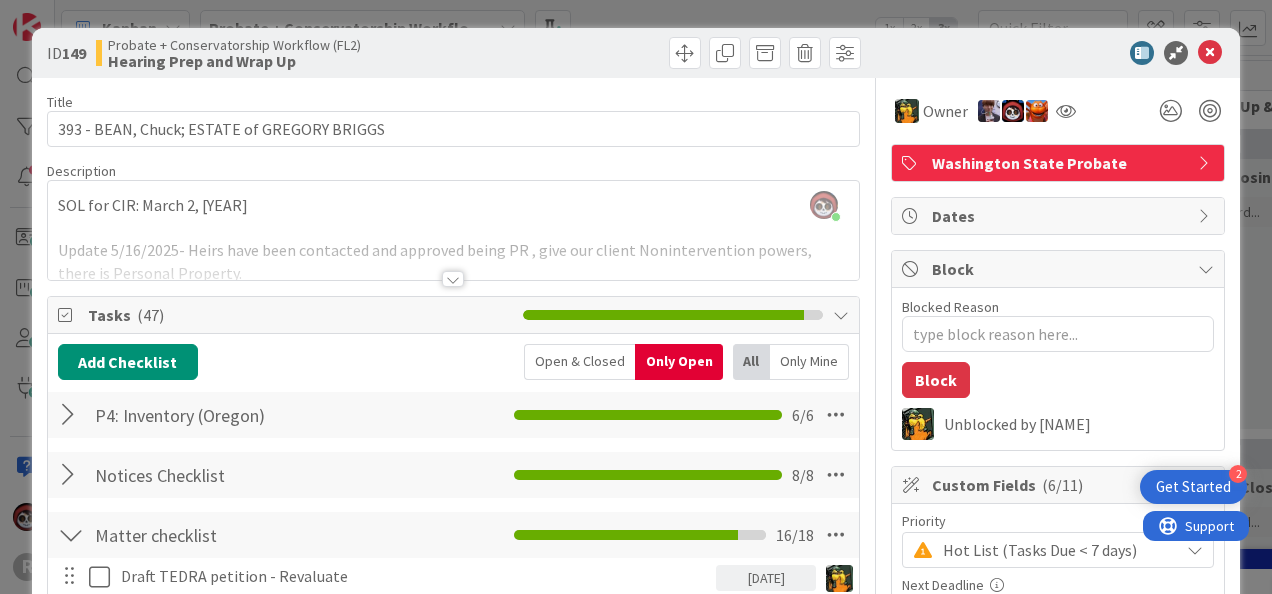 scroll, scrollTop: 0, scrollLeft: 0, axis: both 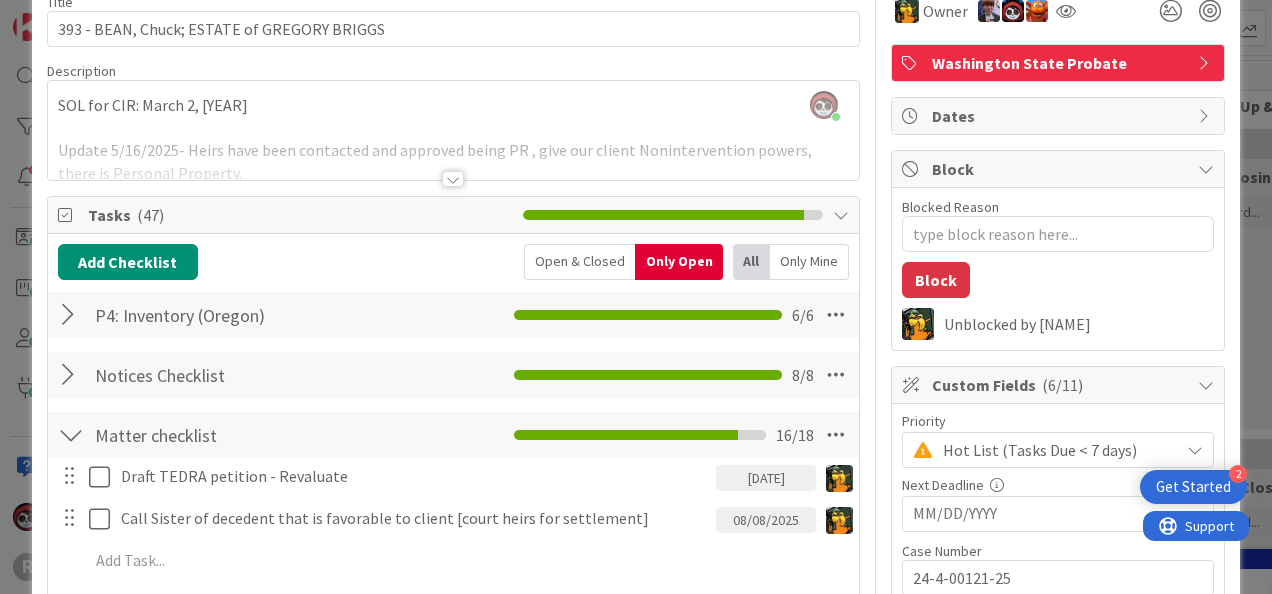 click at bounding box center (453, 179) 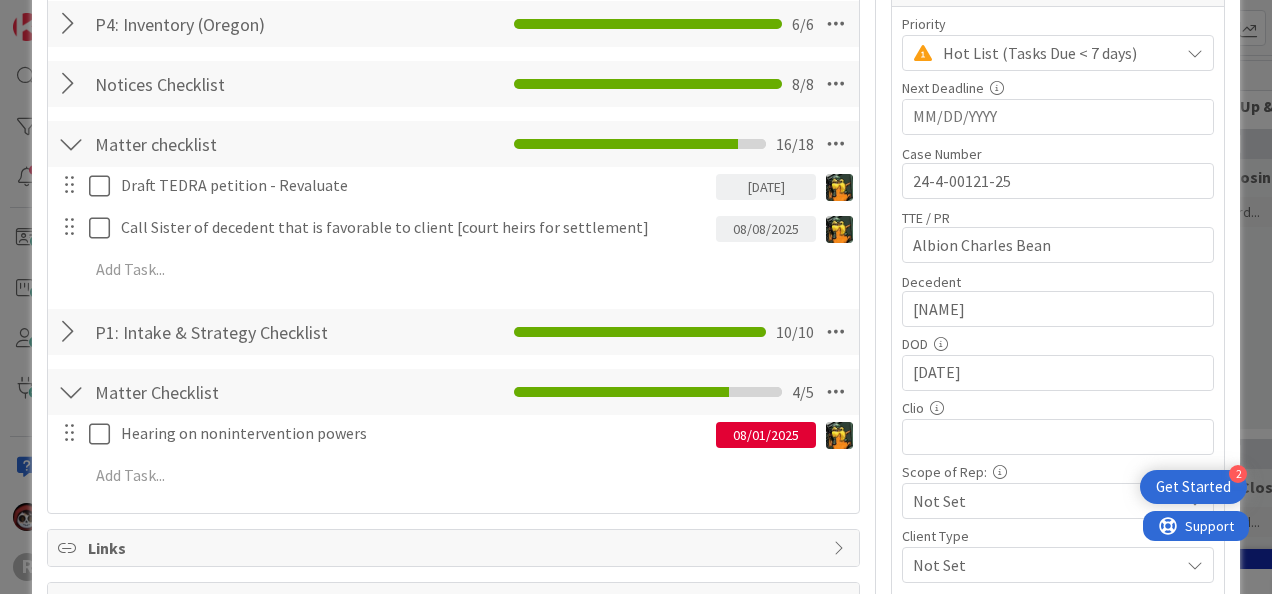 scroll, scrollTop: 498, scrollLeft: 0, axis: vertical 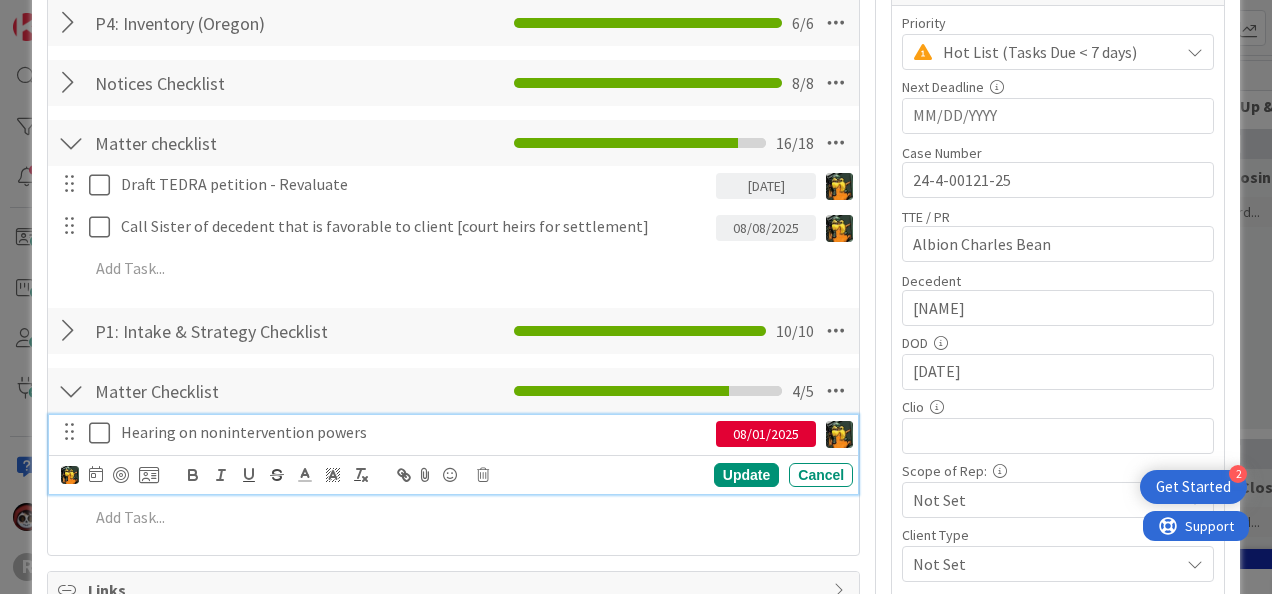 click at bounding box center [104, 433] 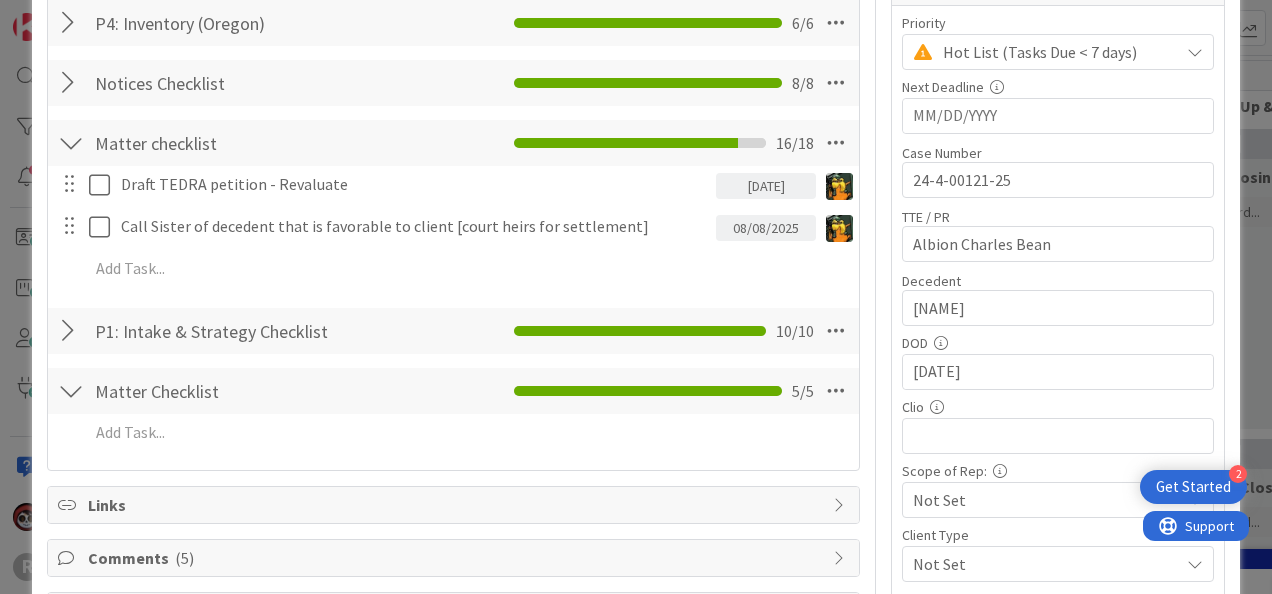type on "x" 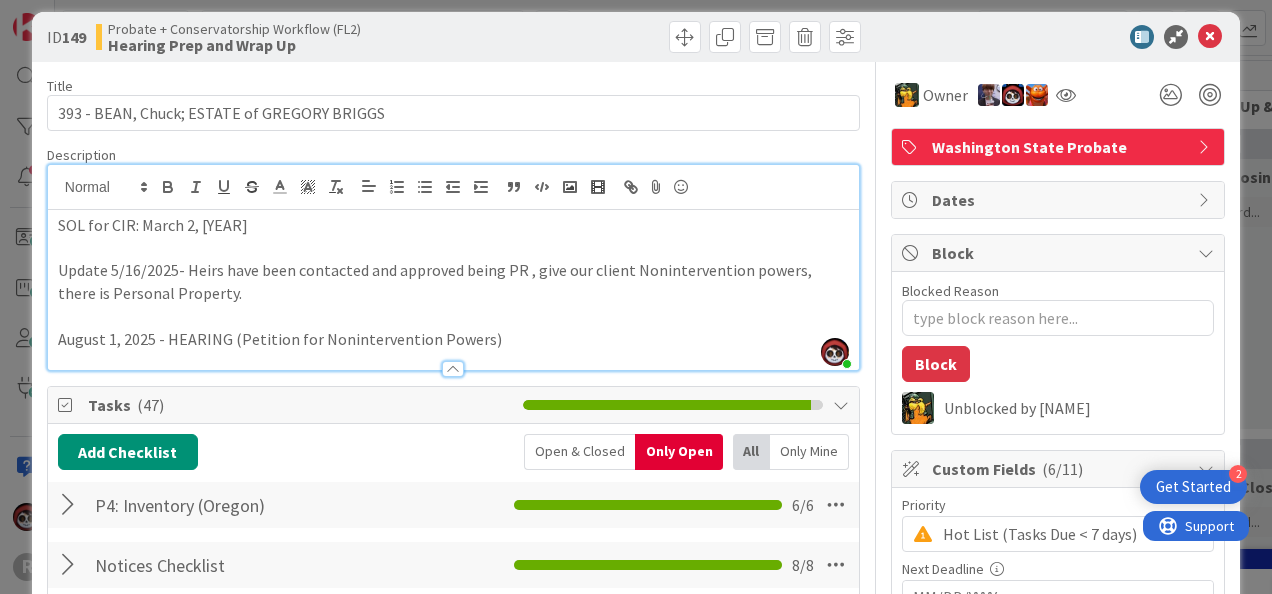 scroll, scrollTop: 0, scrollLeft: 0, axis: both 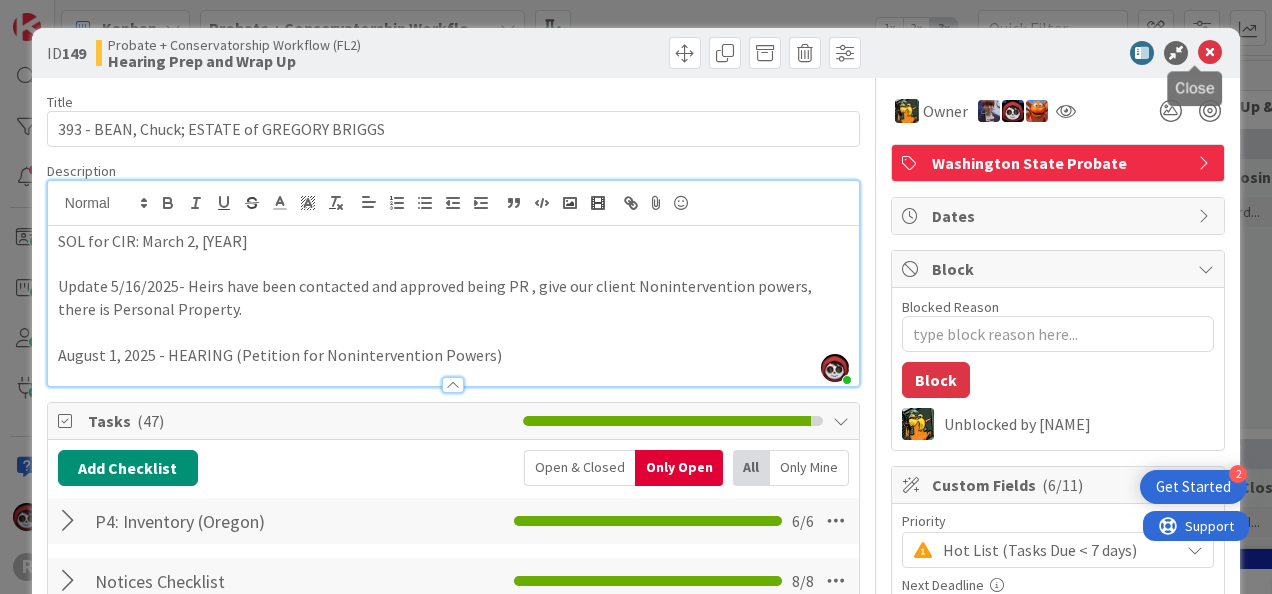 click at bounding box center (1210, 53) 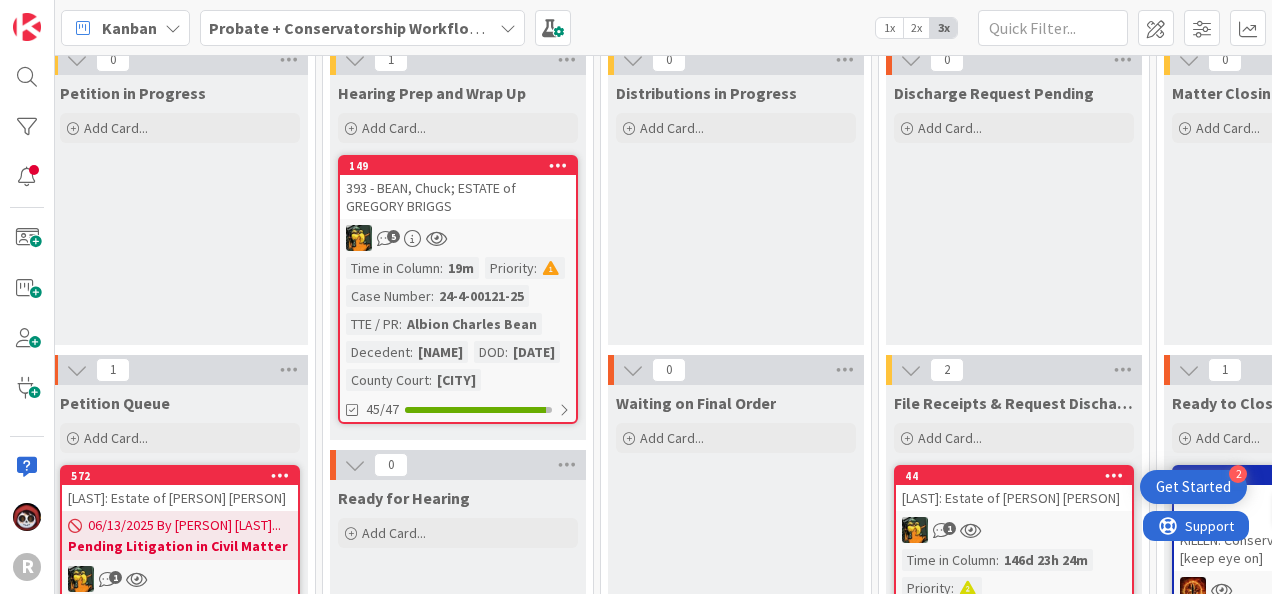 scroll, scrollTop: 132, scrollLeft: 2504, axis: both 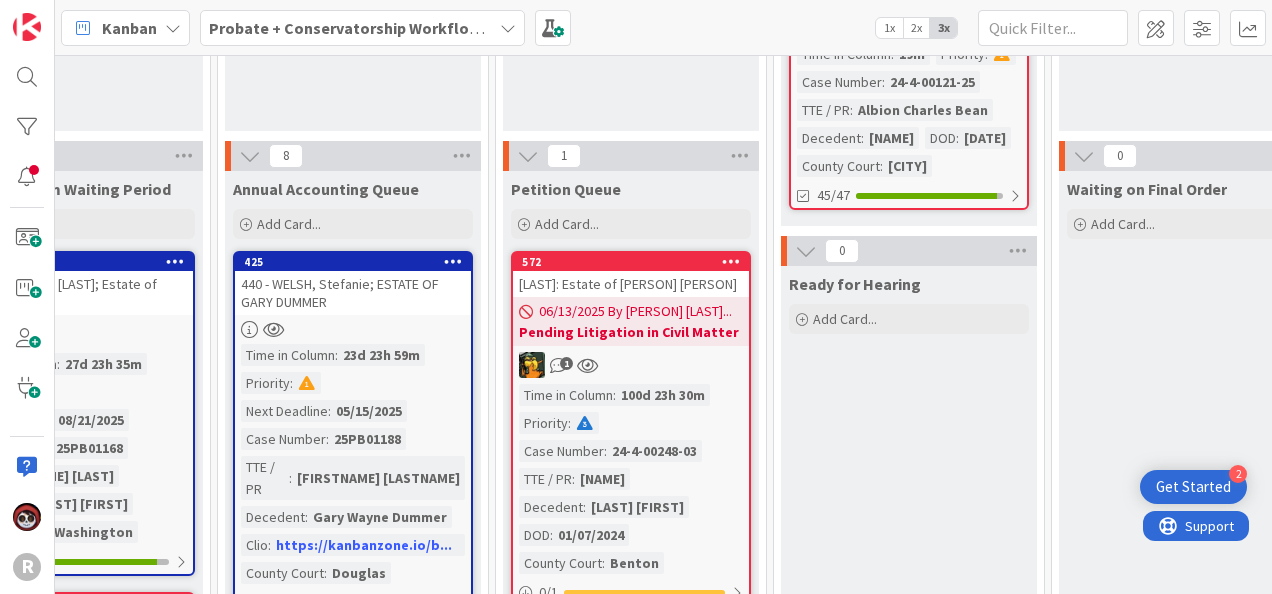 click on "[LAST]: Estate of [PERSON] [PERSON]" at bounding box center [631, 284] 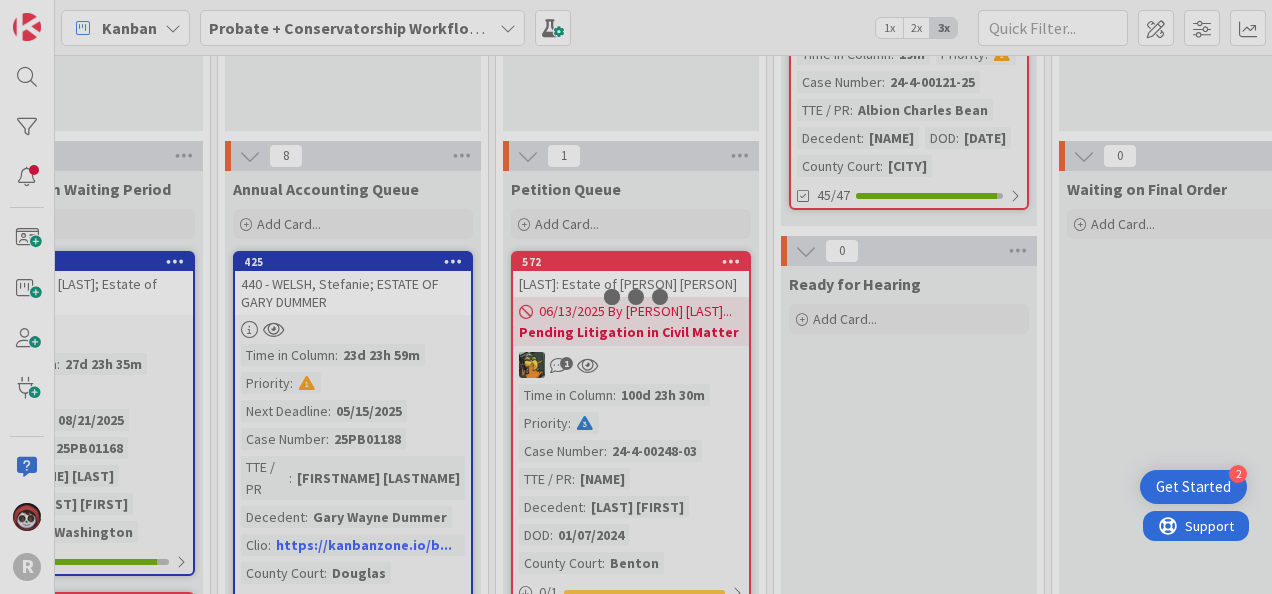 click at bounding box center [636, 297] 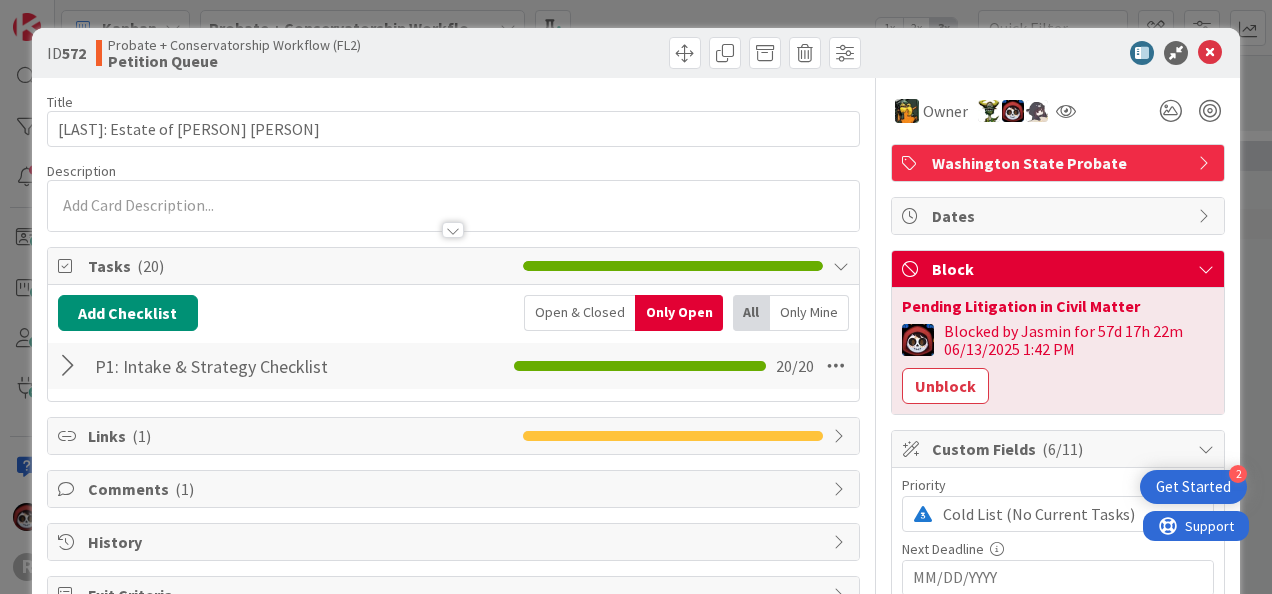 scroll, scrollTop: 0, scrollLeft: 0, axis: both 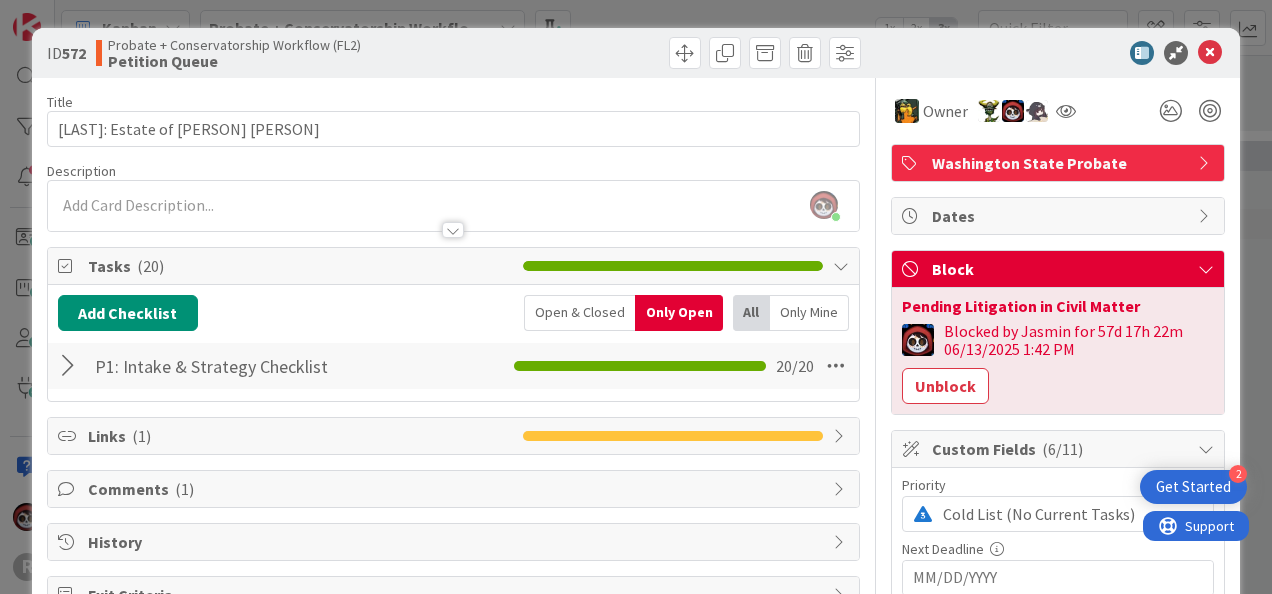 click at bounding box center [71, 366] 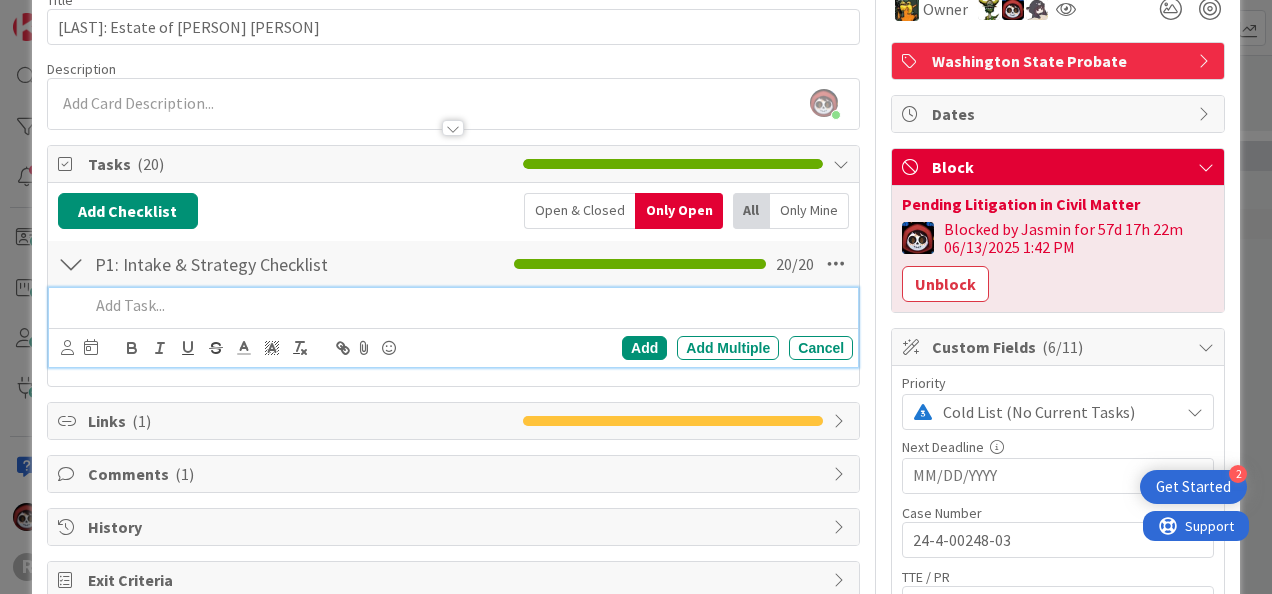 scroll, scrollTop: 102, scrollLeft: 0, axis: vertical 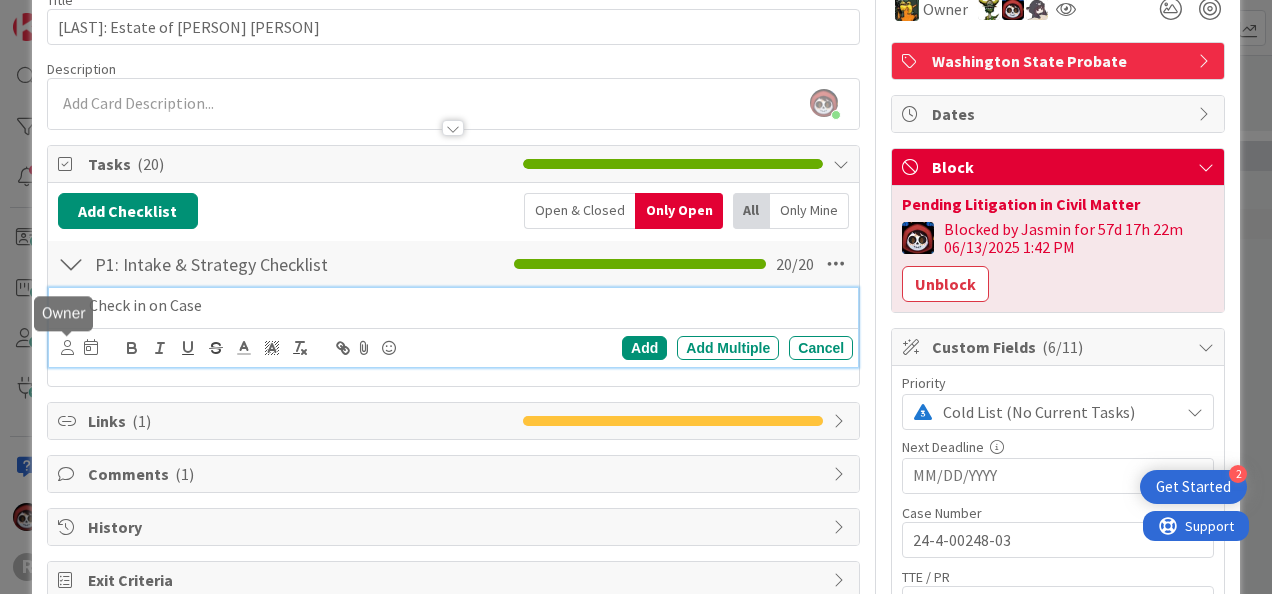click at bounding box center (67, 347) 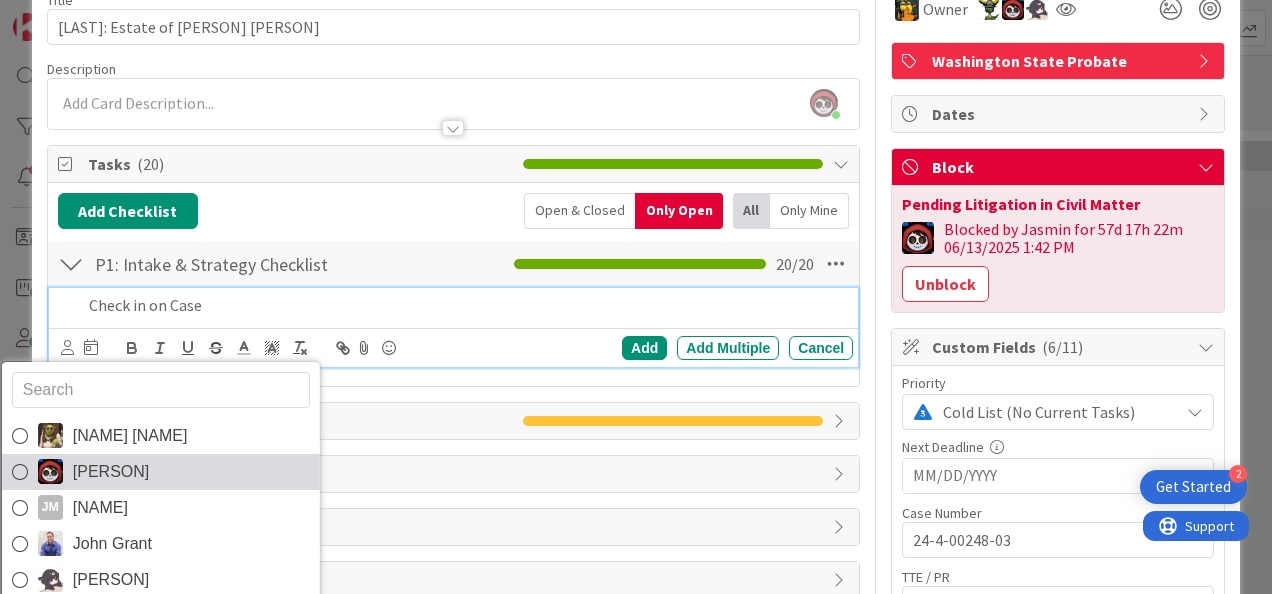 click on "[PERSON]" at bounding box center (110, 472) 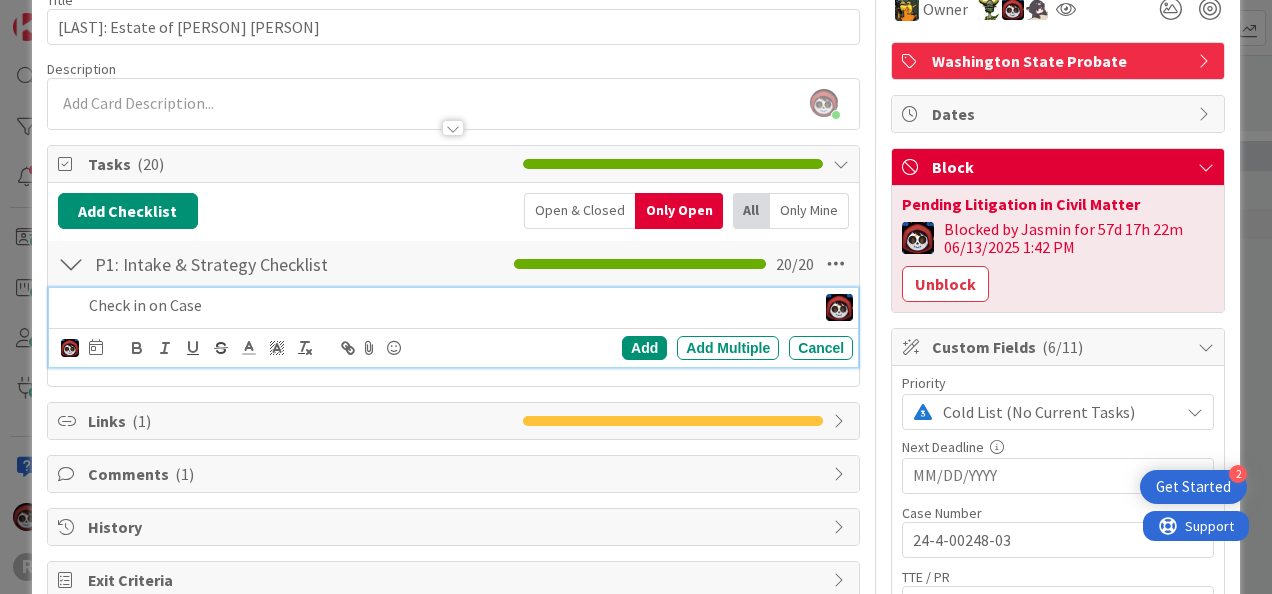 click on "Check in on Case  [PERSON] [PERSON] [PERSON] [PERSON] [PERSON] [PERSON] [PERSON] [PERSON] [PERSON] [PERSON] [PERSON] [PERSON] Add Add Multiple Cancel" at bounding box center [453, 330] 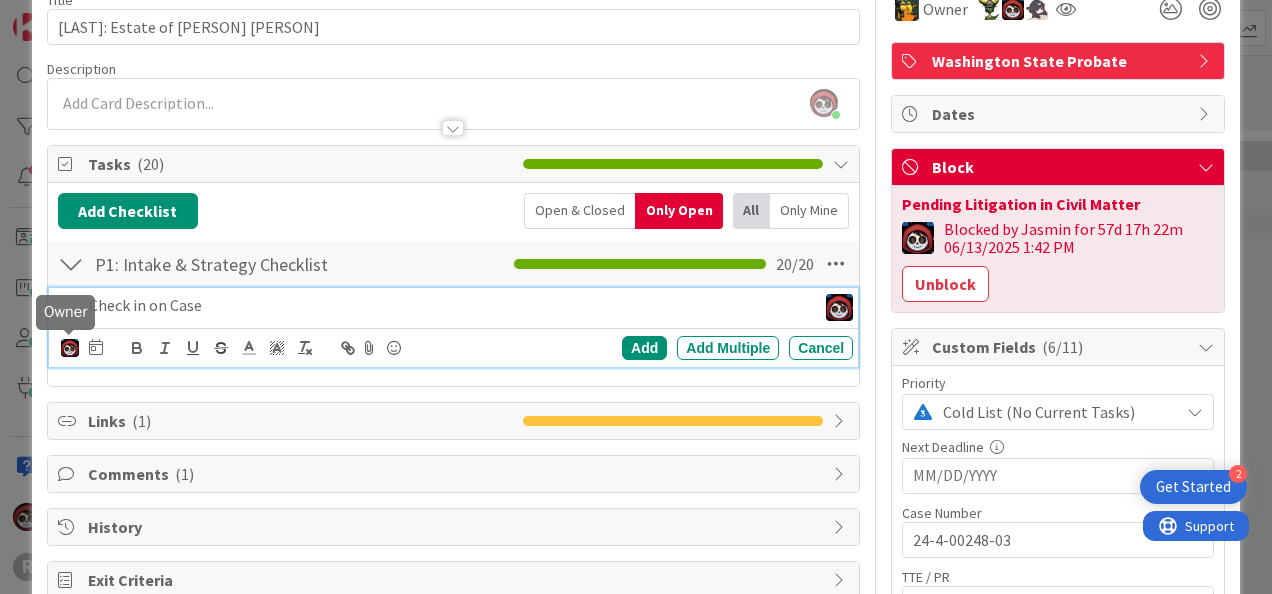 click at bounding box center [70, 348] 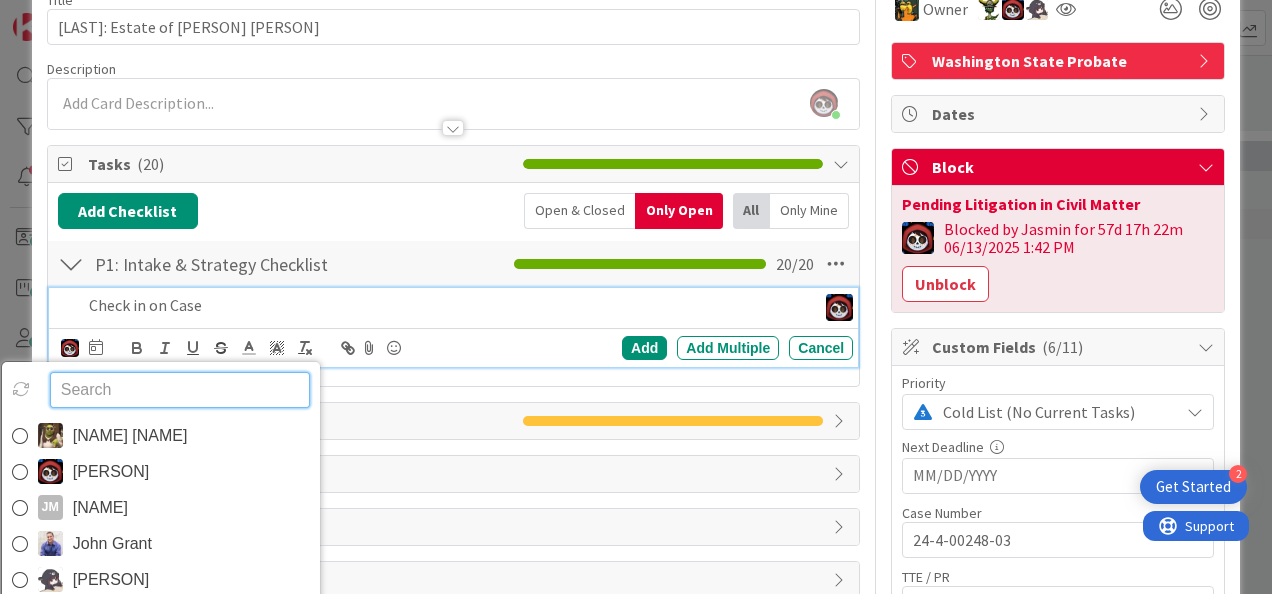 click at bounding box center (180, 390) 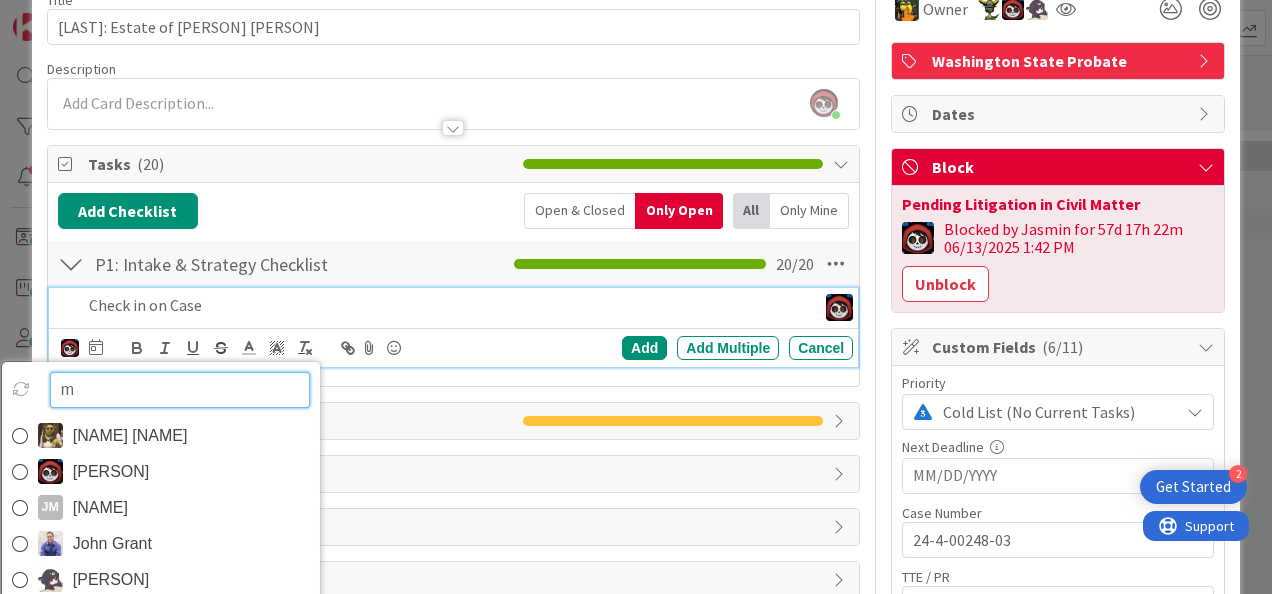 type on "mi" 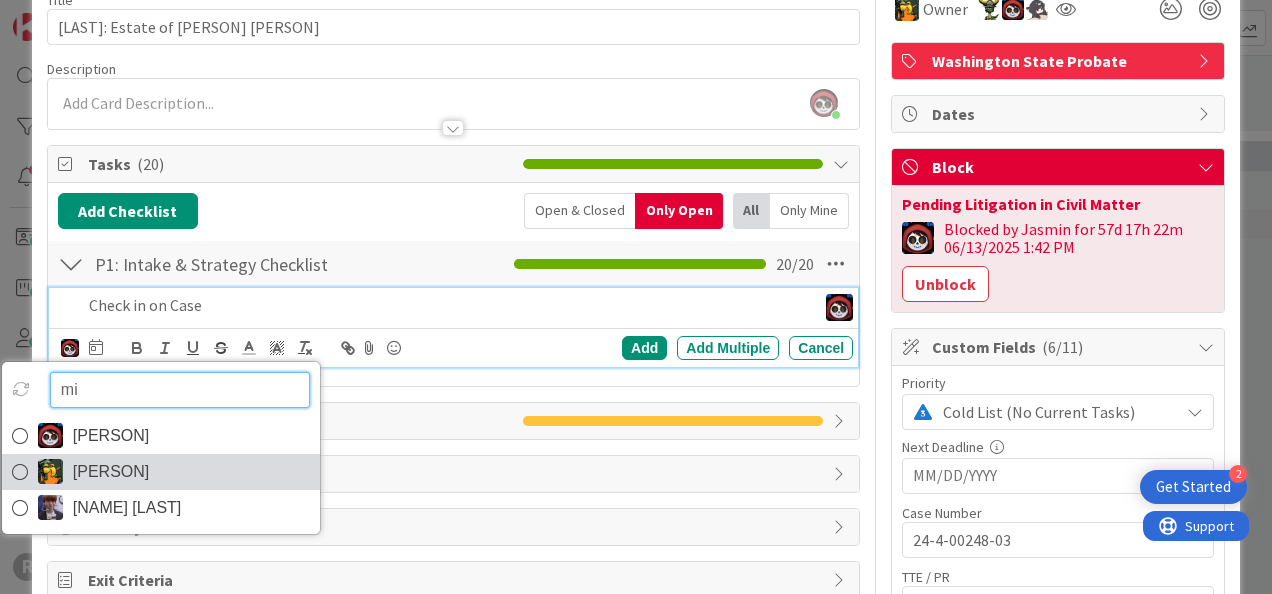 click on "[PERSON]" at bounding box center [111, 472] 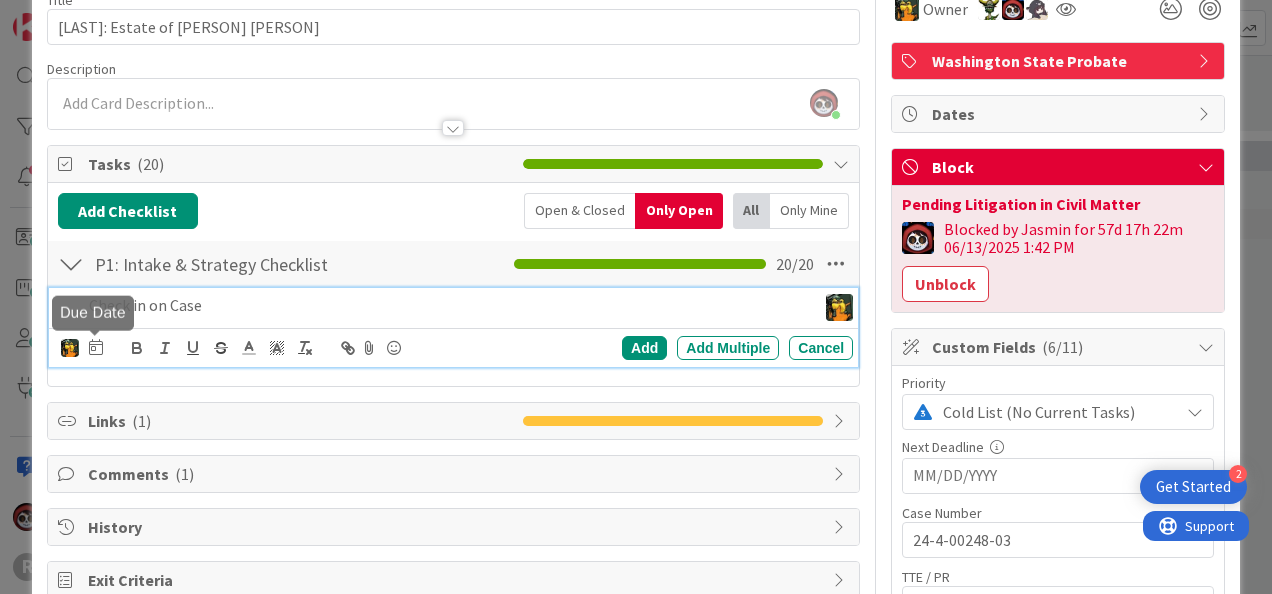 click at bounding box center (96, 347) 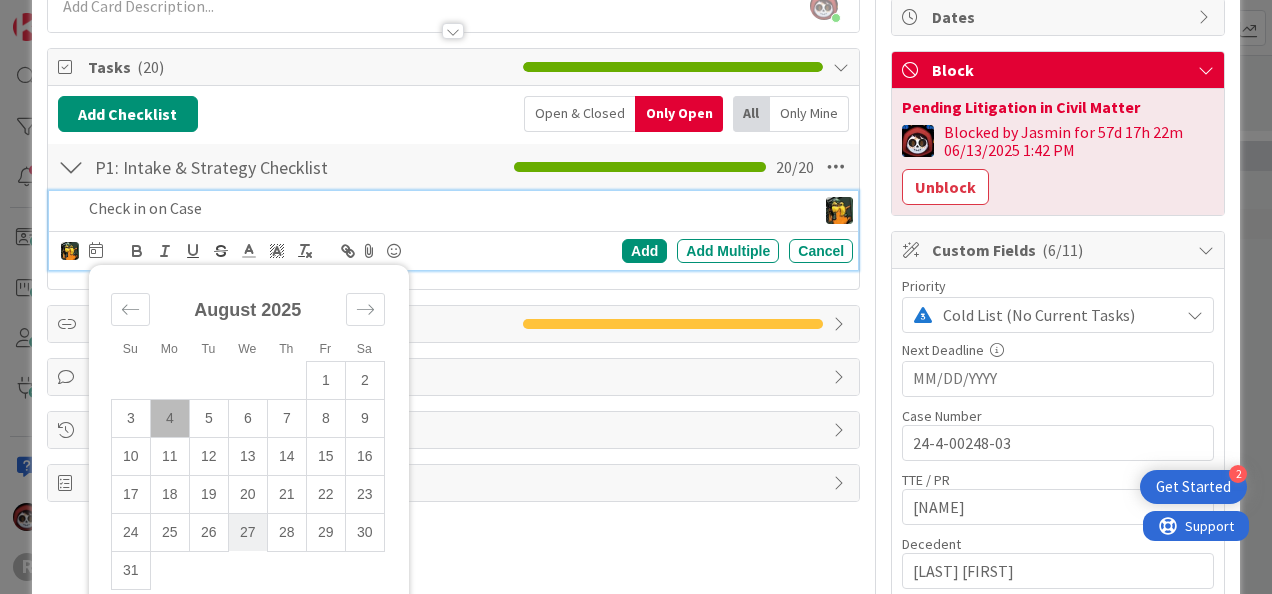 scroll, scrollTop: 200, scrollLeft: 0, axis: vertical 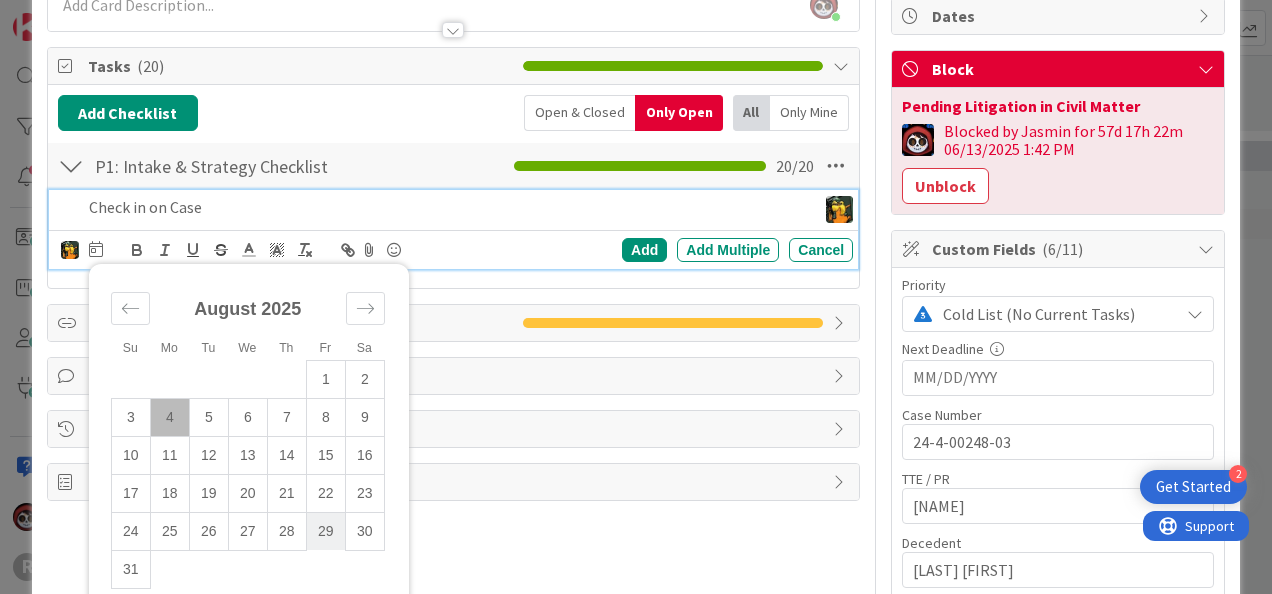 click on "29" at bounding box center [325, 531] 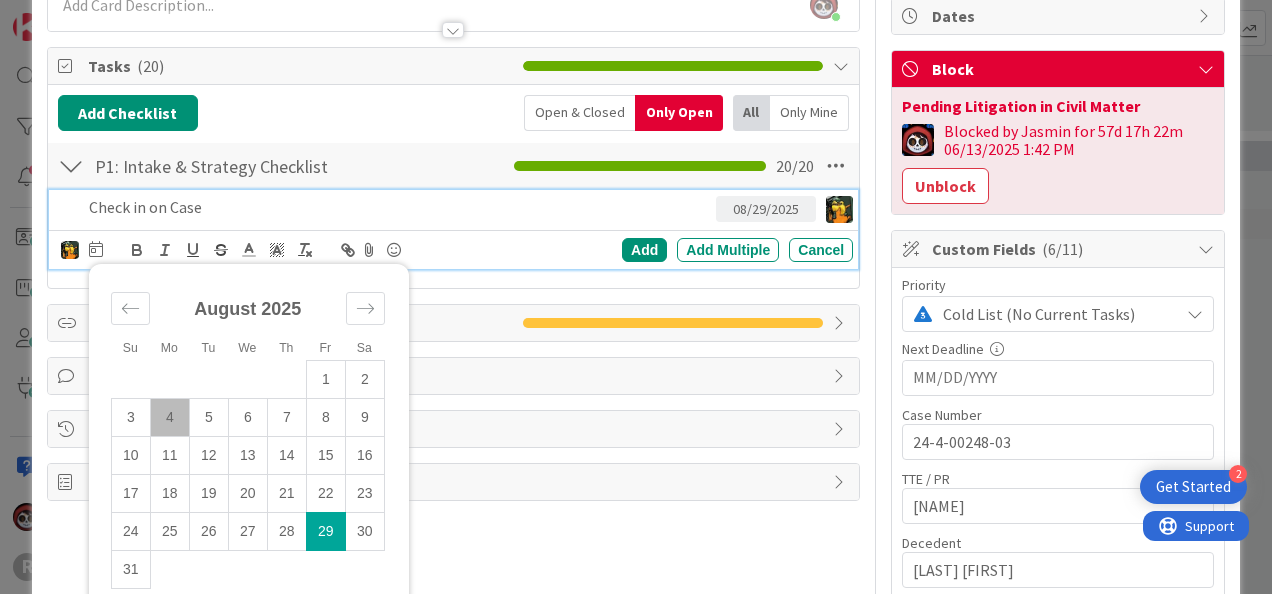 click on "mi Jasmin Sanchez Michael Robb Minka Laine Friesen Su Mo Tu We Th Fr Sa July [YEAR] 1 2 3 4 5 6 7 8 9 10 11 12 13 14 15 16 17 18 19 20 21 22 23 24 25 26 27 28 29 30 31 August [YEAR] 1 2 3 4 5 6 7 8 9 10 11 12 13 14 15 16 17 18 19 20 21 22 23 24 25 26 27 28 29 30 31 September [YEAR] 1 2 3 4 5 6 7 8 9 10 11 12 13 14 15 16 17 18 19 20 21 22 23 24 25 26 27 28 29 30 Due Date Add Add Multiple Cancel" at bounding box center (453, 249) 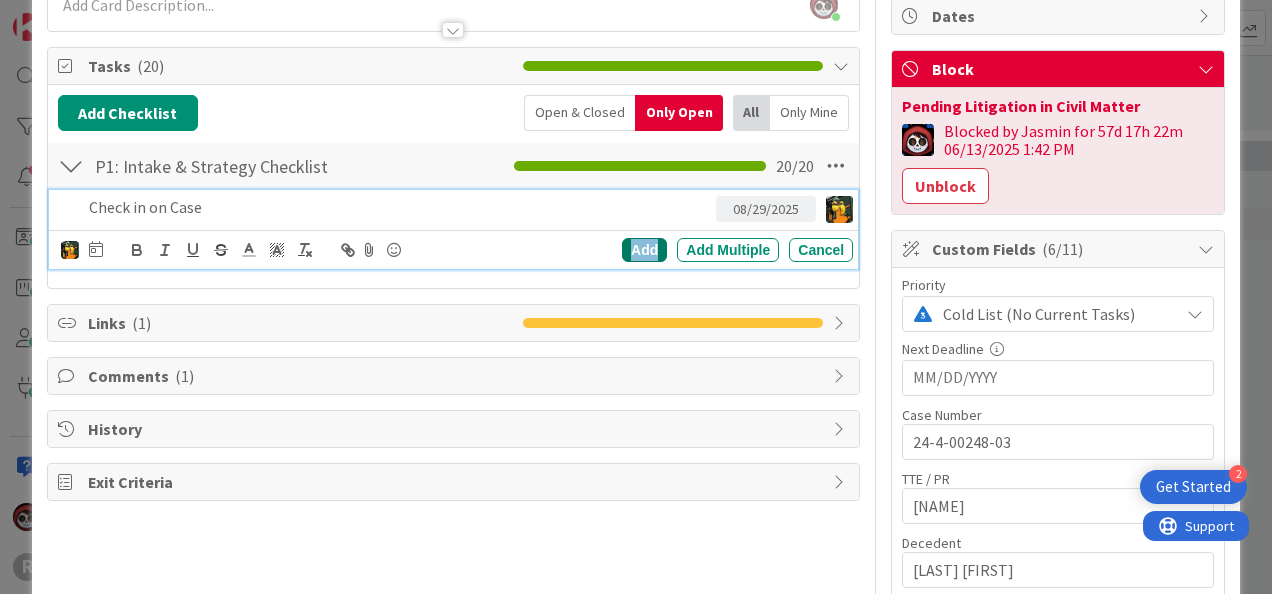 click on "Add" at bounding box center [644, 250] 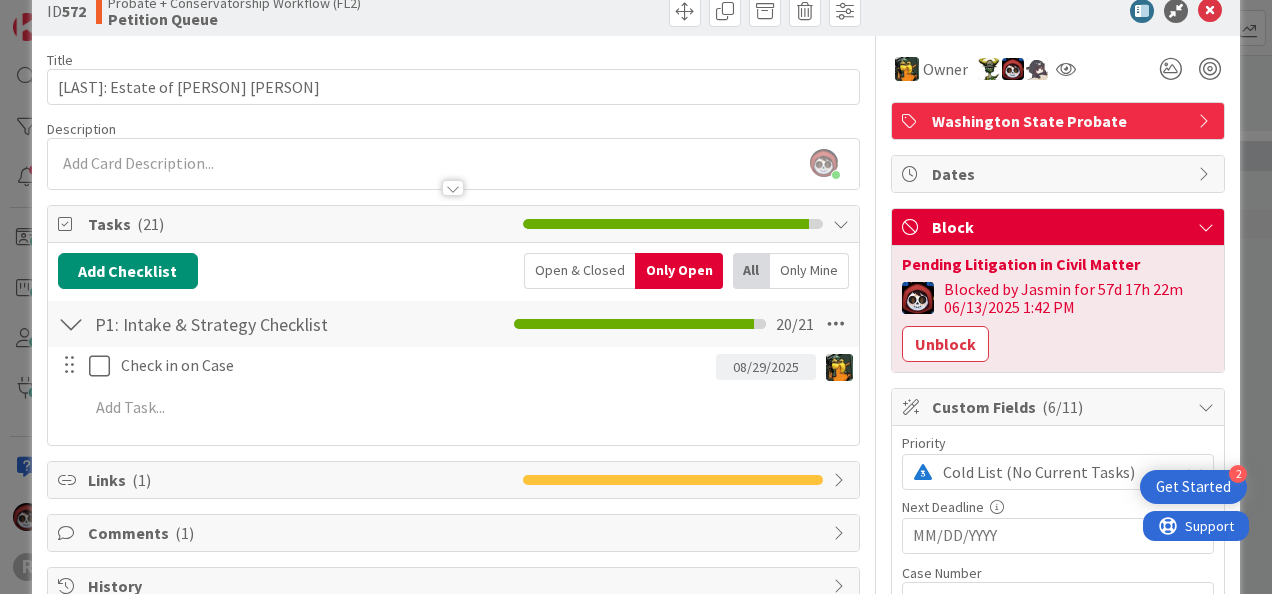 scroll, scrollTop: 0, scrollLeft: 0, axis: both 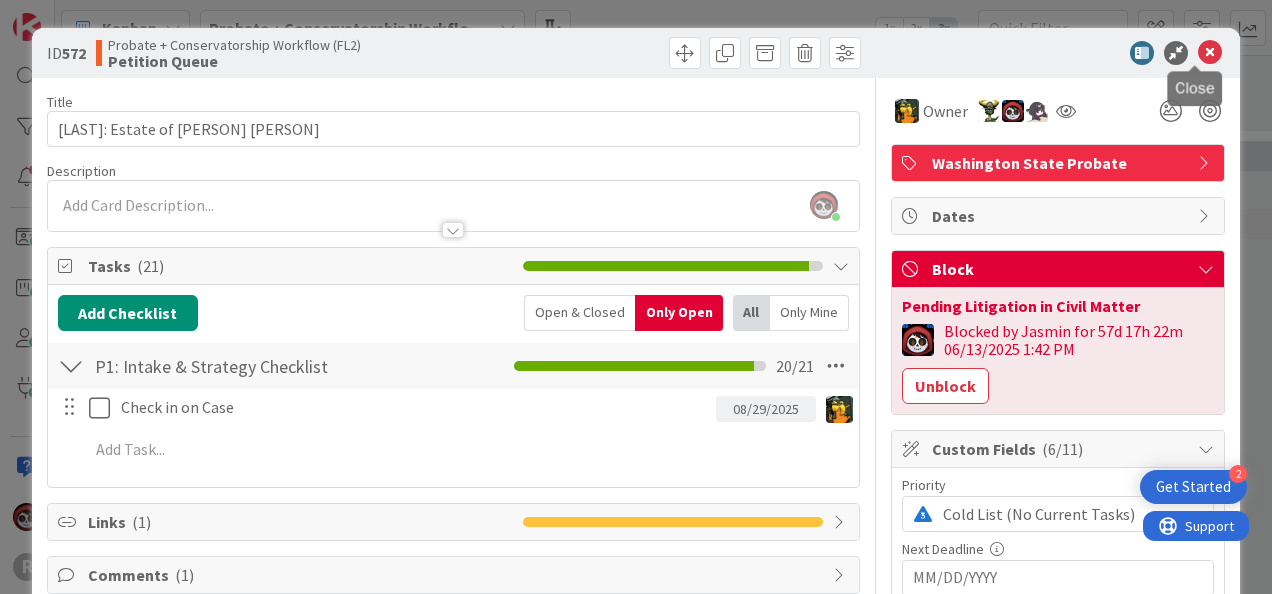 click at bounding box center [1210, 53] 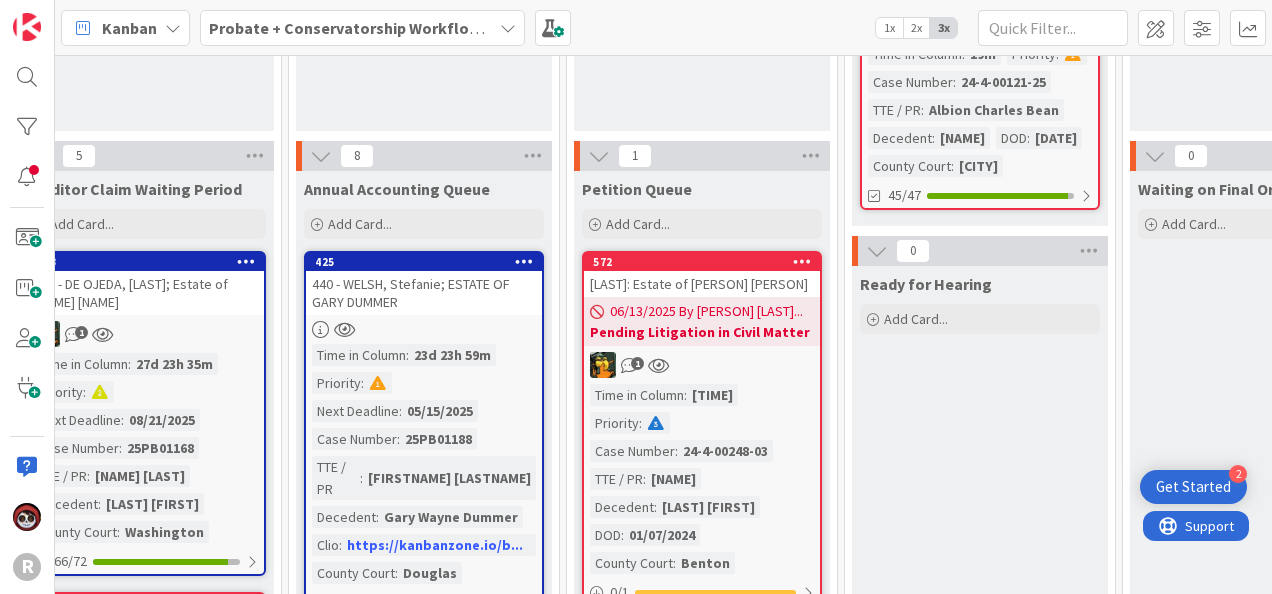 scroll, scrollTop: 298, scrollLeft: 1908, axis: both 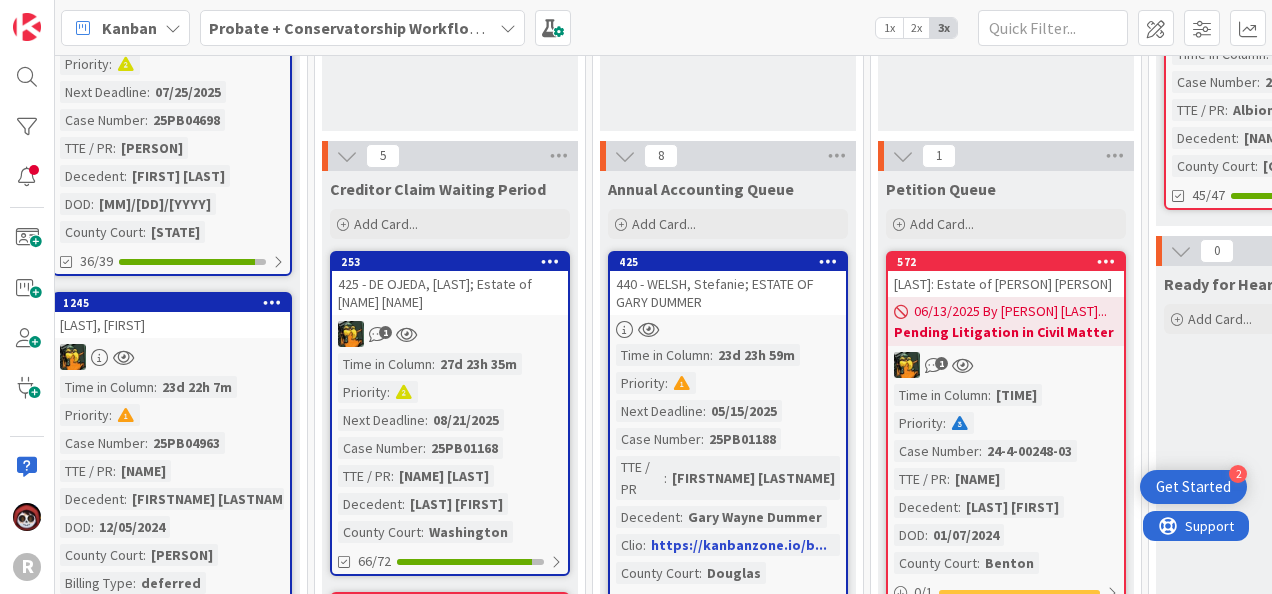 click on "425 440 - WELSH, Stefanie; ESTATE OF GARY DUMMER  Time in Column : 23d 23h 59m Priority : Next Deadline : 05/15/2025 Case Number : 25PB01188 TTE / PR  : Stefanie Rae WelshDecedent : Gary Wayne Dummer  Clio : https://kanbanzone.io/b... County Court : Douglas 1 / 1 15/18" at bounding box center [728, 446] 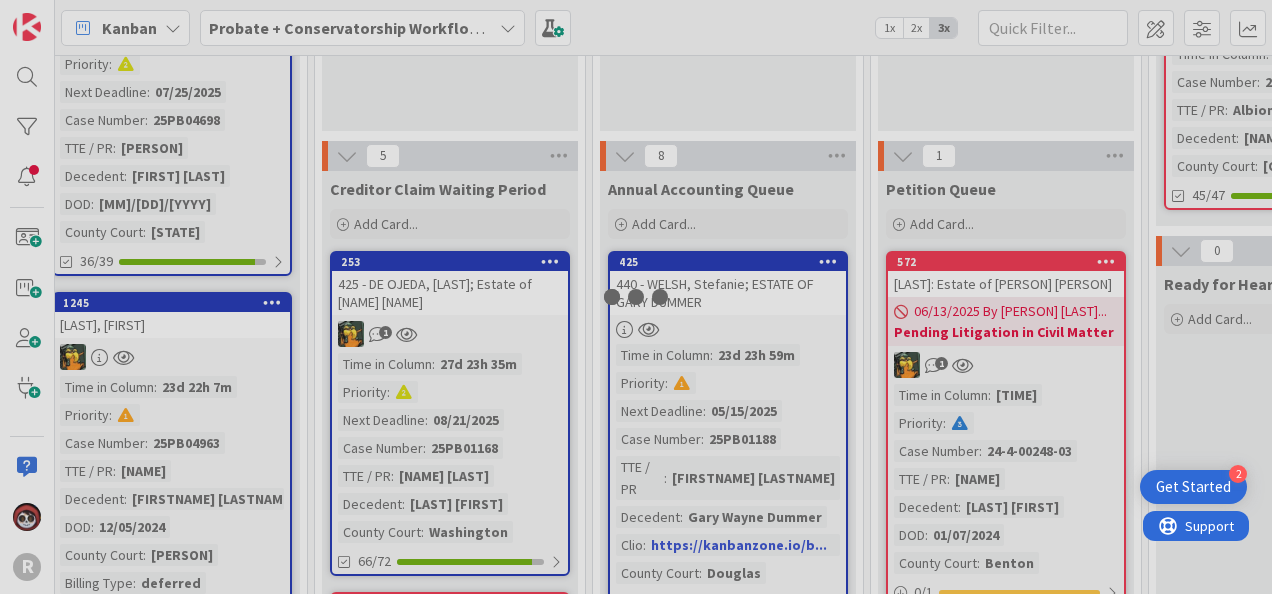 click at bounding box center [636, 297] 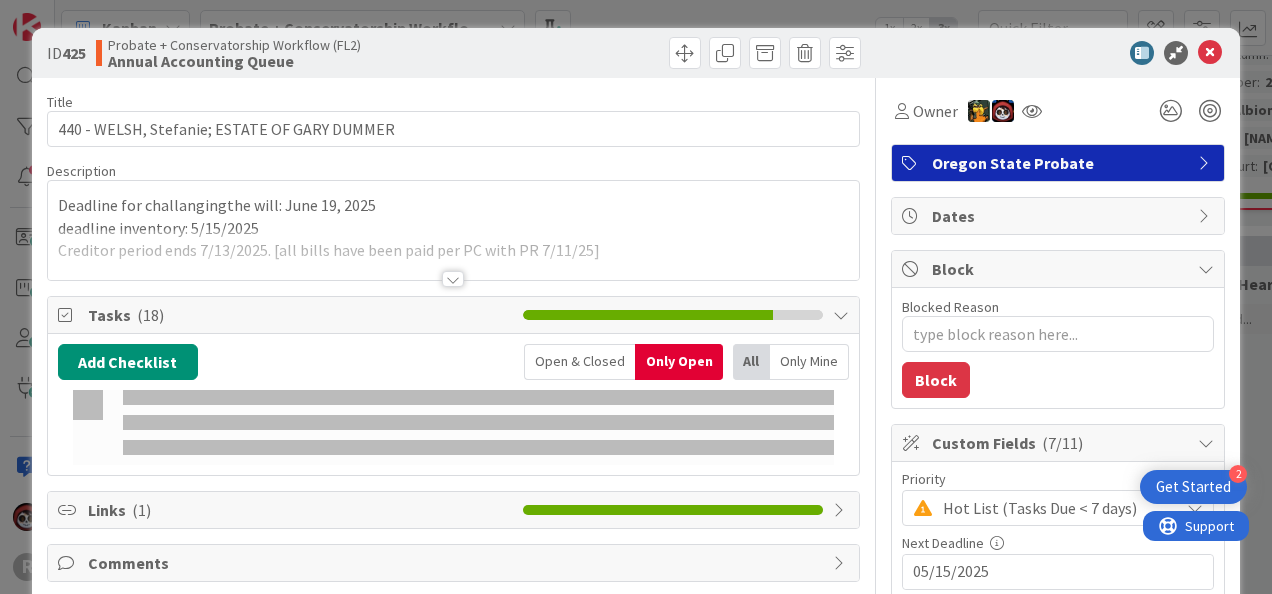 type on "x" 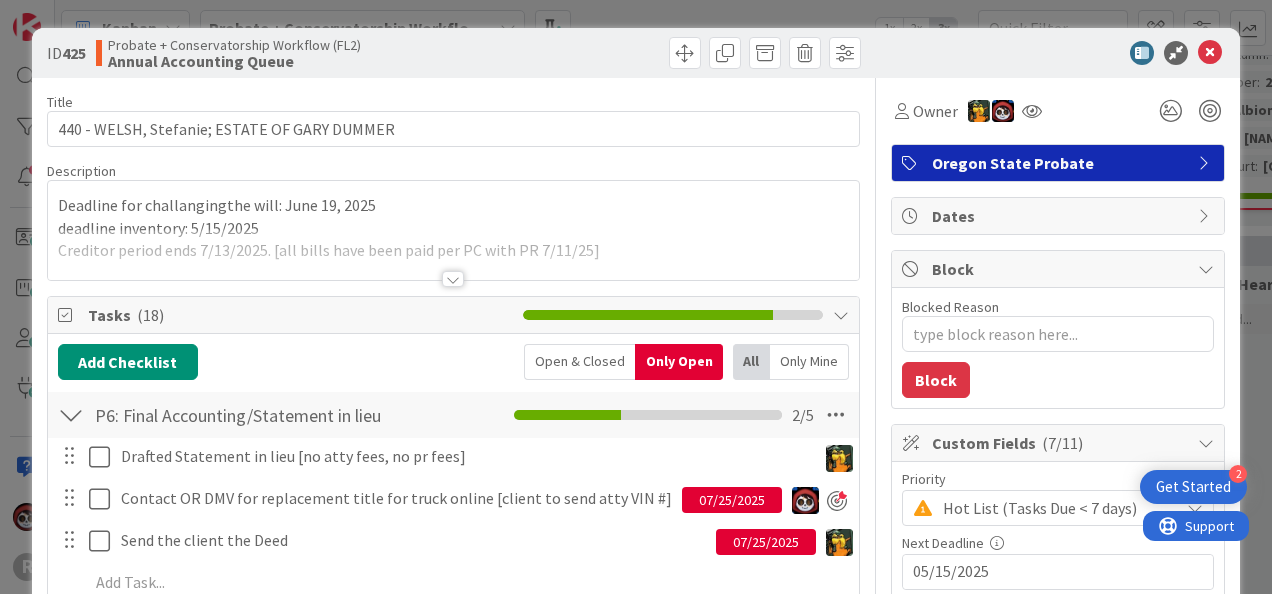 scroll, scrollTop: 0, scrollLeft: 0, axis: both 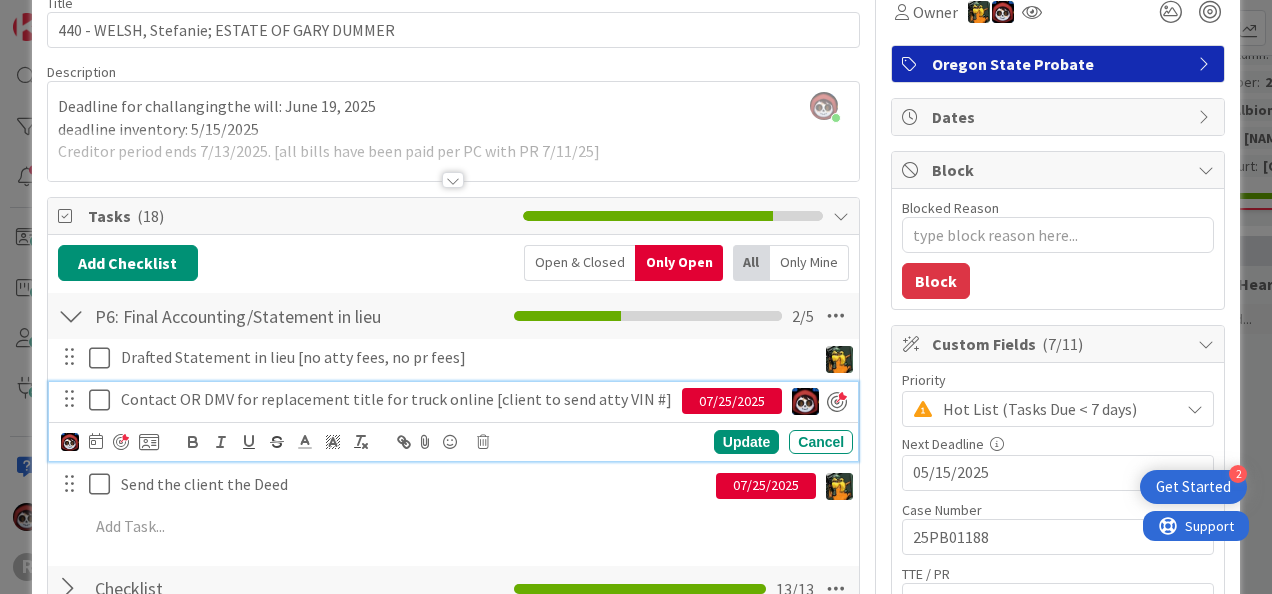 click on "Contact OR DMV for replacement title for truck online [client to send atty VIN #]" at bounding box center (397, 399) 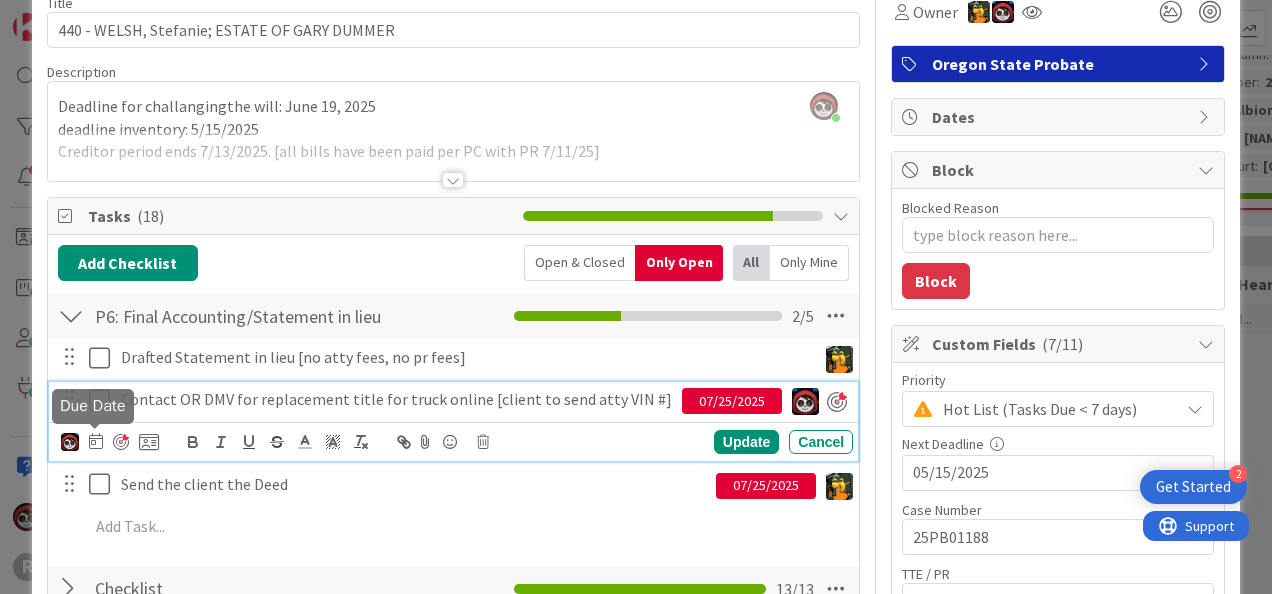 click at bounding box center (96, 441) 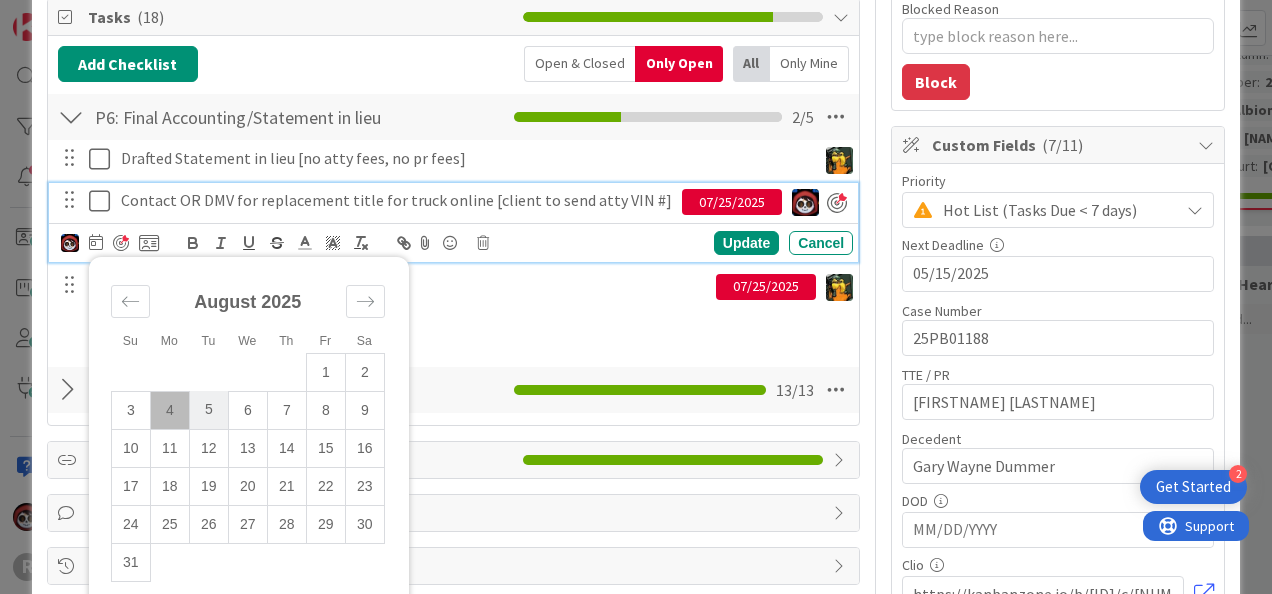 click on "5" at bounding box center [208, 410] 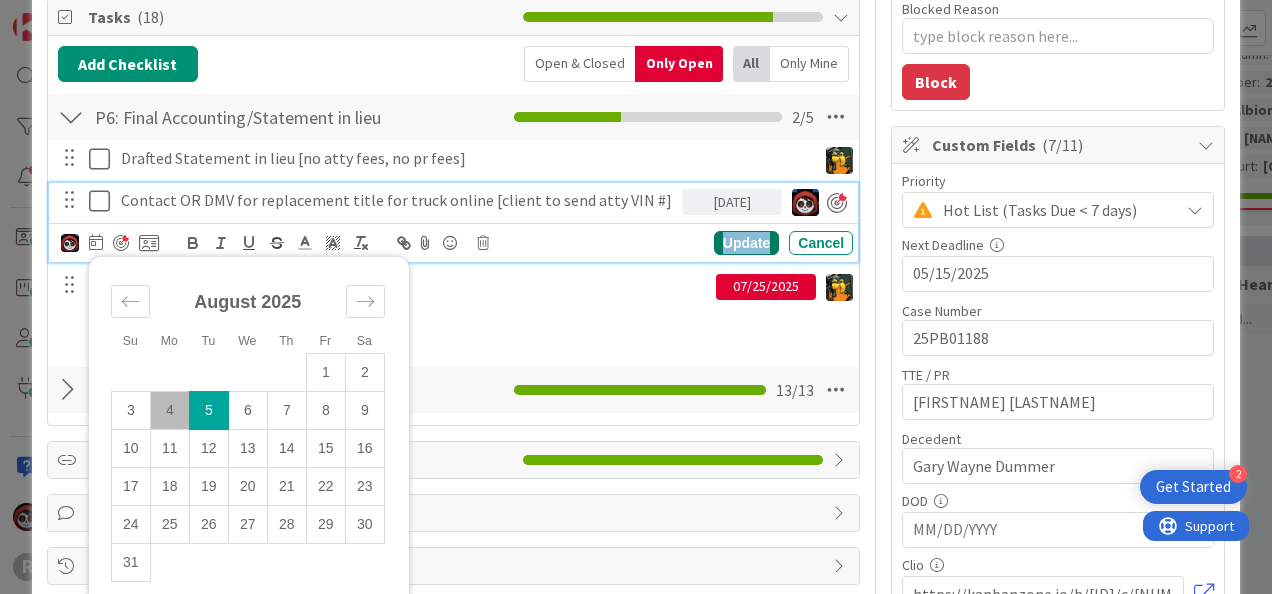 click on "Update" at bounding box center (746, 243) 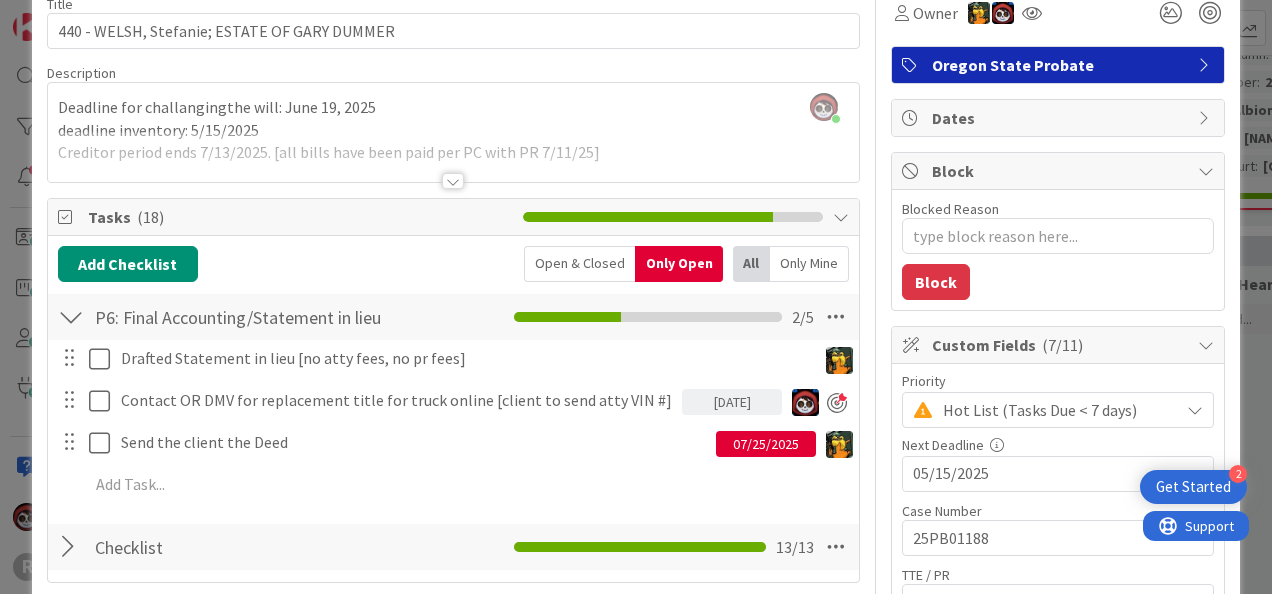 scroll, scrollTop: 98, scrollLeft: 0, axis: vertical 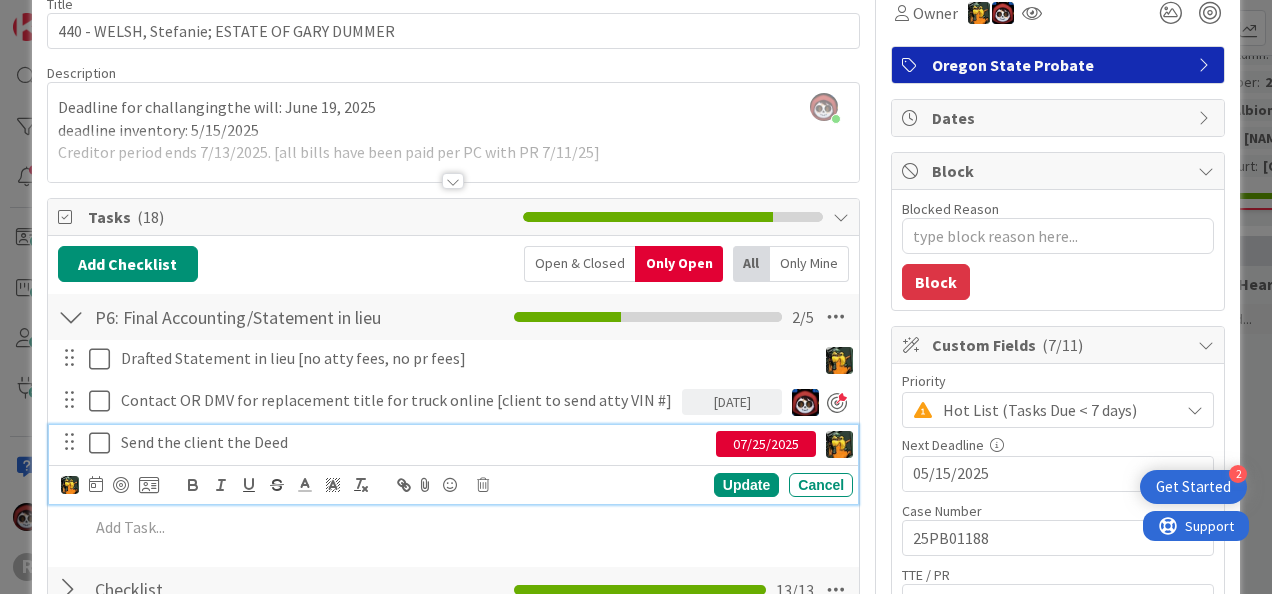 click on "Send the client the Deed" at bounding box center (414, 442) 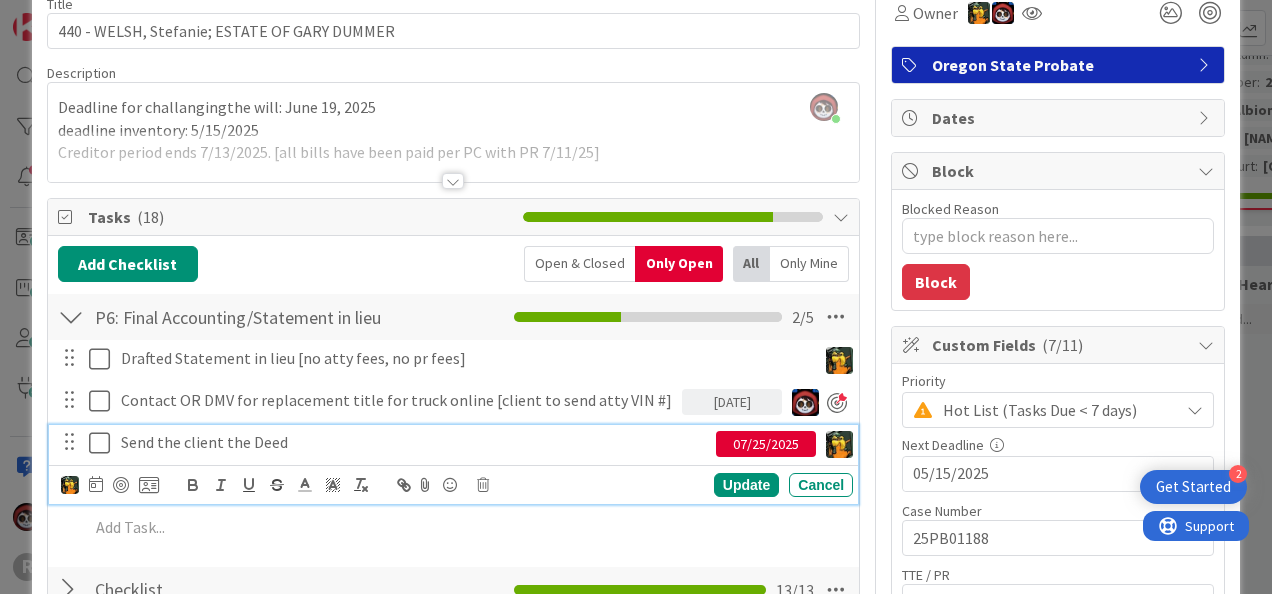 click at bounding box center (104, 443) 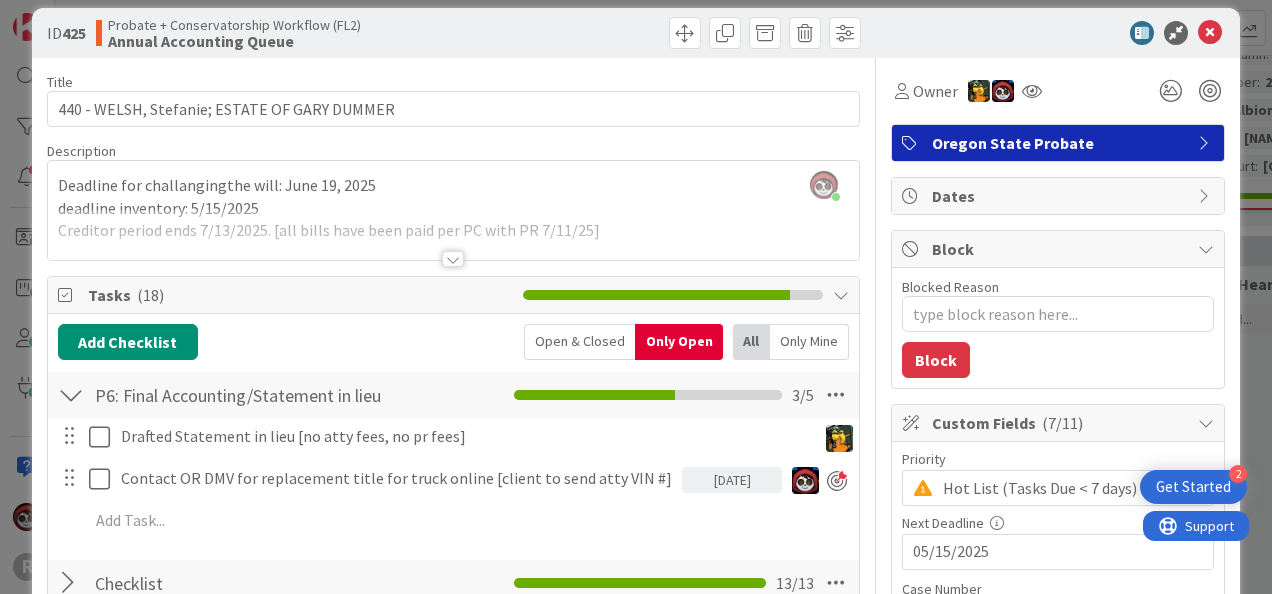 scroll, scrollTop: 0, scrollLeft: 0, axis: both 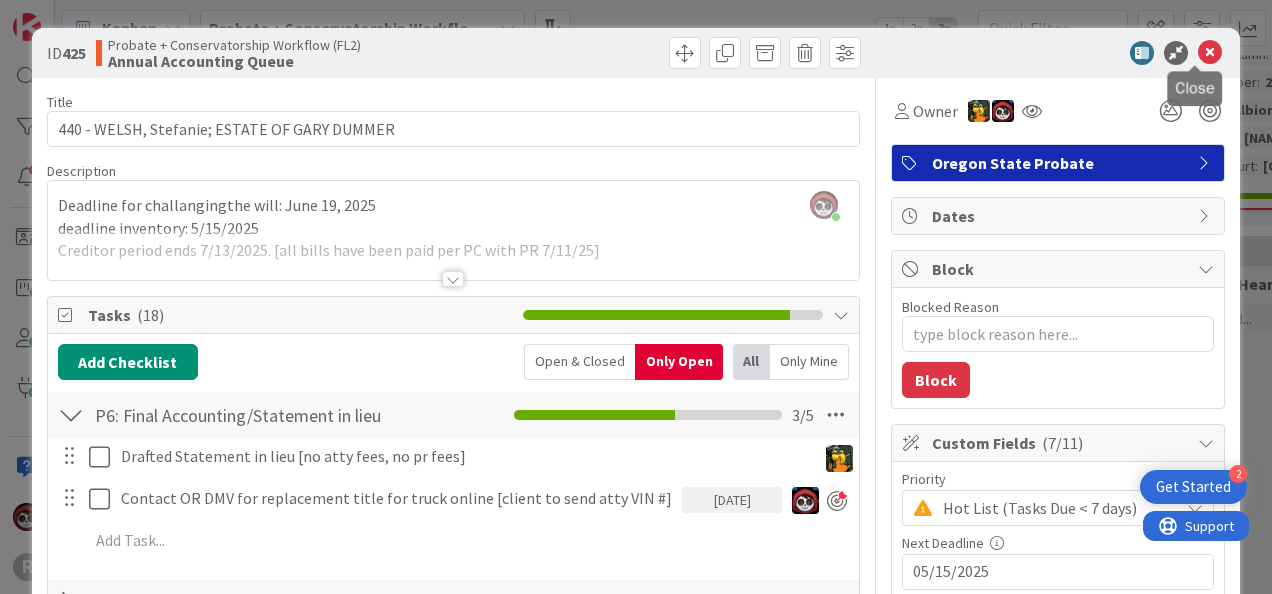 click at bounding box center (1210, 53) 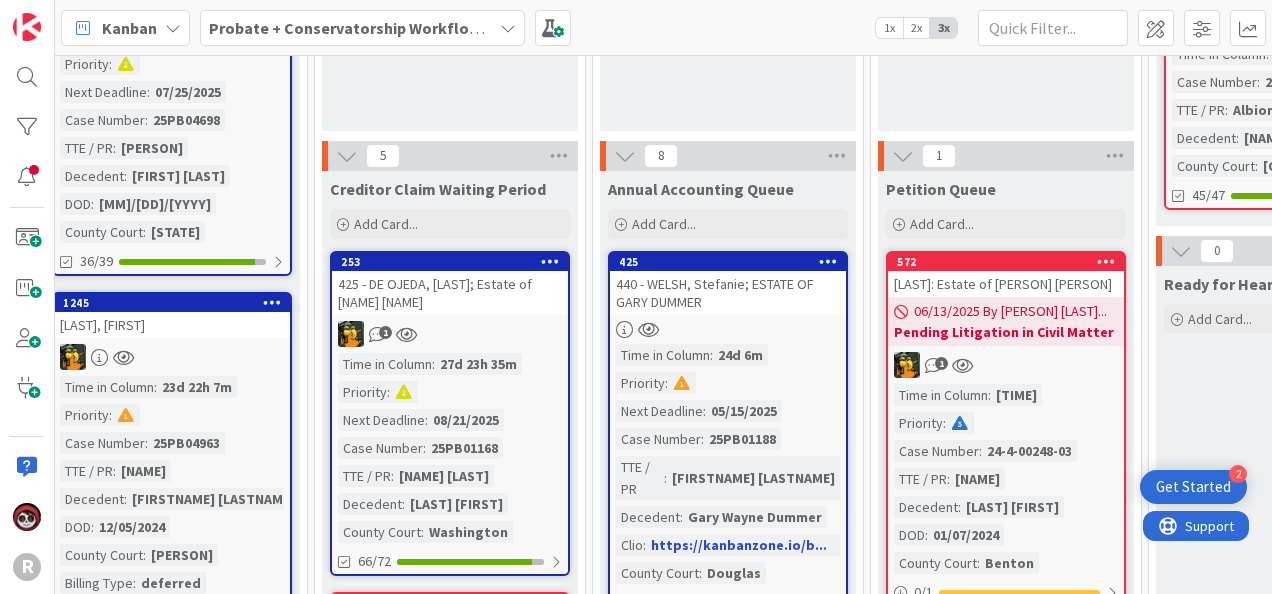 scroll, scrollTop: 0, scrollLeft: 0, axis: both 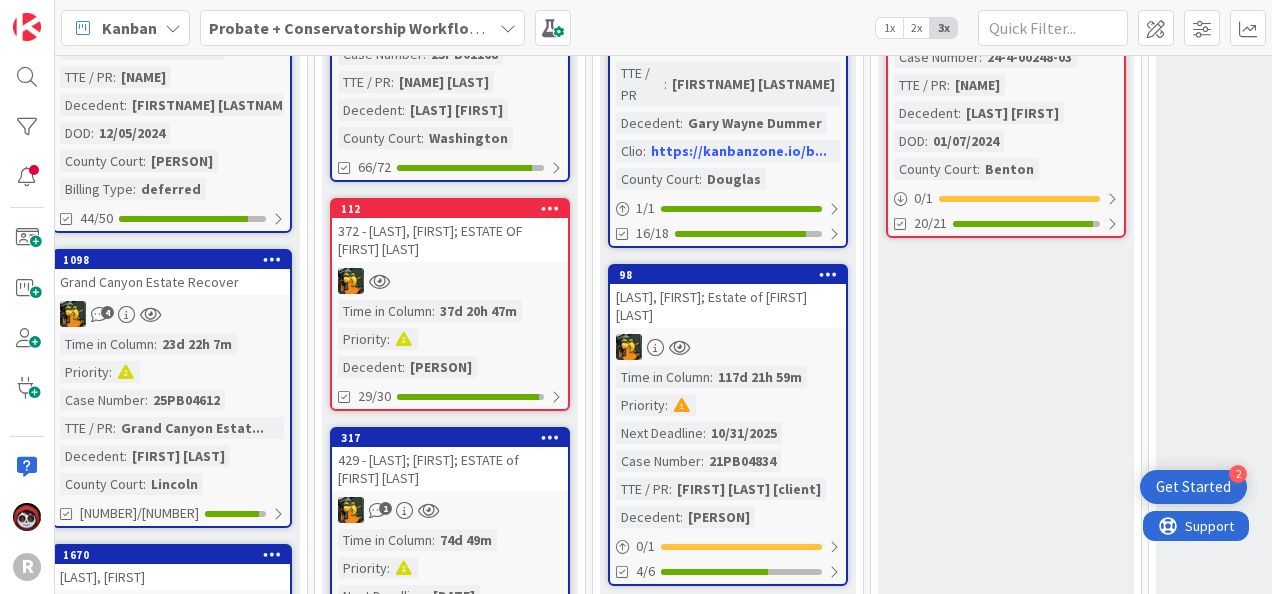 click at bounding box center [728, 347] 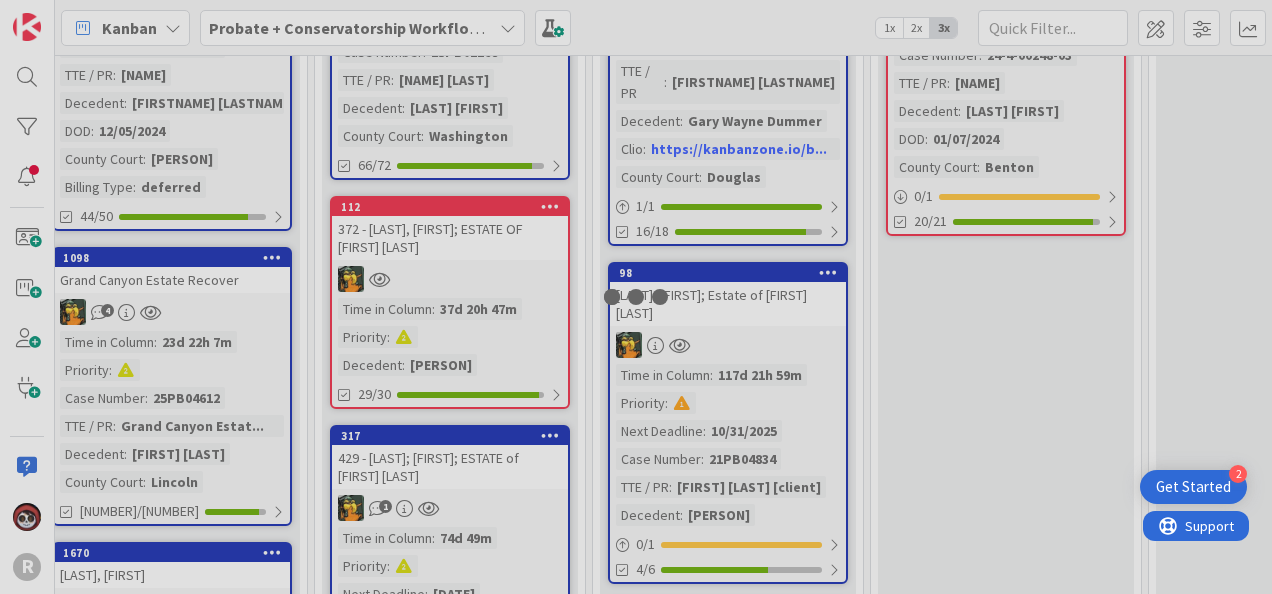 click at bounding box center [636, 297] 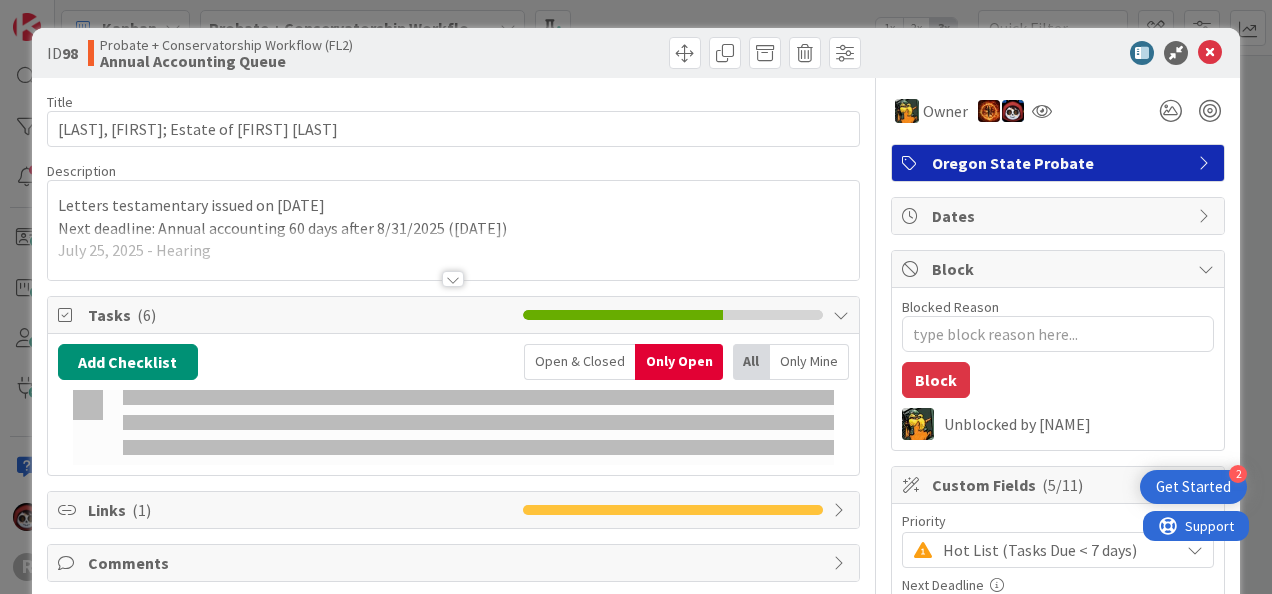 scroll, scrollTop: 696, scrollLeft: 1678, axis: both 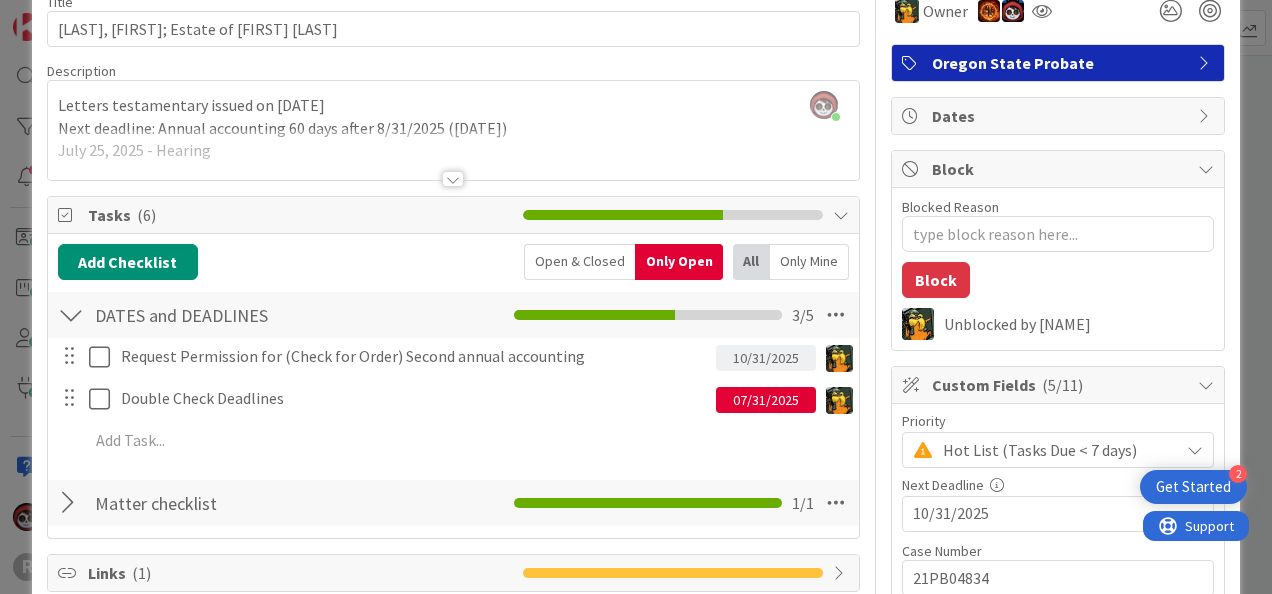 click at bounding box center [453, 179] 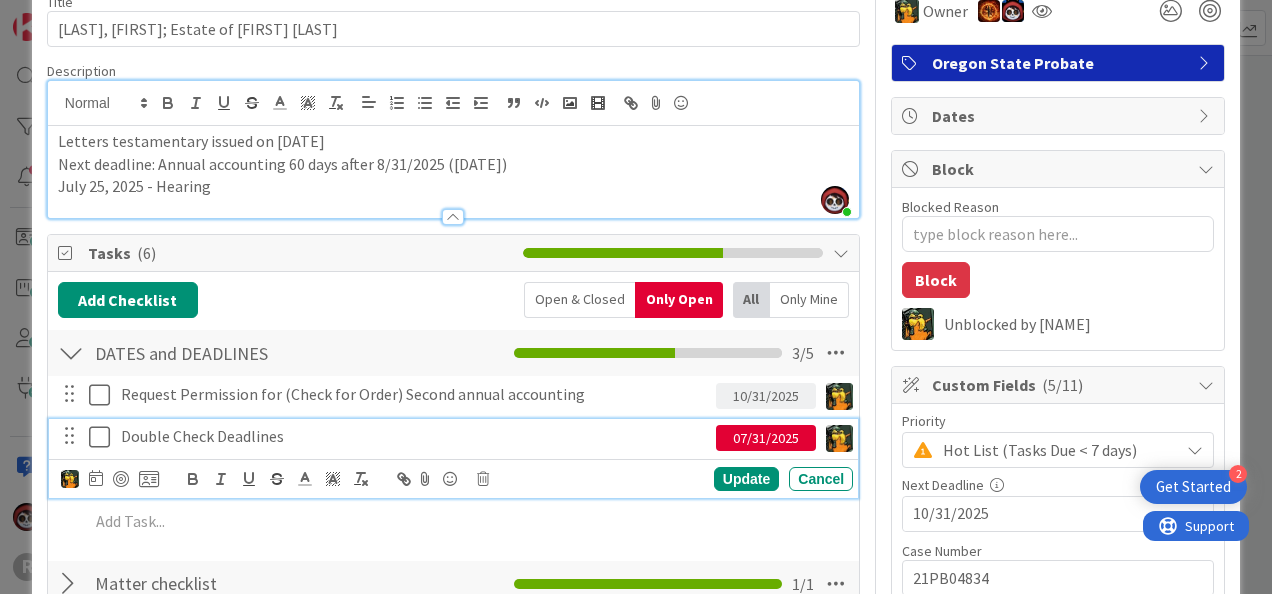 click at bounding box center (104, 437) 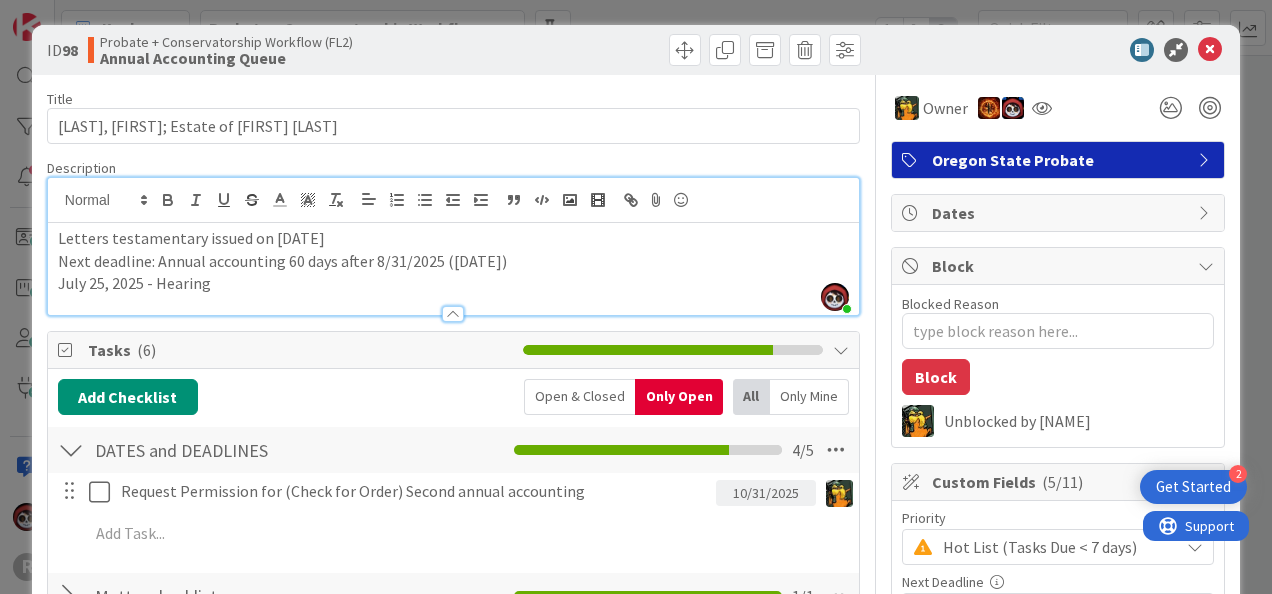 scroll, scrollTop: 2, scrollLeft: 0, axis: vertical 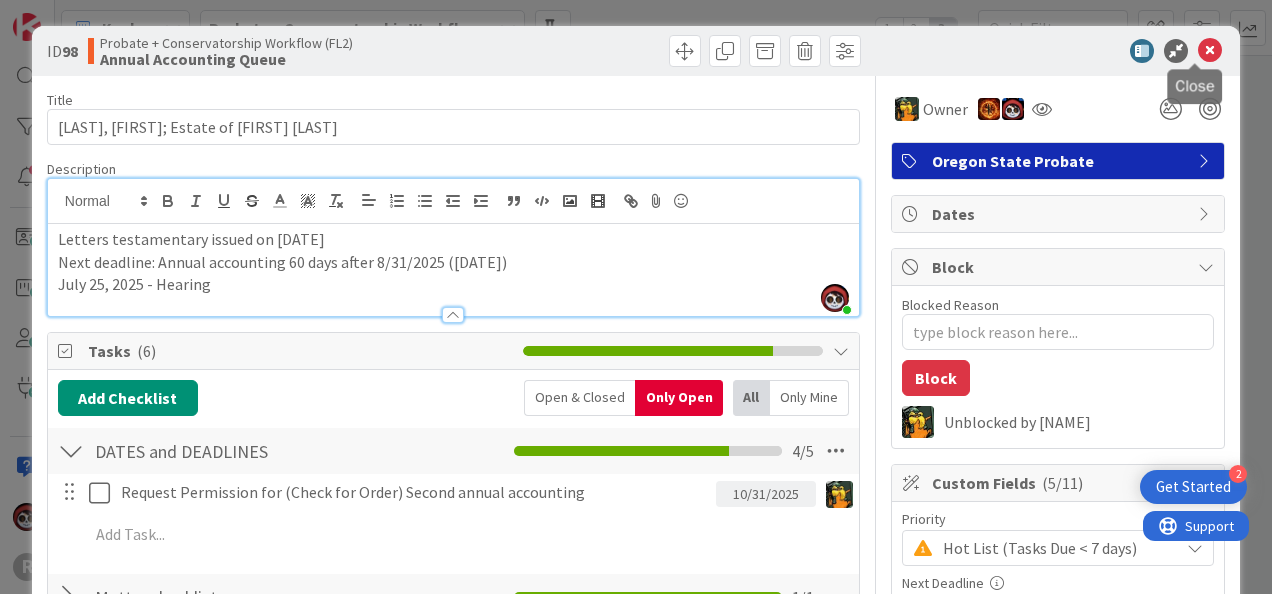 click at bounding box center (1210, 51) 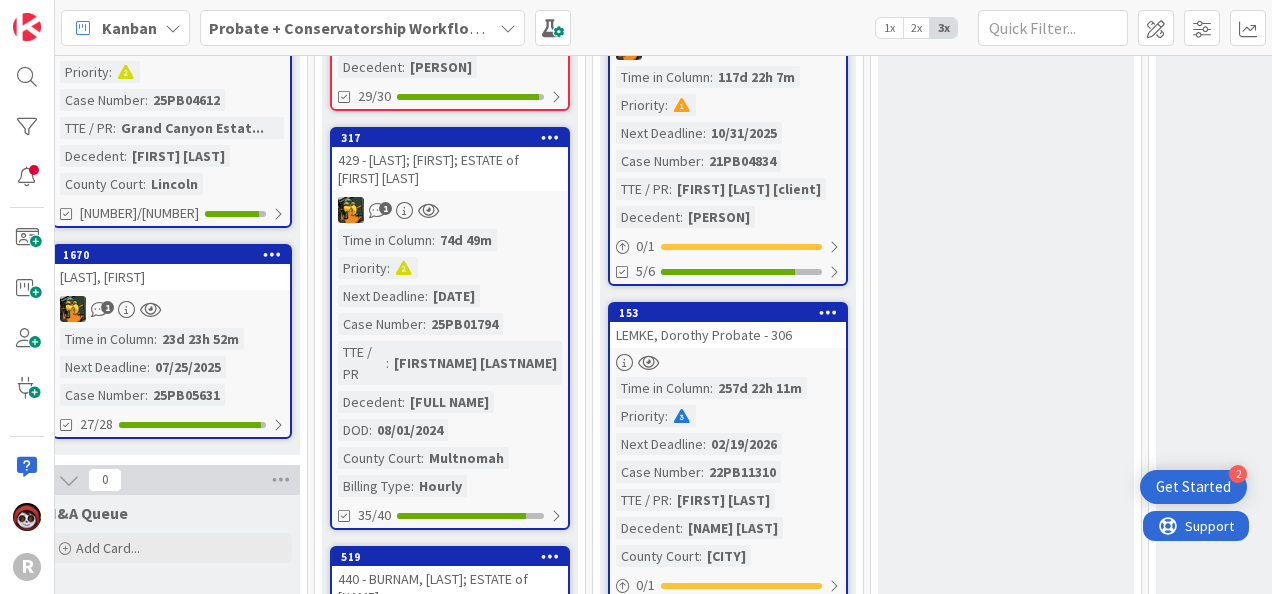 scroll, scrollTop: 0, scrollLeft: 0, axis: both 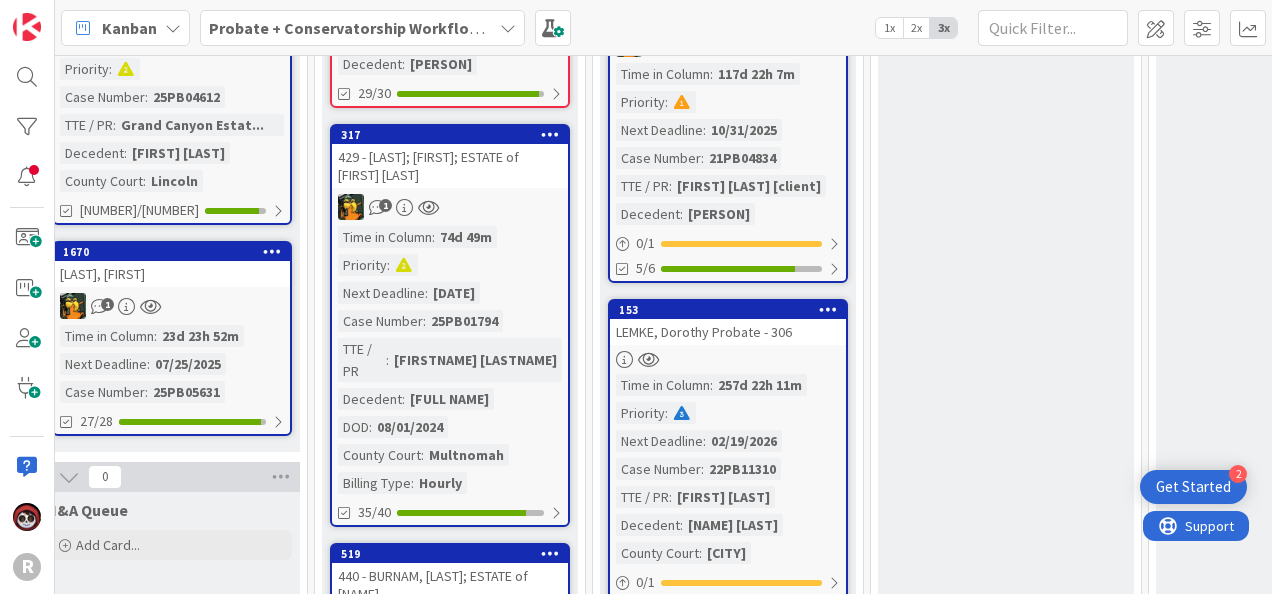 click on "[NUMBER] [LAST], [PERSON] Probate - [NUMBER] Time in Column : [TIME] Priority : Next Deadline : [DATE] Case Number : [NUMBER] TTE / PR  : [PERSON] Decedent : [PERSON] County Court : [CITY] [NUMBER] / [NUMBER] [DATE]" at bounding box center [728, 460] 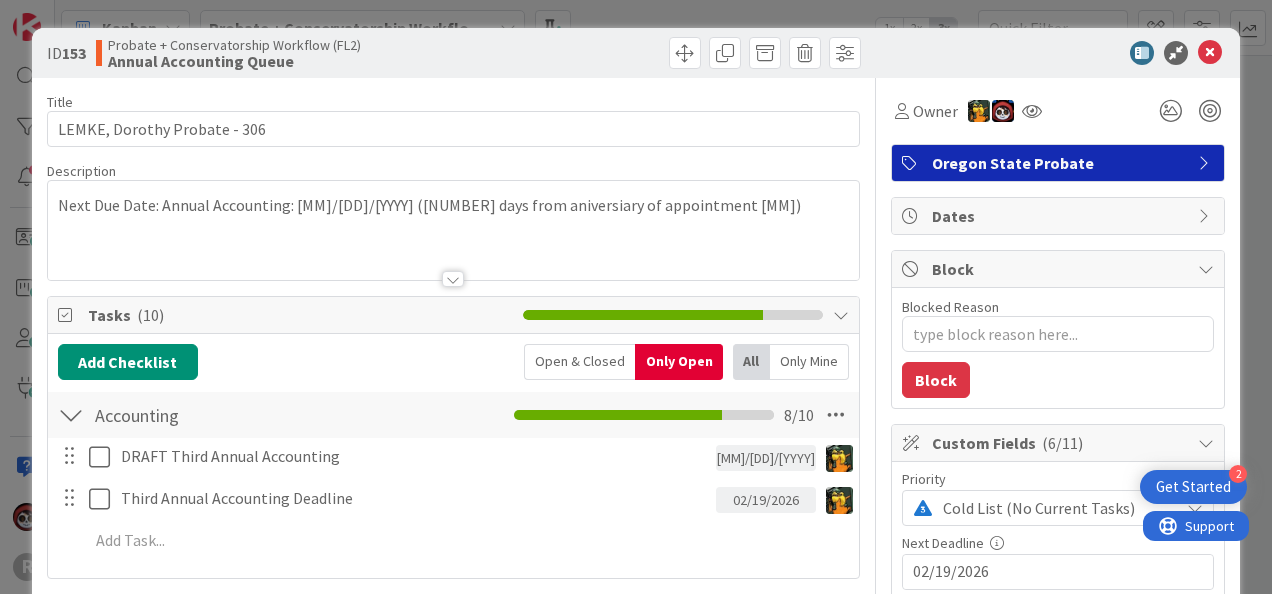 scroll, scrollTop: 12, scrollLeft: 0, axis: vertical 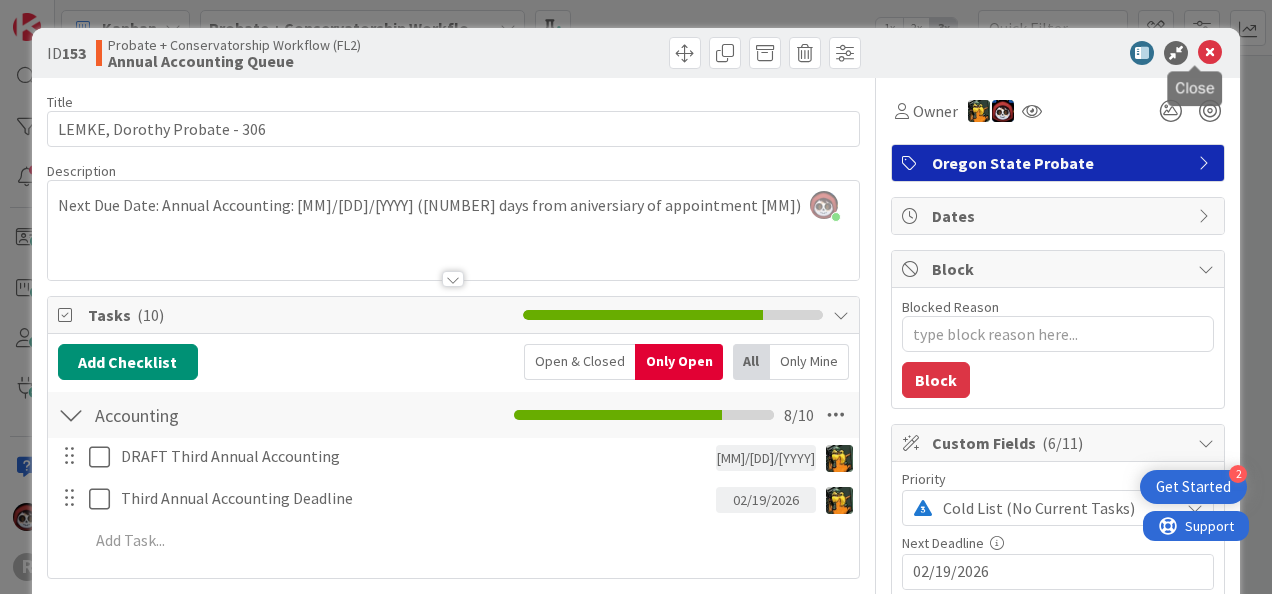 click at bounding box center [1210, 53] 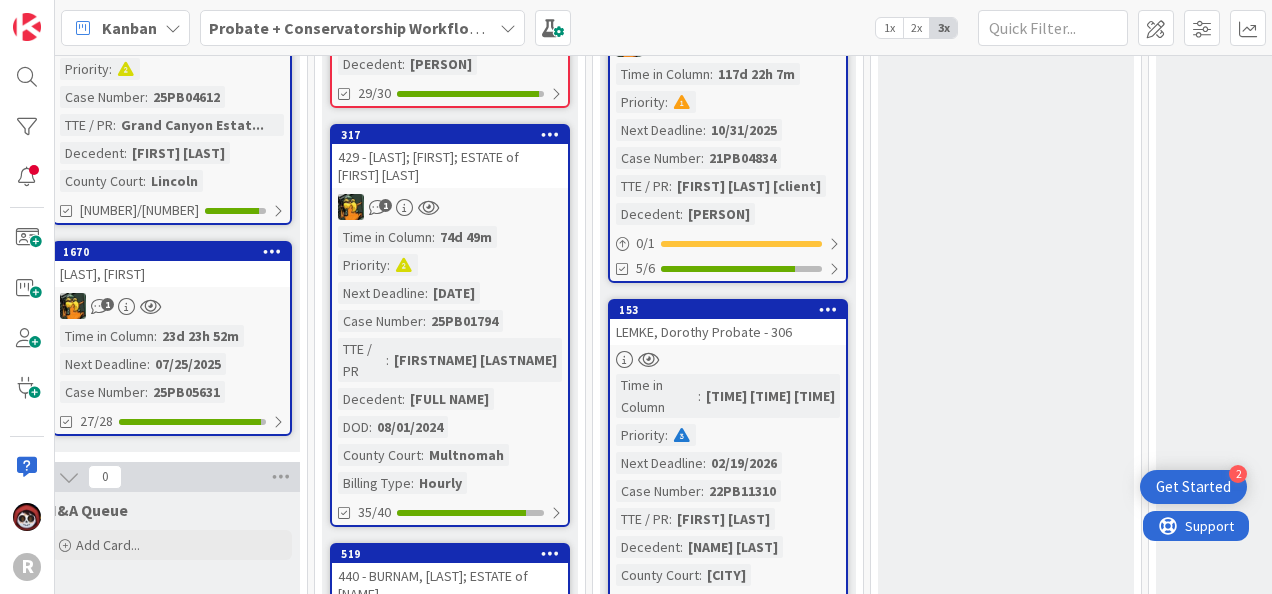 scroll, scrollTop: 998, scrollLeft: 1678, axis: both 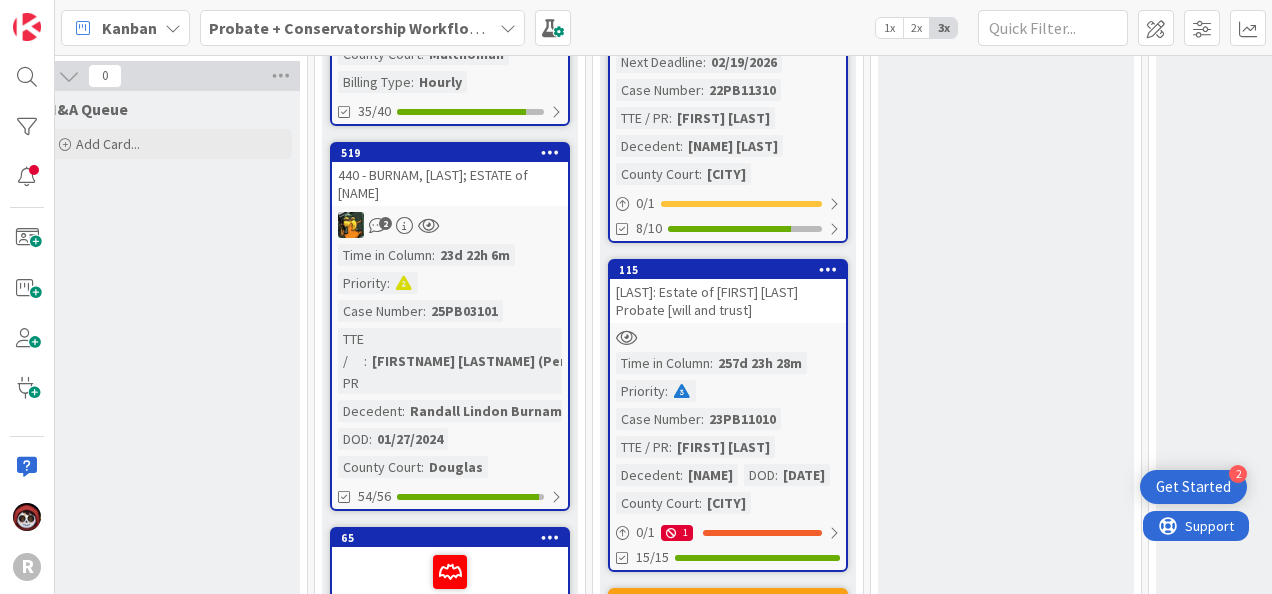 click at bounding box center [728, 337] 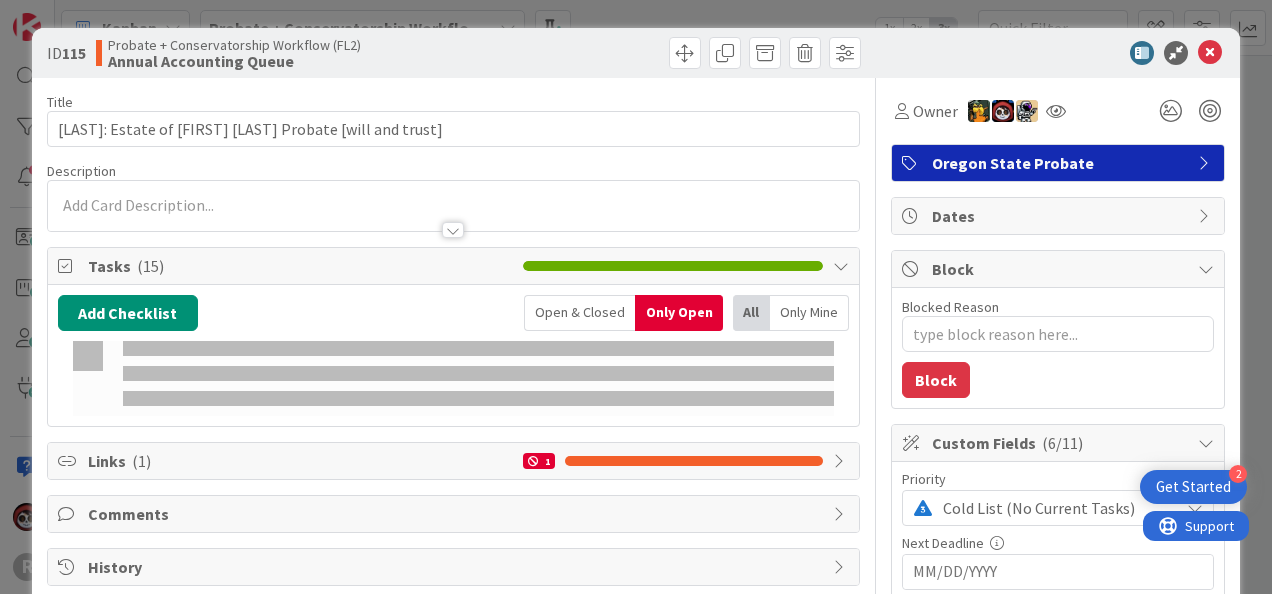 type on "x" 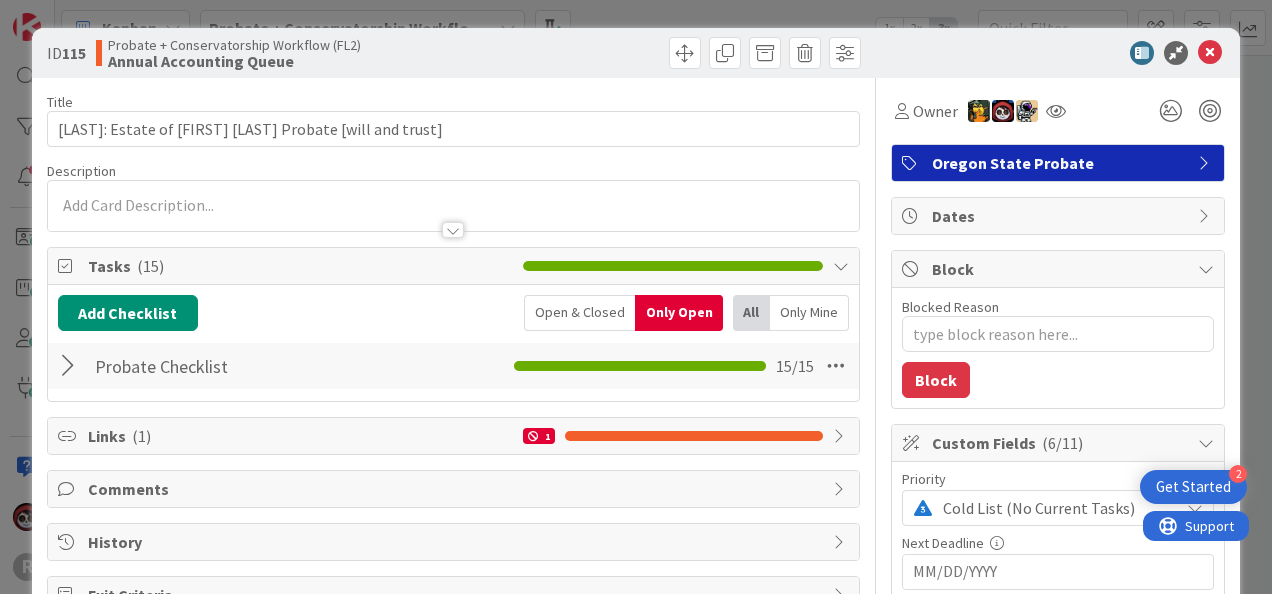 scroll, scrollTop: 0, scrollLeft: 0, axis: both 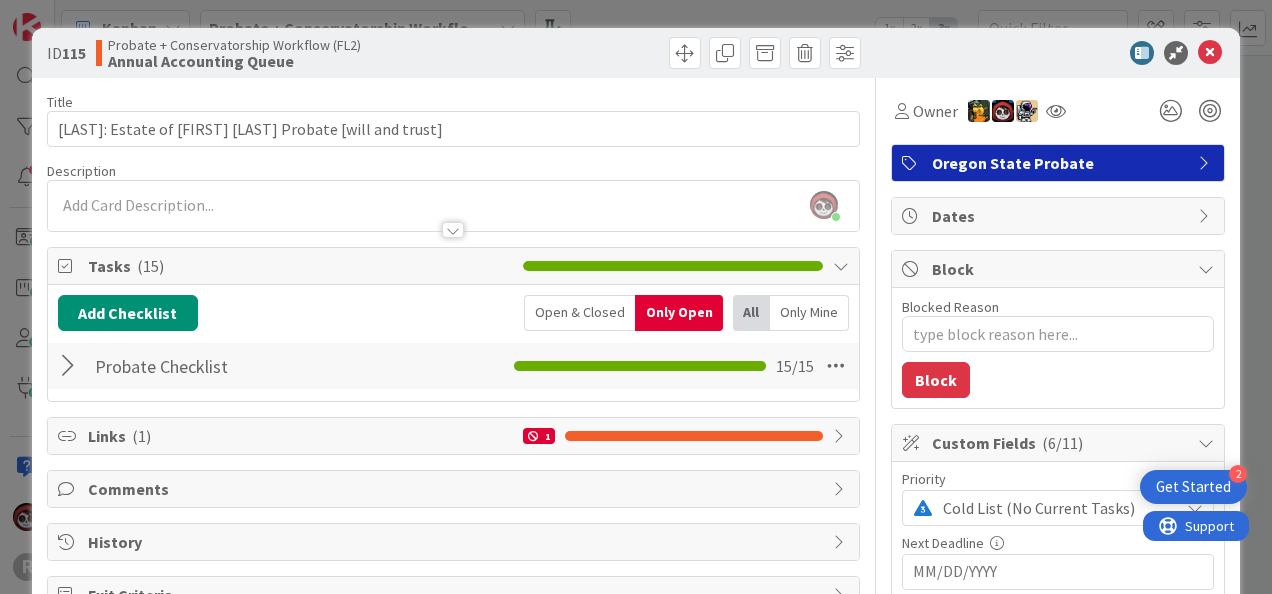 click at bounding box center (71, 366) 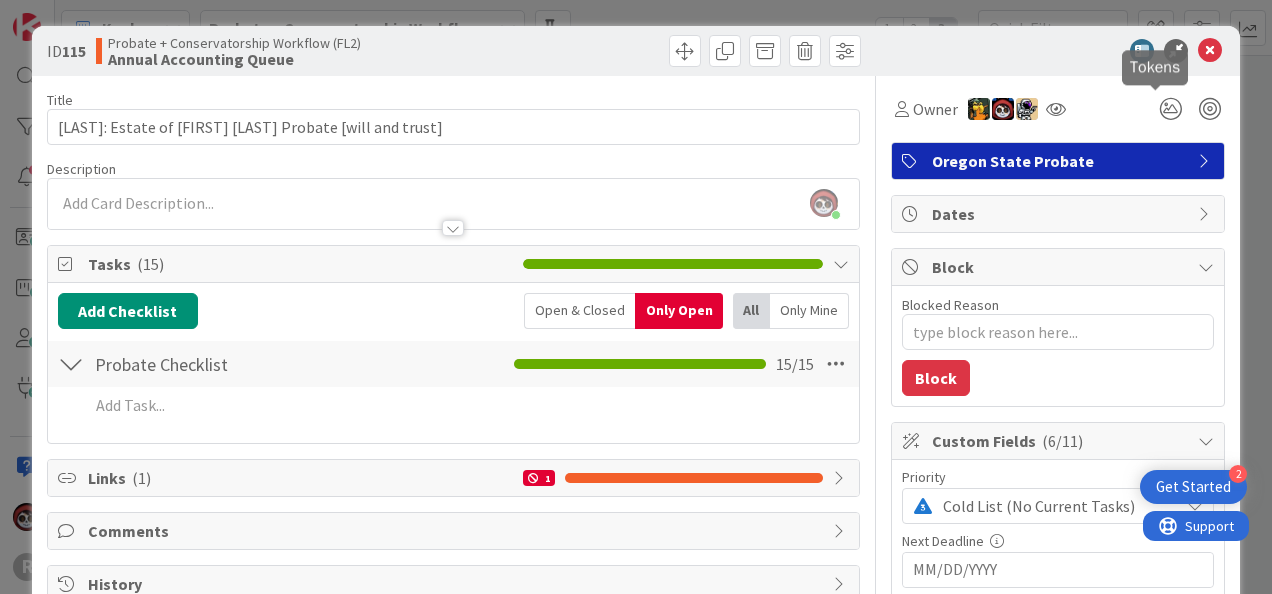 scroll, scrollTop: 0, scrollLeft: 0, axis: both 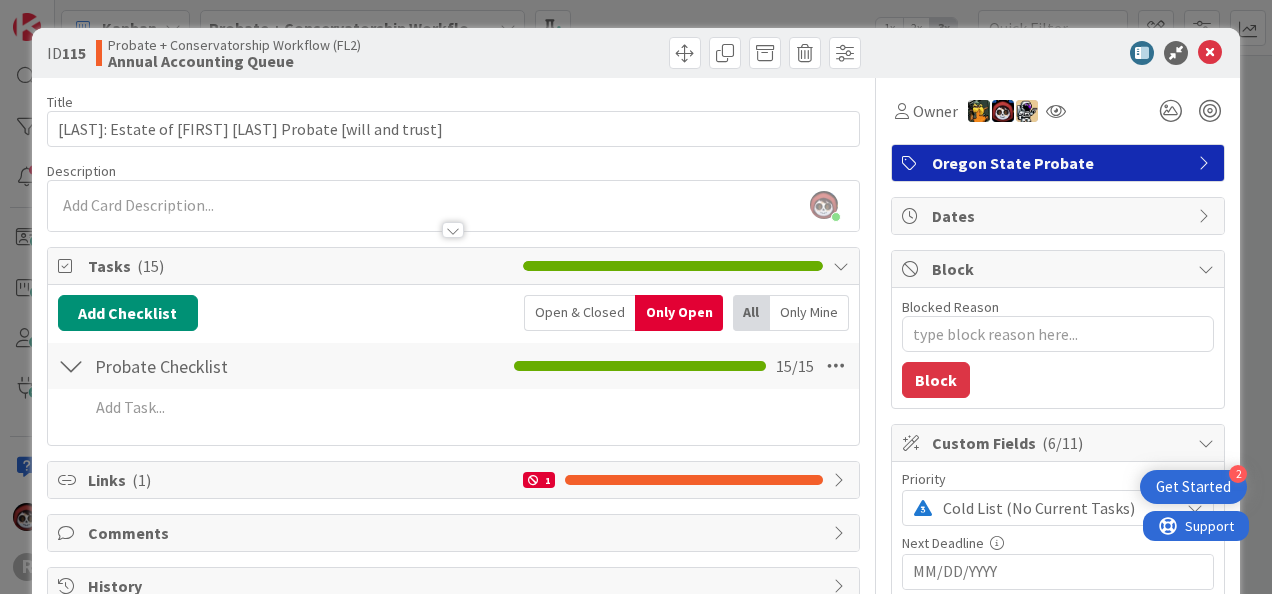 click on "Add Add Multiple Cancel" at bounding box center [453, 411] 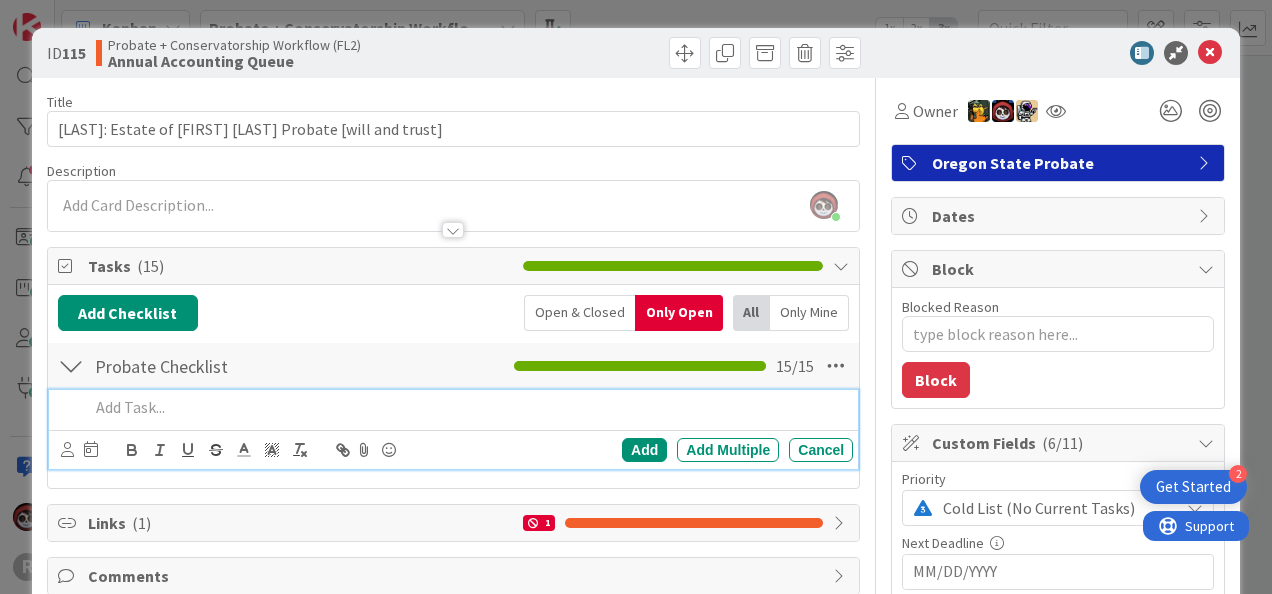 click at bounding box center (467, 407) 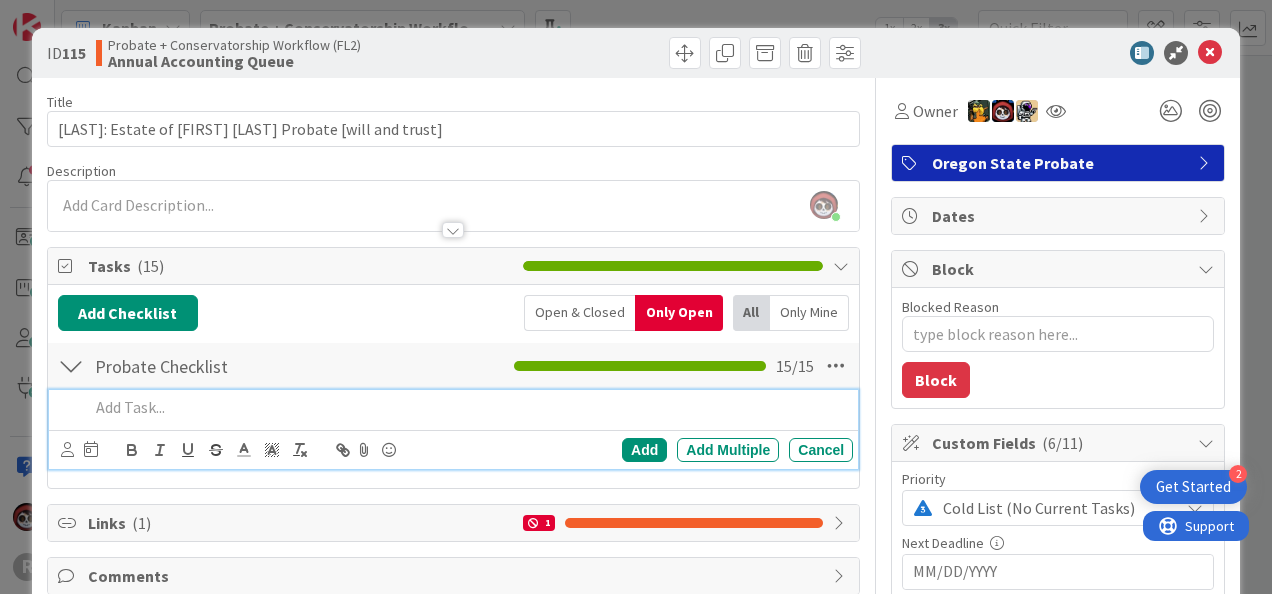 click at bounding box center (467, 407) 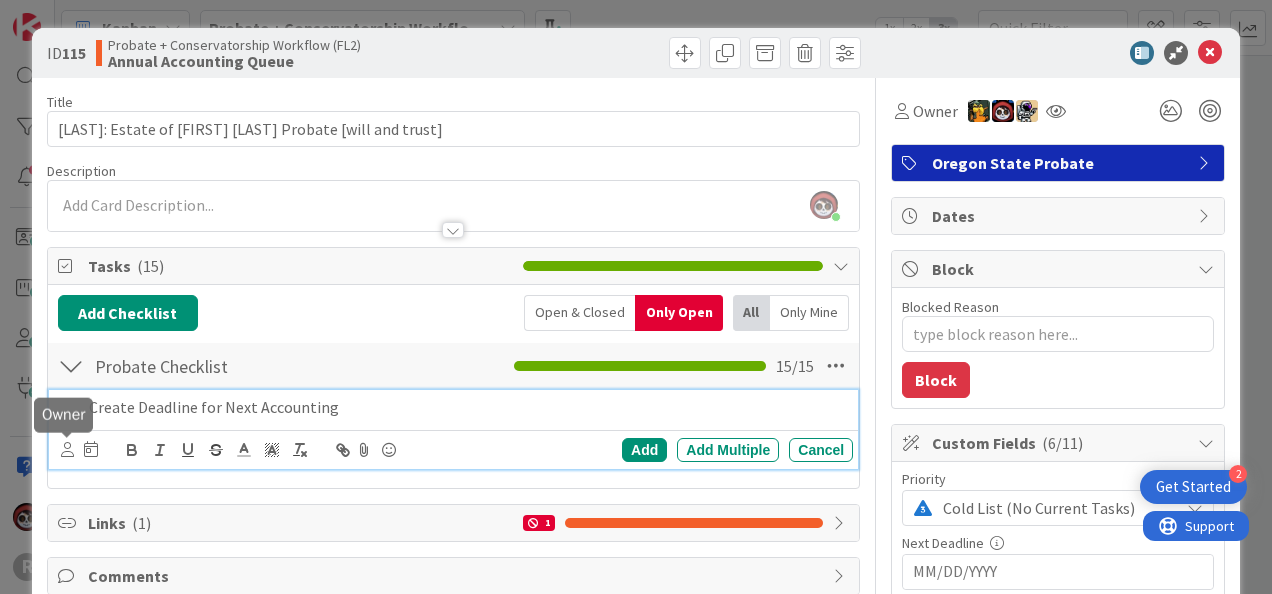 click at bounding box center [67, 449] 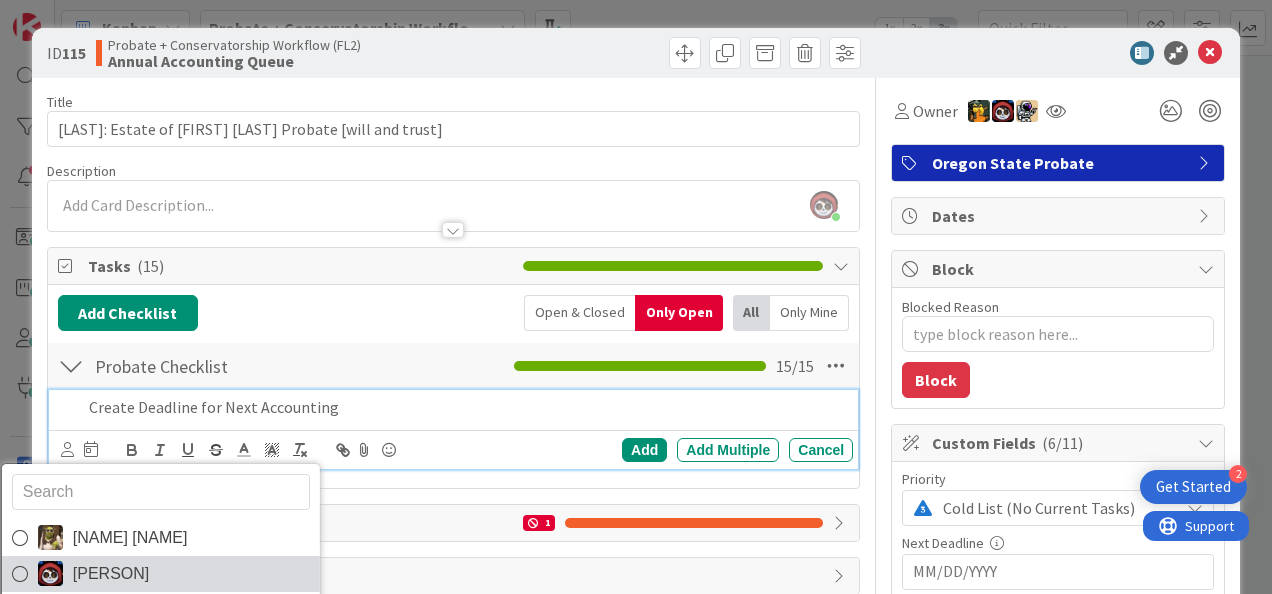 click on "[PERSON]" at bounding box center (110, 574) 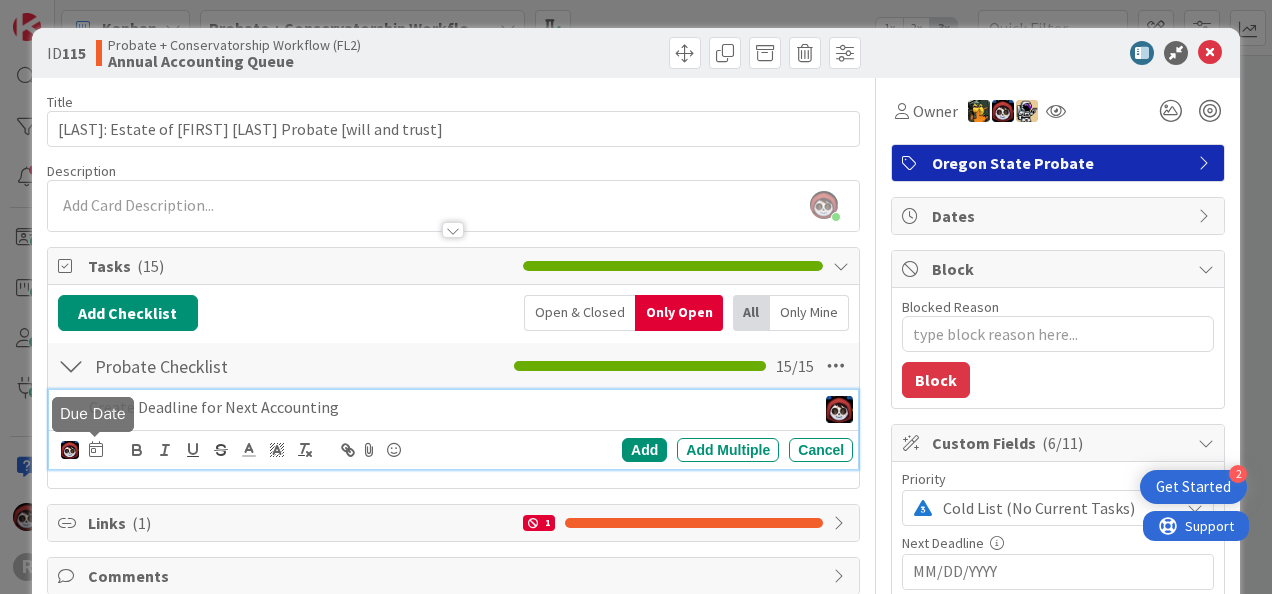 click at bounding box center [96, 449] 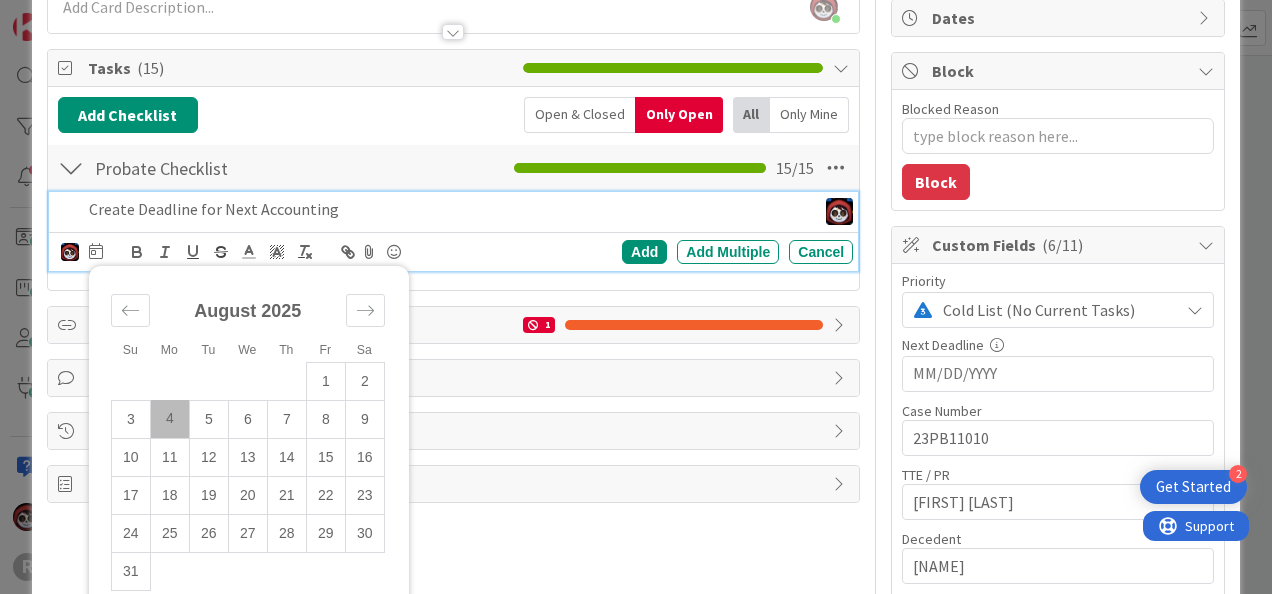 click on "4" at bounding box center [169, 419] 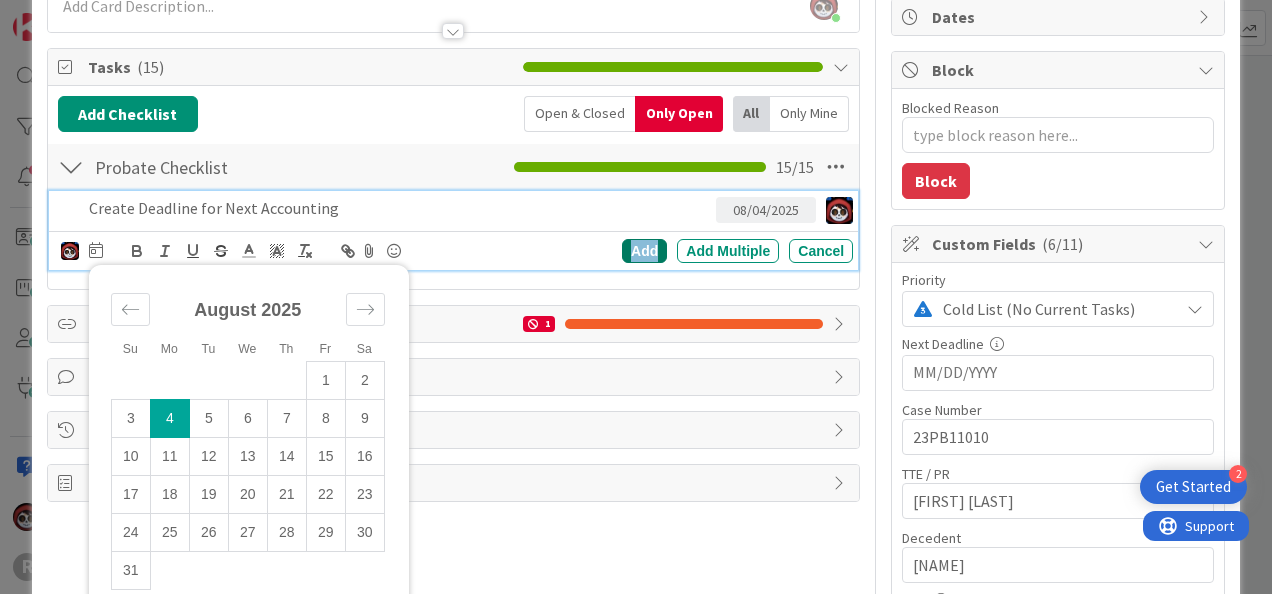 click on "Add" at bounding box center (644, 251) 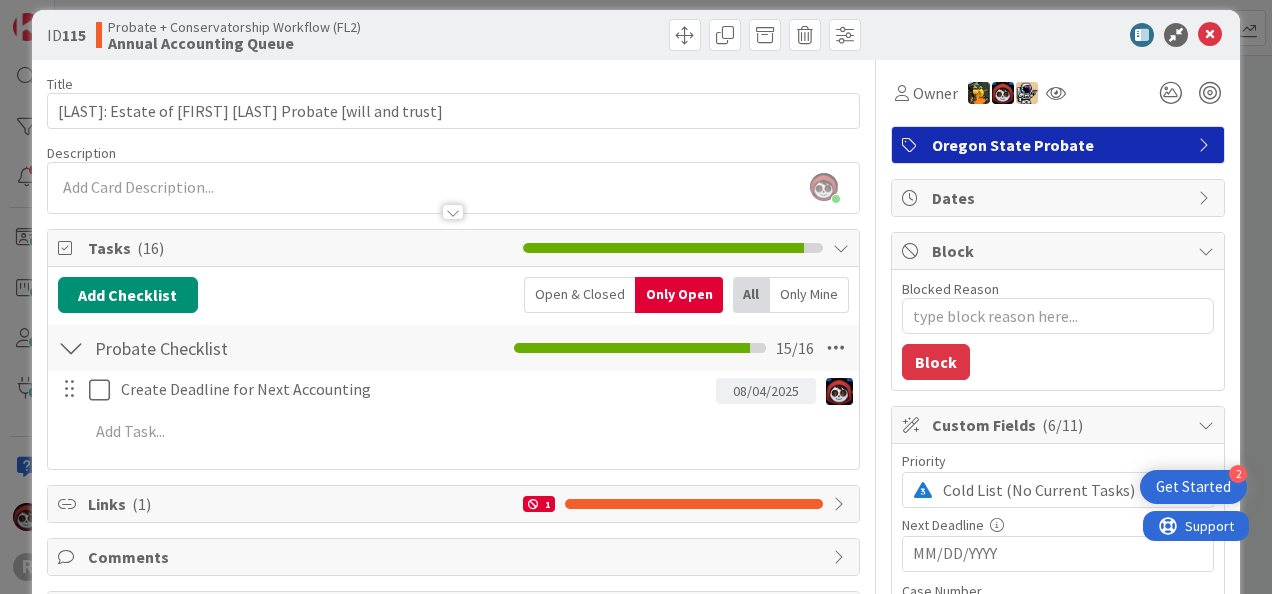 scroll, scrollTop: 0, scrollLeft: 0, axis: both 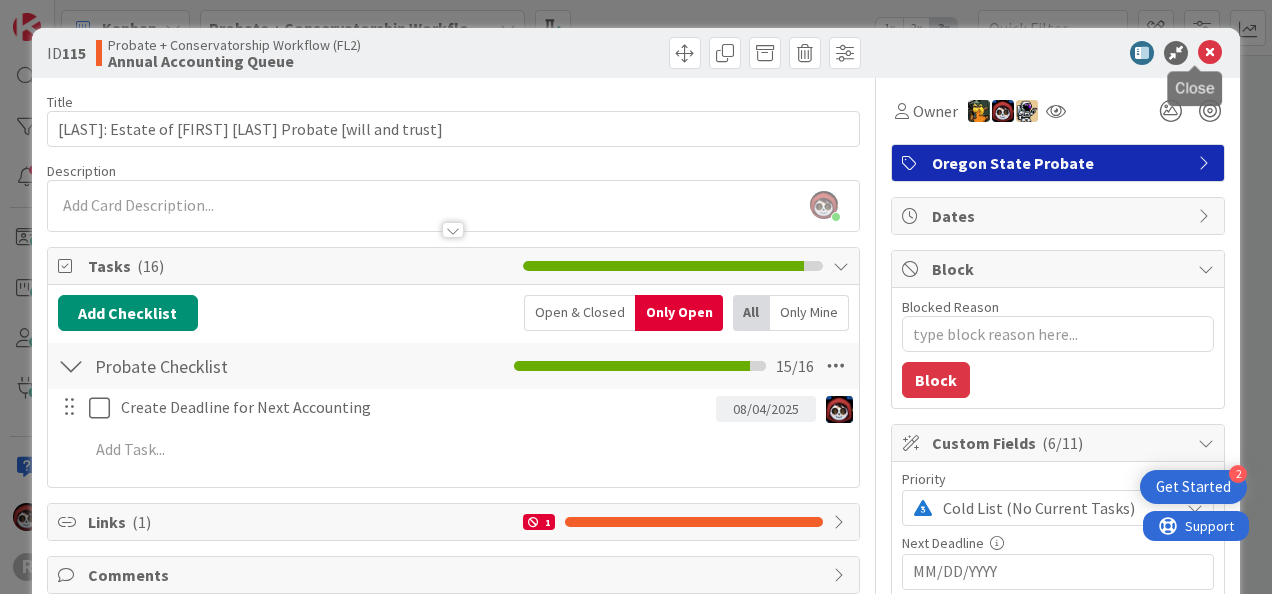 click at bounding box center [1210, 53] 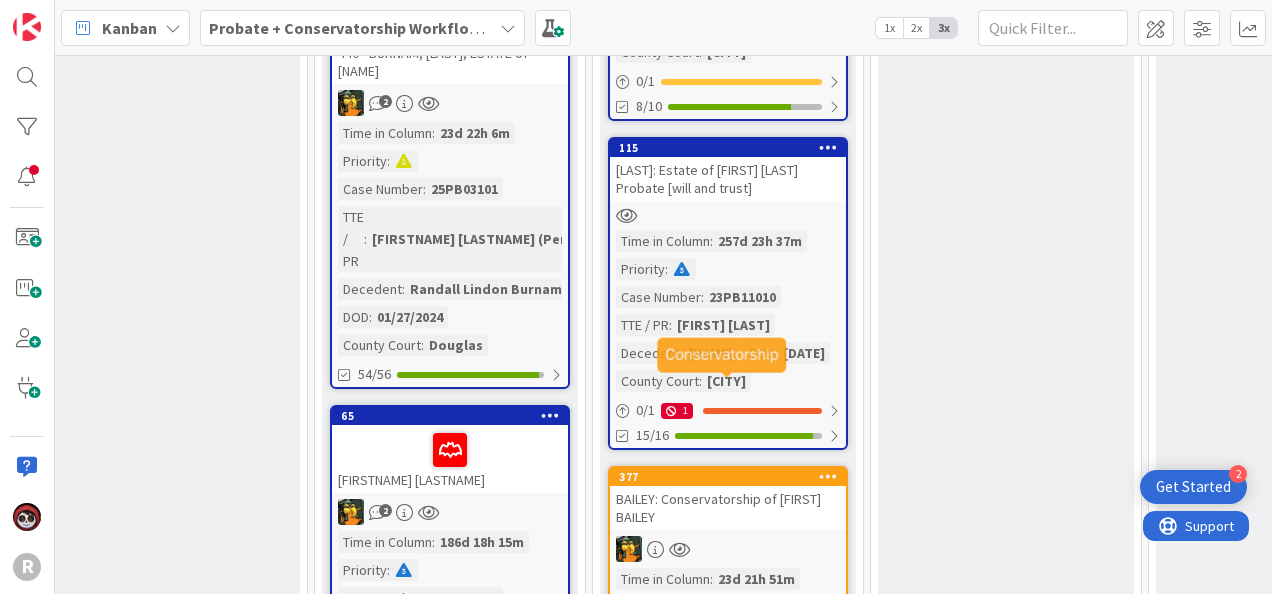 scroll, scrollTop: 1655, scrollLeft: 1678, axis: both 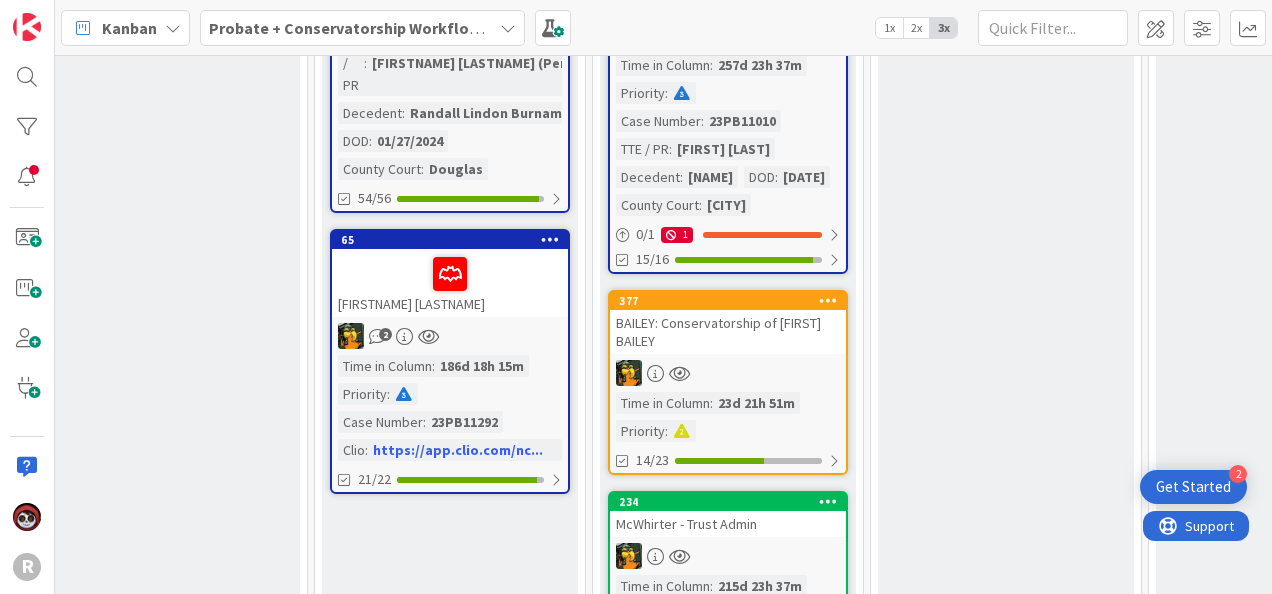 click on "BAILEY: Conservatorship of [FIRST] BAILEY" at bounding box center (728, 332) 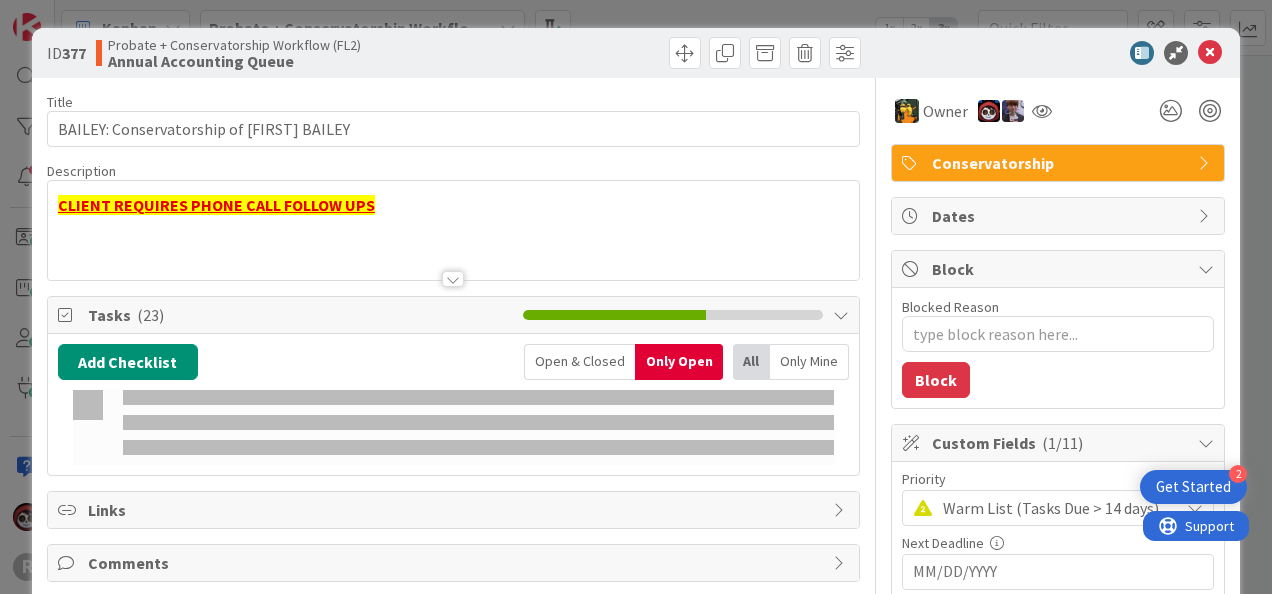 type on "x" 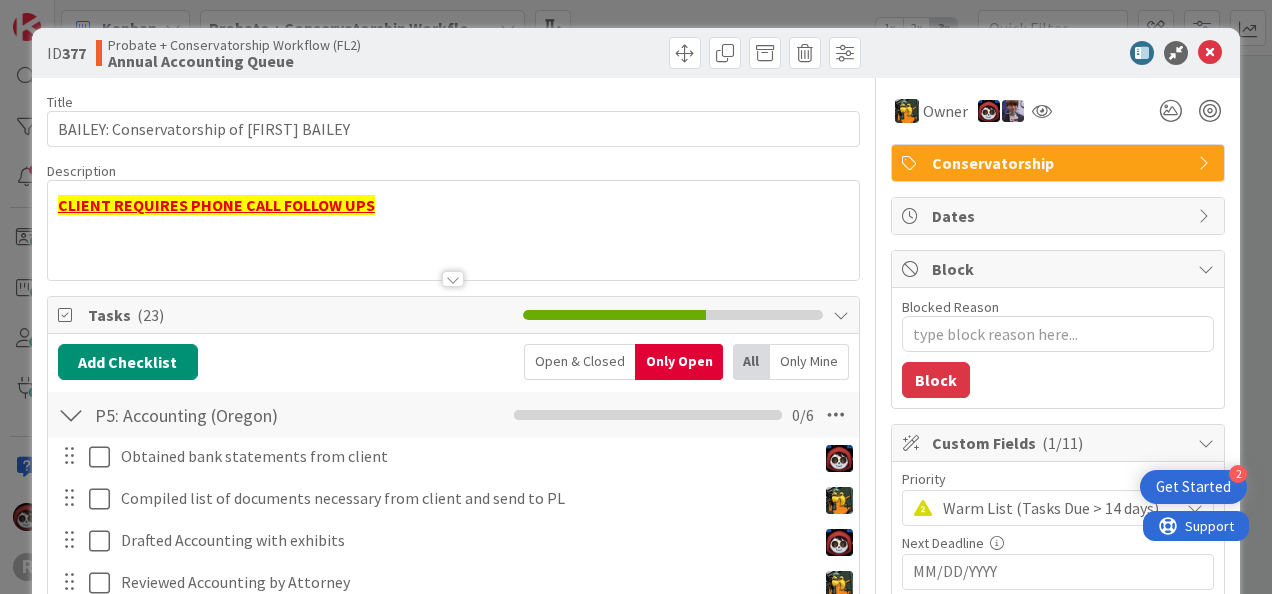 scroll, scrollTop: 0, scrollLeft: 0, axis: both 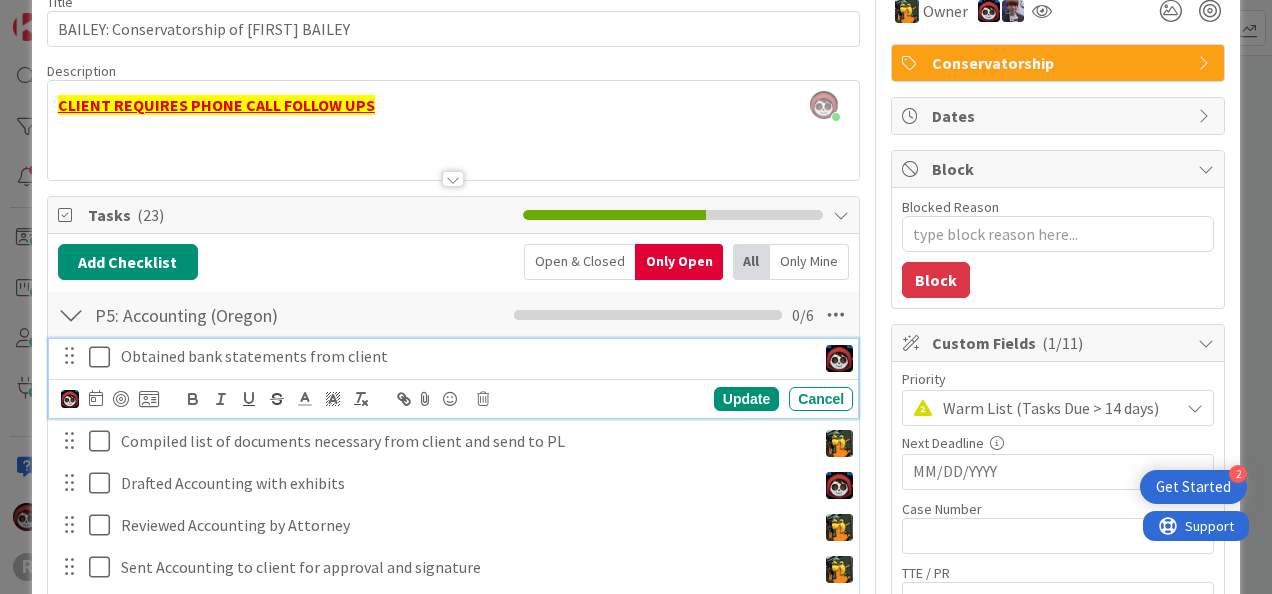 click on "Obtained bank statements from client" at bounding box center [464, 356] 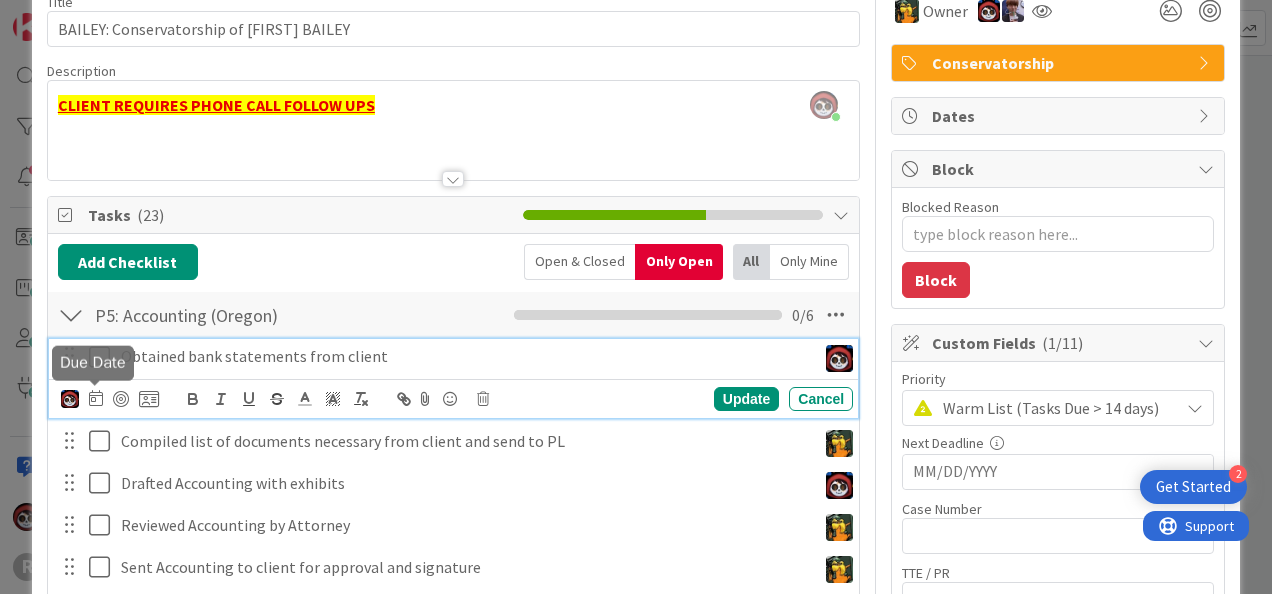 click at bounding box center [96, 398] 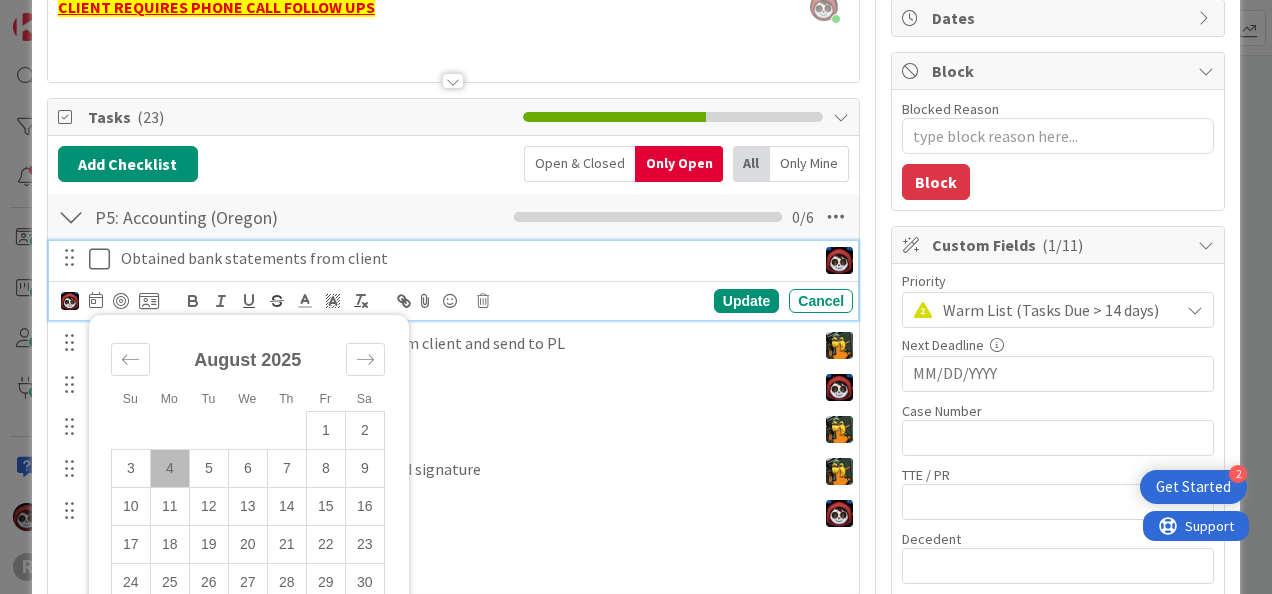 scroll, scrollTop: 199, scrollLeft: 0, axis: vertical 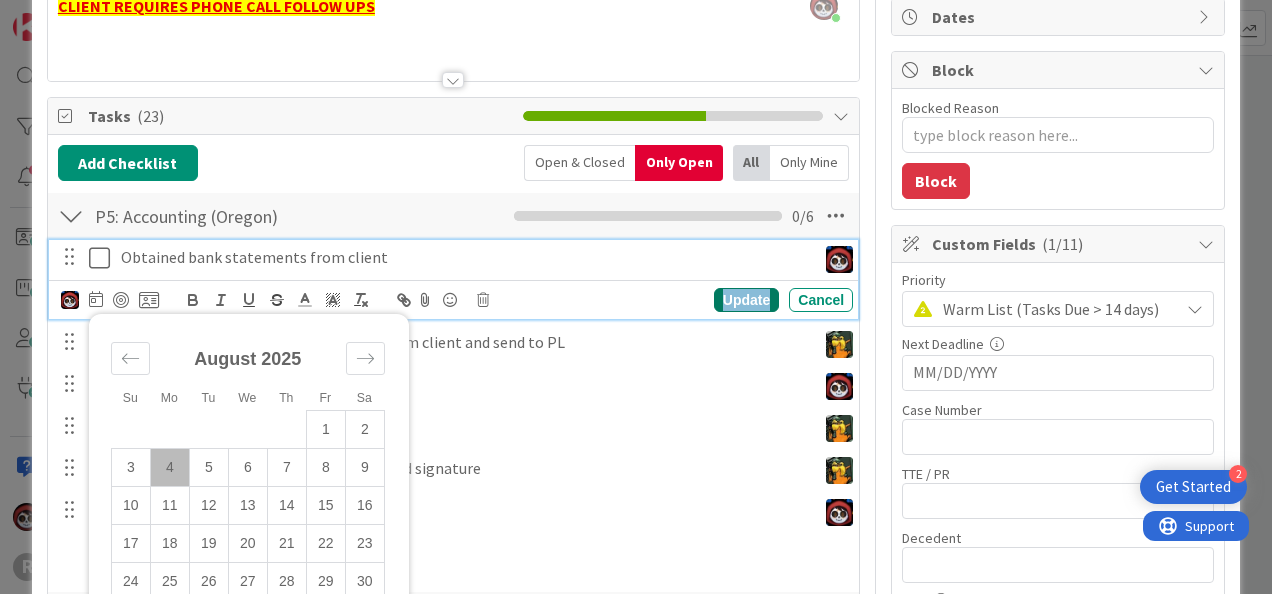 click on "Update" at bounding box center (746, 300) 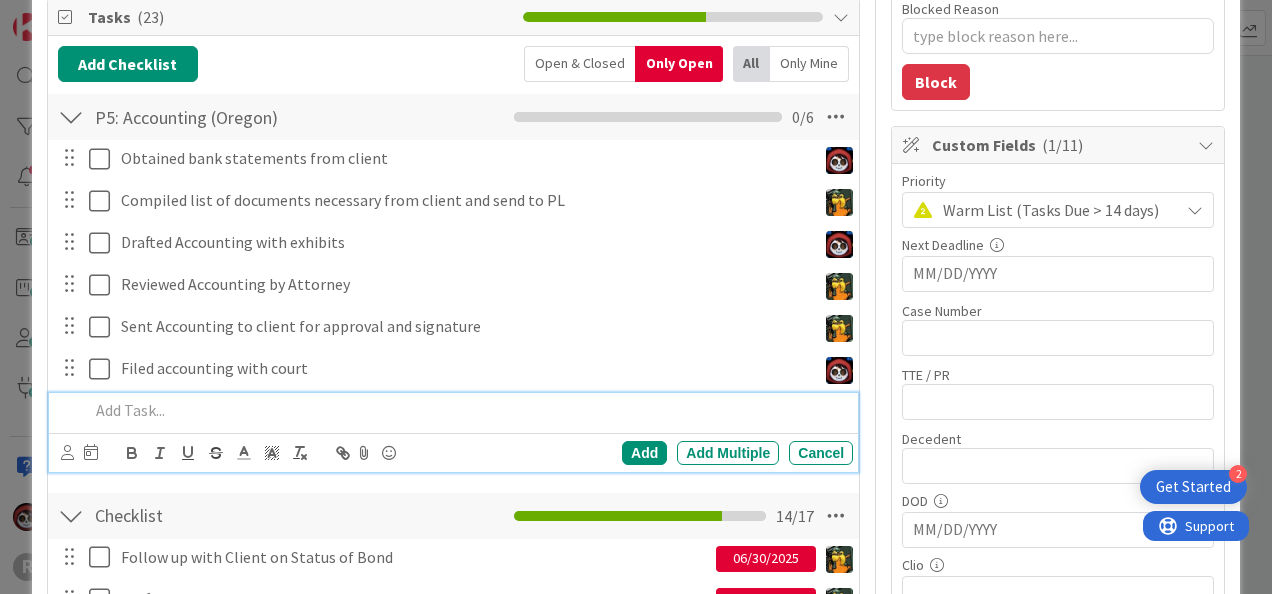 click at bounding box center [467, 410] 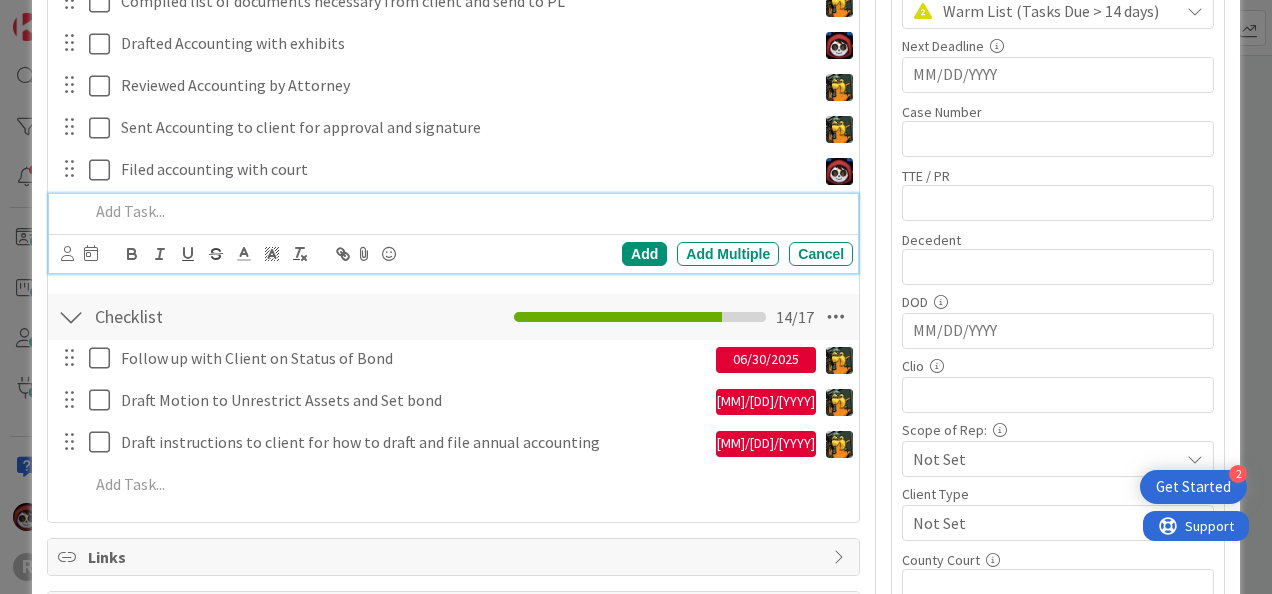 scroll, scrollTop: 498, scrollLeft: 0, axis: vertical 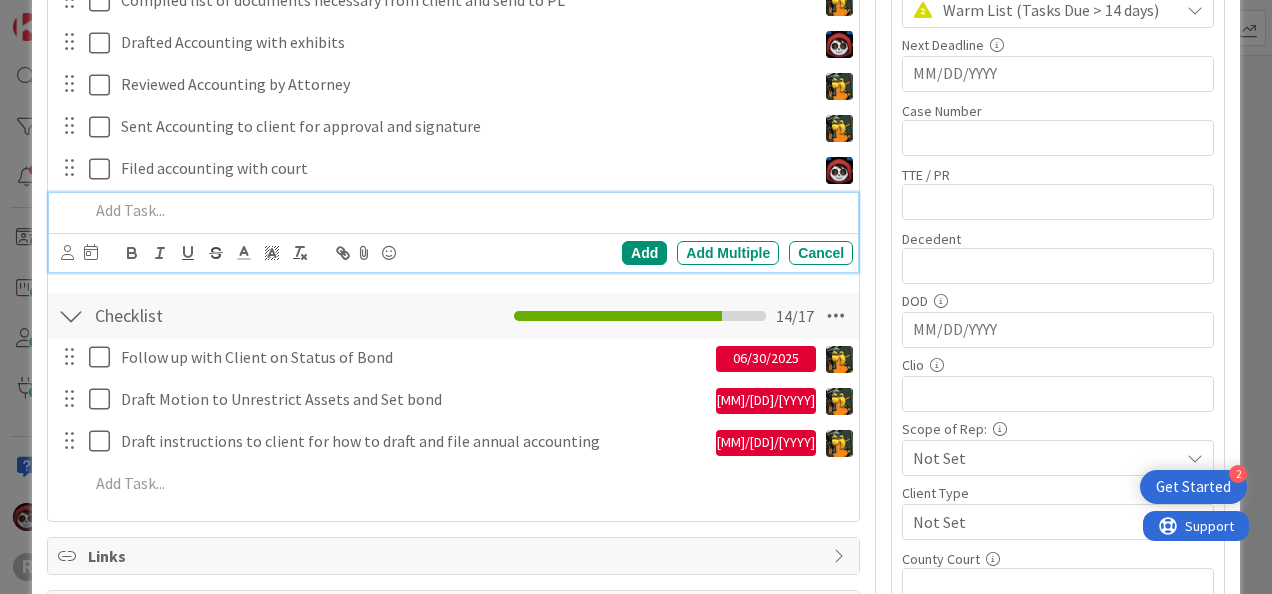 type 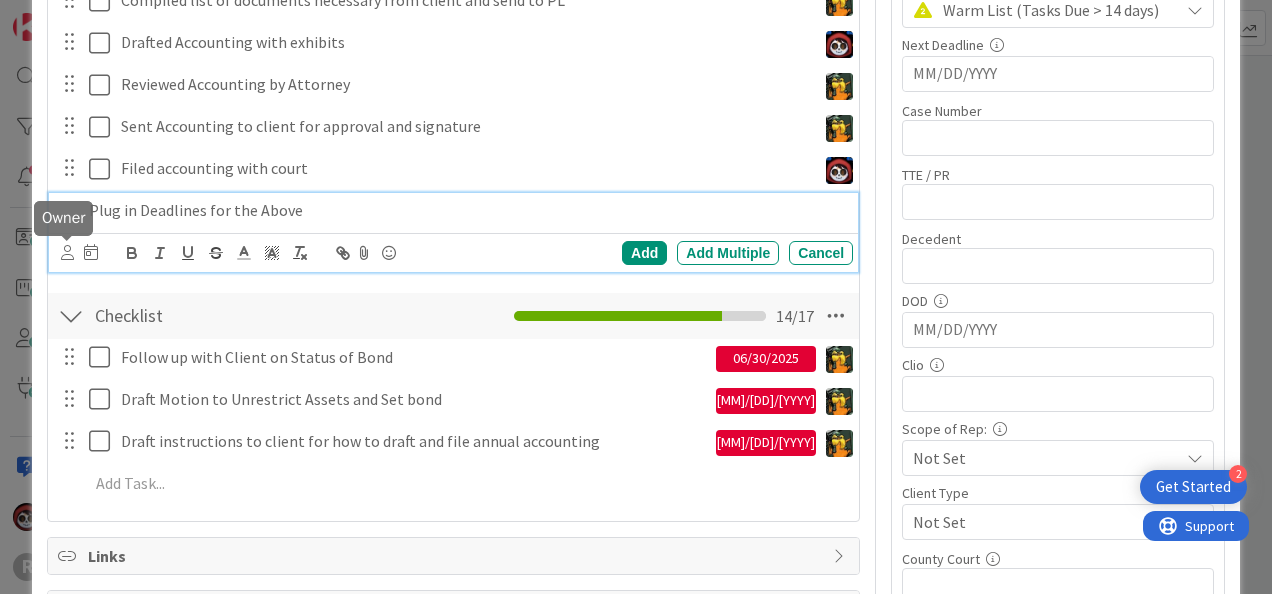 click at bounding box center (67, 252) 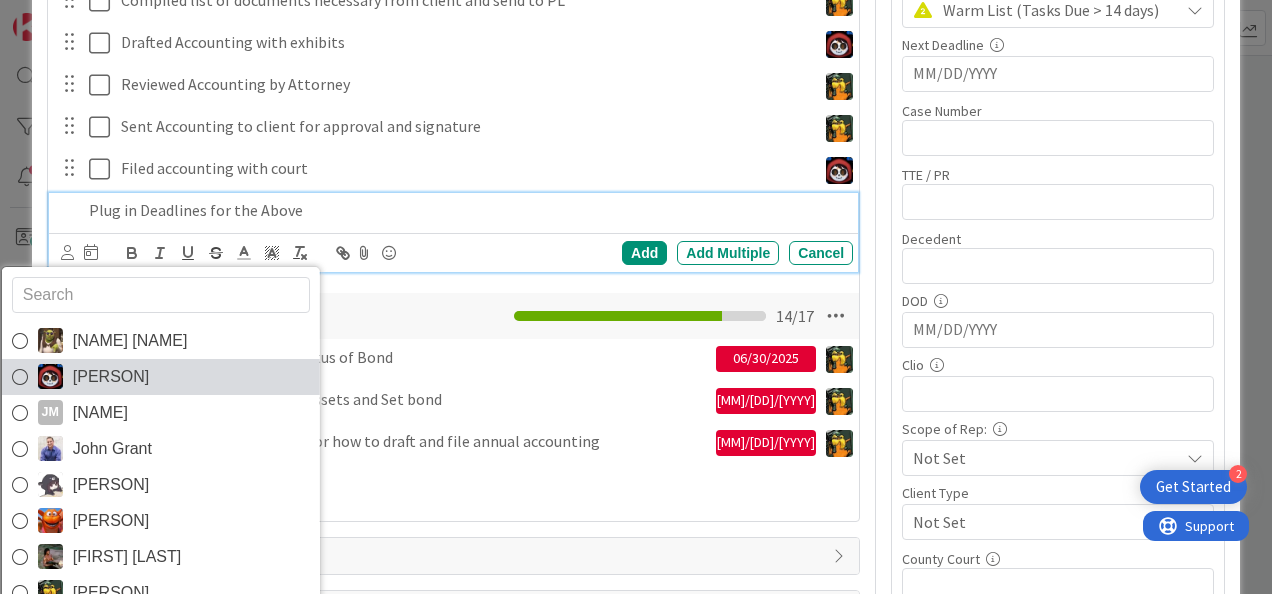 click on "[PERSON]" at bounding box center (110, 377) 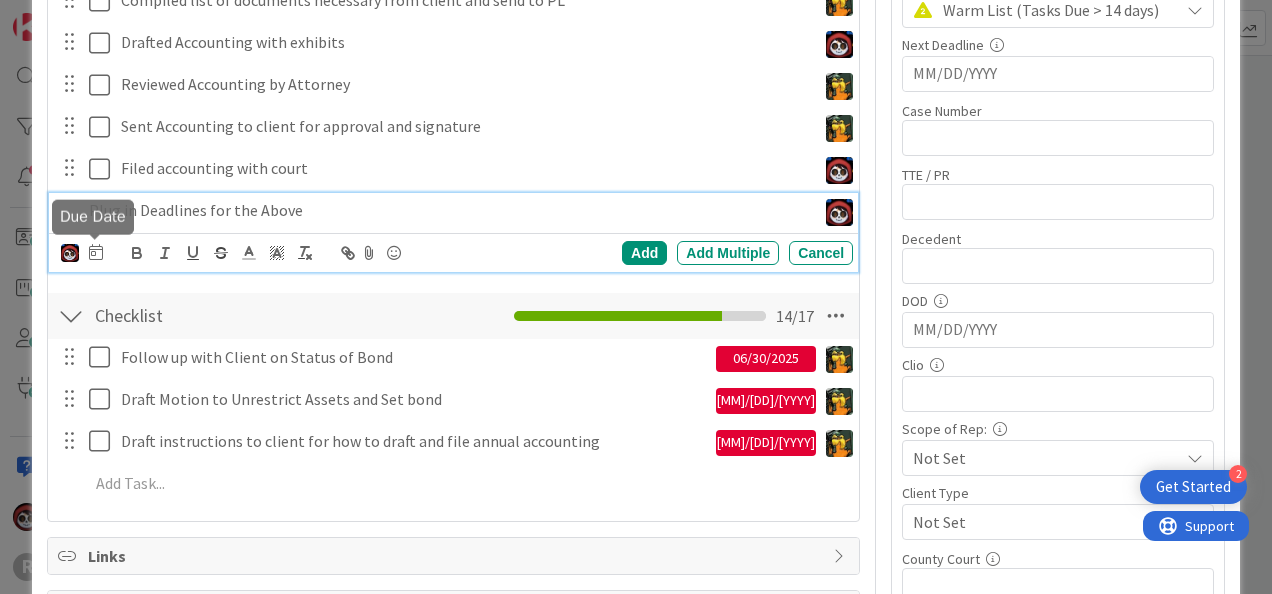 click at bounding box center (96, 252) 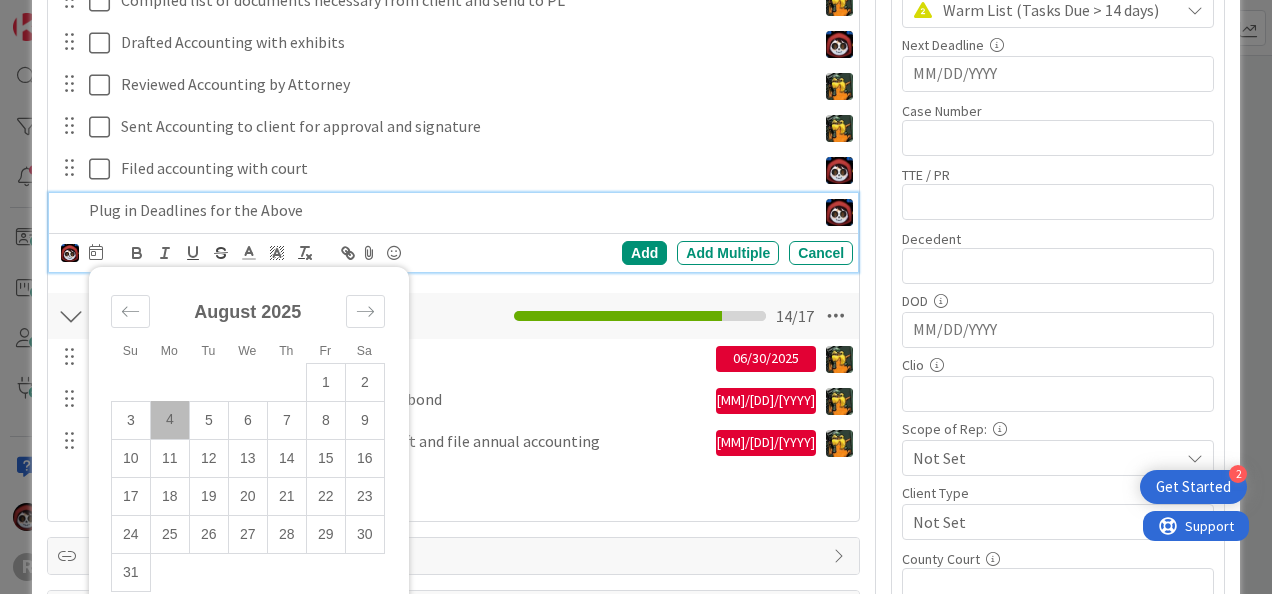 click on "4" at bounding box center (169, 420) 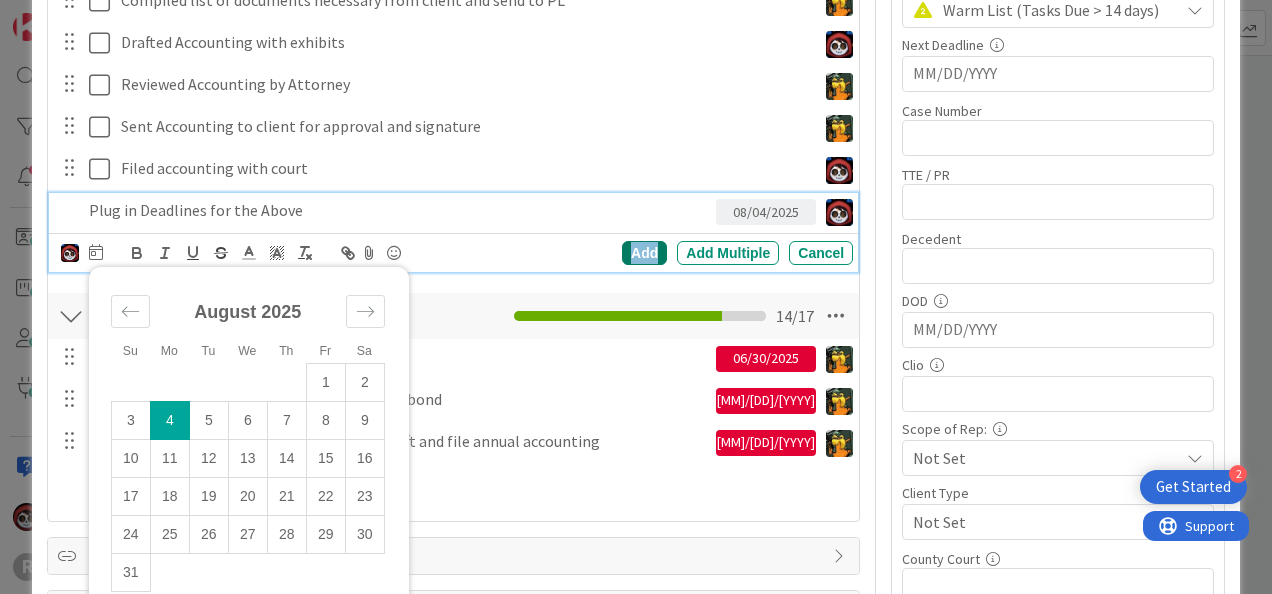 click on "Add" at bounding box center (644, 253) 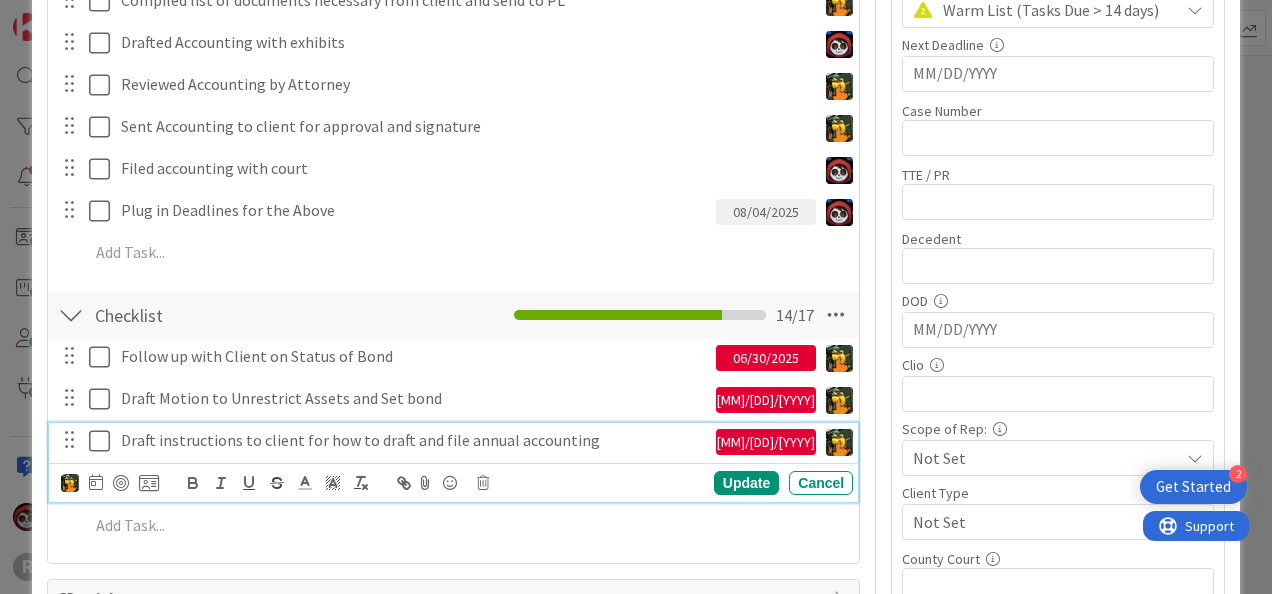 click on "Draft instructions to client for how to draft and file annual accounting" at bounding box center (414, 440) 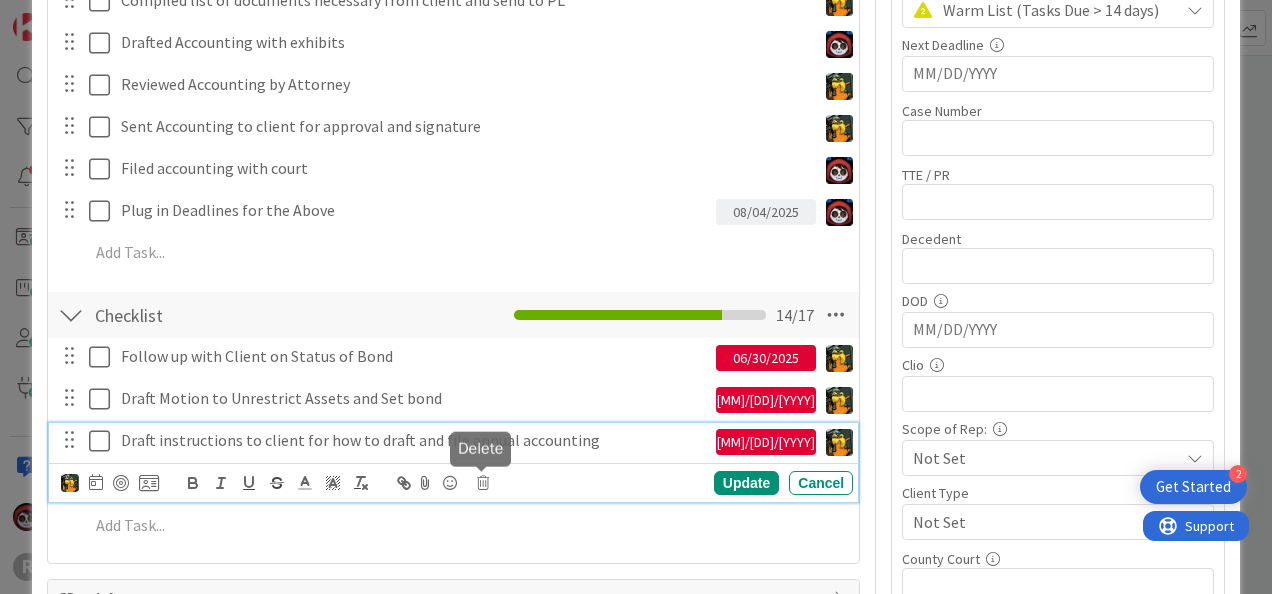 click at bounding box center (483, 483) 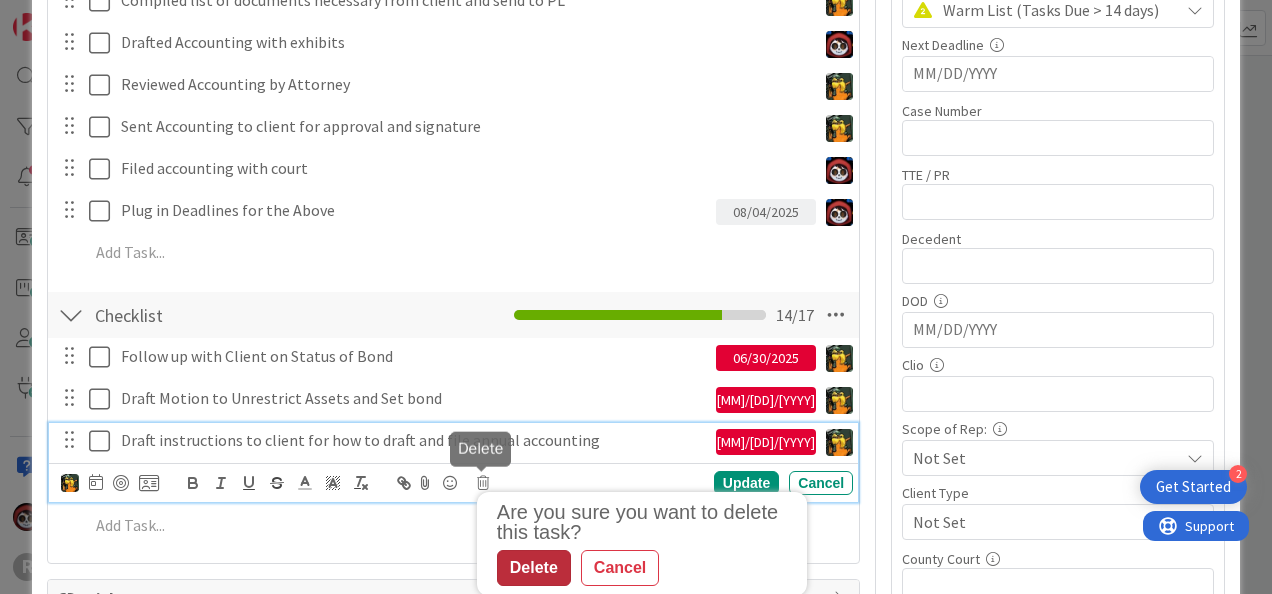 click on "Delete" at bounding box center (534, 568) 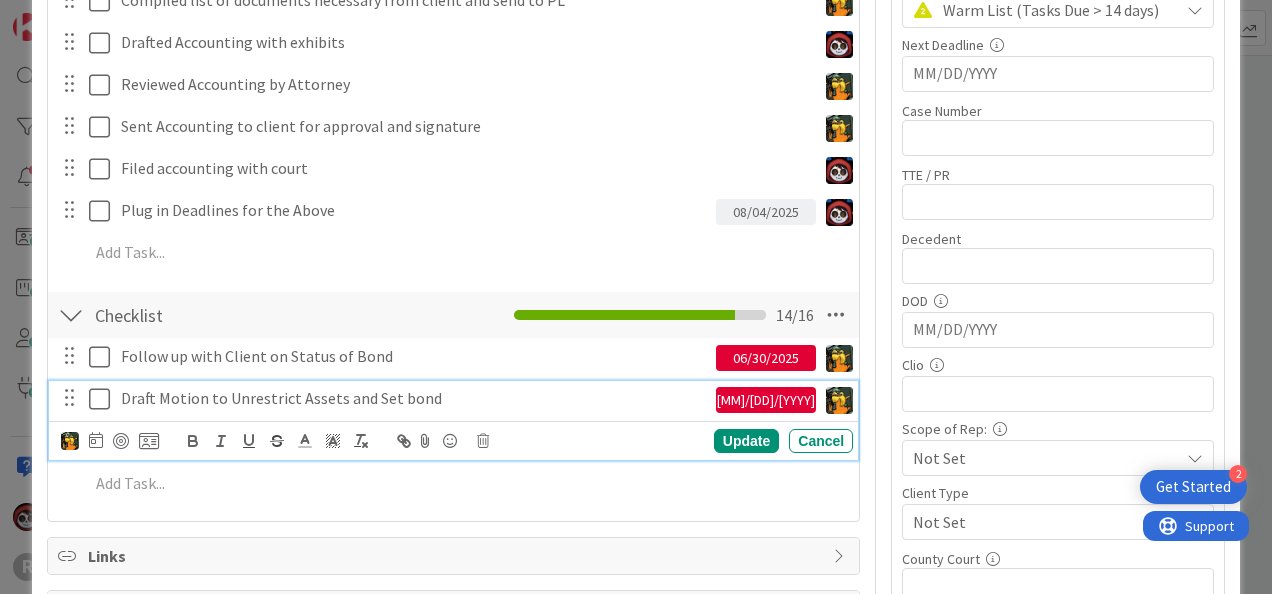 click on "Update Cancel" at bounding box center [457, 441] 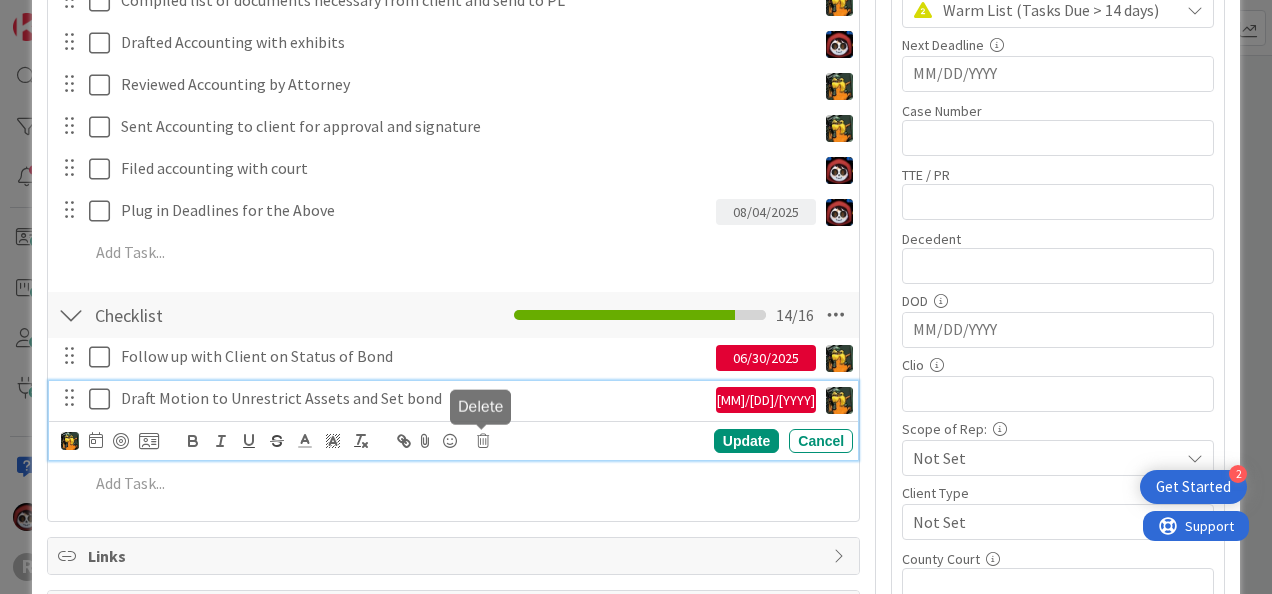 click at bounding box center [483, 441] 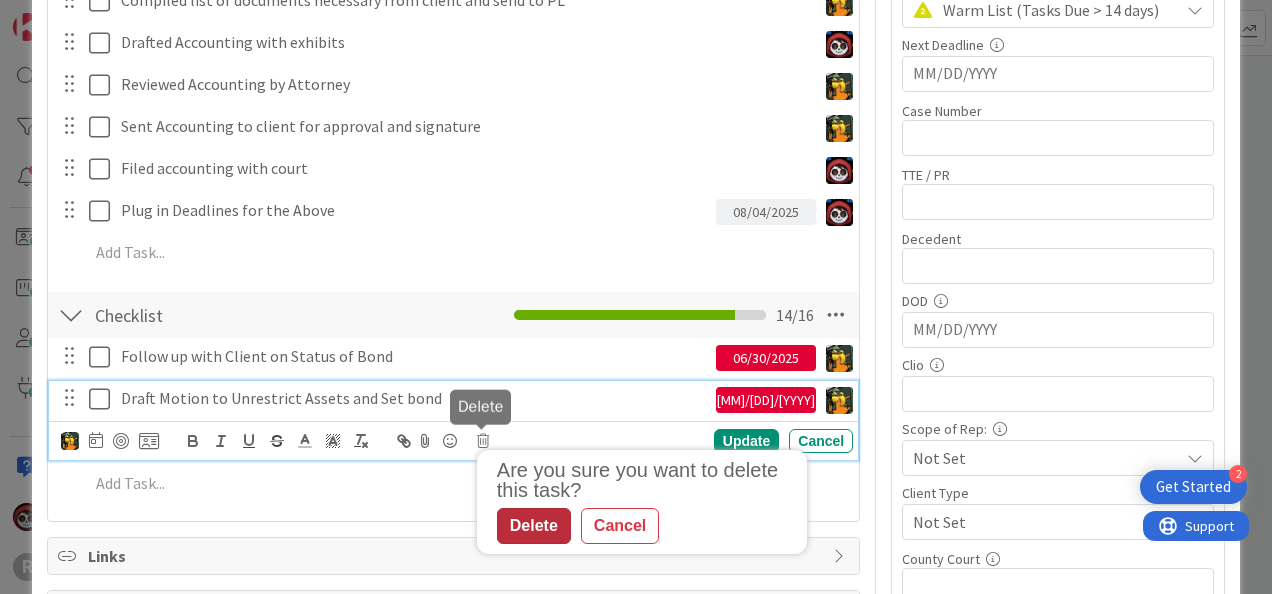 click on "Delete" at bounding box center [534, 526] 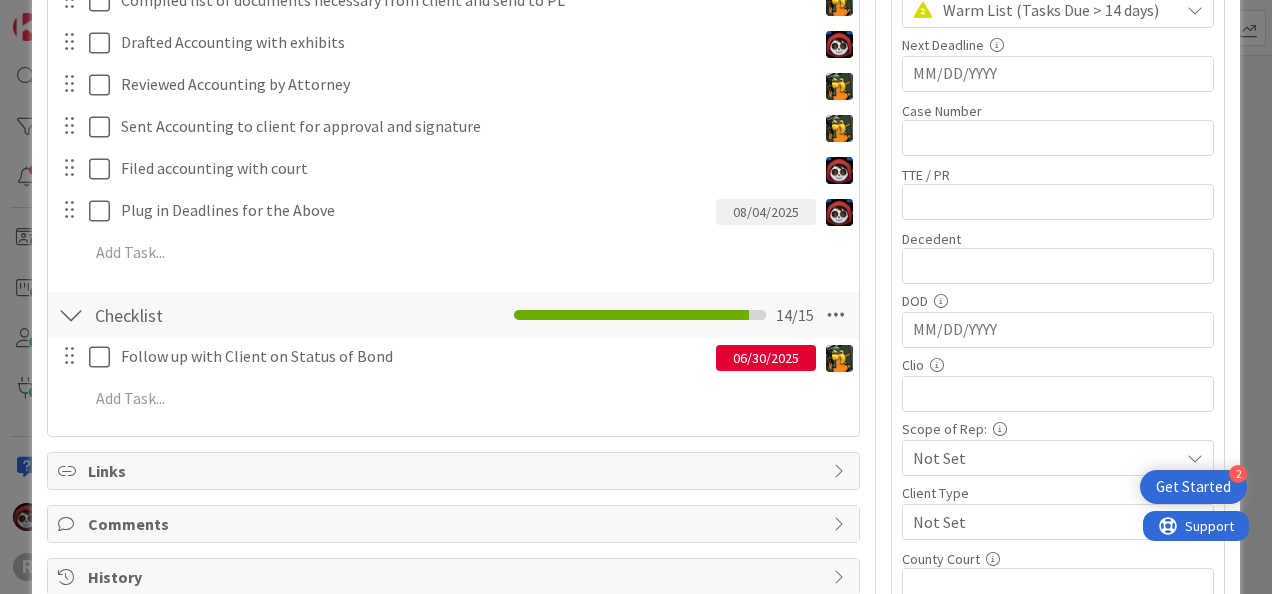 type on "x" 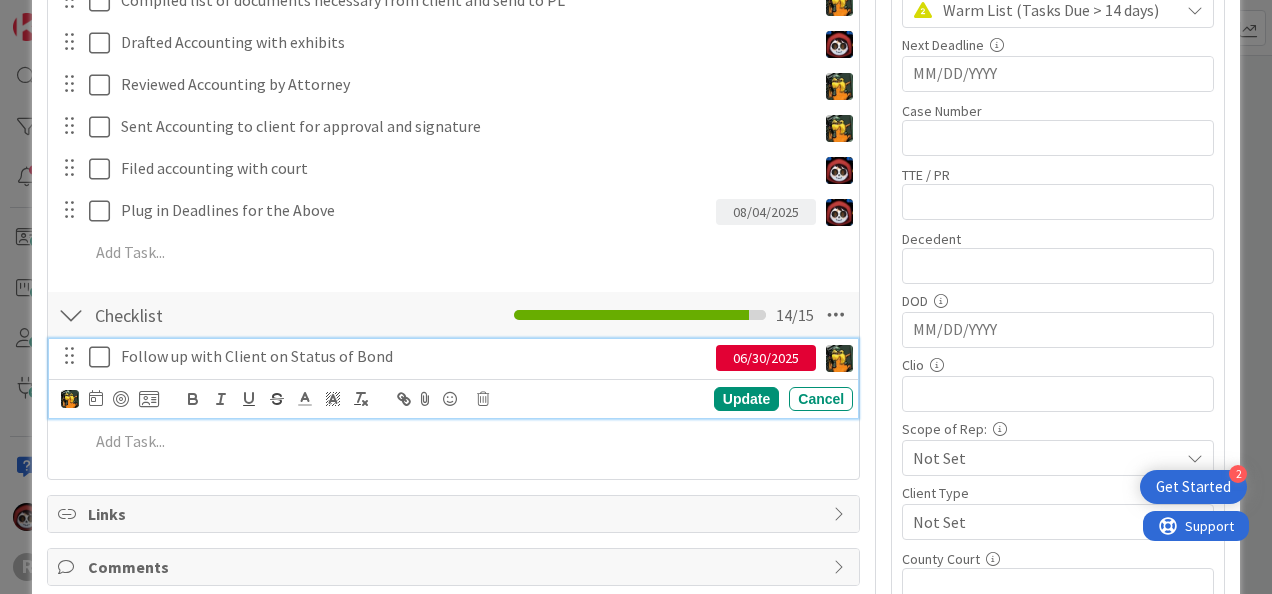click on "Follow up with Client on Status of Bond" at bounding box center (414, 356) 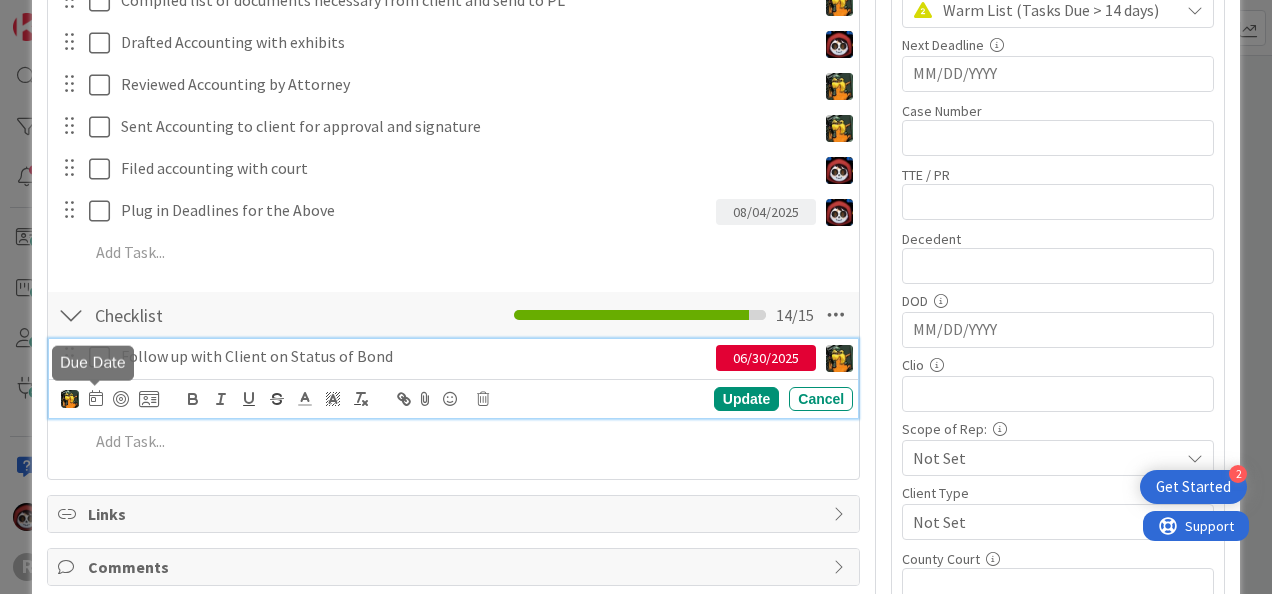 click at bounding box center [96, 398] 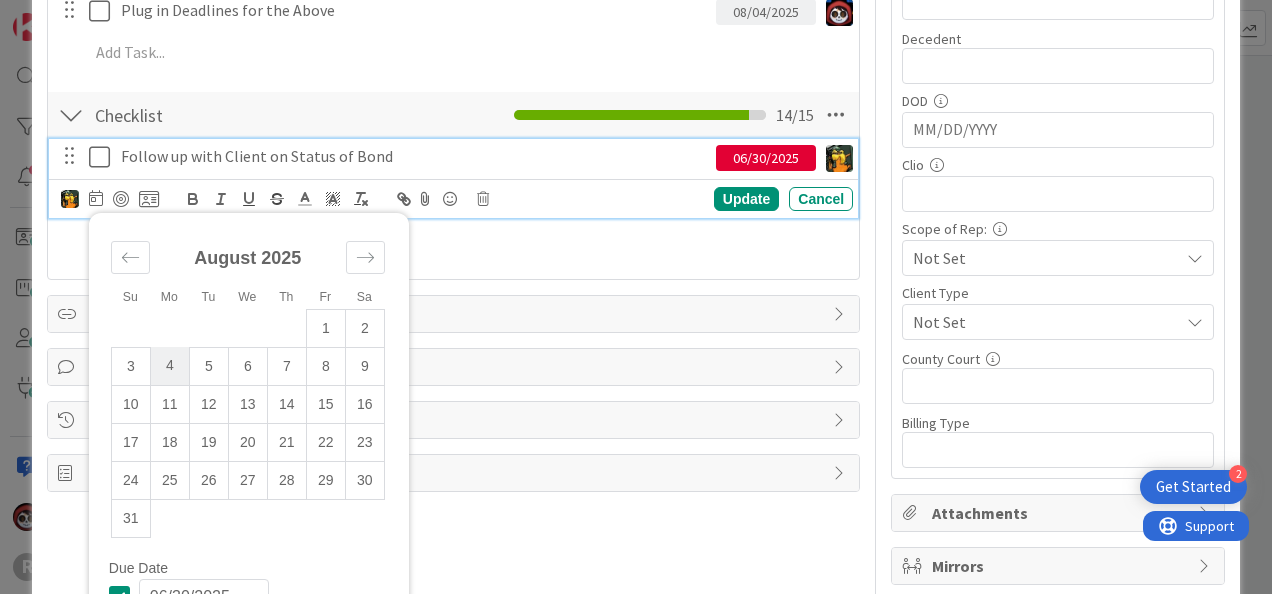 scroll, scrollTop: 698, scrollLeft: 0, axis: vertical 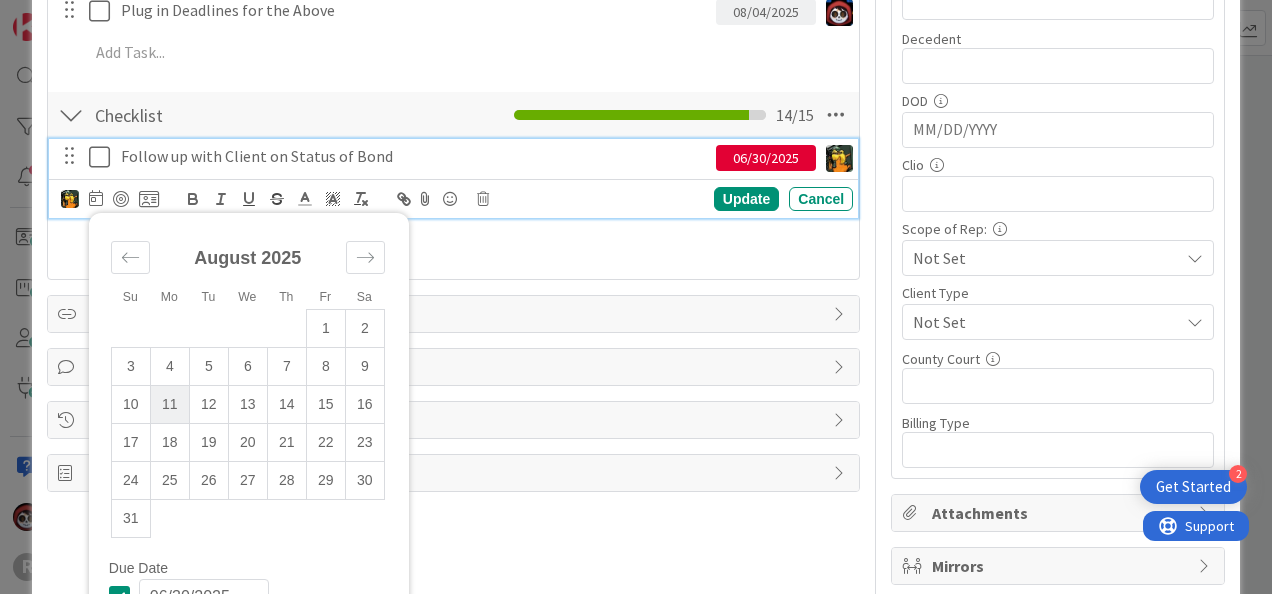 click on "11" at bounding box center (169, 404) 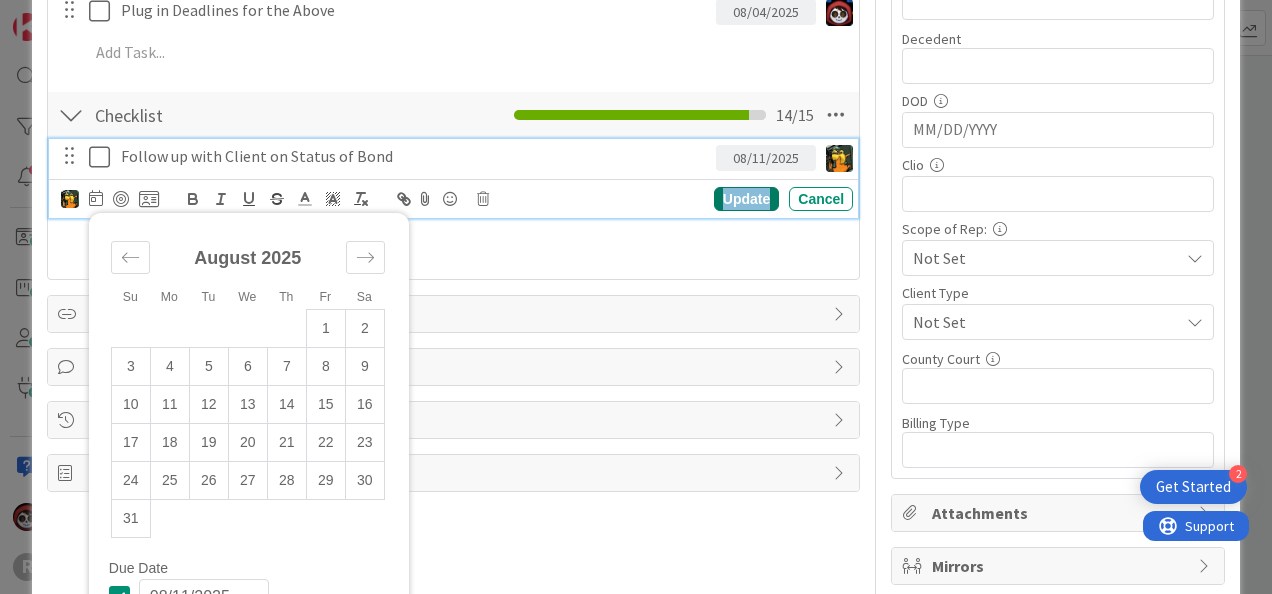 click on "Update" at bounding box center [746, 199] 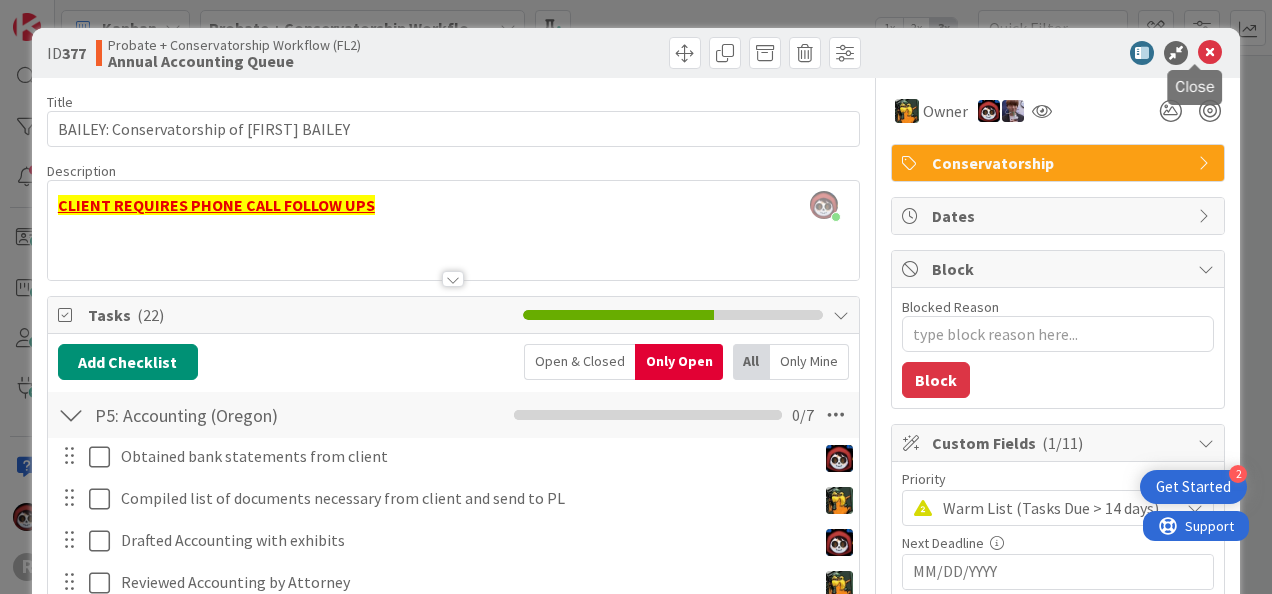 scroll, scrollTop: 0, scrollLeft: 0, axis: both 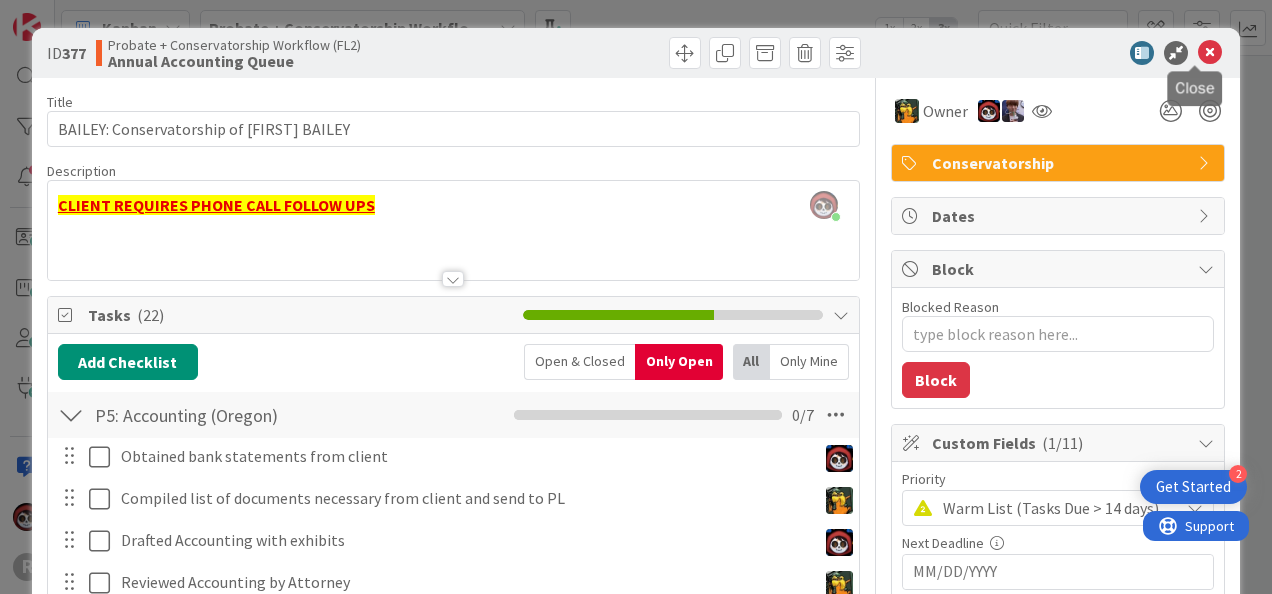 click at bounding box center (1210, 53) 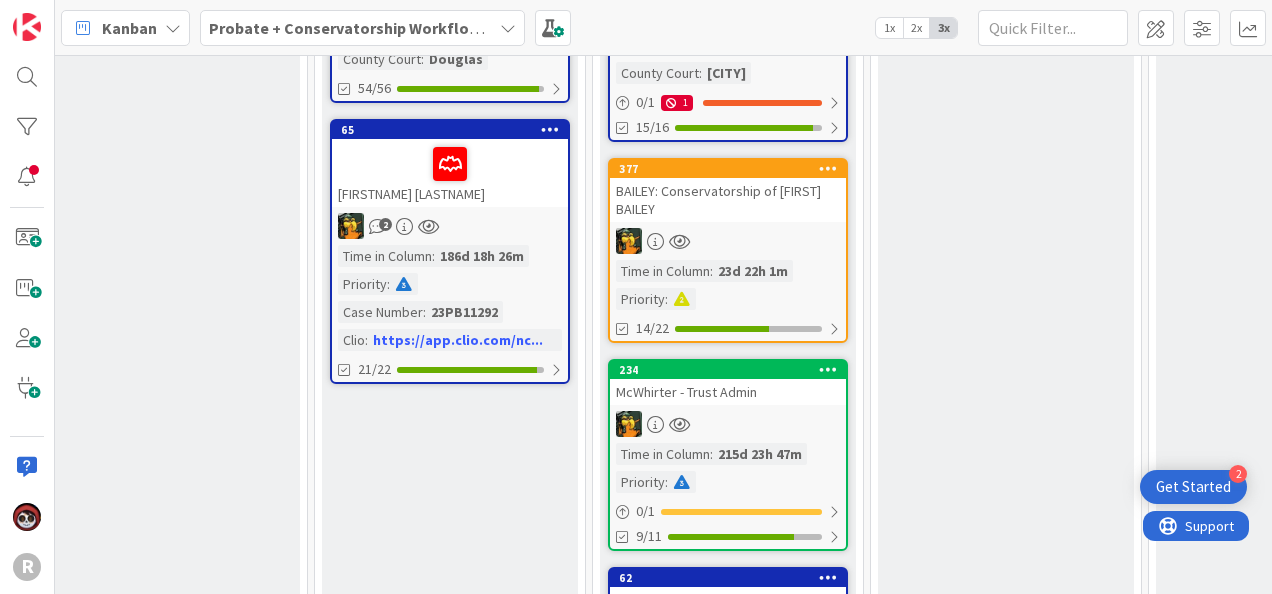scroll, scrollTop: 1854, scrollLeft: 1678, axis: both 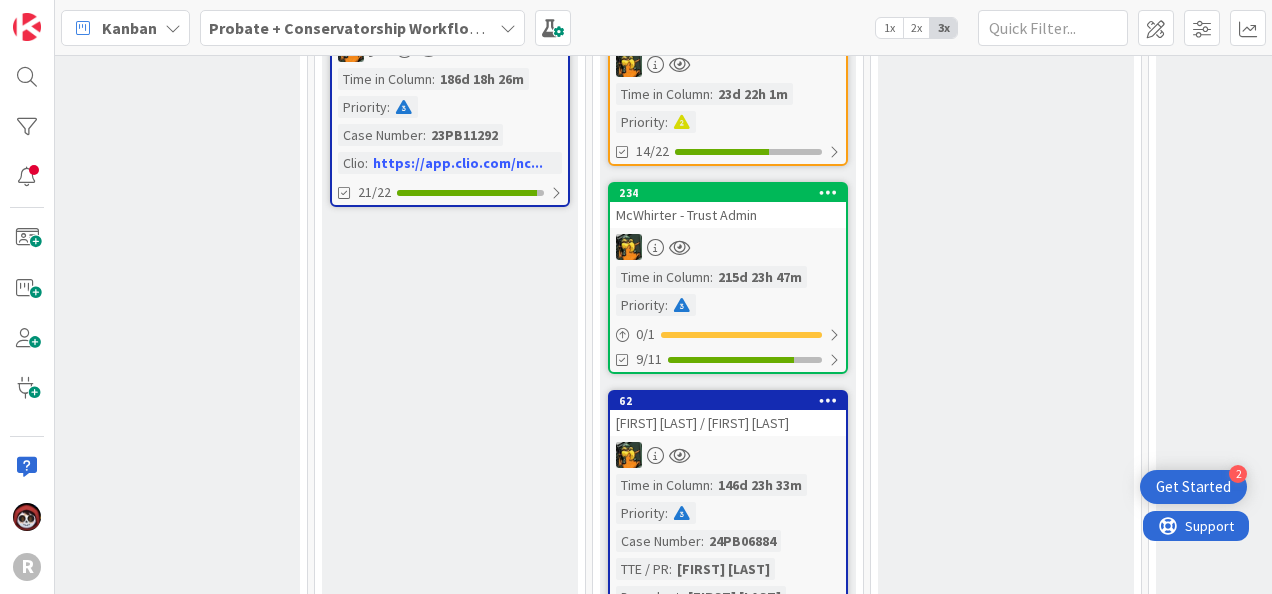 click at bounding box center (728, 247) 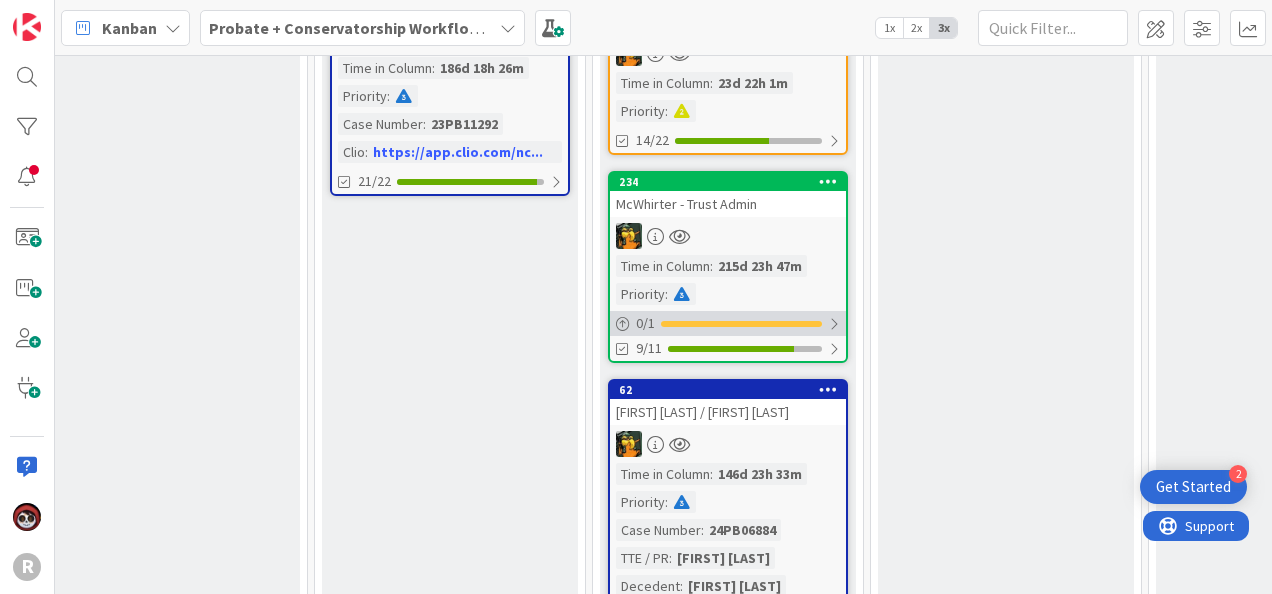 scroll, scrollTop: 1993, scrollLeft: 1678, axis: both 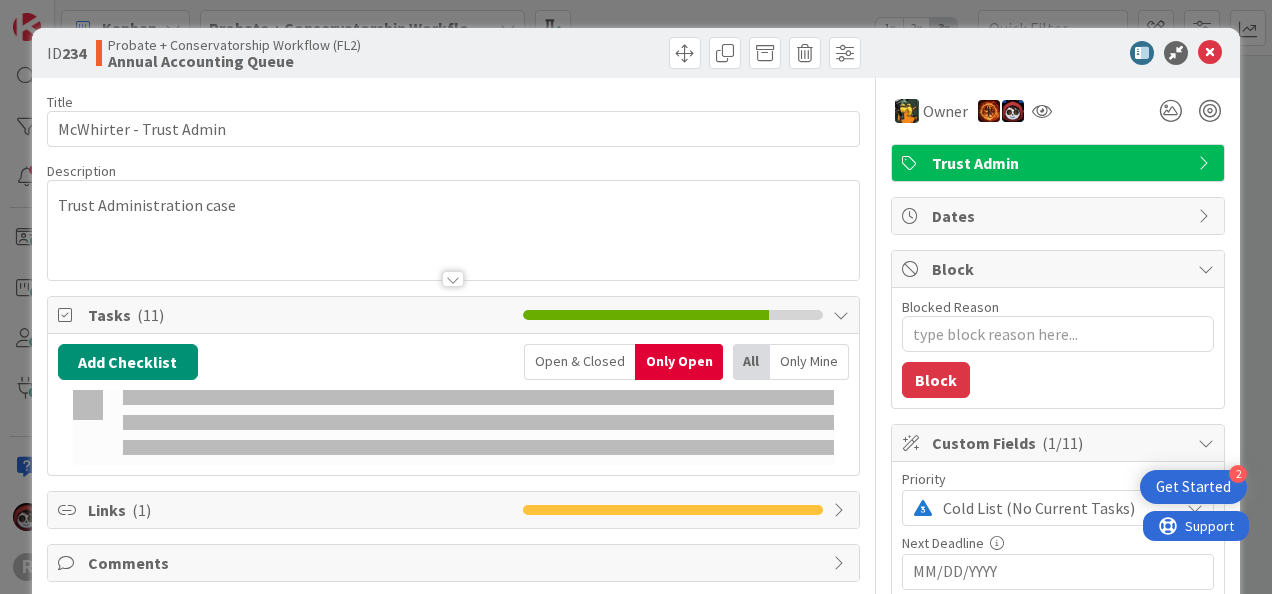 type on "x" 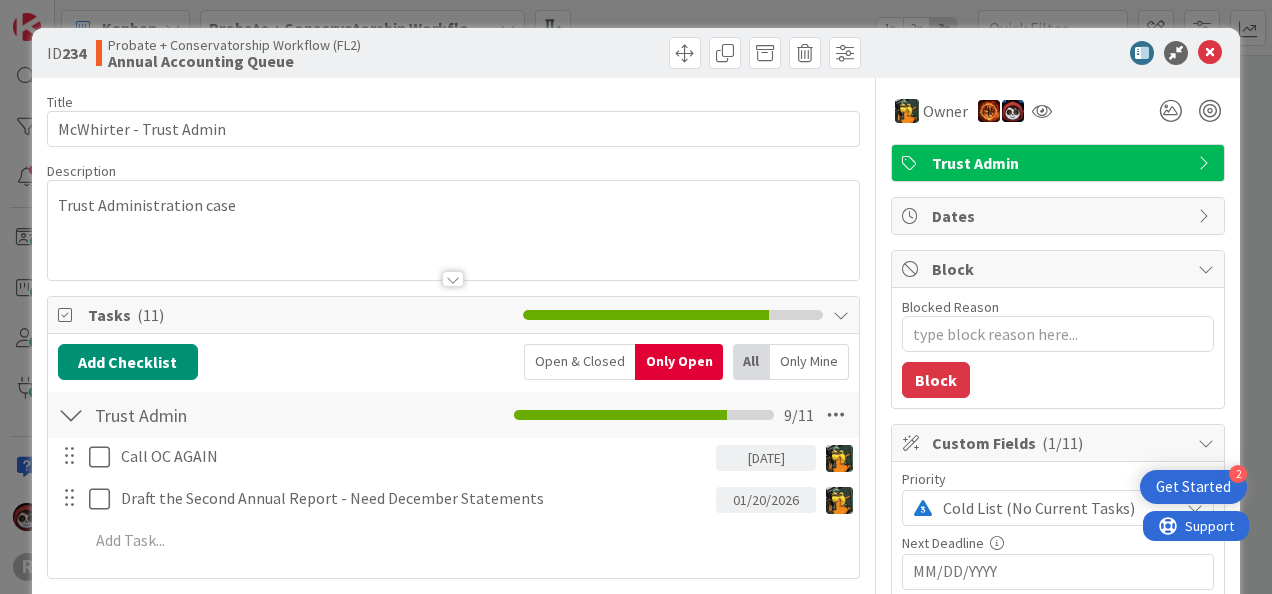 scroll, scrollTop: 0, scrollLeft: 0, axis: both 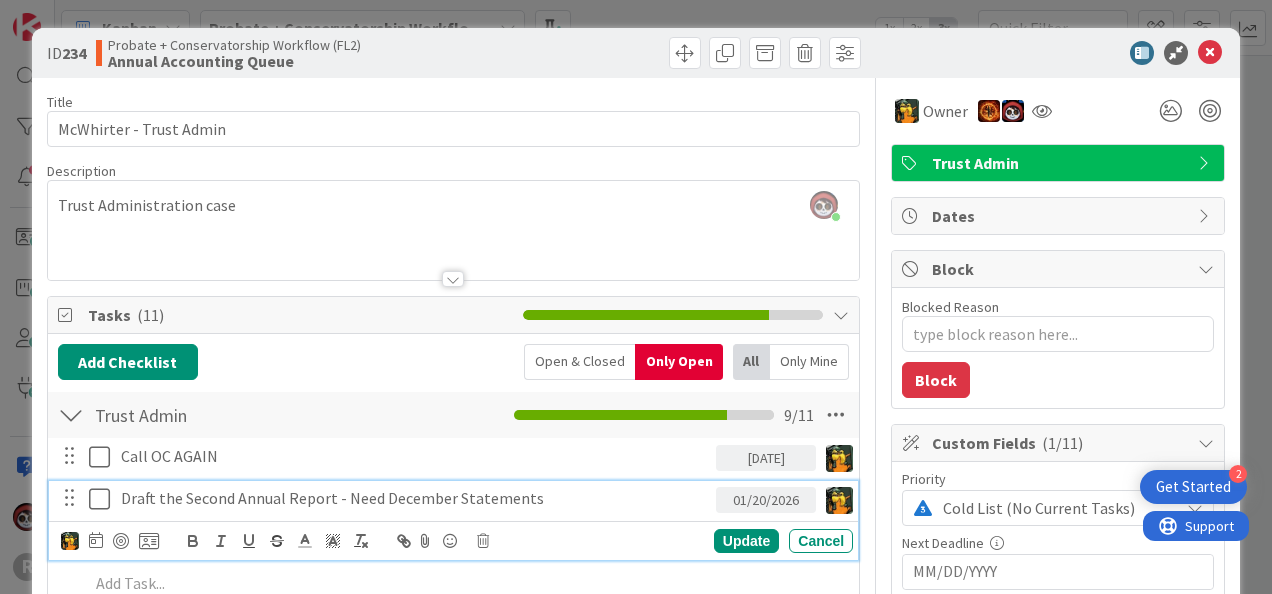 click on "Draft the Second Annual Report - Need December Statements" at bounding box center (414, 498) 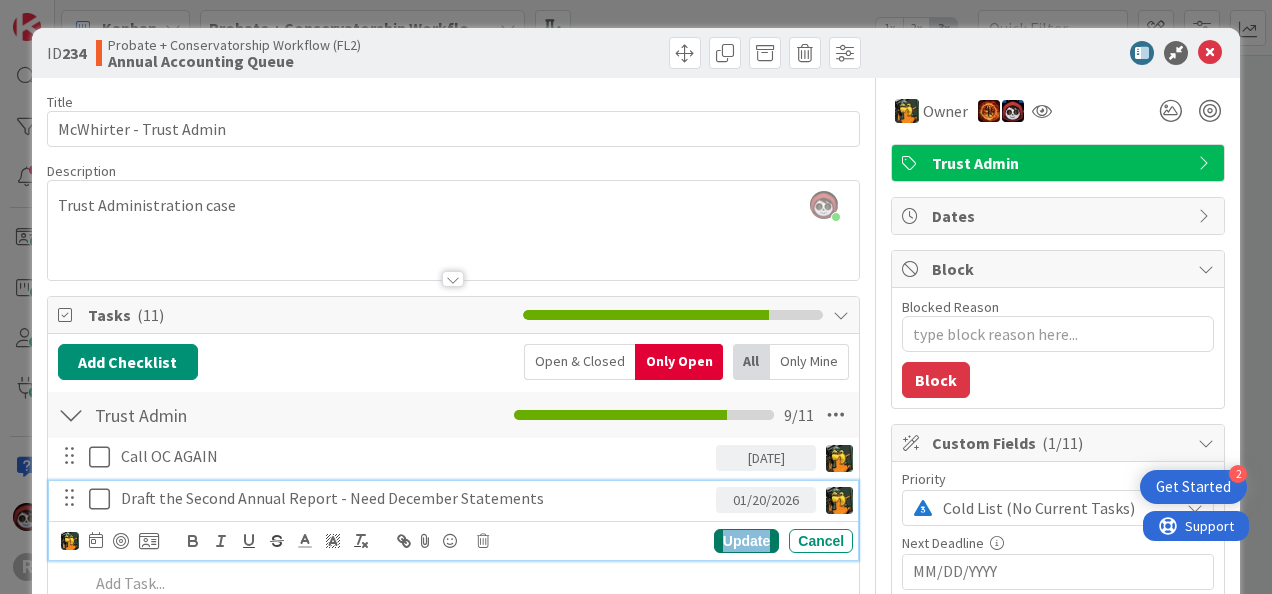 click on "Update" at bounding box center [746, 541] 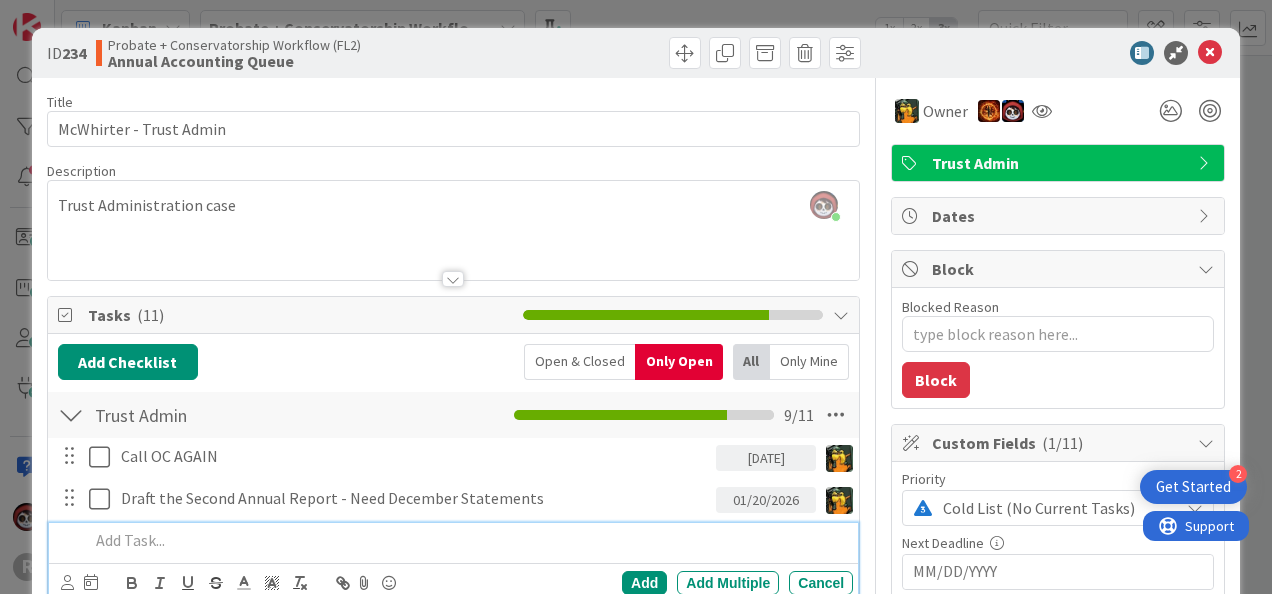 click at bounding box center (467, 540) 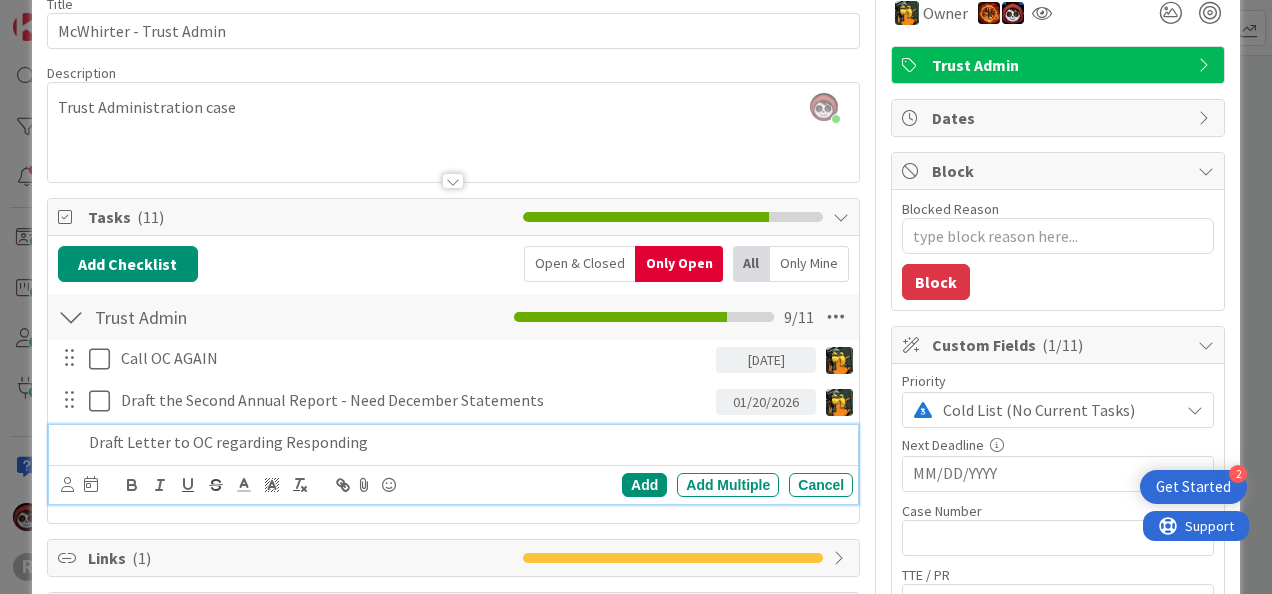 scroll, scrollTop: 99, scrollLeft: 0, axis: vertical 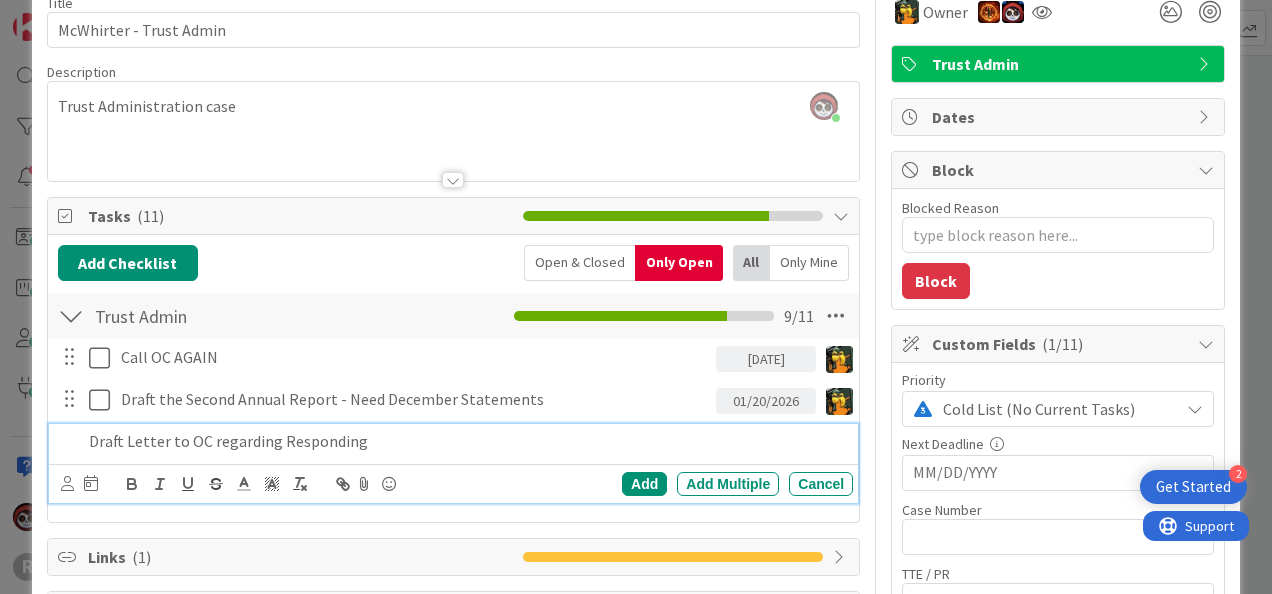 click on "Add Add Multiple Cancel" at bounding box center (693, 484) 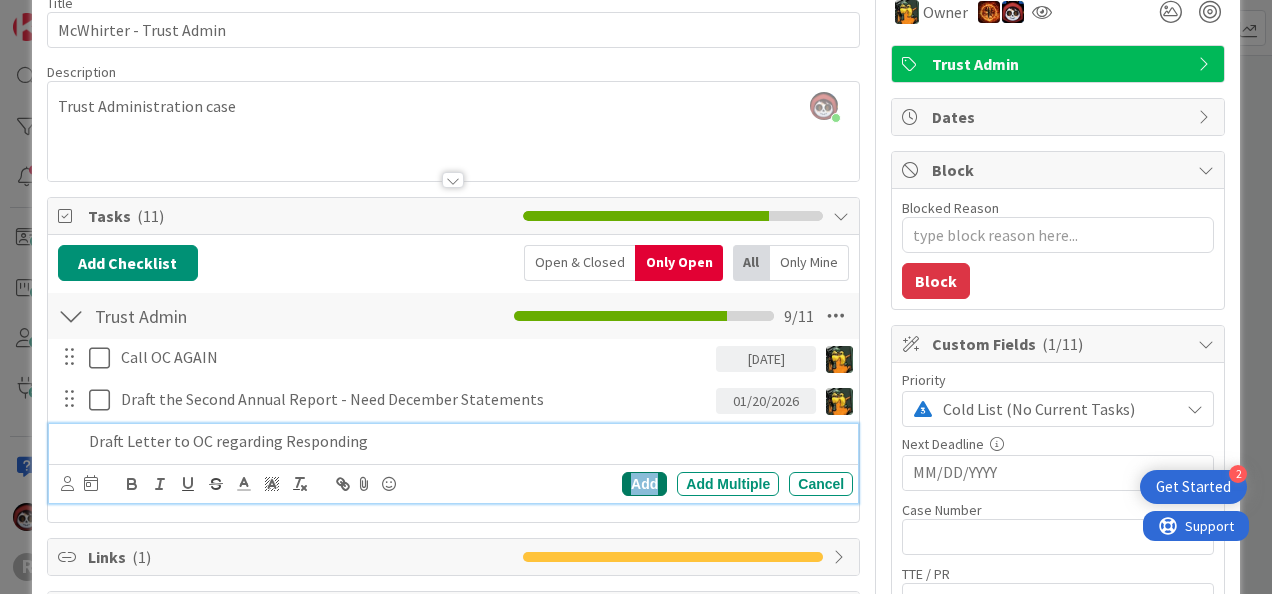 click on "Add" at bounding box center (644, 484) 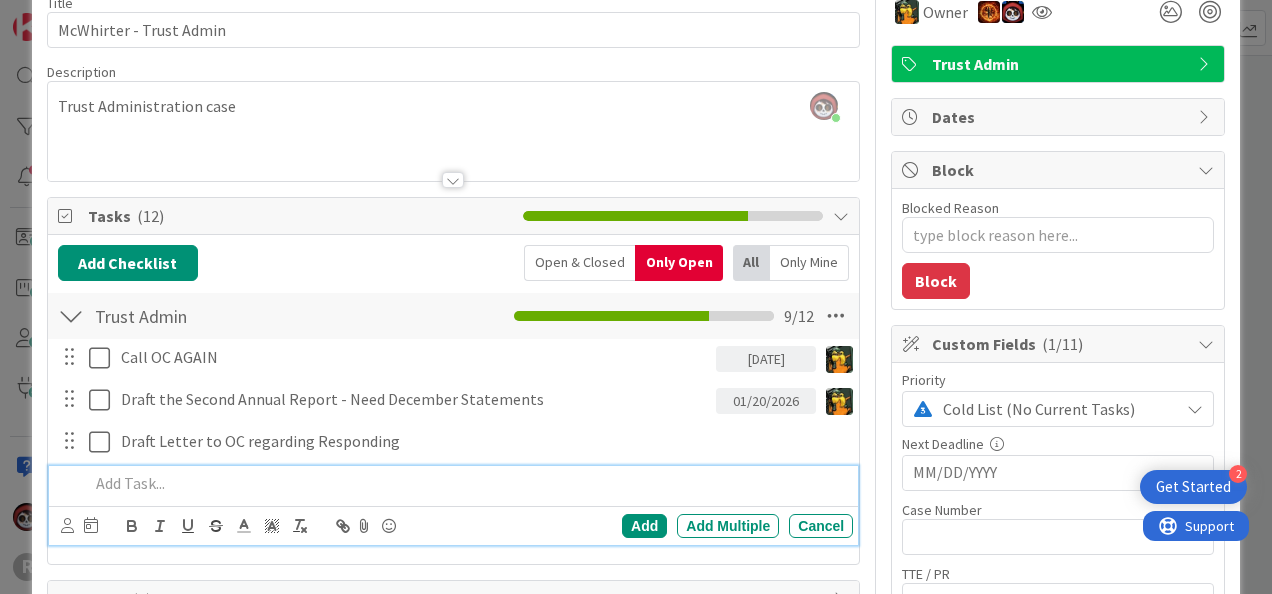 click at bounding box center [467, 483] 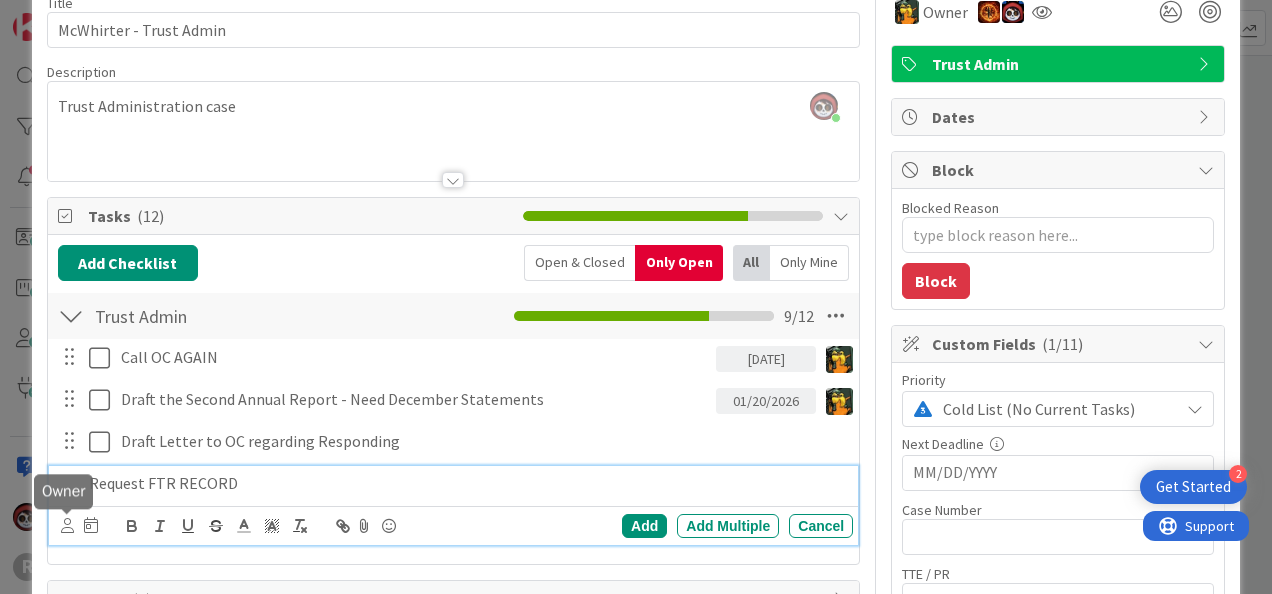 click at bounding box center [67, 525] 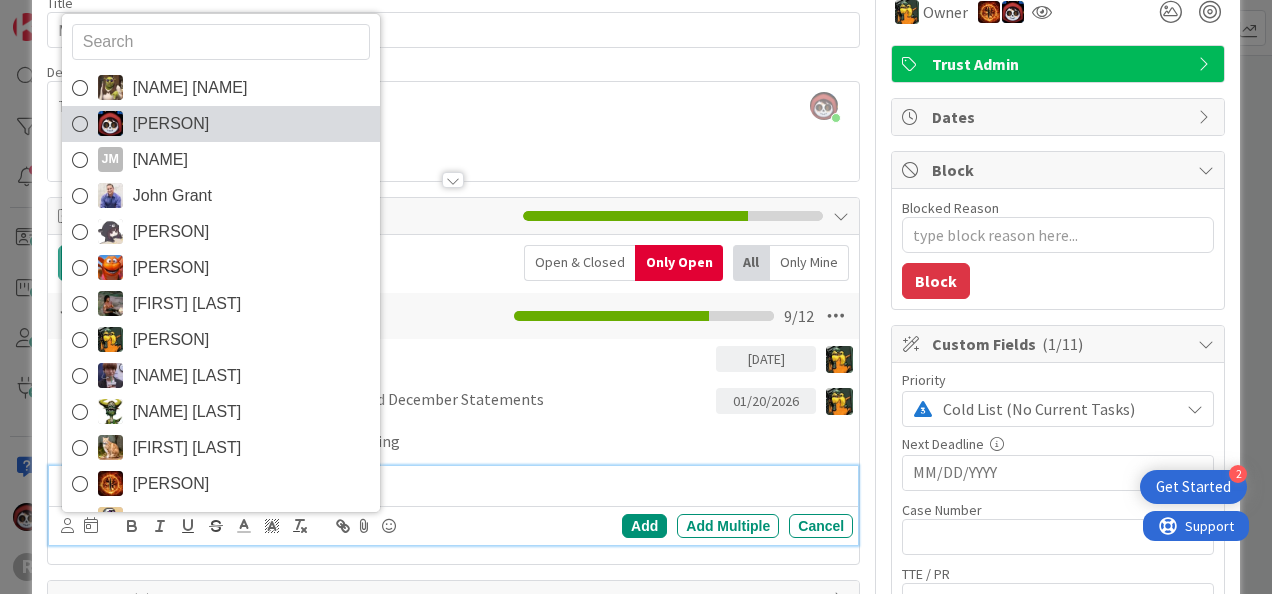 click on "[PERSON]" at bounding box center (171, 124) 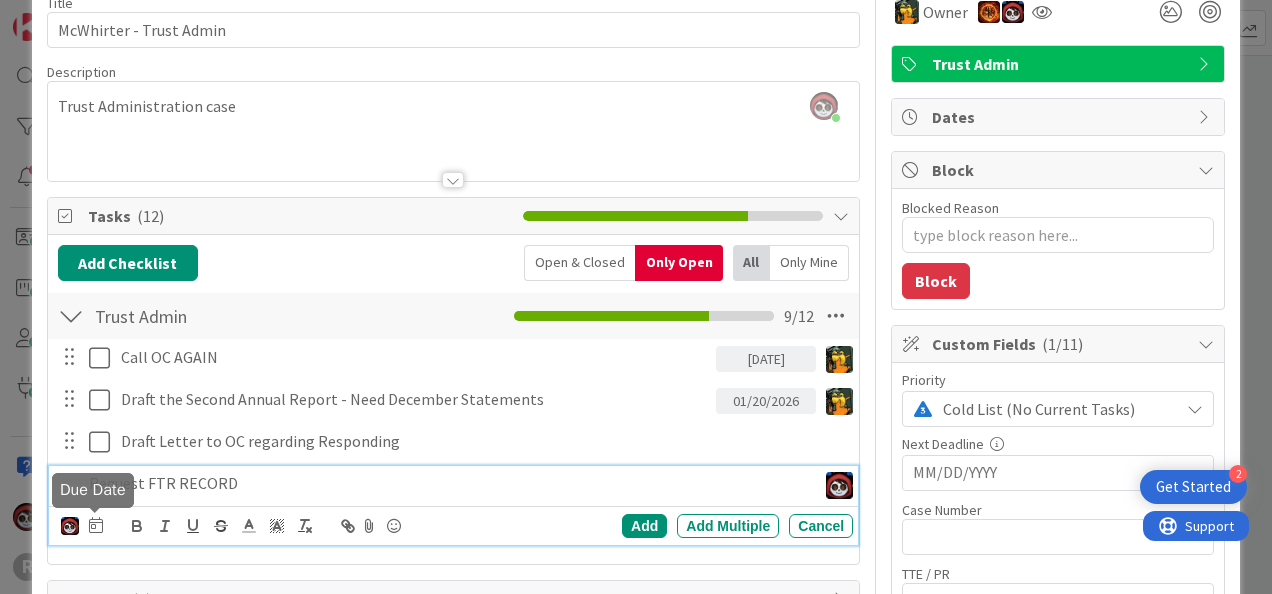 click at bounding box center (96, 525) 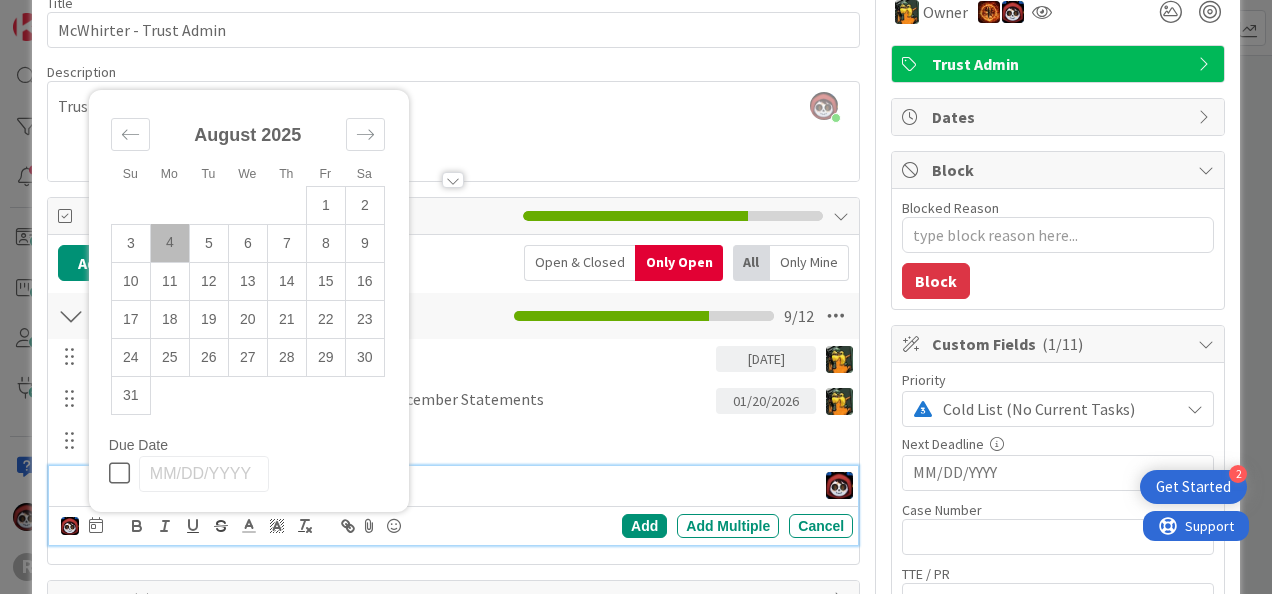 click on "4" at bounding box center (169, 243) 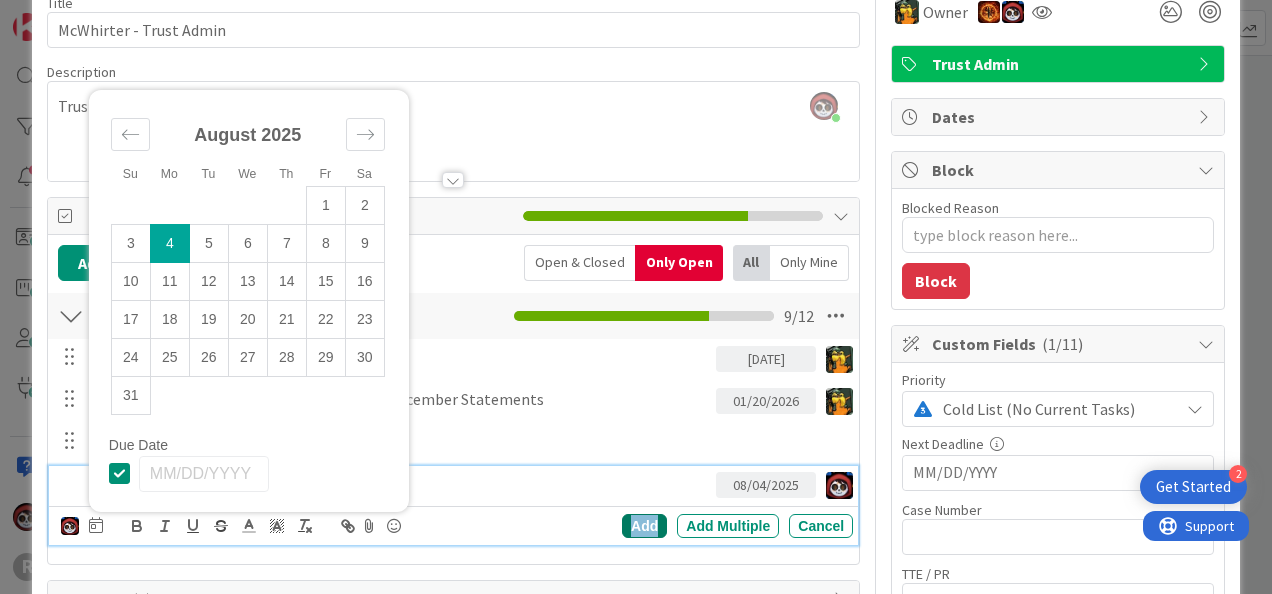 click on "Add" at bounding box center (644, 526) 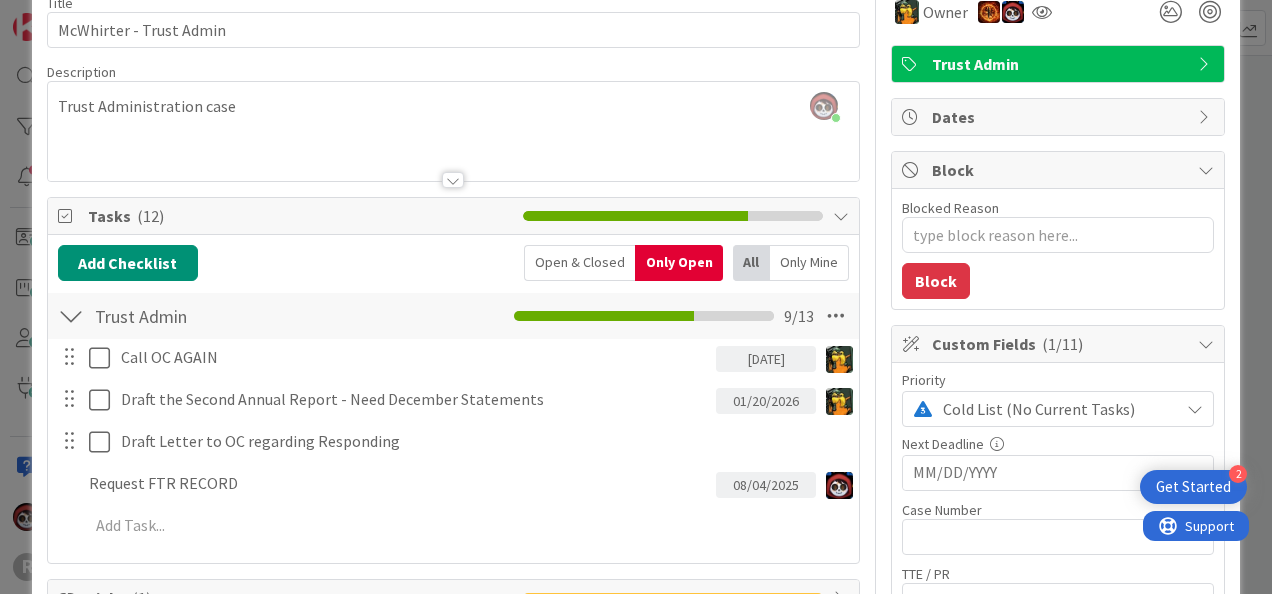 type on "x" 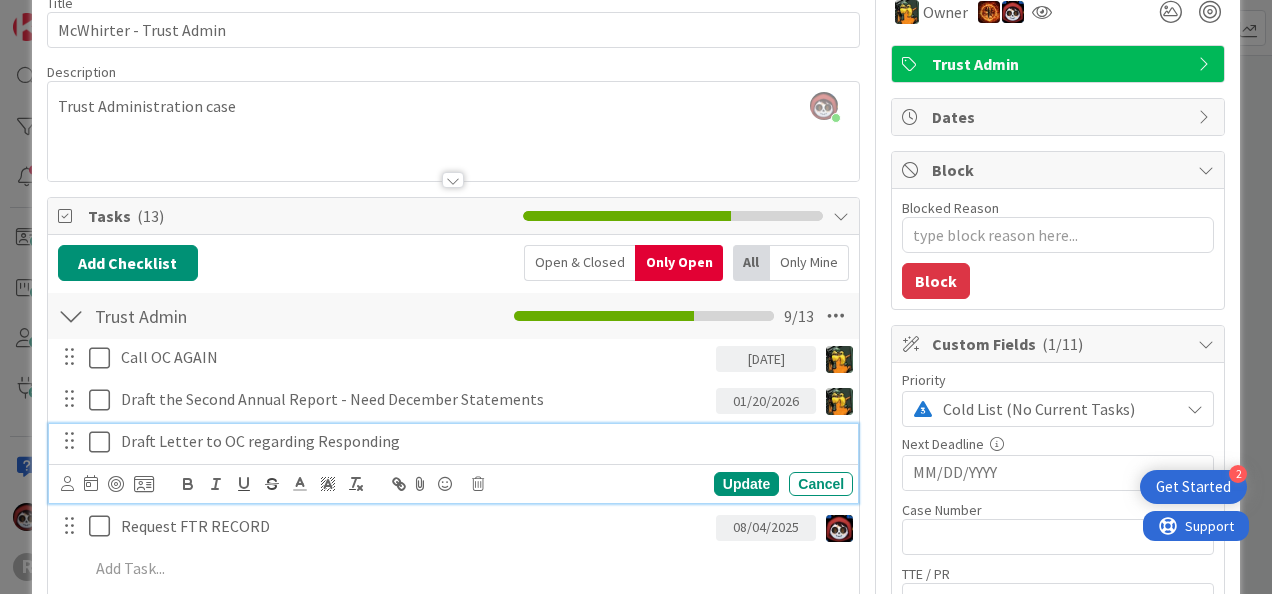 click on "Draft Letter to OC regarding Responding" at bounding box center [483, 441] 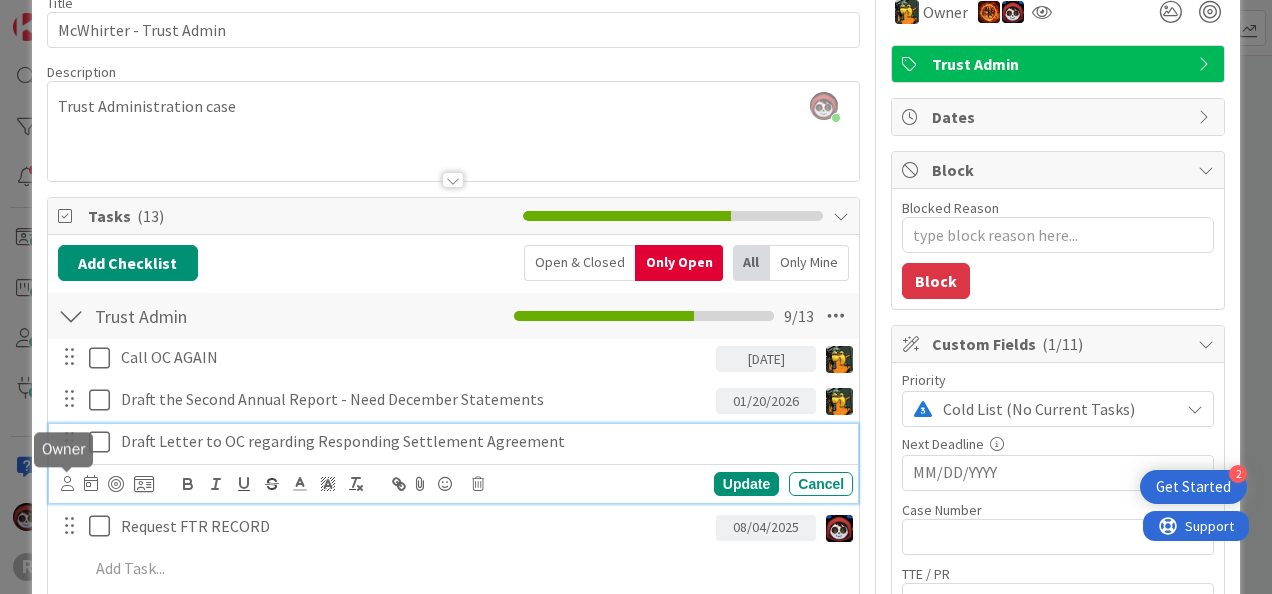click at bounding box center [67, 483] 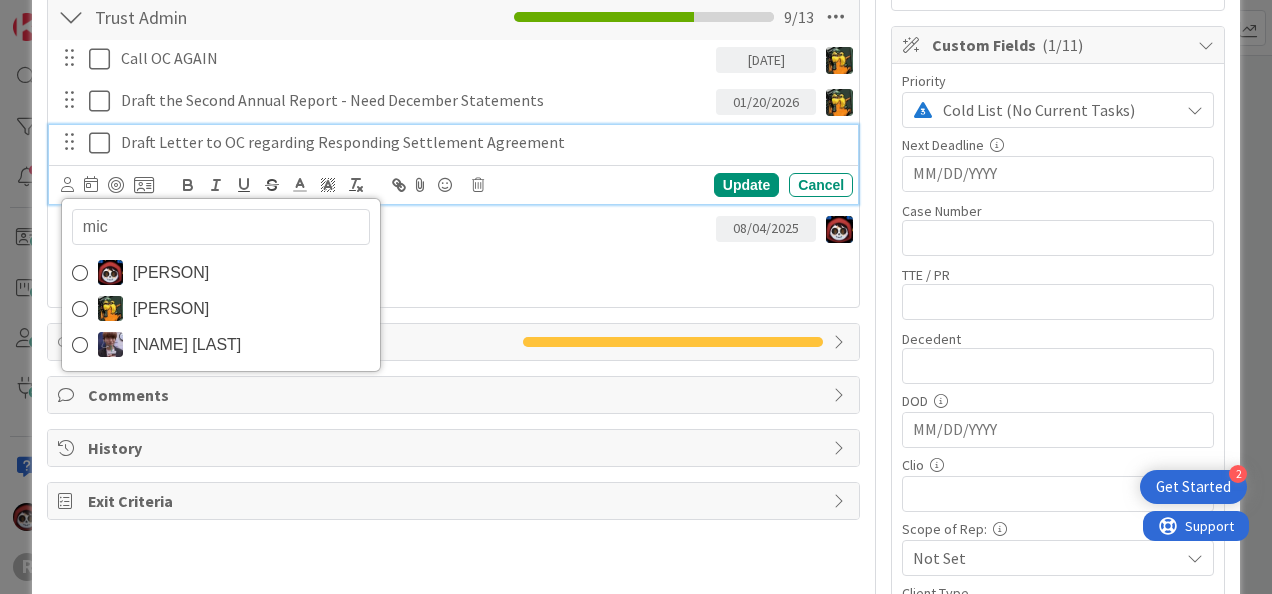 type on "mich" 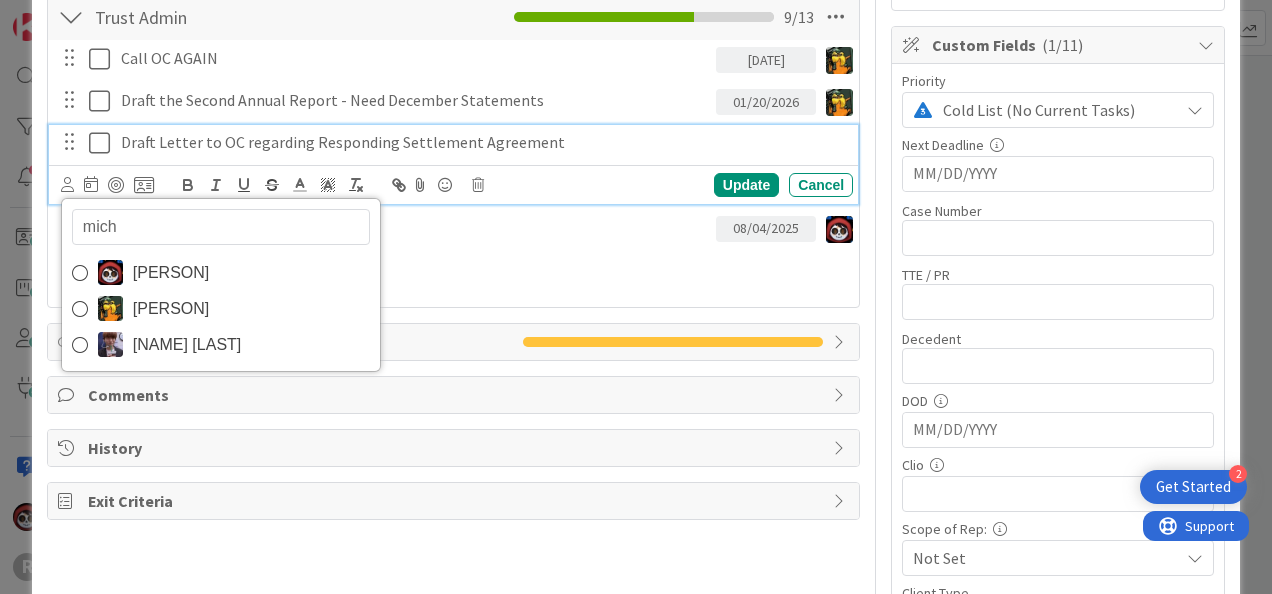 scroll, scrollTop: 399, scrollLeft: 0, axis: vertical 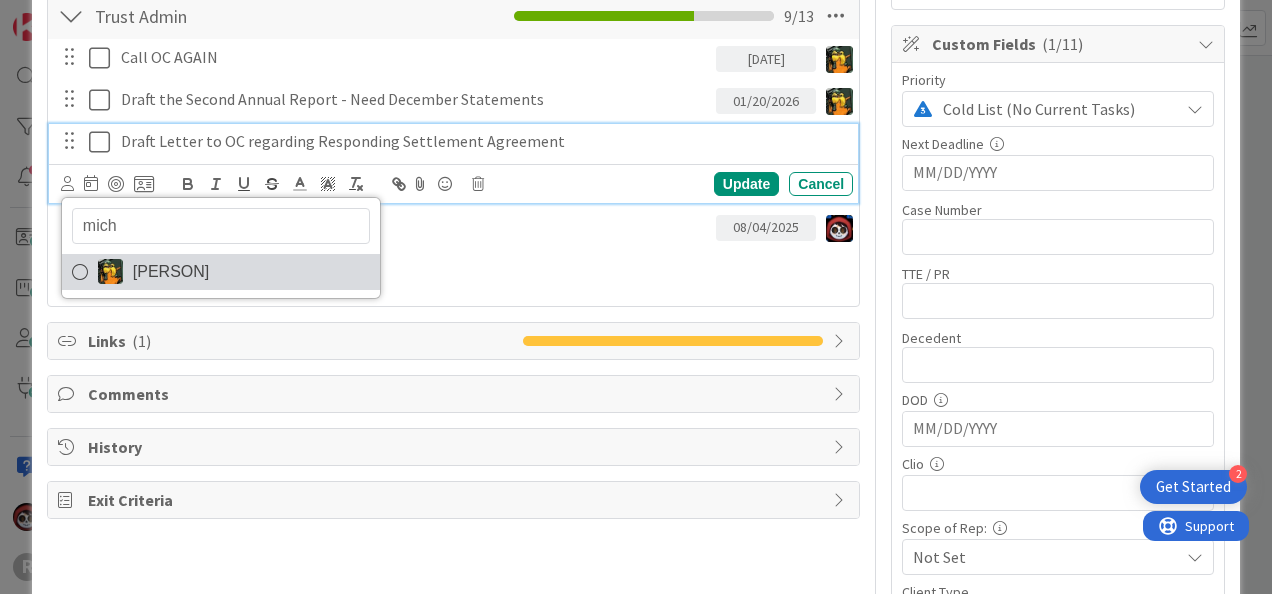 click on "[PERSON]" at bounding box center (171, 272) 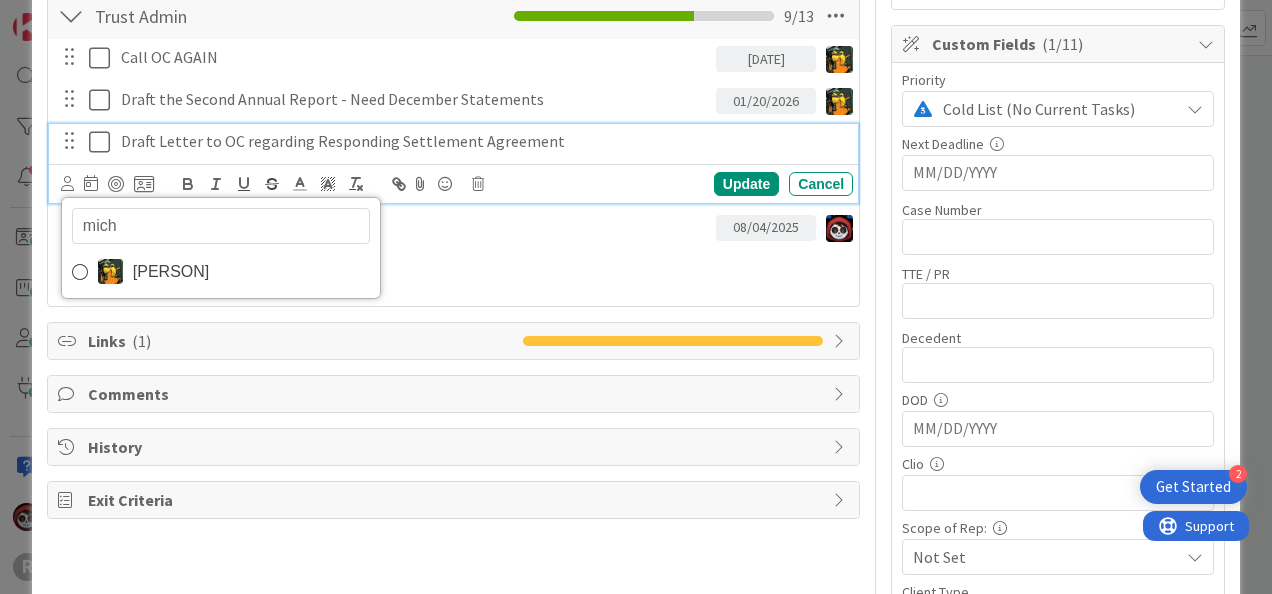 type on "x" 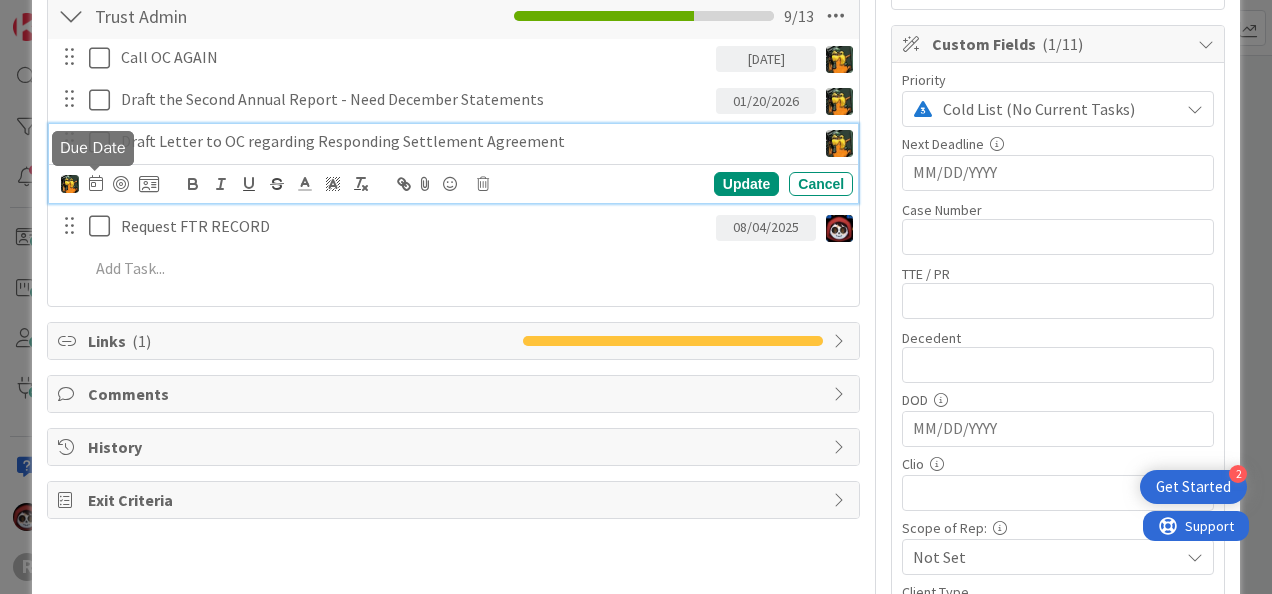 click at bounding box center [96, 183] 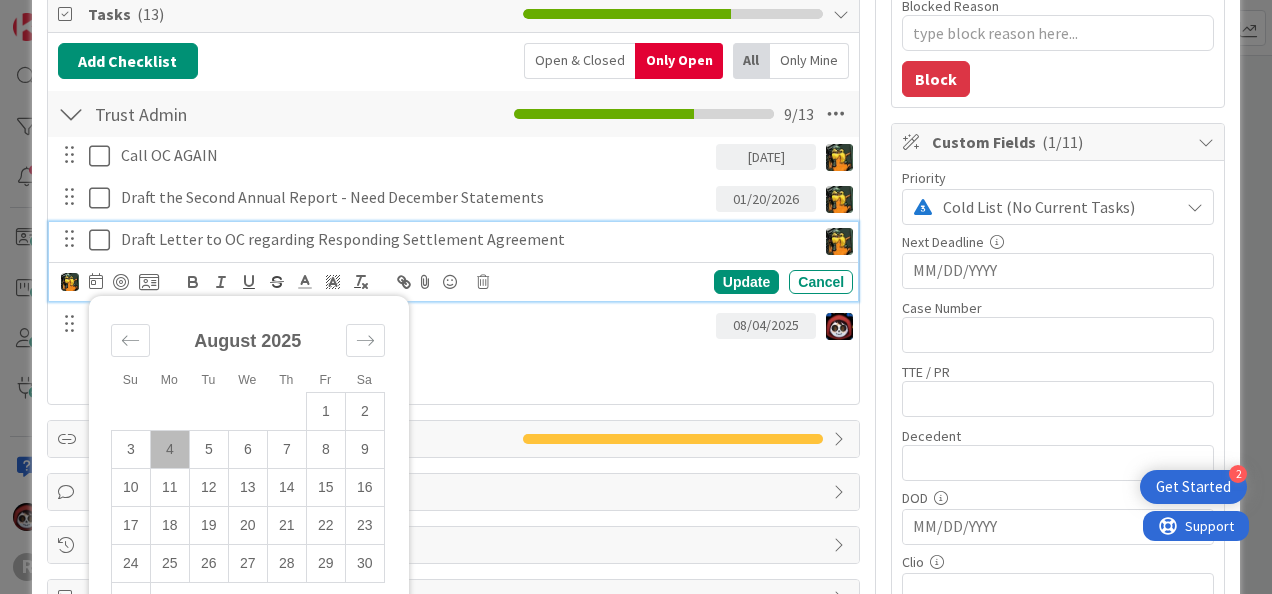 scroll, scrollTop: 300, scrollLeft: 0, axis: vertical 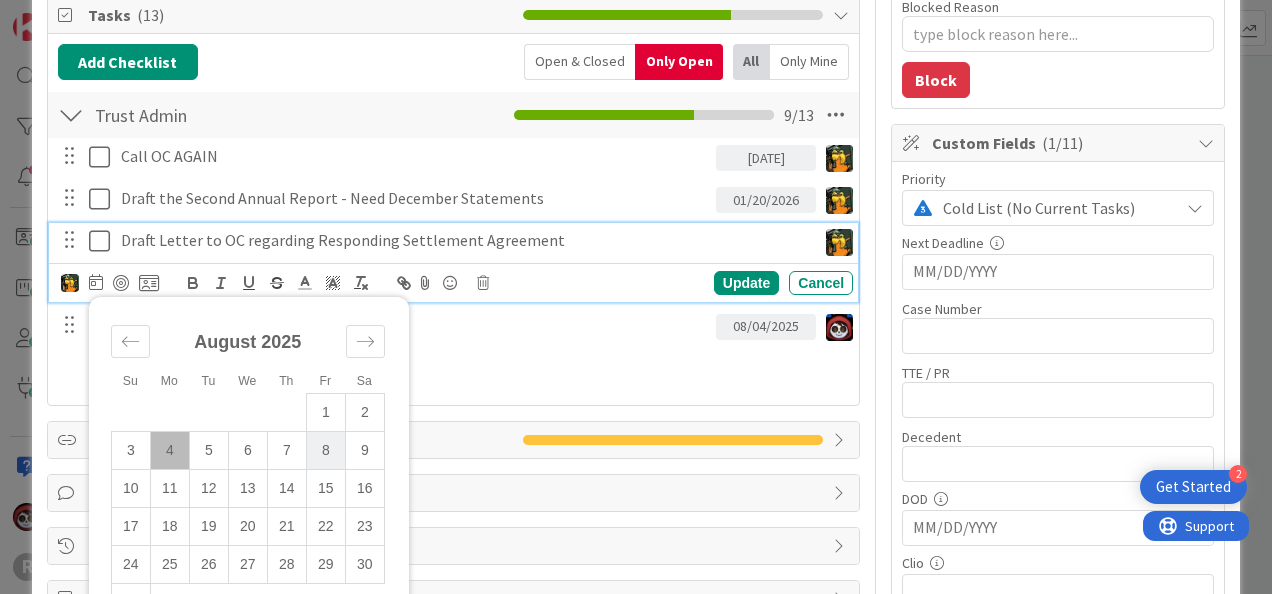 click on "8" at bounding box center (325, 450) 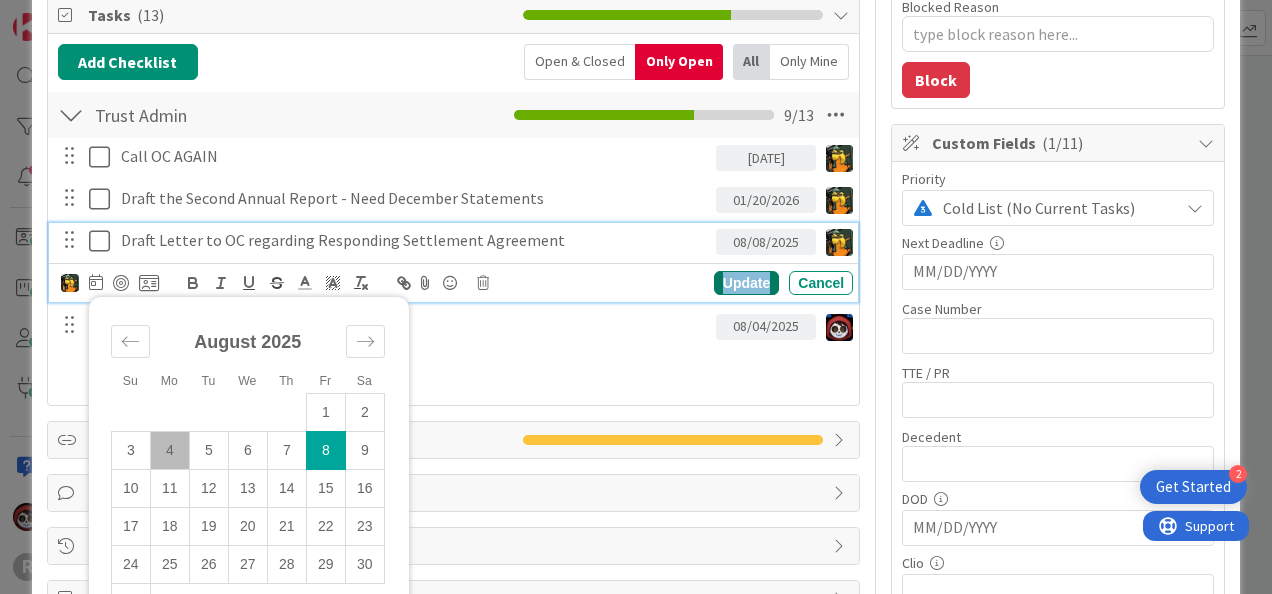 click on "Update" at bounding box center (746, 283) 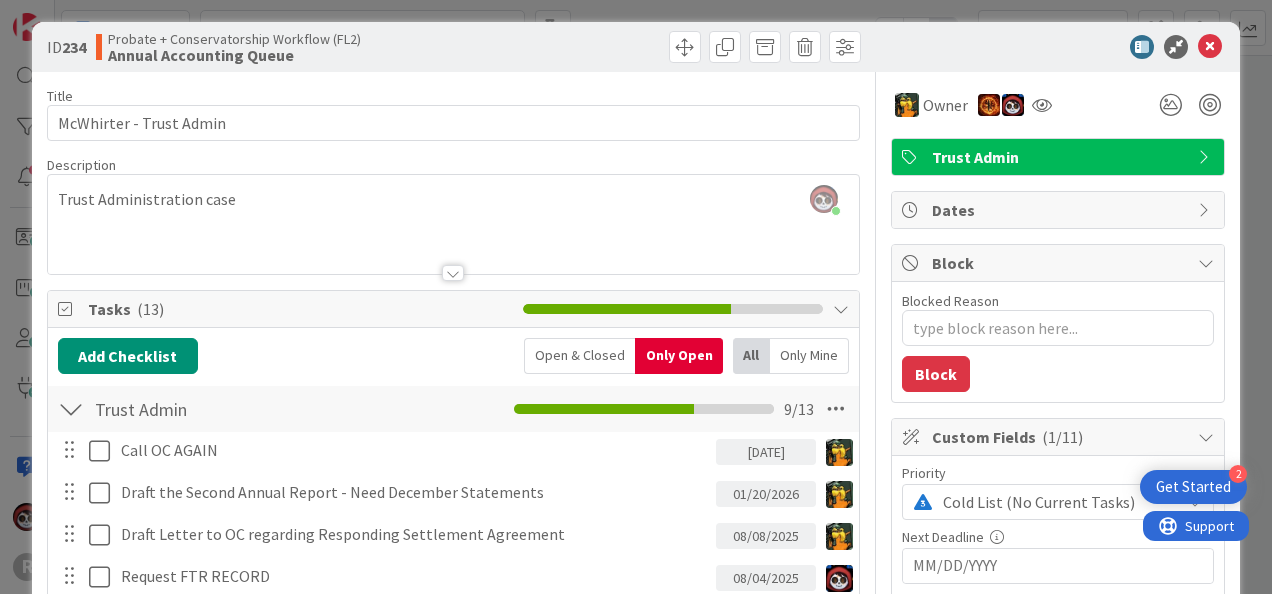 scroll, scrollTop: 0, scrollLeft: 0, axis: both 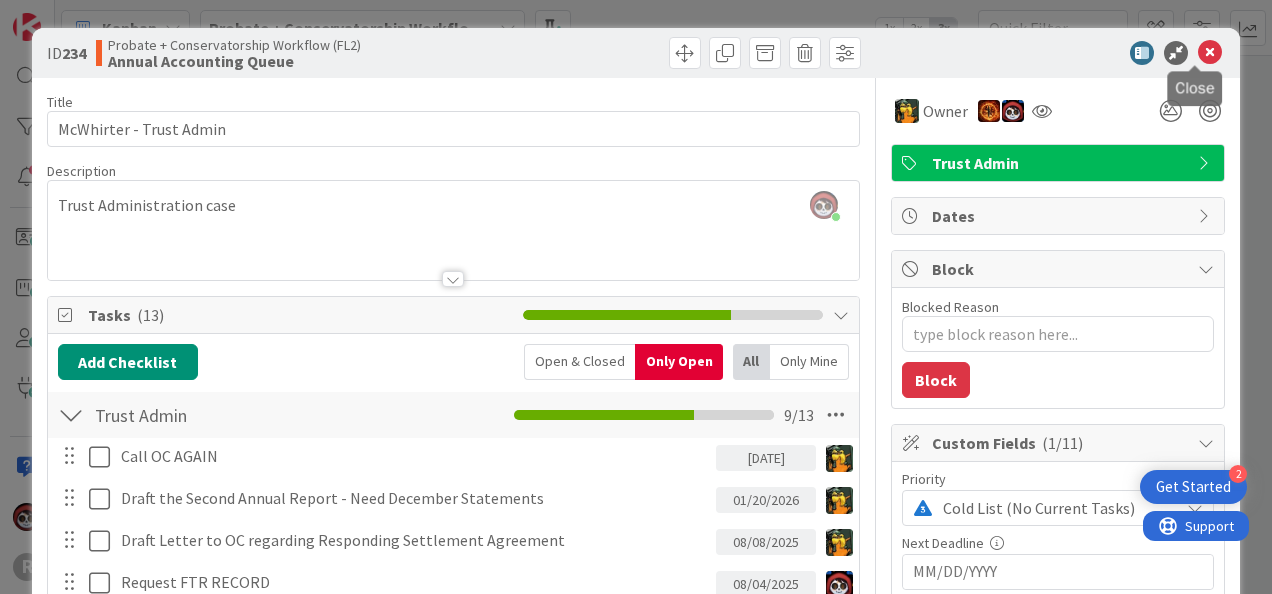 click at bounding box center [1210, 53] 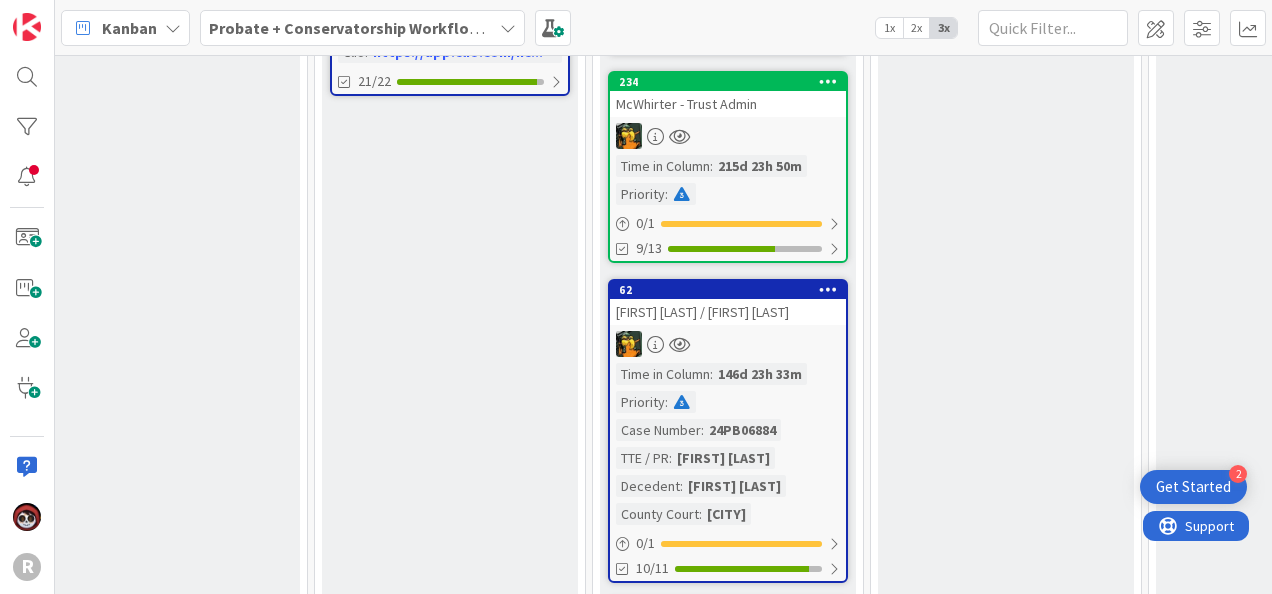 scroll, scrollTop: 2143, scrollLeft: 1678, axis: both 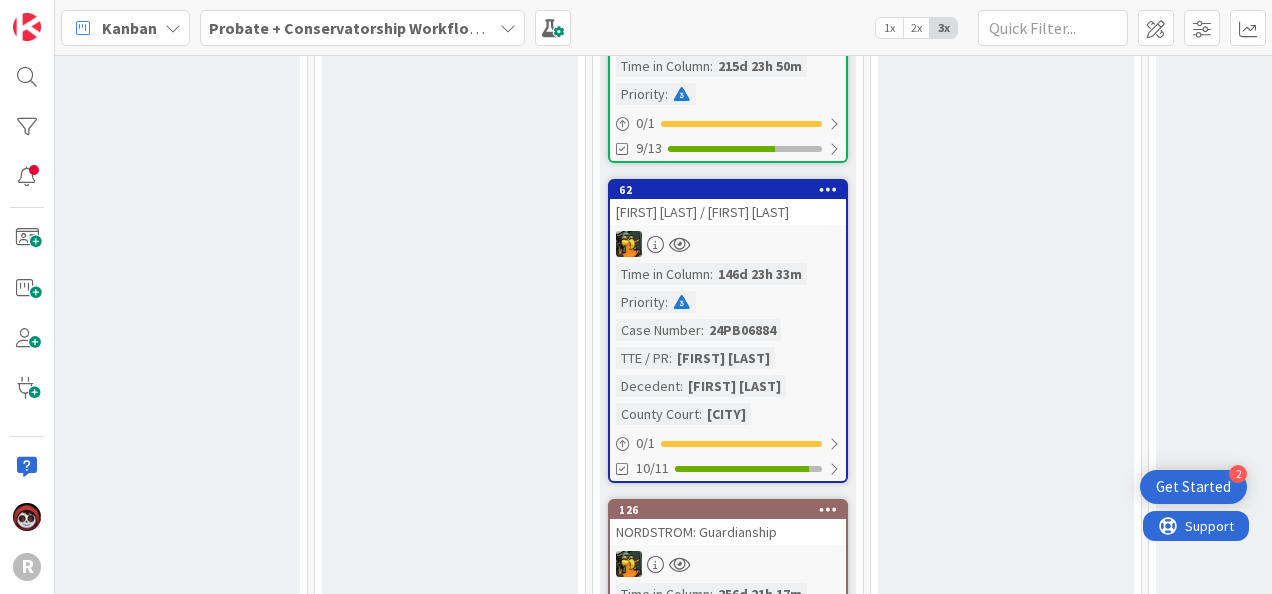 click on "[FIRST] [LAST] / [FIRST] [LAST]" at bounding box center (728, 212) 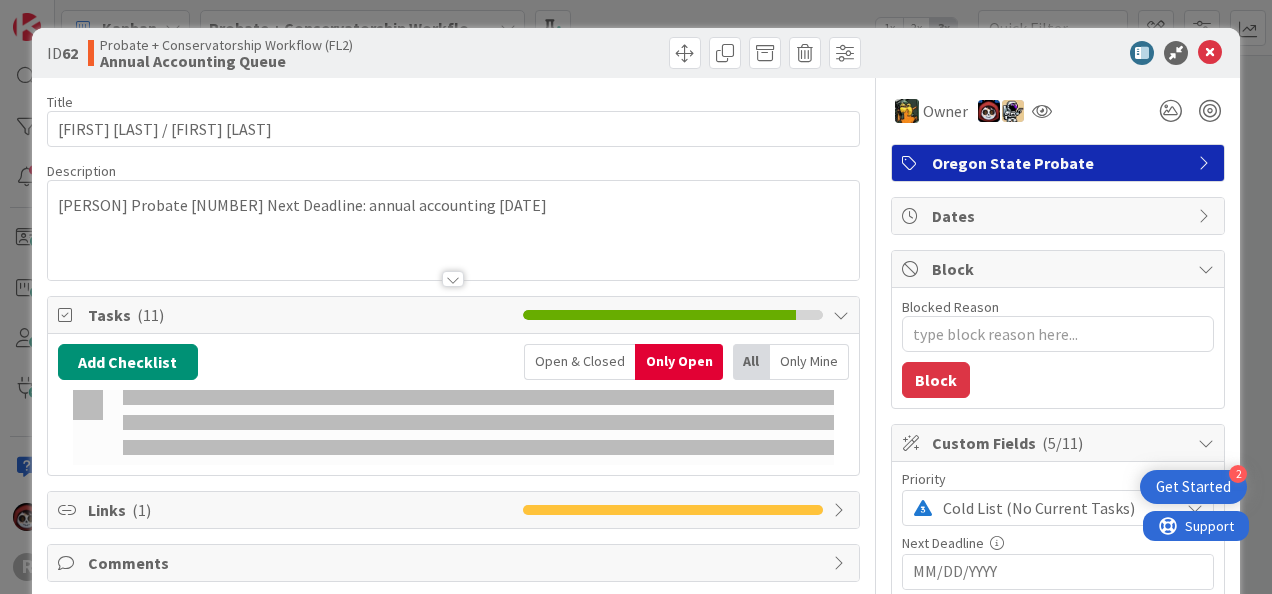 type on "x" 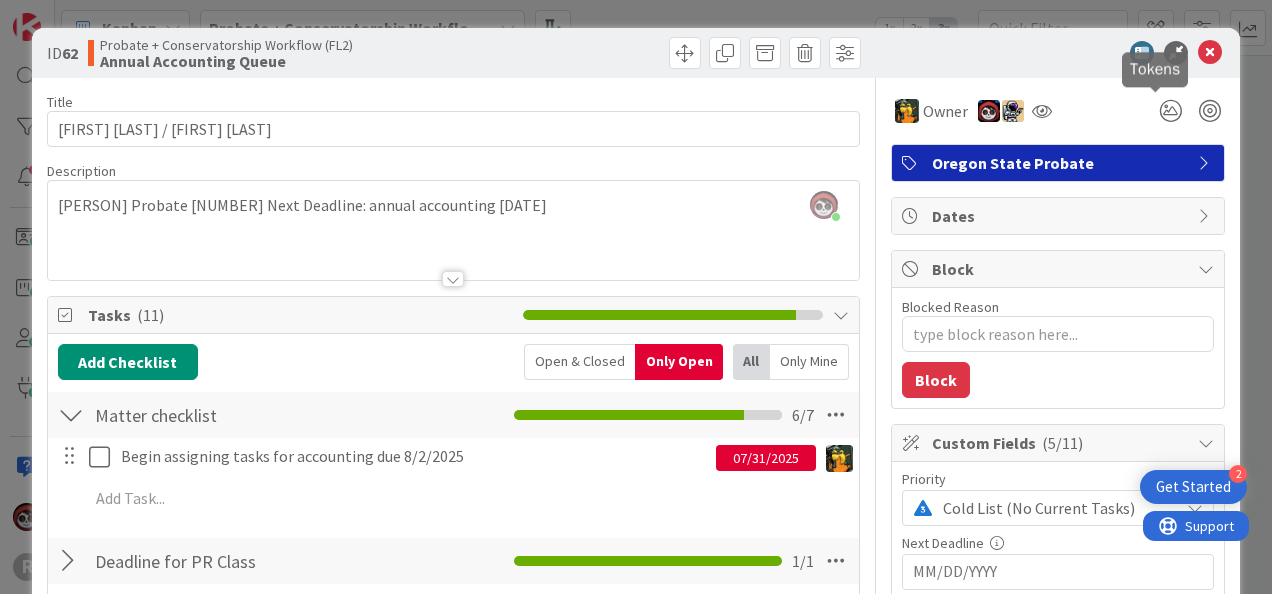 scroll, scrollTop: 0, scrollLeft: 0, axis: both 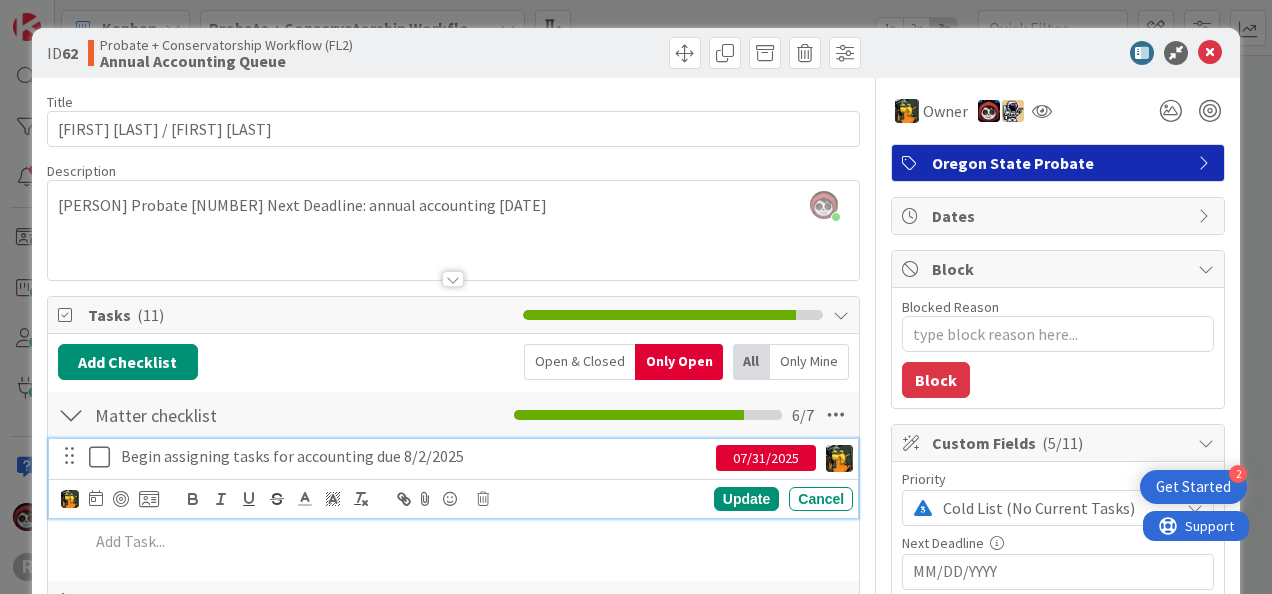 click on "Begin assigning tasks for accounting due 8/2/2025" at bounding box center [414, 456] 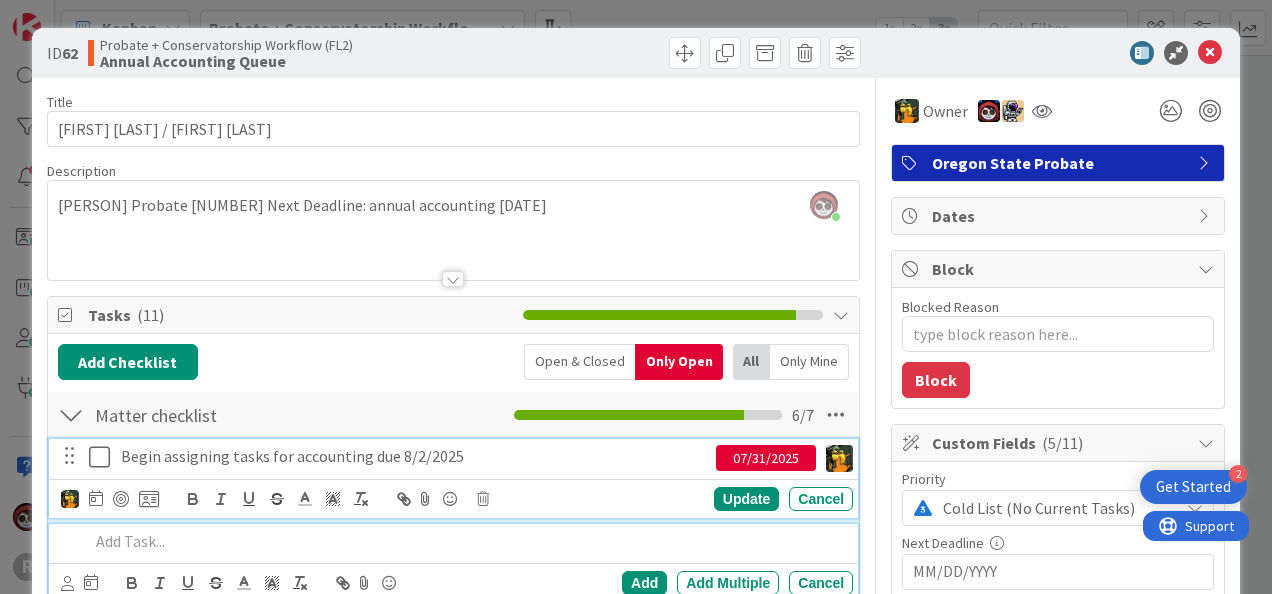 click at bounding box center [467, 541] 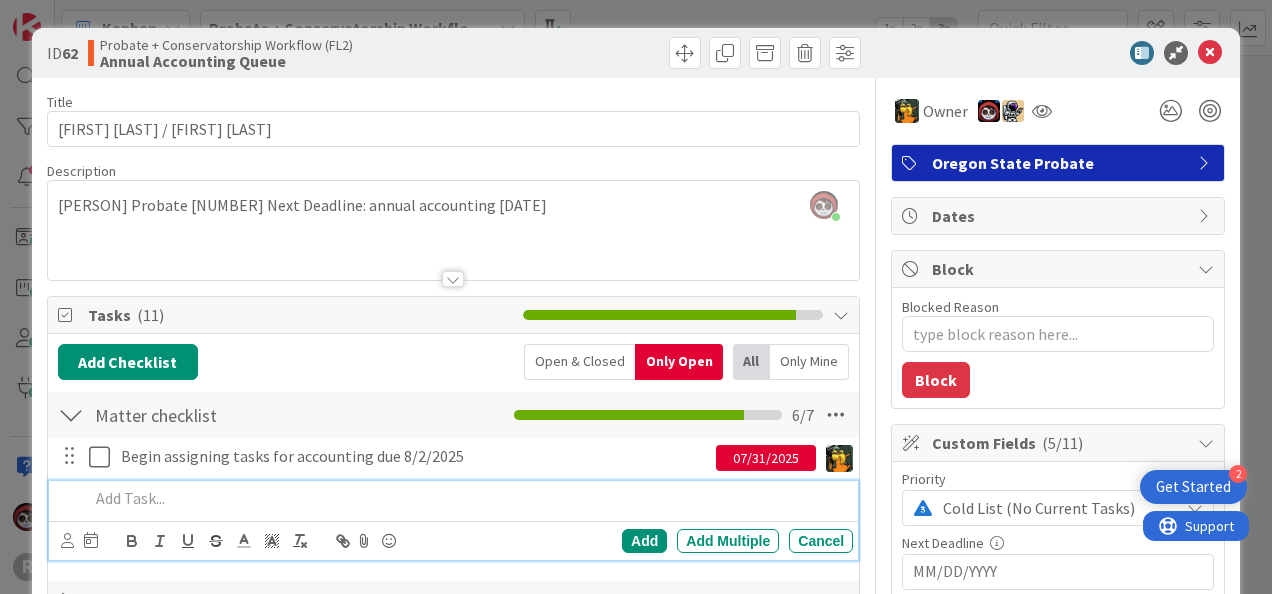 type 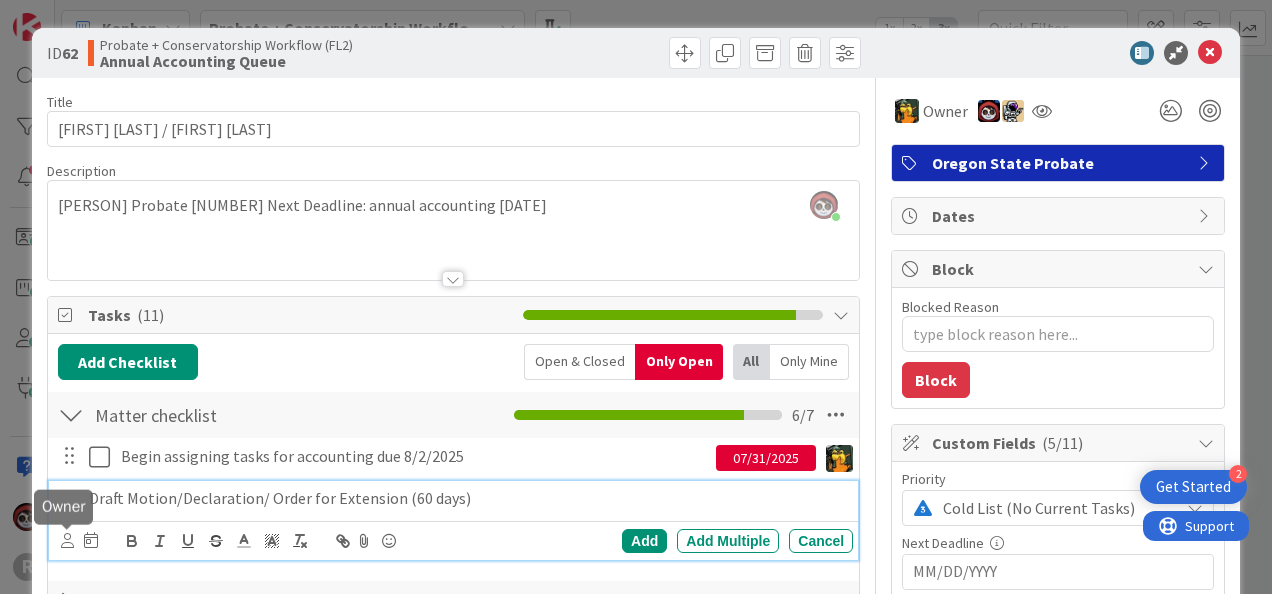 click at bounding box center (67, 540) 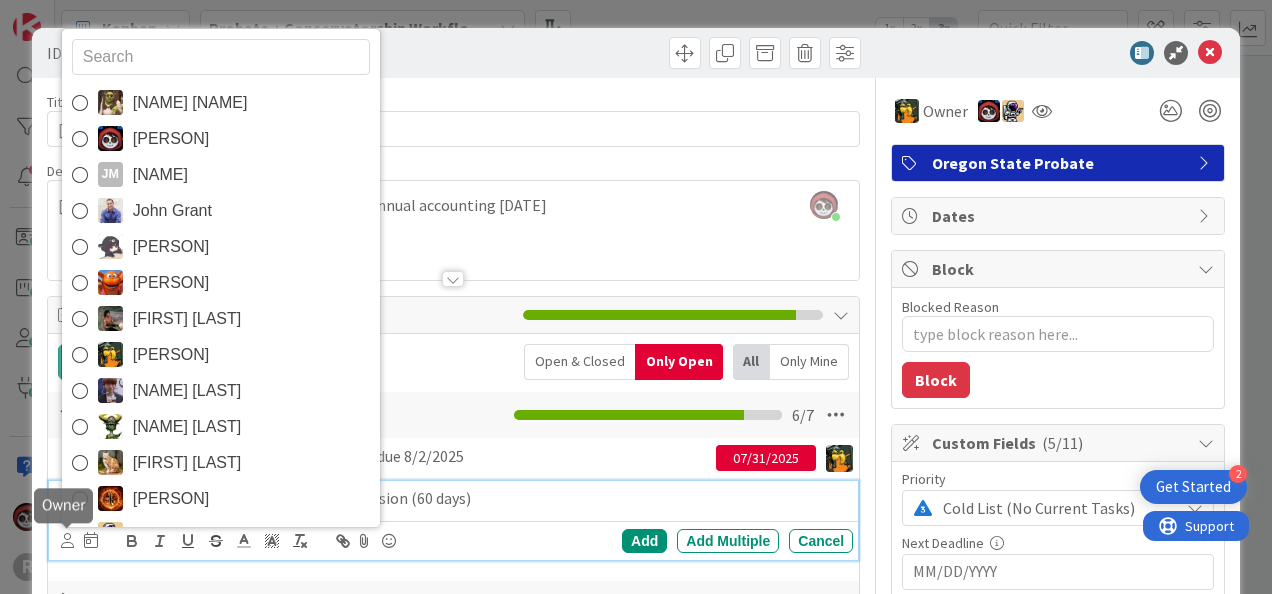 scroll, scrollTop: 1, scrollLeft: 0, axis: vertical 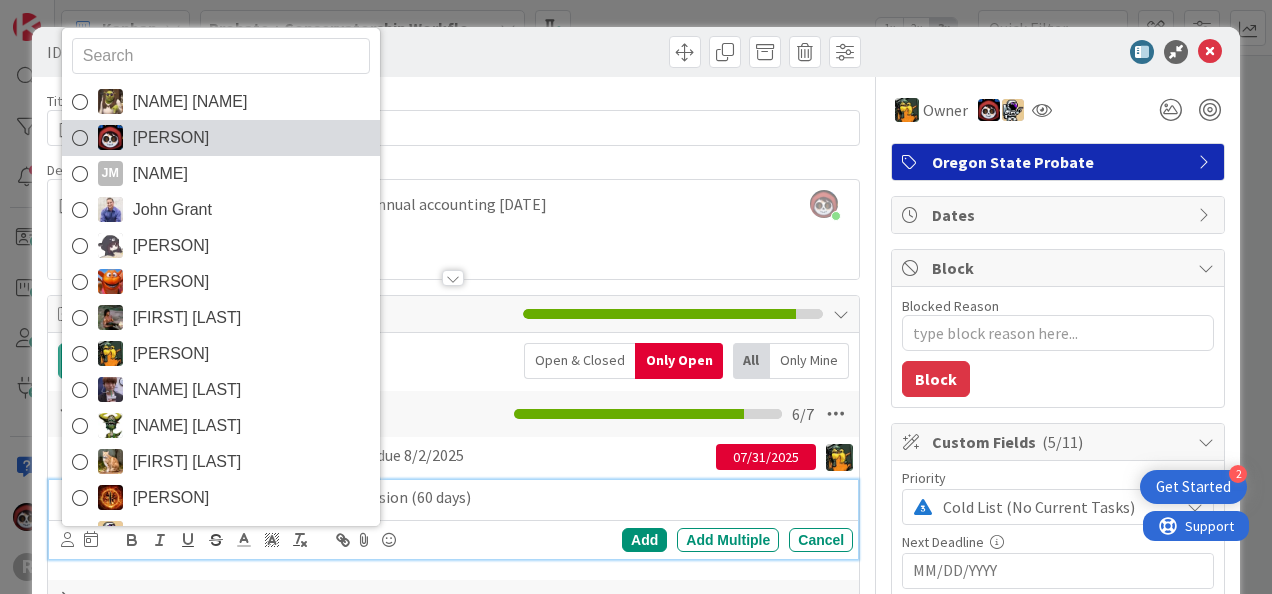 click on "[PERSON]" at bounding box center (171, 138) 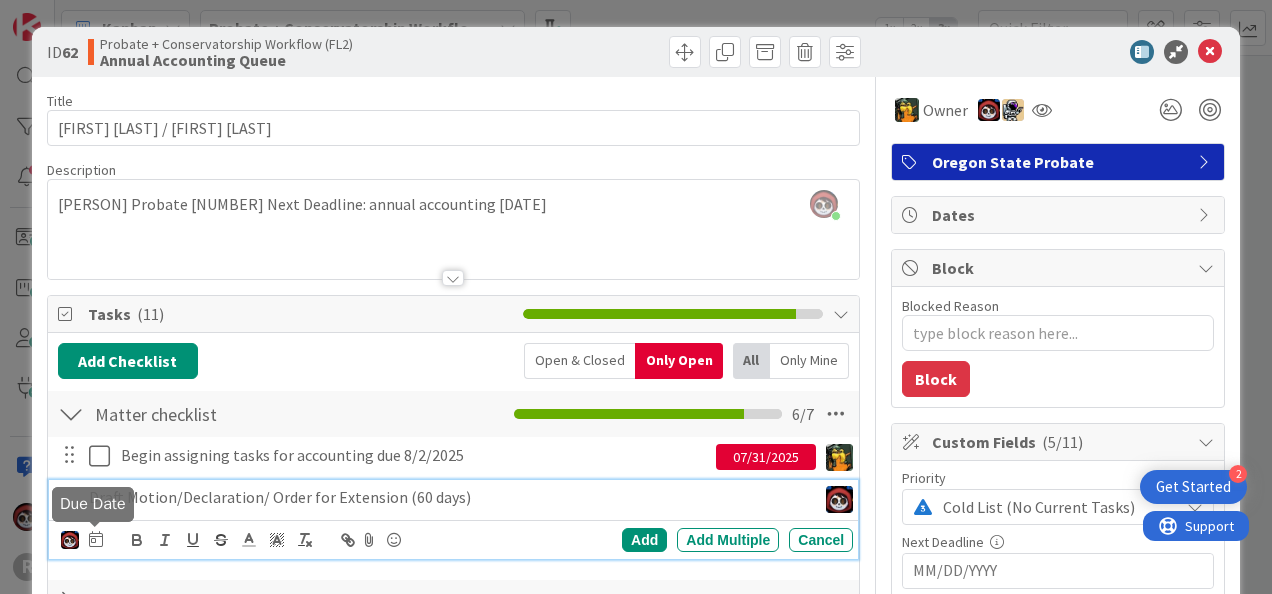click at bounding box center [96, 539] 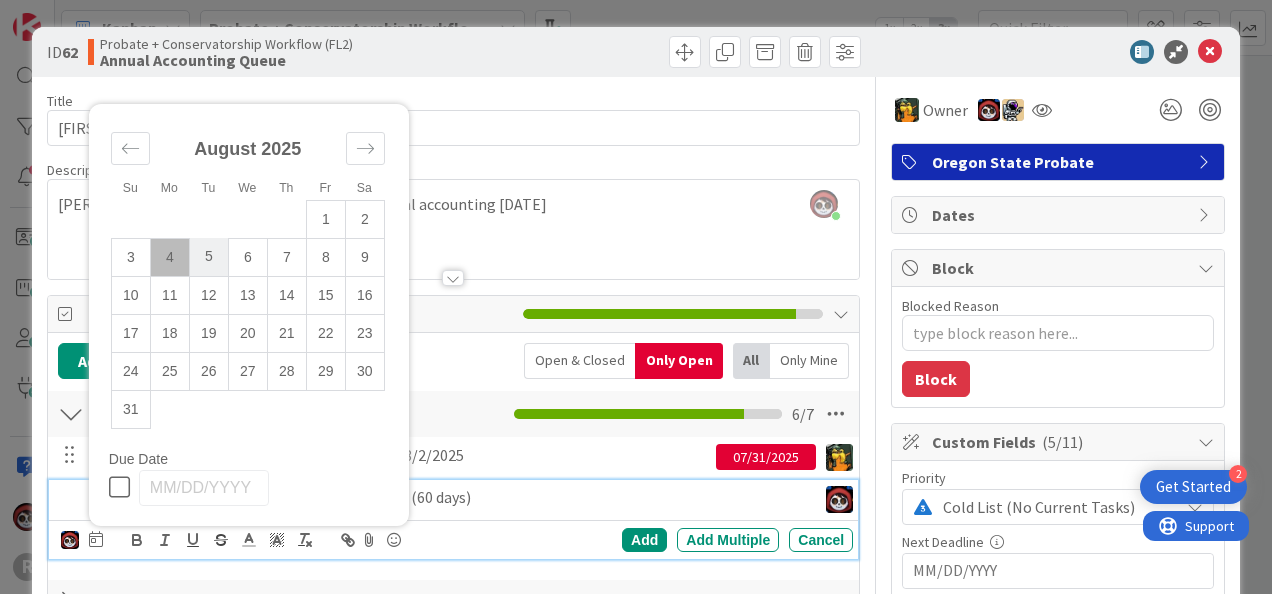 click on "5" at bounding box center [208, 257] 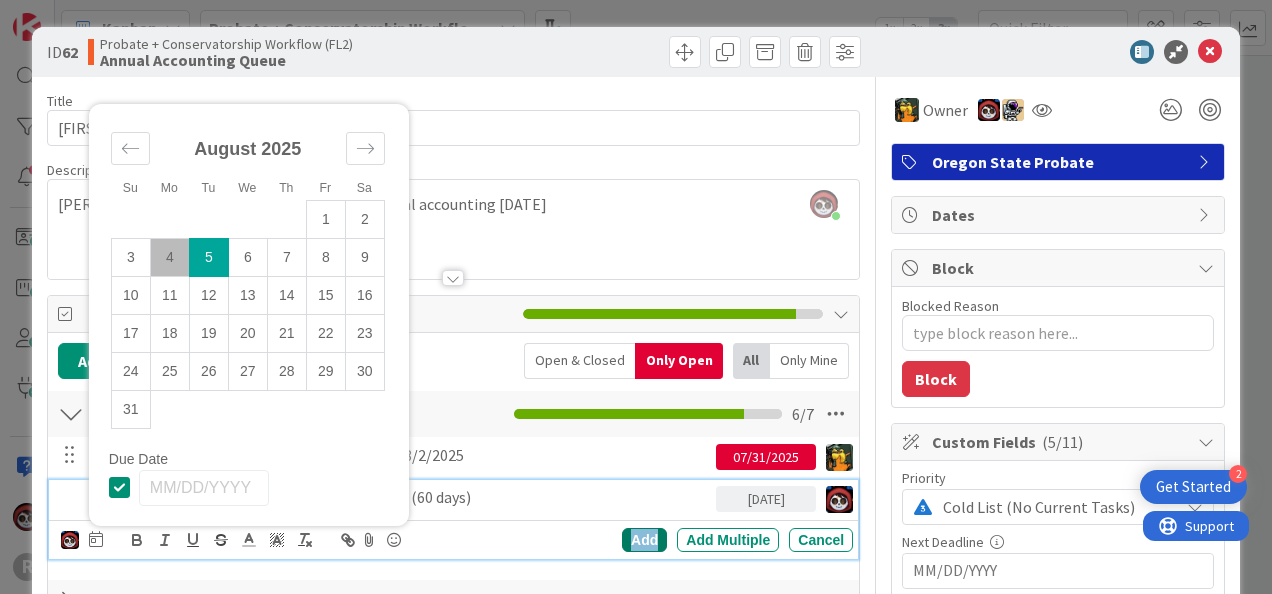 click on "Add" at bounding box center [644, 540] 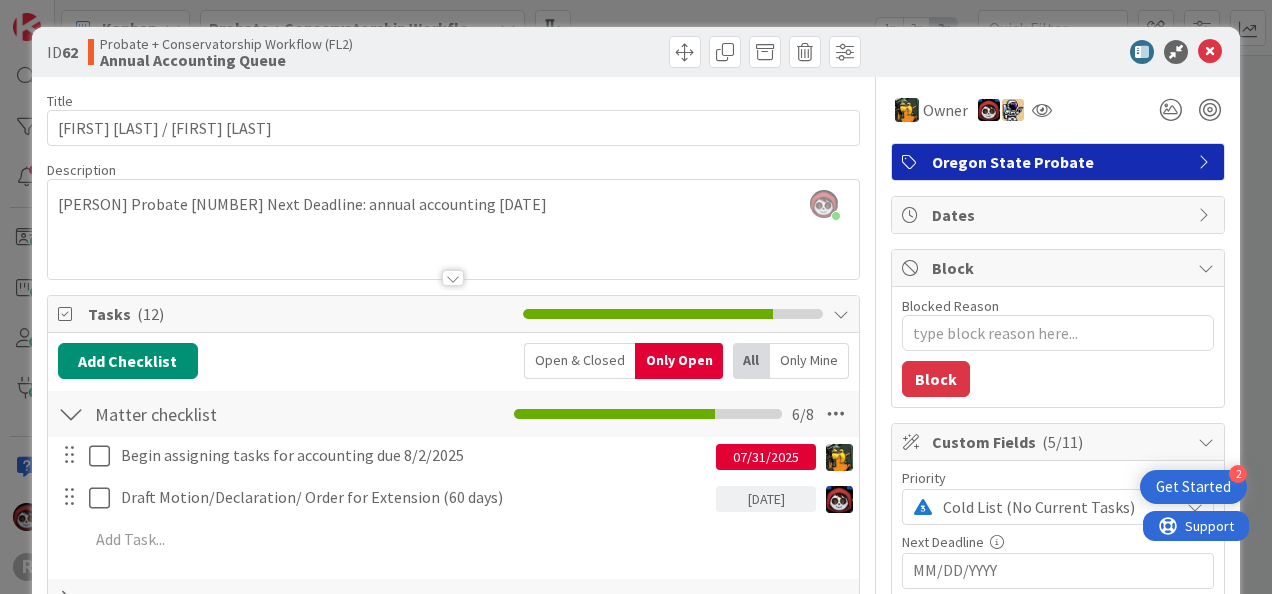 scroll, scrollTop: 0, scrollLeft: 0, axis: both 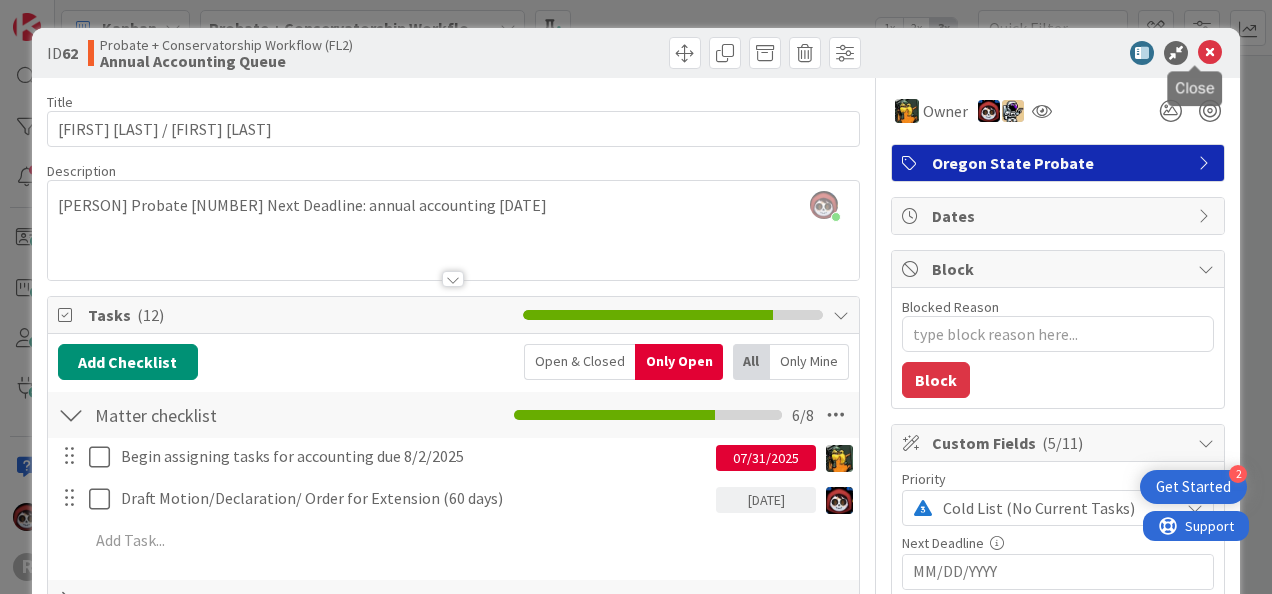click at bounding box center (1210, 53) 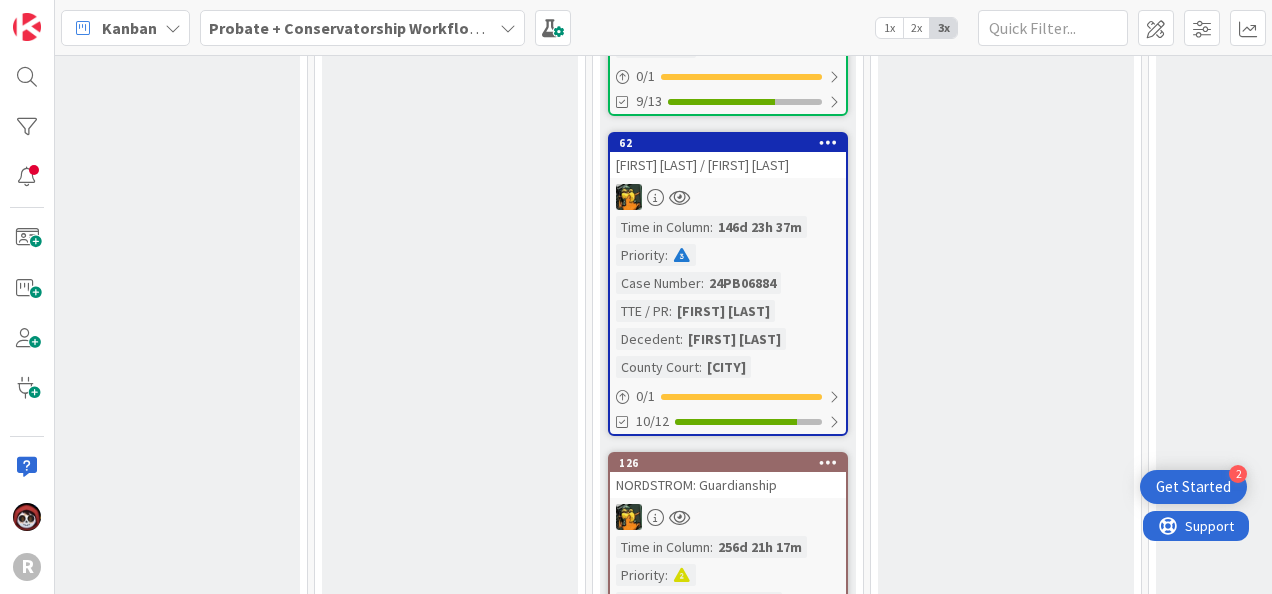scroll, scrollTop: 2360, scrollLeft: 1678, axis: both 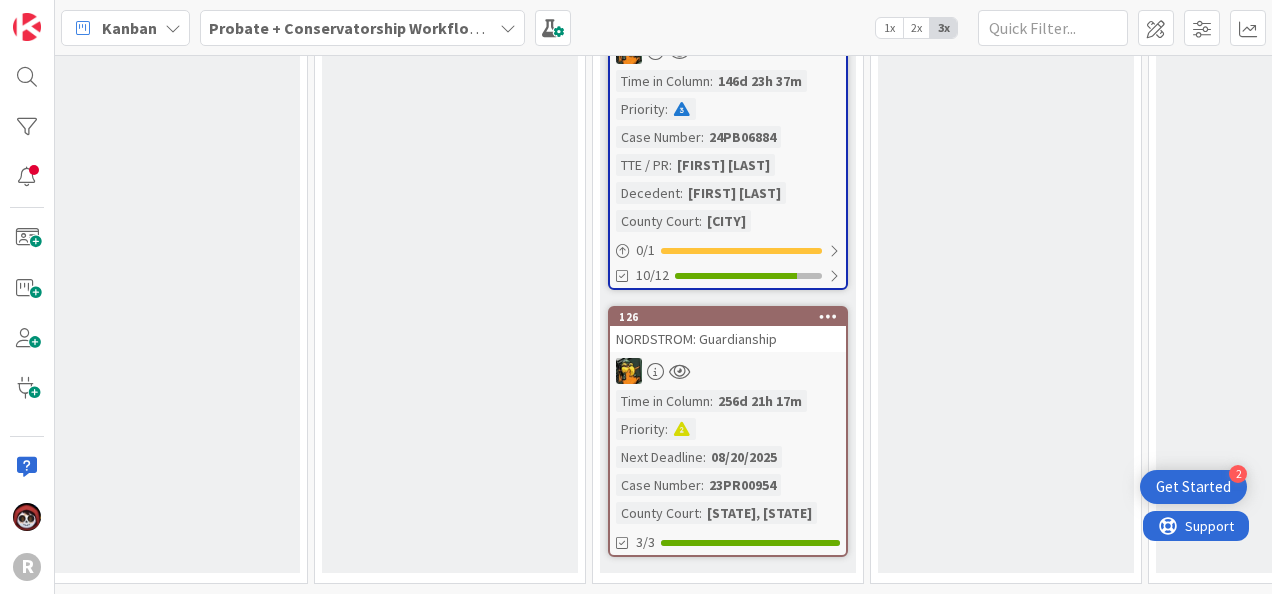 click at bounding box center [728, 371] 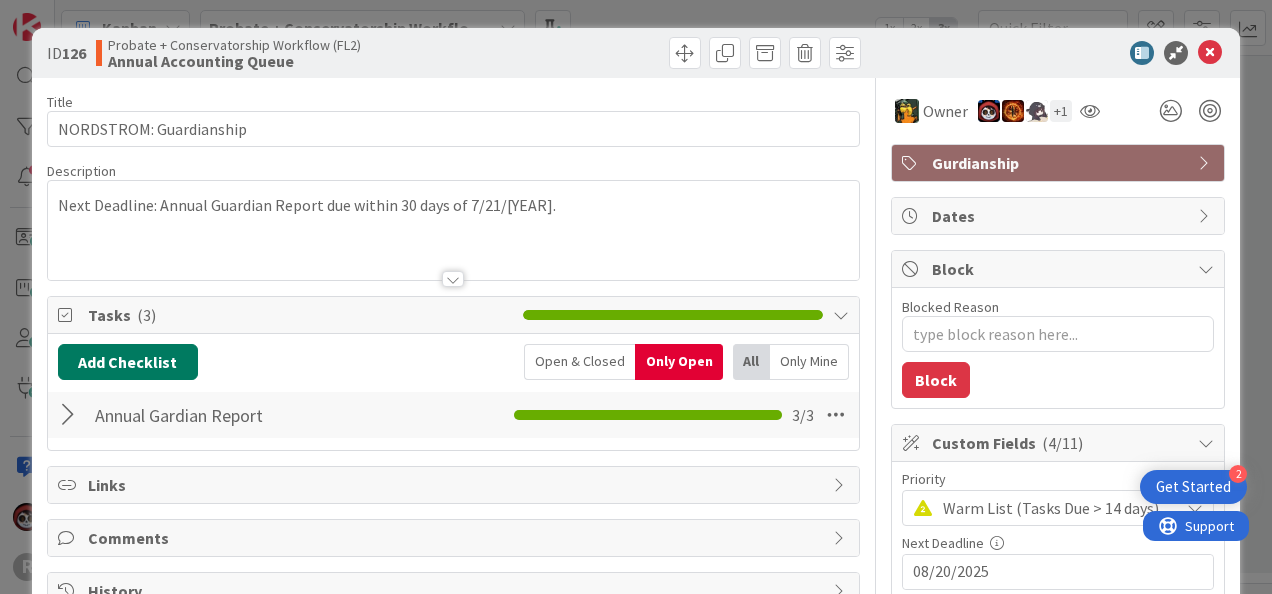 scroll, scrollTop: 0, scrollLeft: 0, axis: both 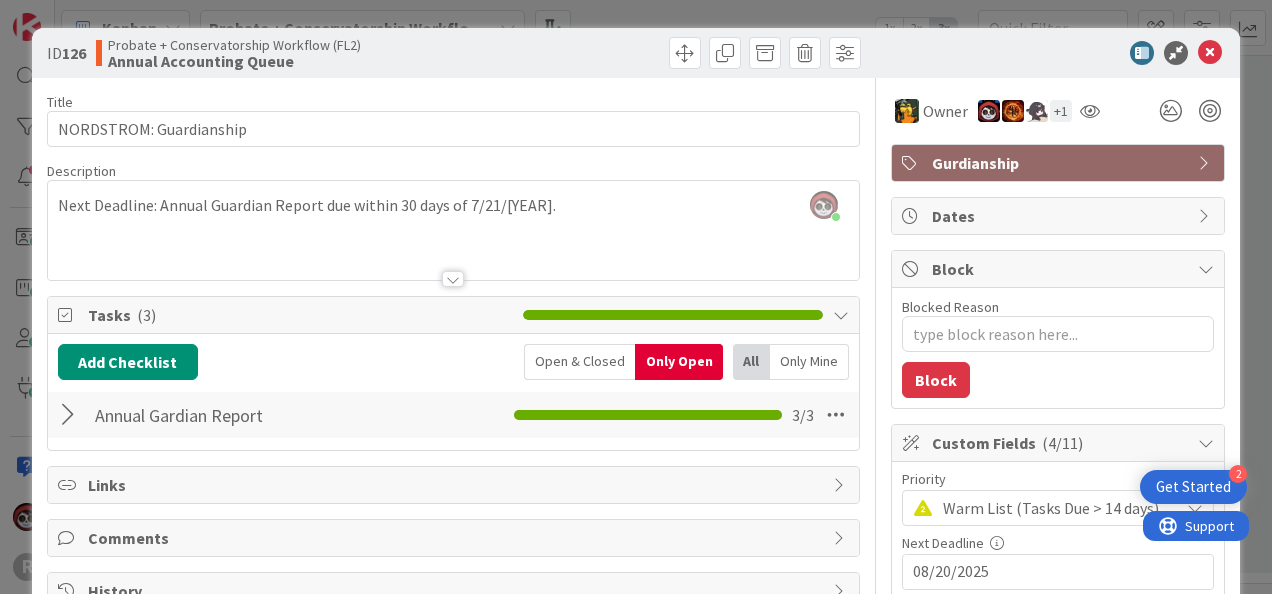 click at bounding box center [71, 415] 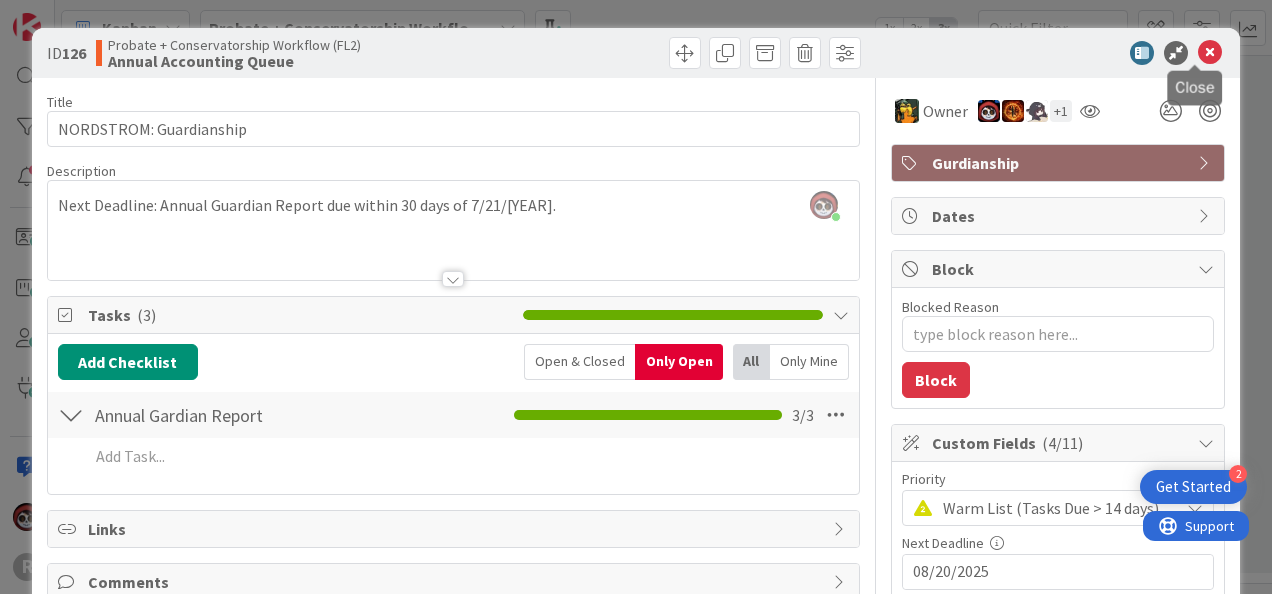 click at bounding box center (1210, 53) 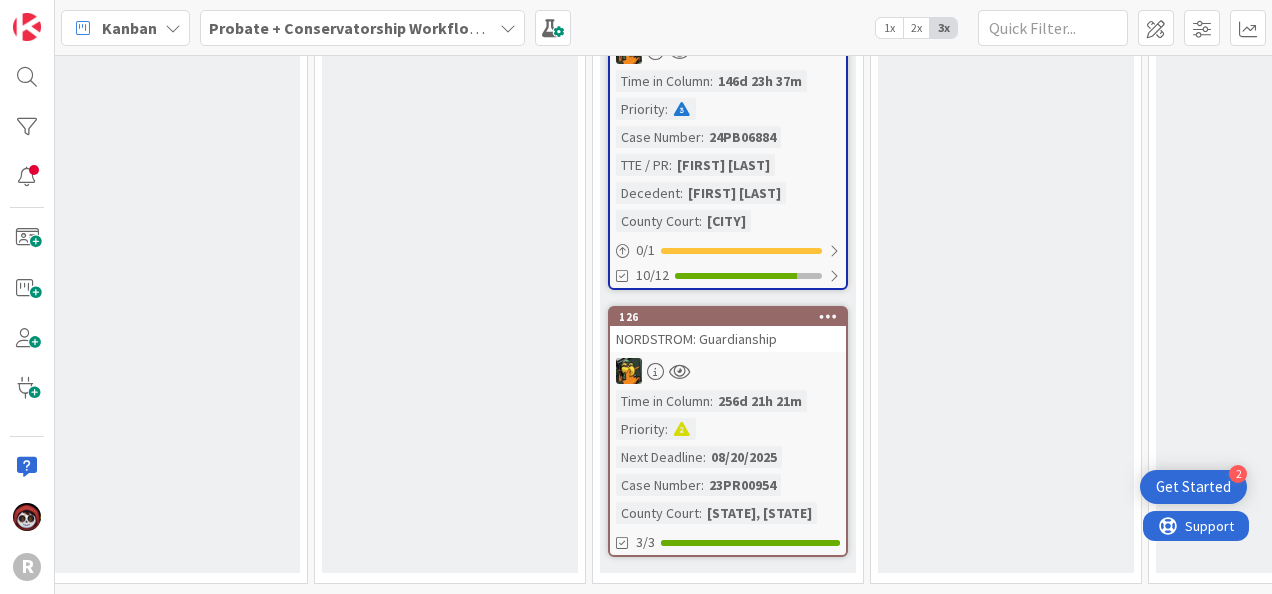 scroll, scrollTop: 0, scrollLeft: 0, axis: both 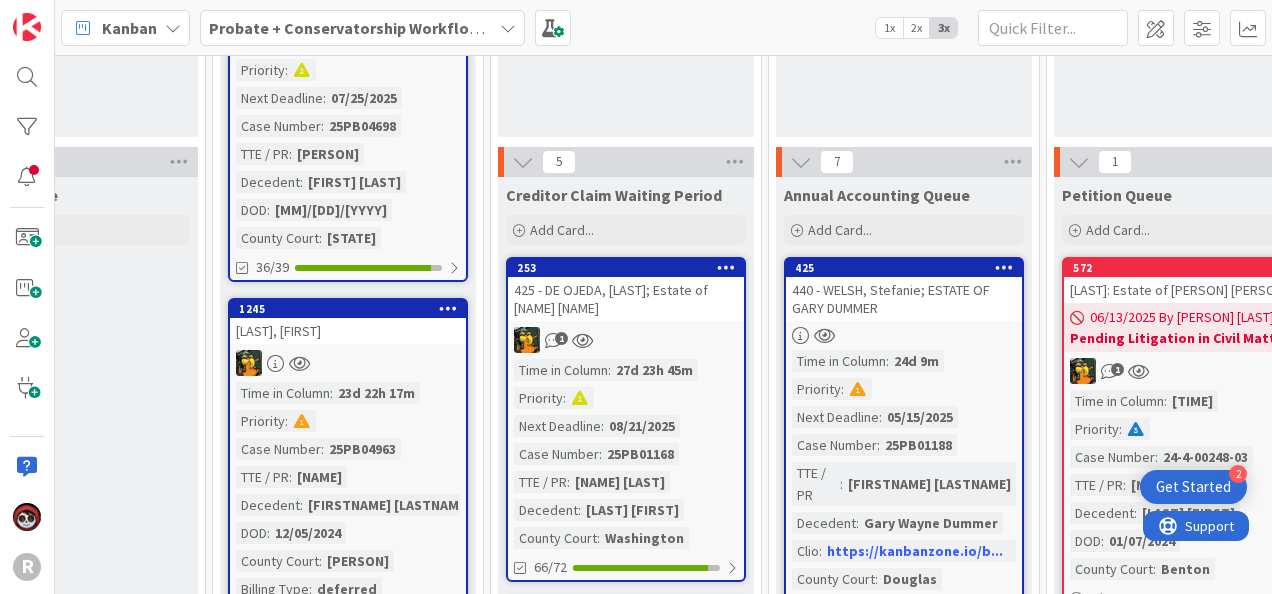 click on "1" at bounding box center [626, 340] 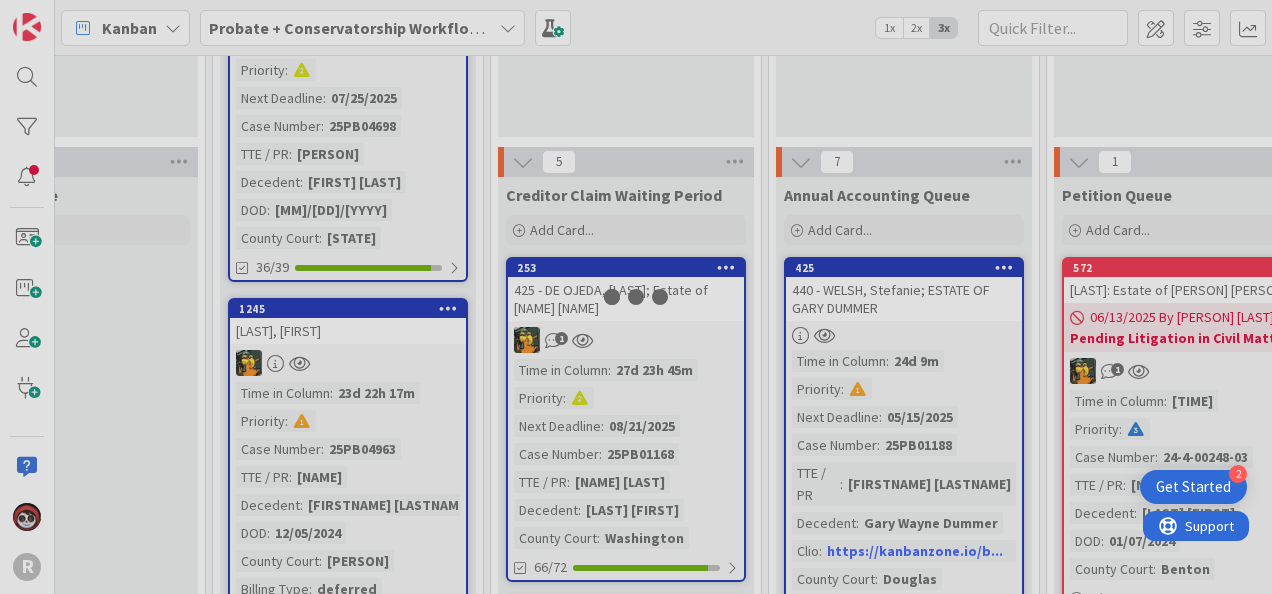 click at bounding box center (636, 297) 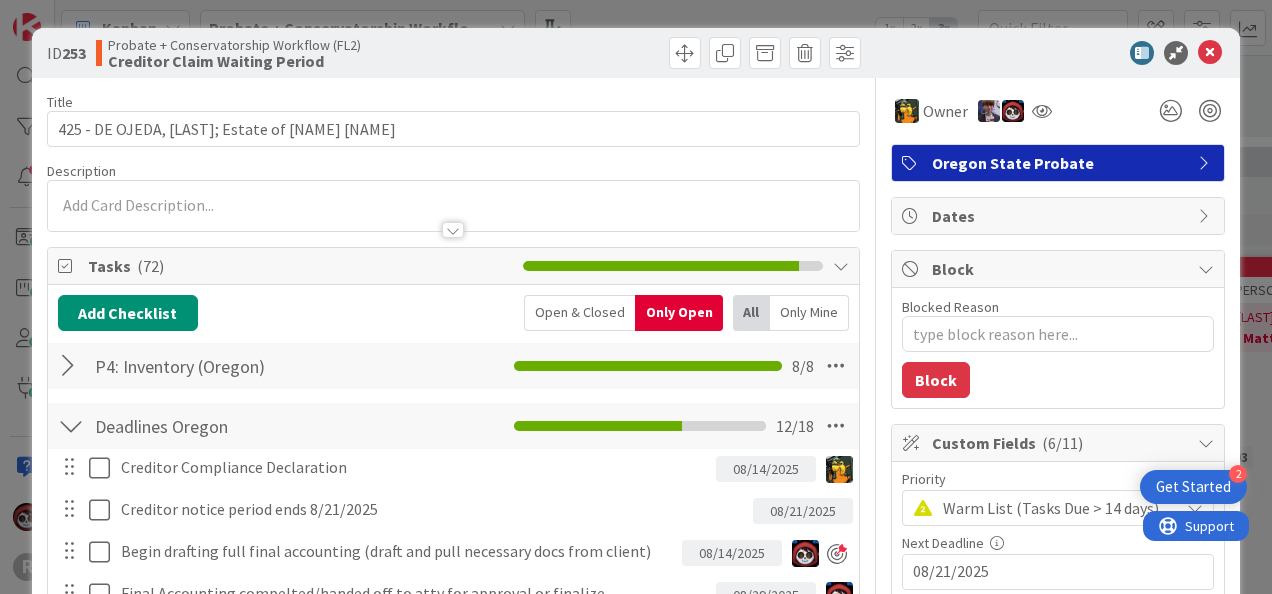 scroll, scrollTop: 0, scrollLeft: 0, axis: both 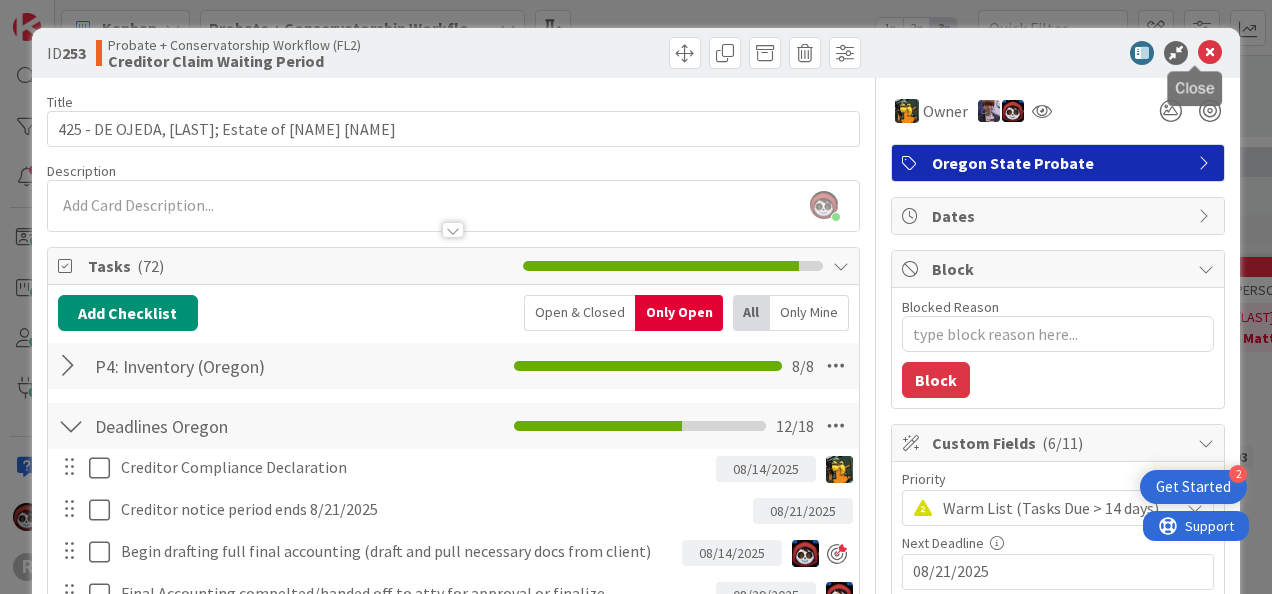 click at bounding box center (1210, 53) 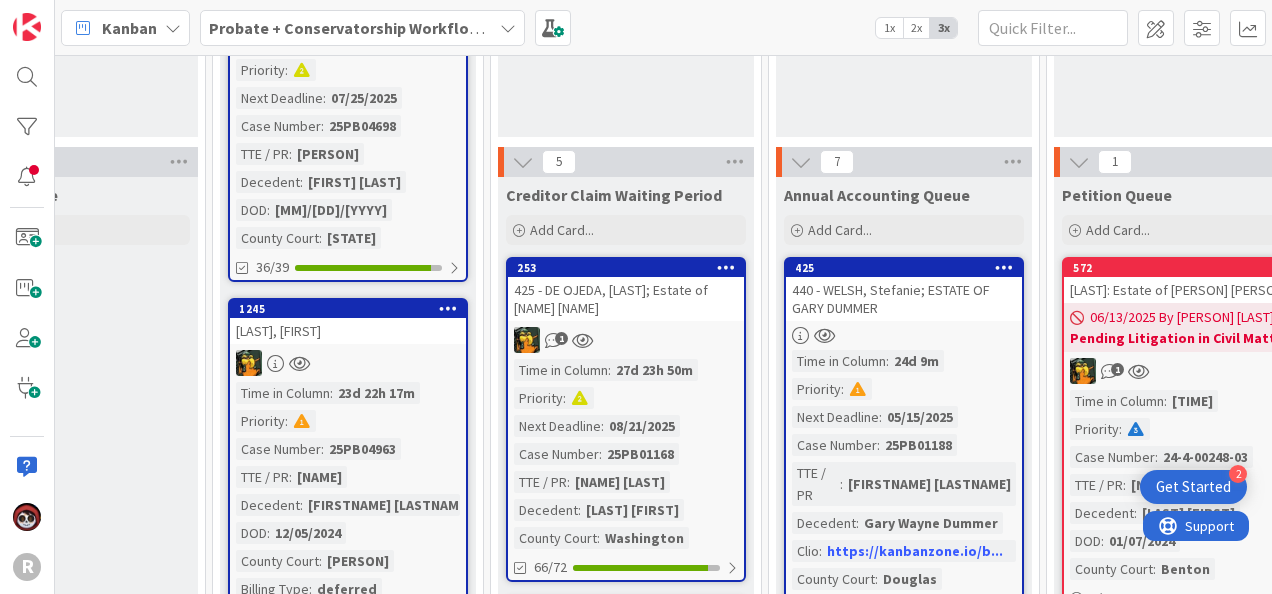 scroll, scrollTop: 0, scrollLeft: 0, axis: both 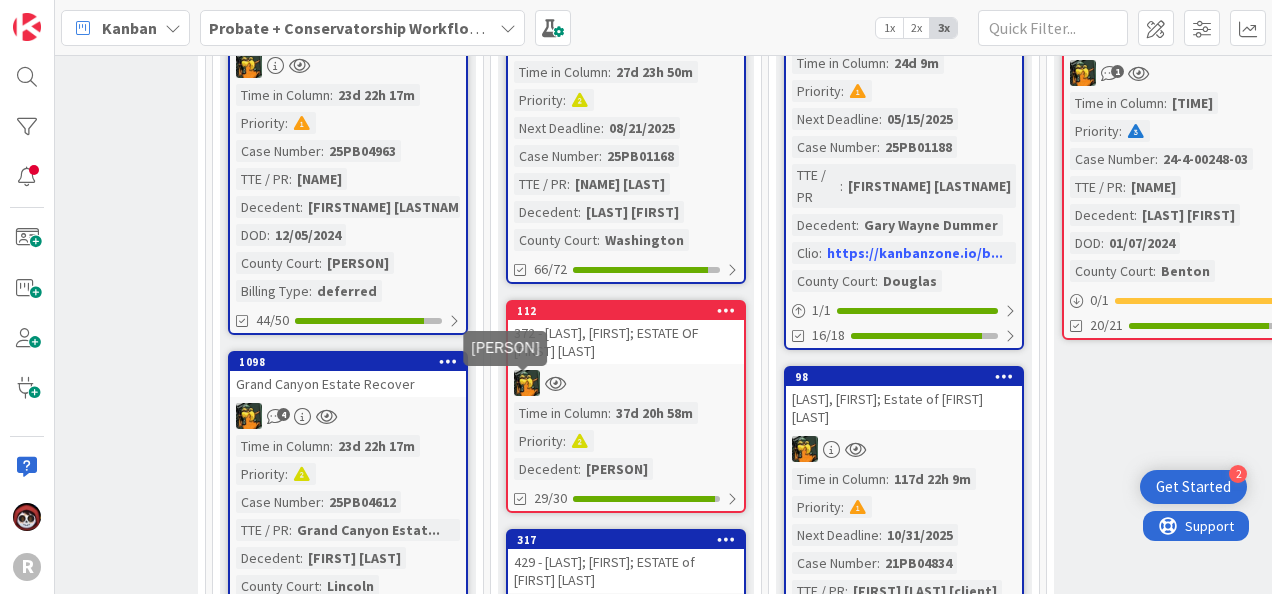 click at bounding box center [626, 383] 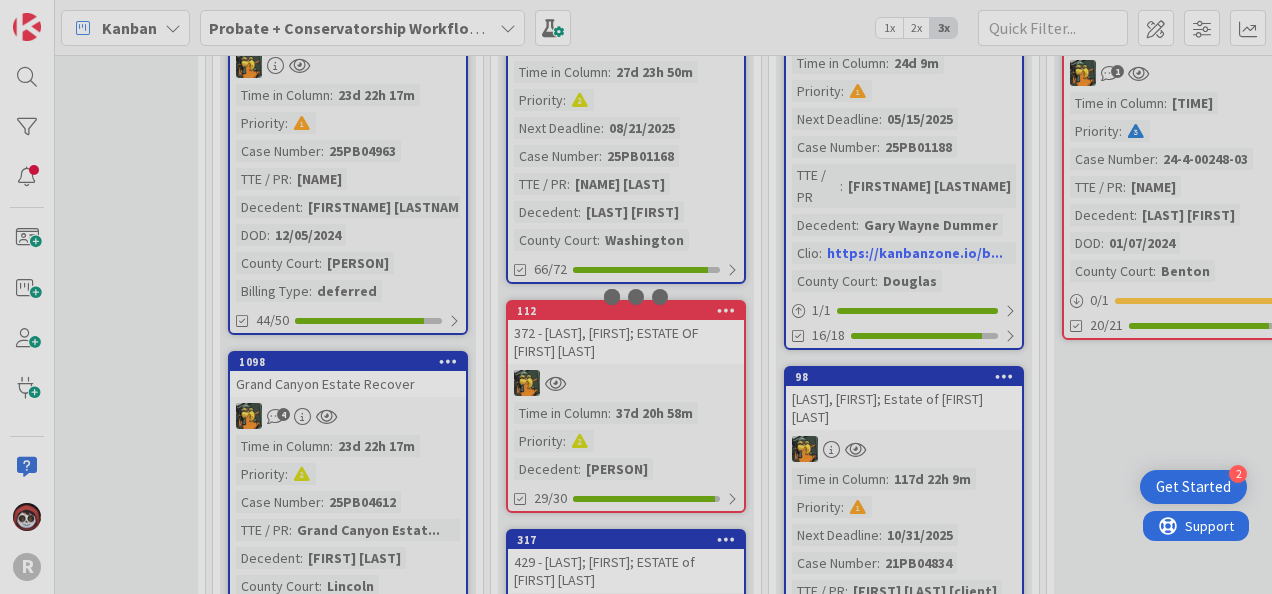 click at bounding box center [636, 297] 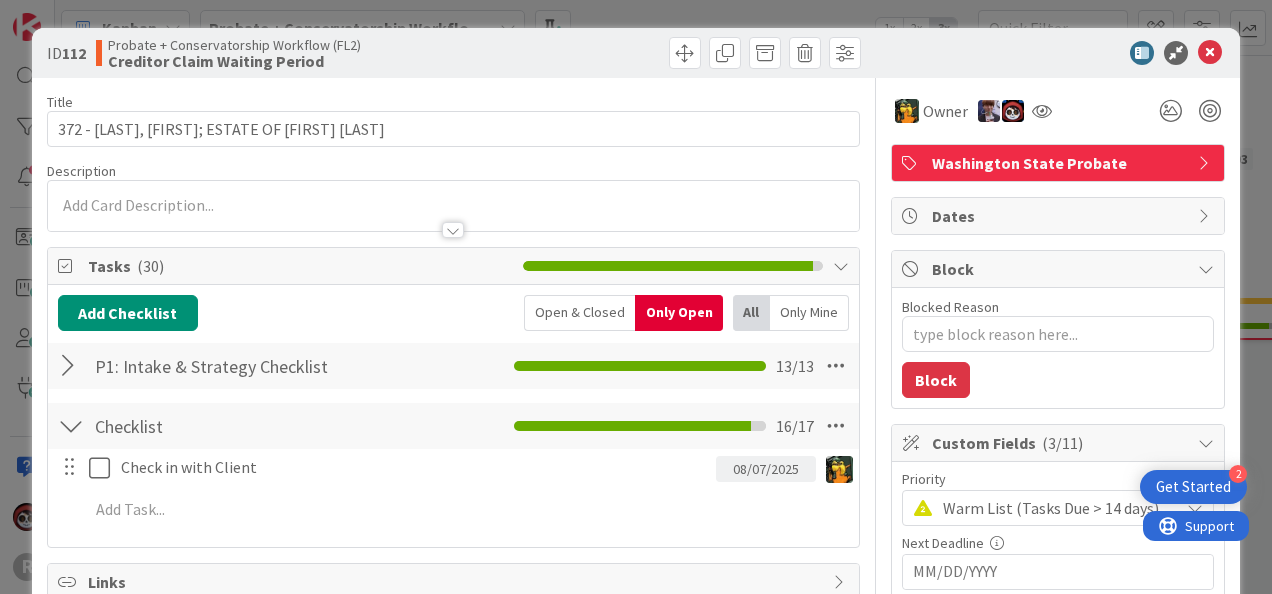 scroll, scrollTop: 0, scrollLeft: 0, axis: both 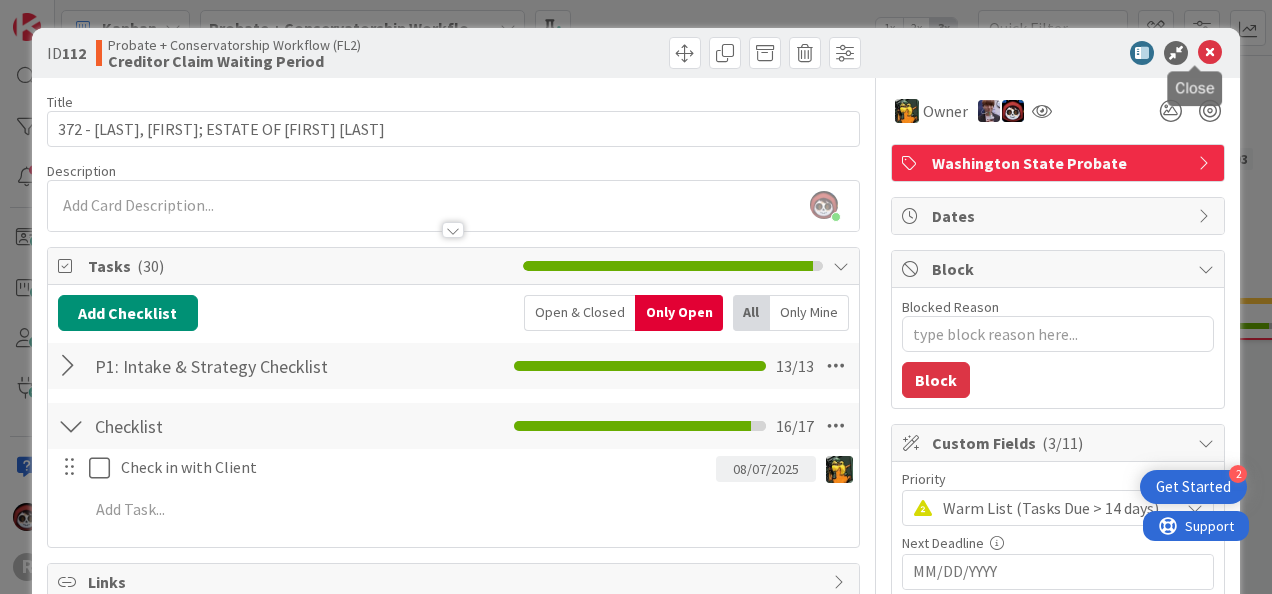 click at bounding box center [1210, 53] 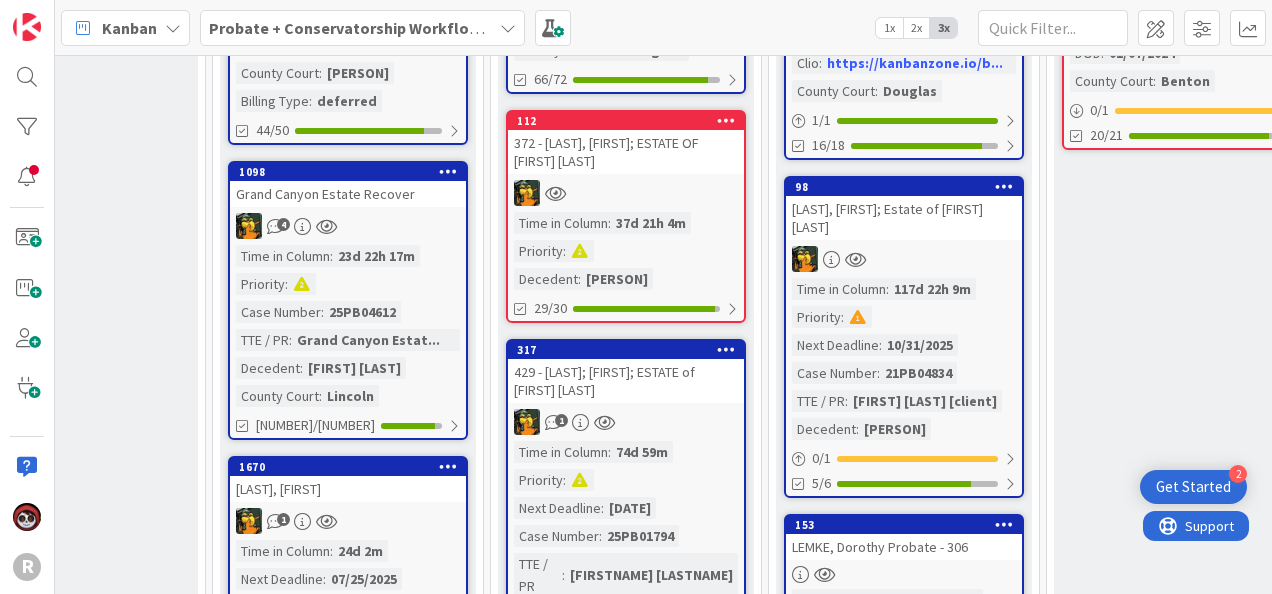 scroll, scrollTop: 785, scrollLeft: 1502, axis: both 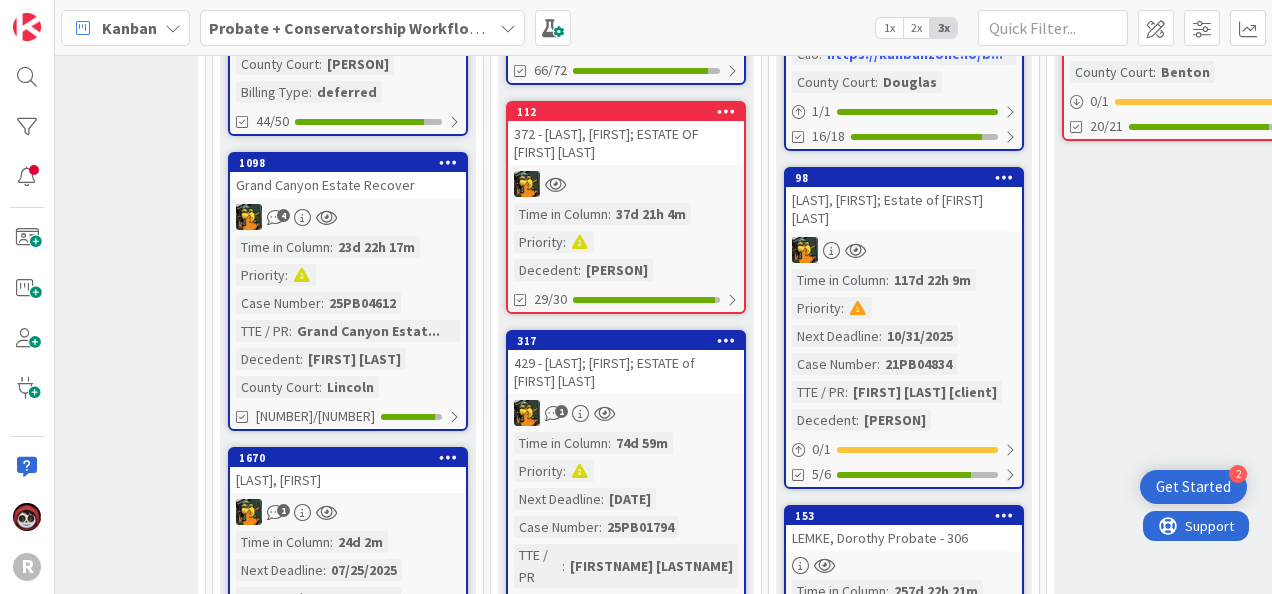 click on "429 - [LAST]; [FIRST]; ESTATE of [FIRST] [LAST]" at bounding box center [626, 372] 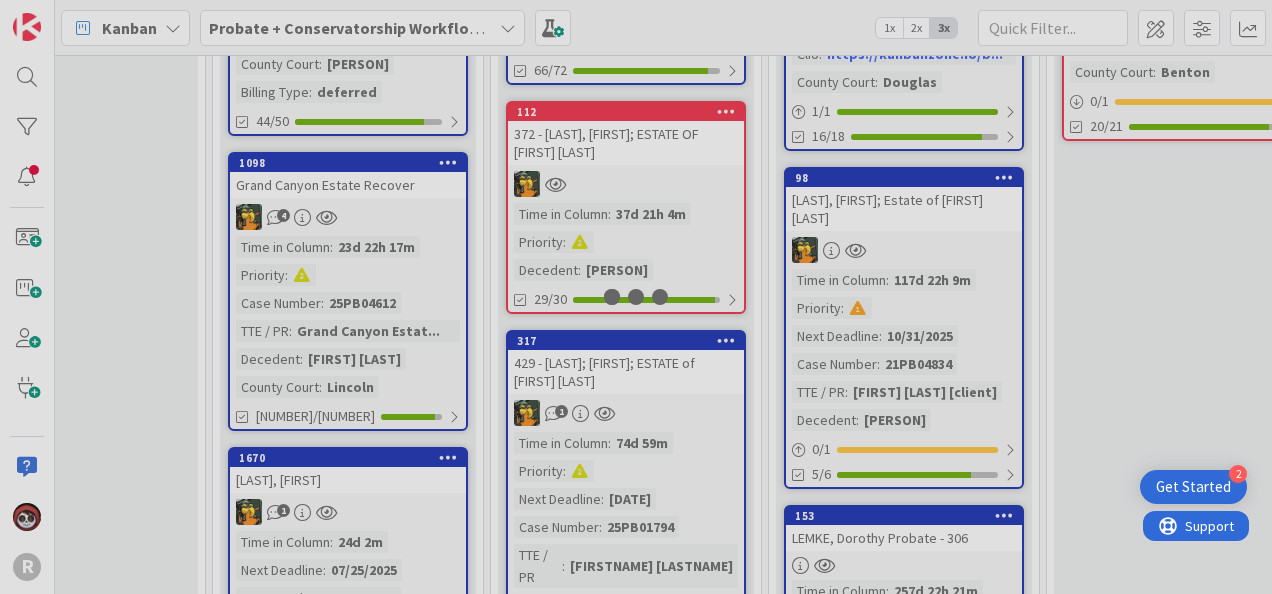 scroll, scrollTop: 790, scrollLeft: 1502, axis: both 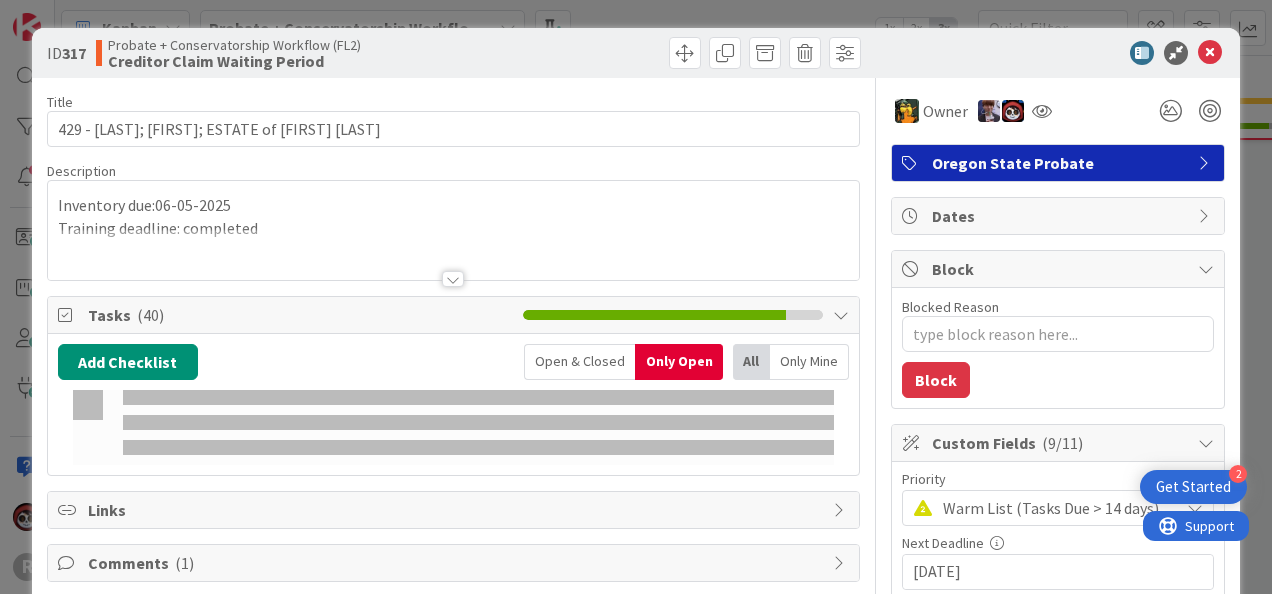 type on "x" 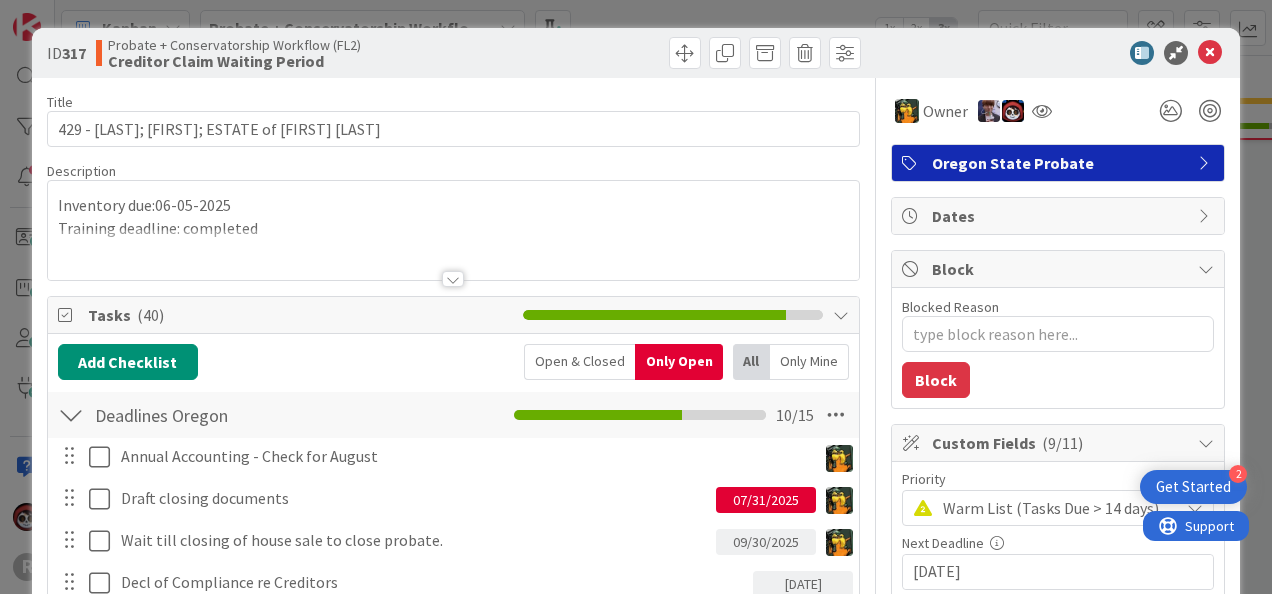 scroll, scrollTop: 0, scrollLeft: 0, axis: both 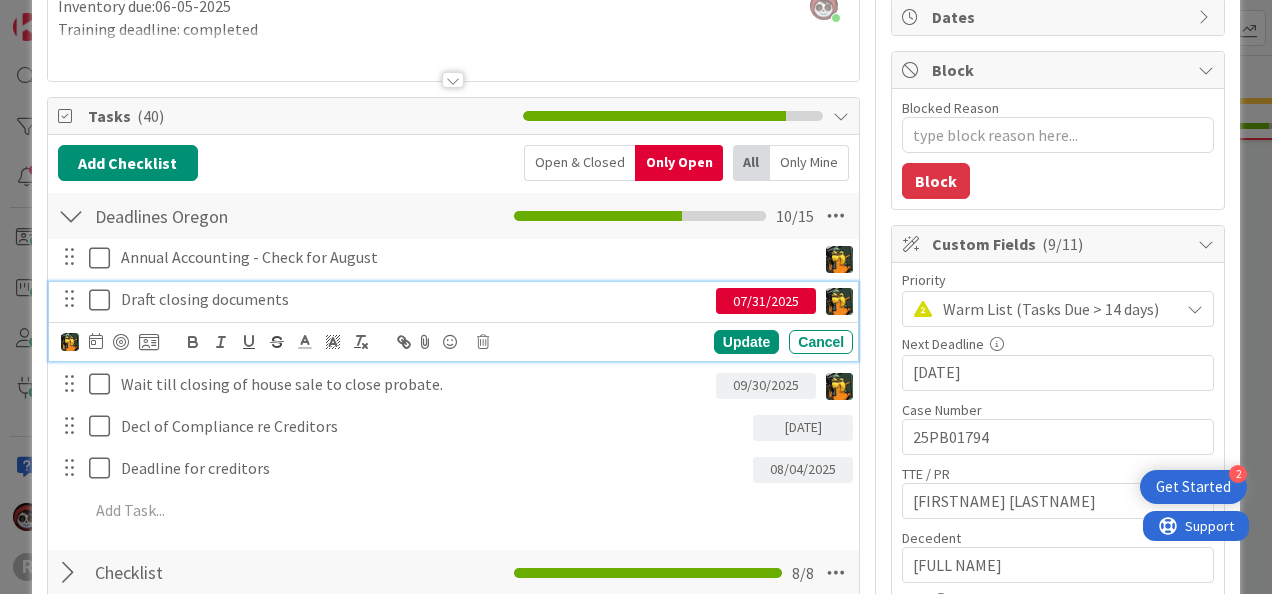 click on "Draft closing documents" at bounding box center (414, 299) 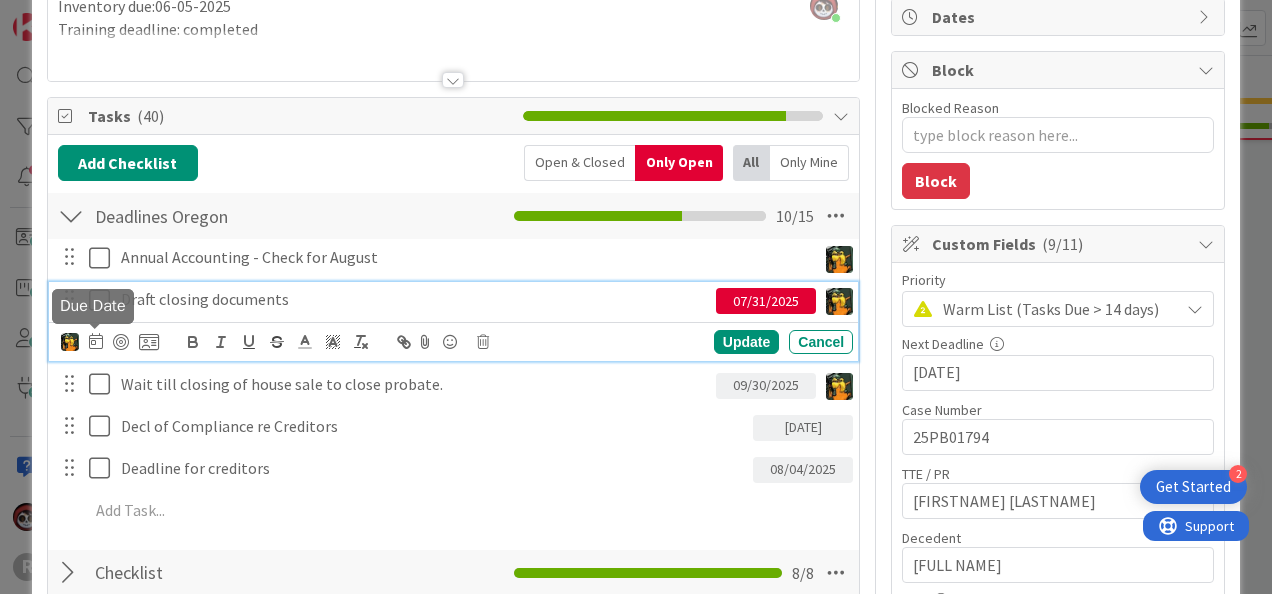 click at bounding box center (96, 341) 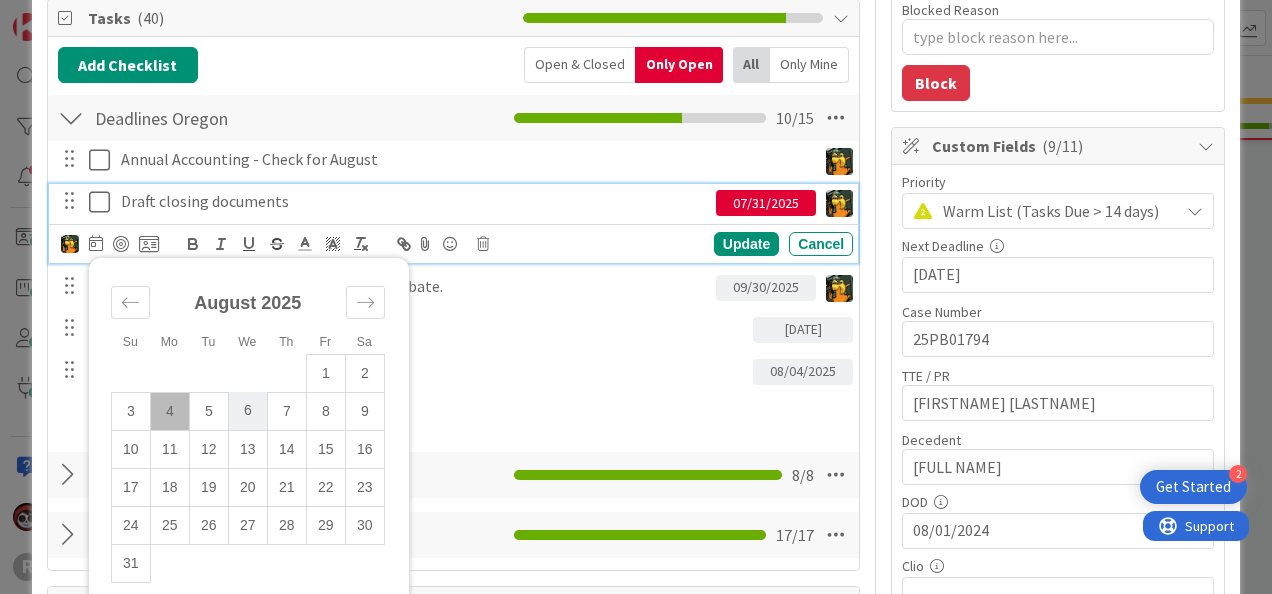 scroll, scrollTop: 298, scrollLeft: 0, axis: vertical 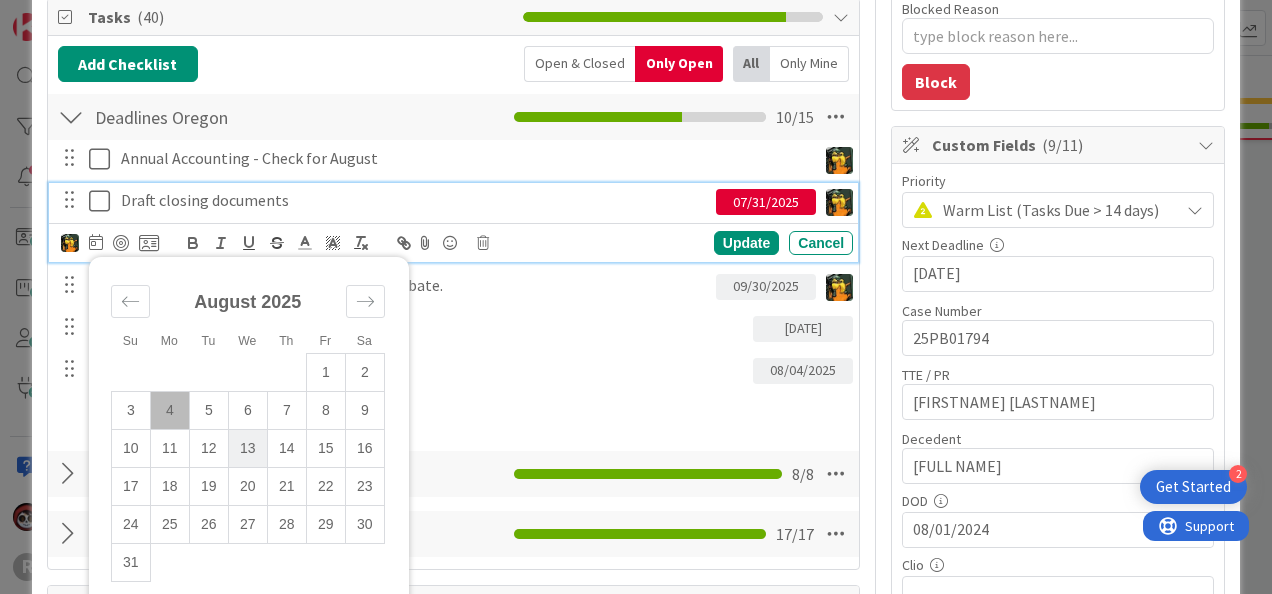 click on "13" at bounding box center [247, 448] 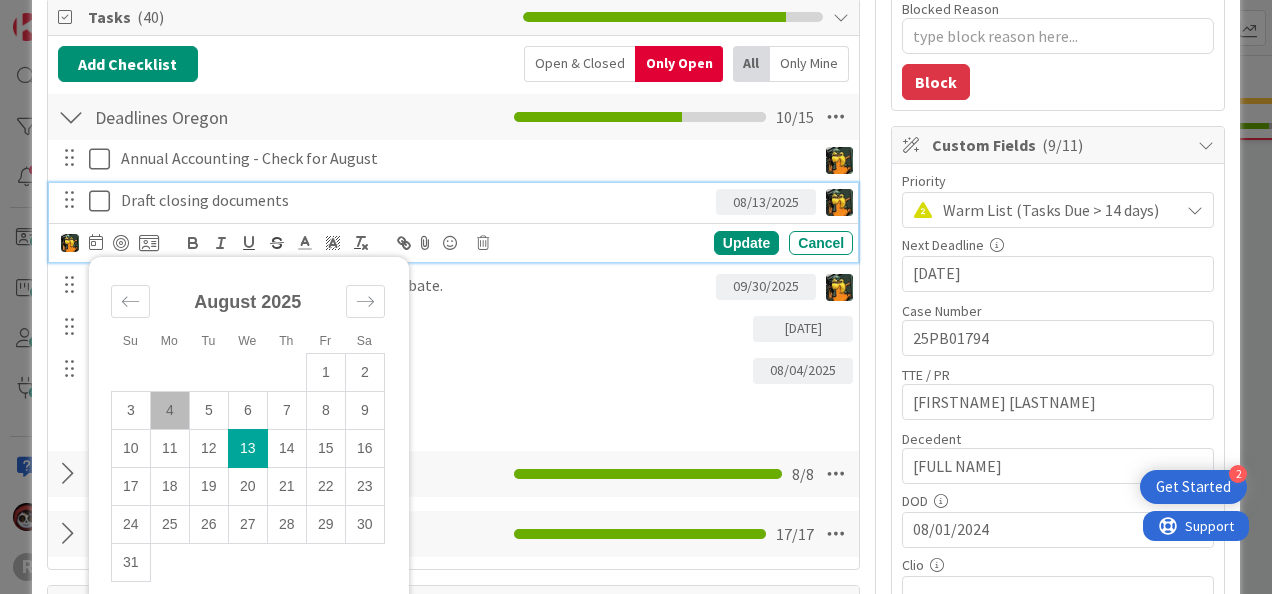 type on "x" 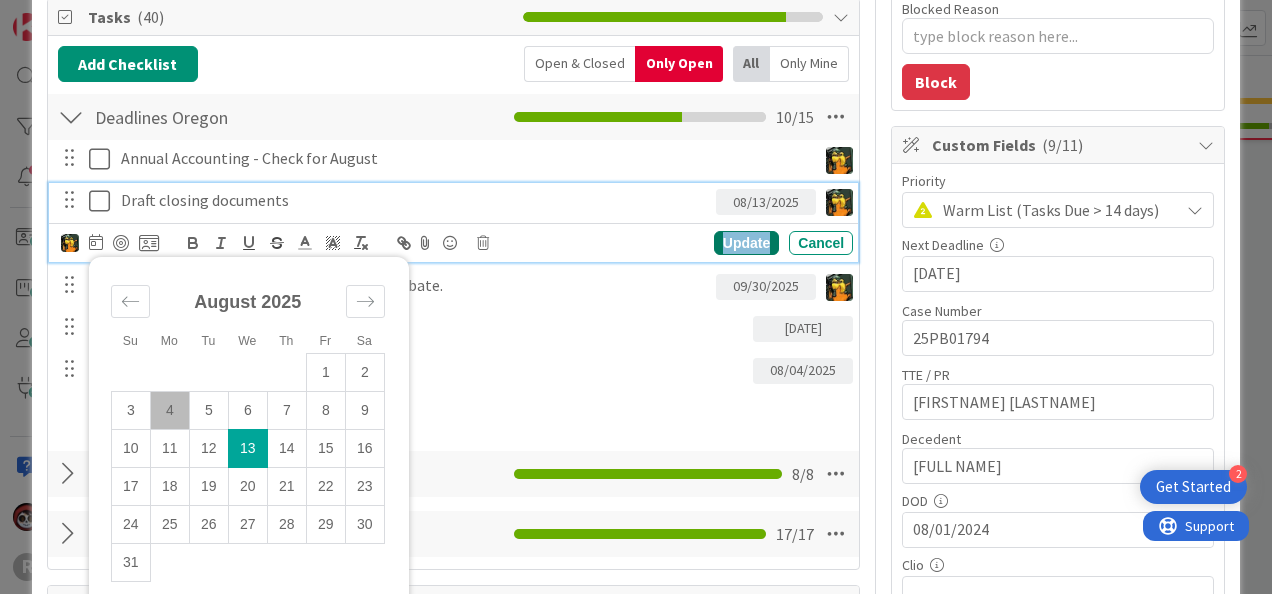 click on "Update" at bounding box center (746, 243) 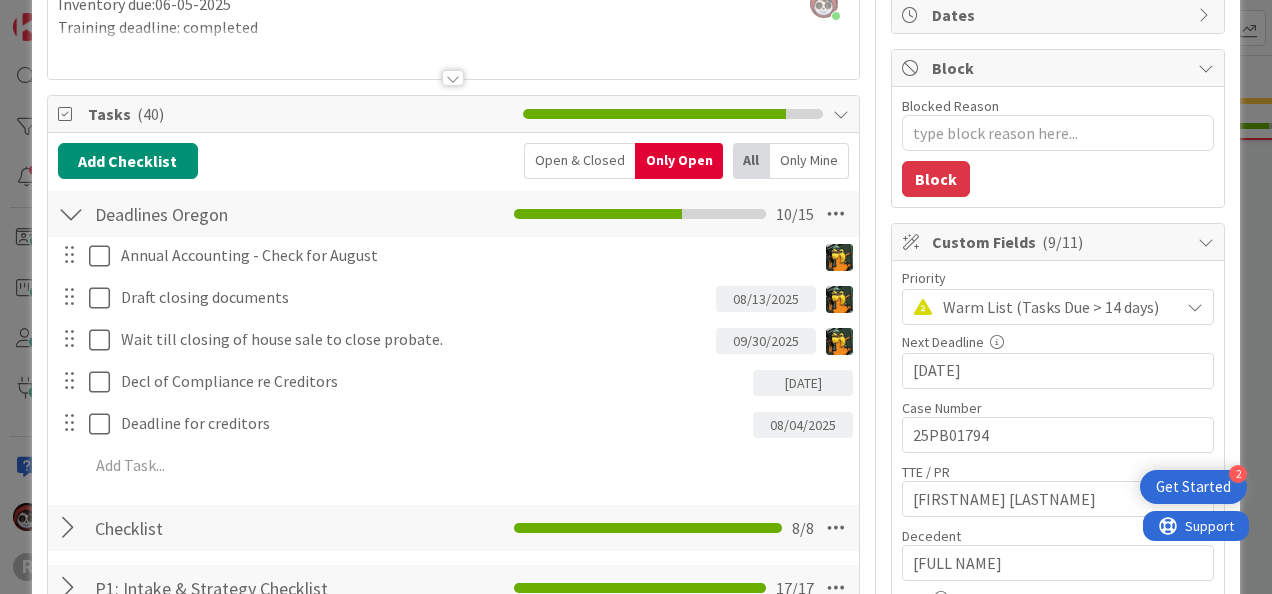 scroll, scrollTop: 200, scrollLeft: 0, axis: vertical 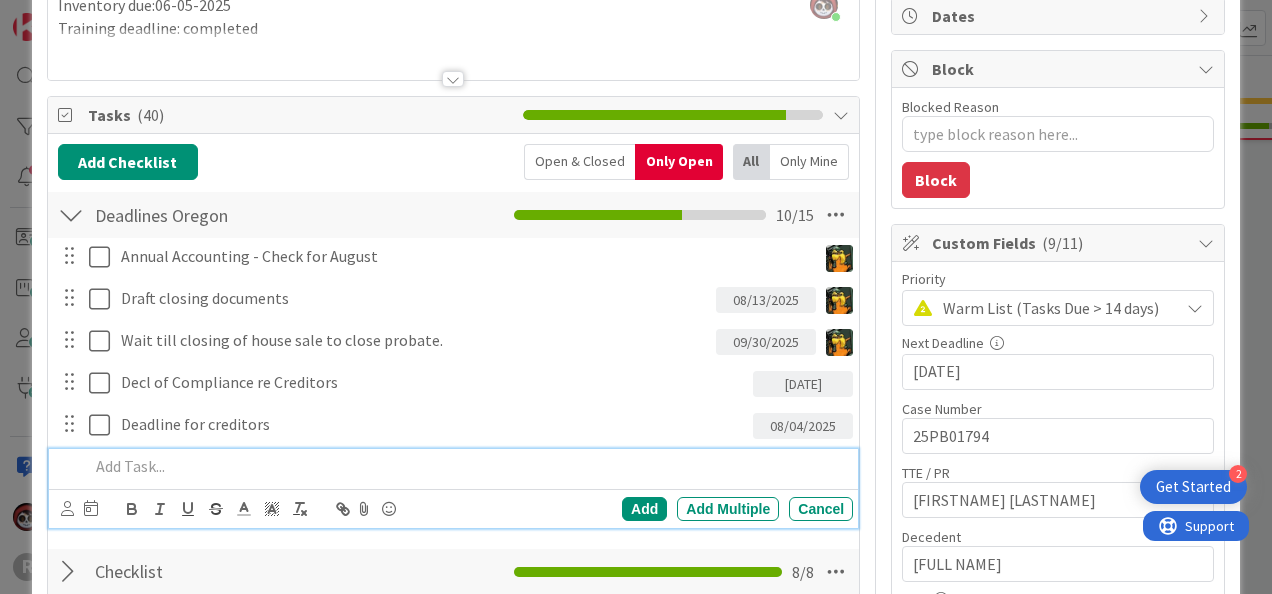 click at bounding box center (467, 466) 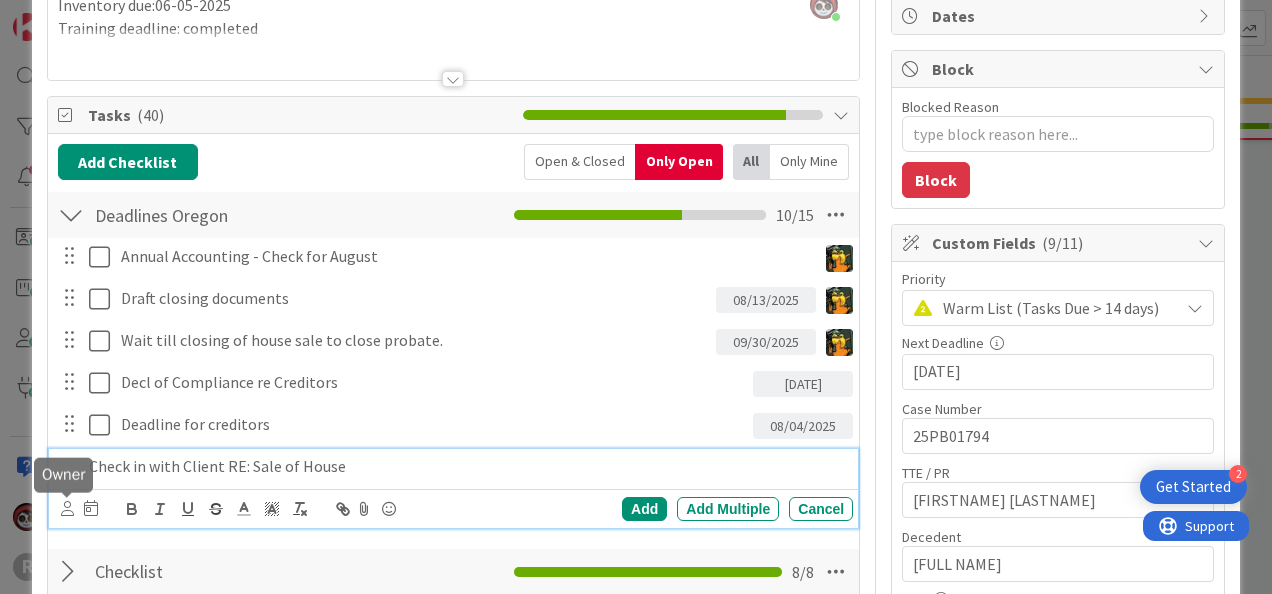 click at bounding box center [67, 508] 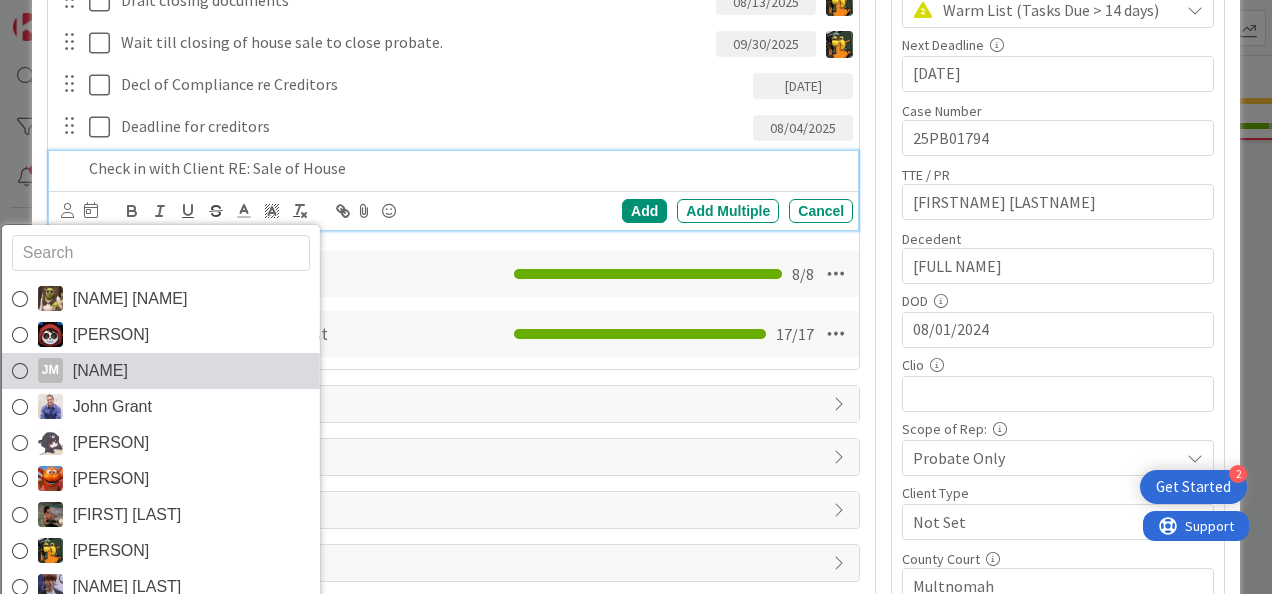 scroll, scrollTop: 498, scrollLeft: 0, axis: vertical 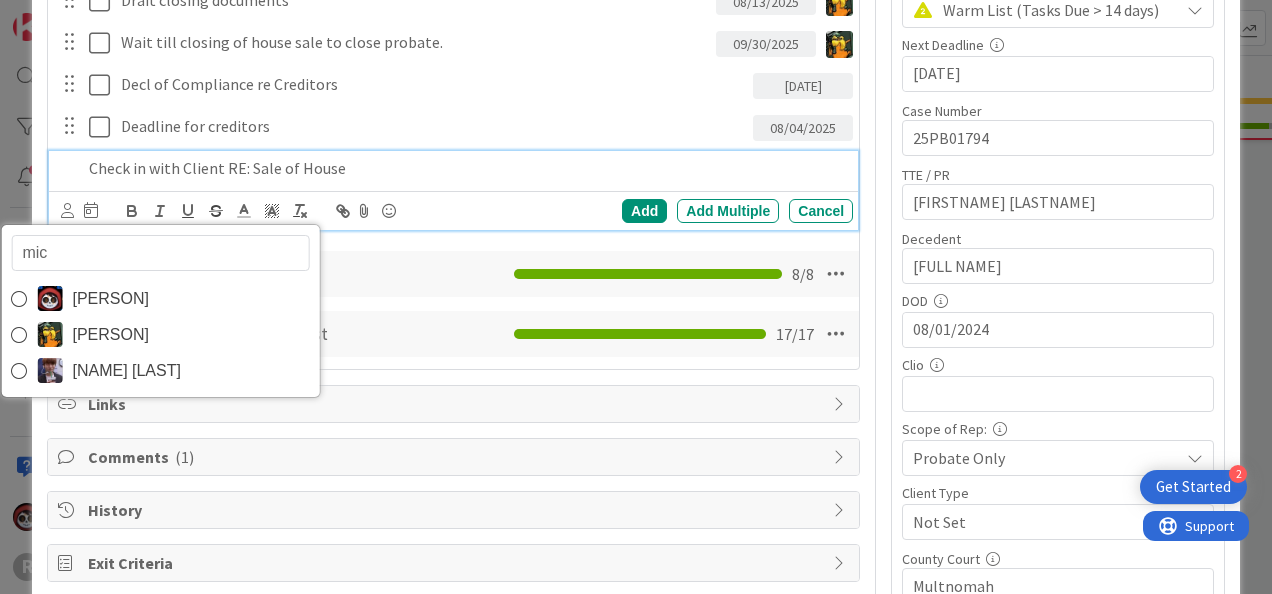type on "mich" 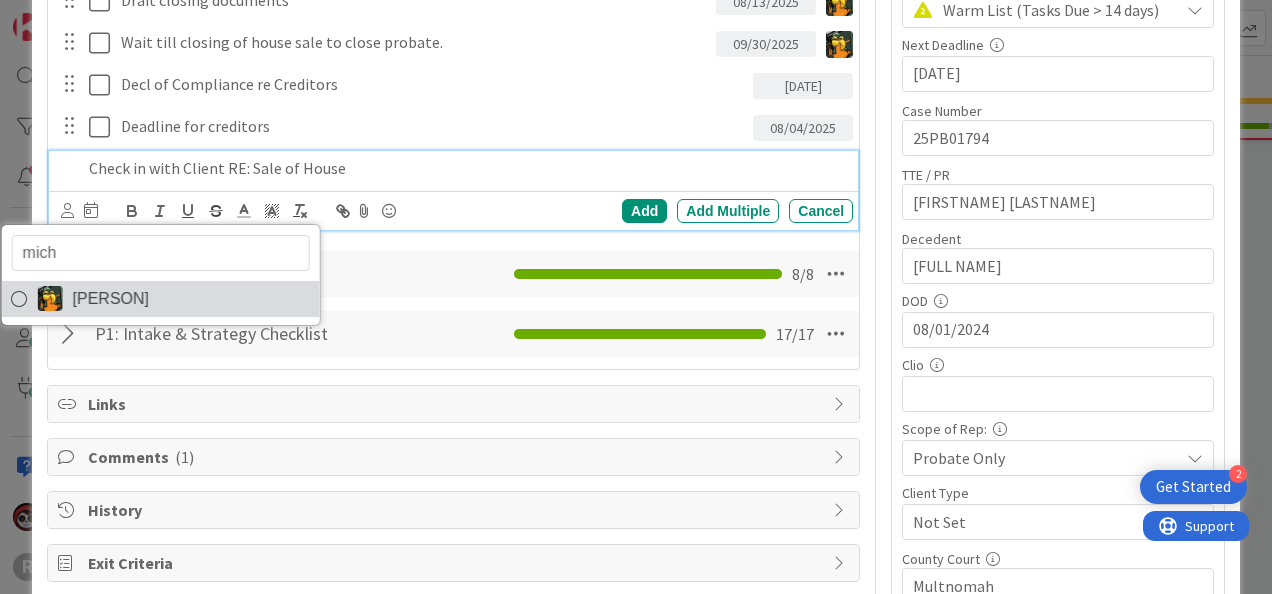 click on "[PERSON]" at bounding box center [110, 299] 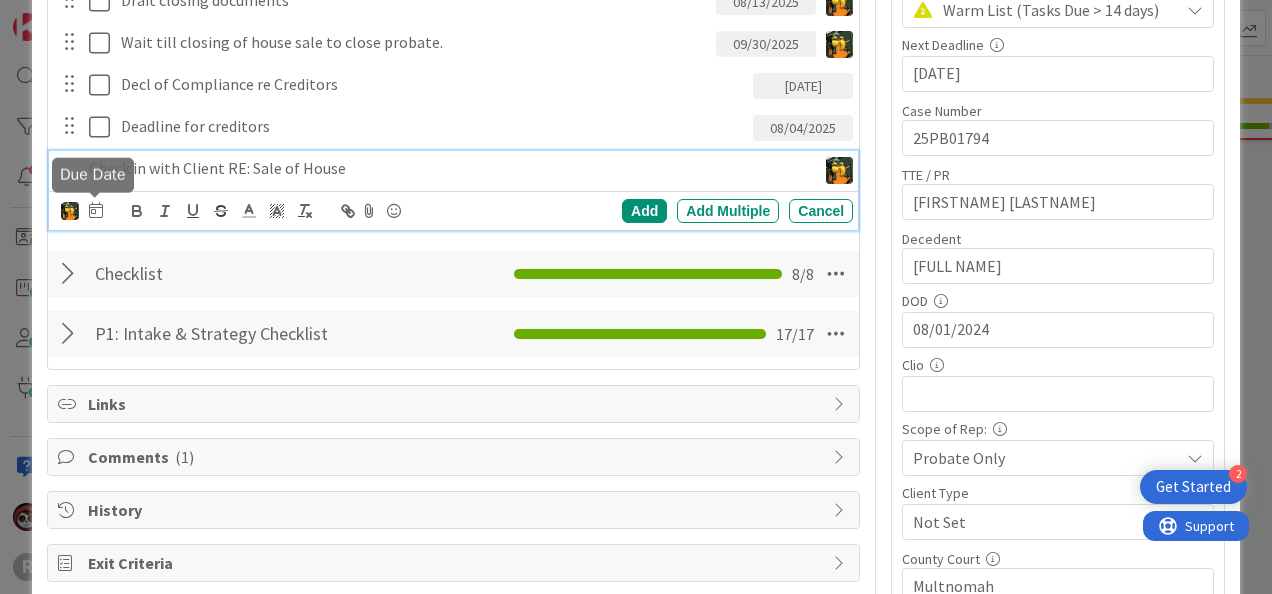 click at bounding box center [96, 210] 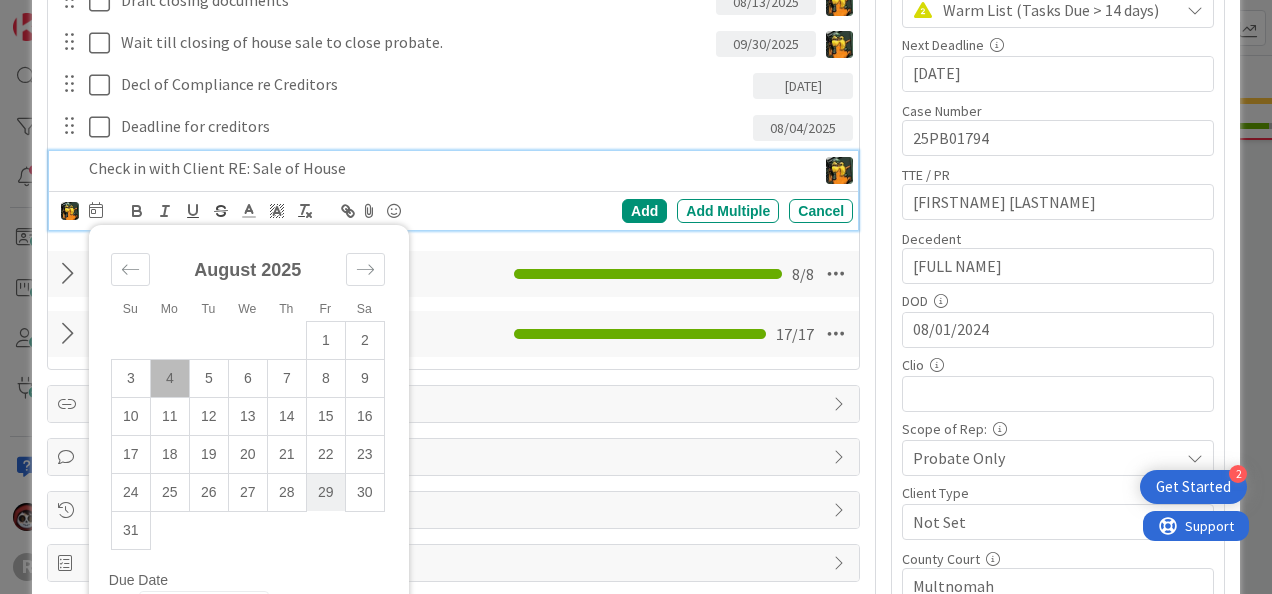 click on "29" at bounding box center [325, 492] 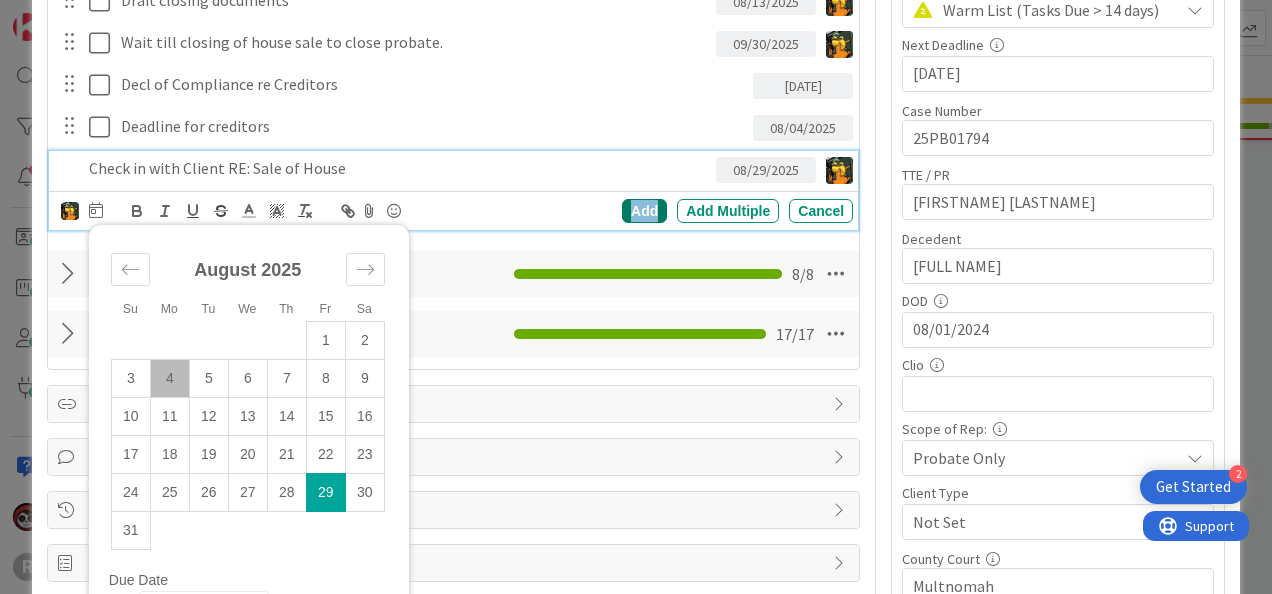 click on "Add" at bounding box center (644, 211) 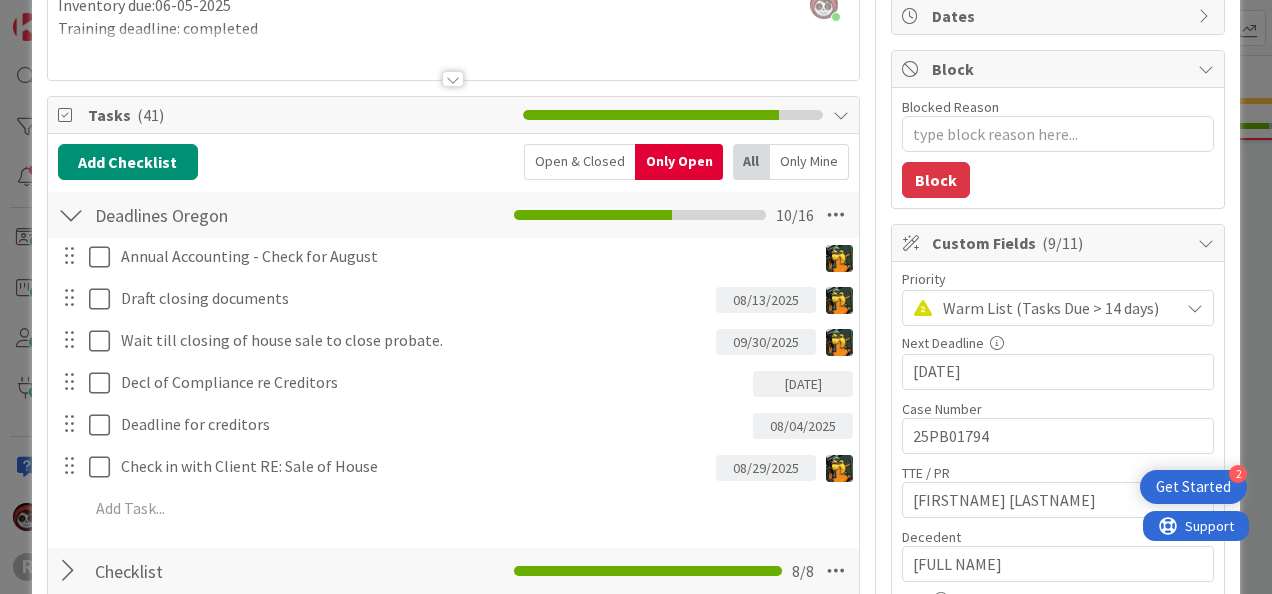scroll, scrollTop: 200, scrollLeft: 0, axis: vertical 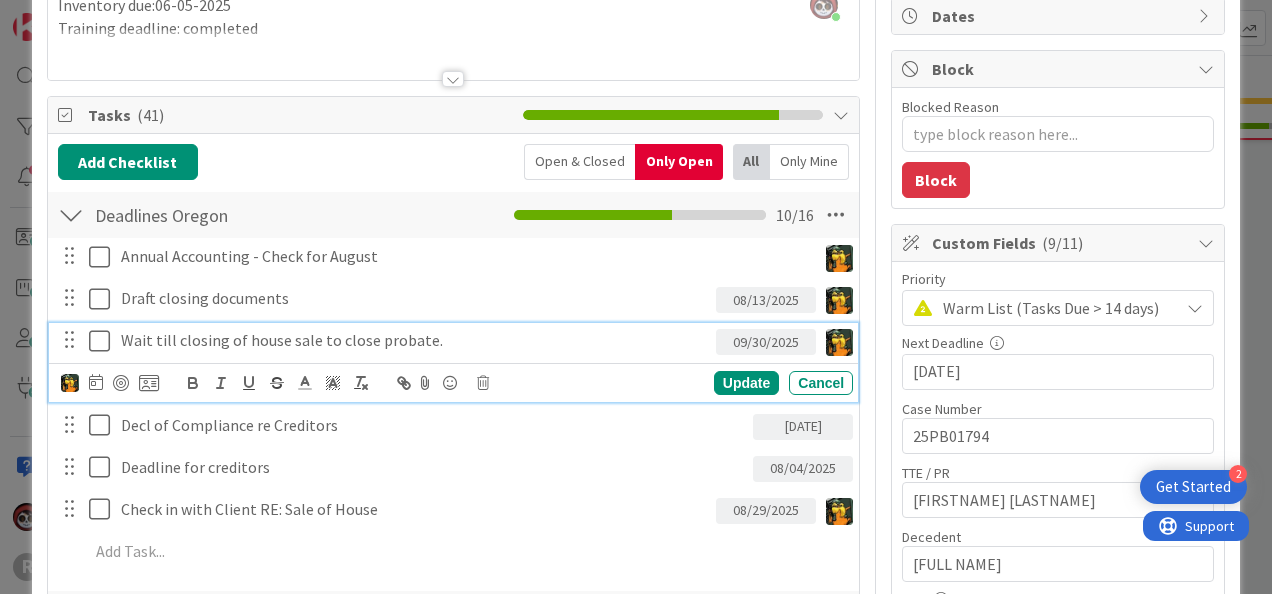 click on "Wait till closing of house sale to close probate." at bounding box center [414, 340] 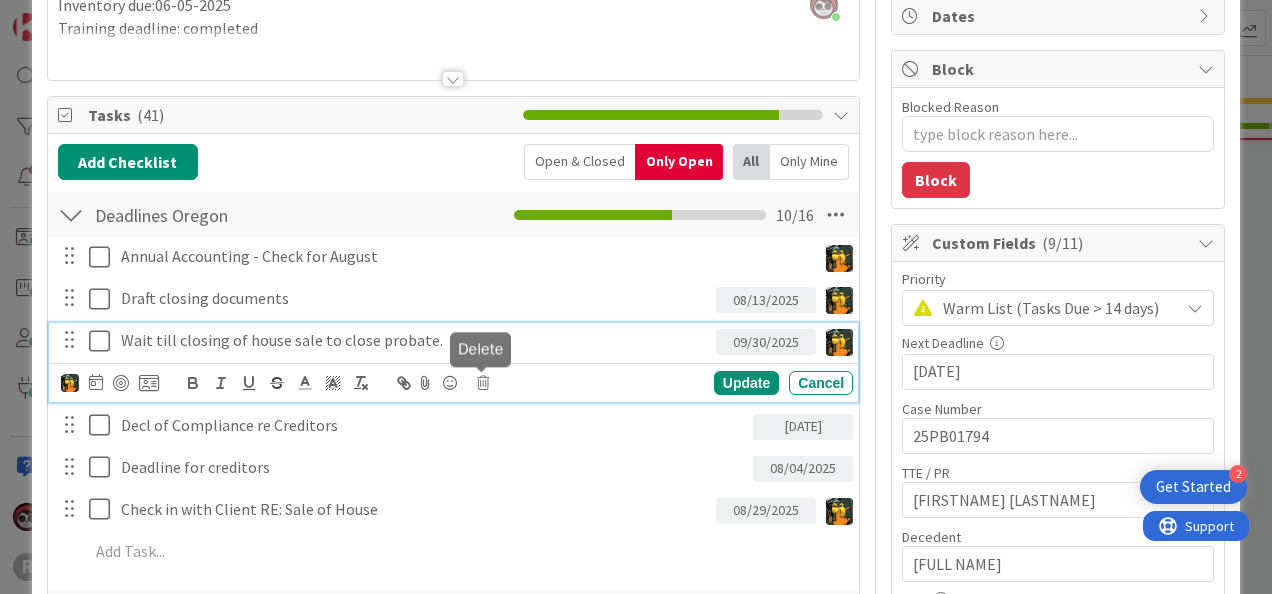 click at bounding box center (483, 383) 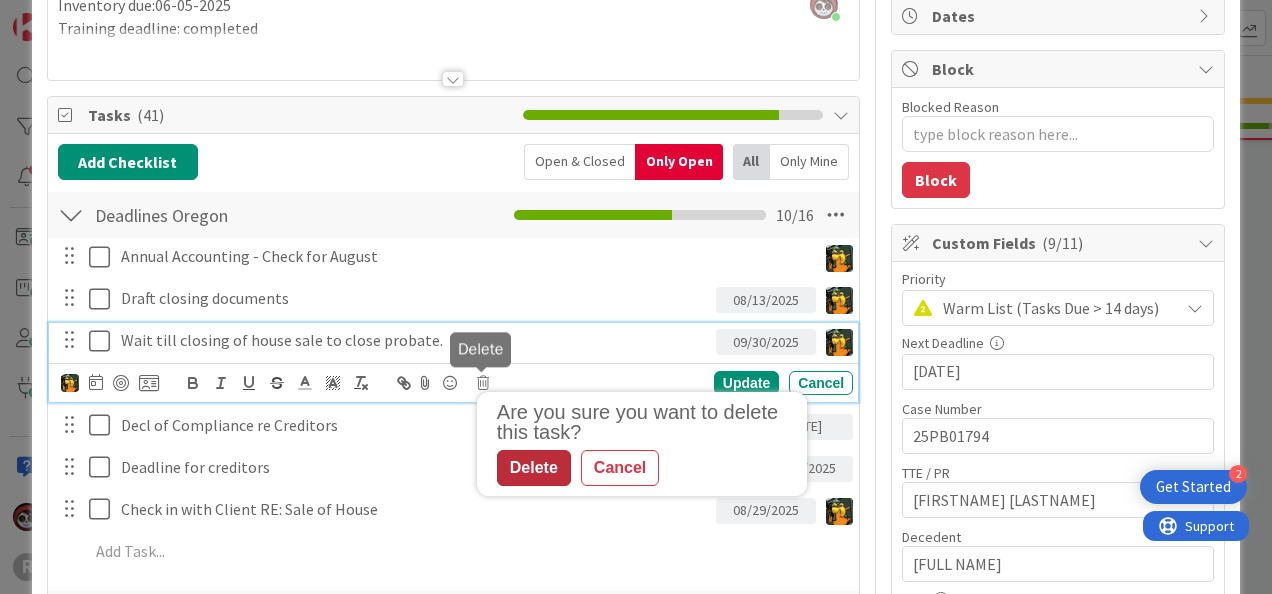 click on "Delete" at bounding box center [534, 468] 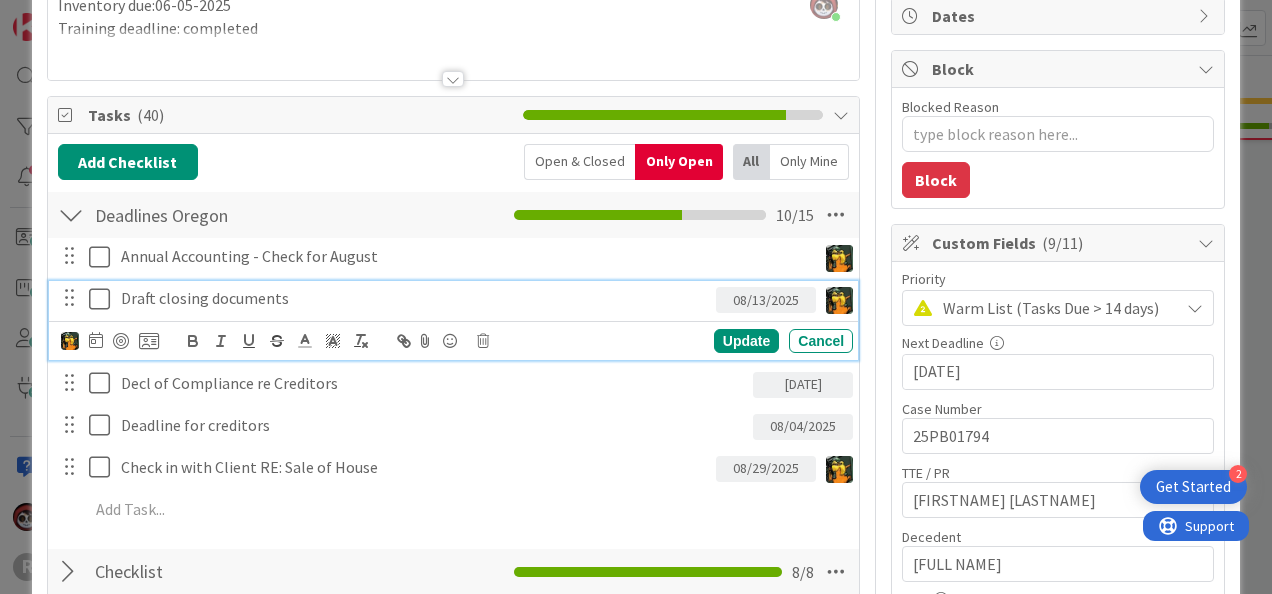 click on "Draft closing documents" at bounding box center (414, 298) 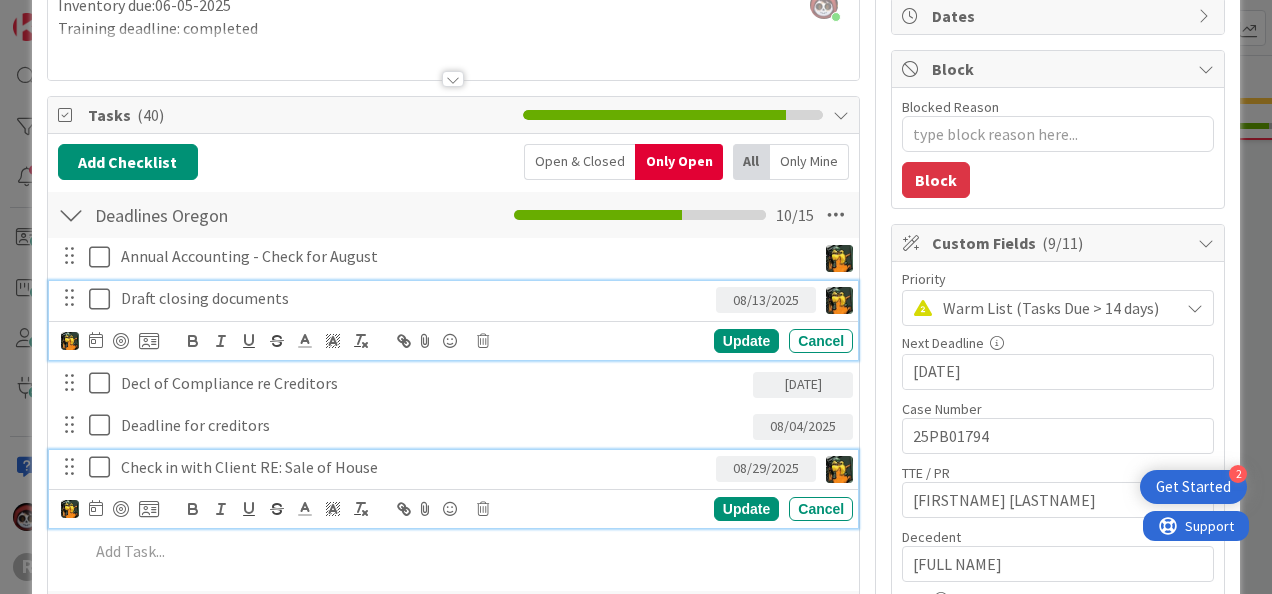click on "Check in with Client RE: Sale of House" at bounding box center [414, 467] 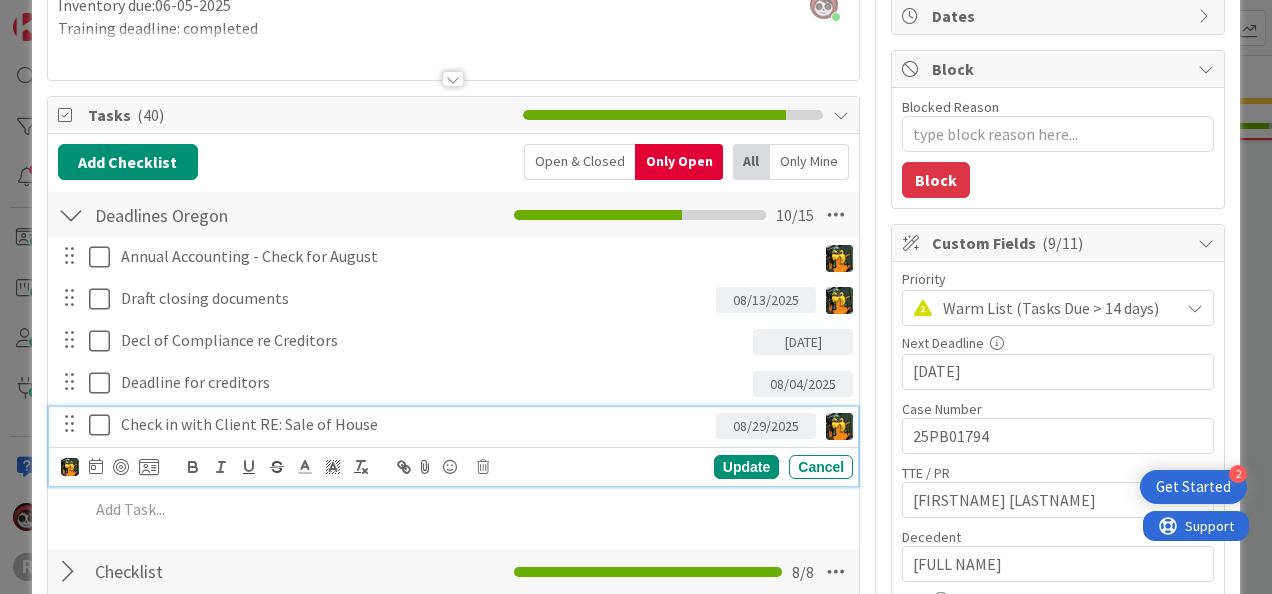 scroll, scrollTop: 157, scrollLeft: 0, axis: vertical 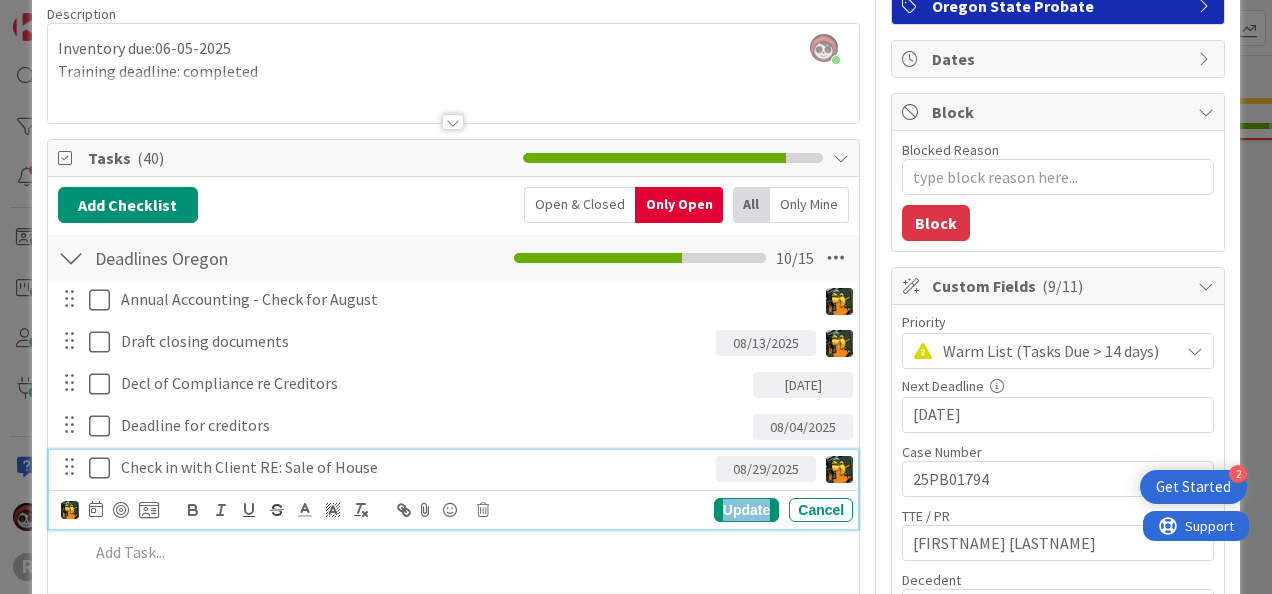 click on "Update" at bounding box center [746, 510] 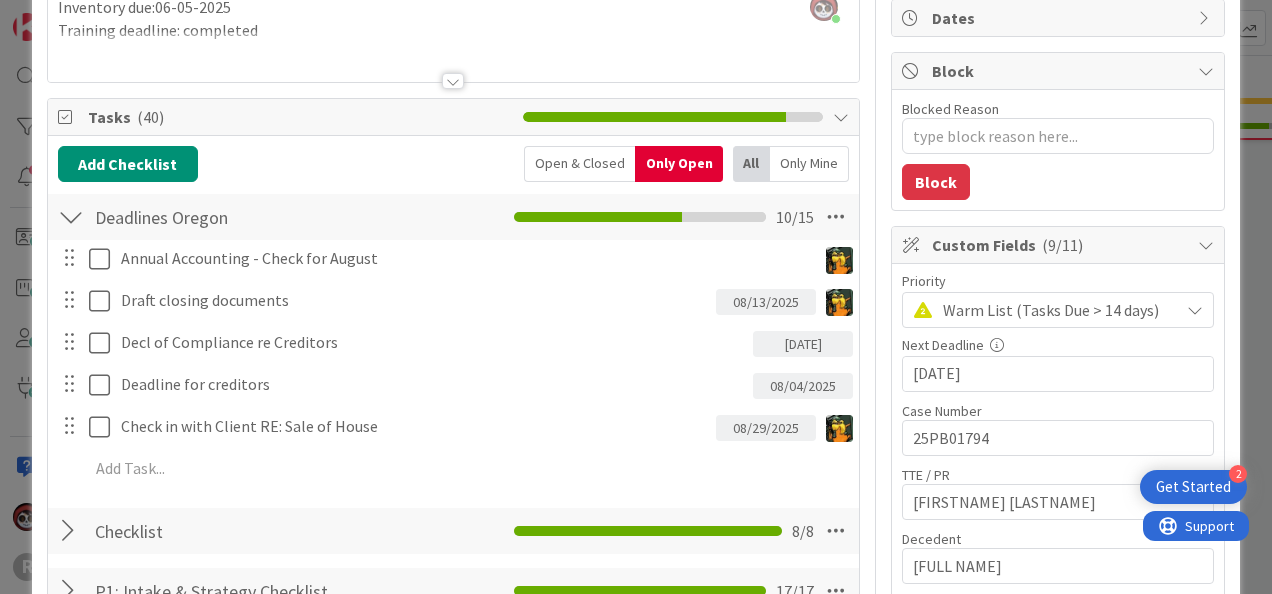 scroll, scrollTop: 199, scrollLeft: 0, axis: vertical 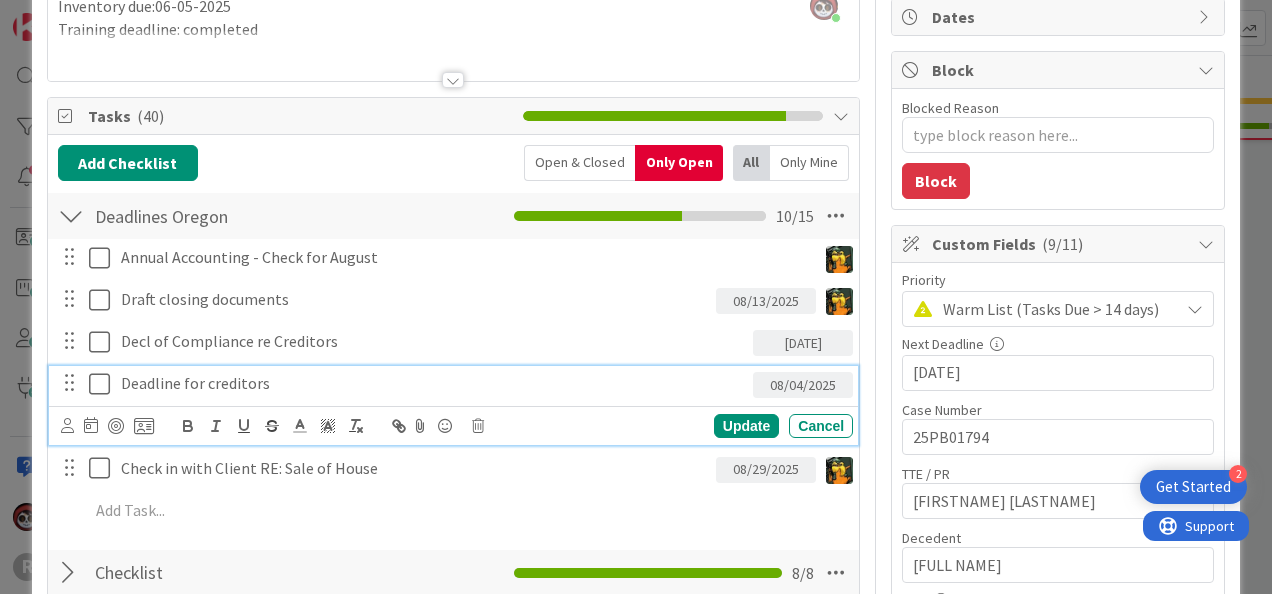 click on "Deadline for creditors" at bounding box center [433, 383] 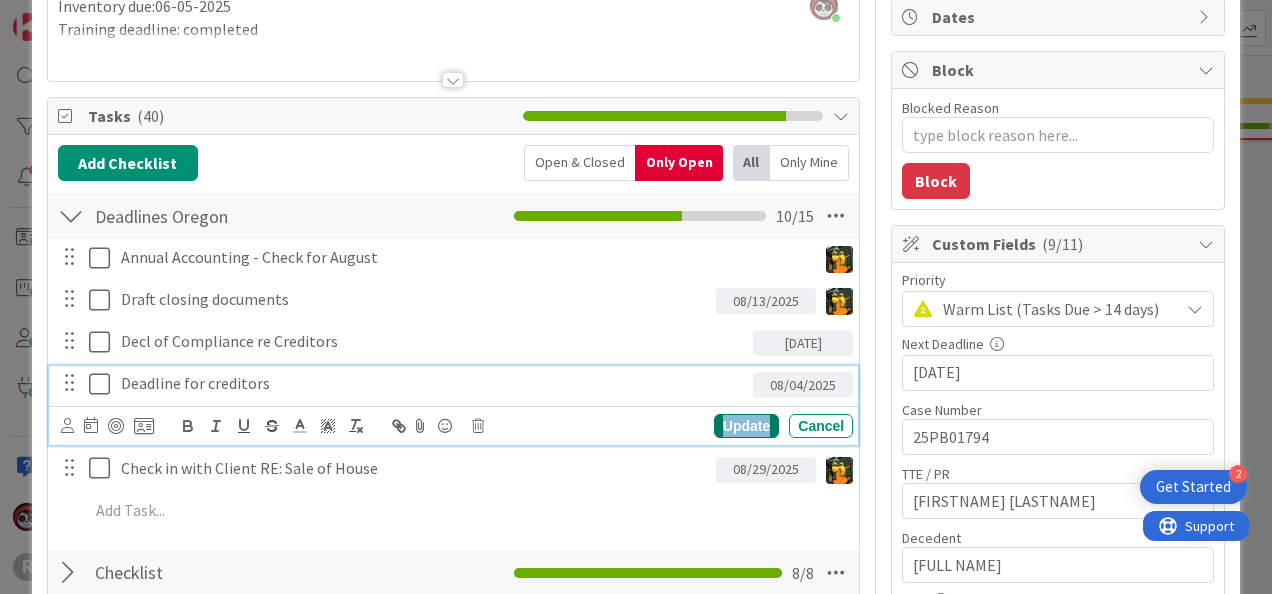 click on "Update" at bounding box center (746, 426) 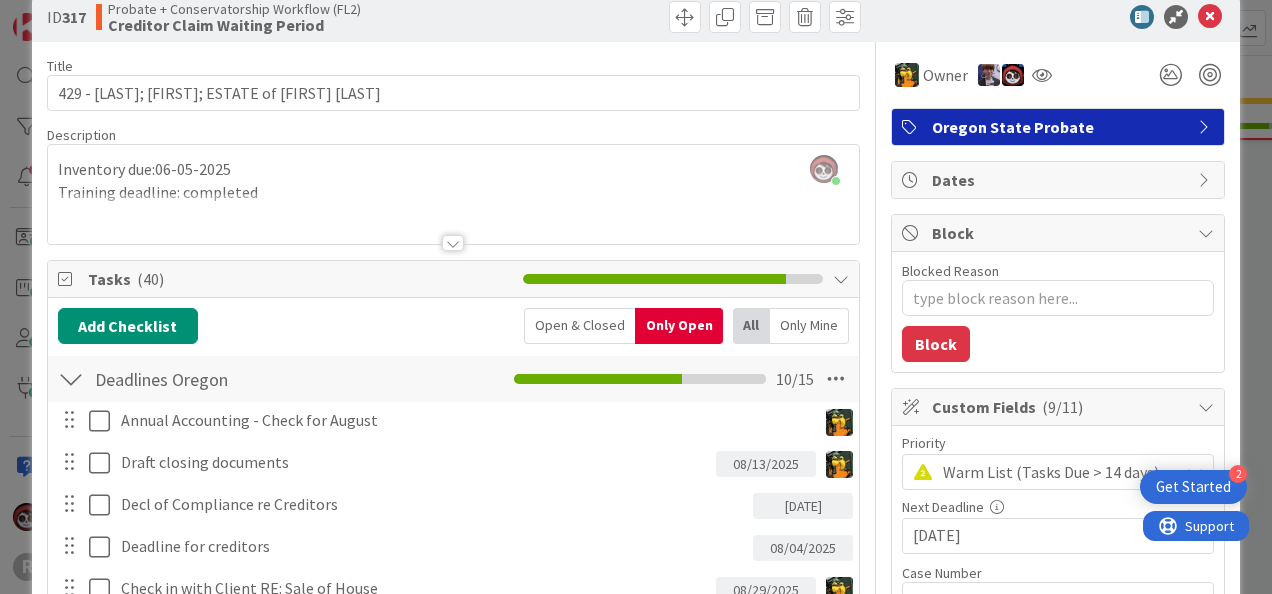 scroll, scrollTop: 0, scrollLeft: 0, axis: both 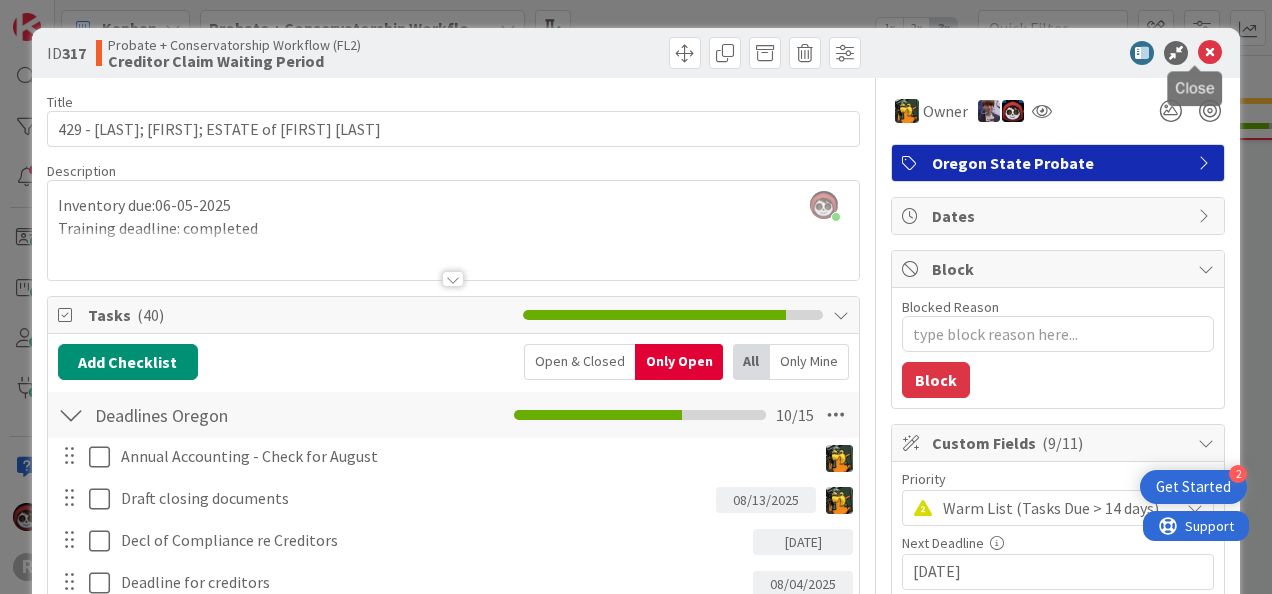 click at bounding box center (1210, 53) 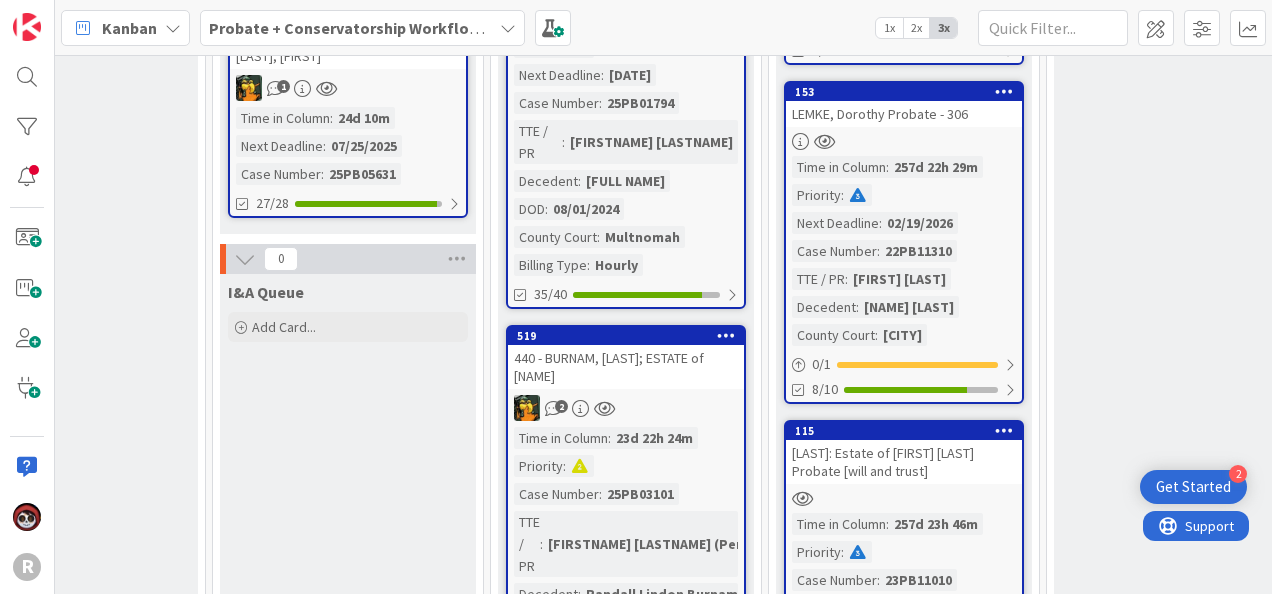 scroll, scrollTop: 1218, scrollLeft: 1502, axis: both 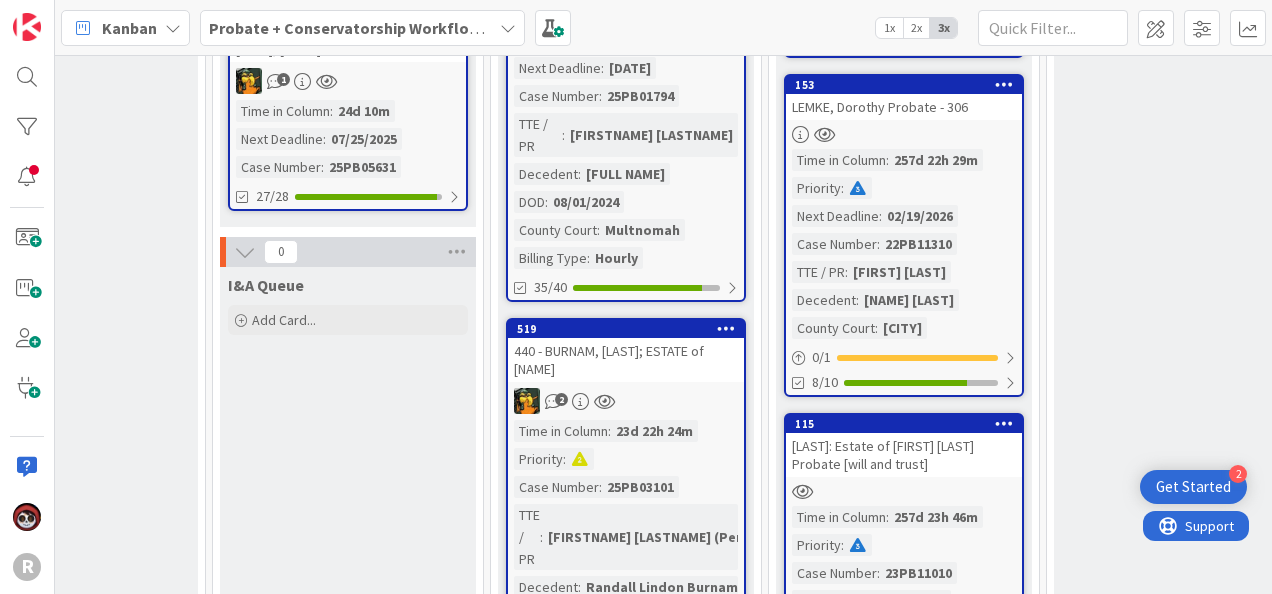 click on "2" at bounding box center [626, 401] 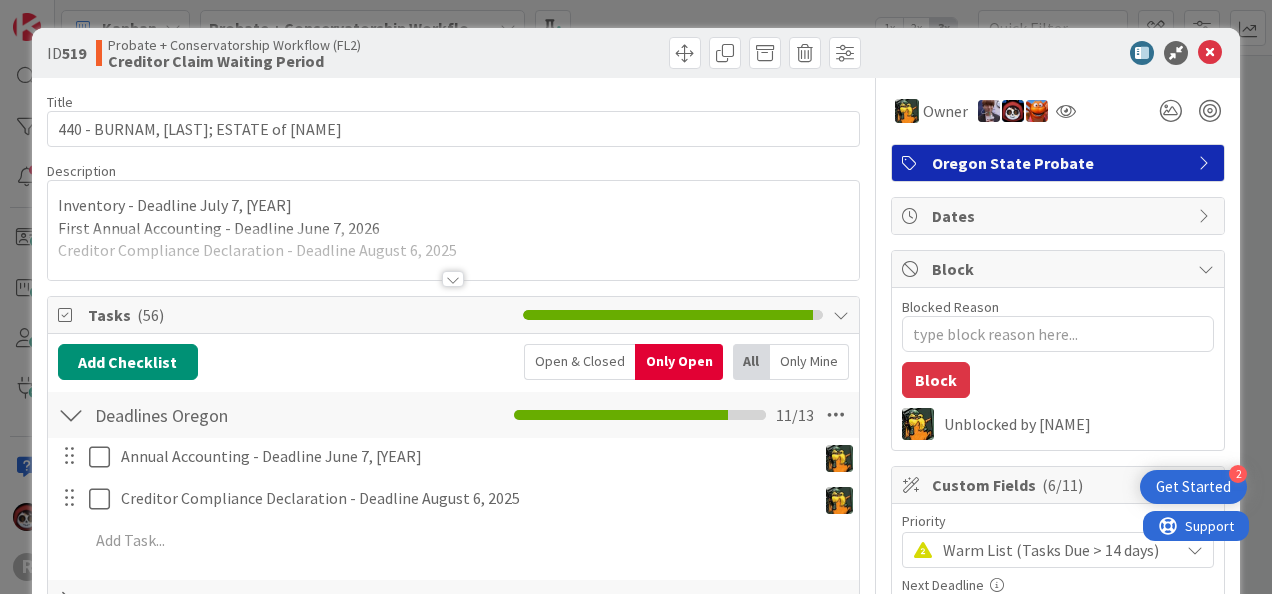 scroll, scrollTop: 0, scrollLeft: 0, axis: both 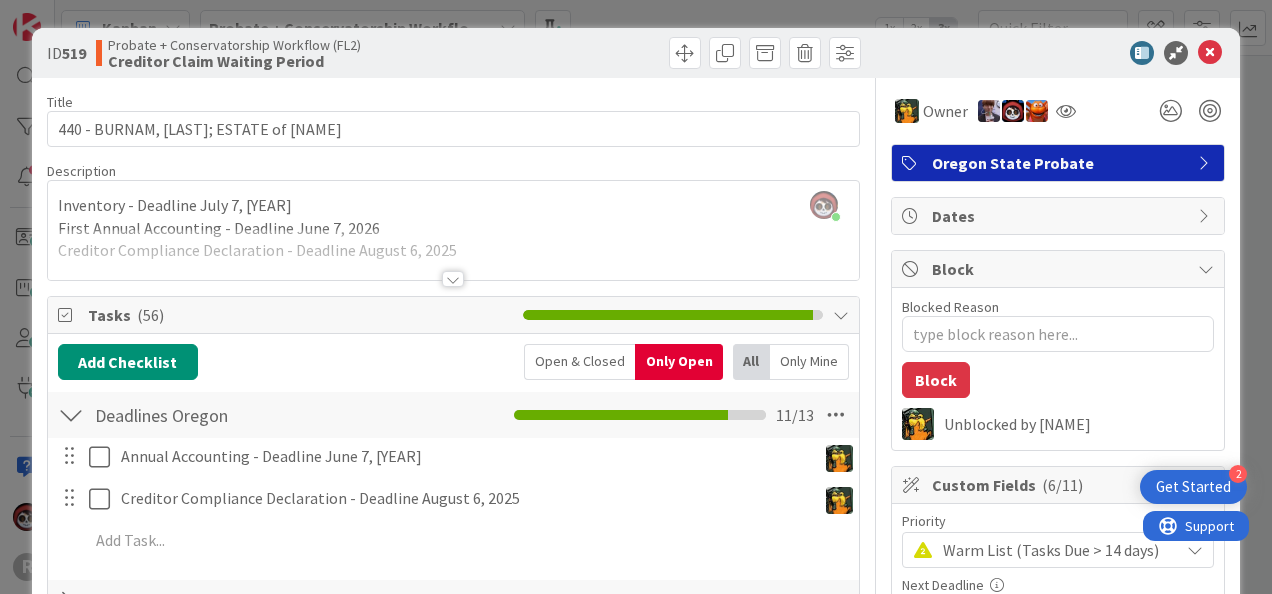 click at bounding box center (453, 279) 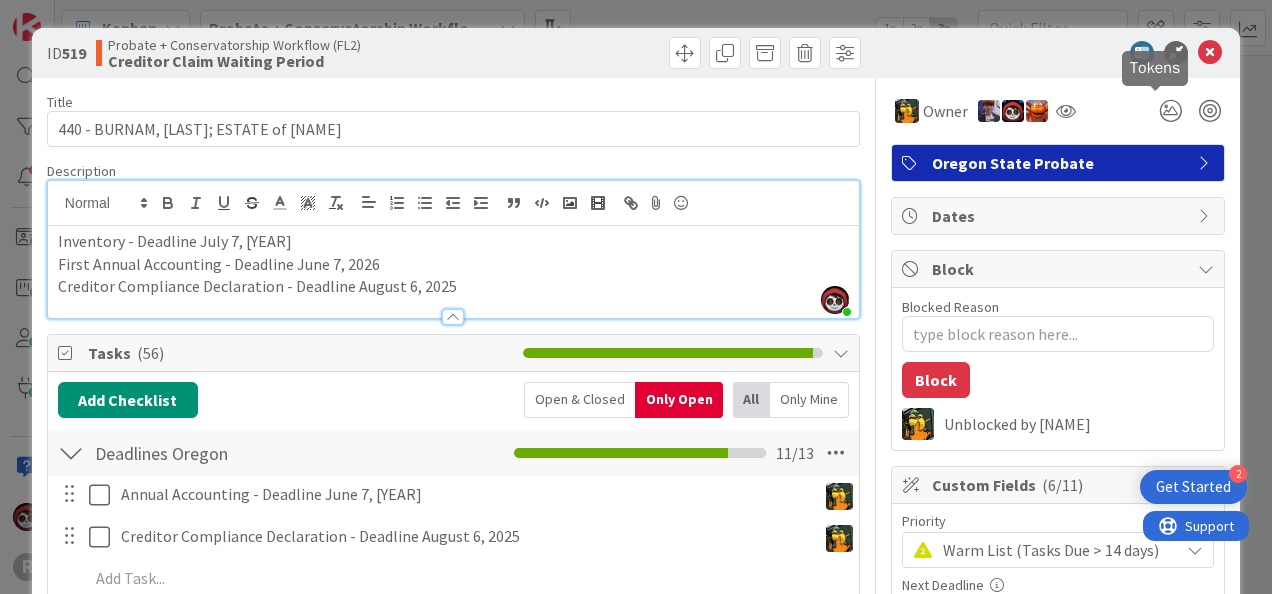scroll, scrollTop: 0, scrollLeft: 0, axis: both 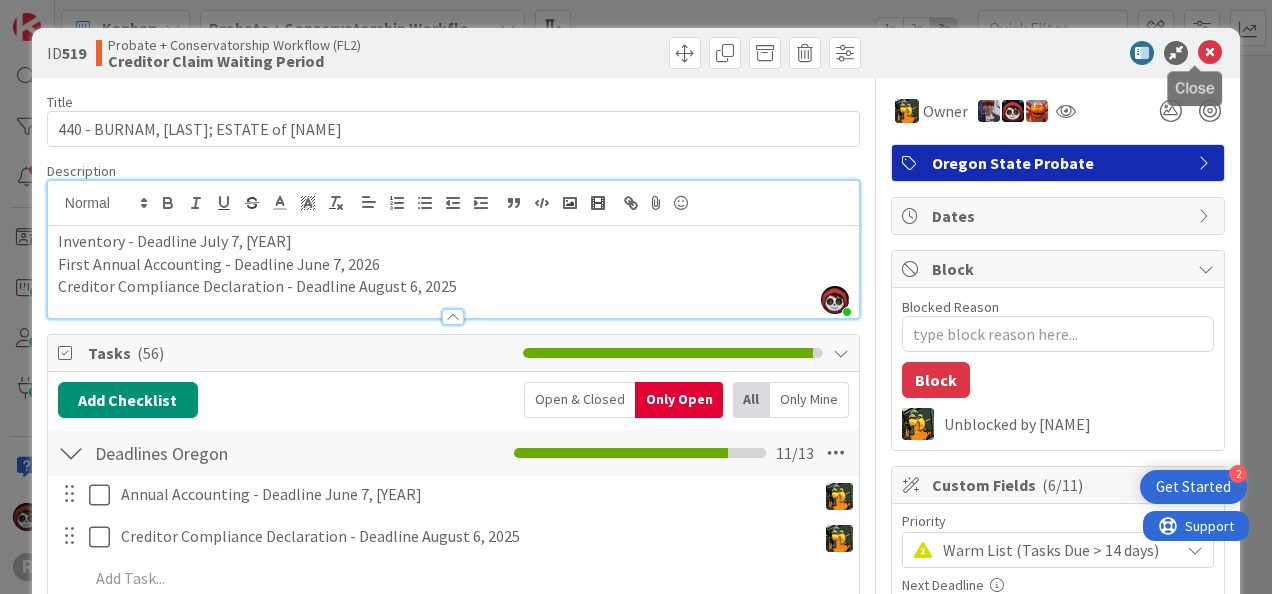click at bounding box center [1210, 53] 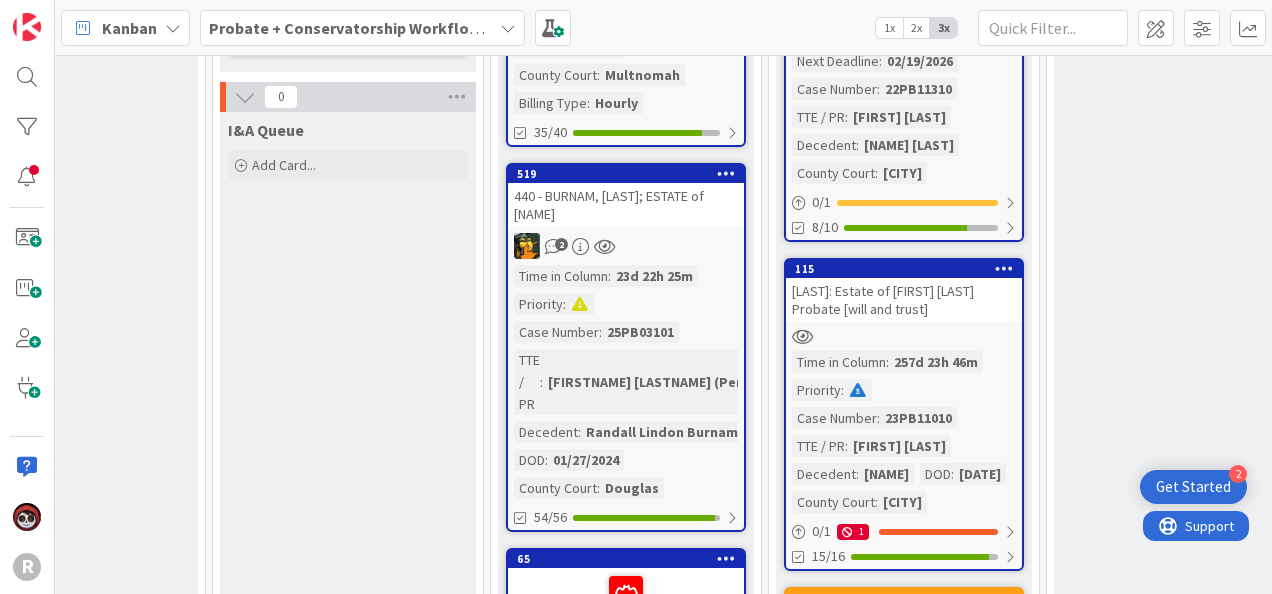 scroll, scrollTop: 1530, scrollLeft: 1502, axis: both 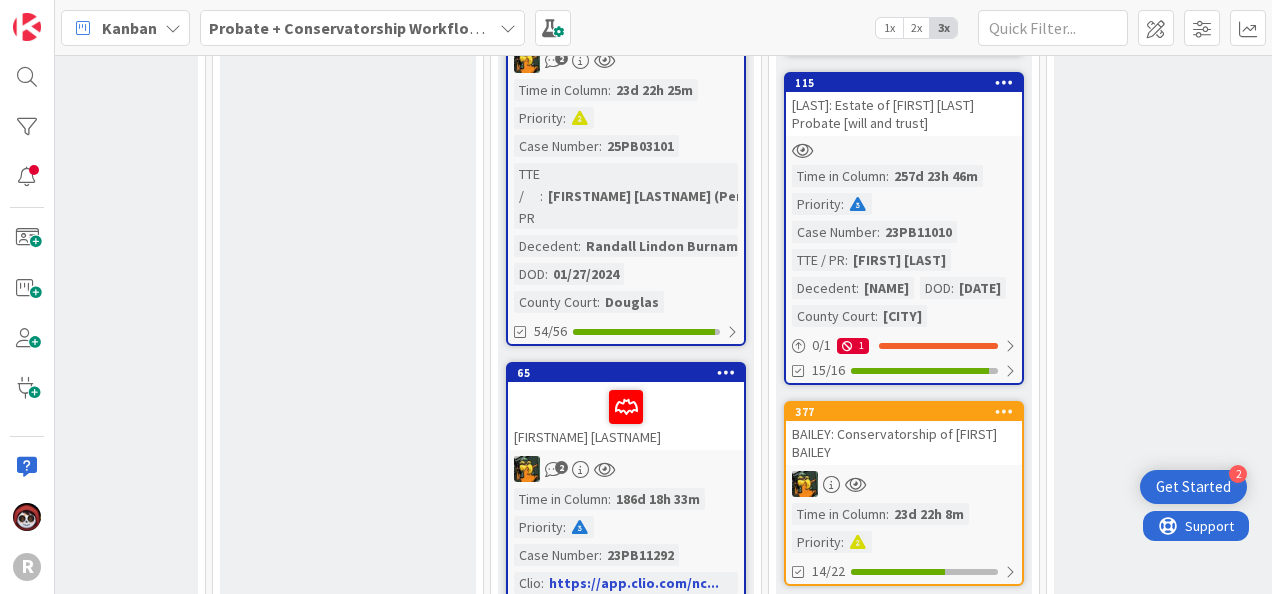 click on "[FIRSTNAME] [LASTNAME]" at bounding box center (626, 416) 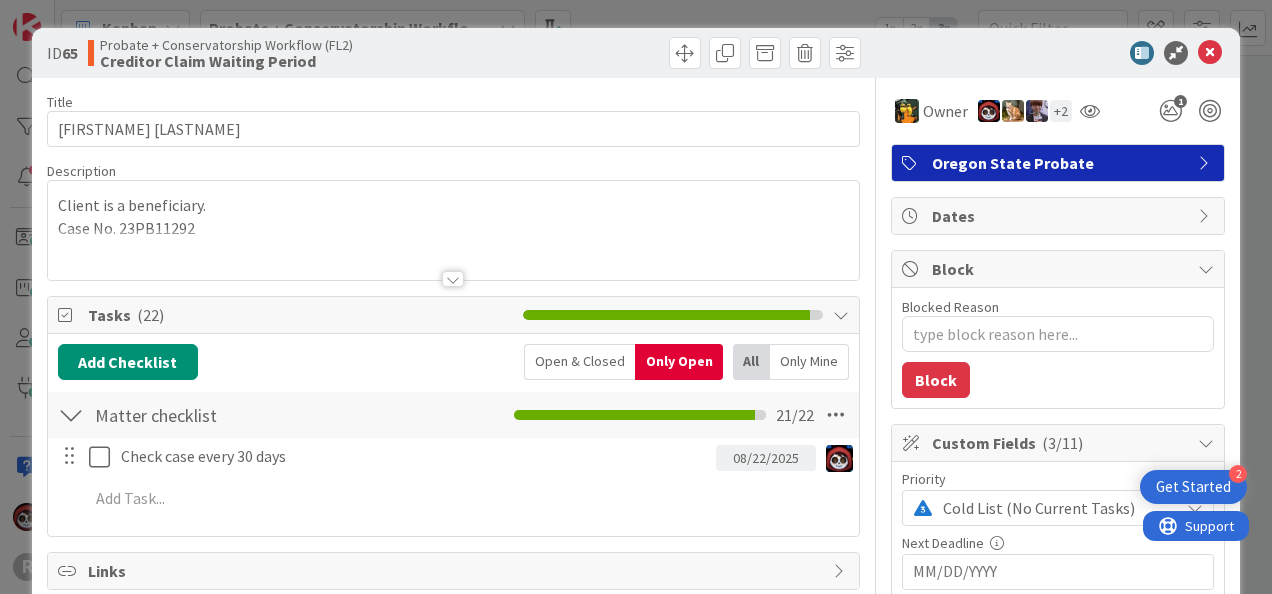 scroll, scrollTop: 0, scrollLeft: 0, axis: both 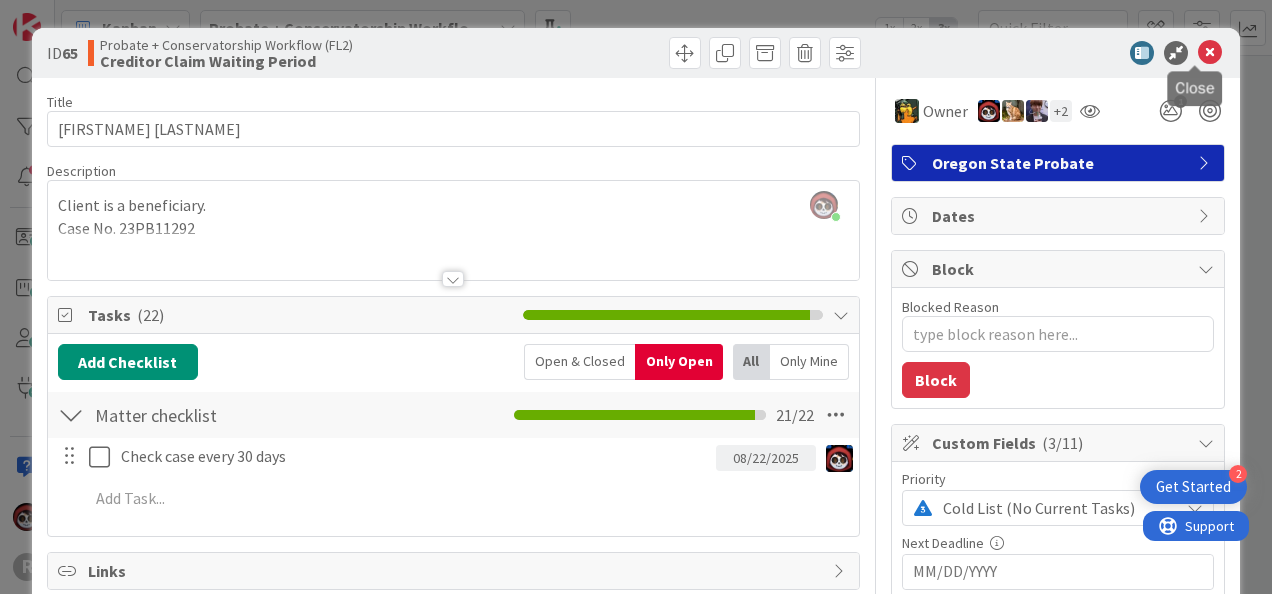 click at bounding box center (1210, 53) 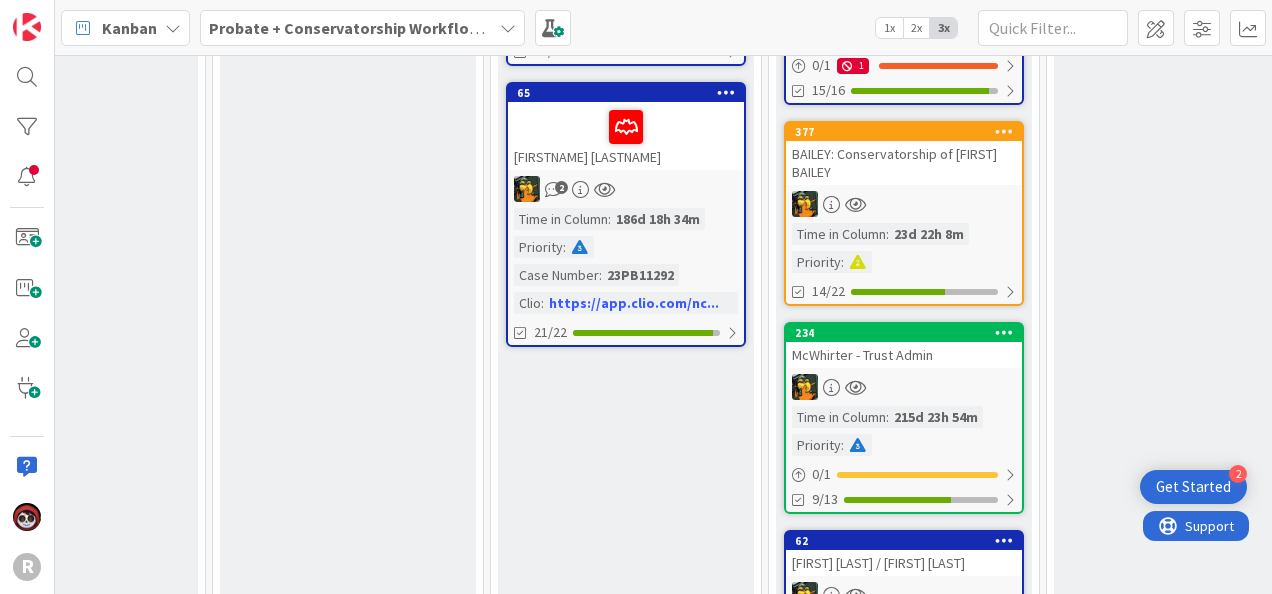 scroll, scrollTop: 1851, scrollLeft: 1502, axis: both 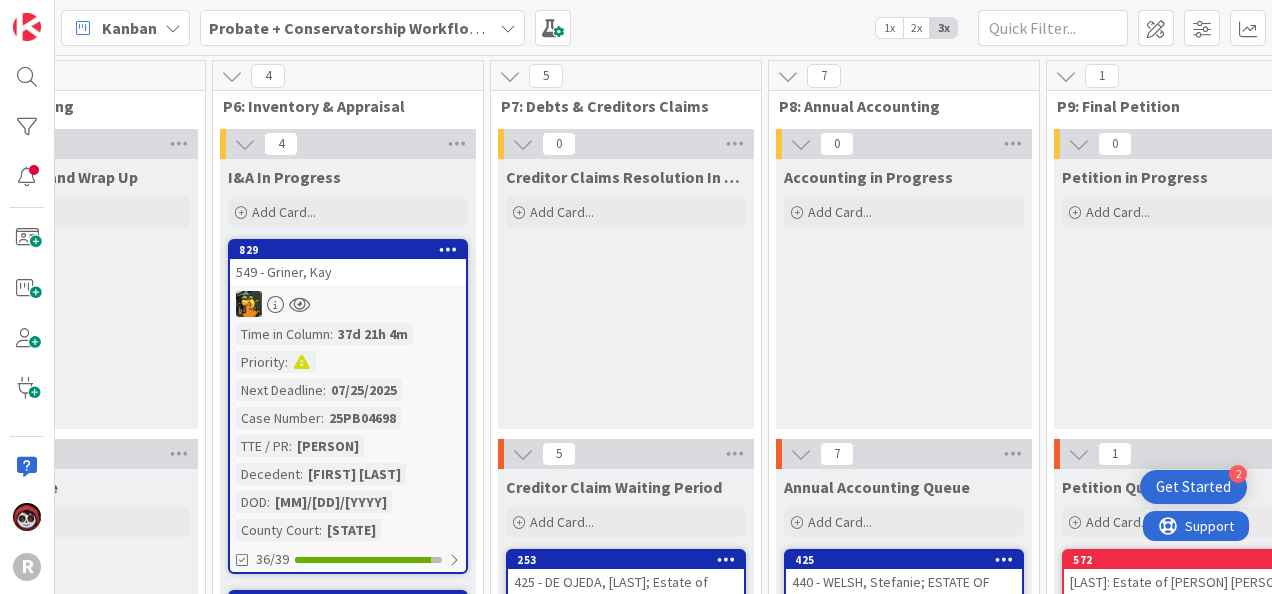 click at bounding box center (348, 304) 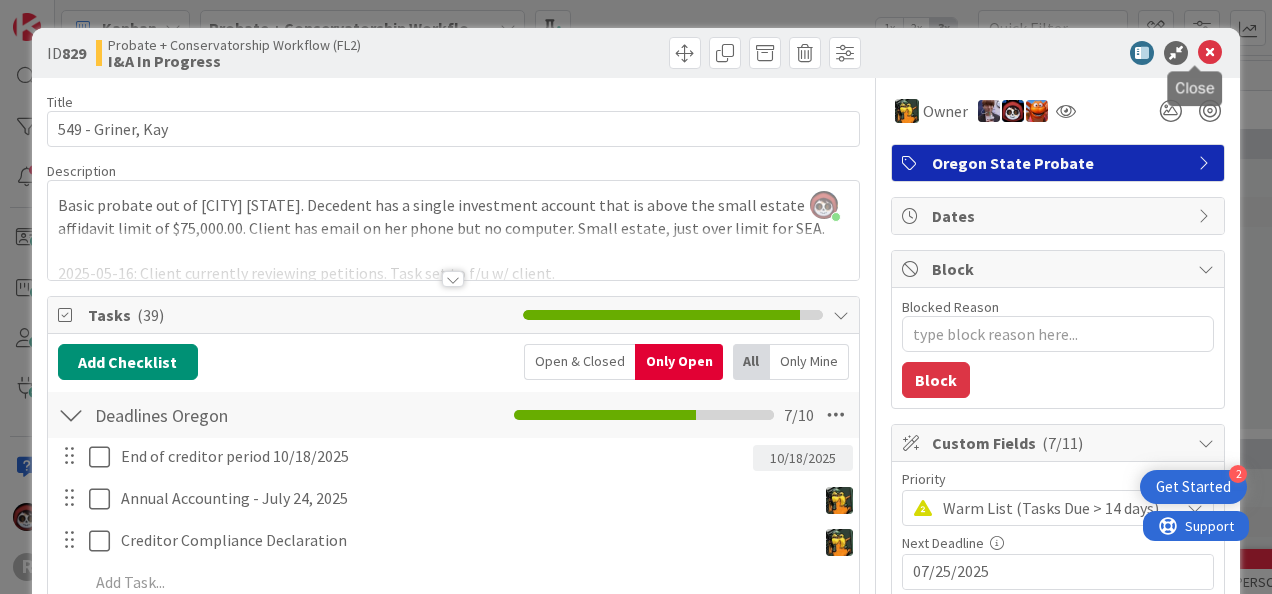 click at bounding box center (1210, 53) 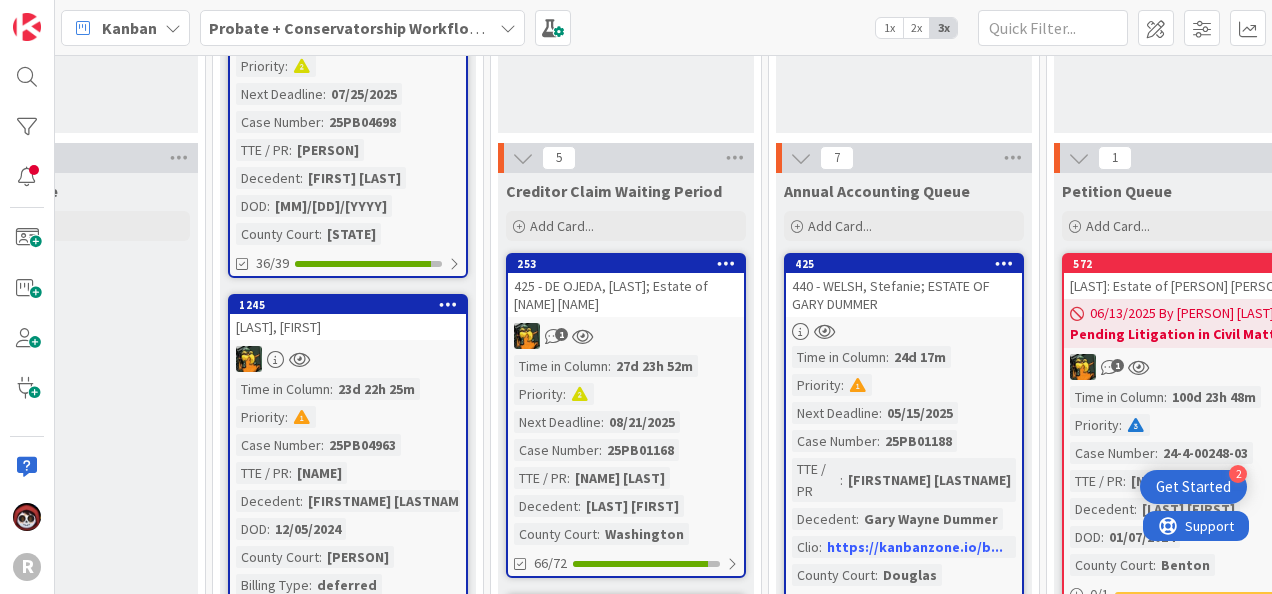 click at bounding box center (348, 359) 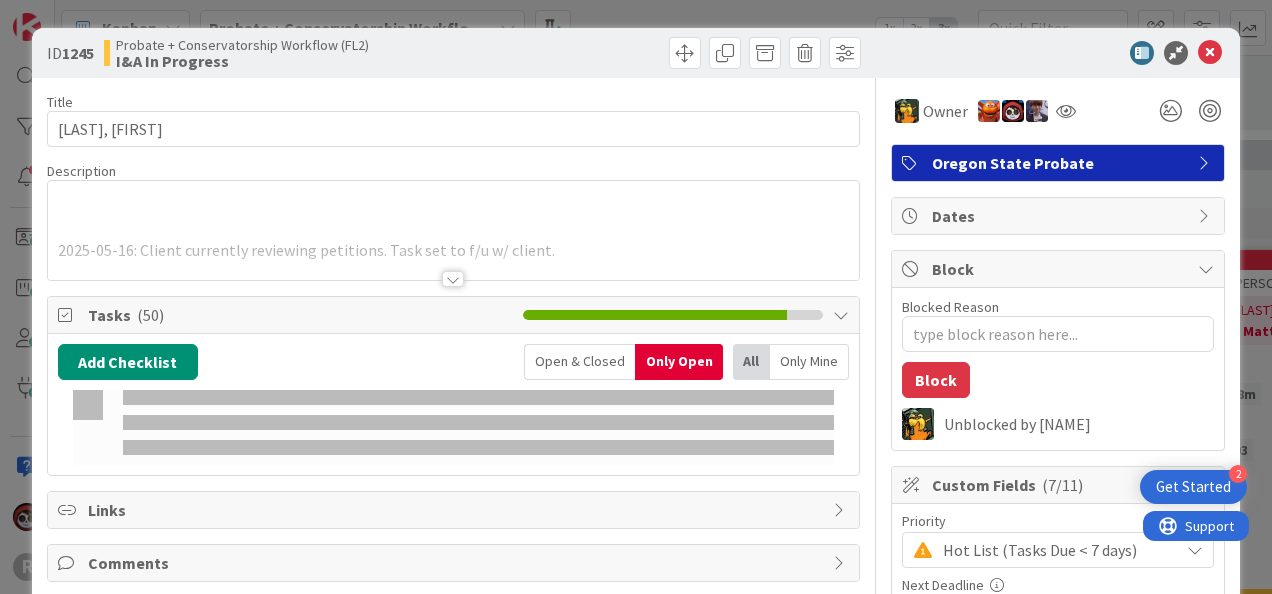 type on "x" 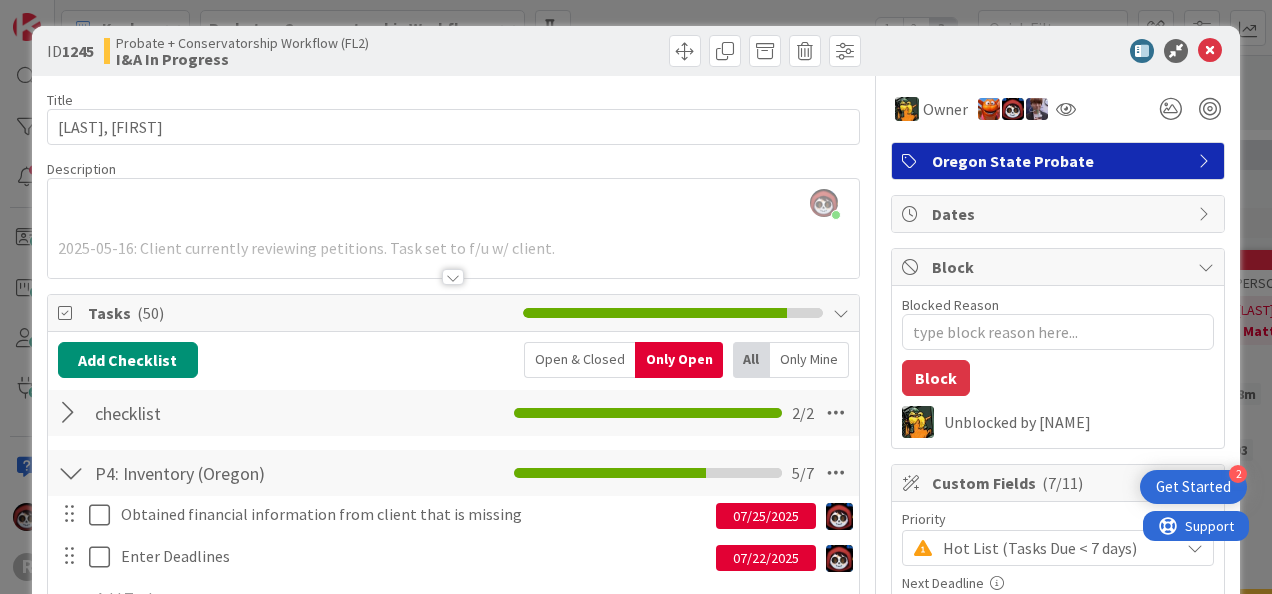 click at bounding box center [453, 252] 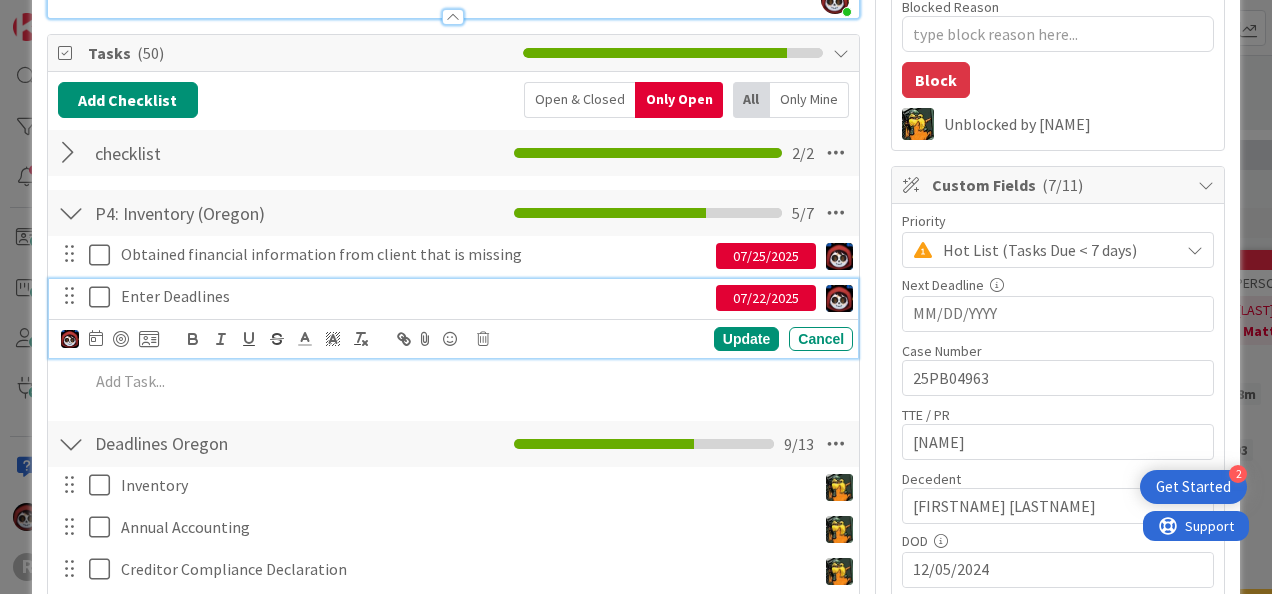 click on "Enter Deadlines" at bounding box center (414, 296) 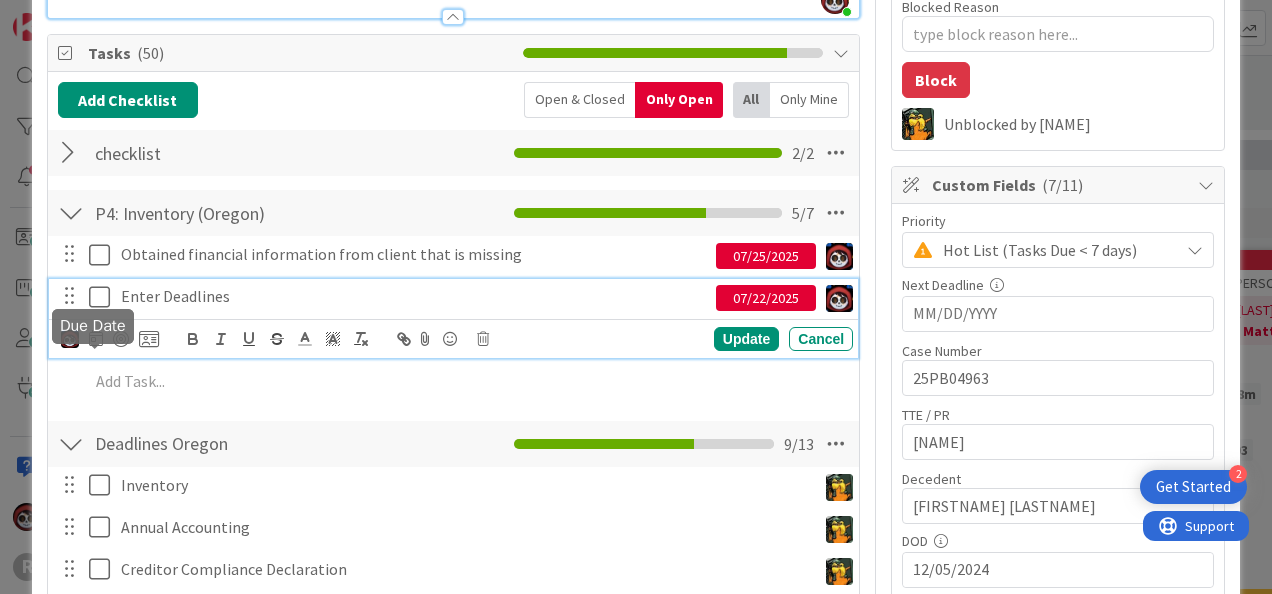 click at bounding box center [96, 338] 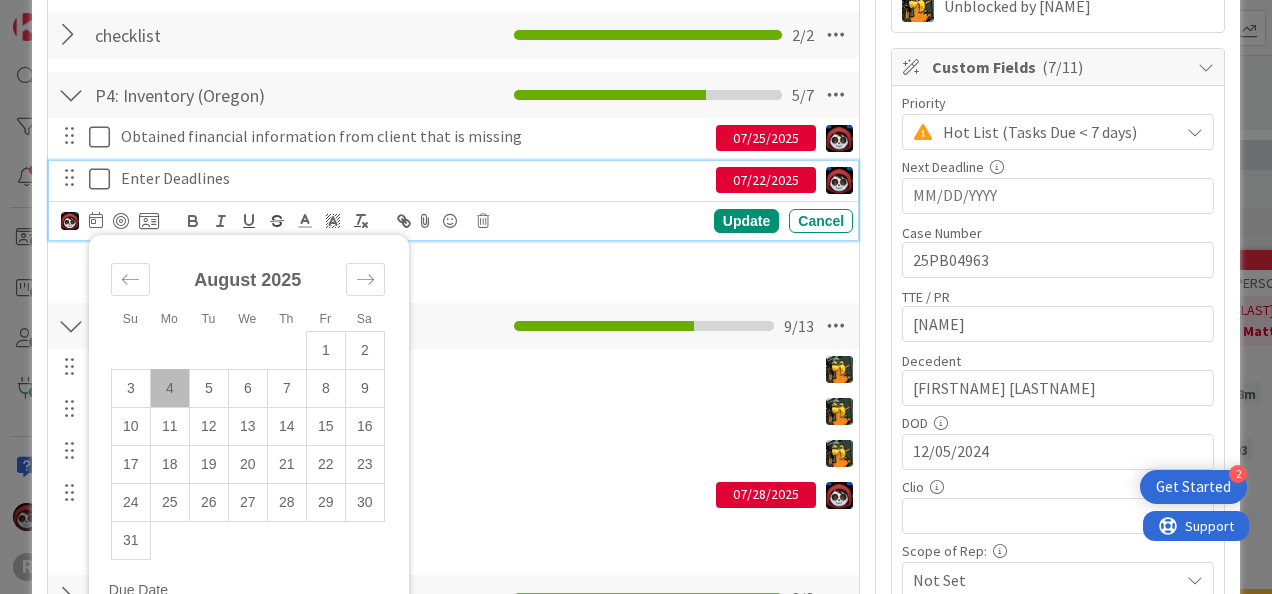 click on "4" at bounding box center [169, 388] 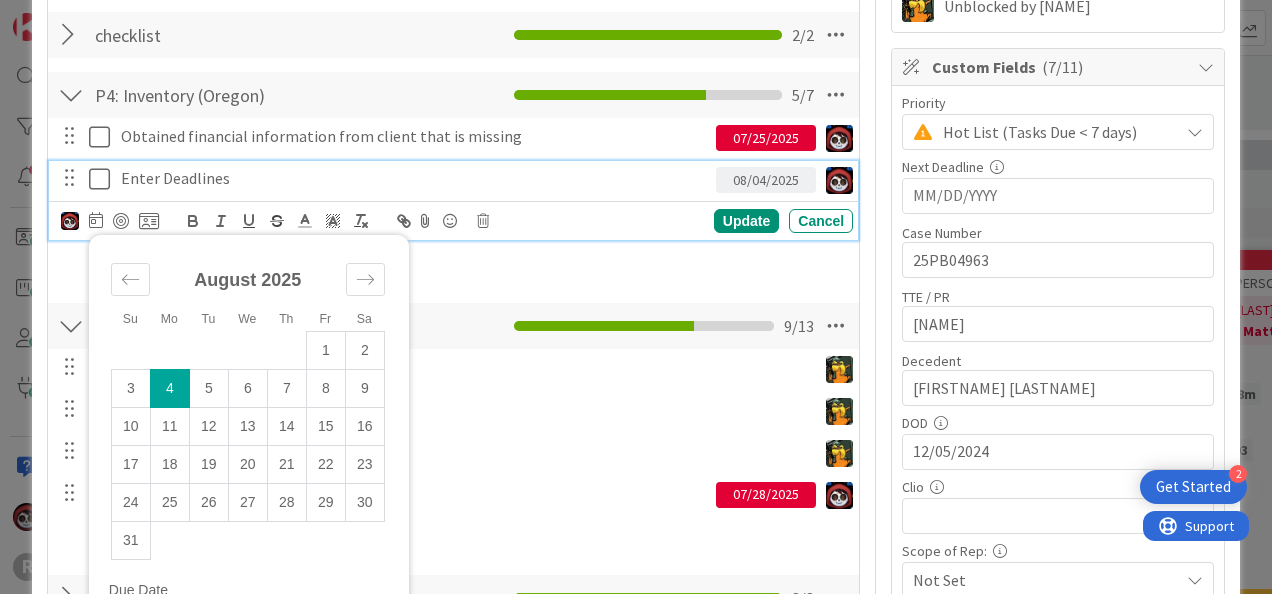 click on "Enter Deadlines 08/04/2025 Su Mo Tu We Th Fr Sa July 2025 1 2 3 4 5 6 7 8 9 10 11 12 13 14 15 16 17 18 19 20 21 22 23 24 25 26 27 28 29 30 31 August 2025 1 2 3 4 5 6 7 8 9 10 11 12 13 14 15 16 17 18 19 20 21 22 23 24 25 26 27 28 29 30 31 September 2025 1 2 3 4 5 6 7 8 9 10 11 12 13 14 15 16 17 18 19 20 21 22 23 24 25 26 27 28 29 30 Due Date 08/04/2025 Update Cancel" at bounding box center [453, 200] 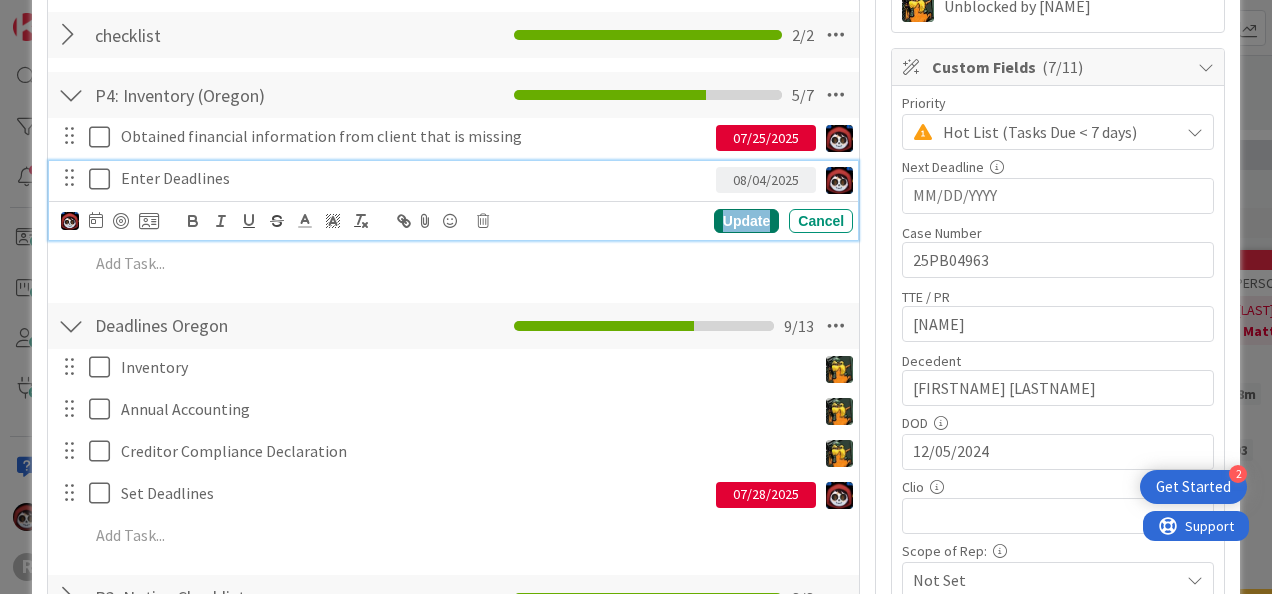 click on "Update" at bounding box center [746, 221] 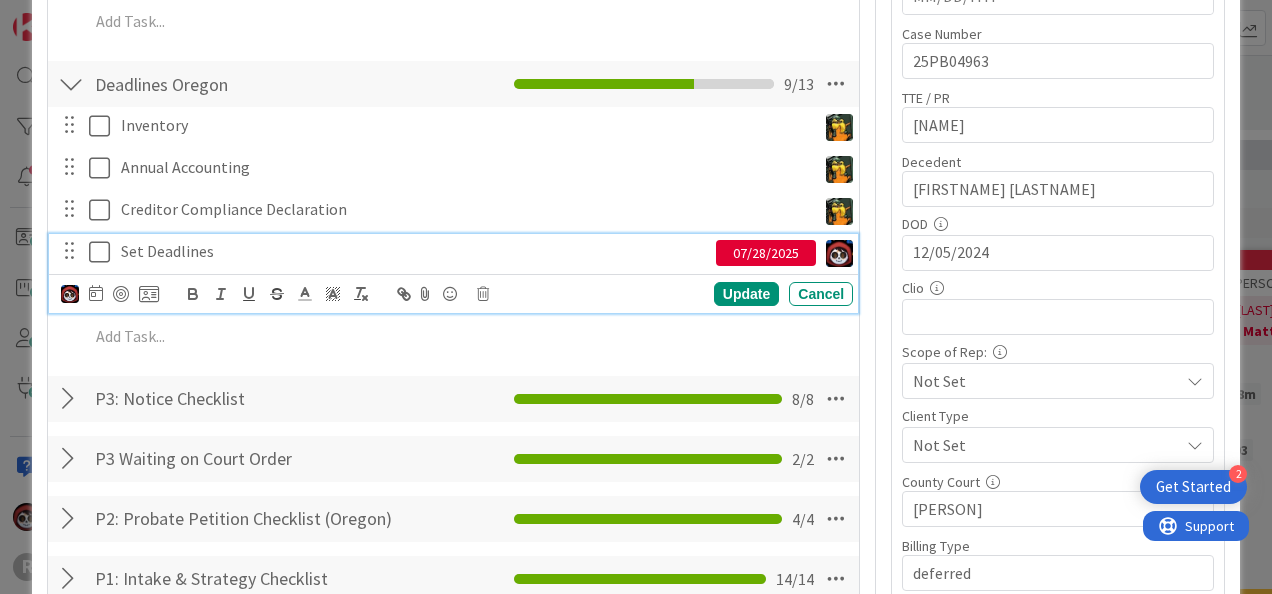 scroll, scrollTop: 618, scrollLeft: 0, axis: vertical 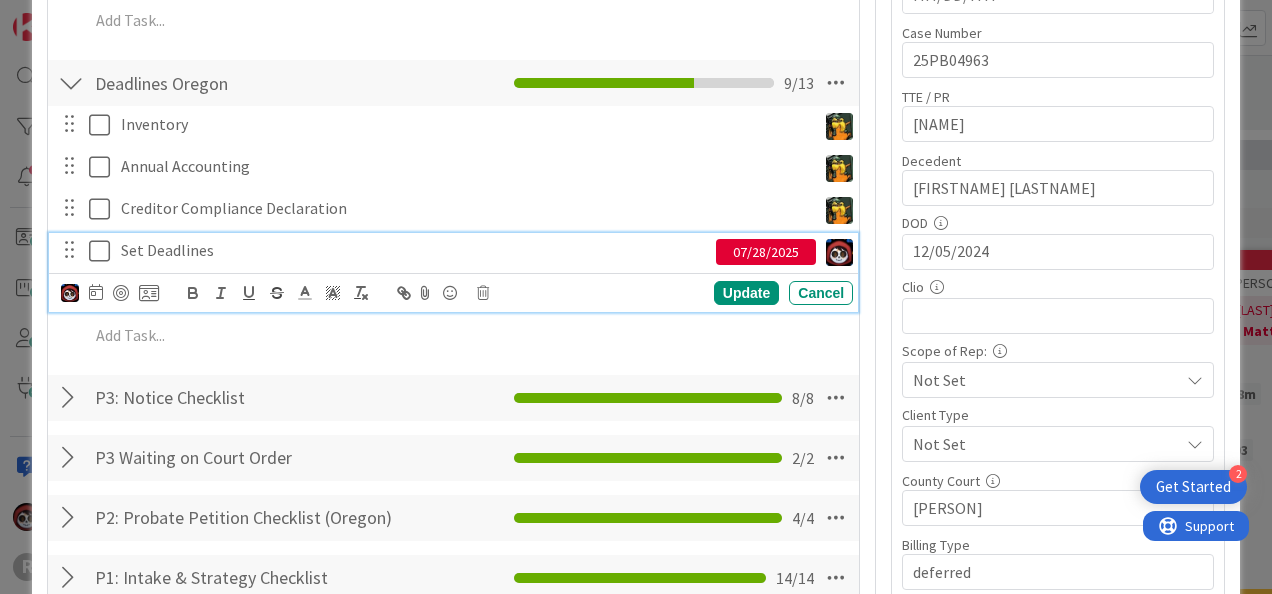 click on "Set Deadlines" at bounding box center (414, 250) 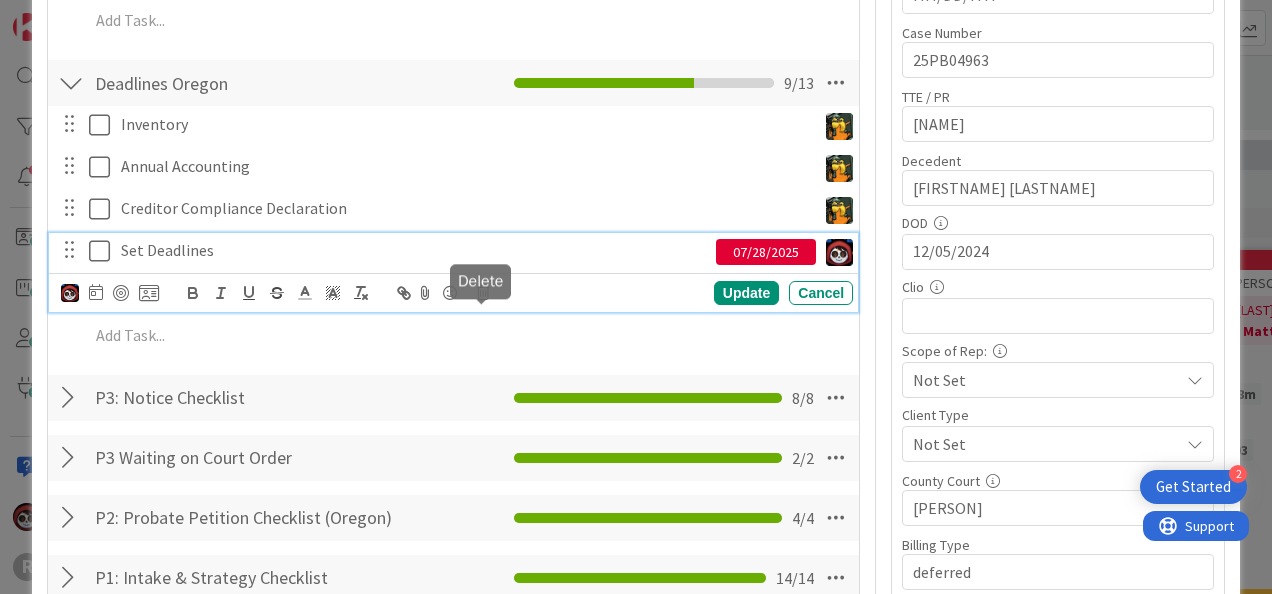 click at bounding box center [483, 293] 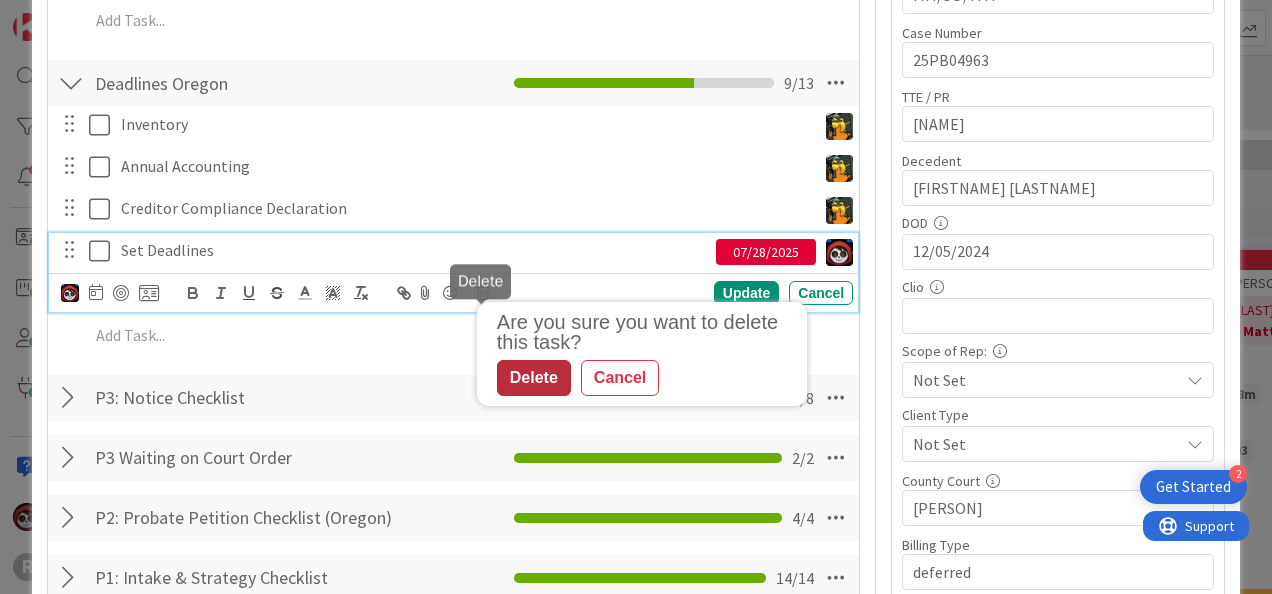 click on "Delete" at bounding box center [534, 378] 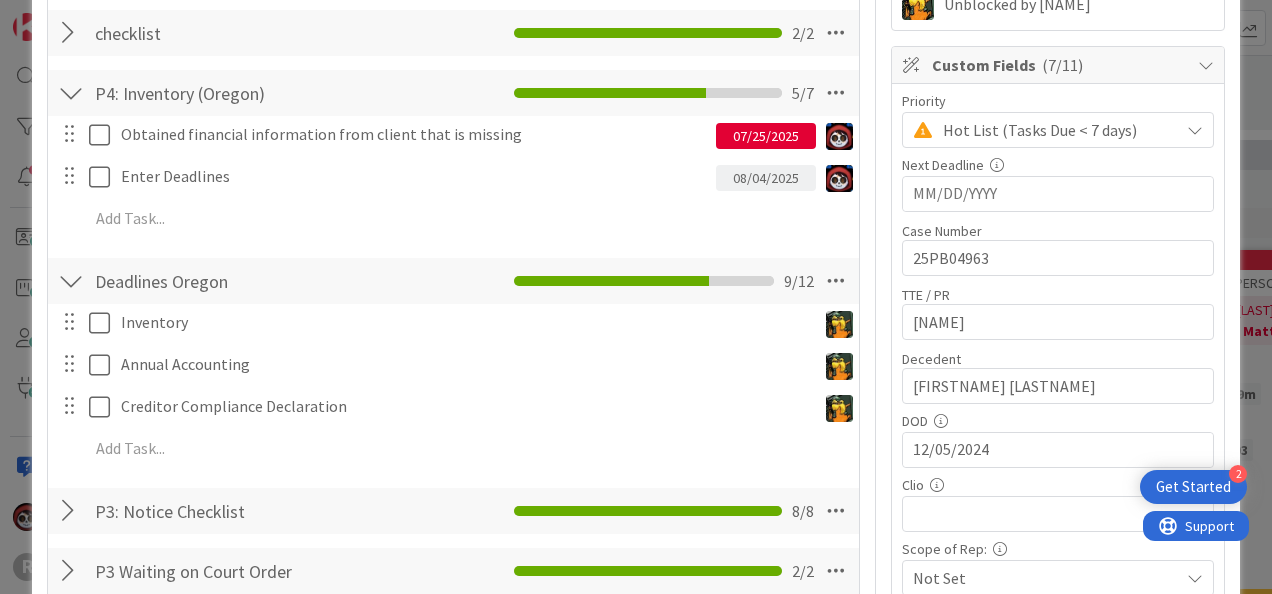 scroll, scrollTop: 419, scrollLeft: 0, axis: vertical 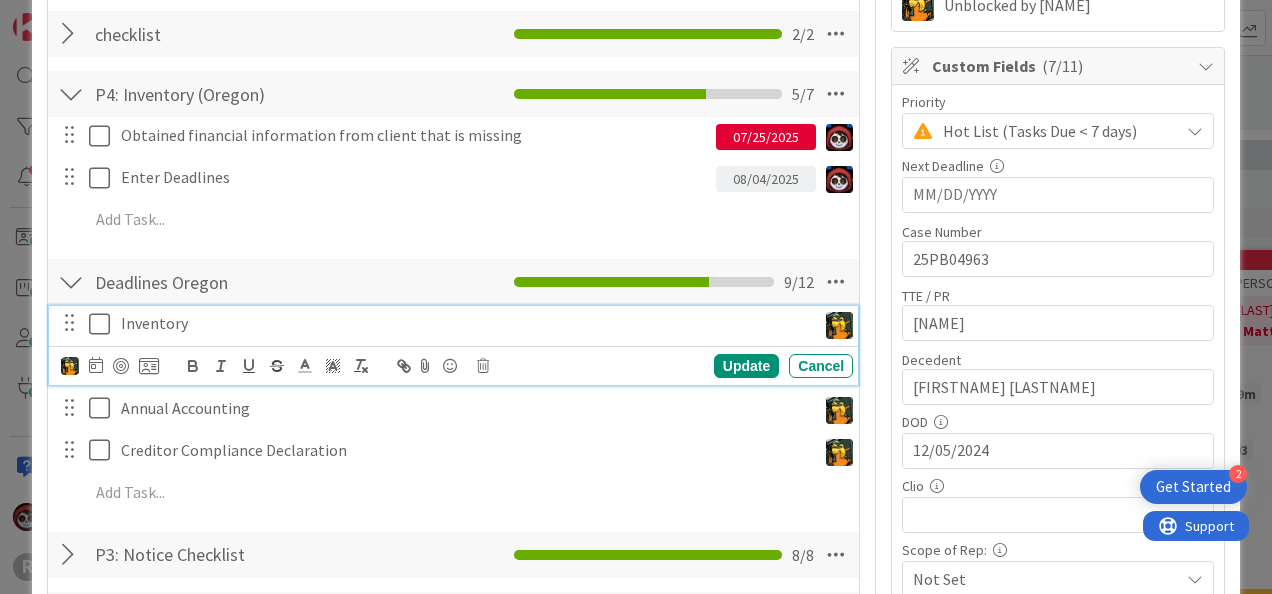 click at bounding box center (104, 324) 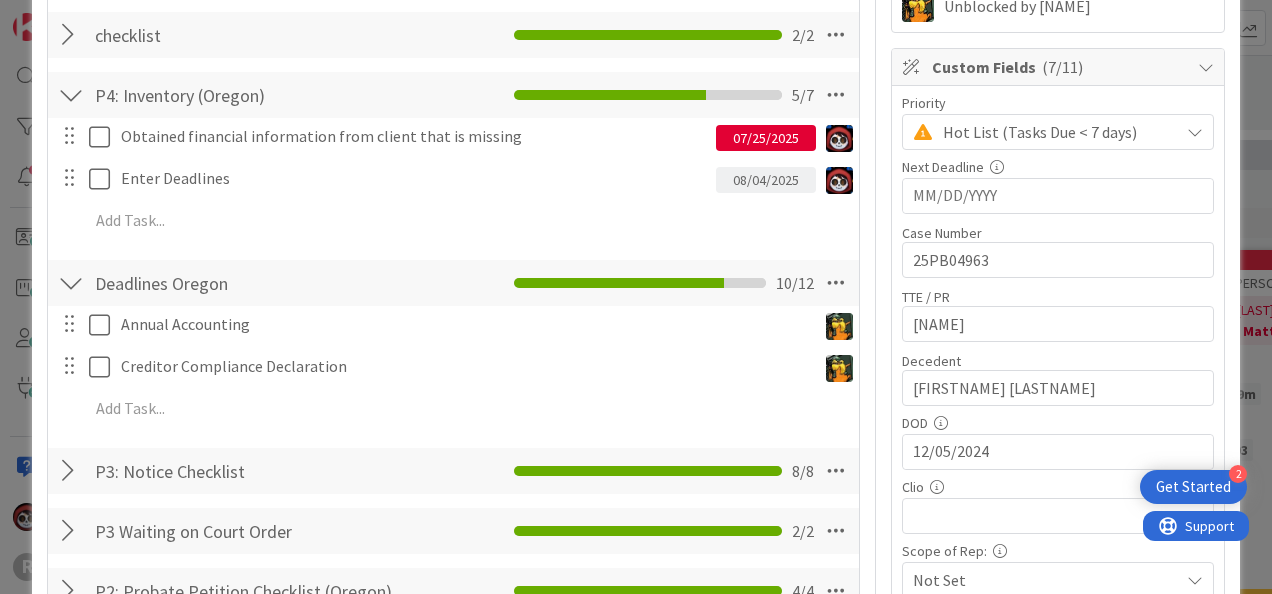 scroll, scrollTop: 416, scrollLeft: 0, axis: vertical 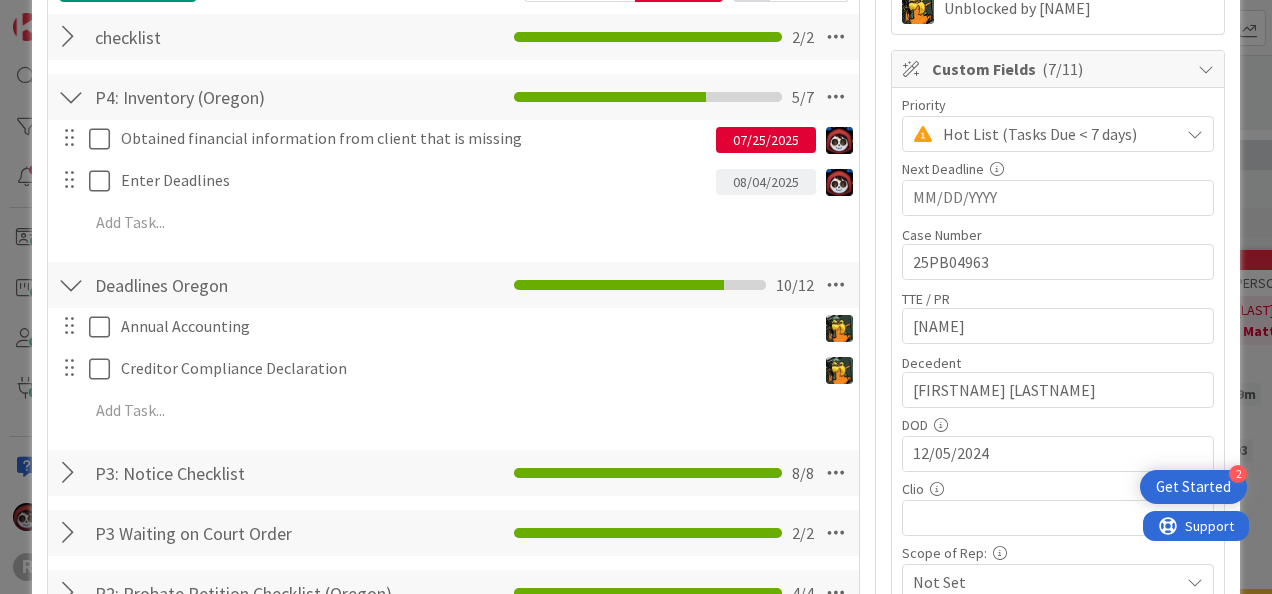 click at bounding box center [71, 473] 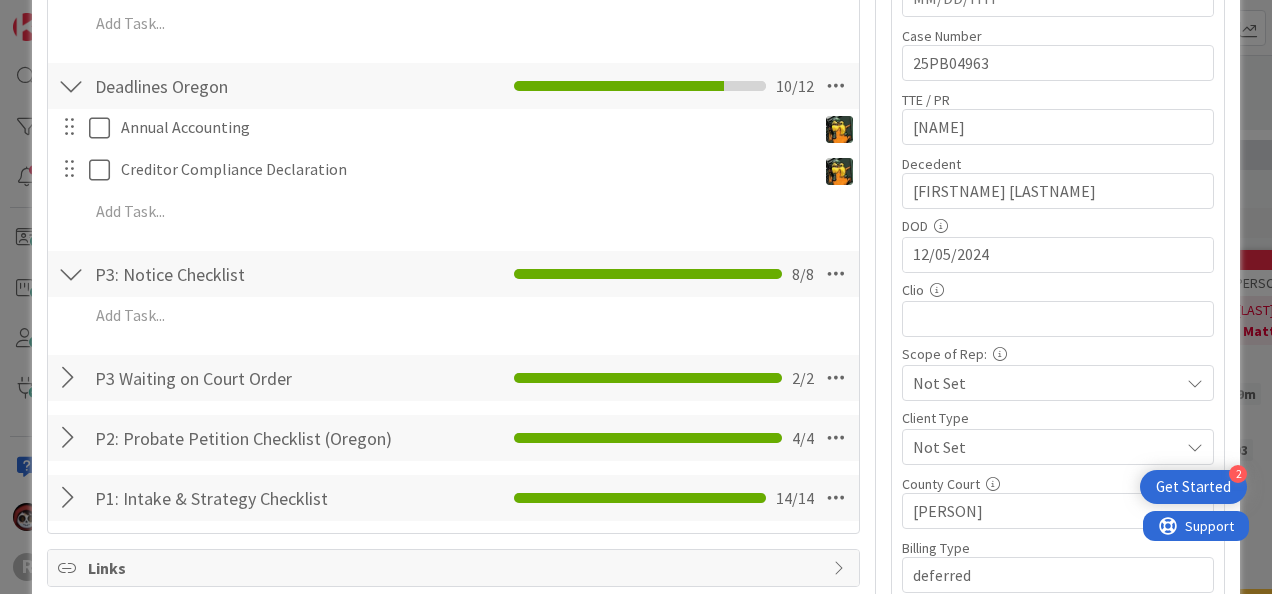 scroll, scrollTop: 616, scrollLeft: 0, axis: vertical 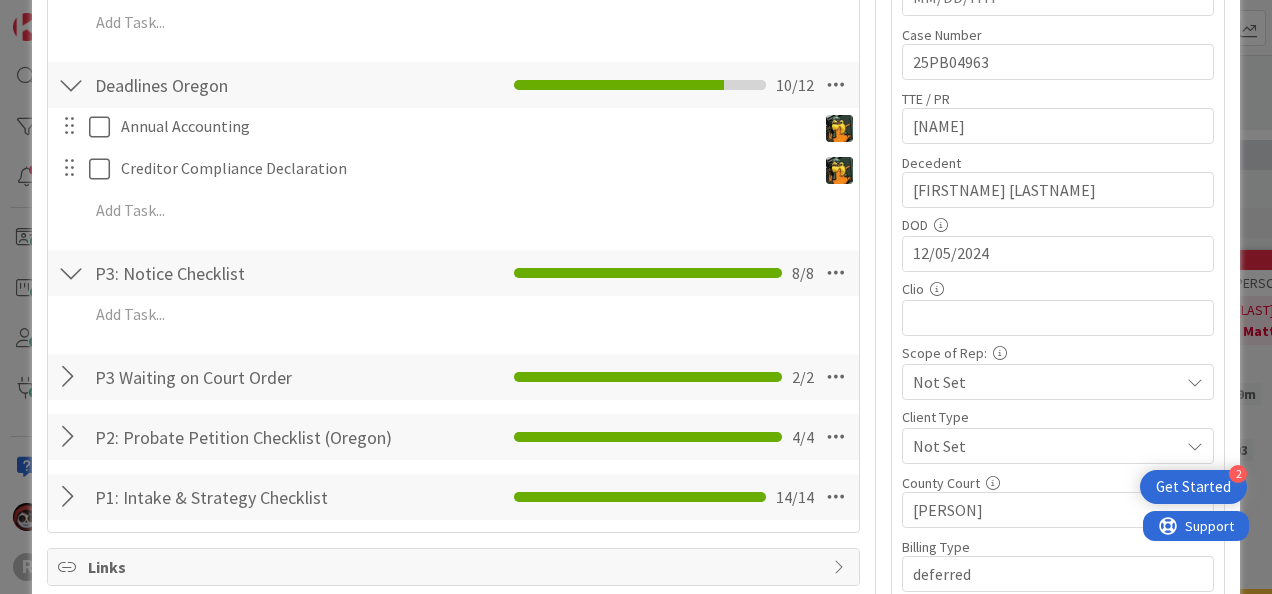 click at bounding box center [71, 377] 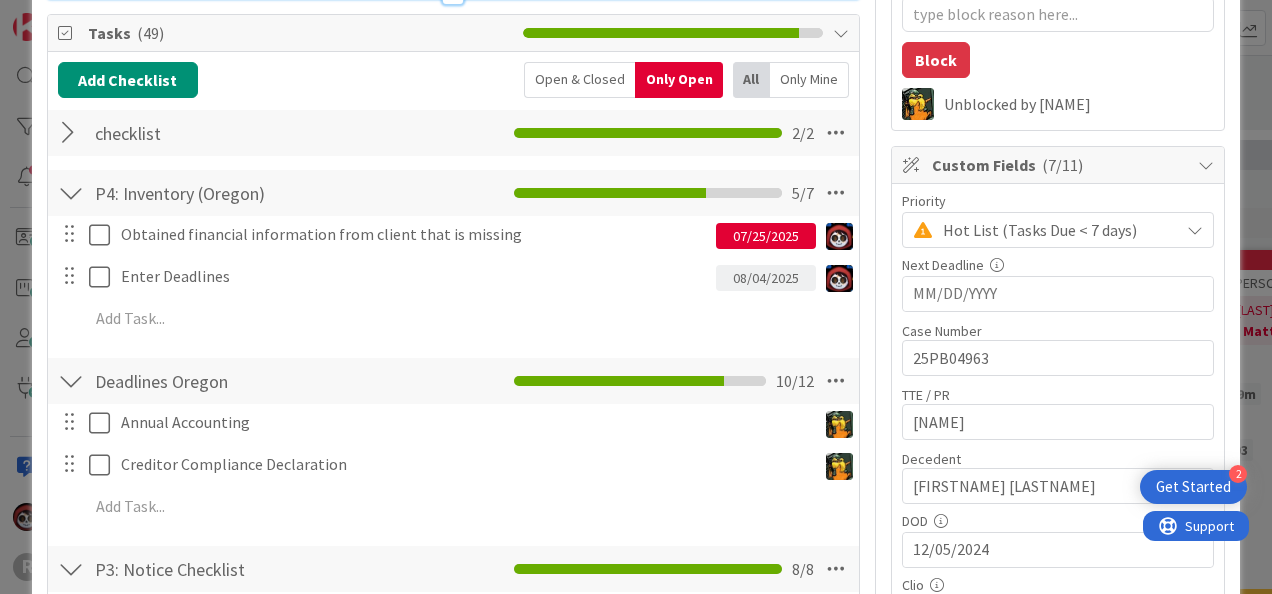 scroll, scrollTop: 319, scrollLeft: 0, axis: vertical 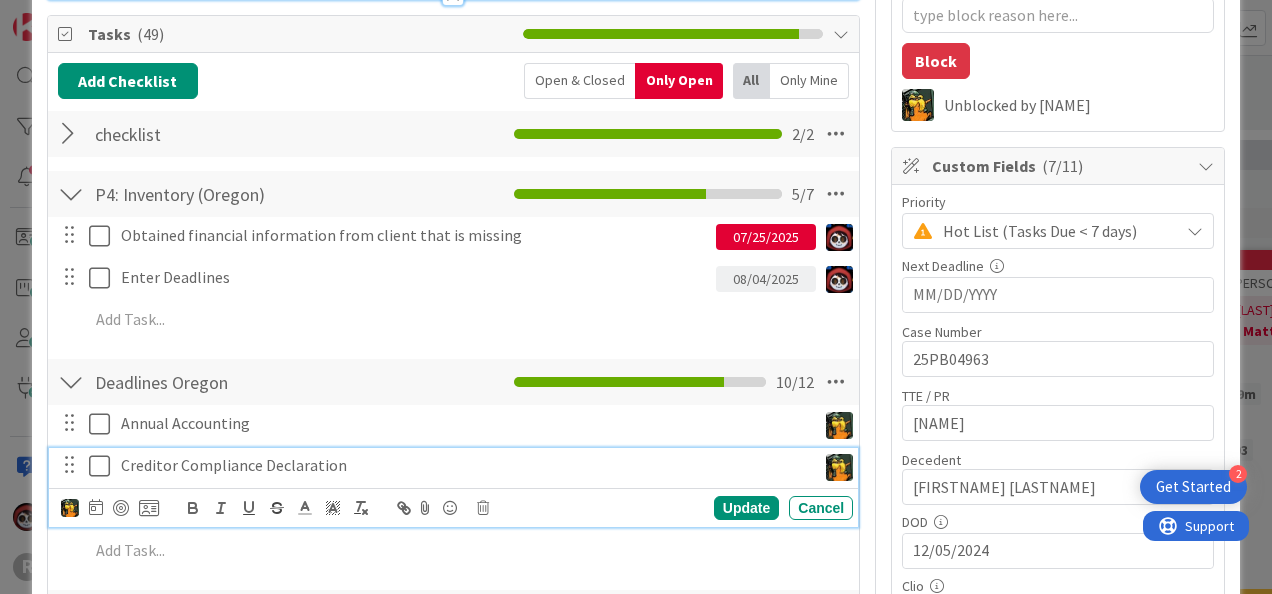 click on "Creditor Compliance Declaration" at bounding box center (464, 465) 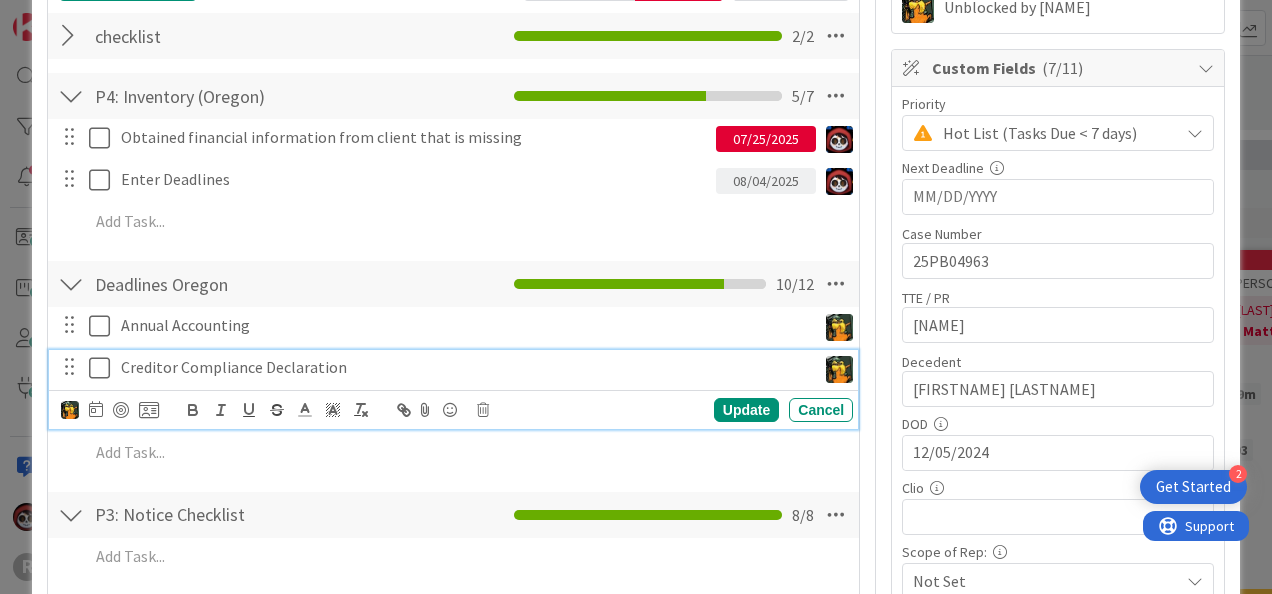 scroll, scrollTop: 418, scrollLeft: 0, axis: vertical 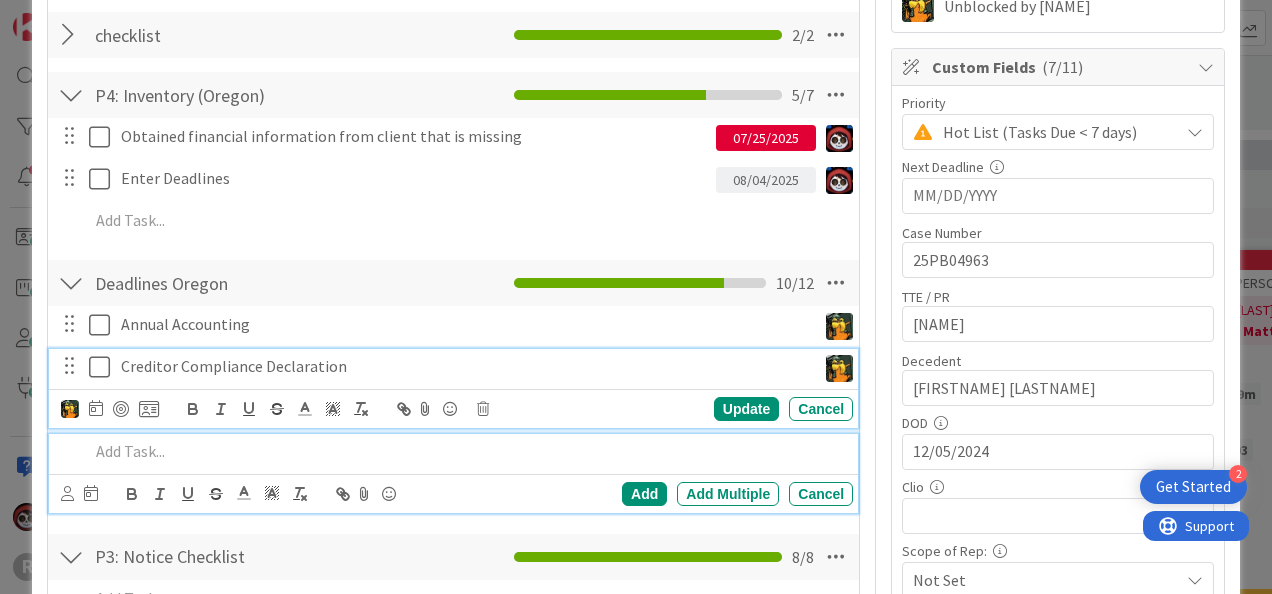 click at bounding box center (467, 451) 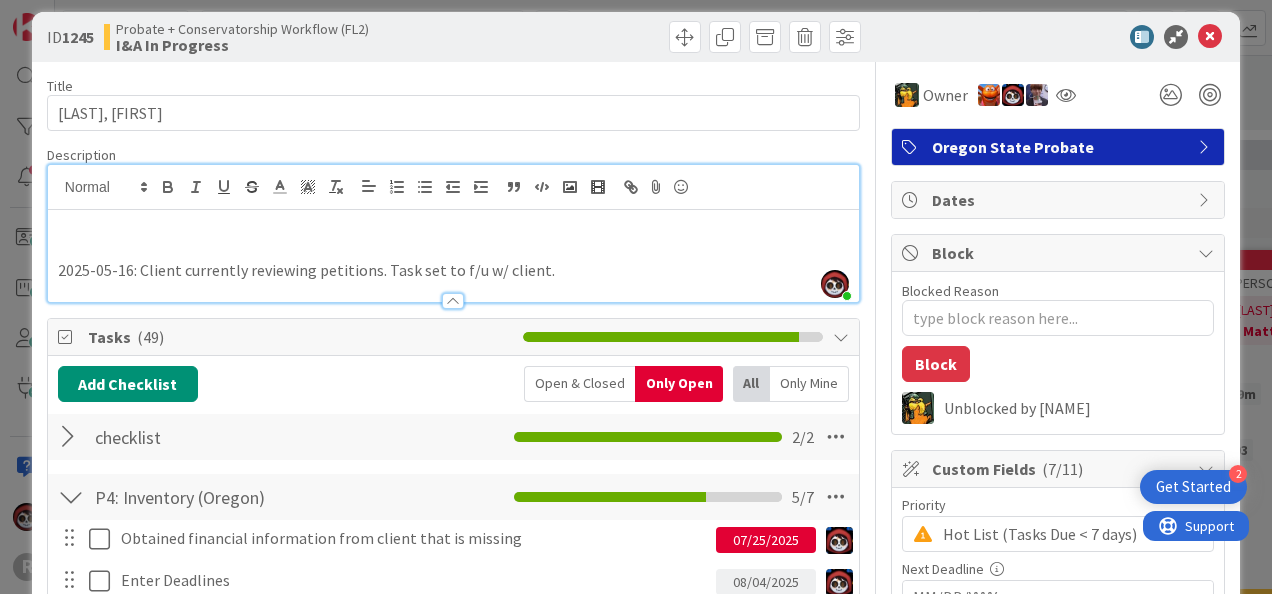 scroll, scrollTop: 0, scrollLeft: 0, axis: both 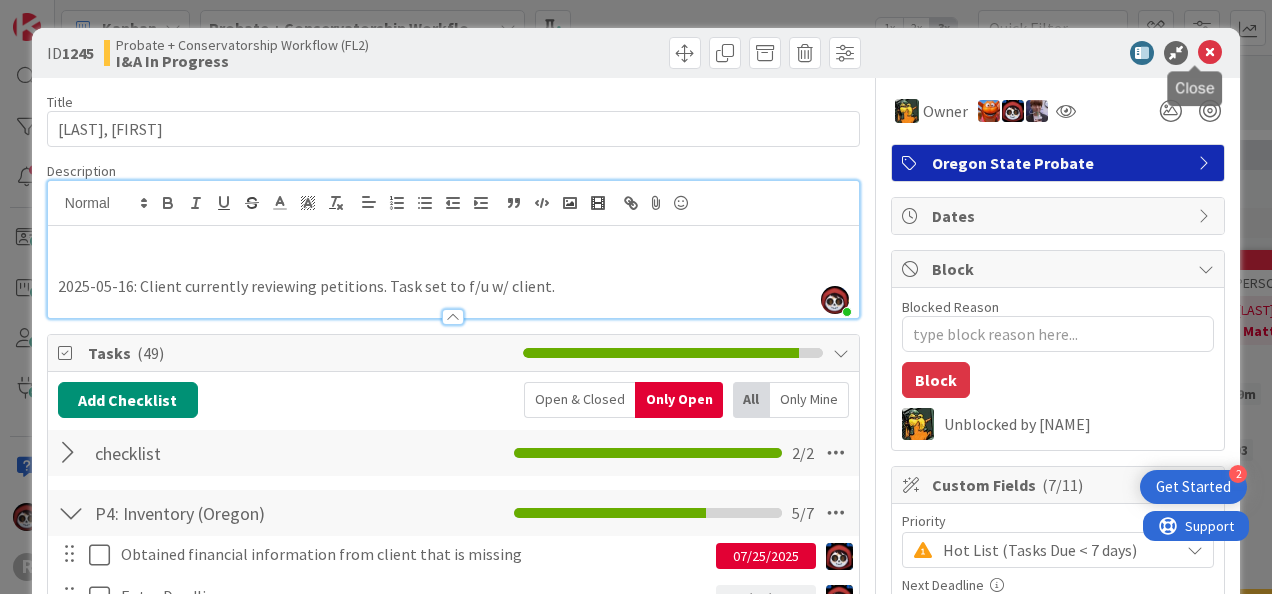 click at bounding box center (1210, 53) 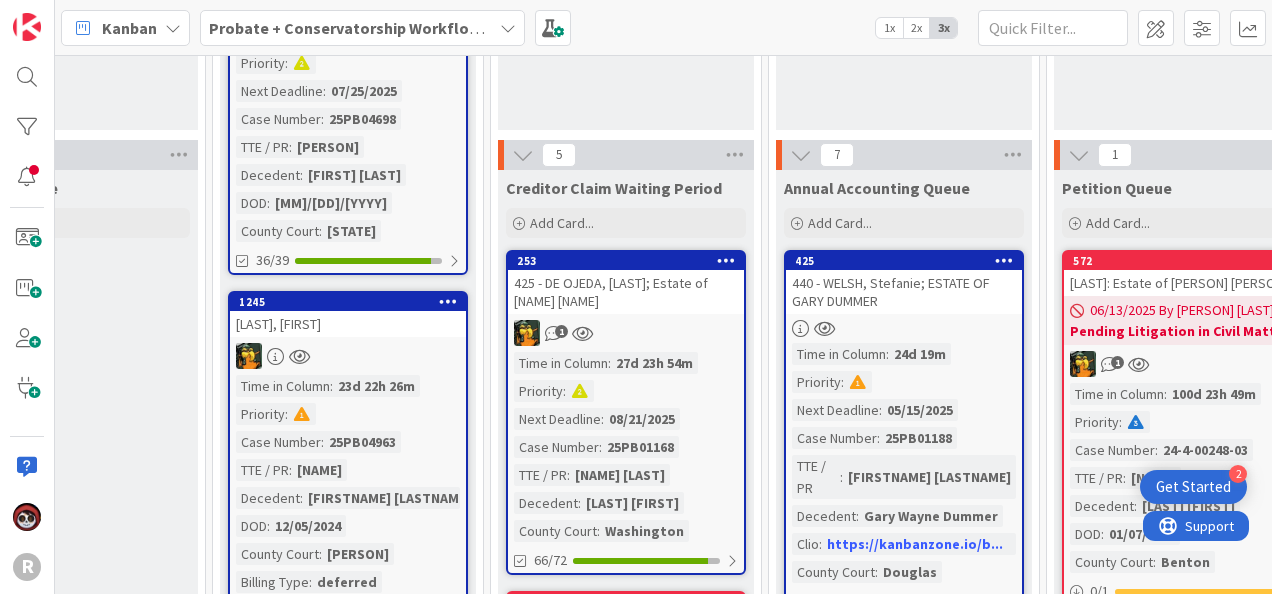 scroll, scrollTop: 346, scrollLeft: 1502, axis: both 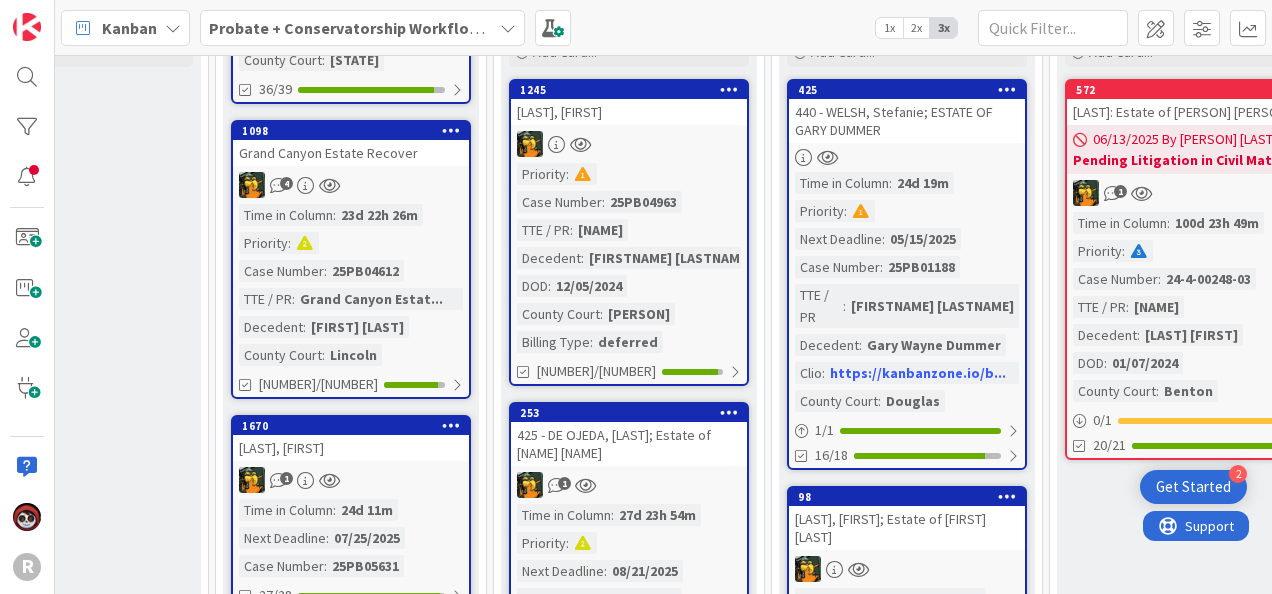 click on "1245 MARKLE, Kevin Priority : Case Number : 25PB04963 TTE / PR  : Kevin Markle Decedent : David Louis Markle DOD : 12/05/2024 County Court : Josephine Billing Type : deferred 45/49" at bounding box center [629, 232] 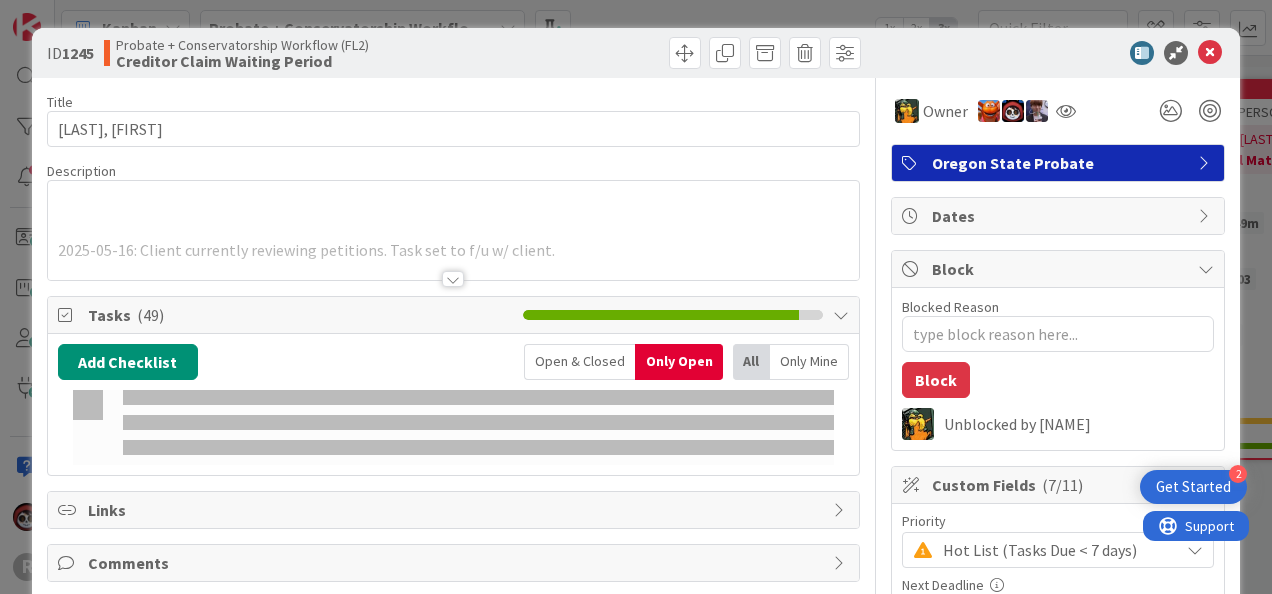 type on "x" 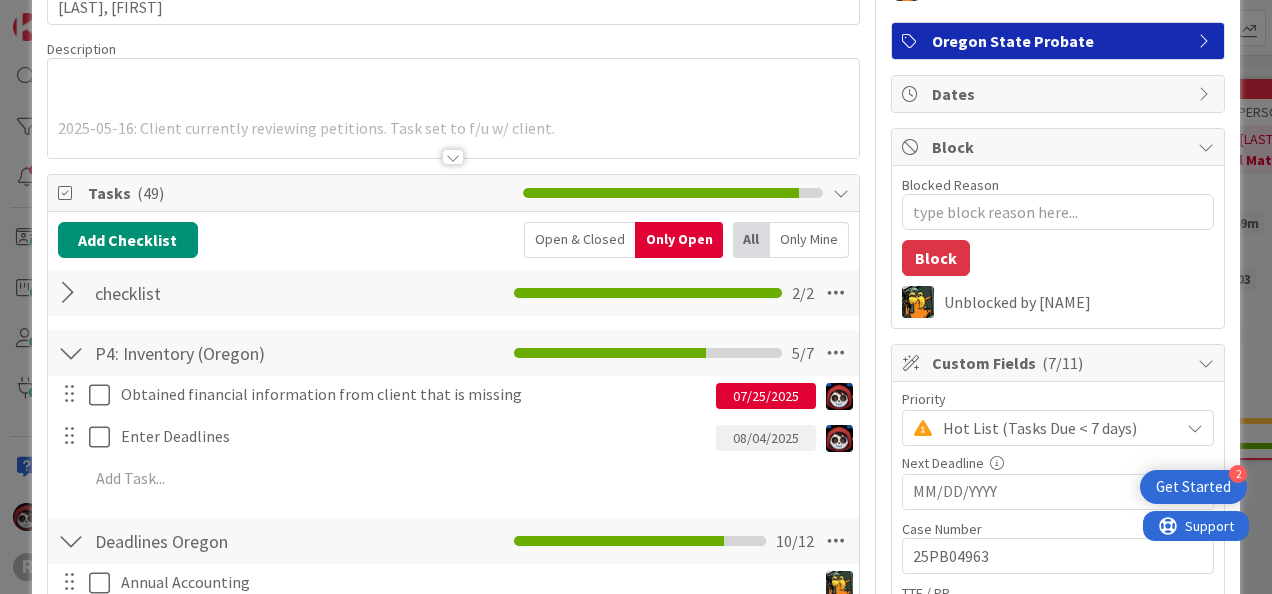 scroll, scrollTop: 158, scrollLeft: 0, axis: vertical 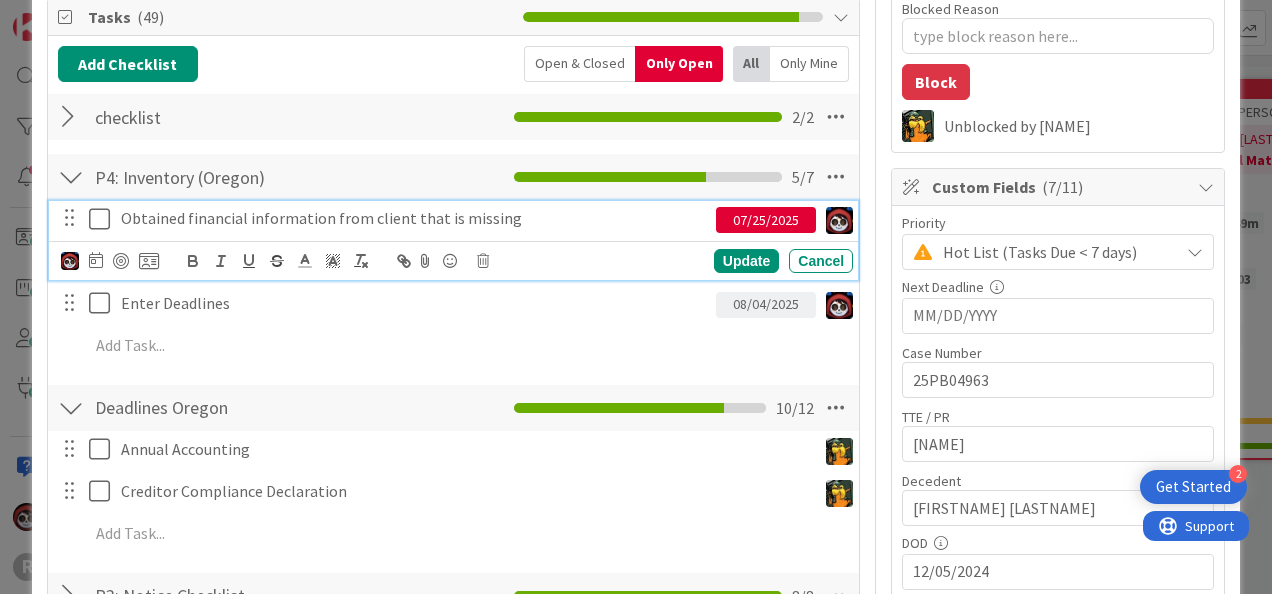 click on "Obtained financial information from client that is missing" at bounding box center [414, 218] 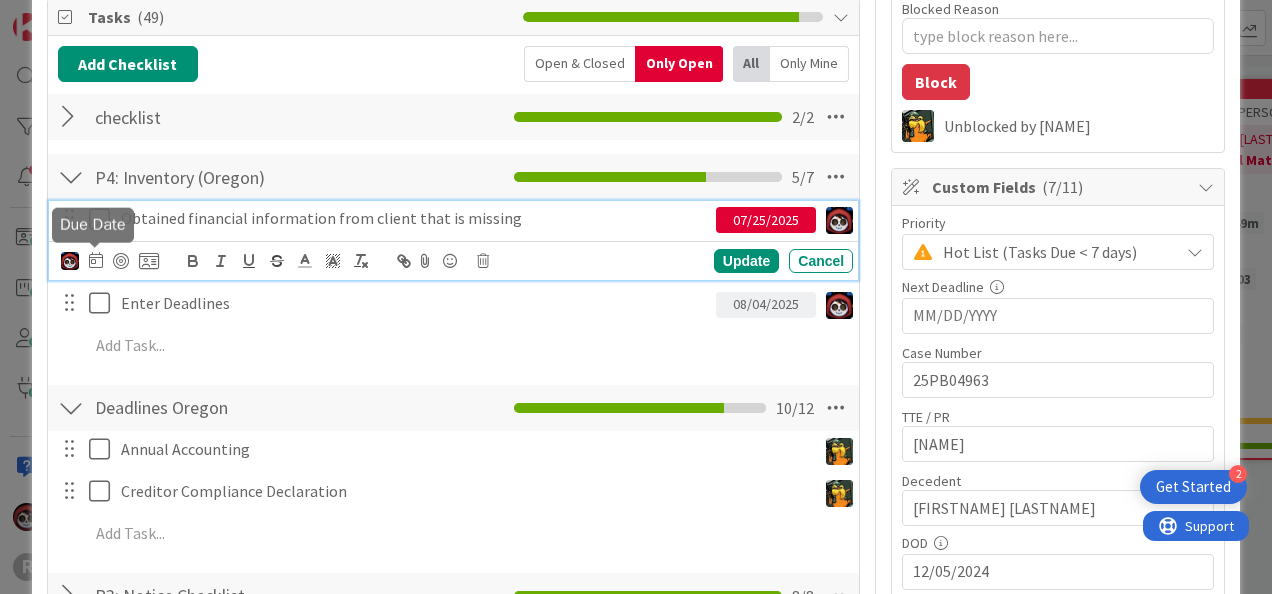 click at bounding box center (96, 260) 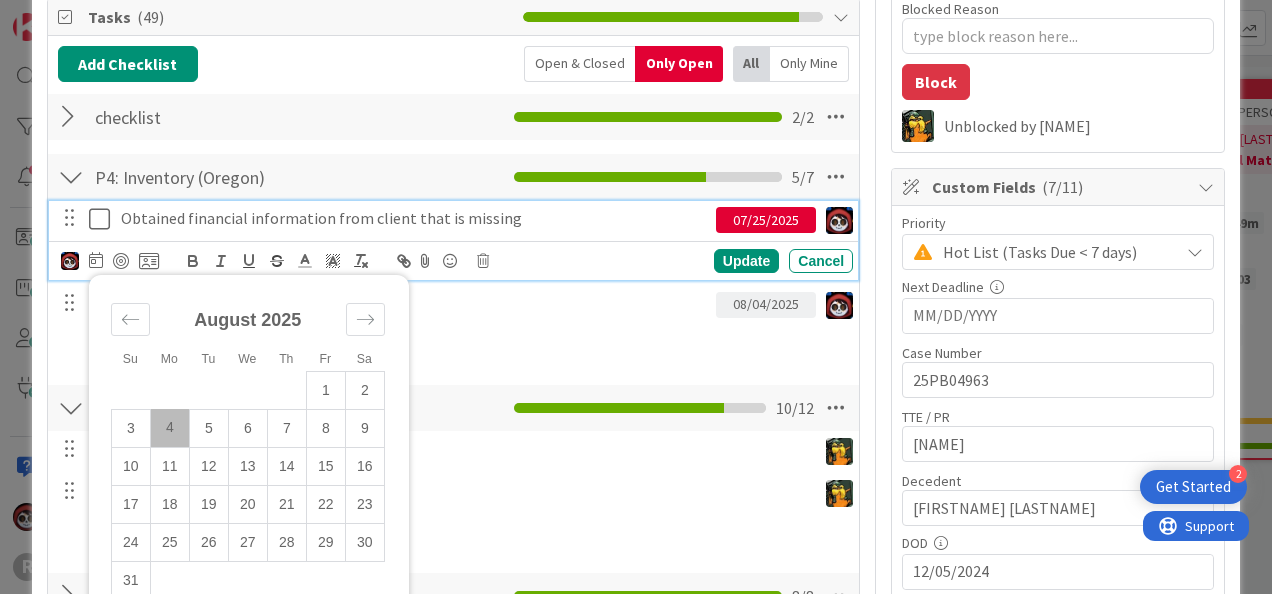 click on "4" at bounding box center [169, 428] 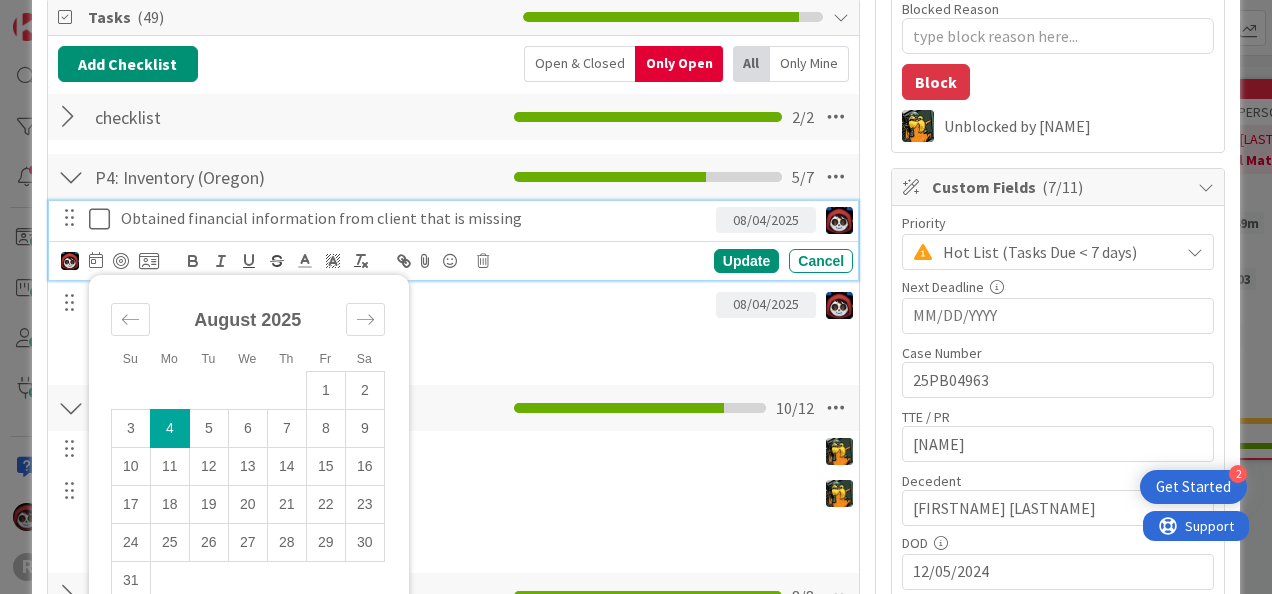 type on "x" 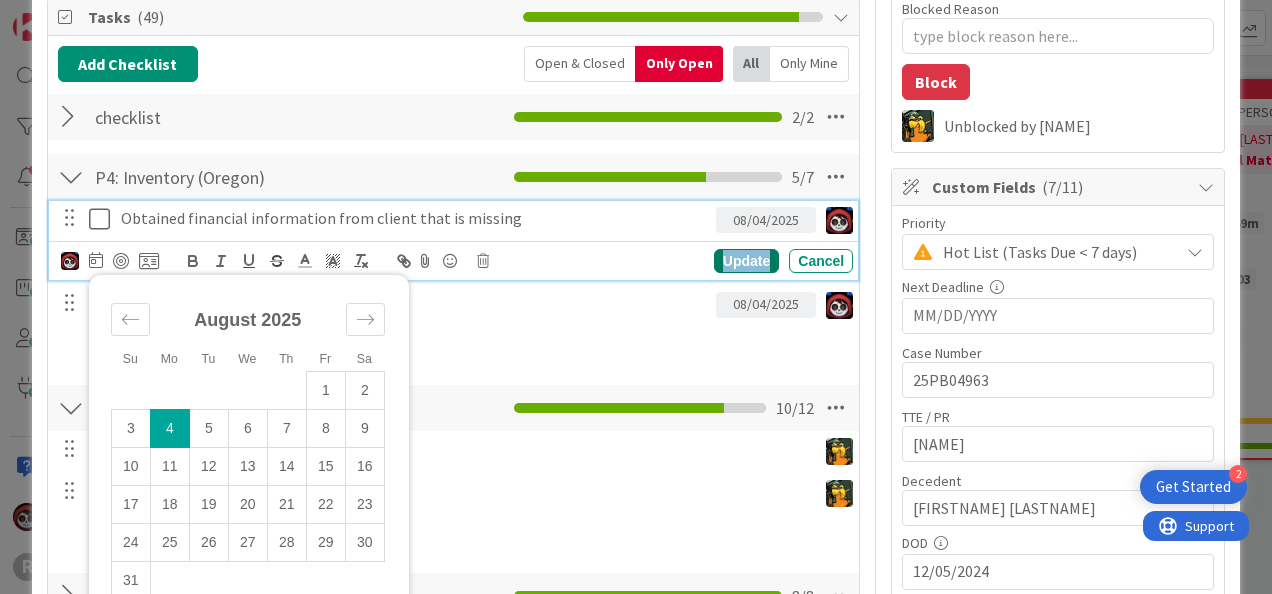 click on "Update" at bounding box center [746, 261] 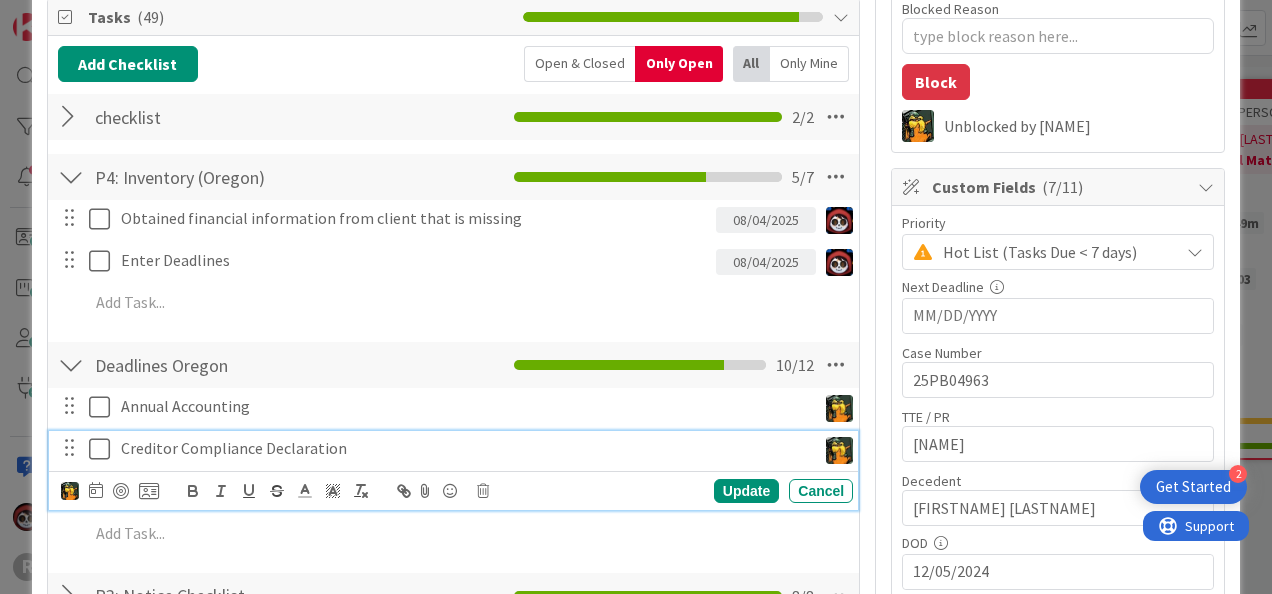 click on "Creditor Compliance Declaration" at bounding box center [464, 448] 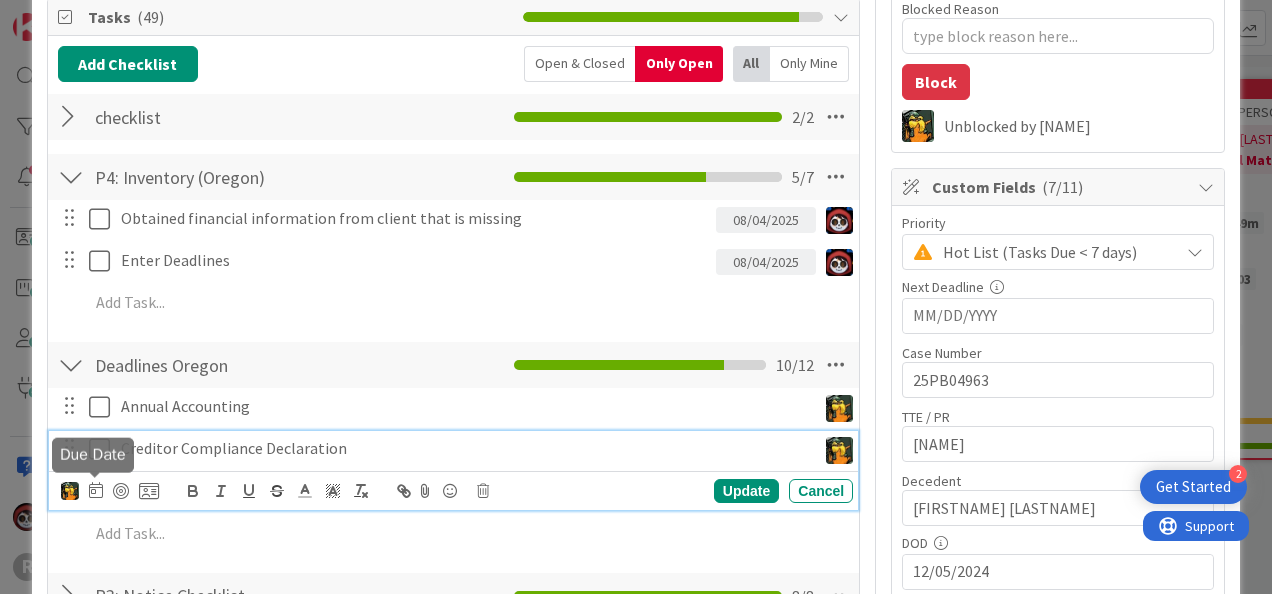 click at bounding box center (96, 490) 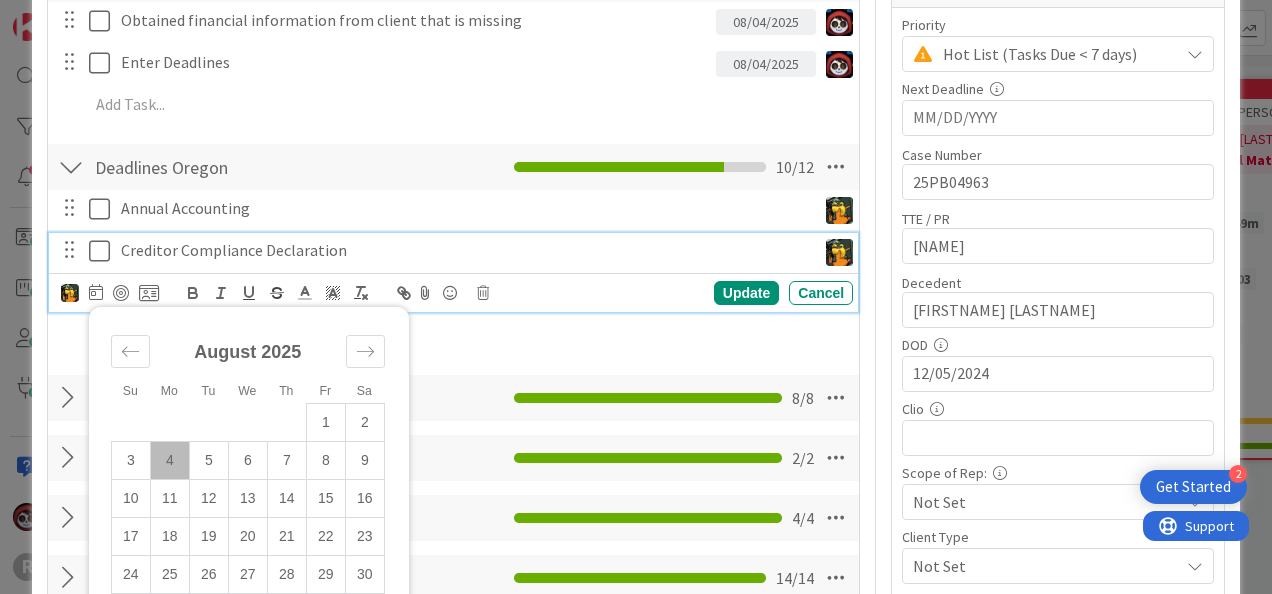 scroll, scrollTop: 497, scrollLeft: 0, axis: vertical 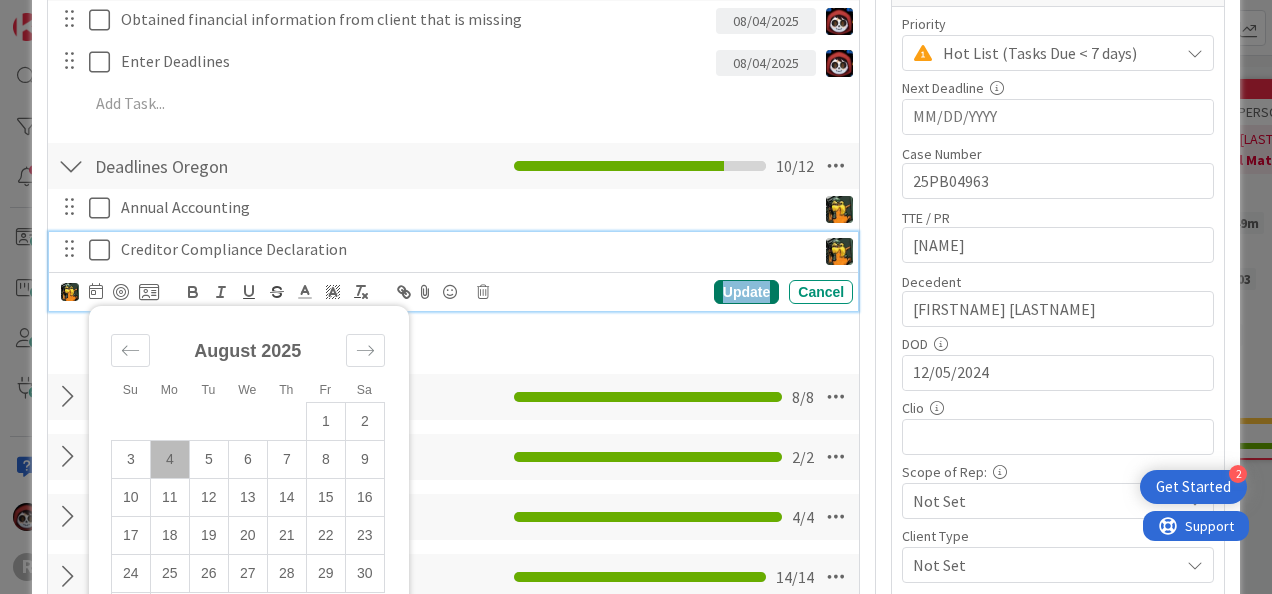 click on "Update" at bounding box center [746, 292] 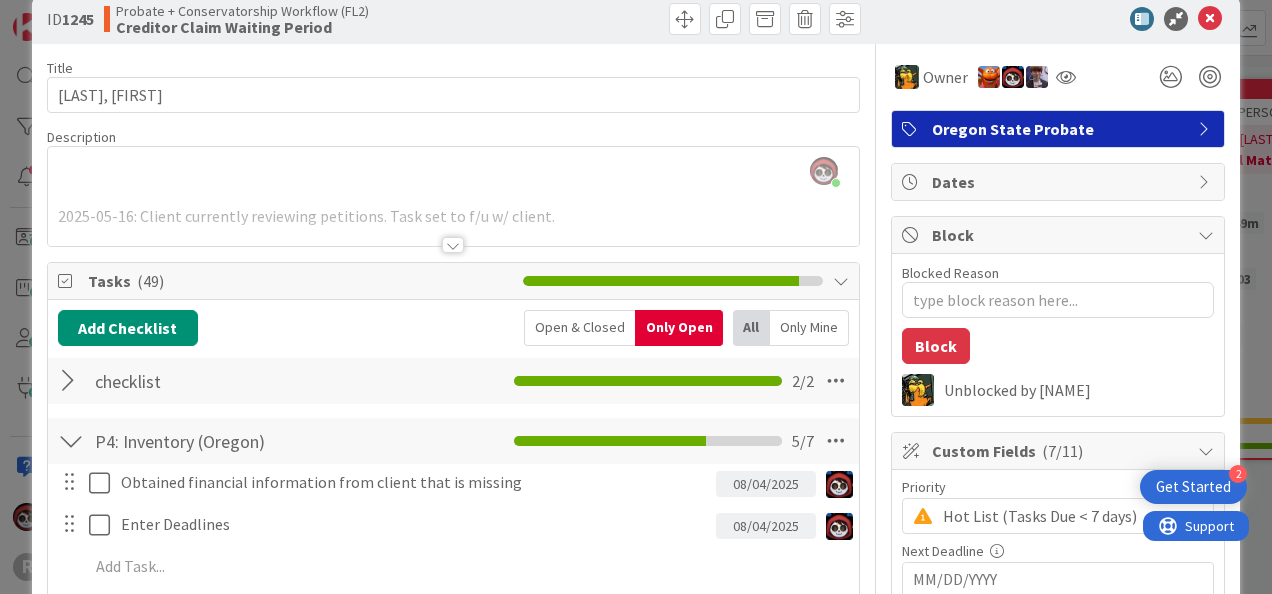 scroll, scrollTop: 0, scrollLeft: 0, axis: both 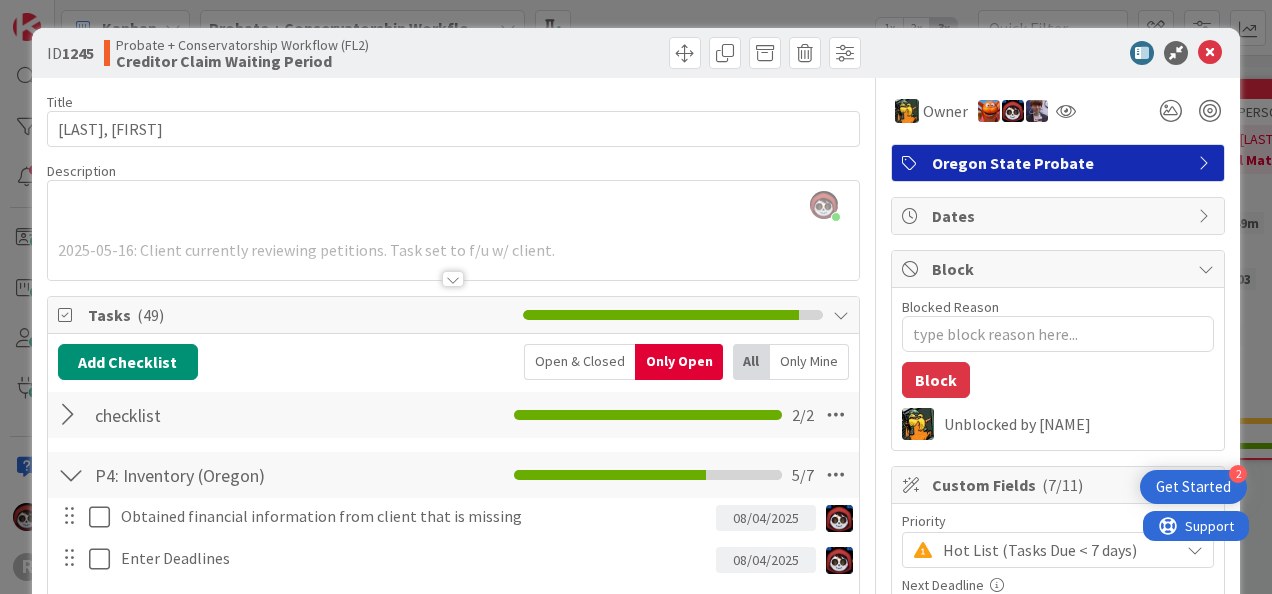 click at bounding box center (453, 279) 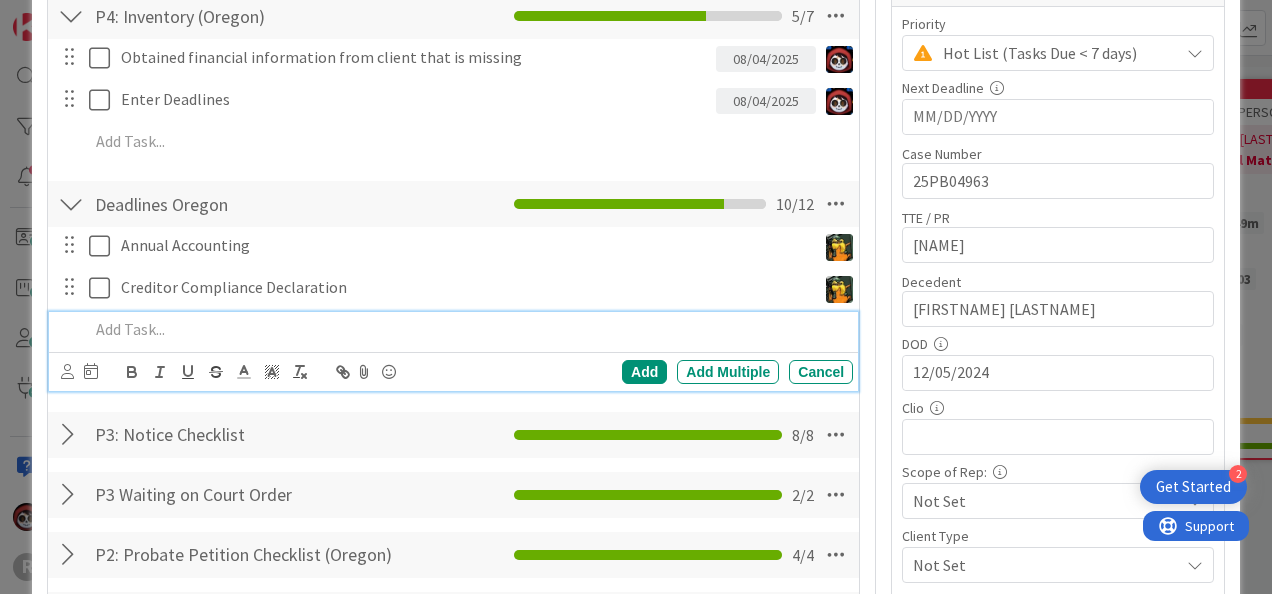 scroll, scrollTop: 498, scrollLeft: 0, axis: vertical 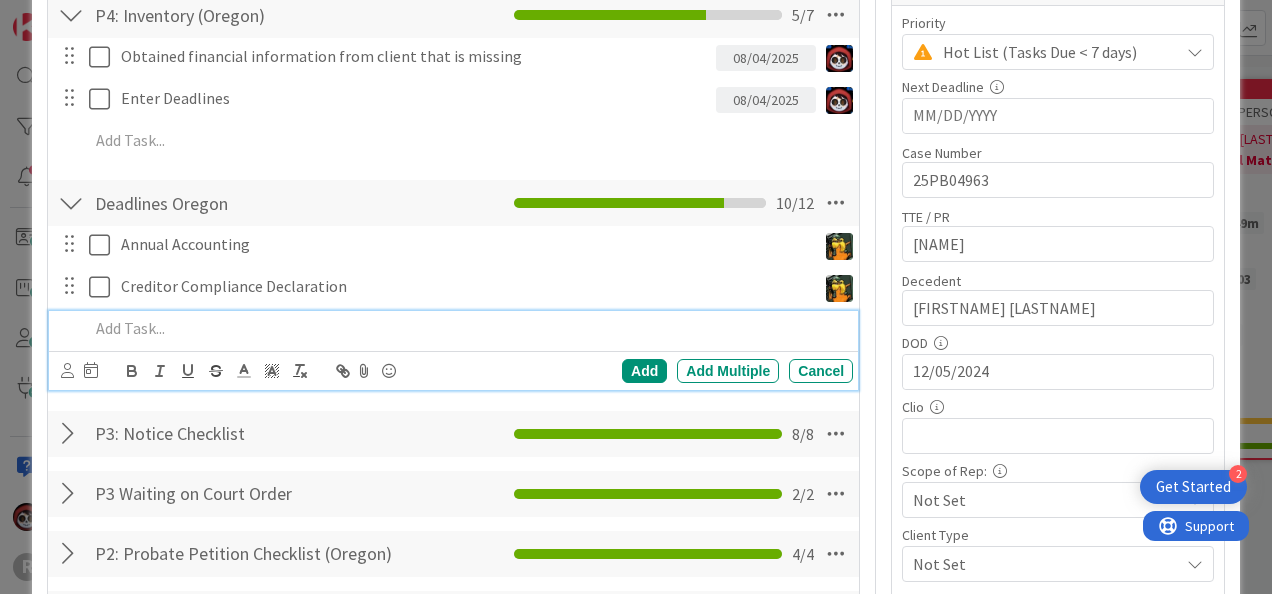 click at bounding box center (467, 328) 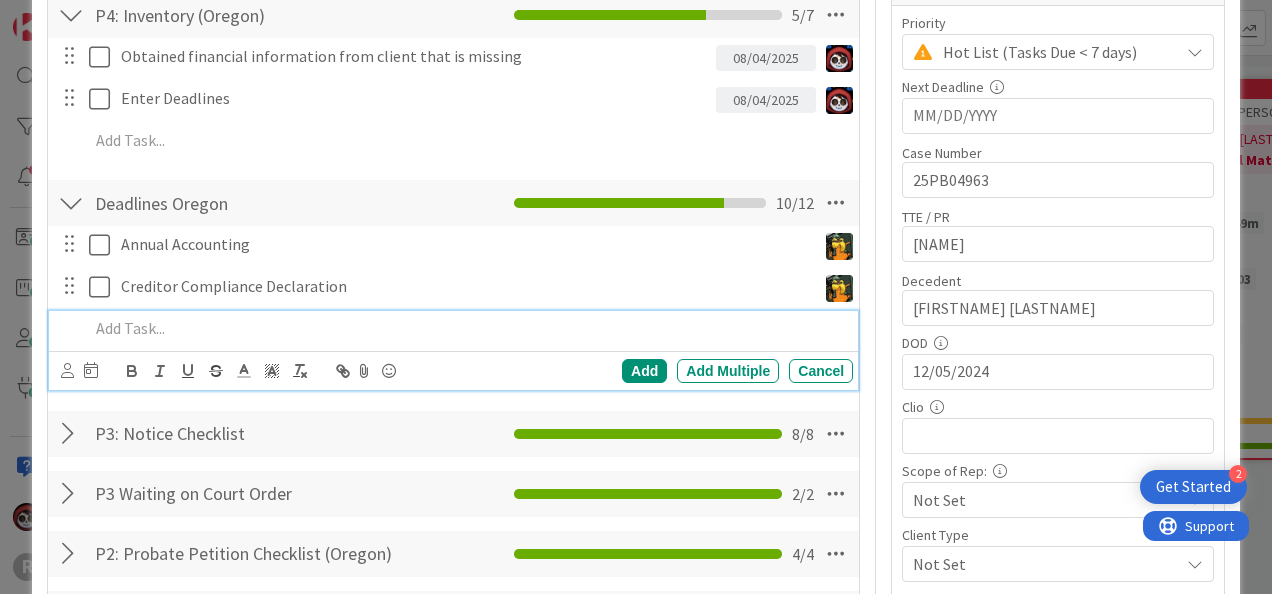 type 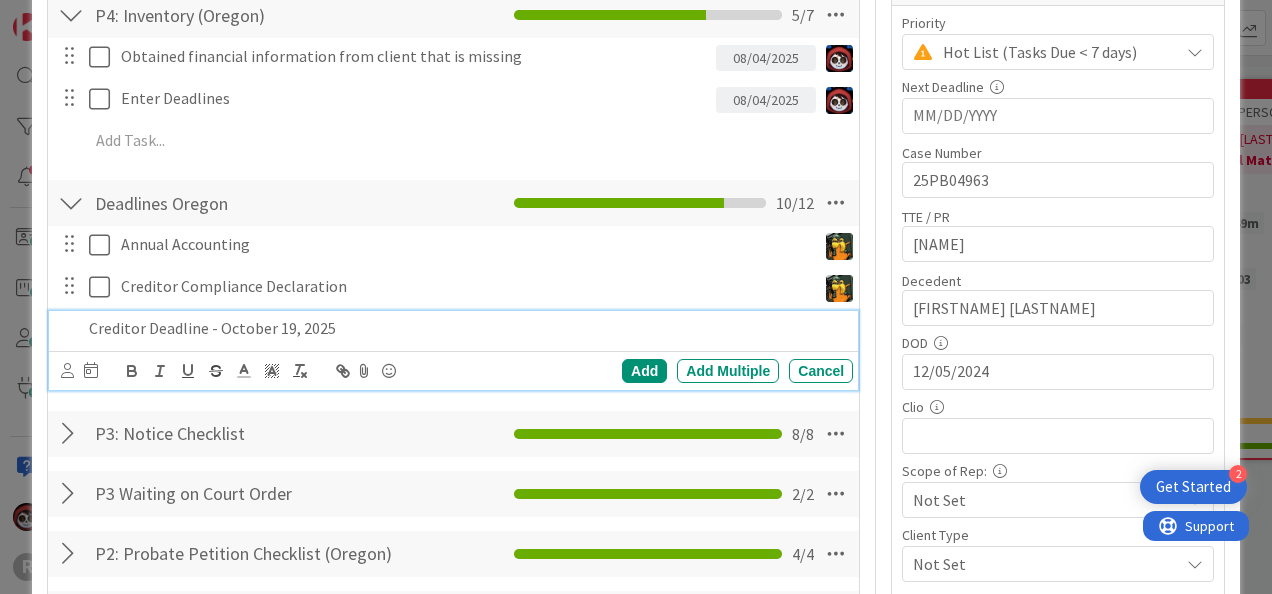 click on "Creditor Deadline - October 19, 2025" at bounding box center [467, 328] 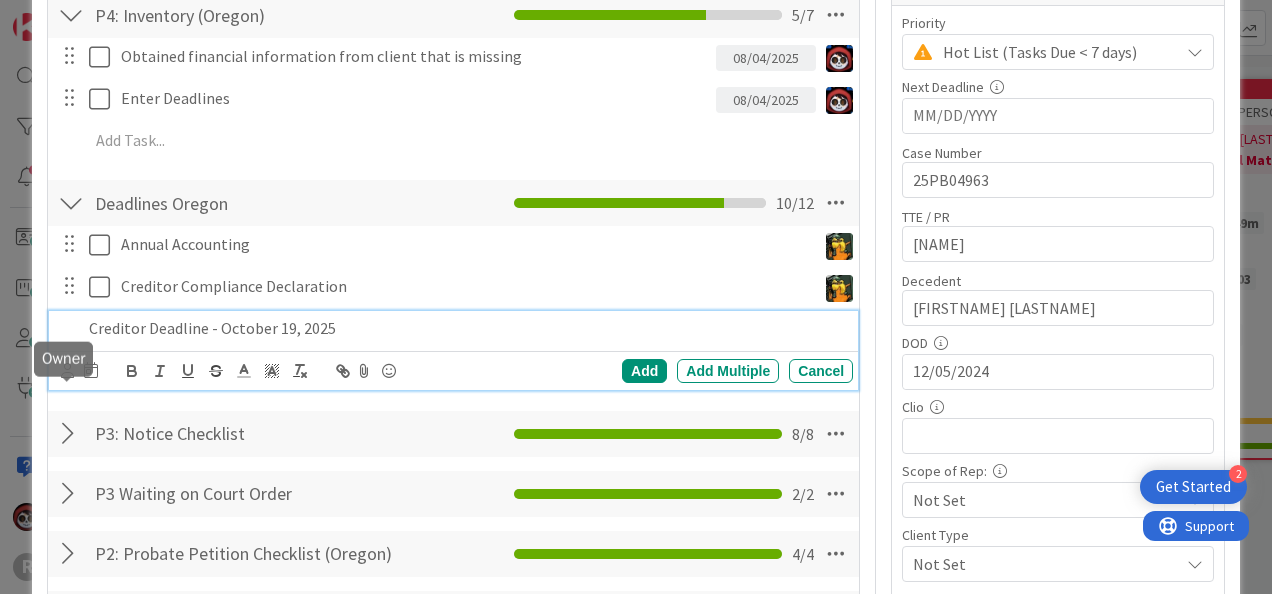 click at bounding box center [67, 370] 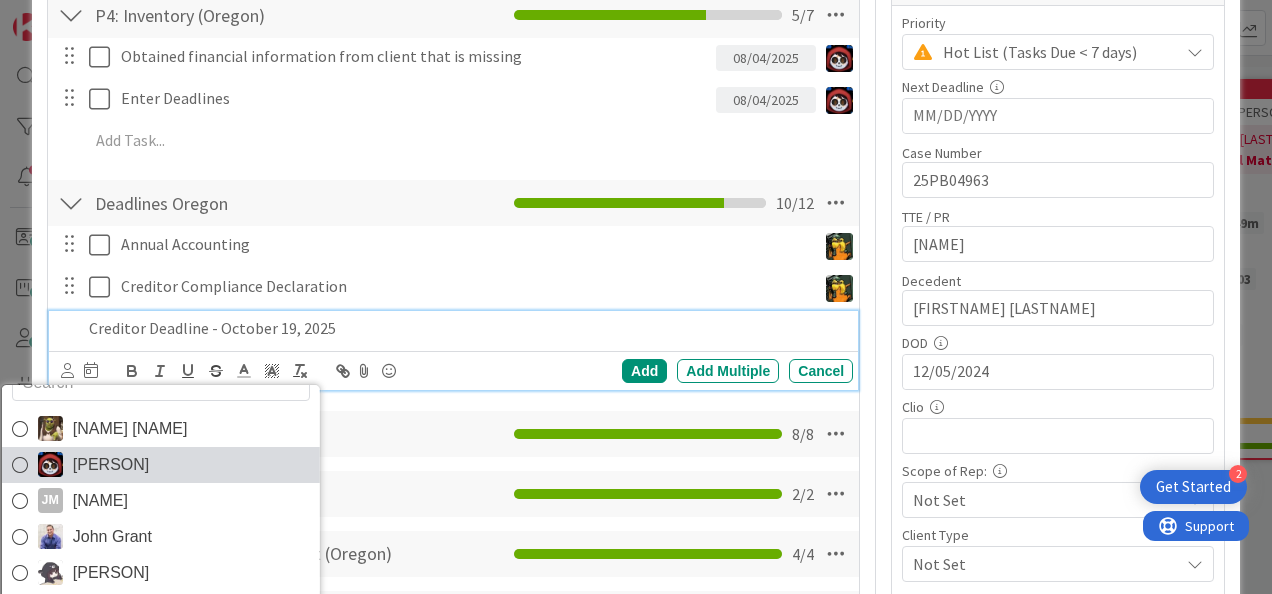 scroll, scrollTop: 32, scrollLeft: 0, axis: vertical 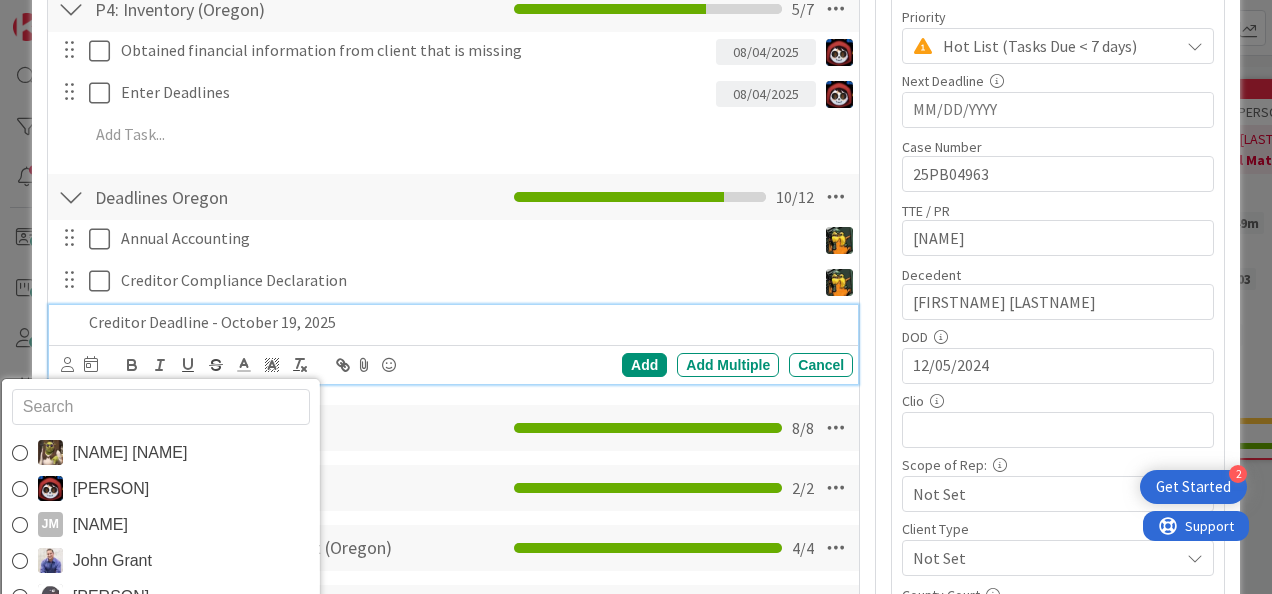 click at bounding box center [160, 407] 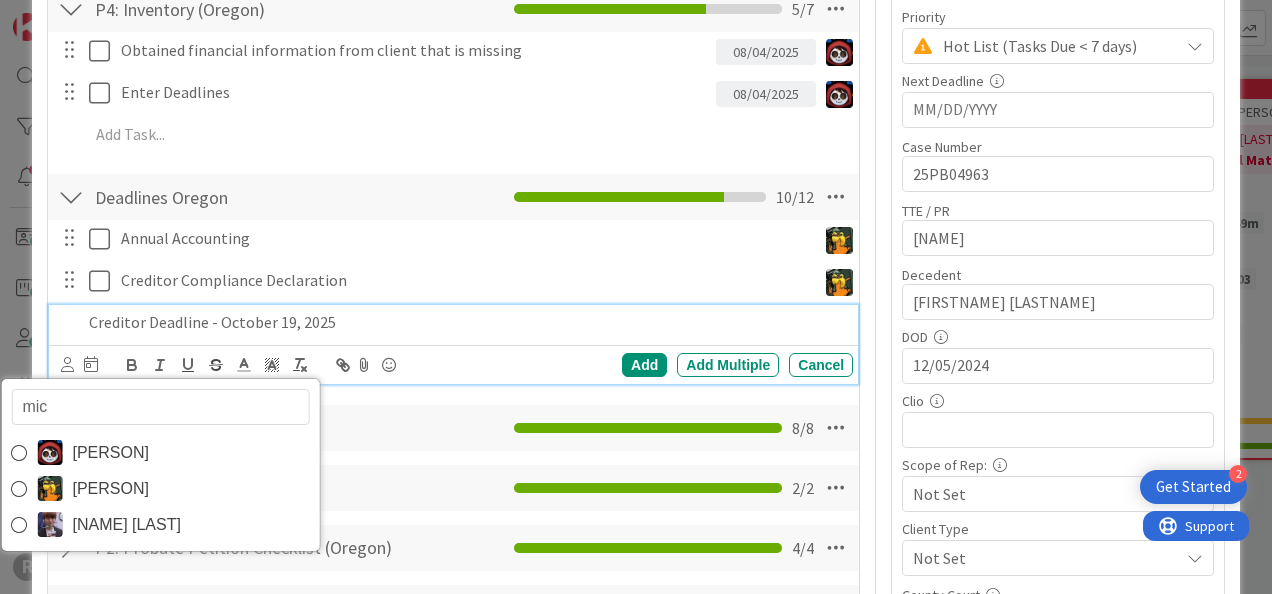 type on "mich" 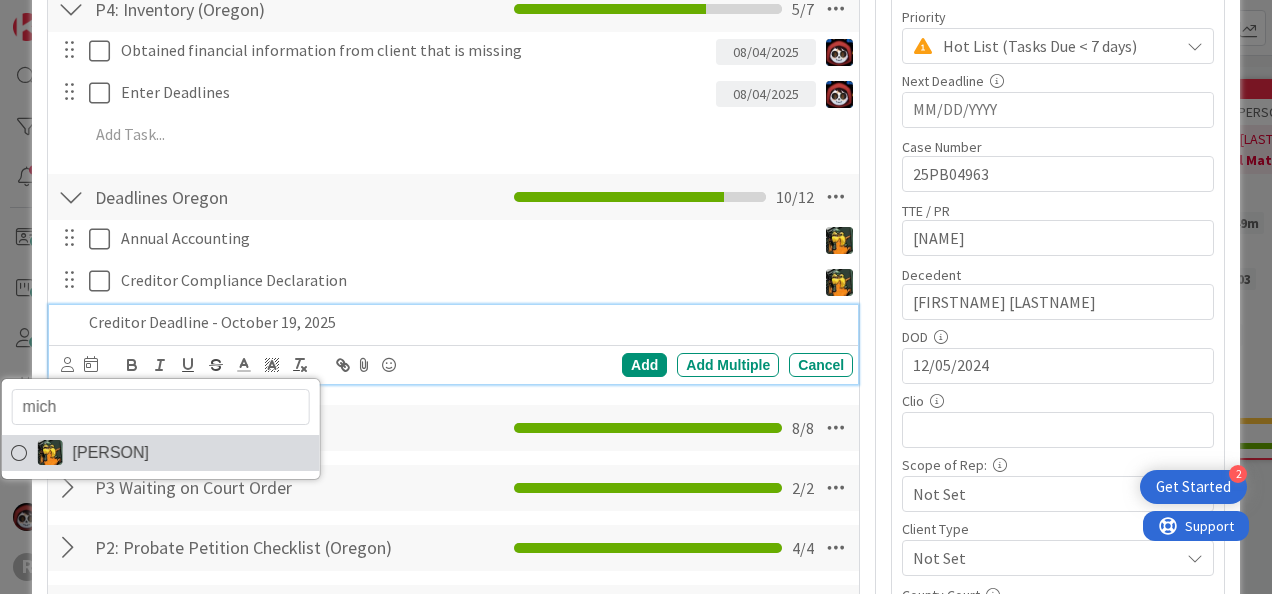 click on "[PERSON]" at bounding box center [110, 453] 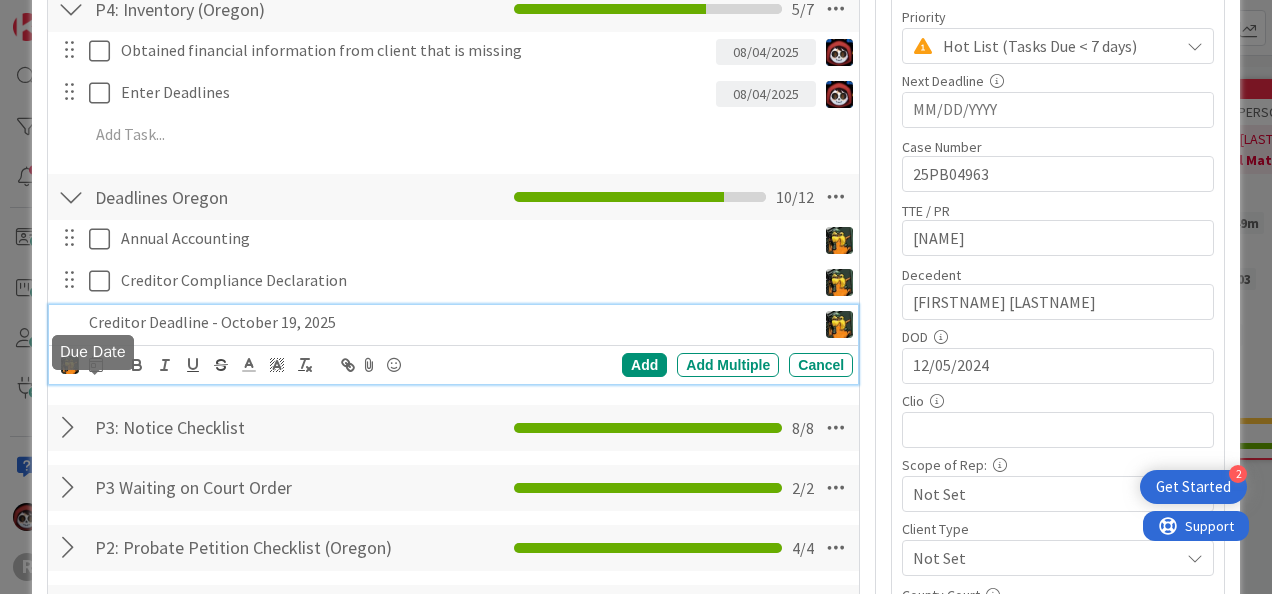 click at bounding box center [96, 365] 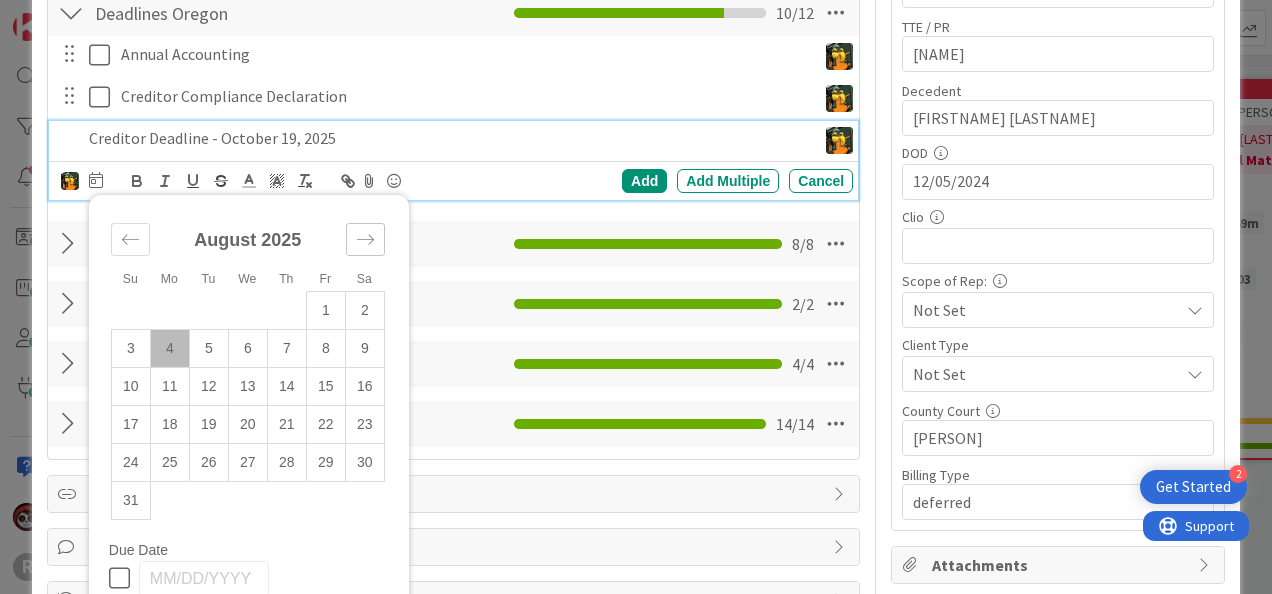 click at bounding box center (365, 239) 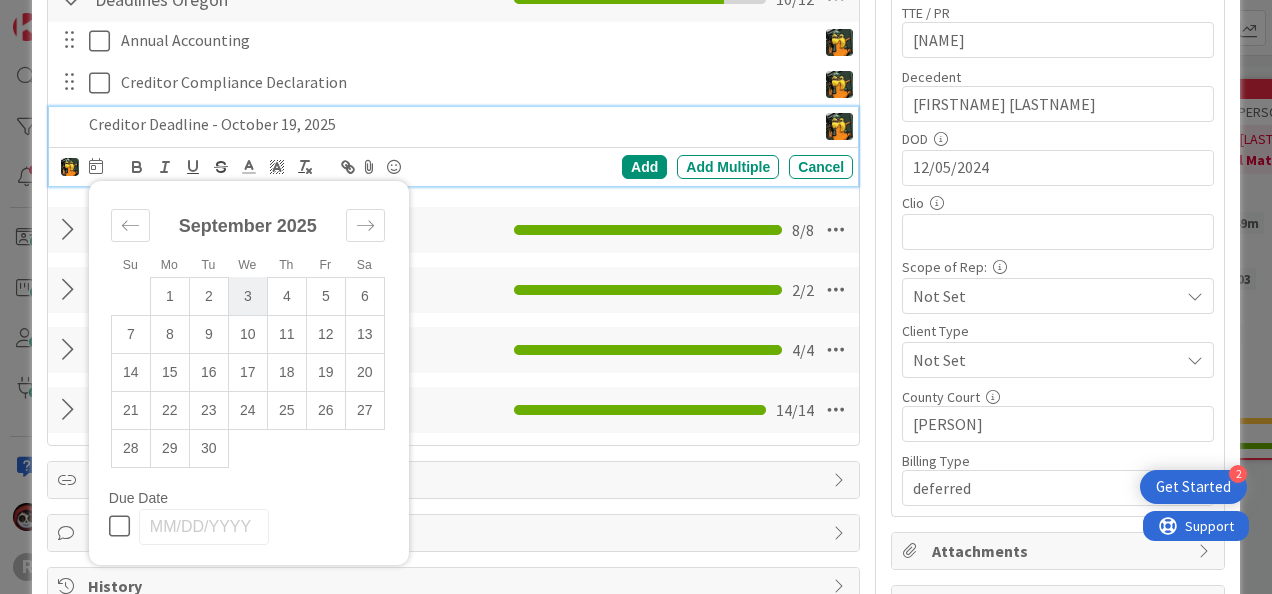 scroll, scrollTop: 702, scrollLeft: 0, axis: vertical 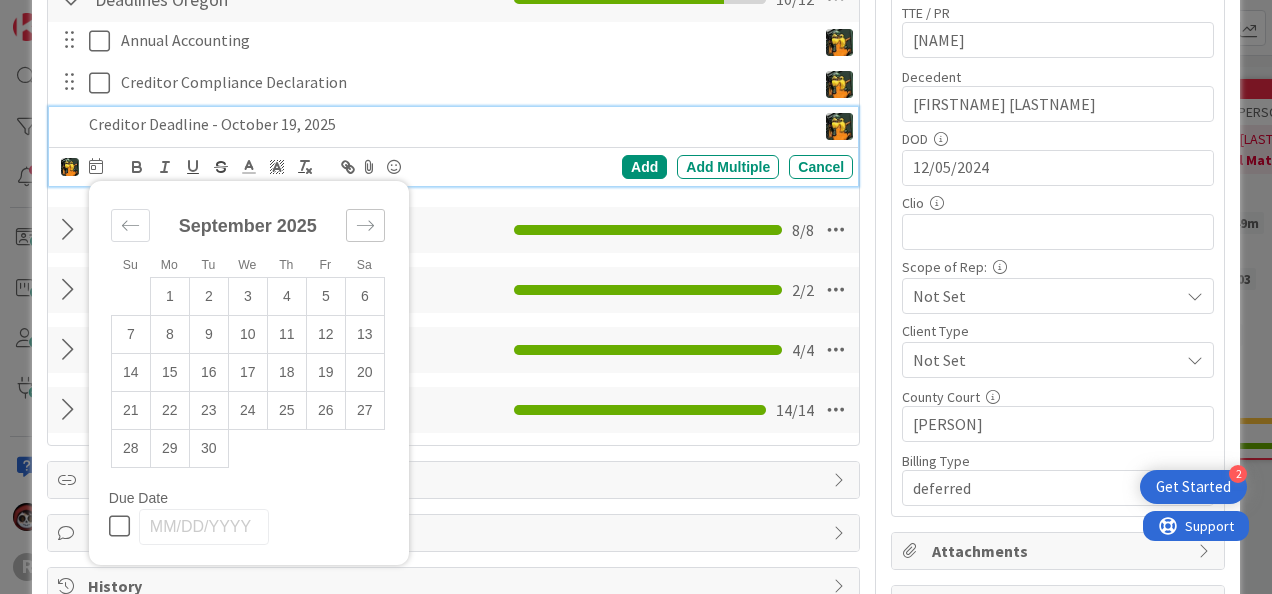 click 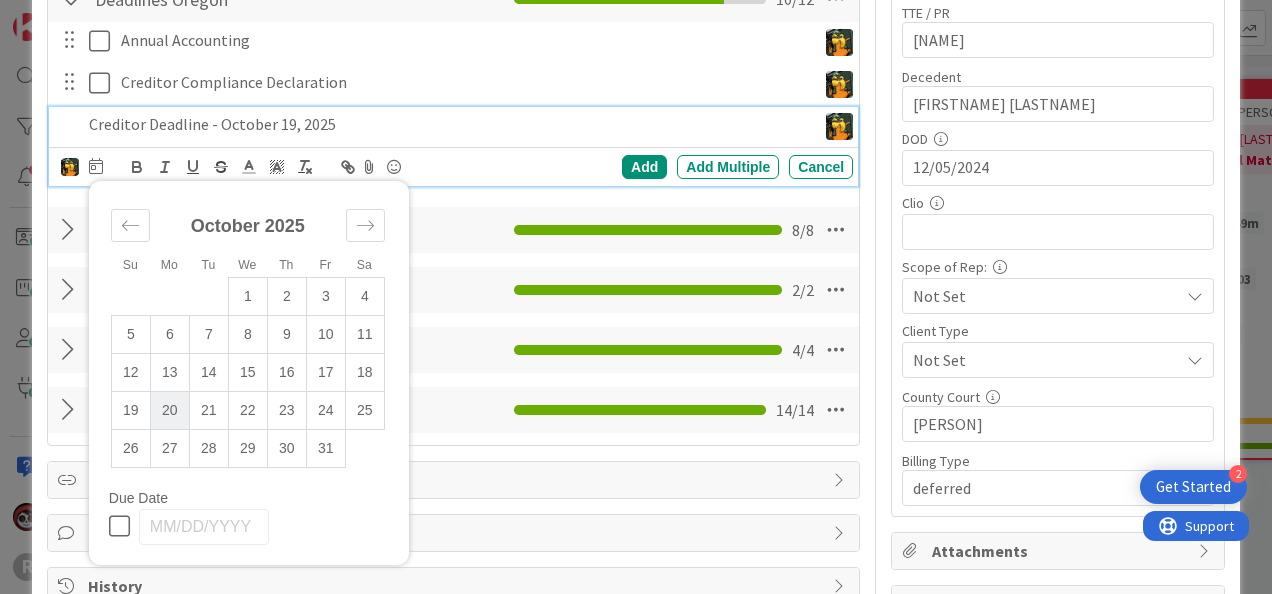click on "20" at bounding box center [169, 410] 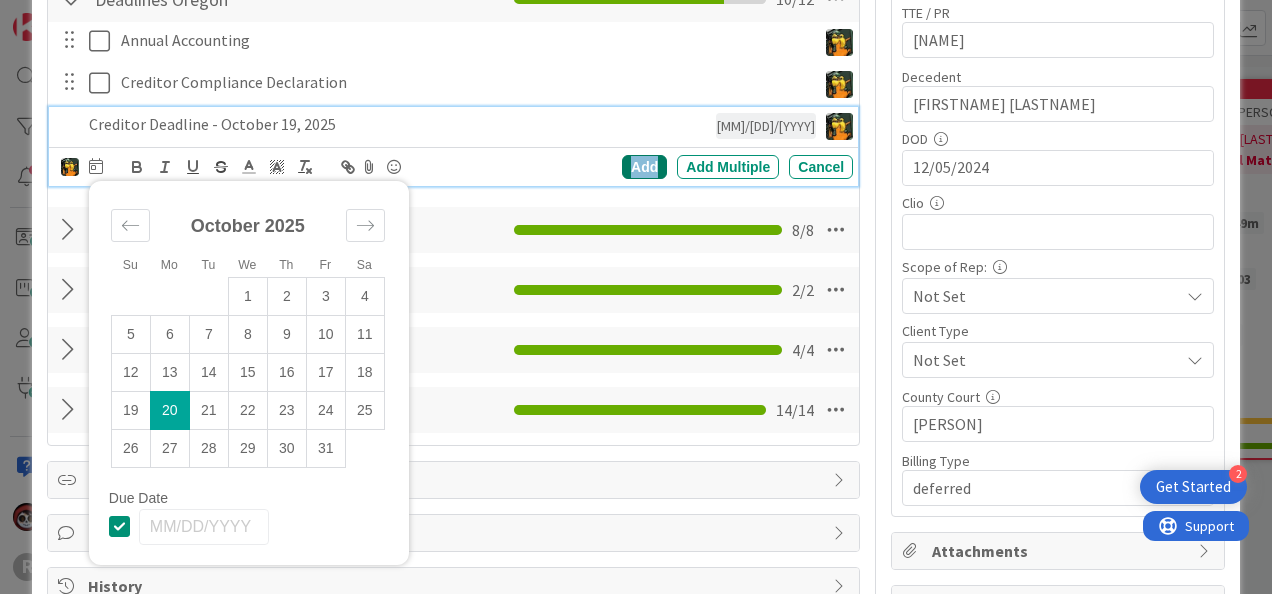 click on "Add" at bounding box center (644, 167) 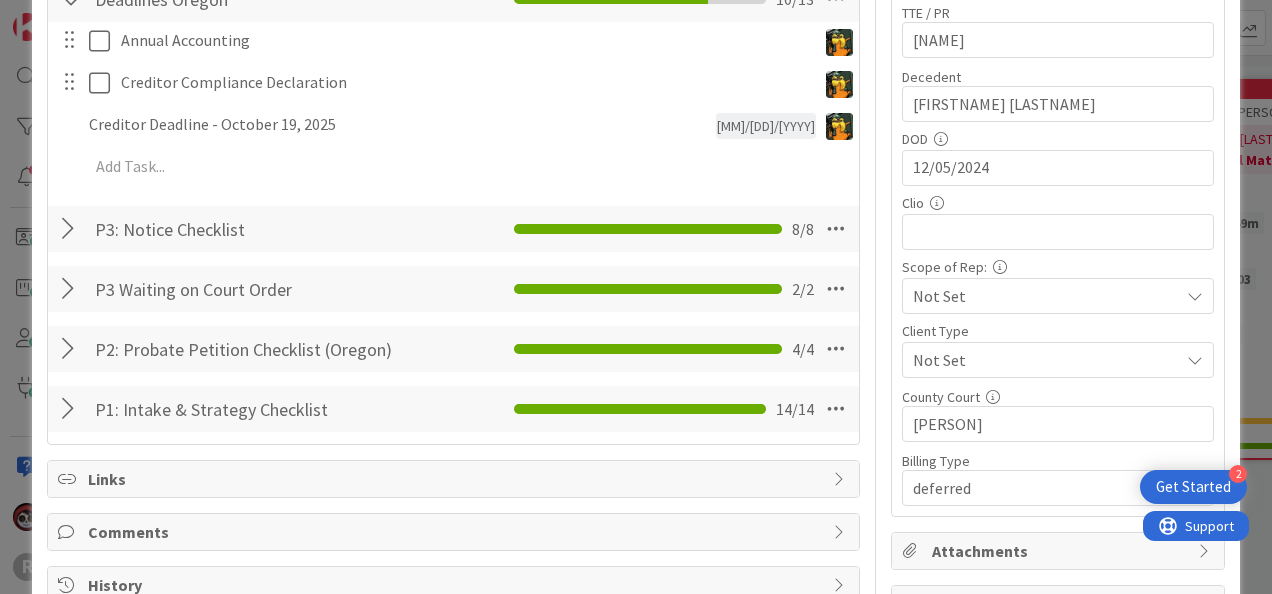 type on "x" 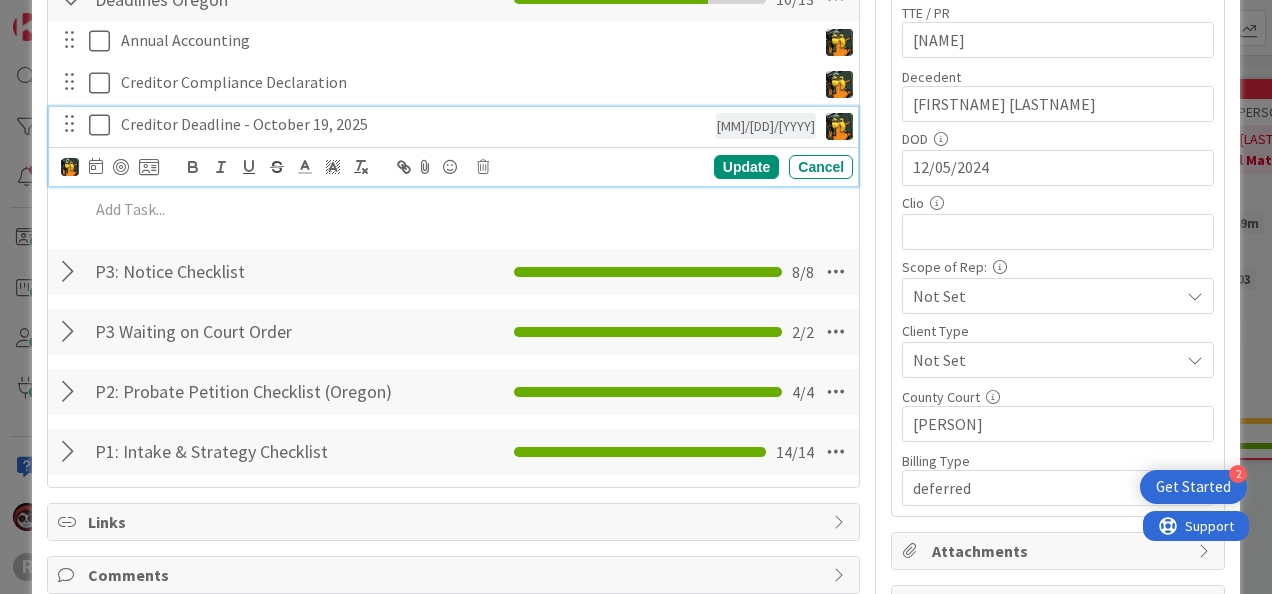 click on "Creditor Deadline - October 19, 2025" at bounding box center (414, 124) 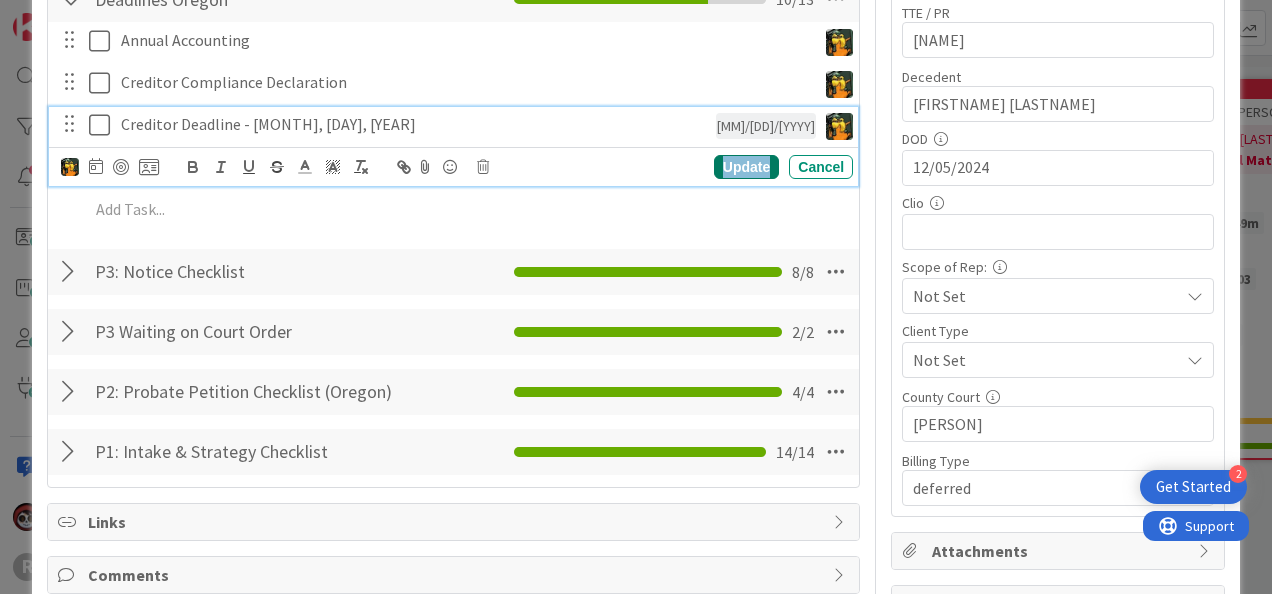click on "Update" at bounding box center [746, 167] 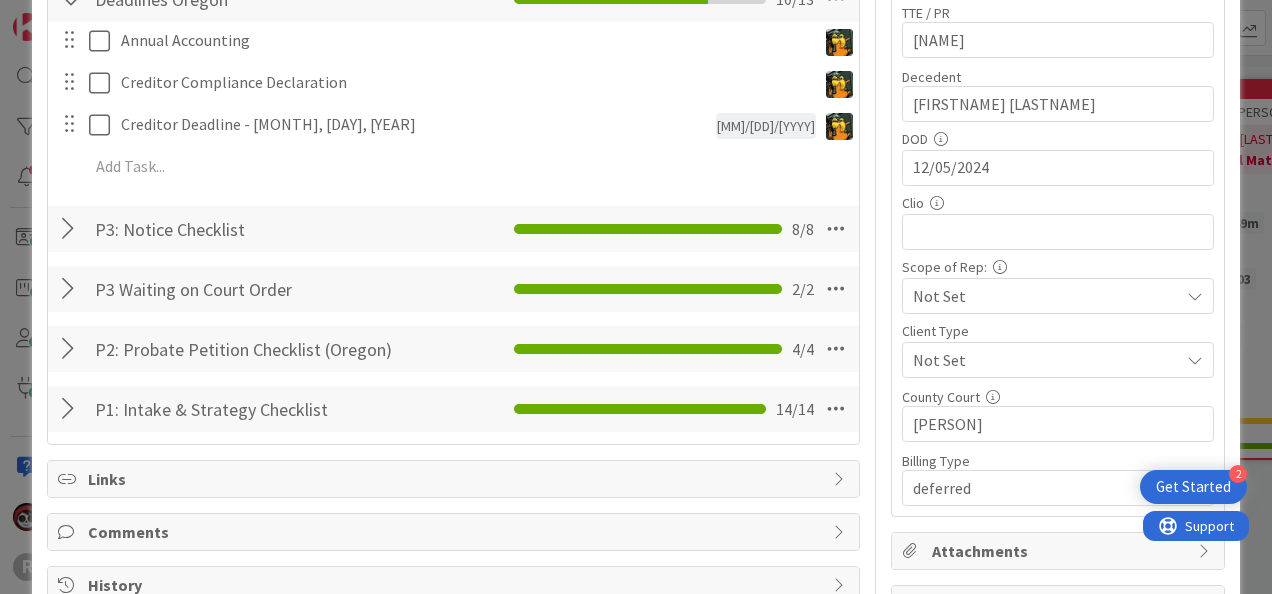 type on "x" 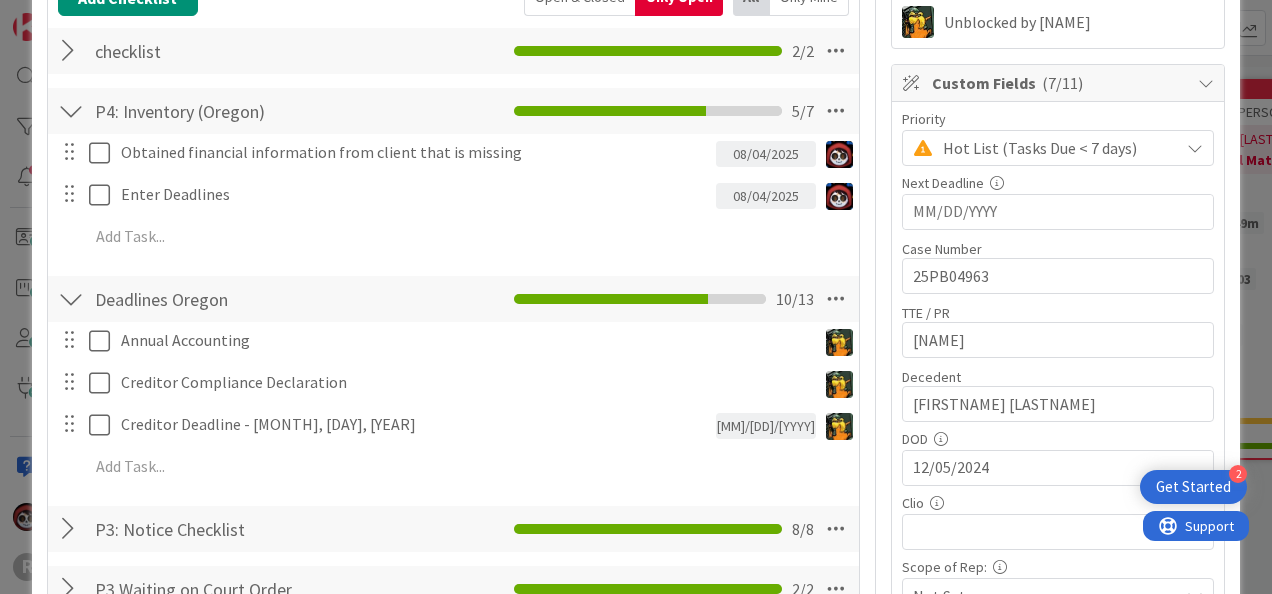 scroll, scrollTop: 402, scrollLeft: 0, axis: vertical 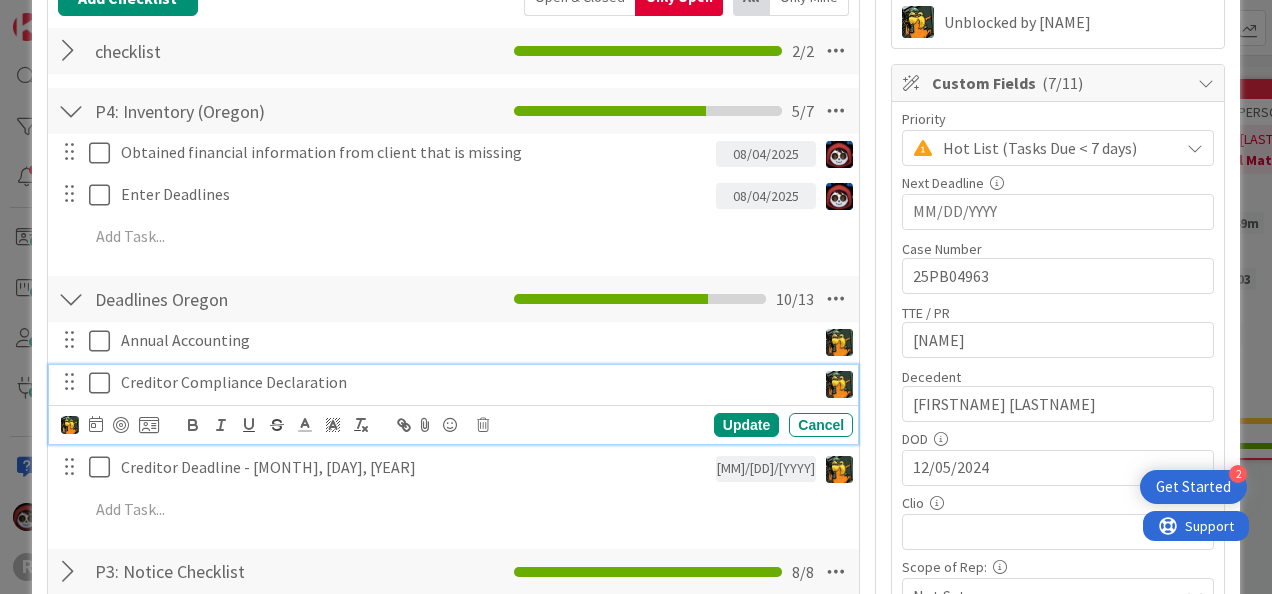 click on "Creditor Compliance Declaration" at bounding box center (464, 382) 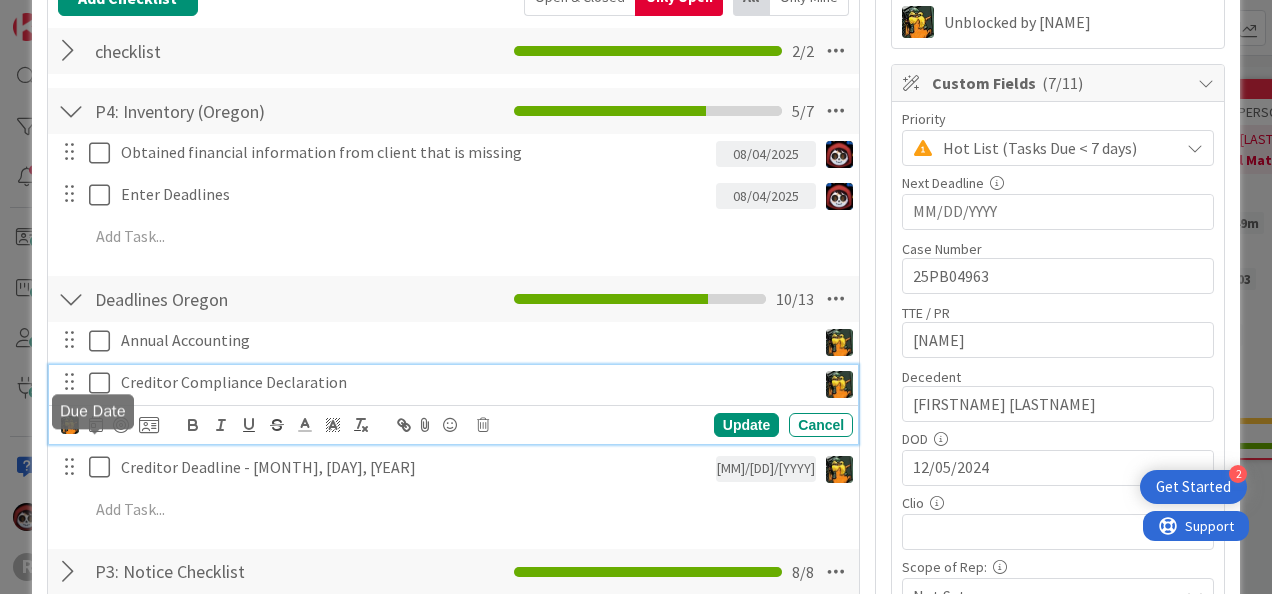 click at bounding box center (96, 424) 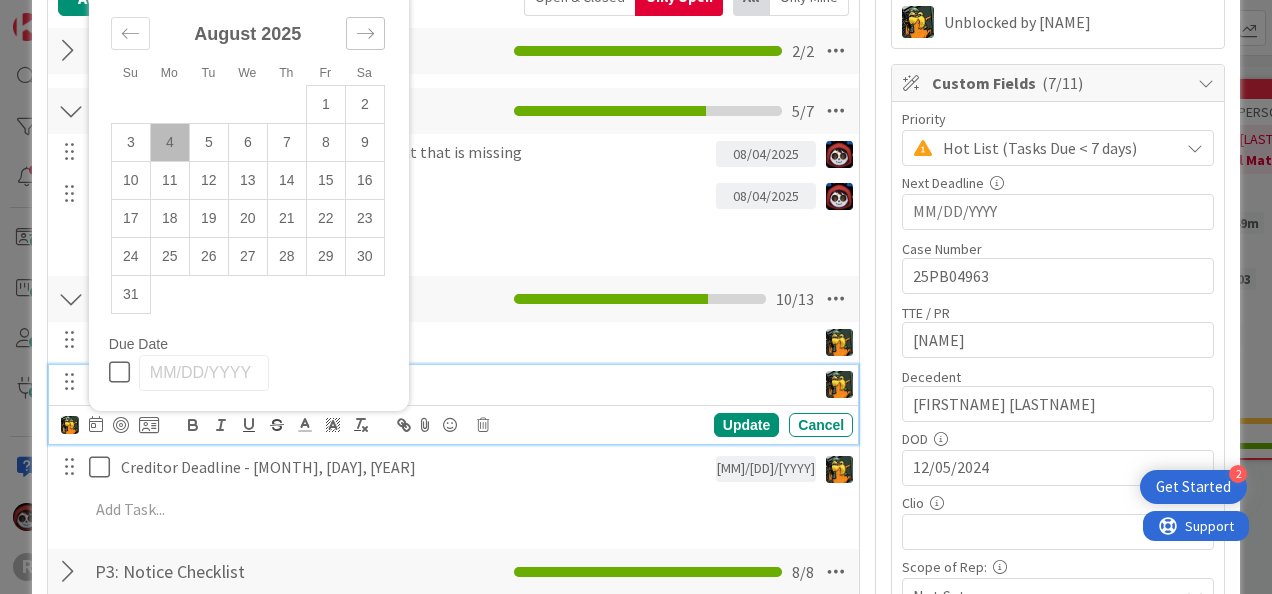 click 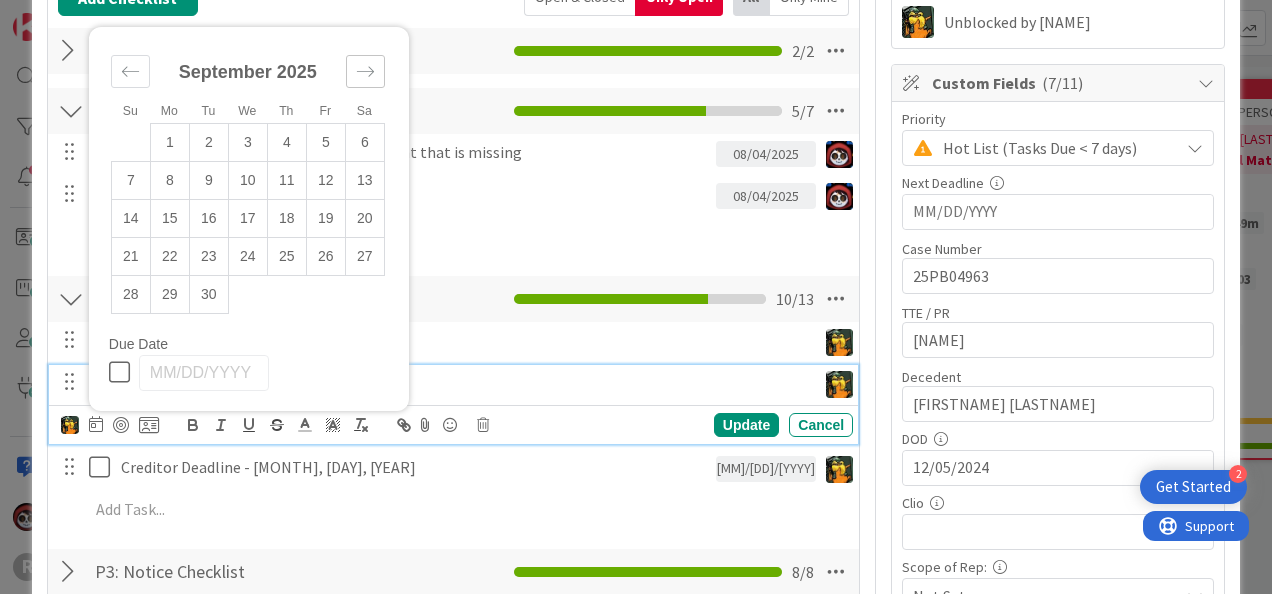 click at bounding box center [365, 71] 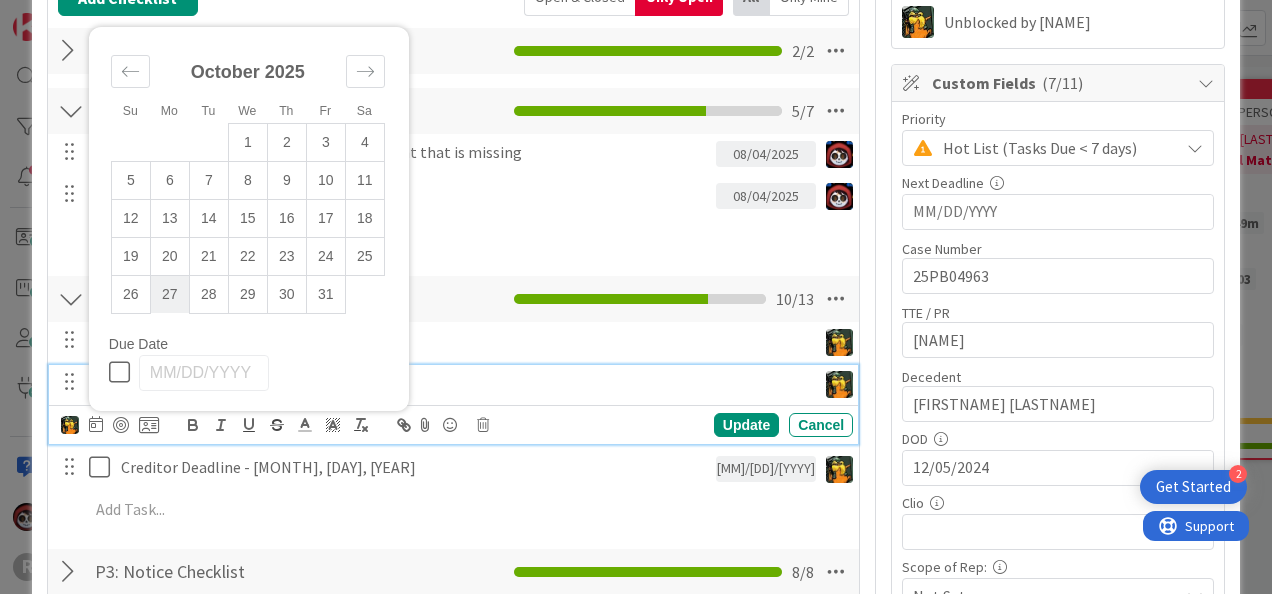 click on "27" at bounding box center (169, 294) 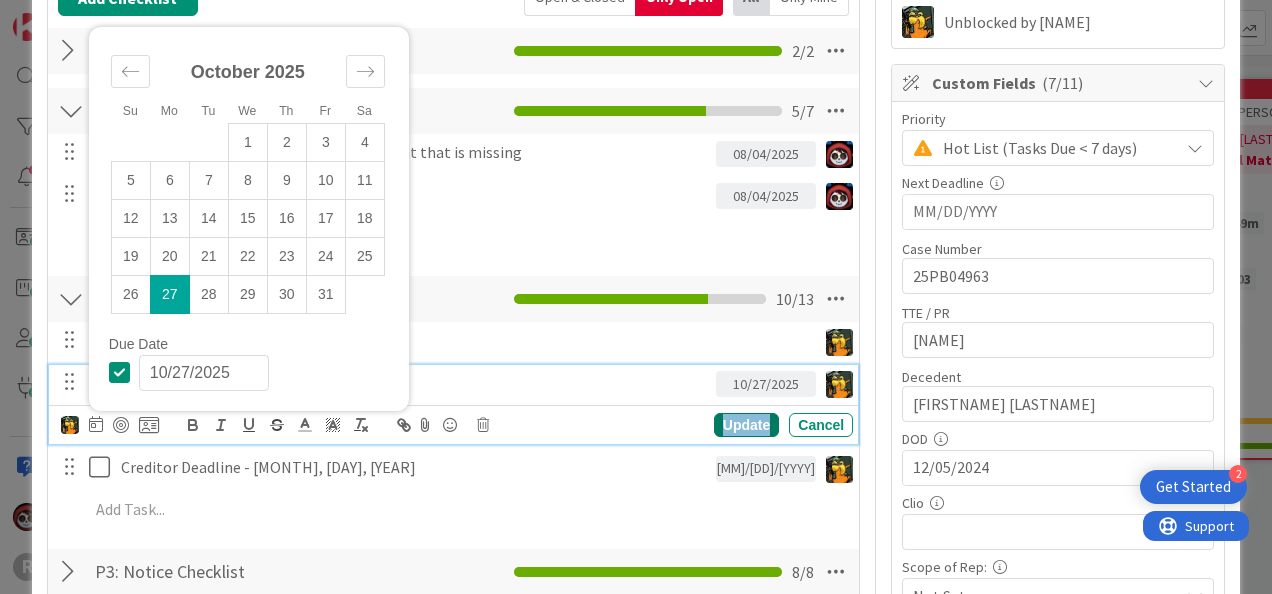click on "Update" at bounding box center [746, 425] 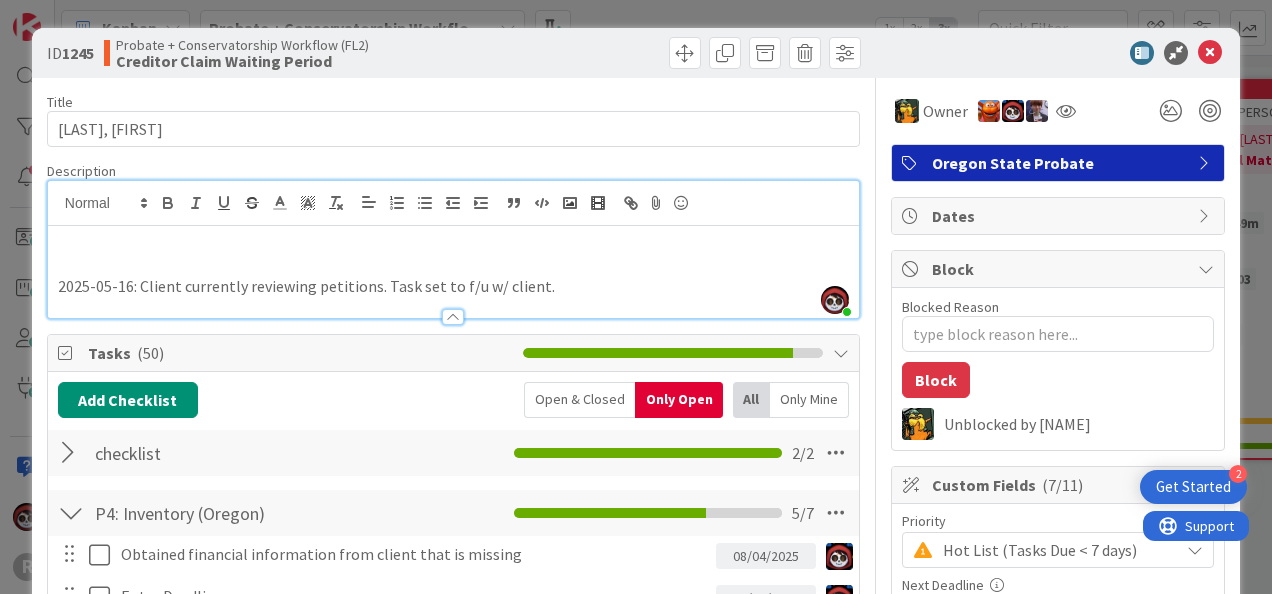 scroll, scrollTop: 0, scrollLeft: 0, axis: both 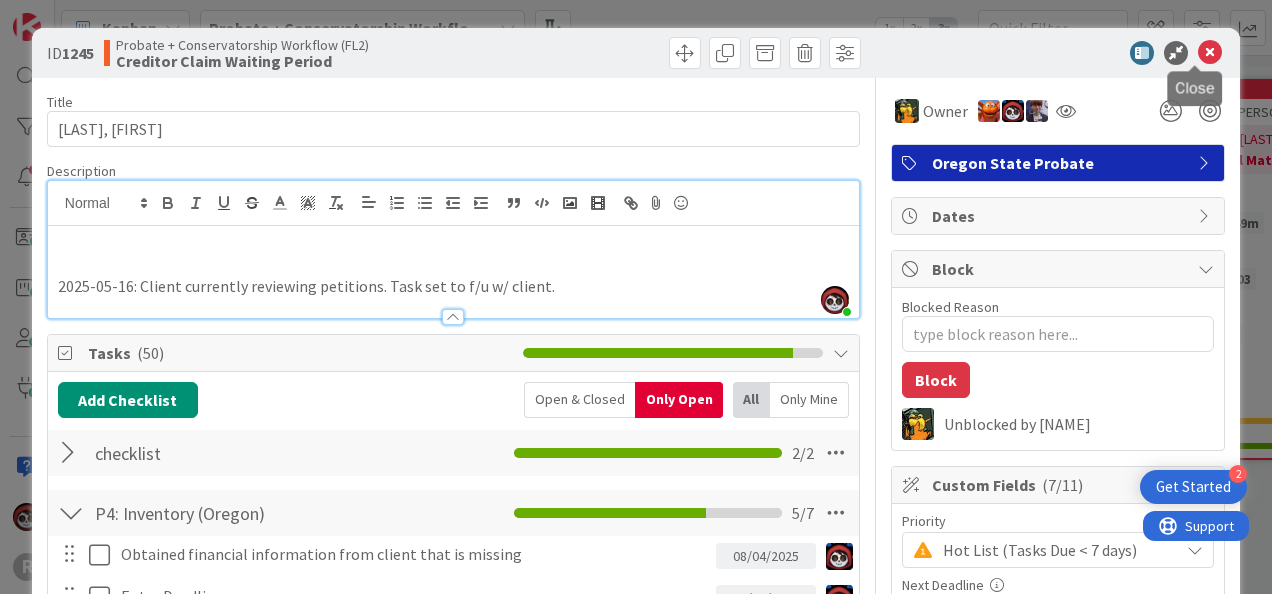 click at bounding box center [1210, 53] 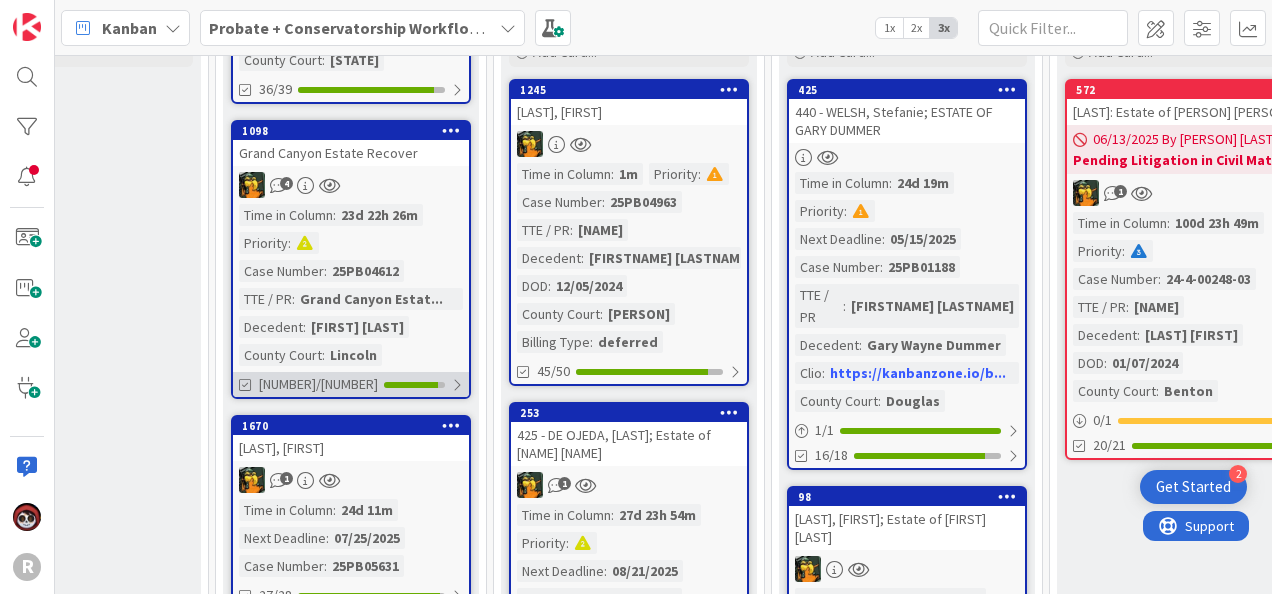 scroll, scrollTop: 0, scrollLeft: 0, axis: both 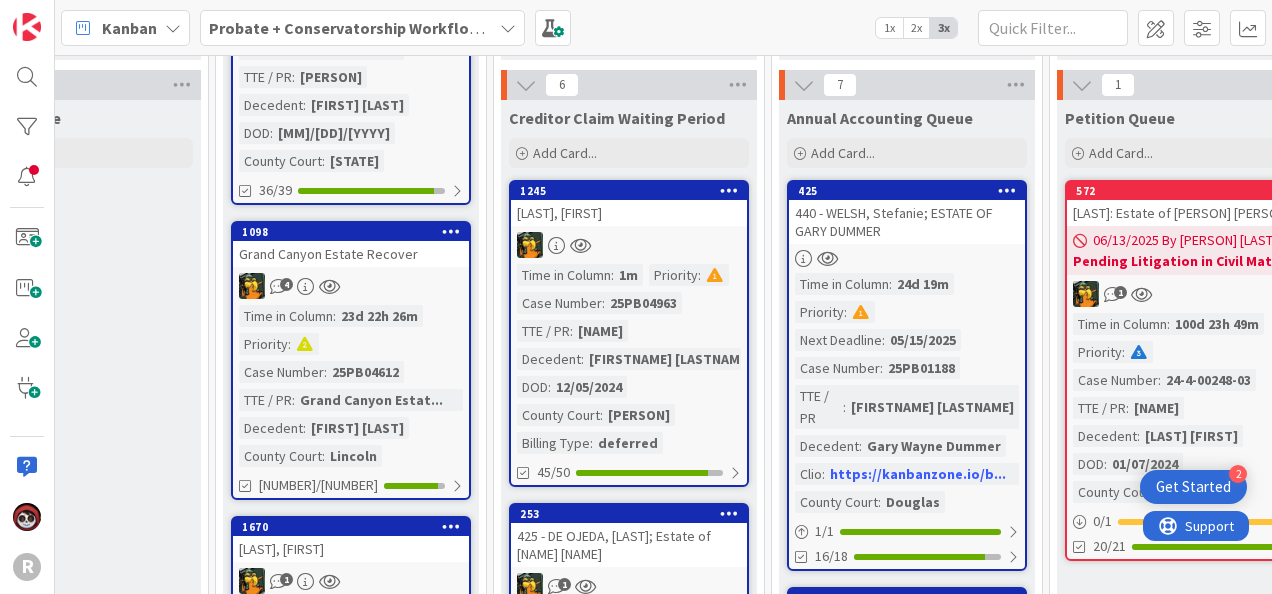 click on "4" at bounding box center [351, 286] 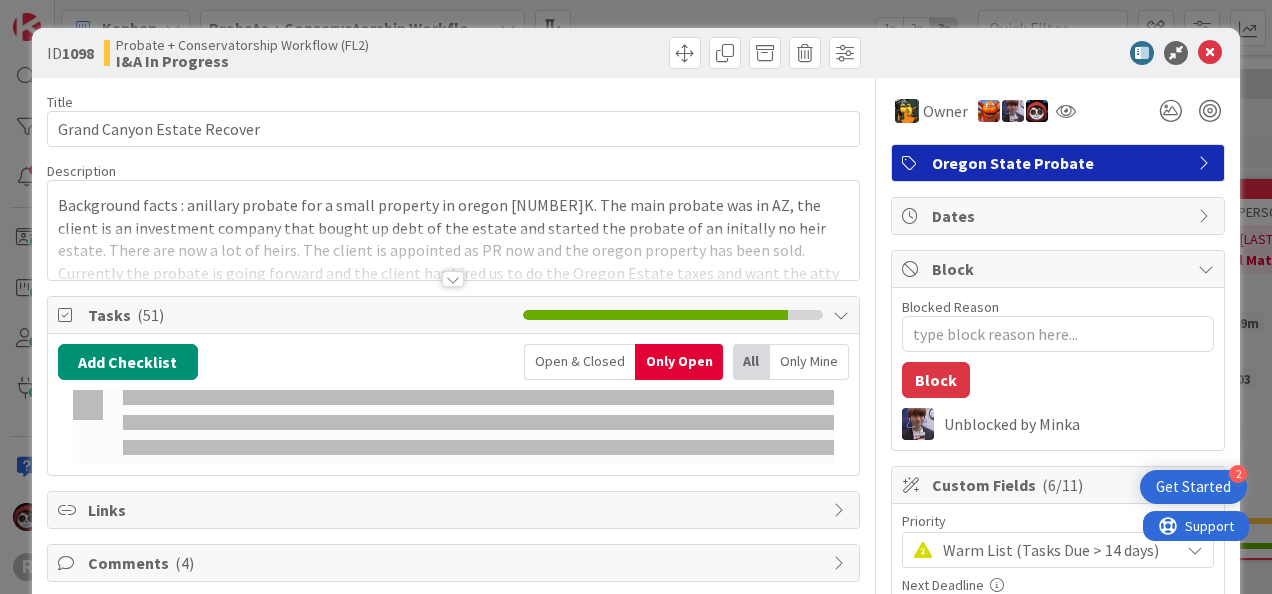 type on "x" 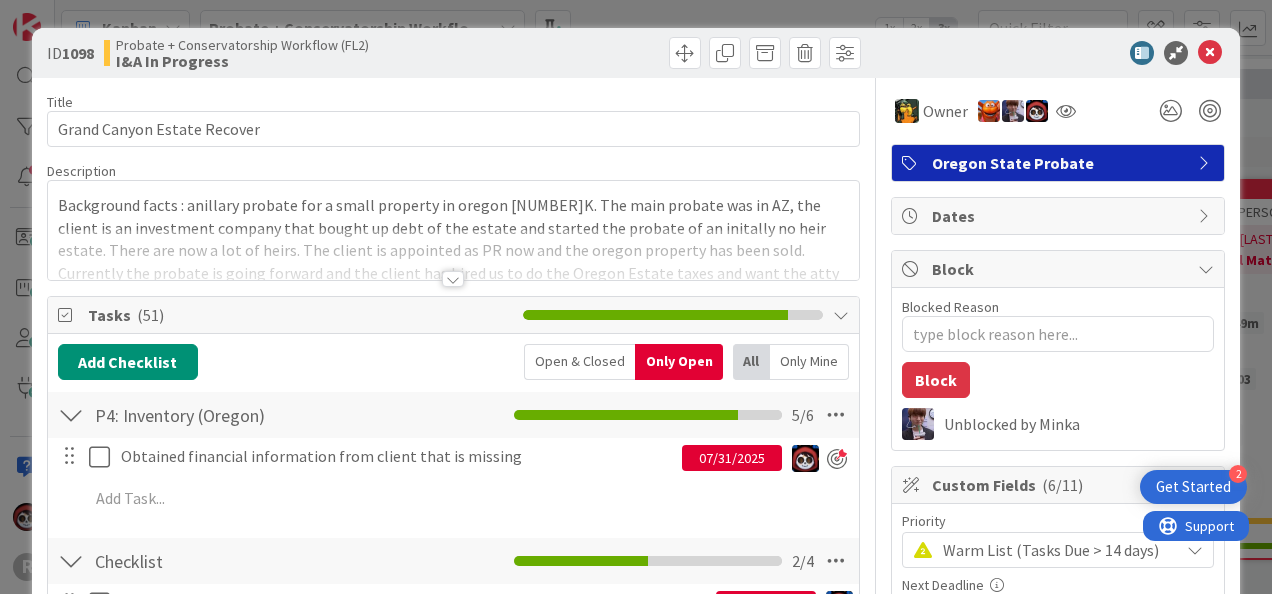 scroll, scrollTop: 0, scrollLeft: 0, axis: both 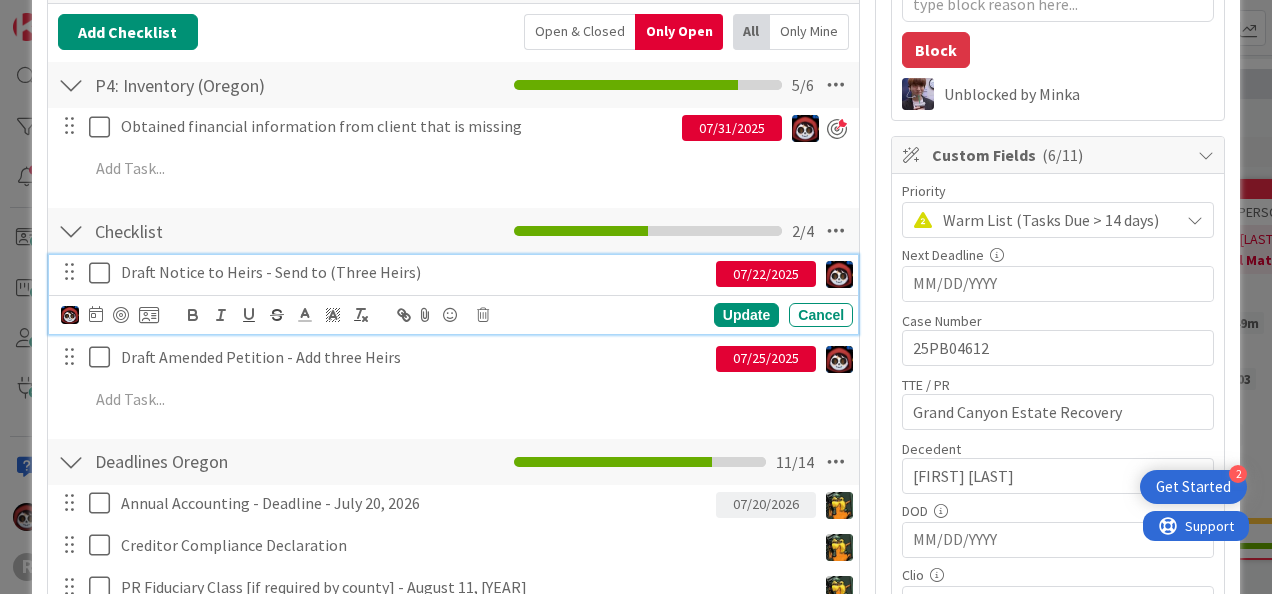 click on "Draft Notice to Heirs - Send to (Three Heirs)" at bounding box center [414, 272] 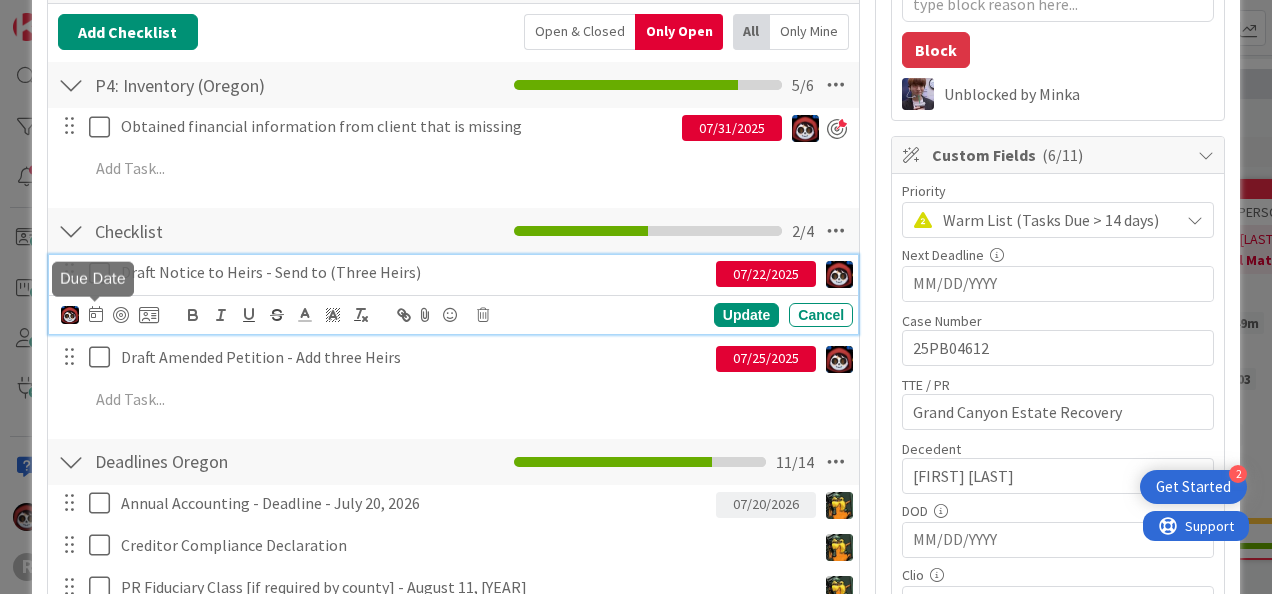 click at bounding box center [96, 314] 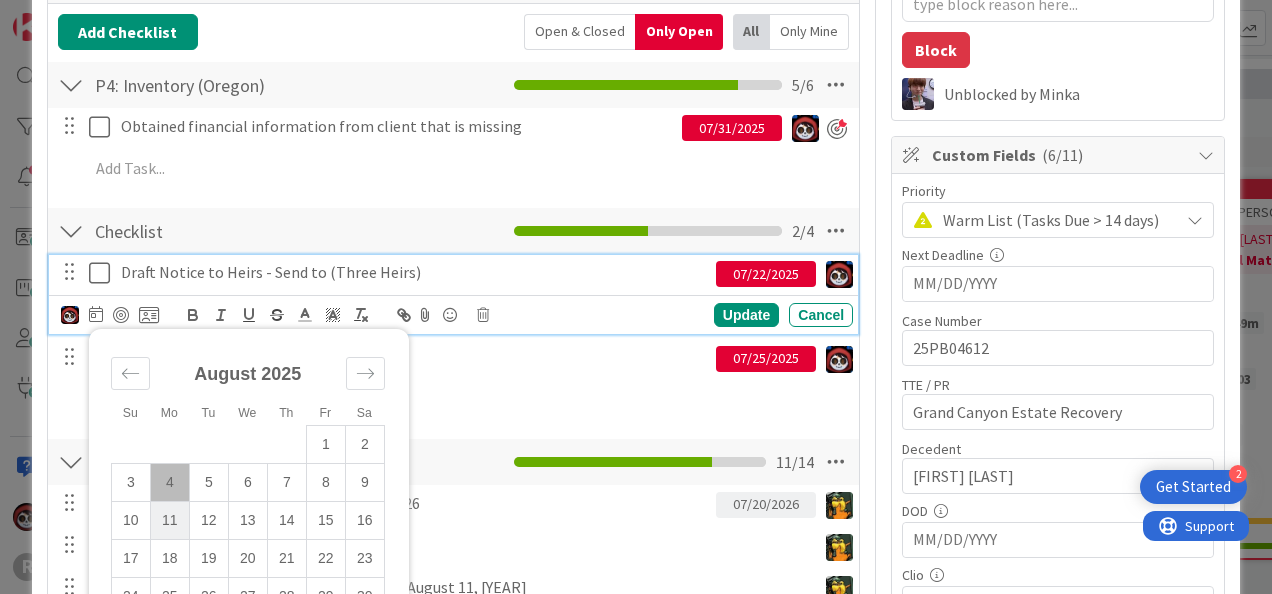 click on "11" at bounding box center [169, 520] 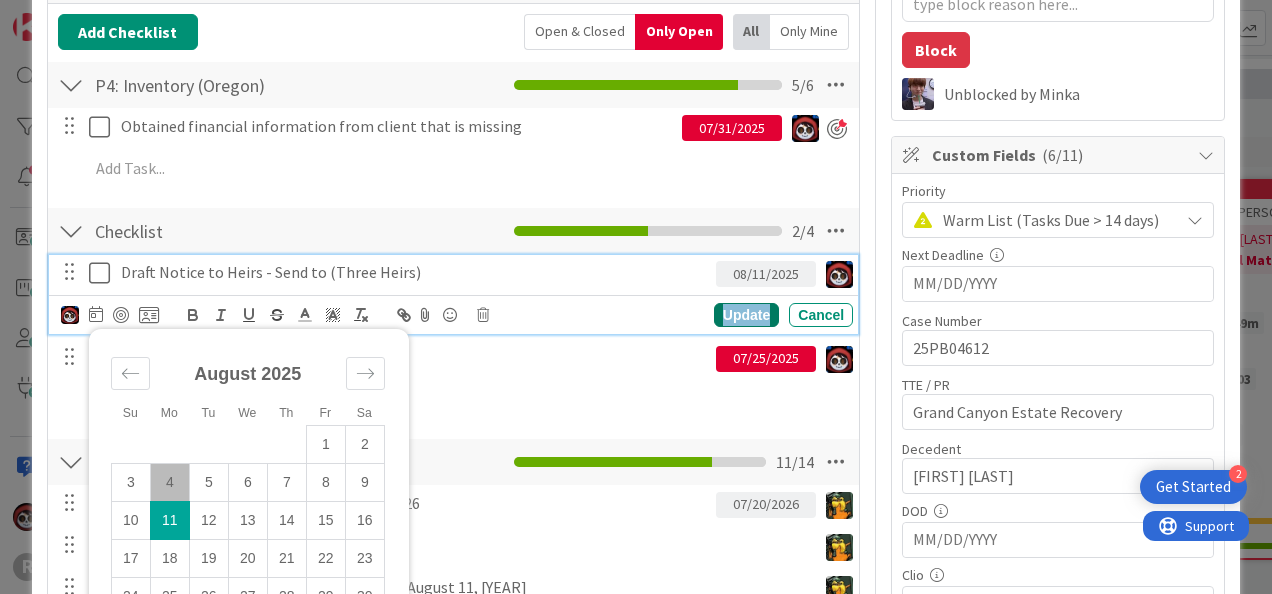 click on "Update" at bounding box center (746, 315) 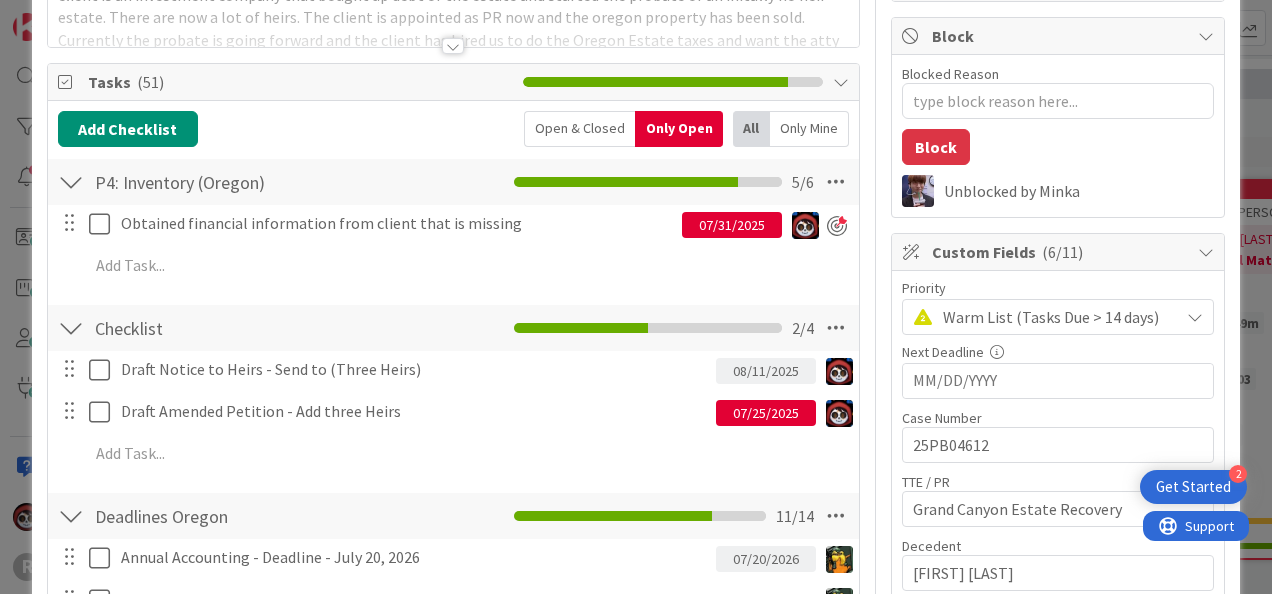 scroll, scrollTop: 232, scrollLeft: 0, axis: vertical 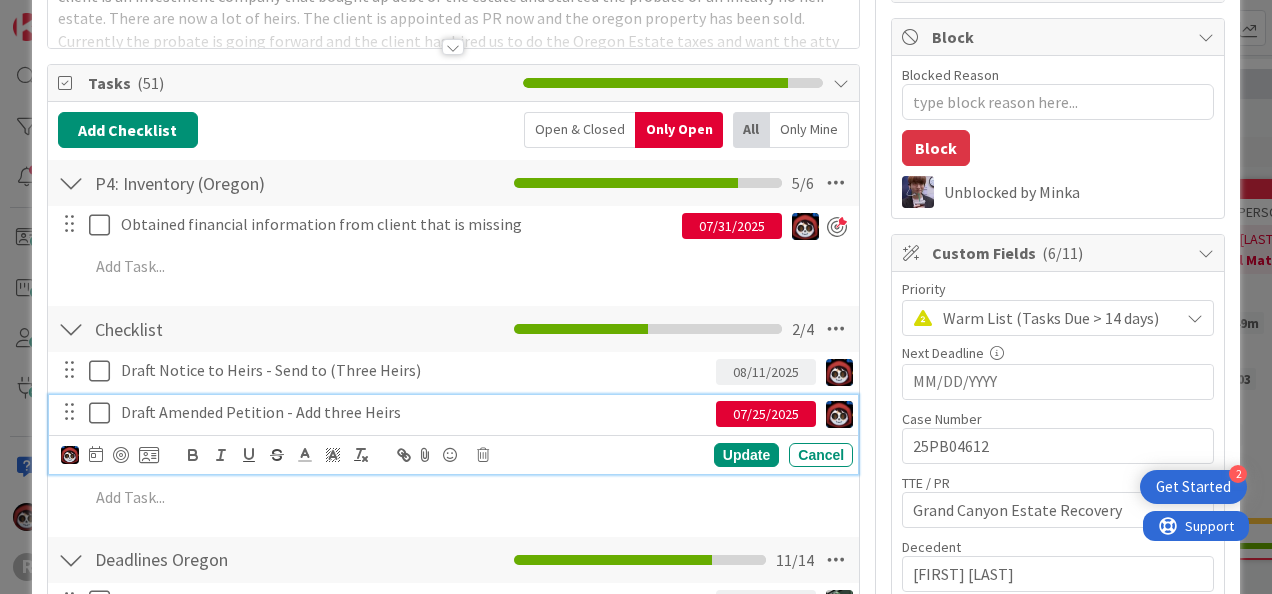 click on "Draft Amended Petition - Add three Heirs" at bounding box center [414, 412] 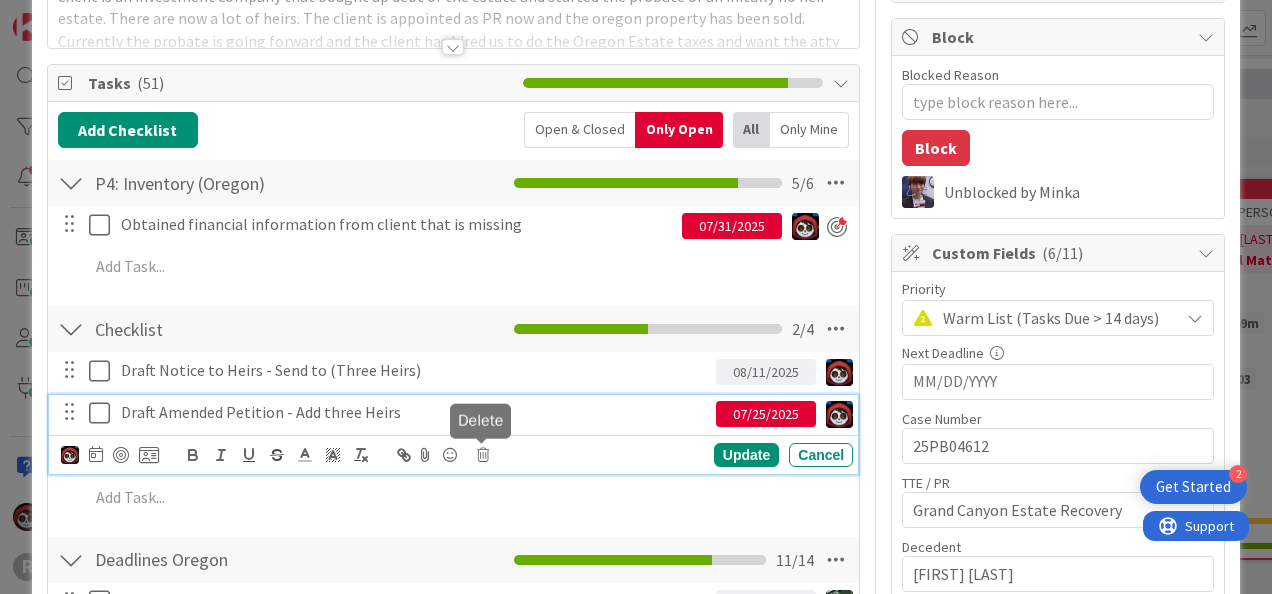 click at bounding box center (483, 455) 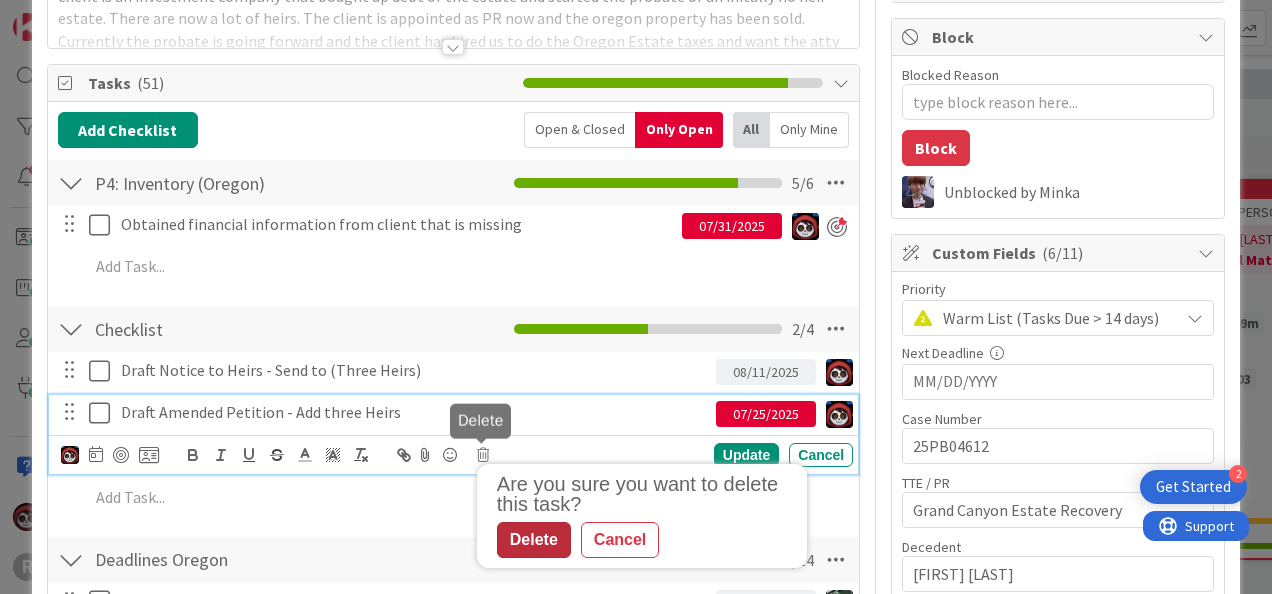 click on "Delete" at bounding box center (534, 540) 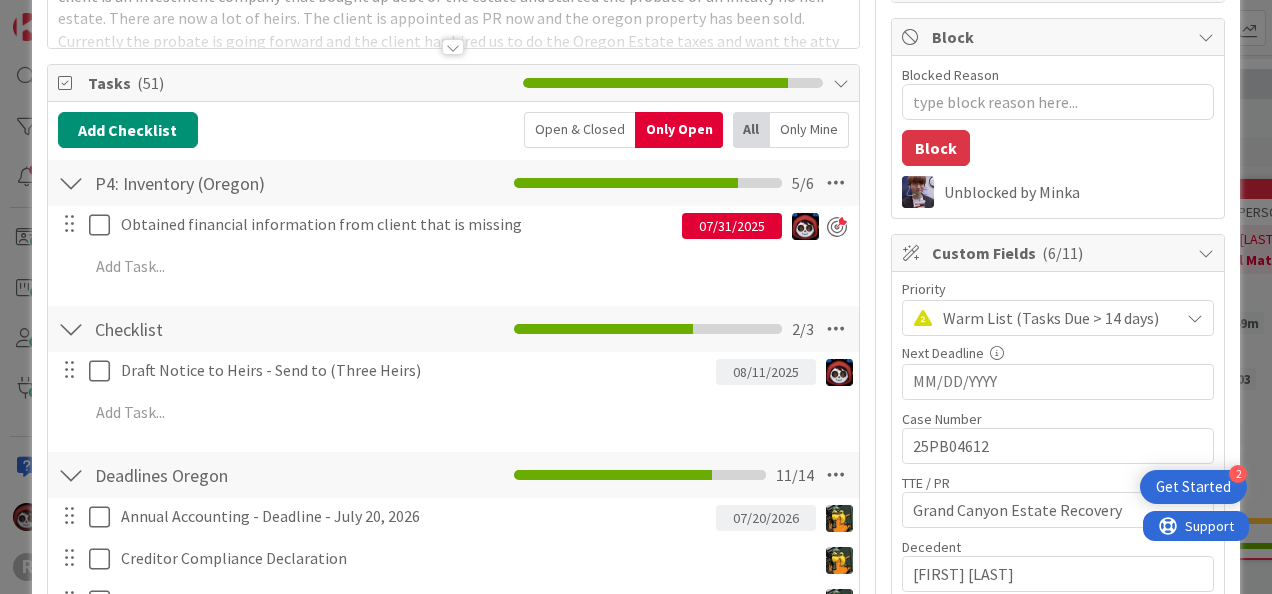 type on "x" 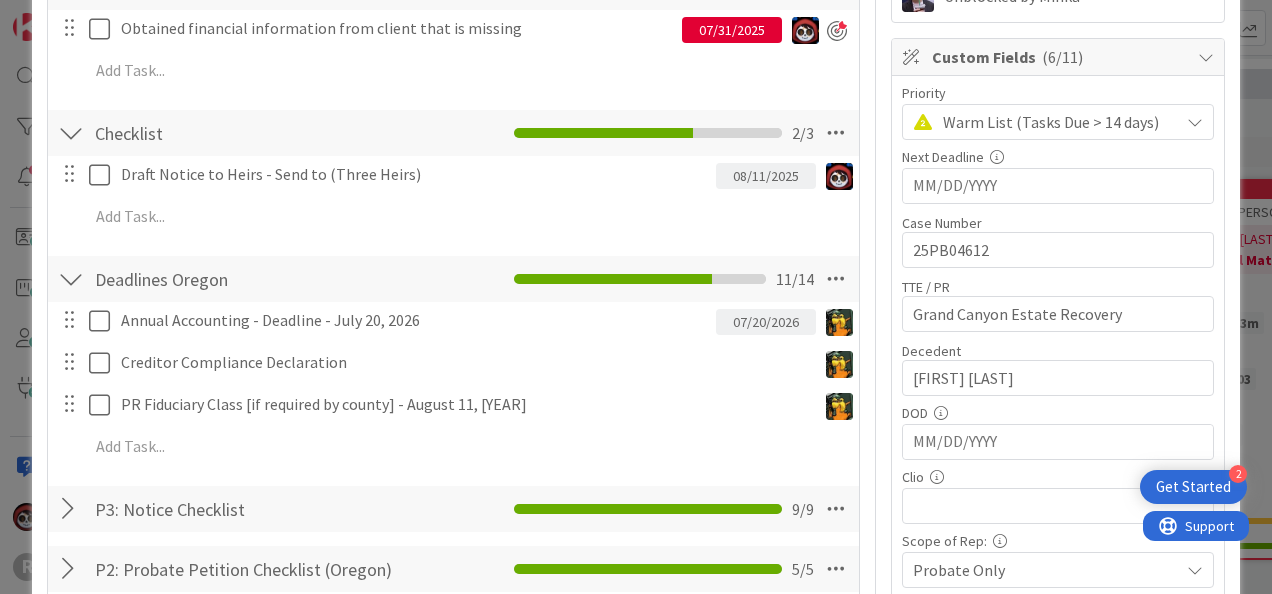 scroll, scrollTop: 430, scrollLeft: 0, axis: vertical 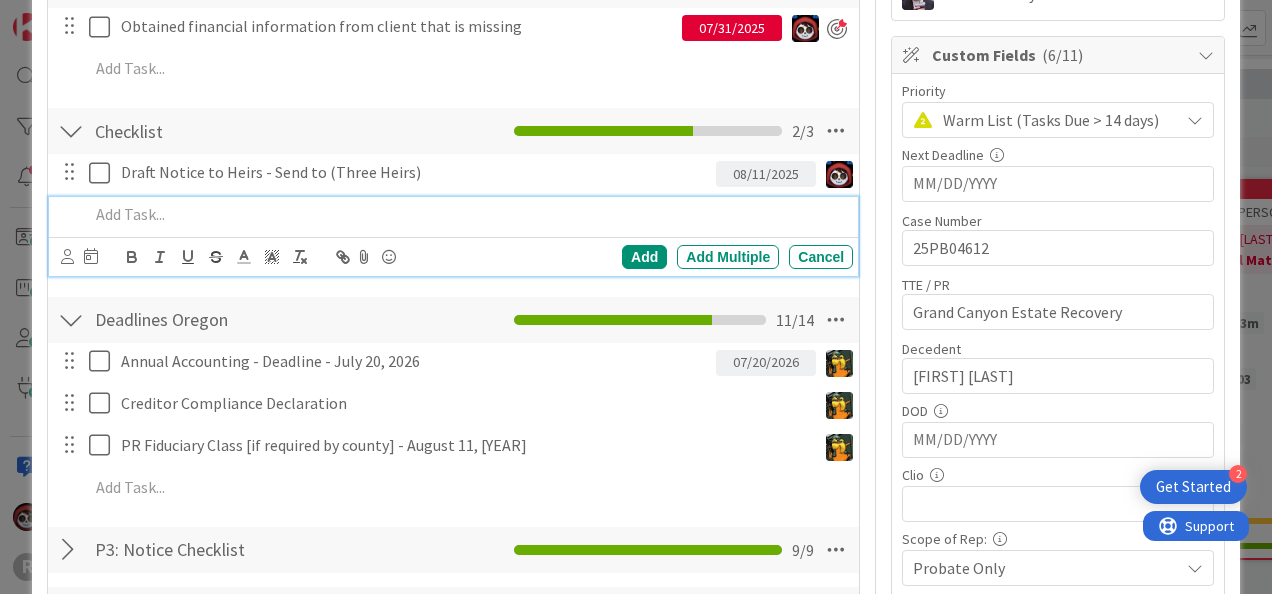 click at bounding box center (467, 214) 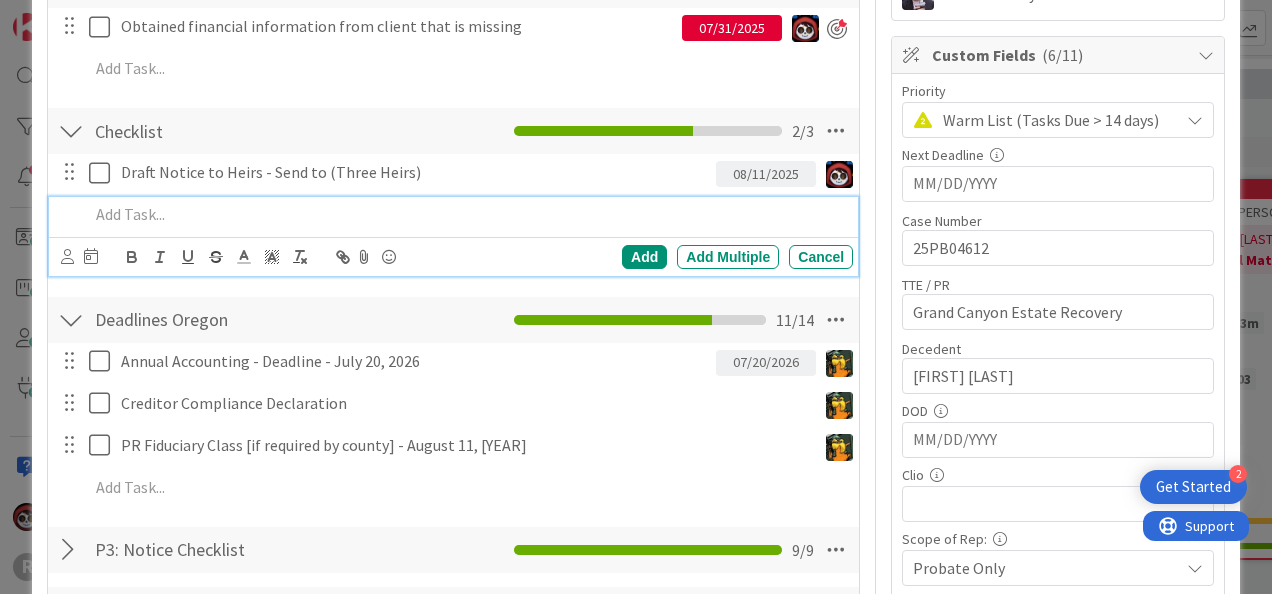 type 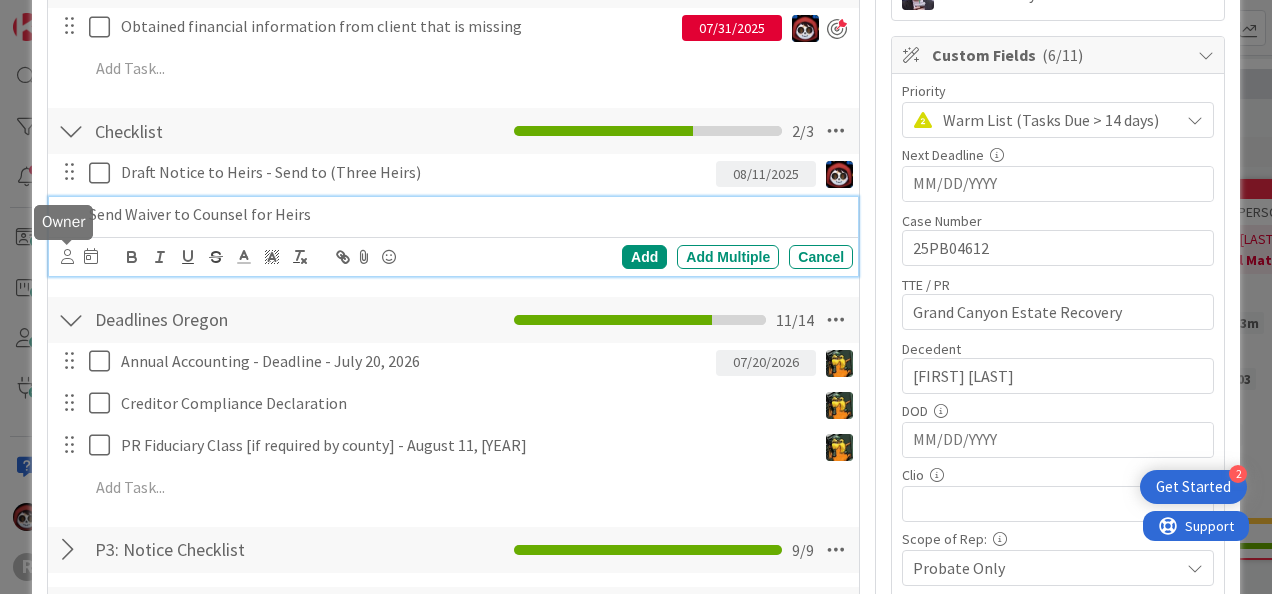 click at bounding box center [67, 256] 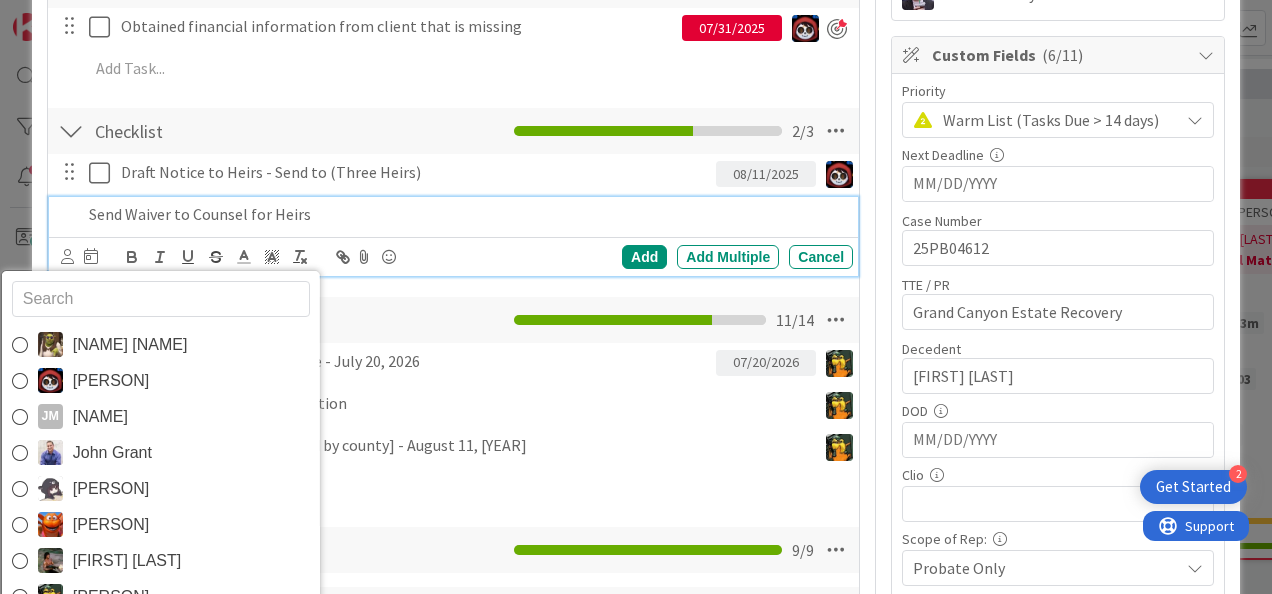 click at bounding box center [160, 299] 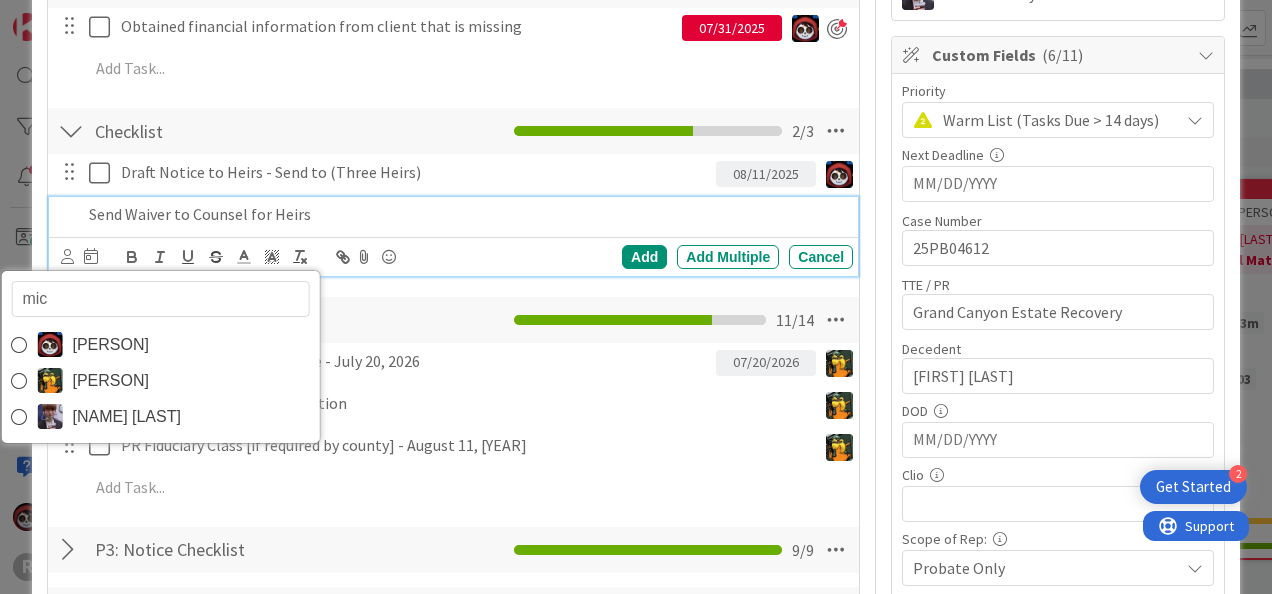 type on "mich" 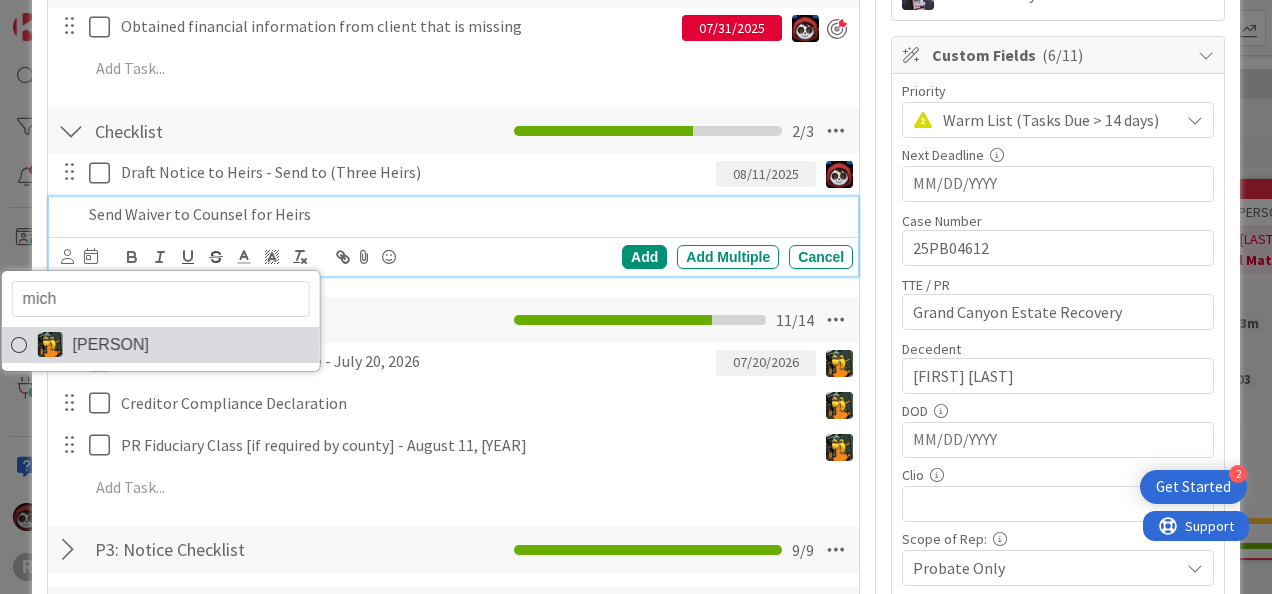 click on "[PERSON]" at bounding box center (160, 345) 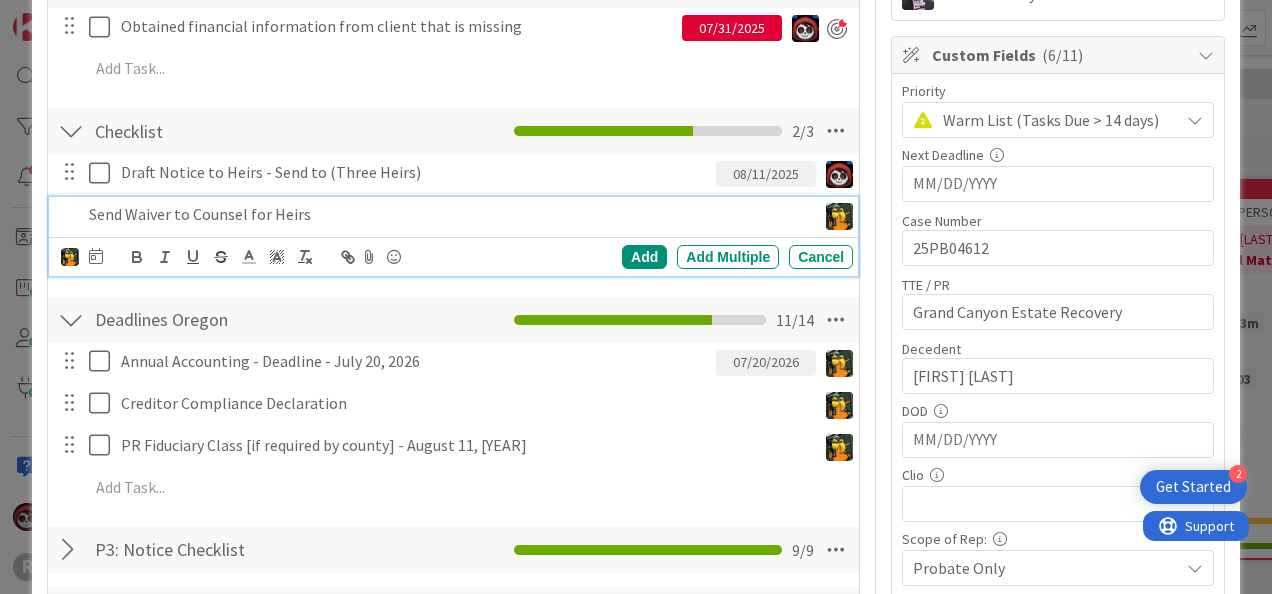 click on "Send Waiver to Counsel for Heirs" at bounding box center (448, 214) 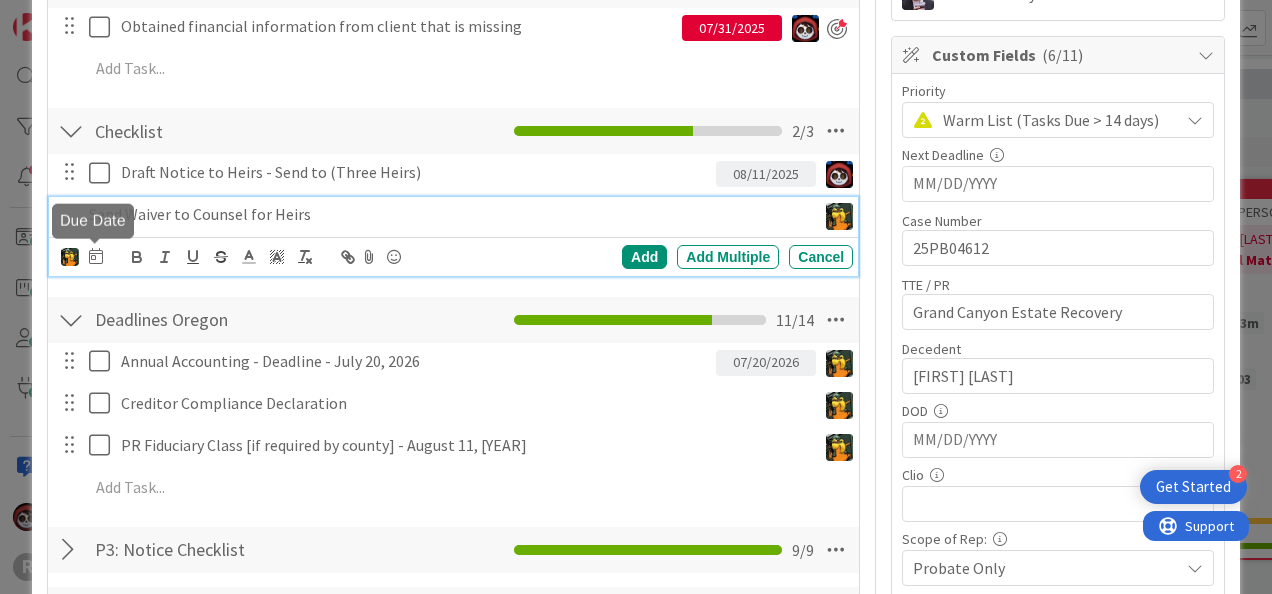 click at bounding box center (96, 256) 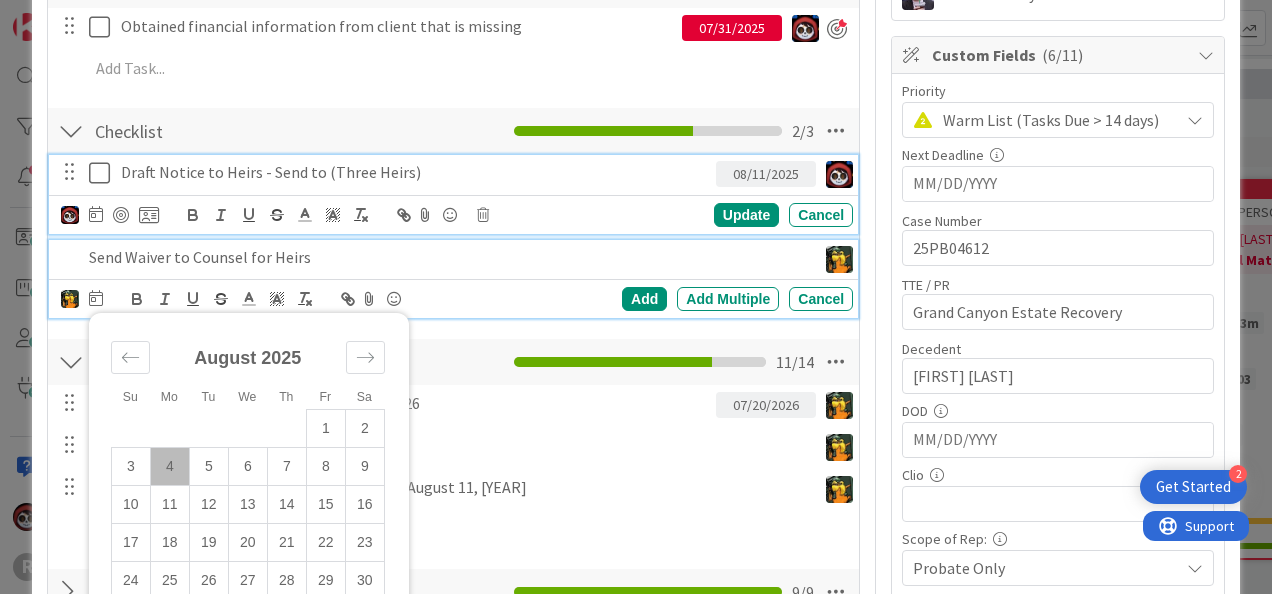 scroll, scrollTop: 473, scrollLeft: 0, axis: vertical 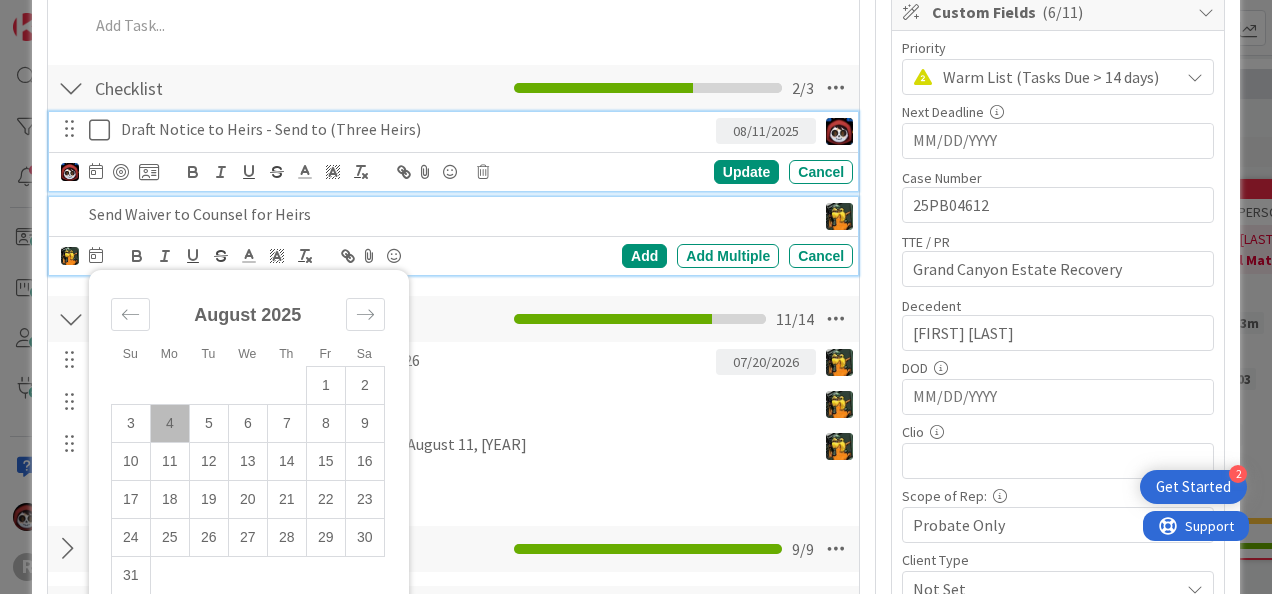 click on "Draft Notice to Heirs - Send to (Three Heirs) 08/11/2025 Su Mo Tu We Th Fr Sa July 2025 1 2 3 4 5 6 7 8 9 10 11 12 13 14 15 16 17 18 19 20 21 22 23 24 25 26 27 28 29 30 31 August 2025 1 2 3 4 5 6 7 8 9 10 11 12 13 14 15 16 17 18 19 20 21 22 23 24 25 26 27 28 29 30 31 September 2025 1 2 3 4 5 6 7 8 9 10 11 12 13 14 15 16 17 18 19 20 21 22 23 24 25 26 27 28 29 30 Due Date 08/11/2025 Update Cancel" at bounding box center [453, 151] 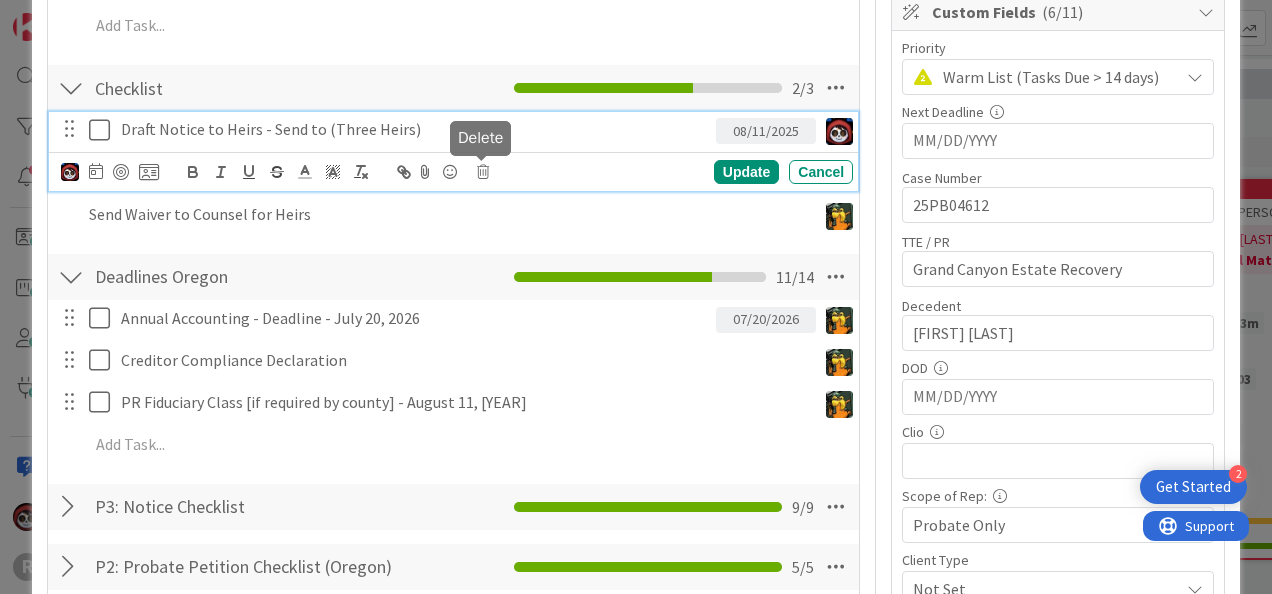 click at bounding box center (483, 172) 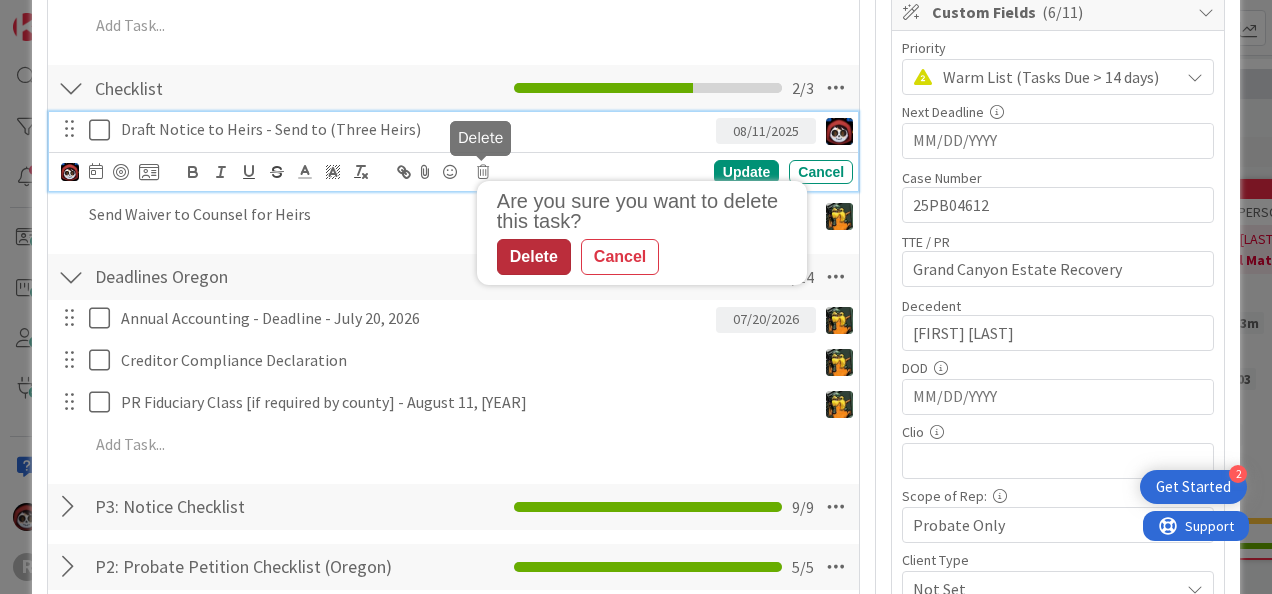 click on "Delete" at bounding box center [534, 257] 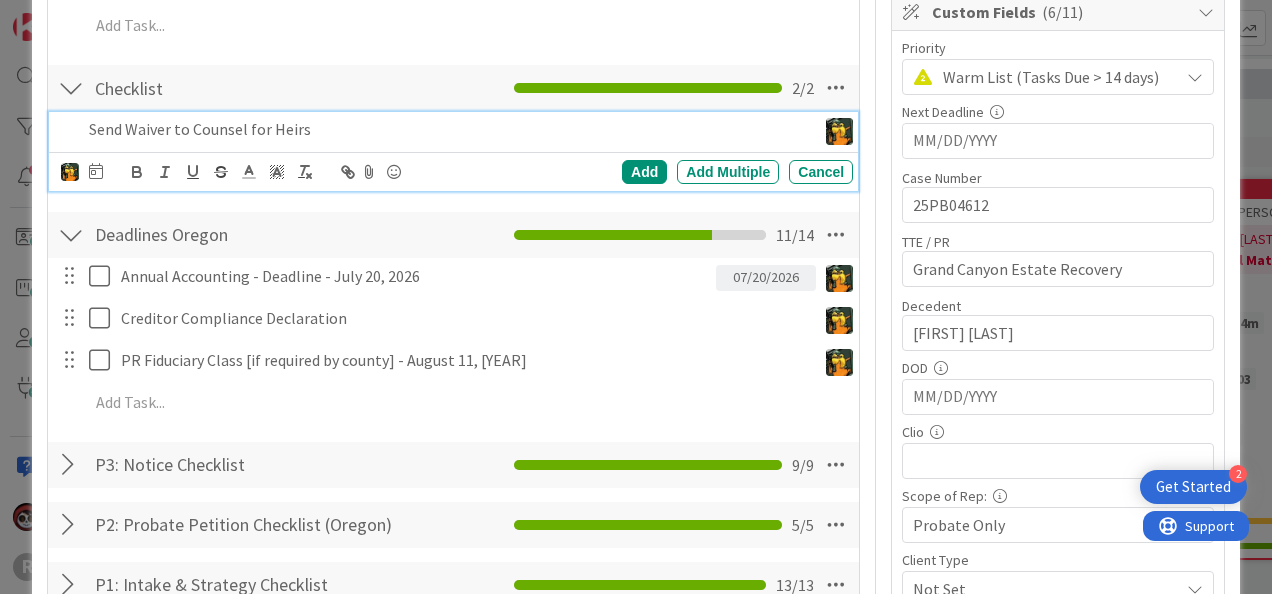 click on "Send Waiver to Counsel for Heirs" at bounding box center [448, 129] 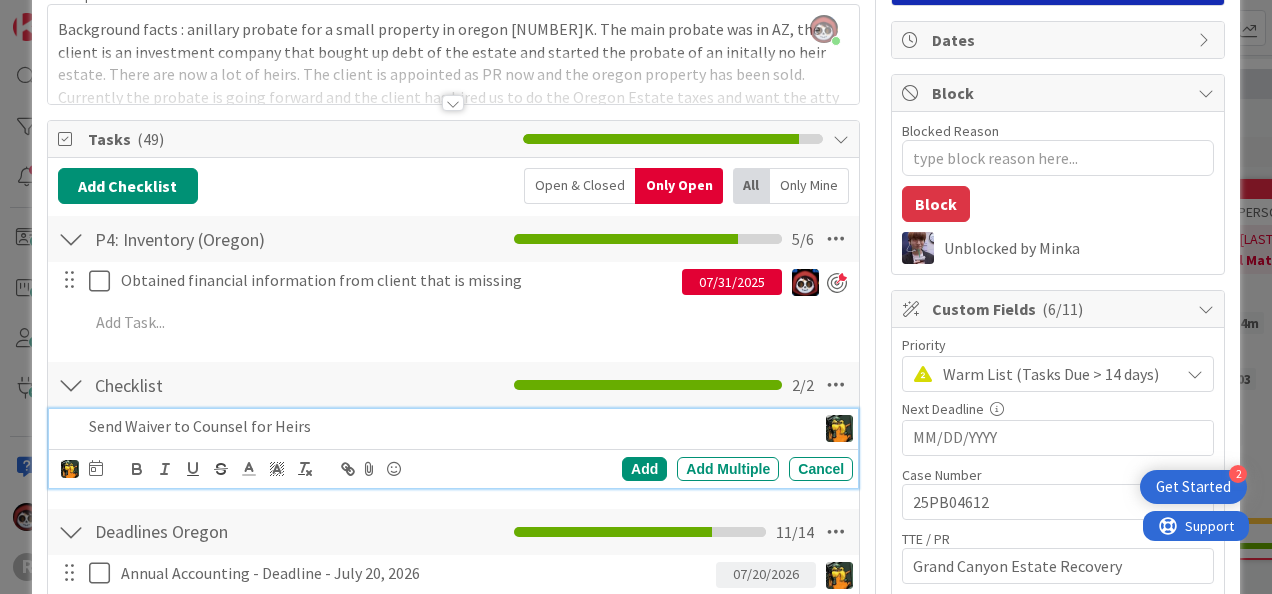scroll, scrollTop: 175, scrollLeft: 0, axis: vertical 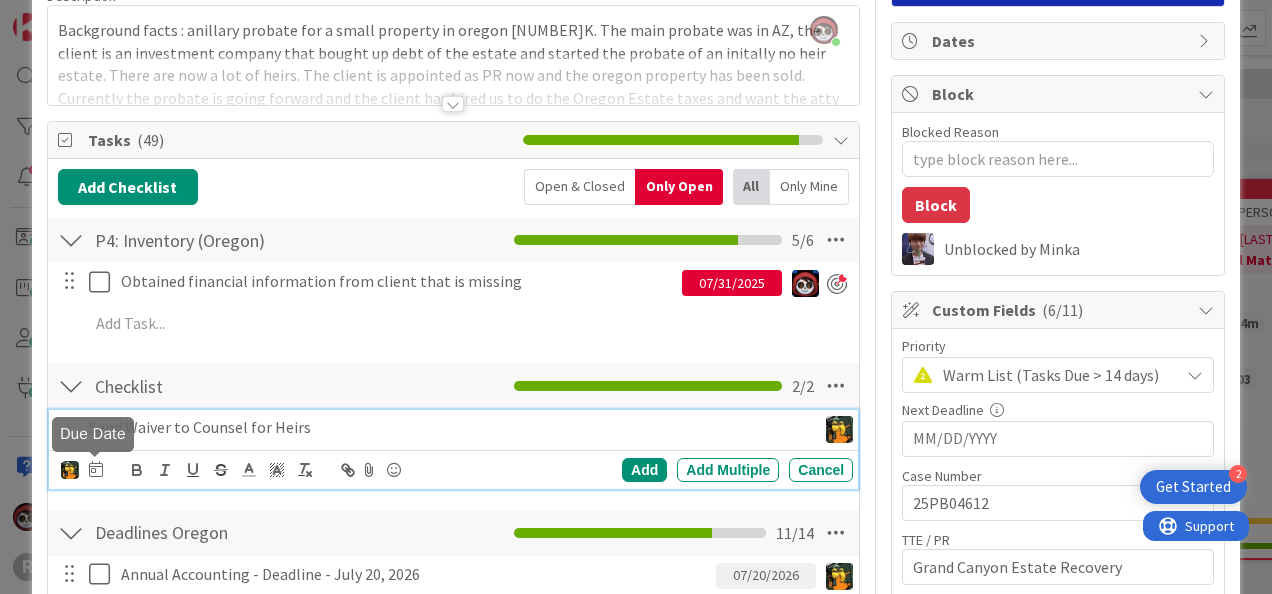 click at bounding box center (96, 469) 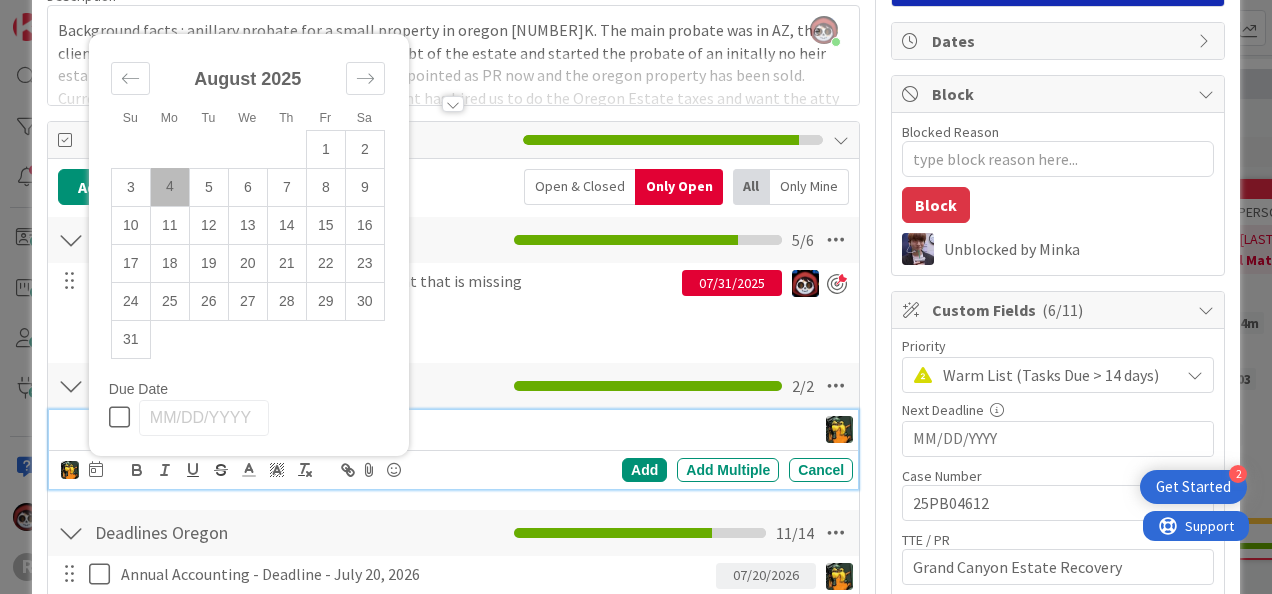click on "4" at bounding box center [169, 187] 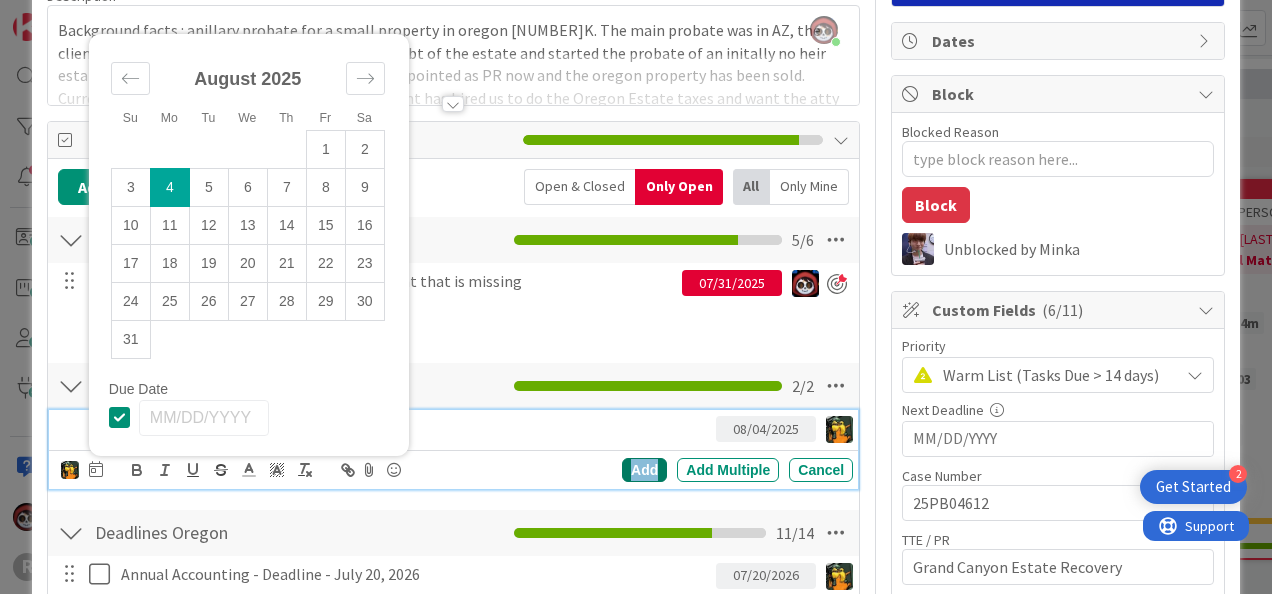 click on "Add" at bounding box center (644, 470) 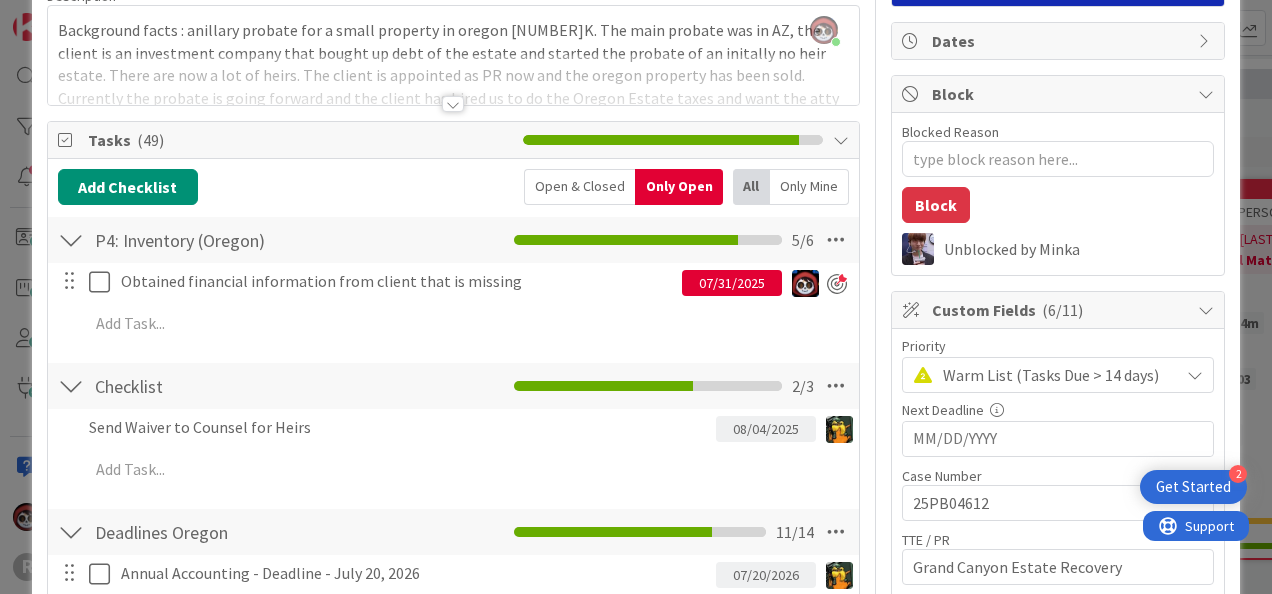 type on "x" 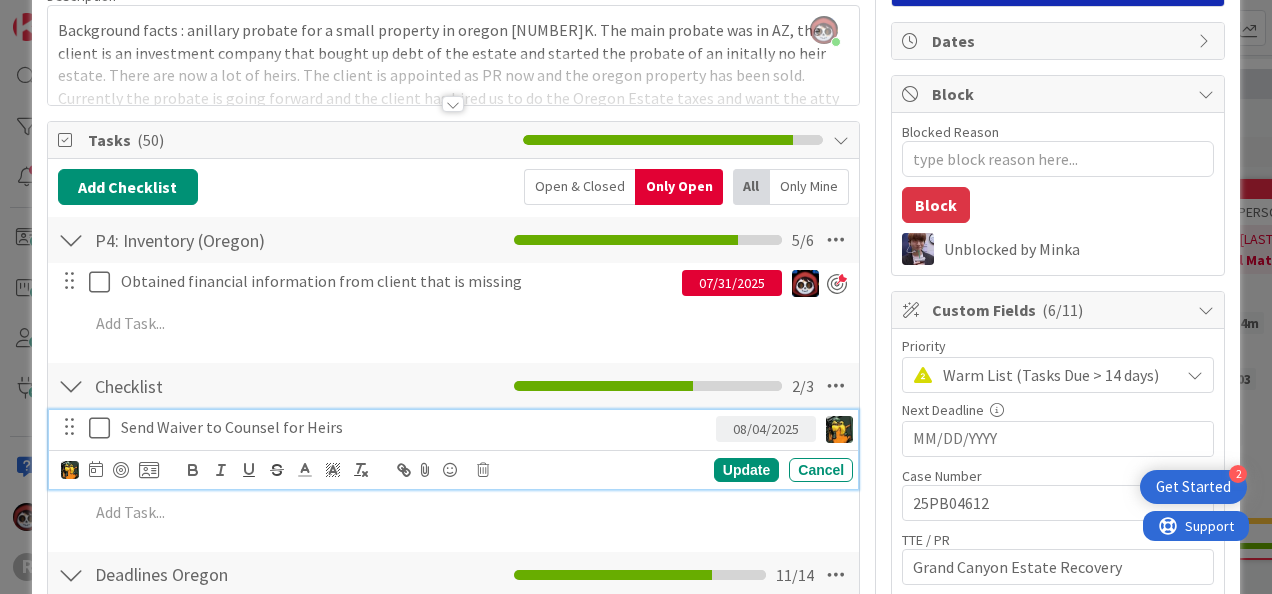 click on "Send Waiver to Counsel for Heirs" at bounding box center (414, 427) 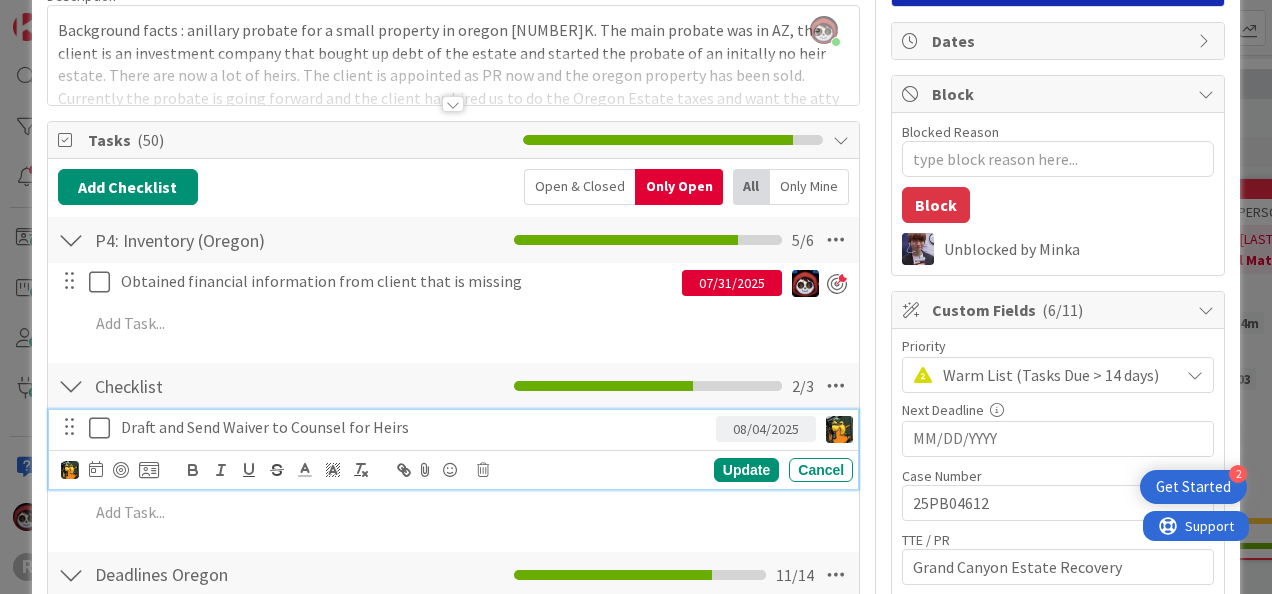 click on "Draft and Send Waiver to Counsel for Heirs" at bounding box center (414, 427) 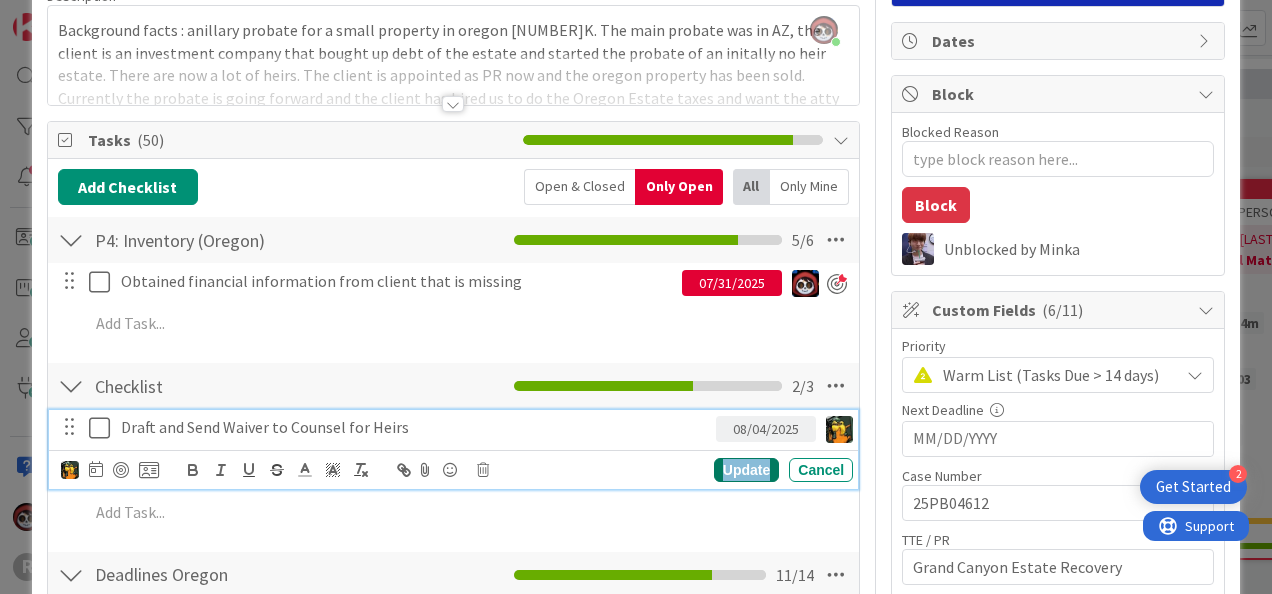 click on "Update" at bounding box center [746, 470] 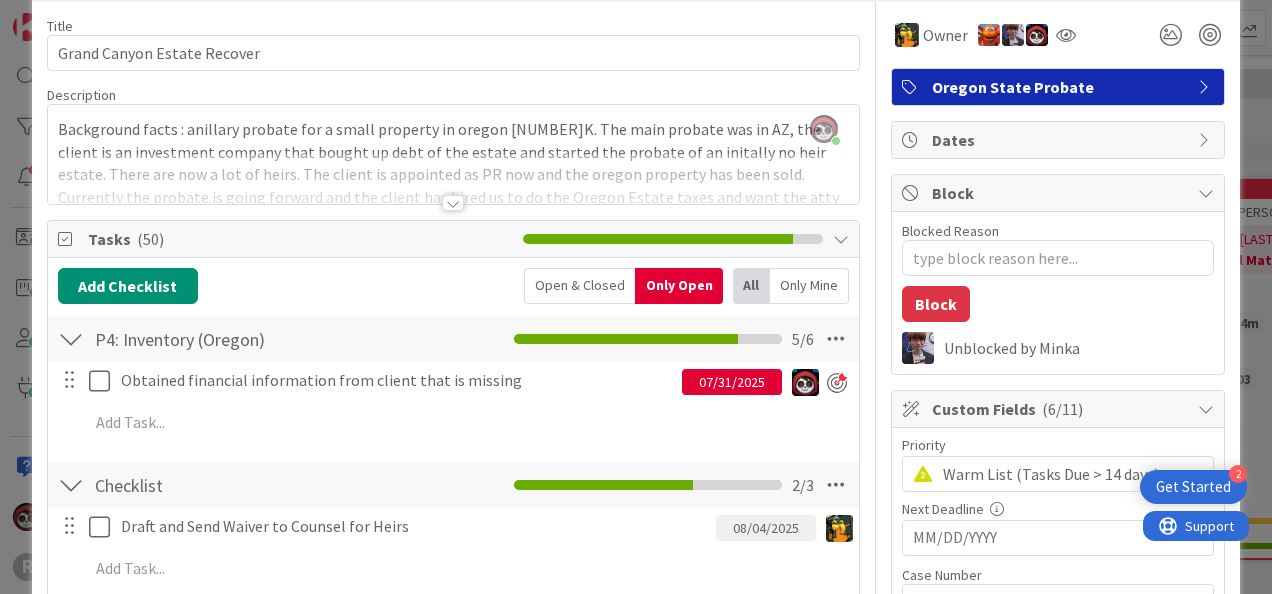 scroll, scrollTop: 75, scrollLeft: 0, axis: vertical 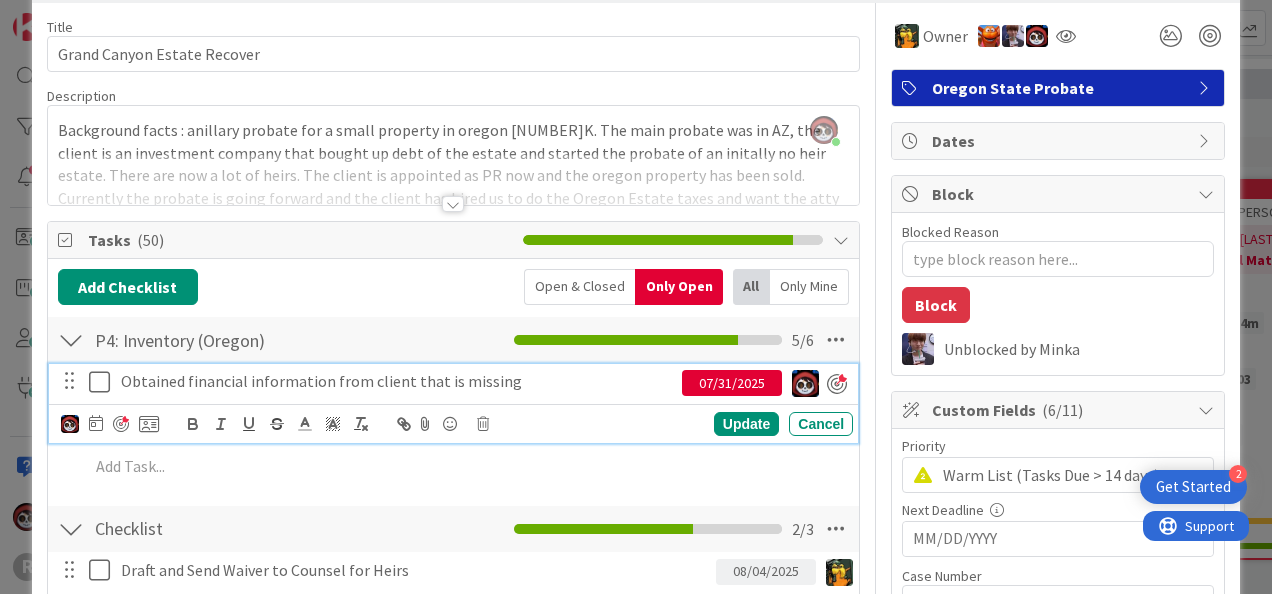 click on "Obtained financial information from client that is missing" at bounding box center (397, 381) 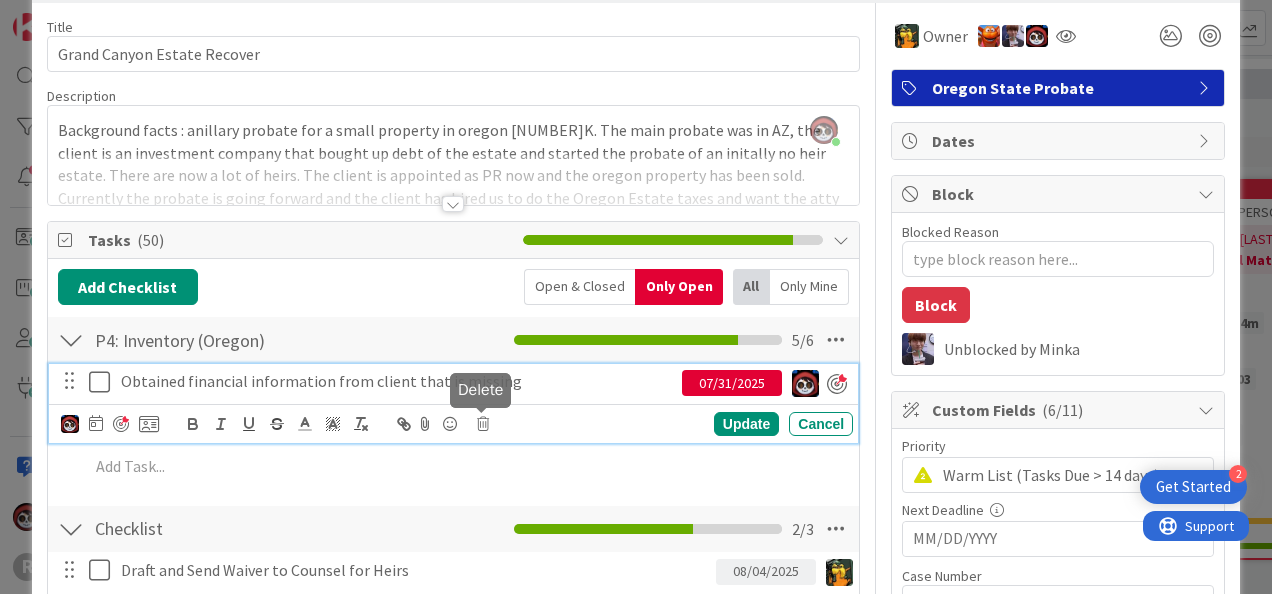 click at bounding box center (483, 424) 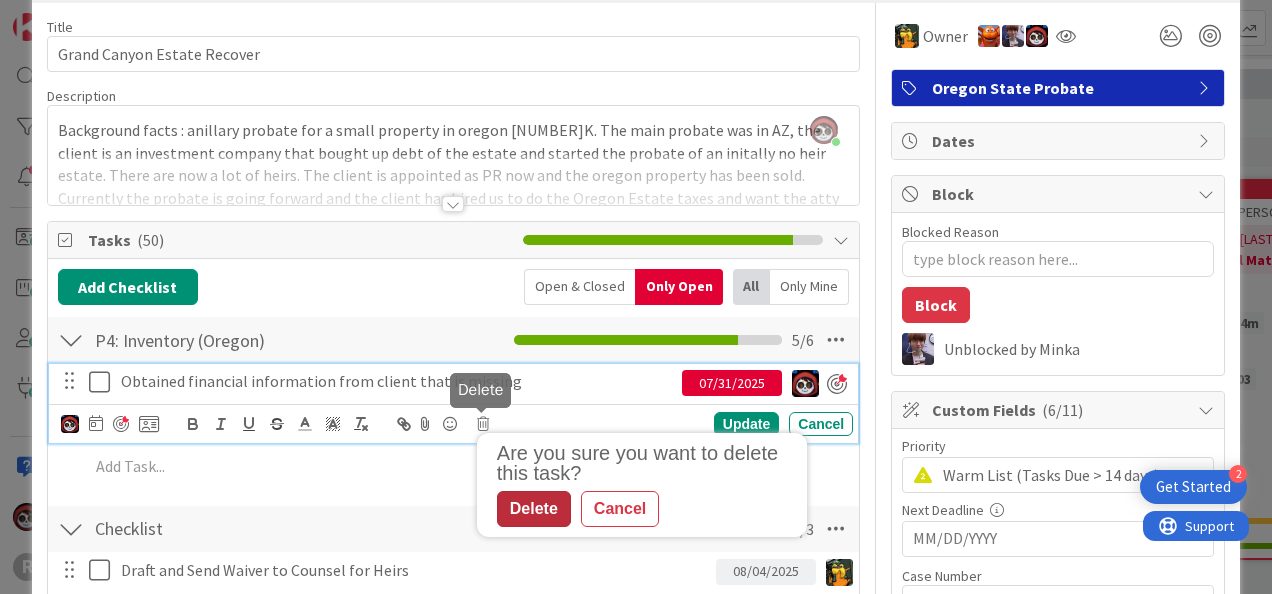 click on "Delete" at bounding box center (534, 509) 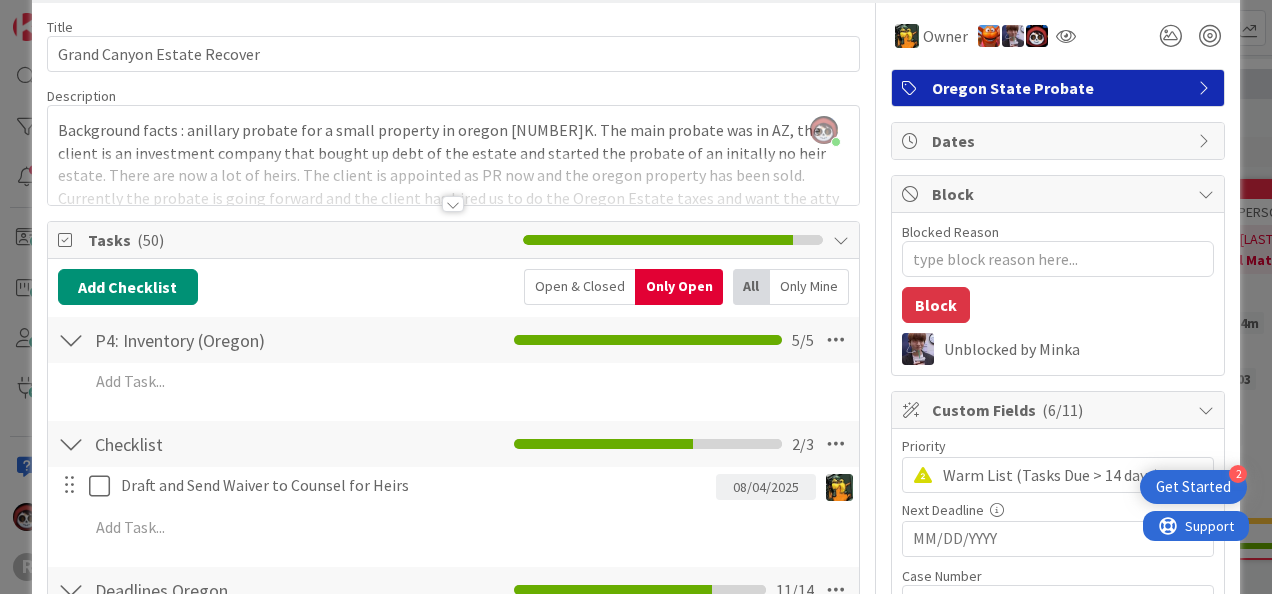 type on "x" 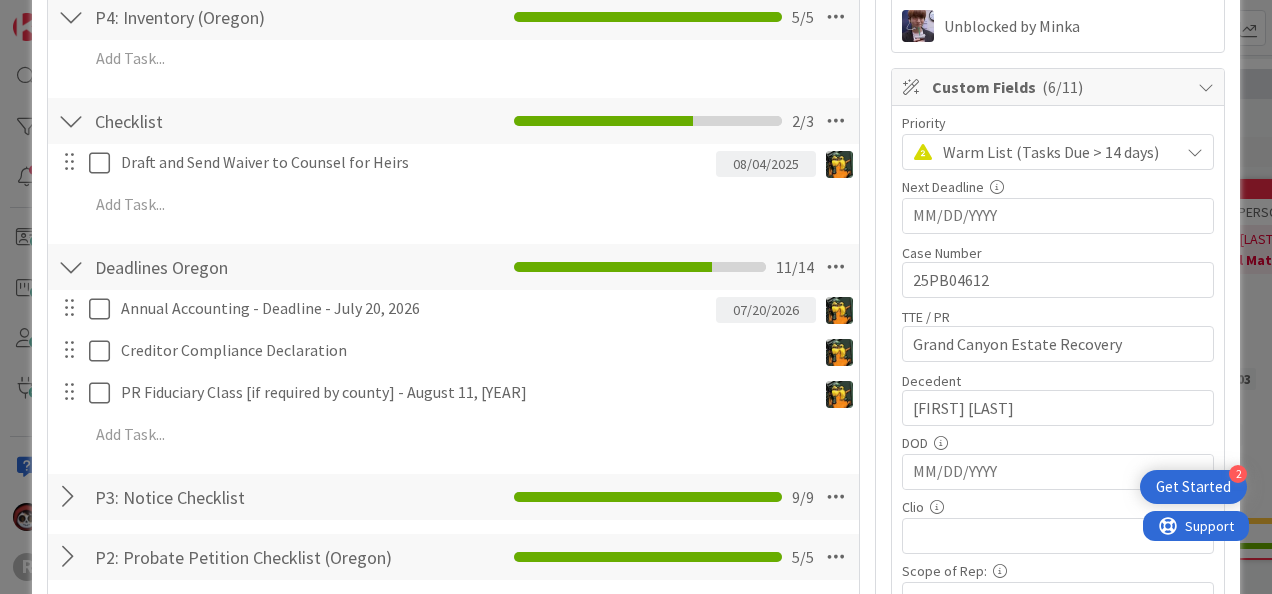 scroll, scrollTop: 399, scrollLeft: 0, axis: vertical 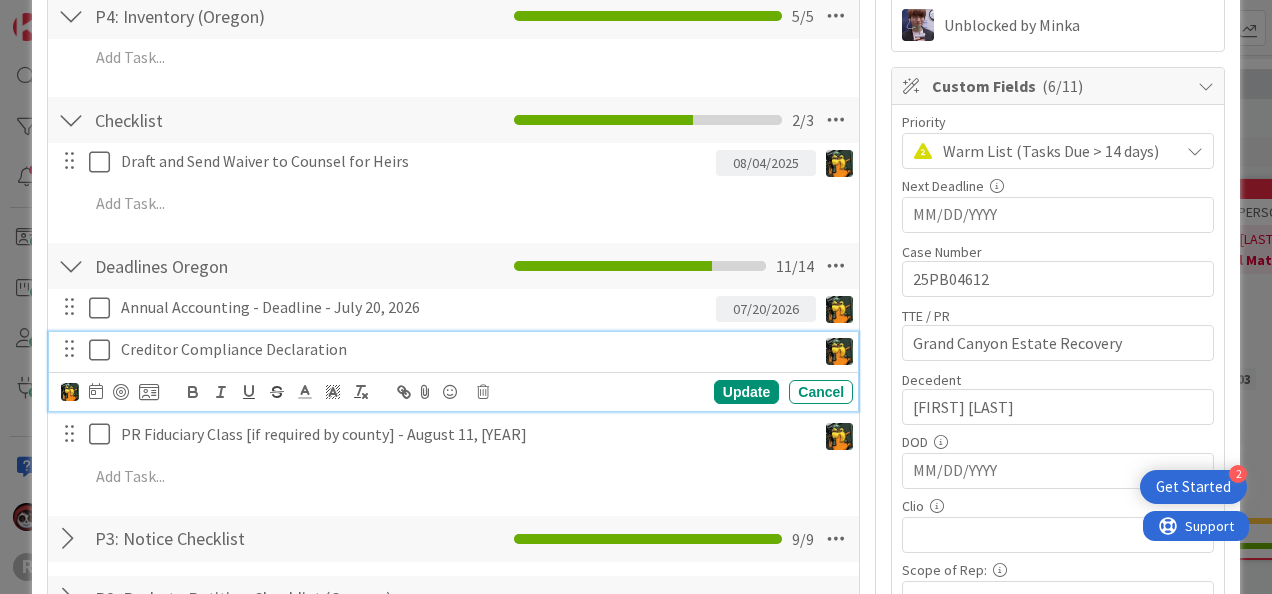 click on "Creditor Compliance Declaration" at bounding box center (464, 349) 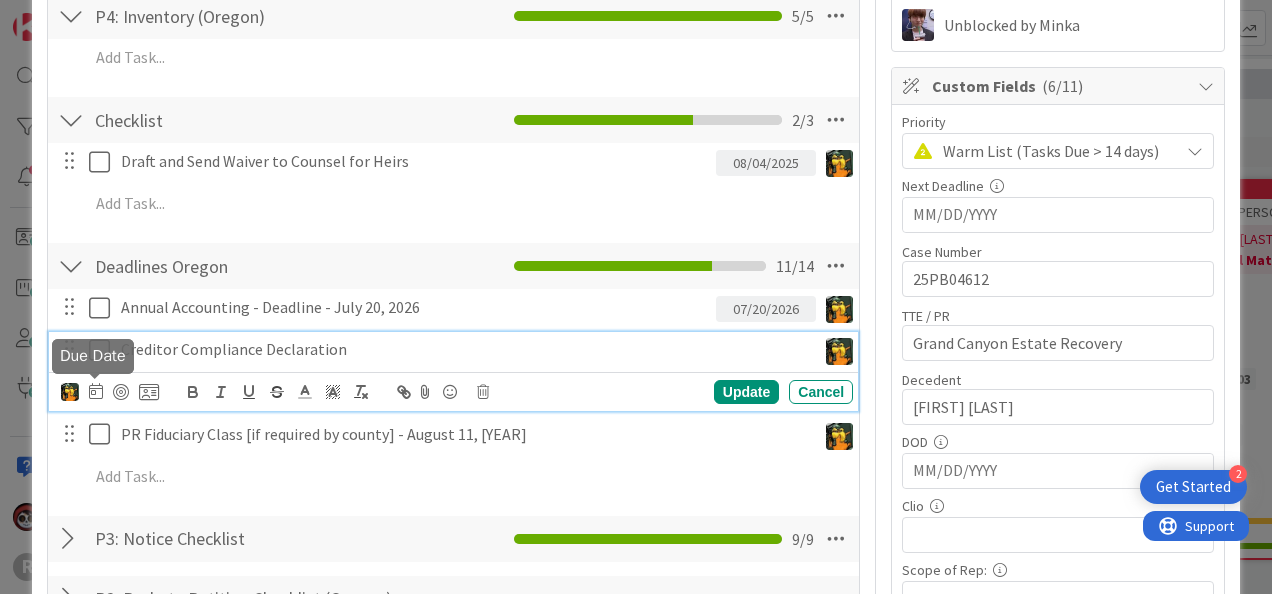 click at bounding box center [96, 391] 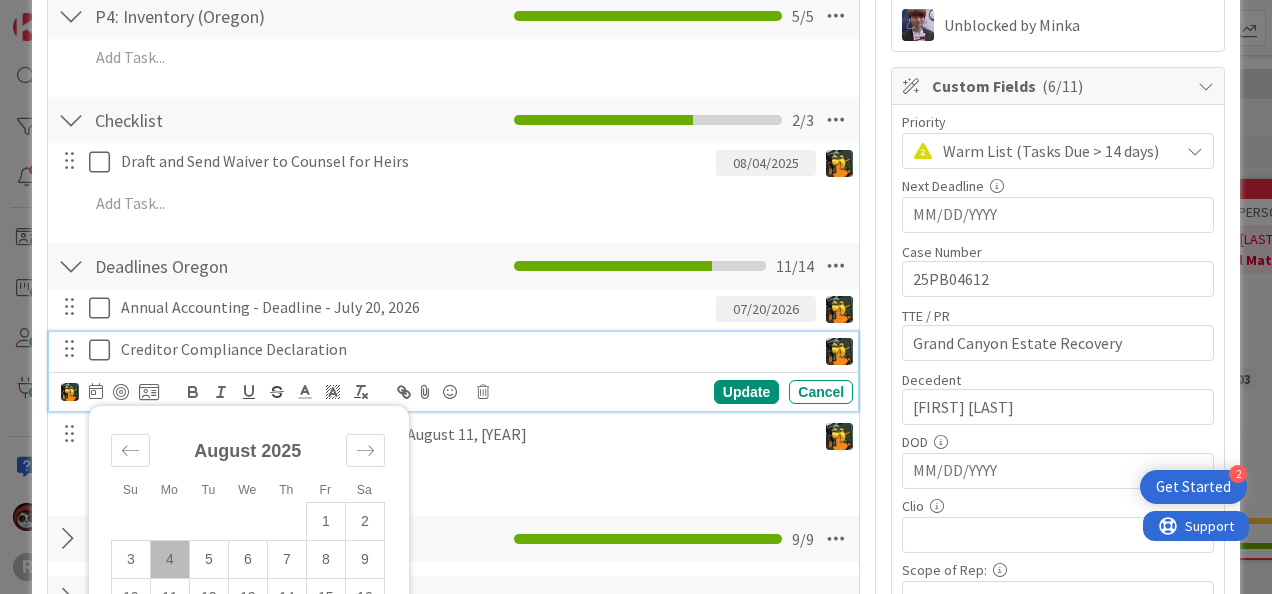 click on "Annual Accounting - Deadline - July 20, 2026 07/20/2026 Update Cancel Creditor Compliance Declaration Su Mo Tu We Th Fr Sa July 2025 1 2 3 4 5 6 7 8 9 10 11 12 13 14 15 16 17 18 19 20 21 22 23 24 25 26 27 28 29 30 31 August 2025 1 2 3 4 5 6 7 8 9 10 11 12 13 14 15 16 17 18 19 20 21 22 23 24 25 26 27 28 29 30 31 September 2025 1 2 3 4 5 6 7 8 9 10 11 12 13 14 15 16 17 18 19 20 21 22 23 24 25 26 27 28 29 30 Due Date Update Cancel PR Fiduciary Class [if required by county] - August 11, 2025 Update Cancel Add Add Multiple Cancel" at bounding box center (453, 395) 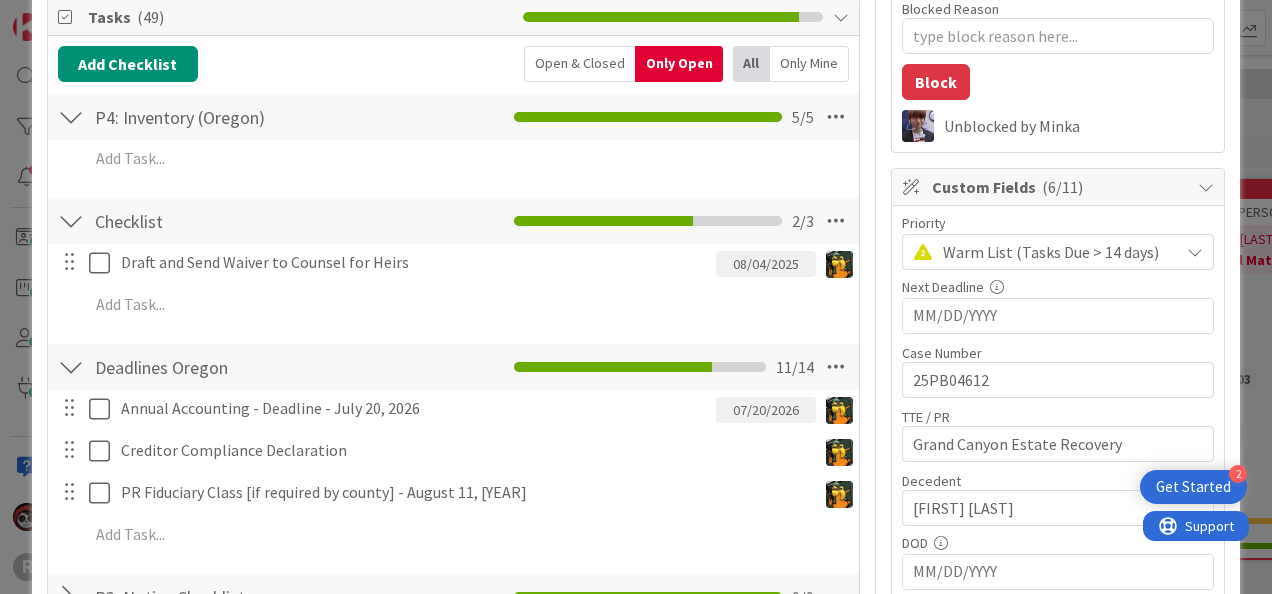 scroll, scrollTop: 299, scrollLeft: 0, axis: vertical 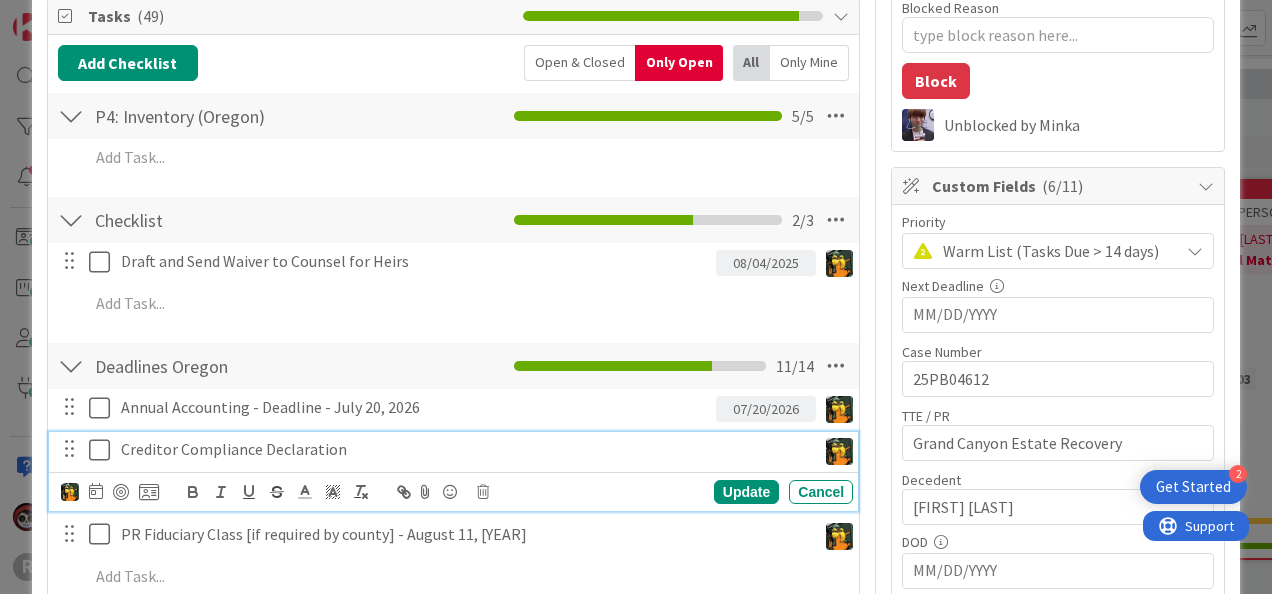click on "Creditor Compliance Declaration" at bounding box center [464, 449] 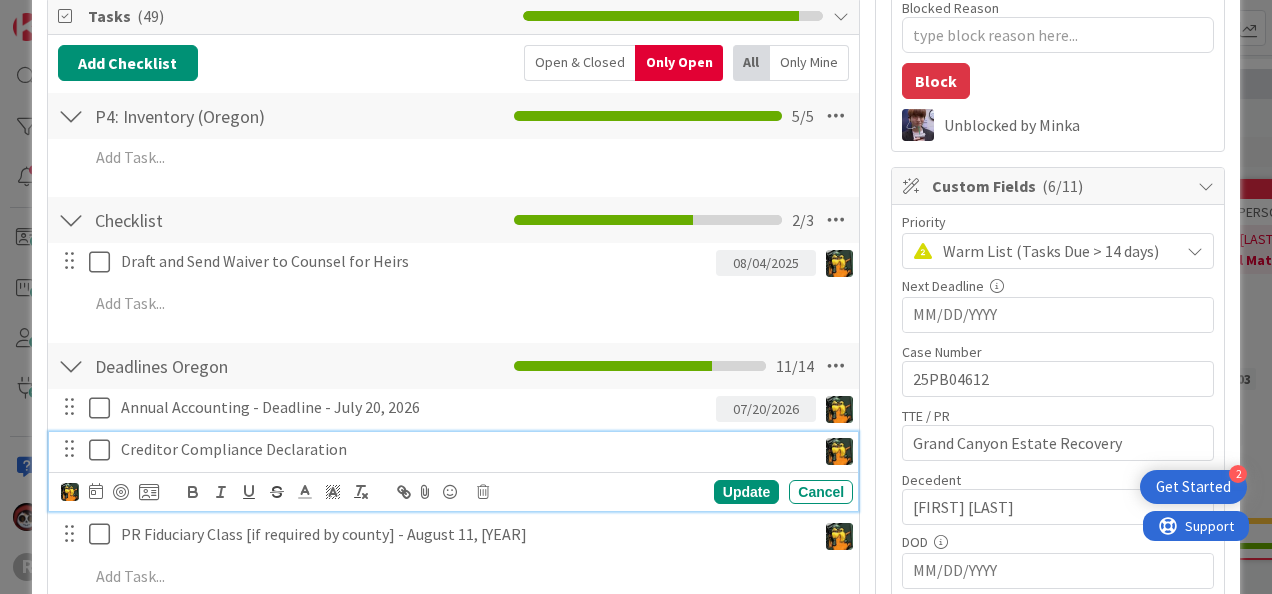 type 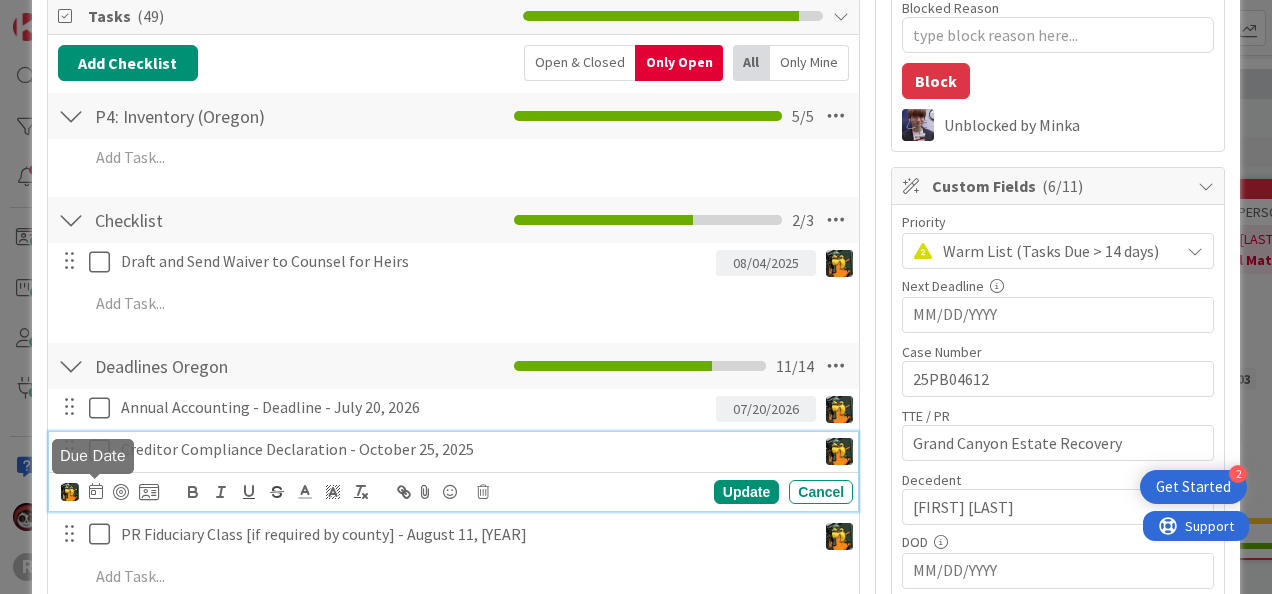 click at bounding box center (96, 491) 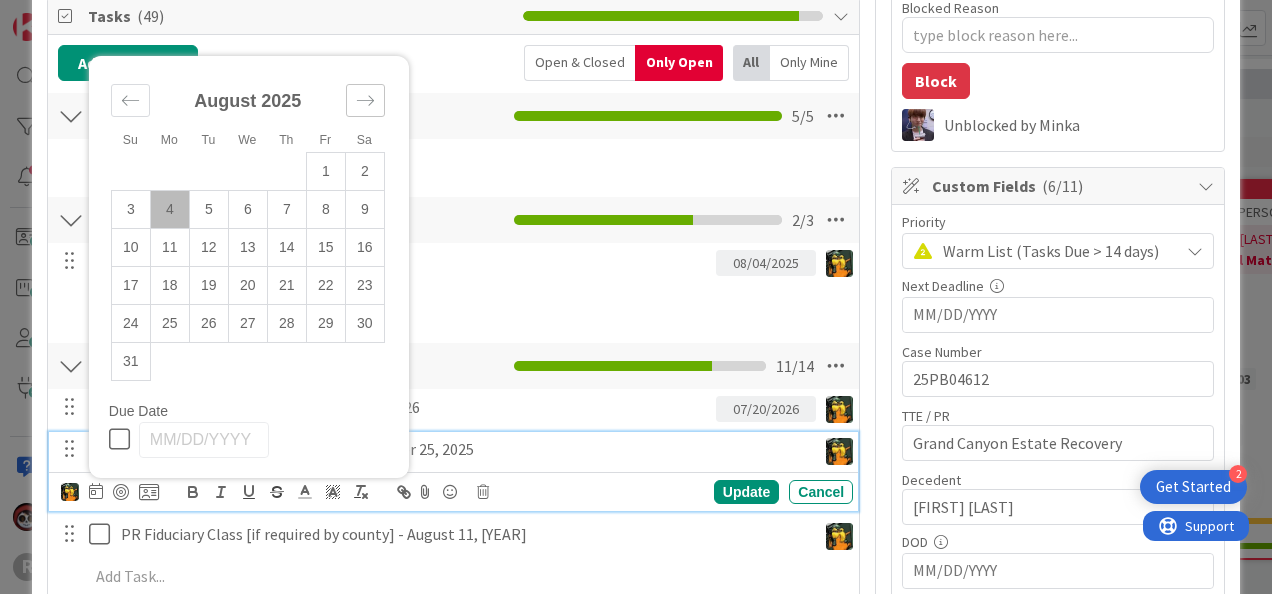 click 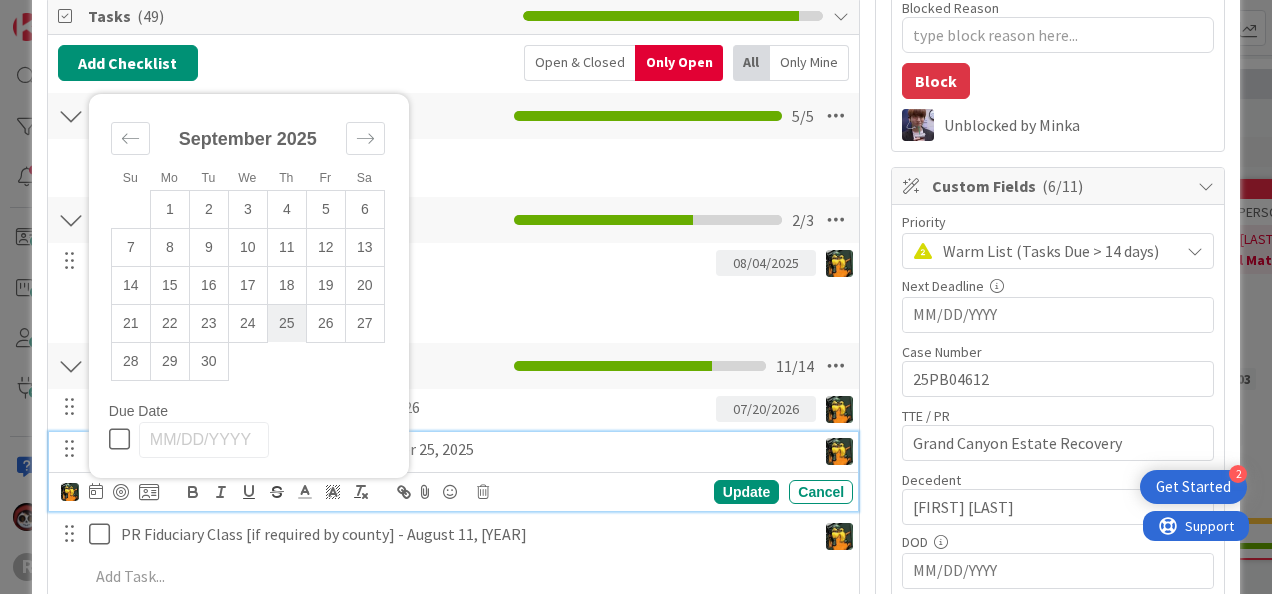 click on "25" at bounding box center [286, 323] 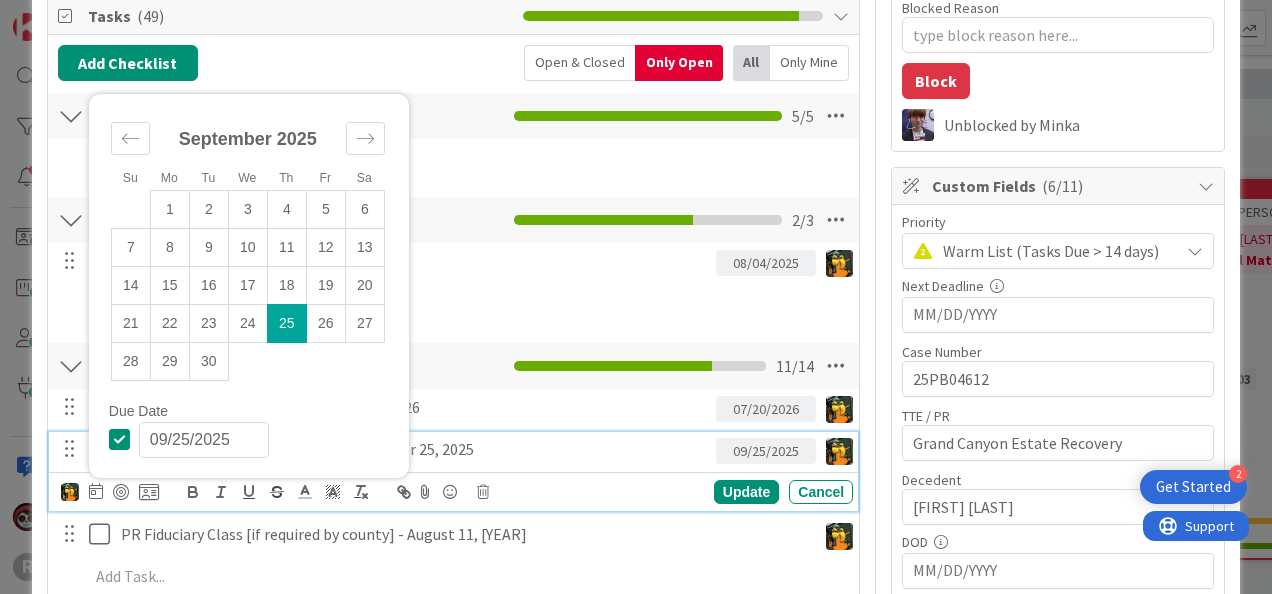 type on "x" 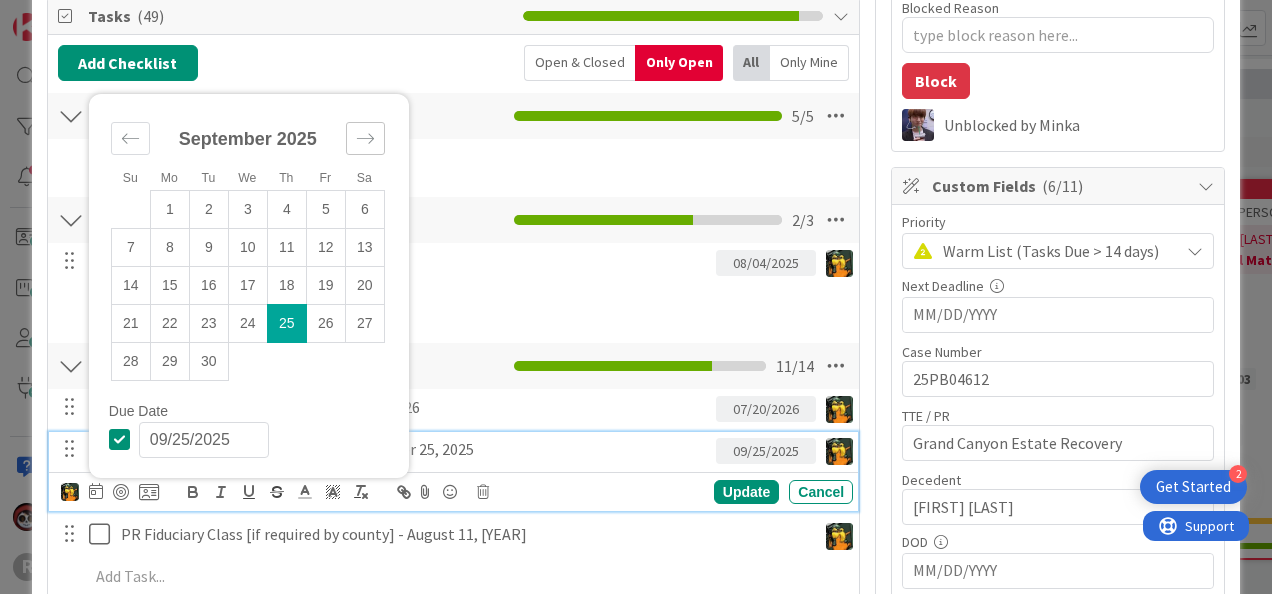 click 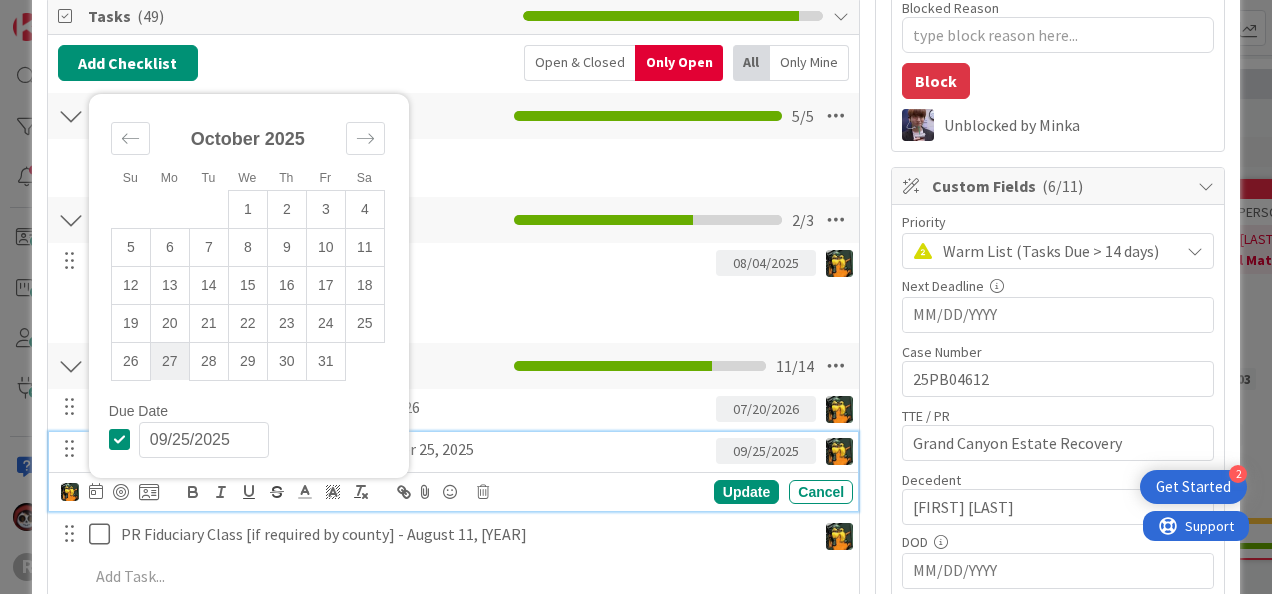 click on "27" at bounding box center (169, 361) 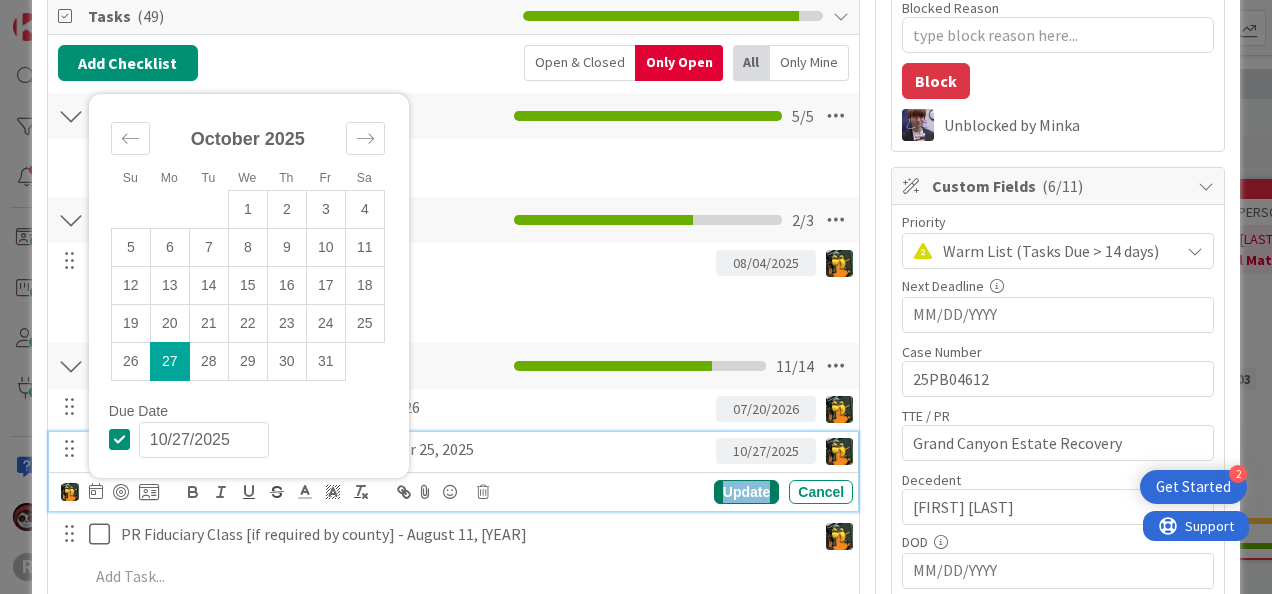 click on "Update" at bounding box center [746, 492] 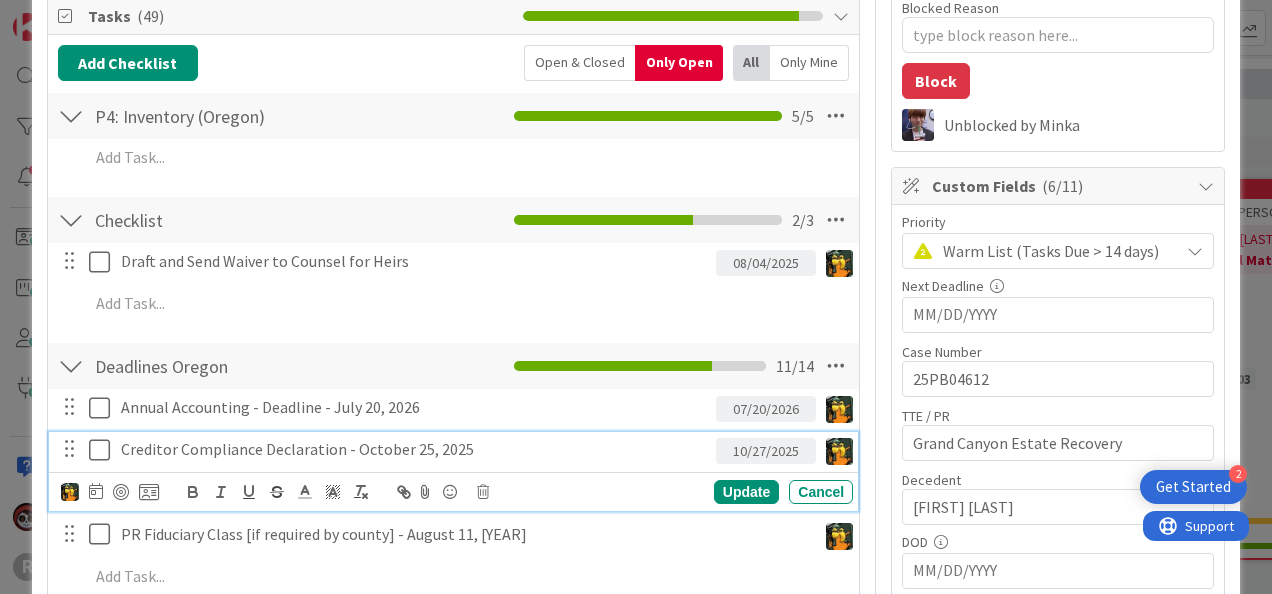 click on "Creditor Compliance Declaration - October 25, 2025" at bounding box center [414, 449] 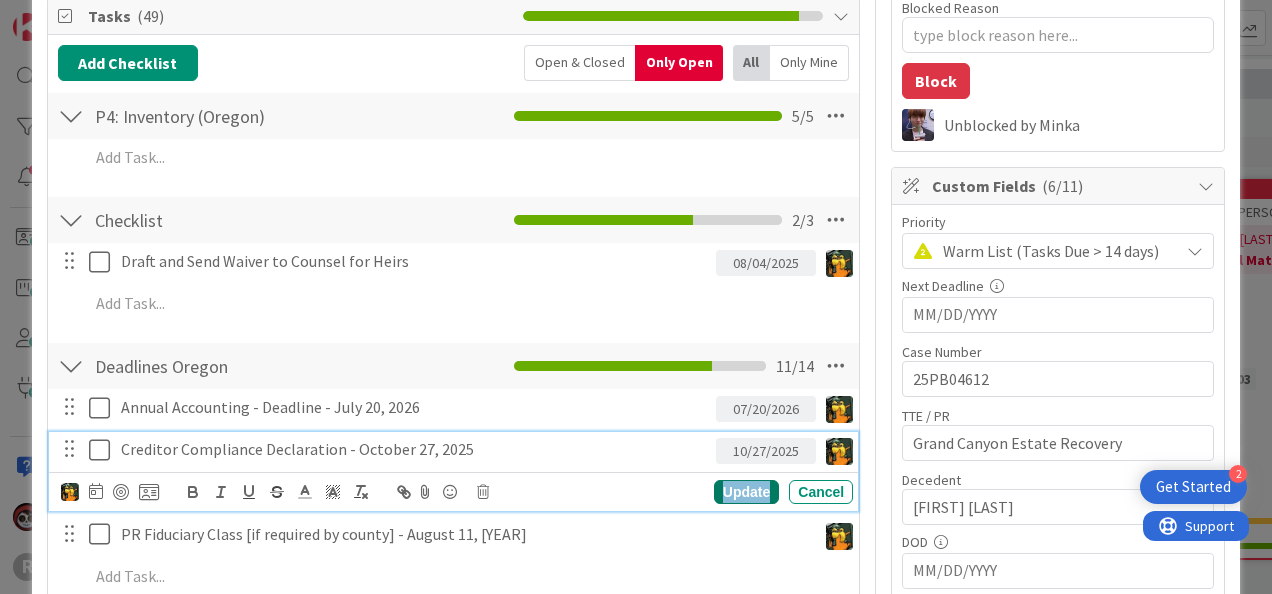 click on "Update" at bounding box center [746, 492] 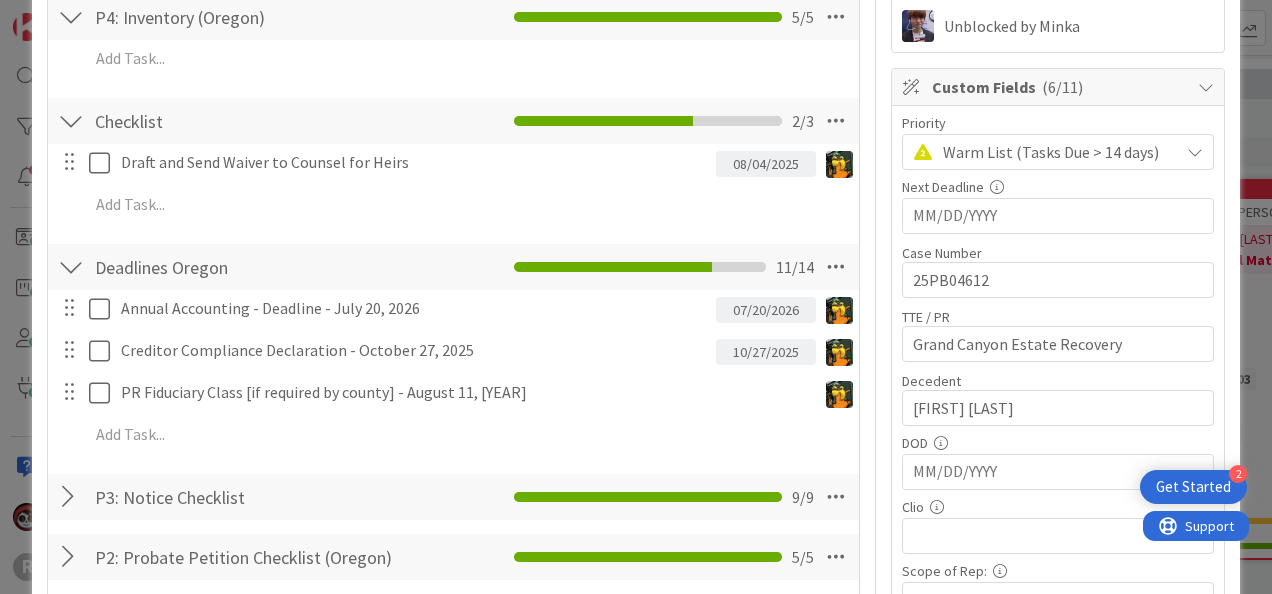 scroll, scrollTop: 399, scrollLeft: 0, axis: vertical 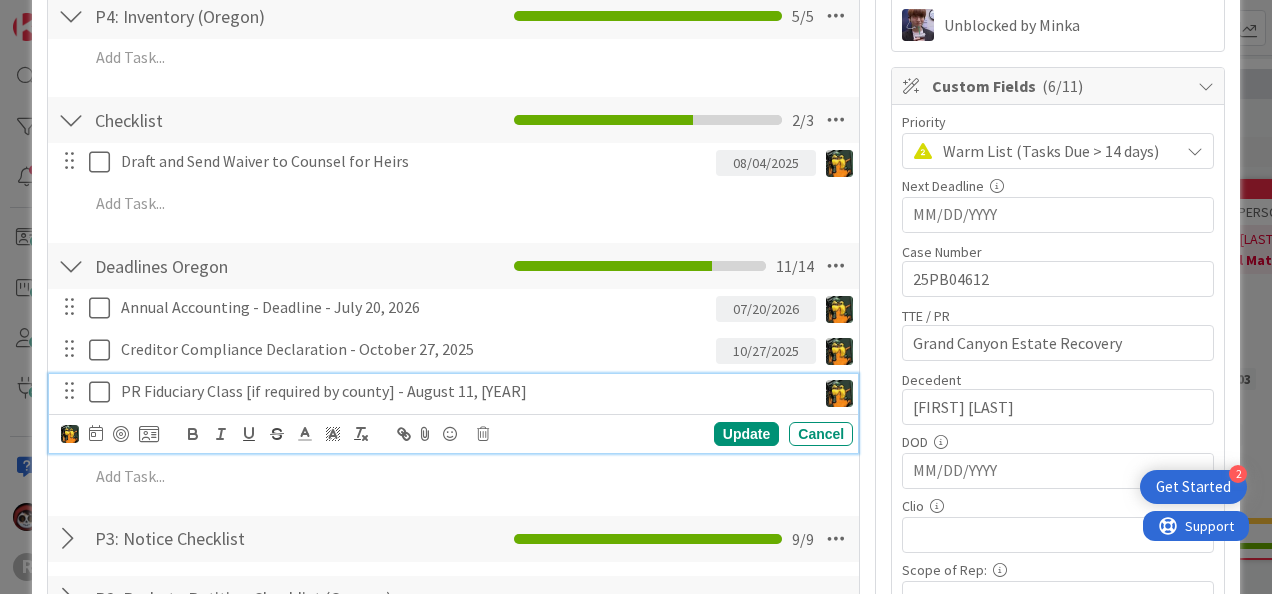 click at bounding box center (104, 392) 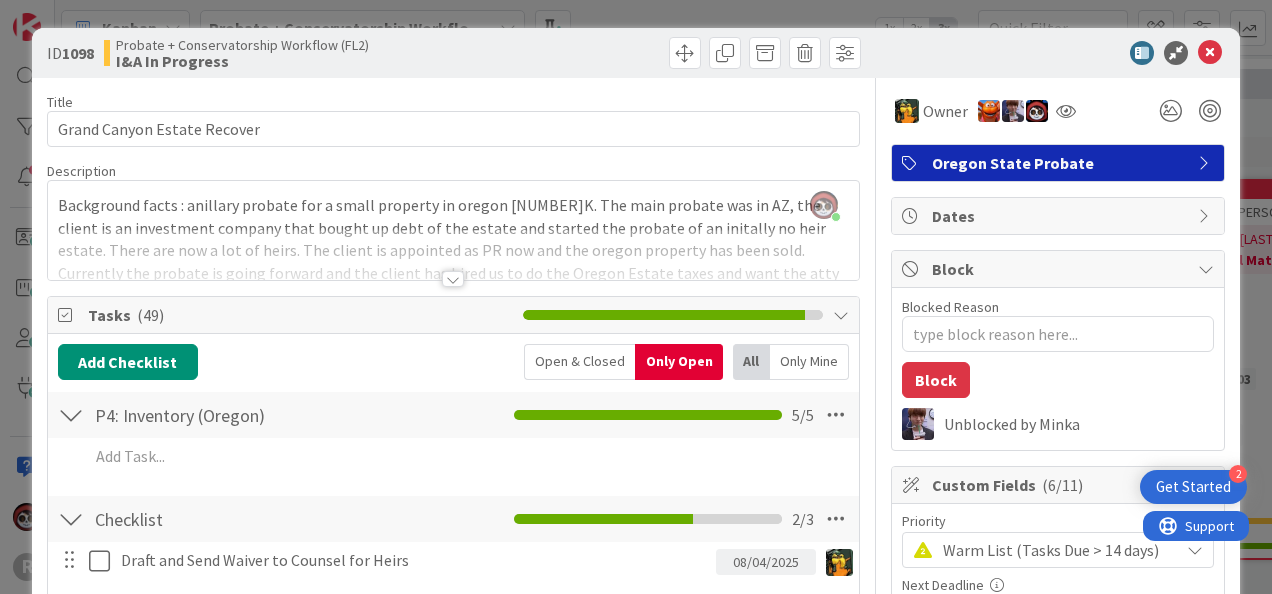 scroll, scrollTop: 0, scrollLeft: 0, axis: both 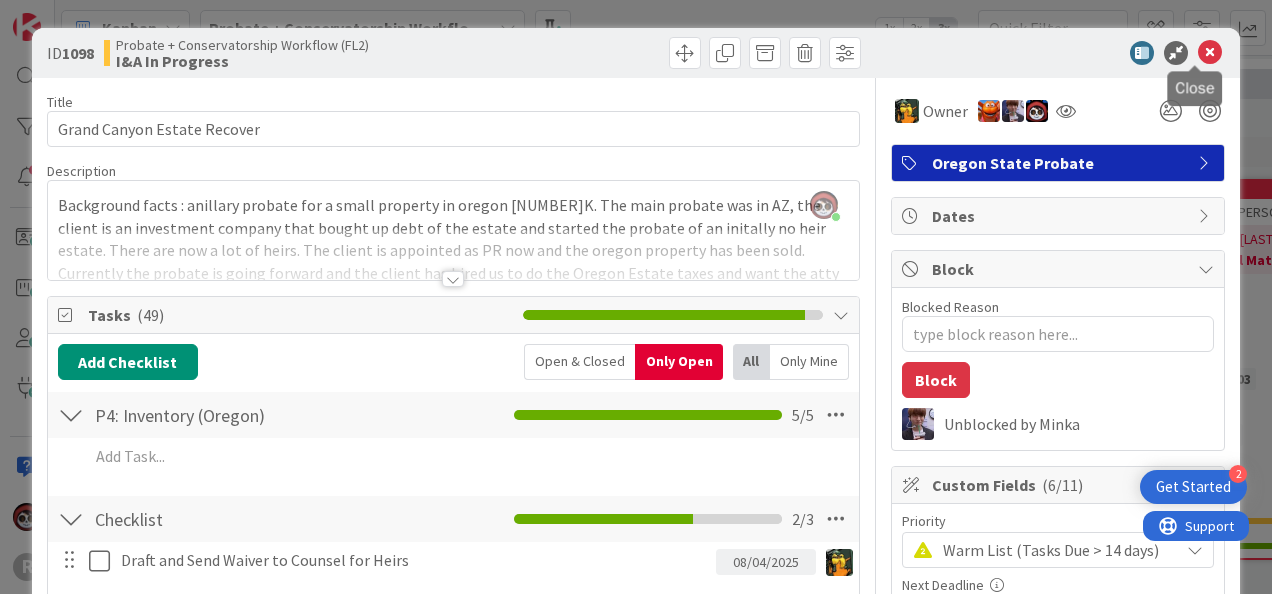 click at bounding box center (1210, 53) 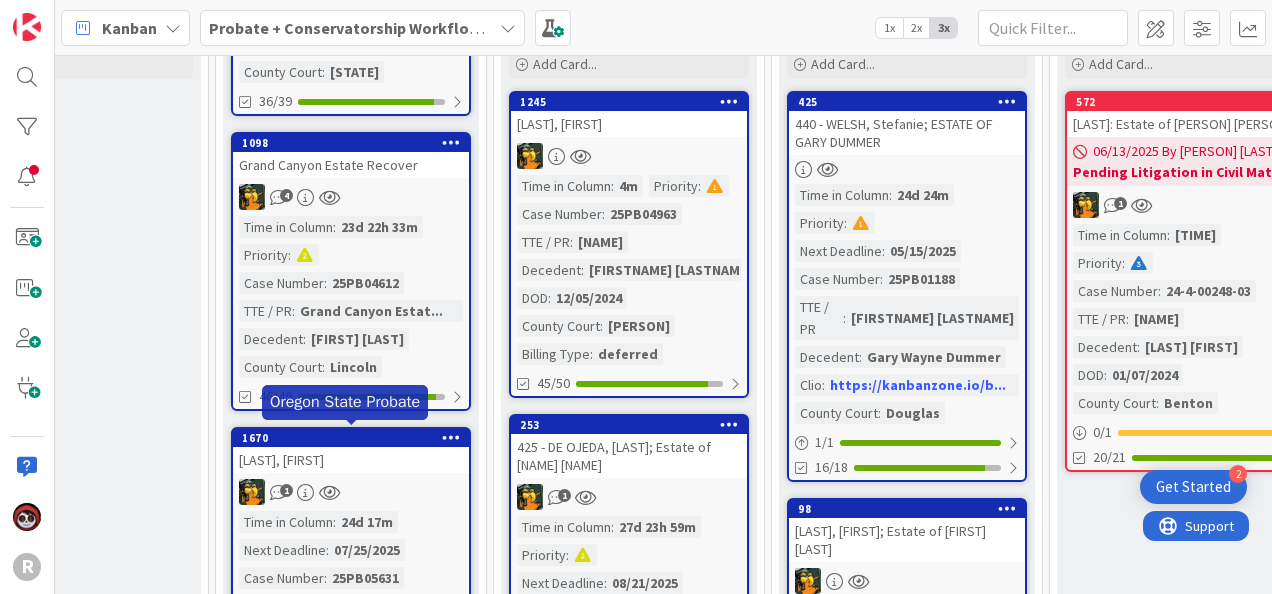 scroll, scrollTop: 464, scrollLeft: 1499, axis: both 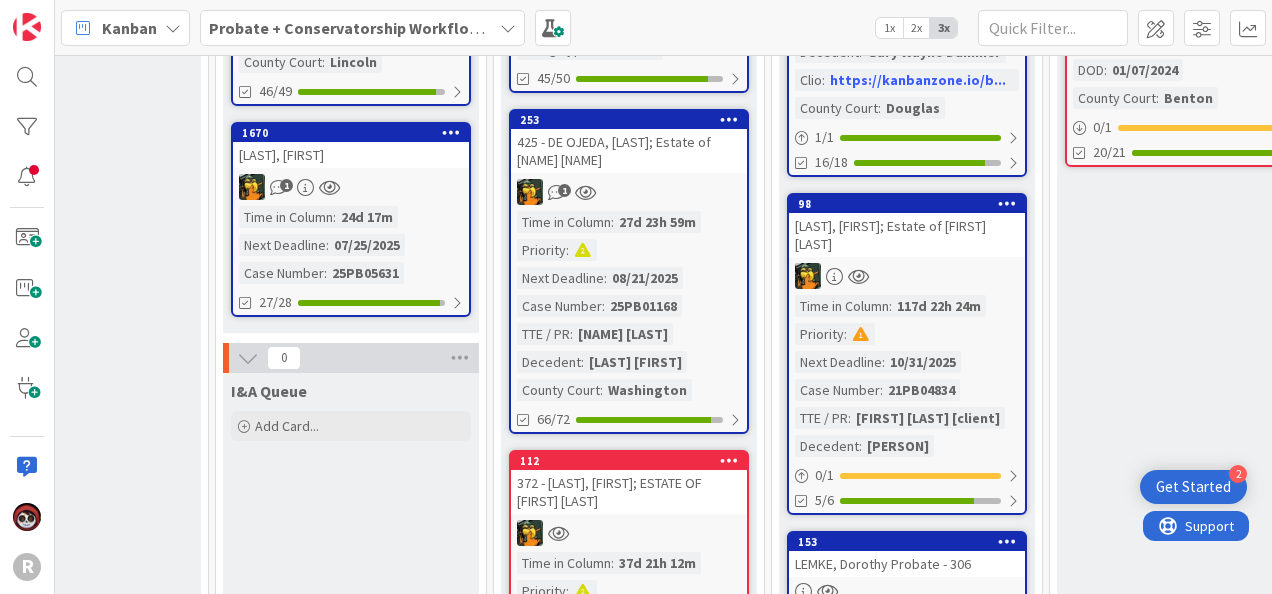 click on "1" at bounding box center [351, 187] 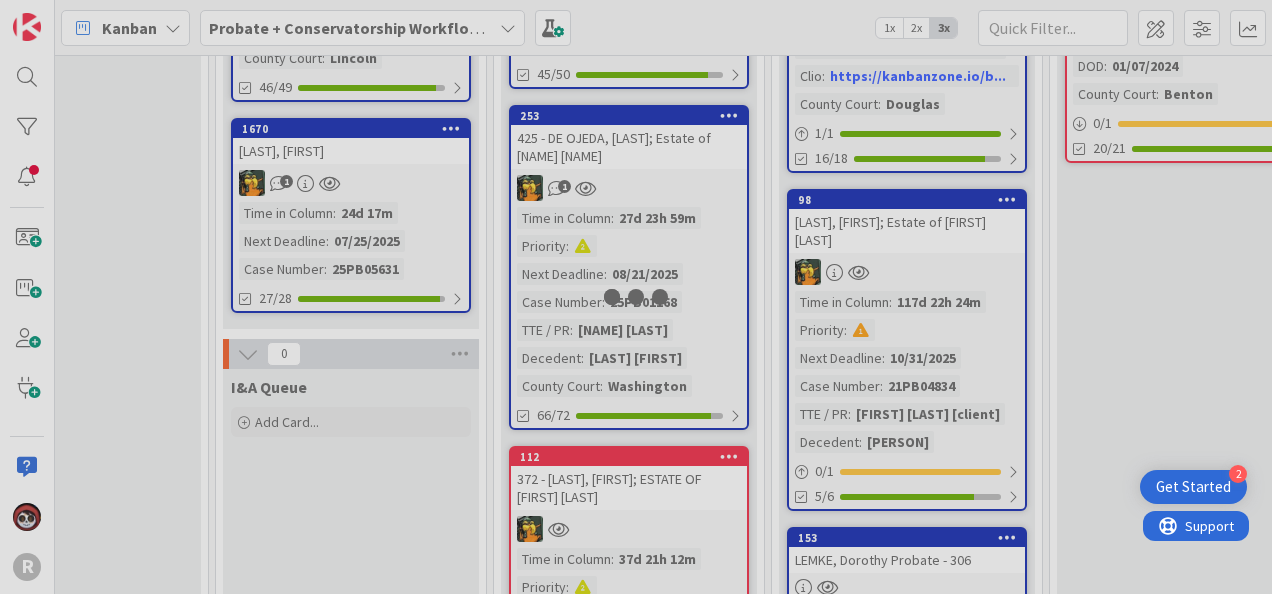 click at bounding box center [636, 297] 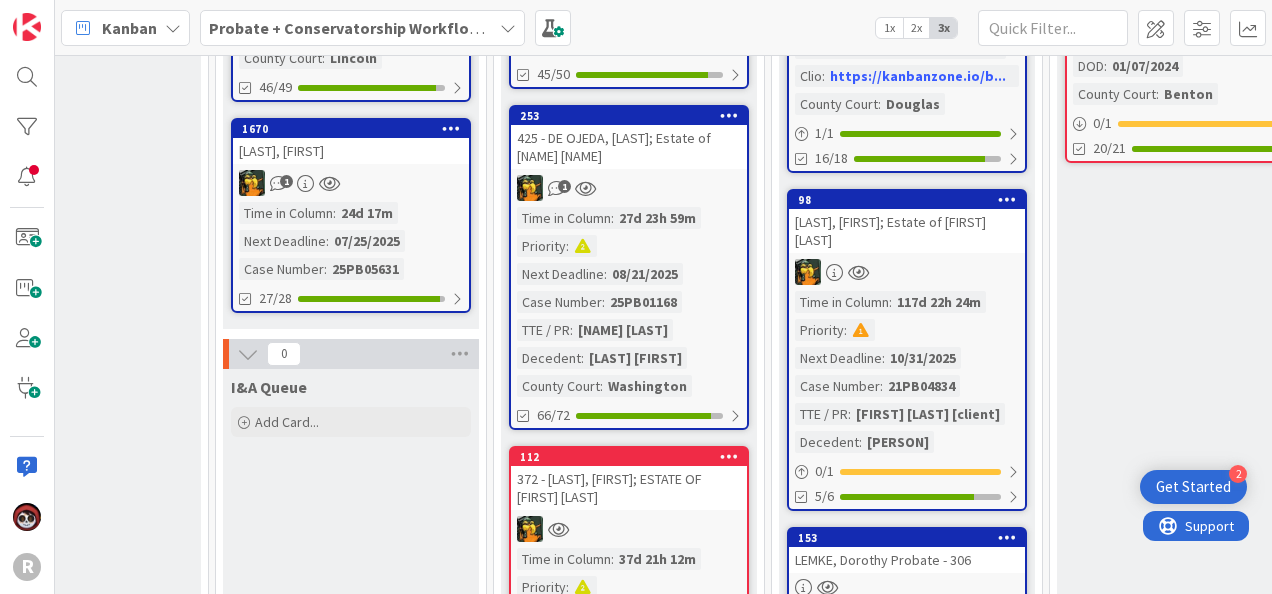 scroll, scrollTop: 768, scrollLeft: 1499, axis: both 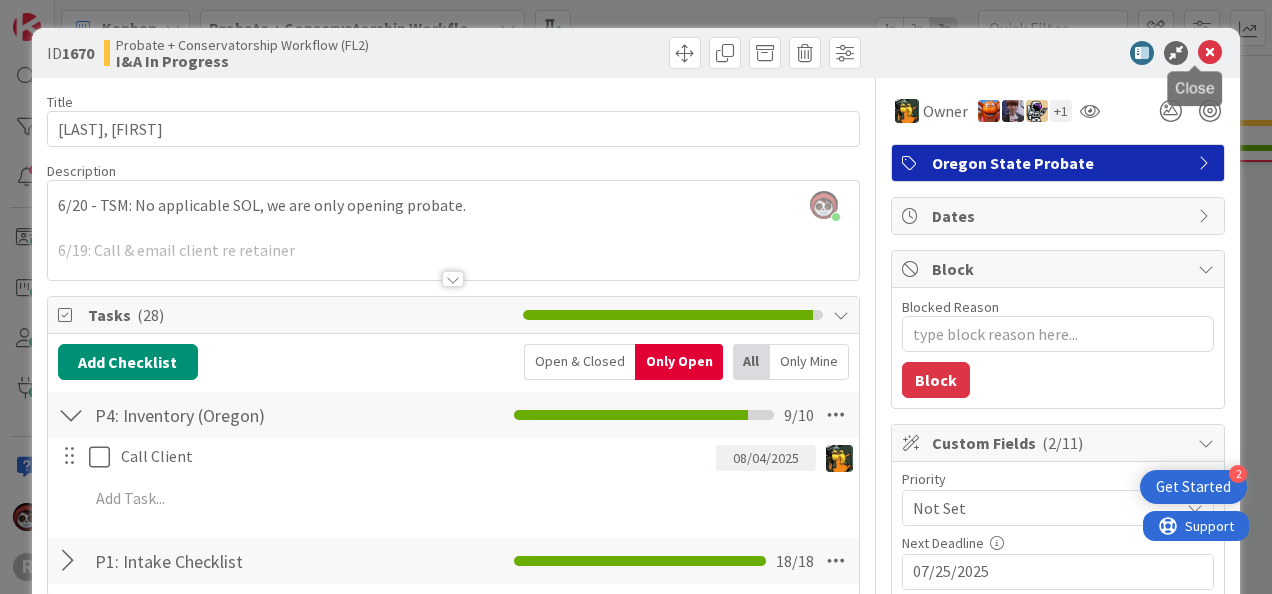 click at bounding box center [1210, 53] 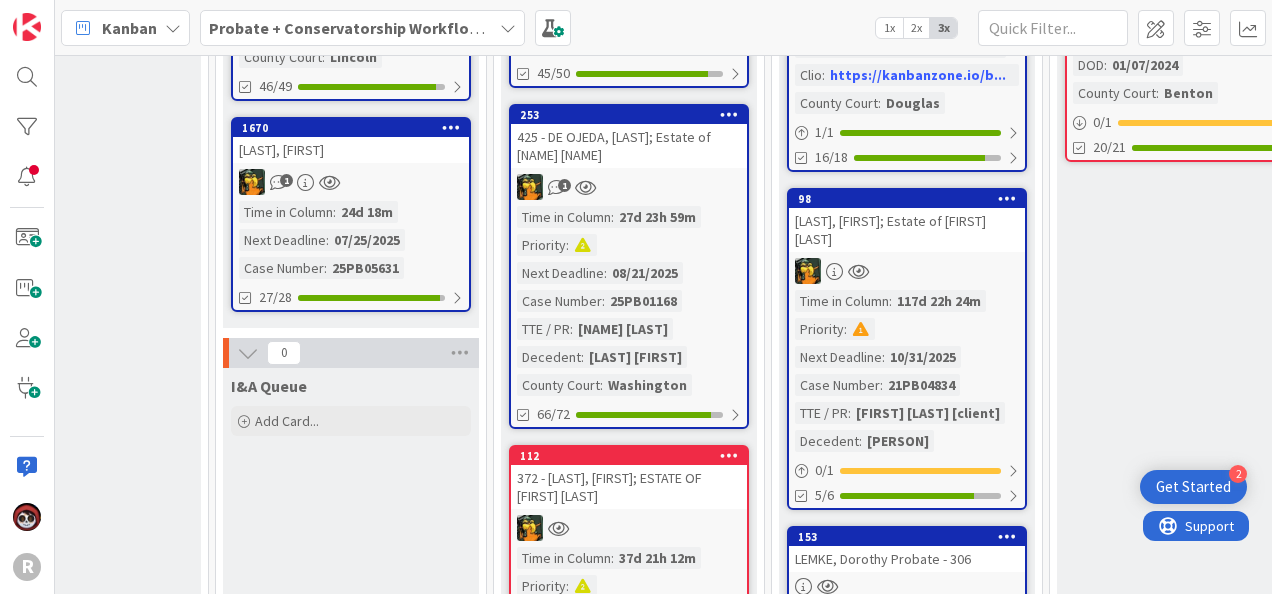 scroll, scrollTop: 767, scrollLeft: 1499, axis: both 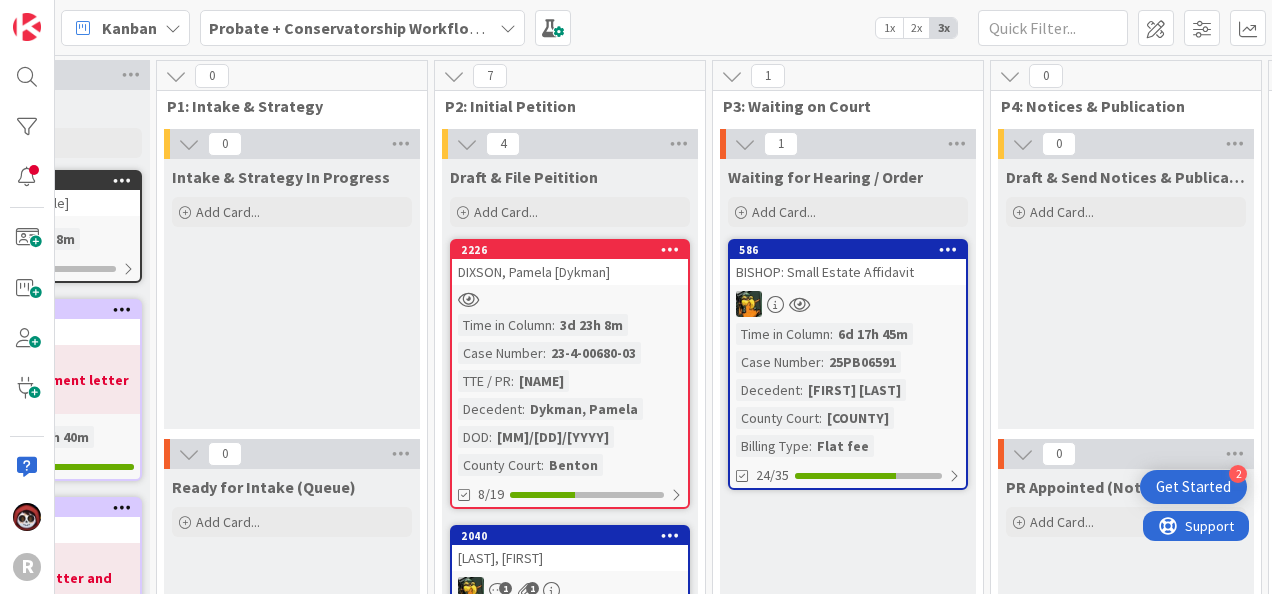 click at bounding box center [848, 304] 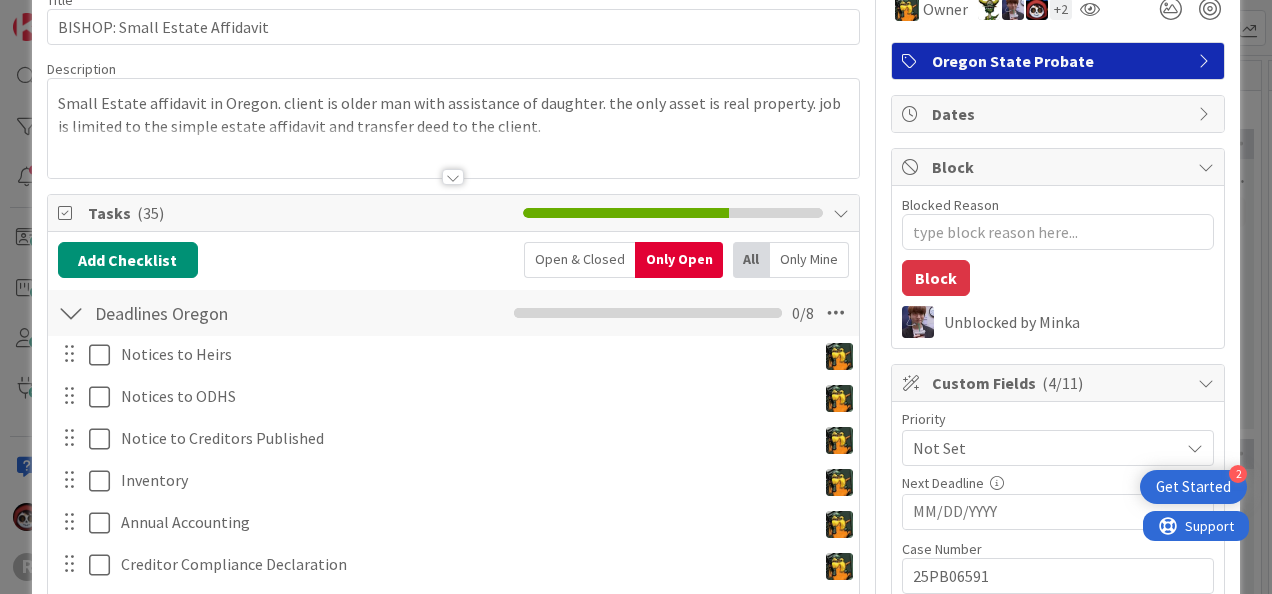 scroll, scrollTop: 0, scrollLeft: 0, axis: both 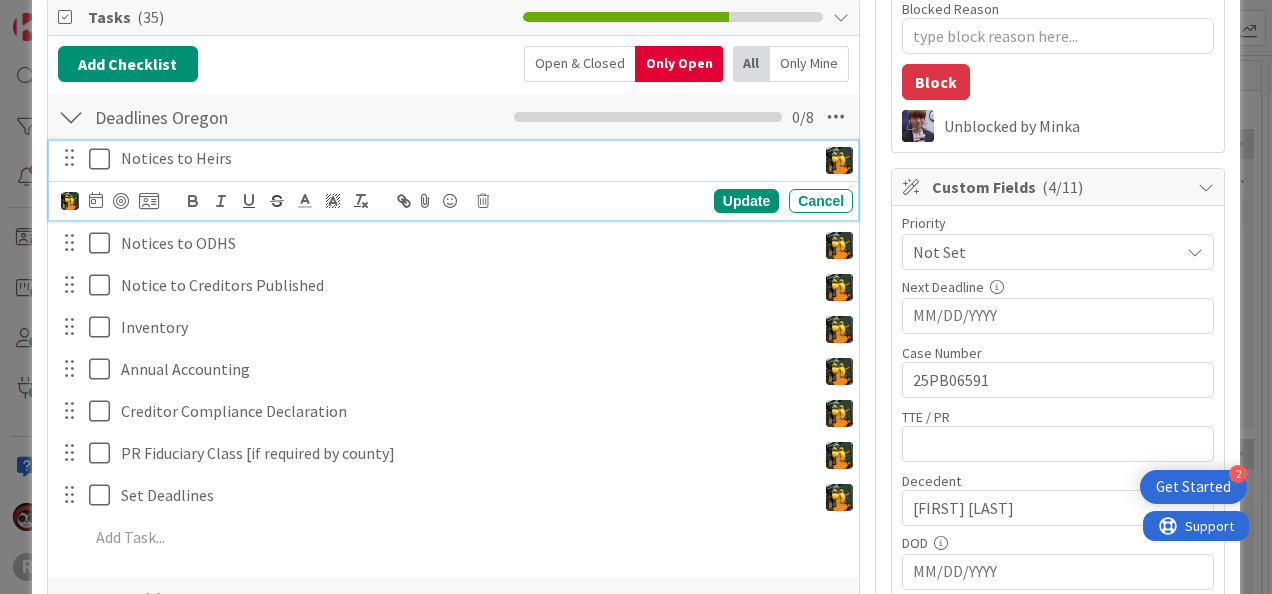click on "Notices to Heirs" at bounding box center (464, 158) 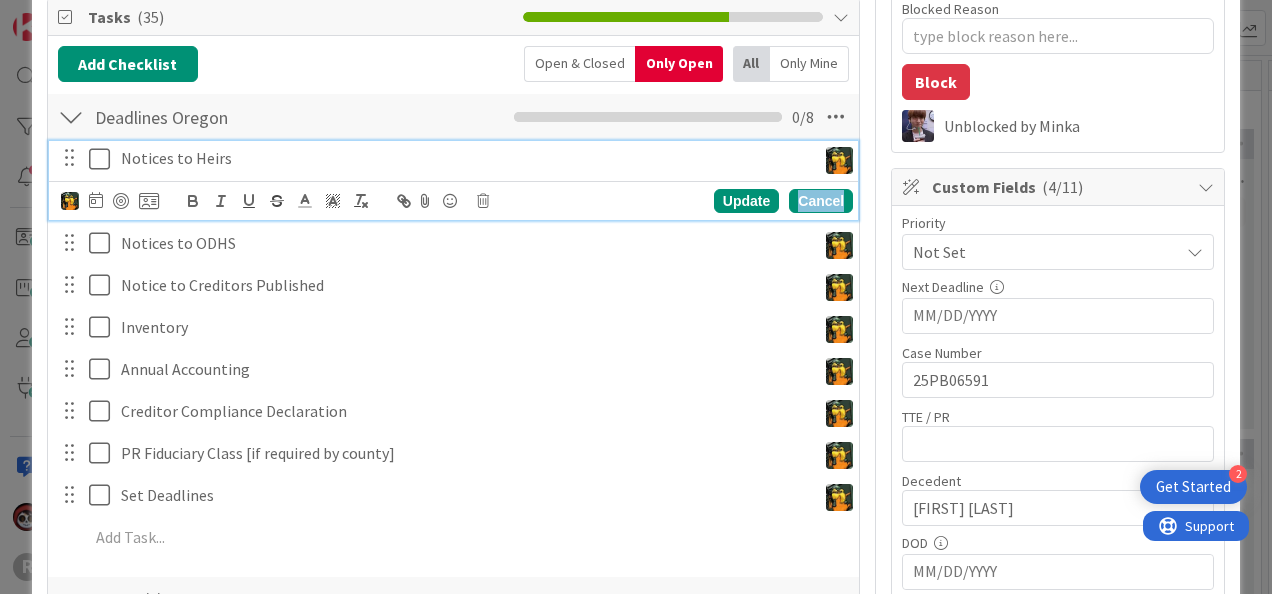 click on "Cancel" at bounding box center (821, 201) 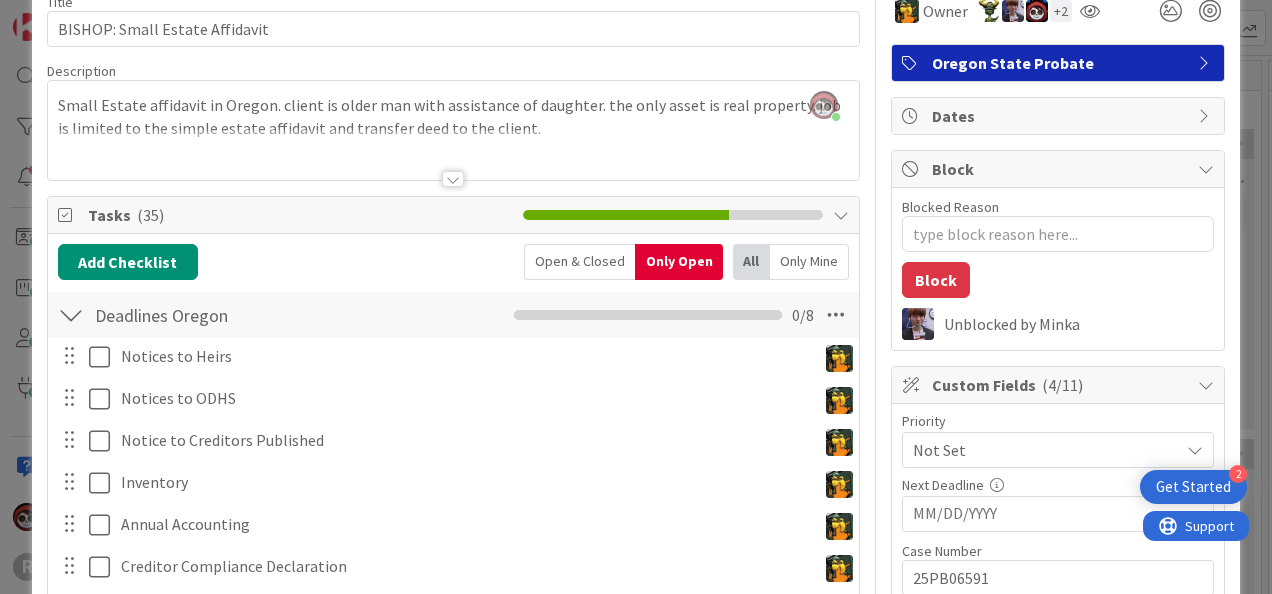 scroll, scrollTop: 99, scrollLeft: 0, axis: vertical 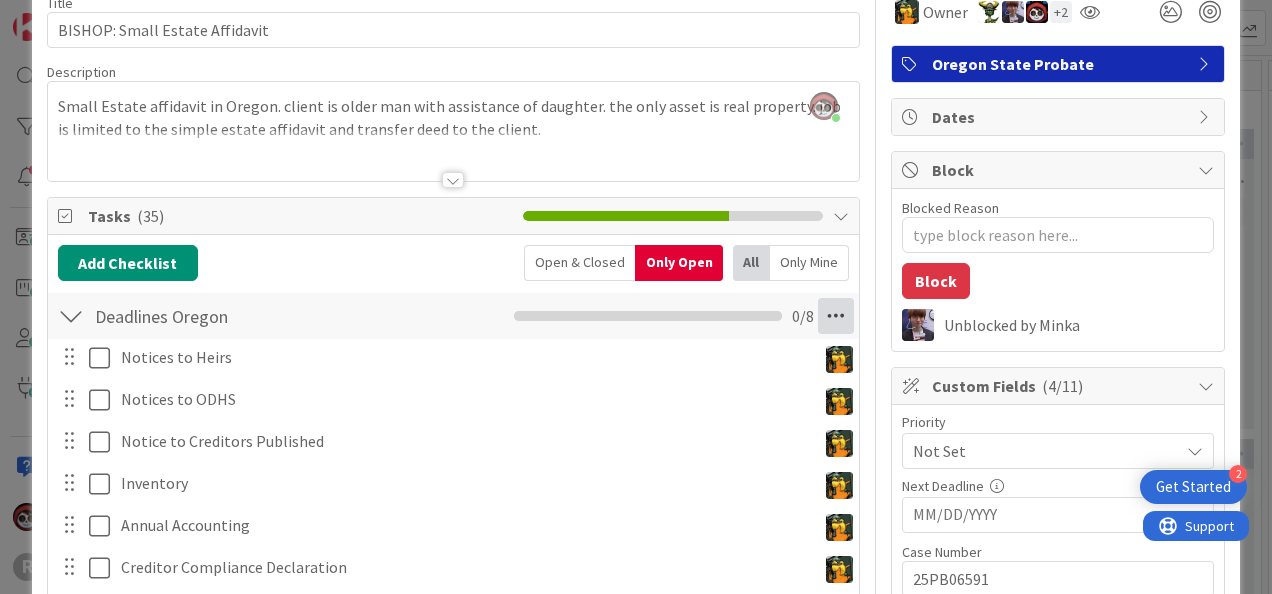 click at bounding box center (836, 316) 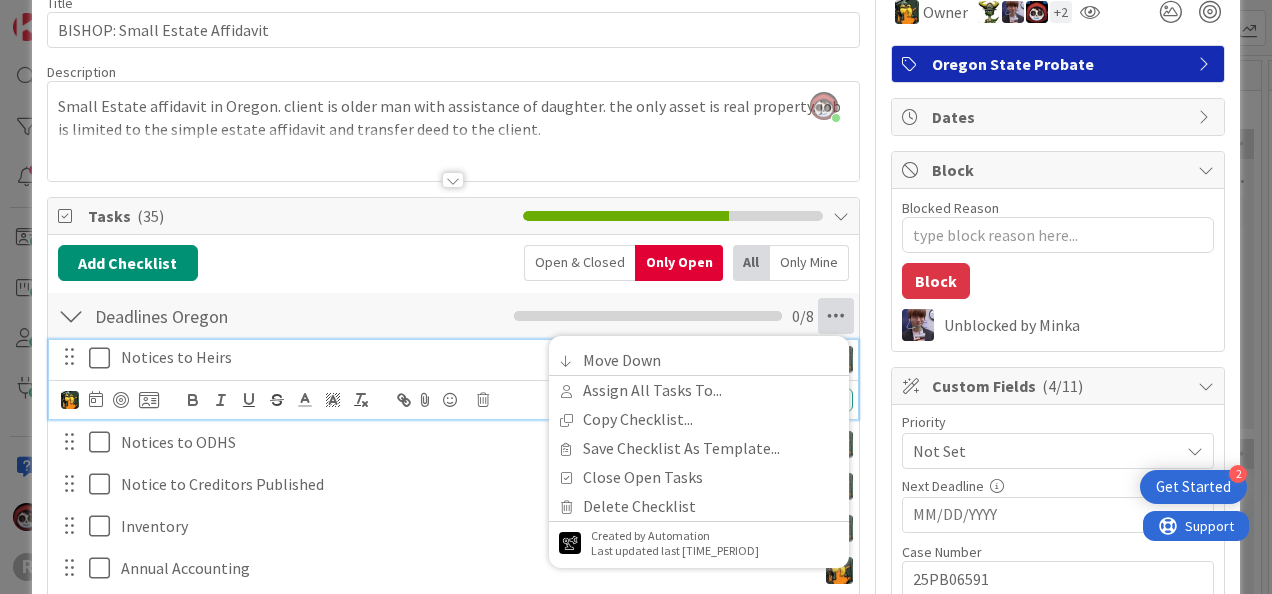 click on "Notices to Heirs" at bounding box center (464, 357) 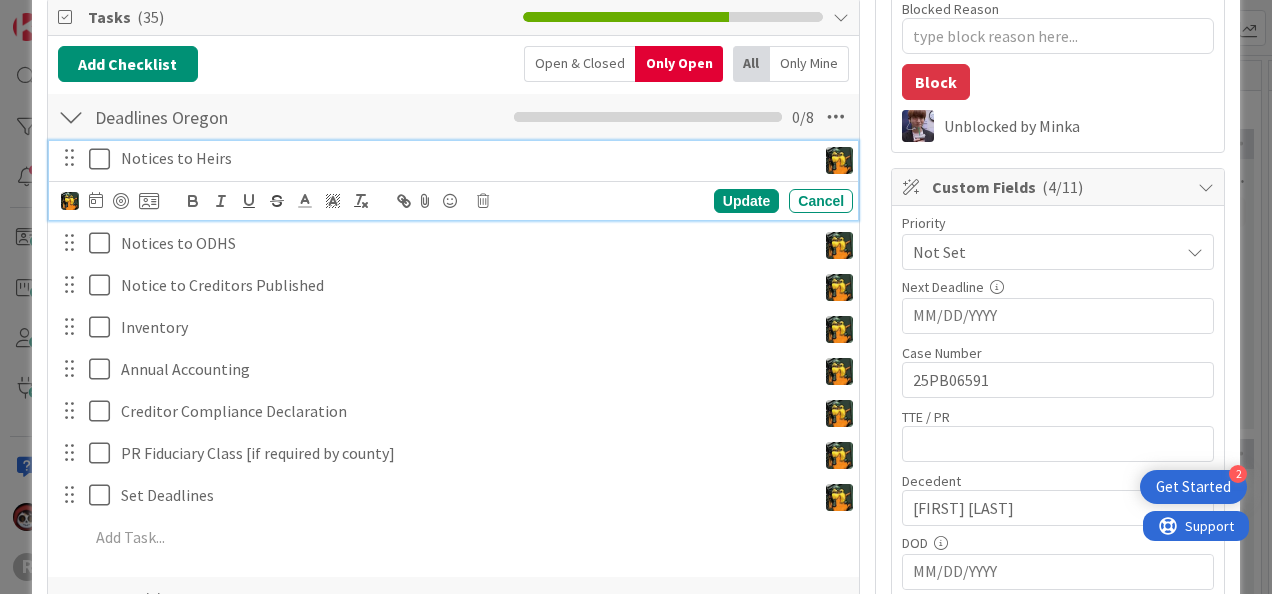 scroll, scrollTop: 298, scrollLeft: 0, axis: vertical 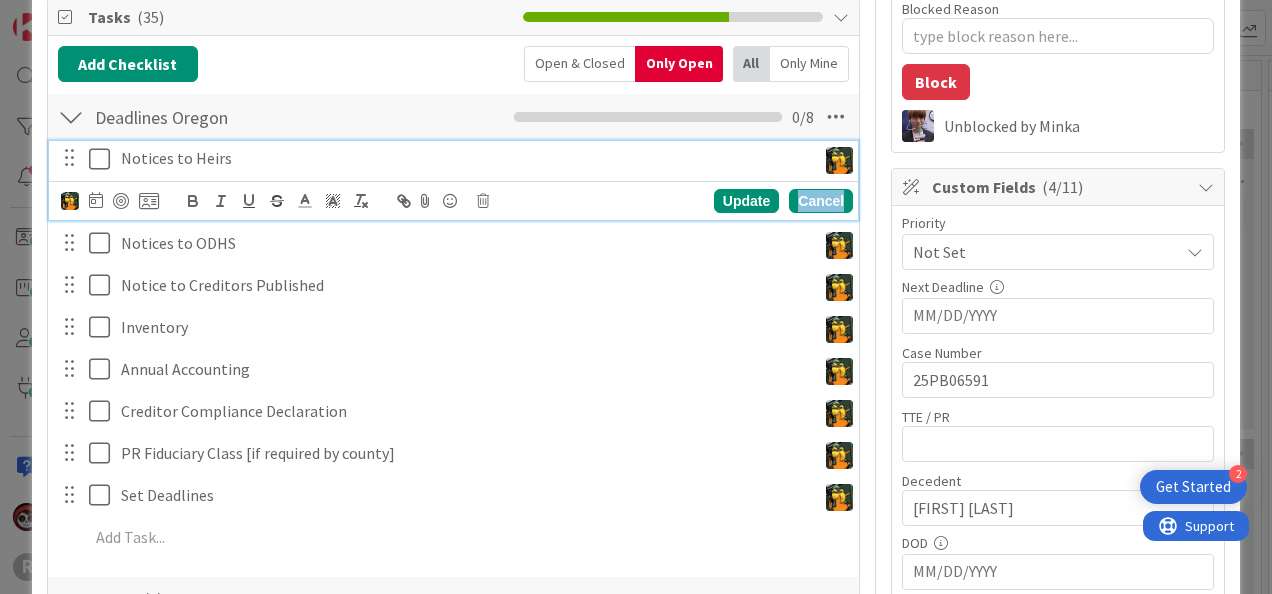 click on "Cancel" at bounding box center [821, 201] 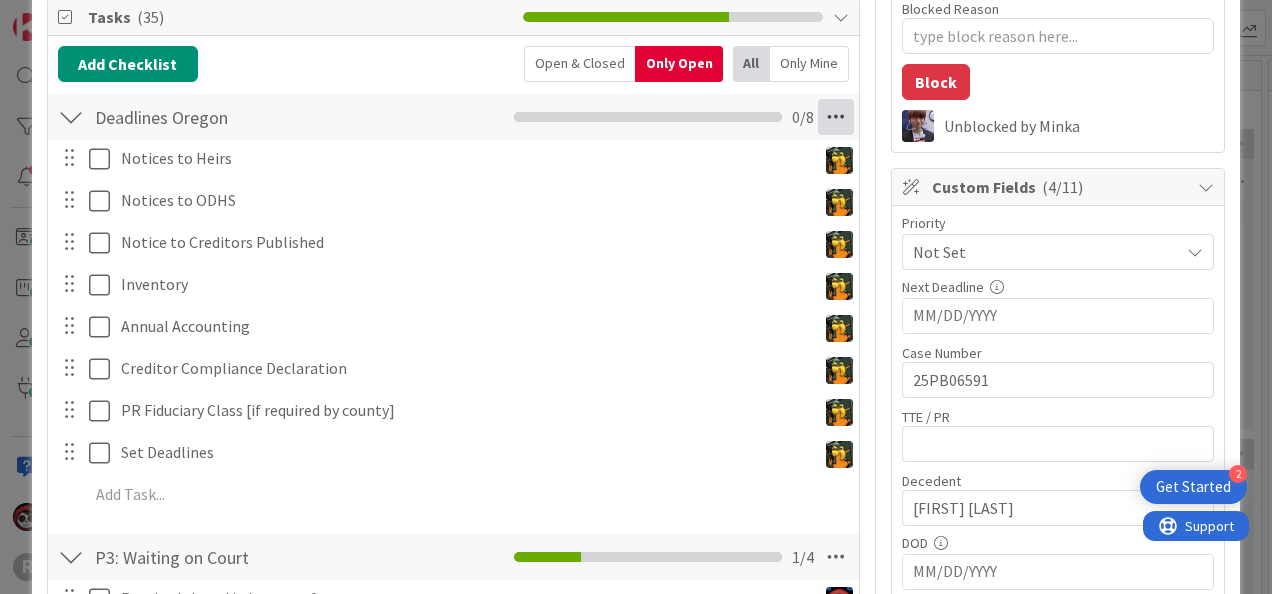 click at bounding box center (836, 117) 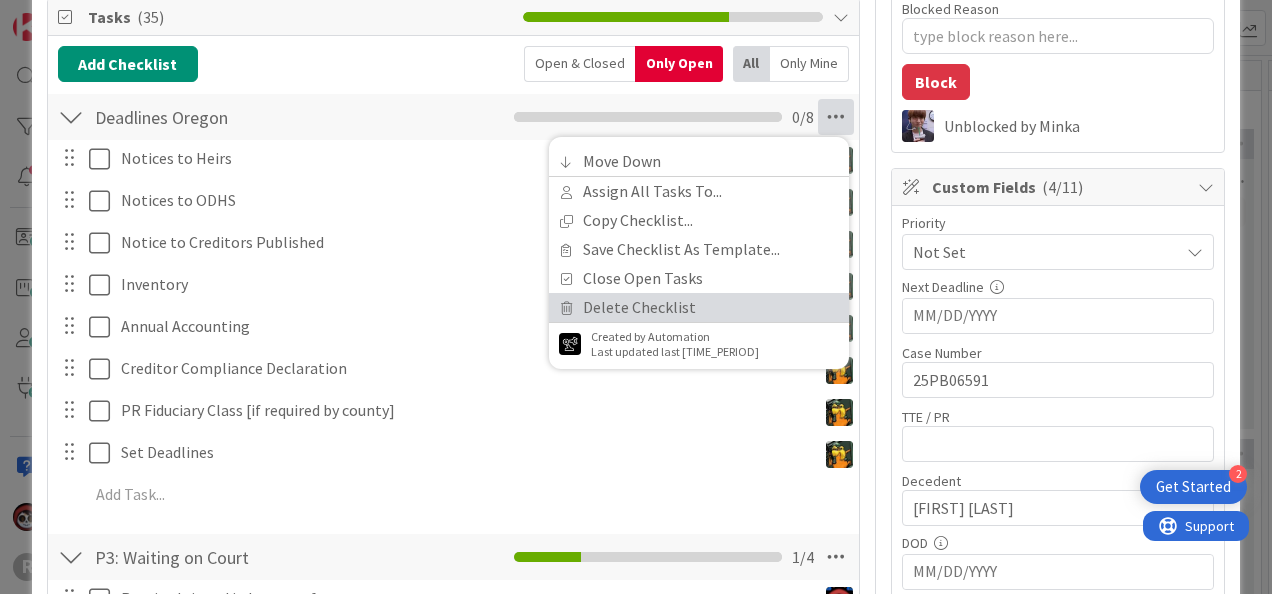 click on "Delete Checklist" at bounding box center [699, 307] 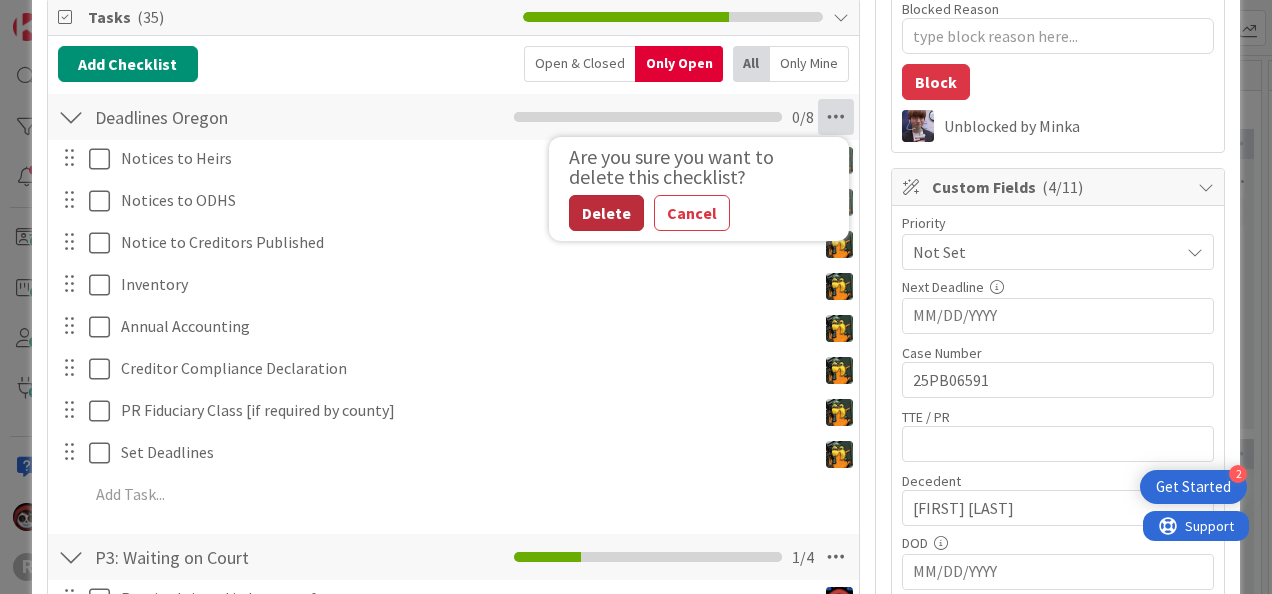 click on "Delete" at bounding box center [606, 213] 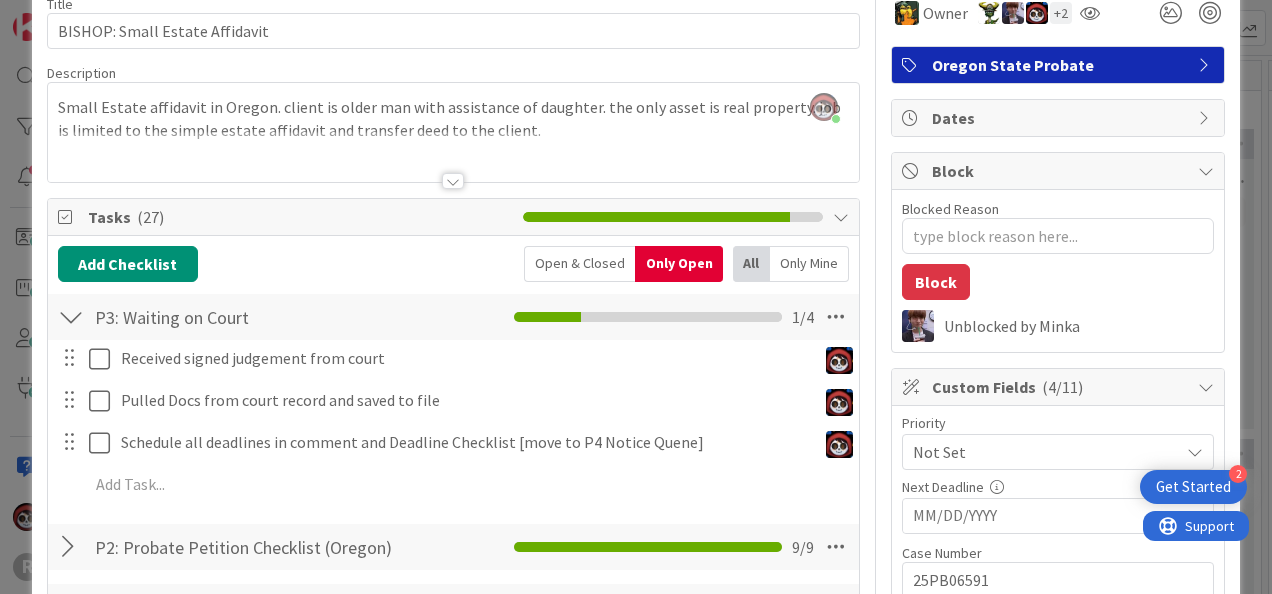 scroll, scrollTop: 99, scrollLeft: 0, axis: vertical 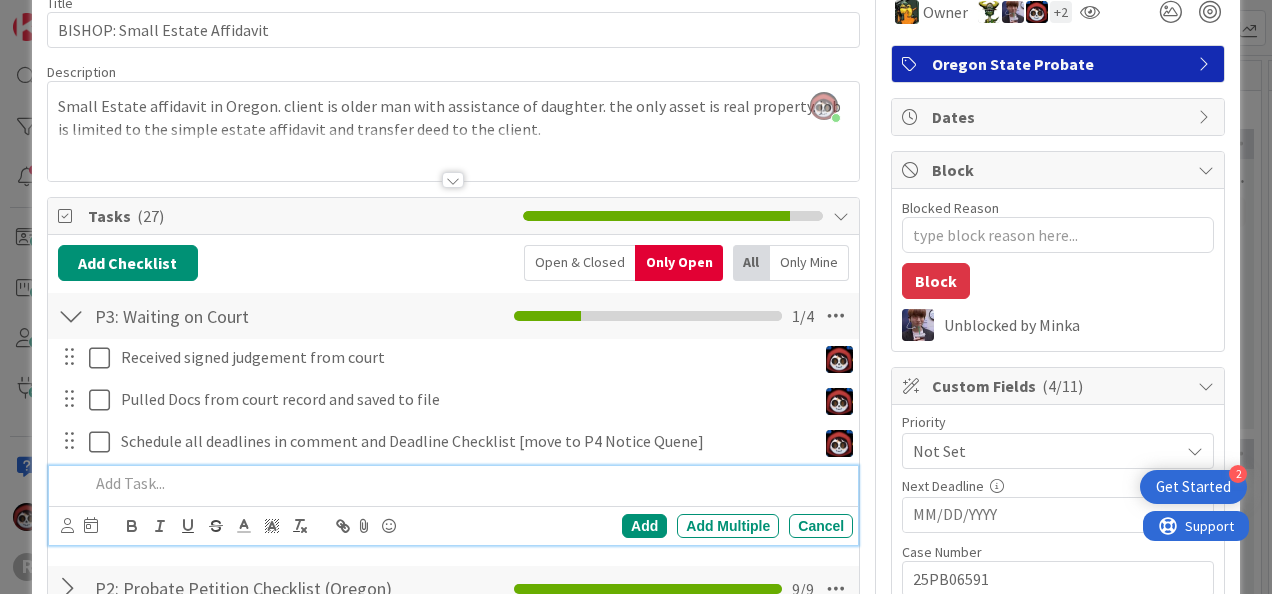 click at bounding box center [467, 483] 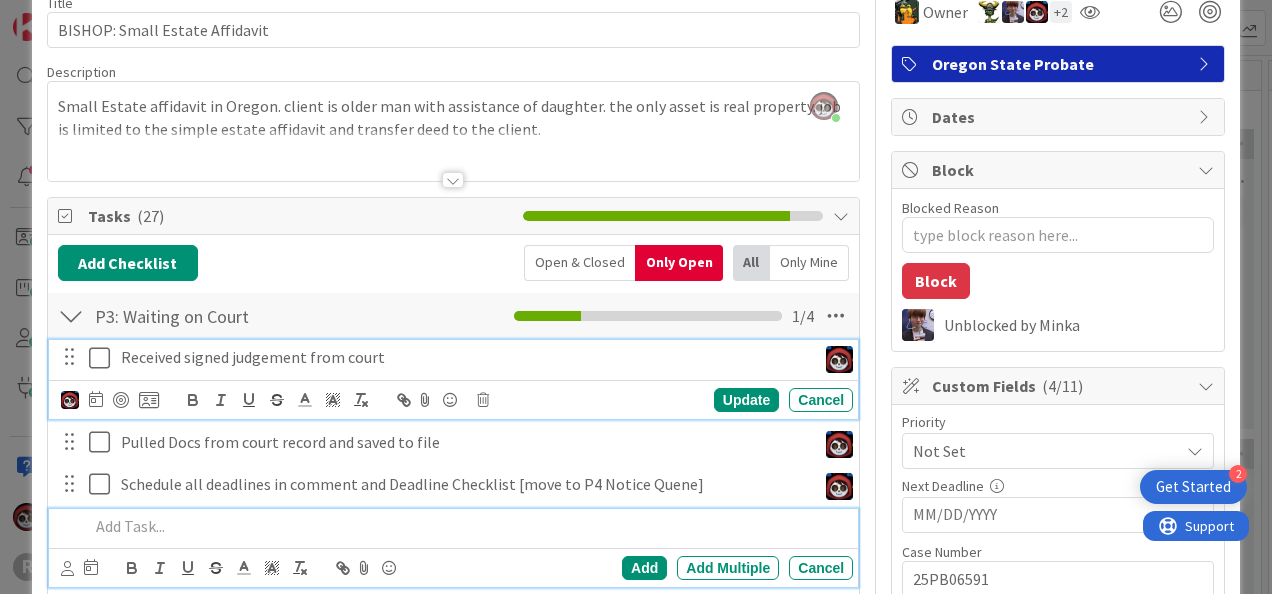 click at bounding box center [104, 358] 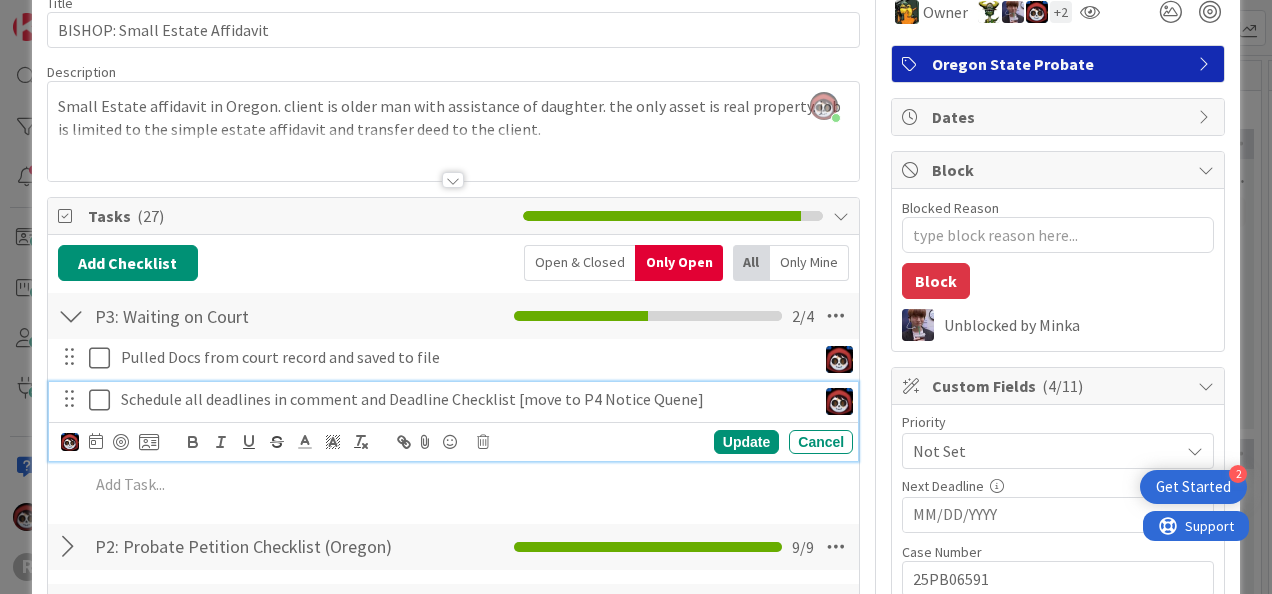 click at bounding box center (104, 400) 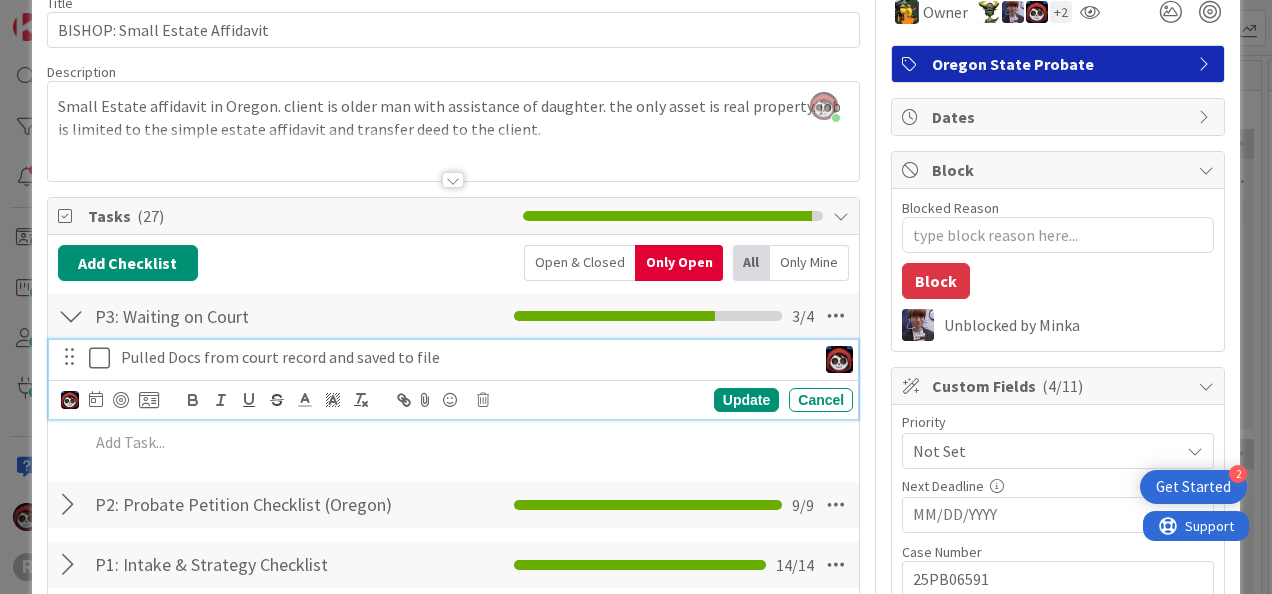 click at bounding box center [104, 358] 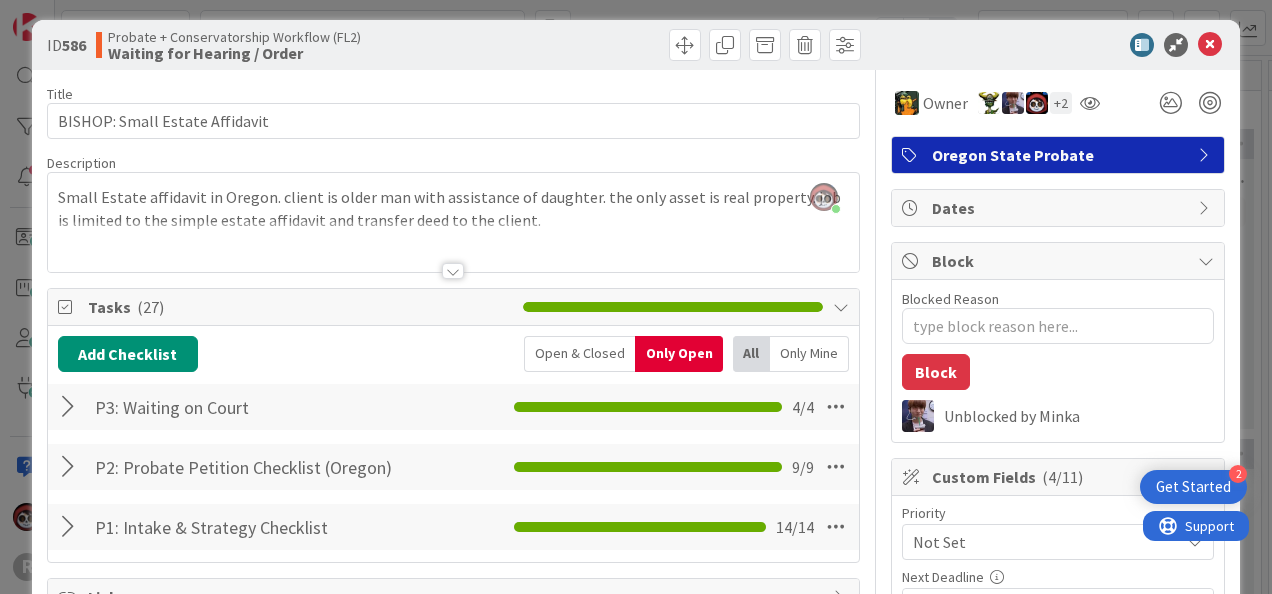 scroll, scrollTop: 0, scrollLeft: 0, axis: both 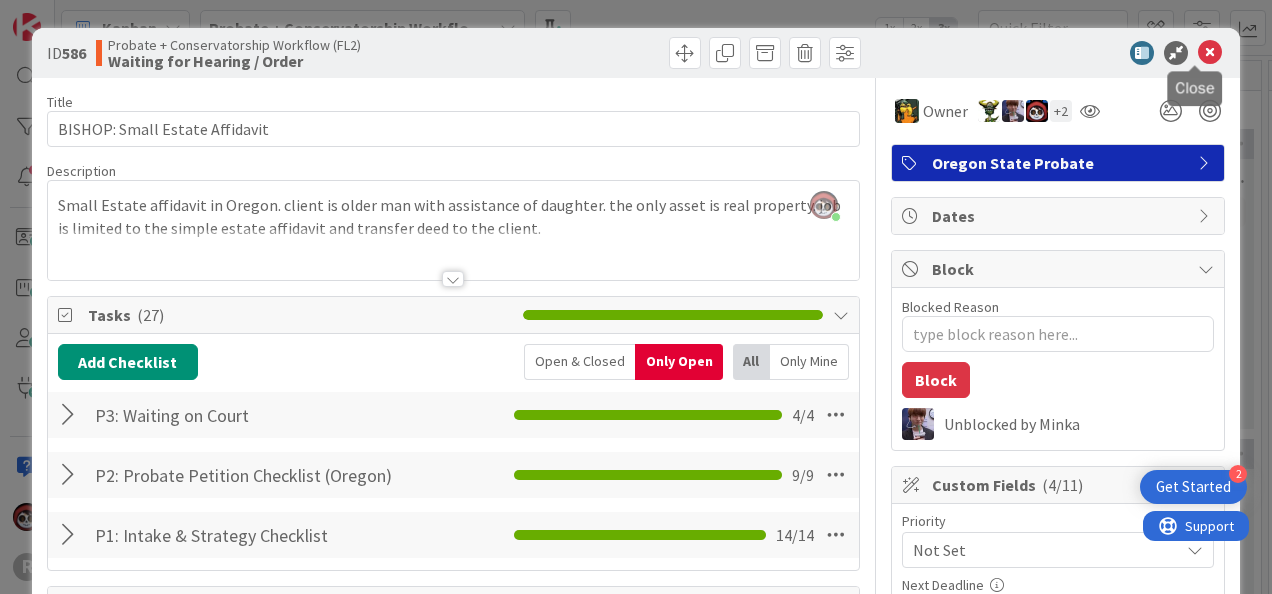 click at bounding box center [1210, 53] 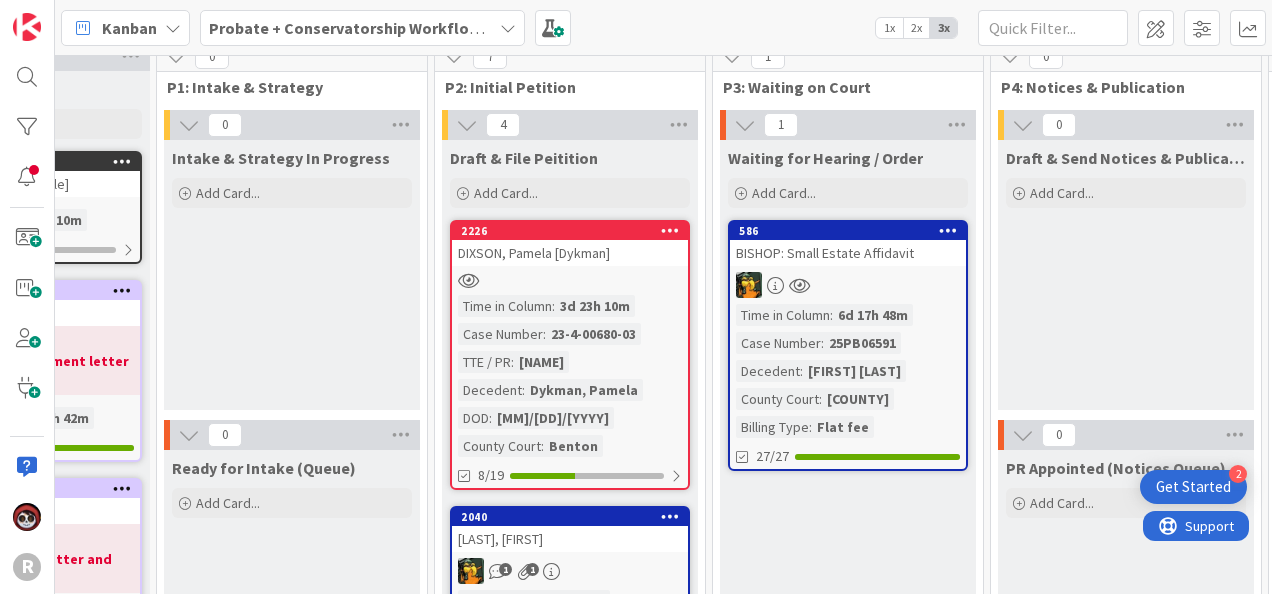 scroll, scrollTop: 0, scrollLeft: 0, axis: both 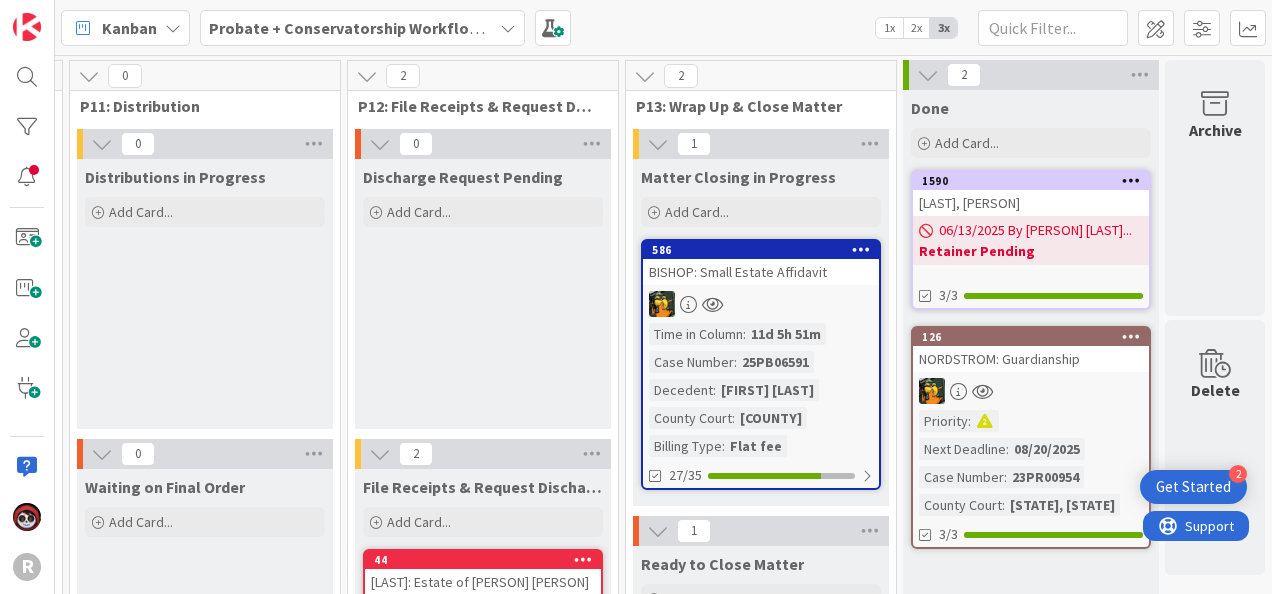 click on "586" at bounding box center (761, 250) 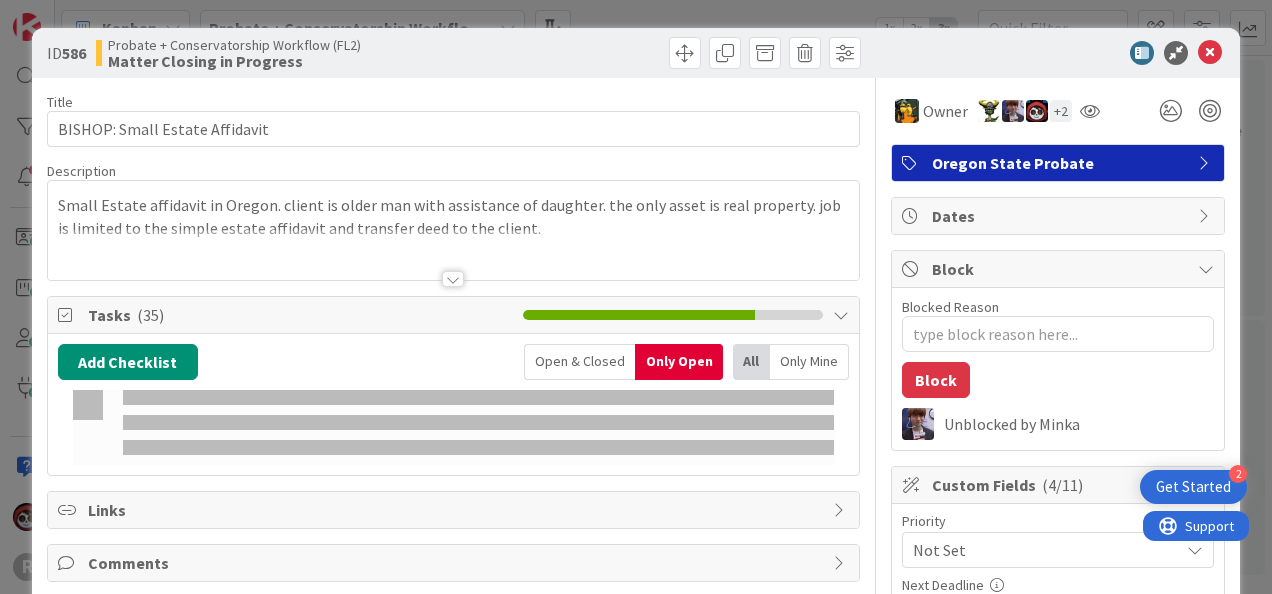 type on "x" 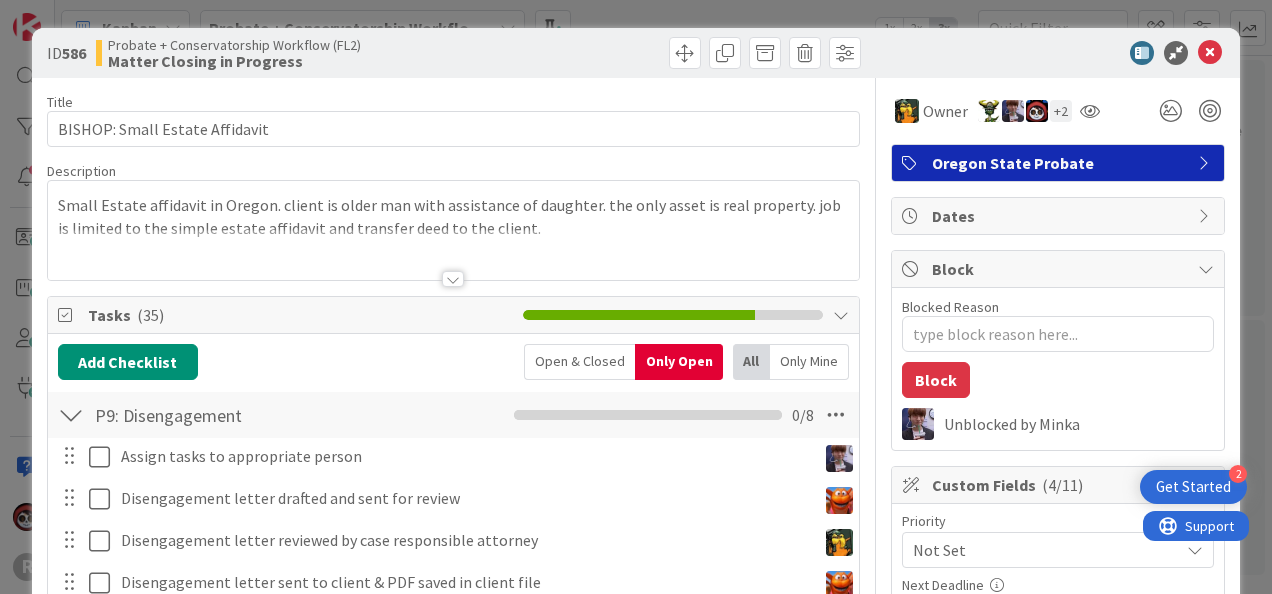 scroll, scrollTop: 80, scrollLeft: 0, axis: vertical 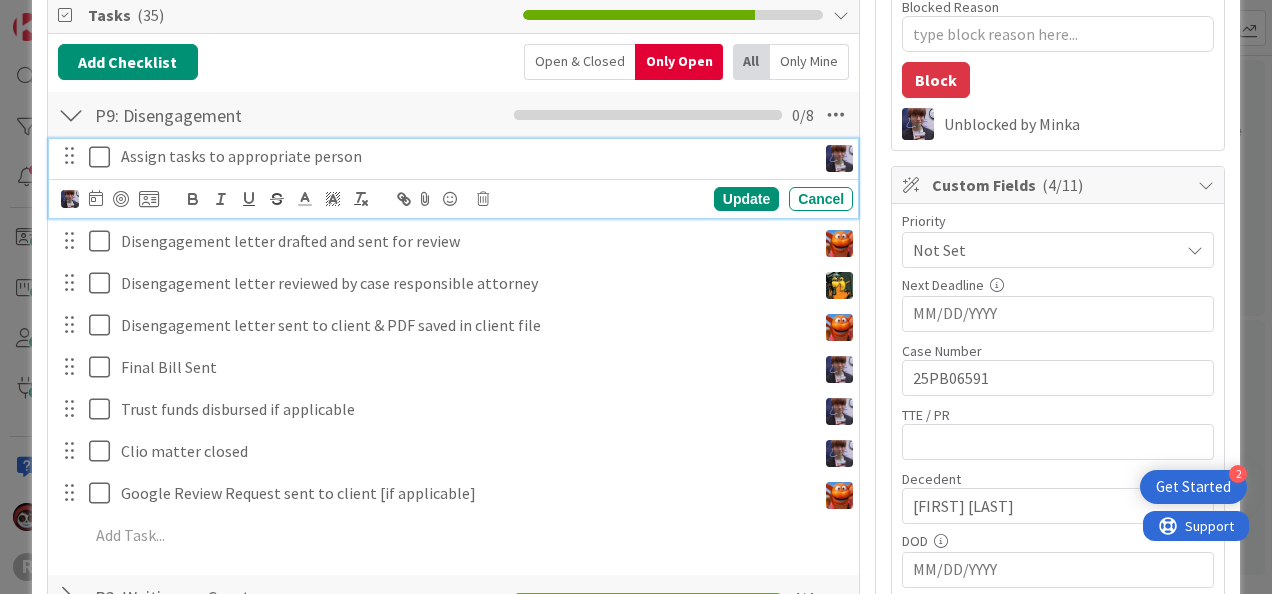click on "Assign tasks to appropriate person" at bounding box center (464, 156) 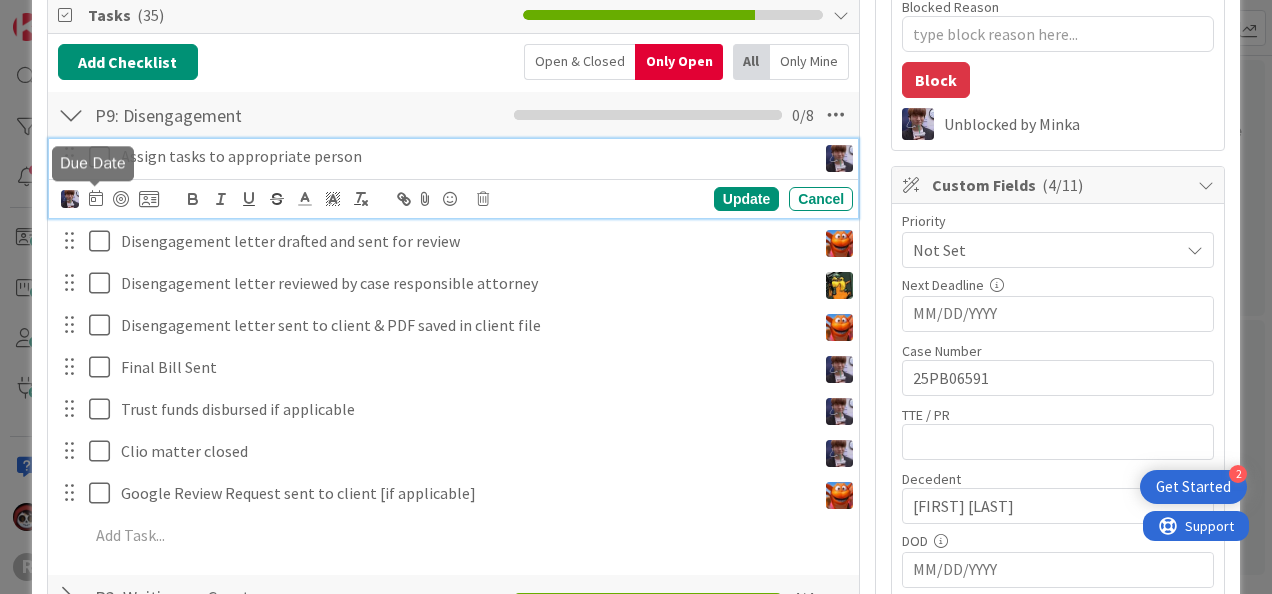 click at bounding box center [96, 198] 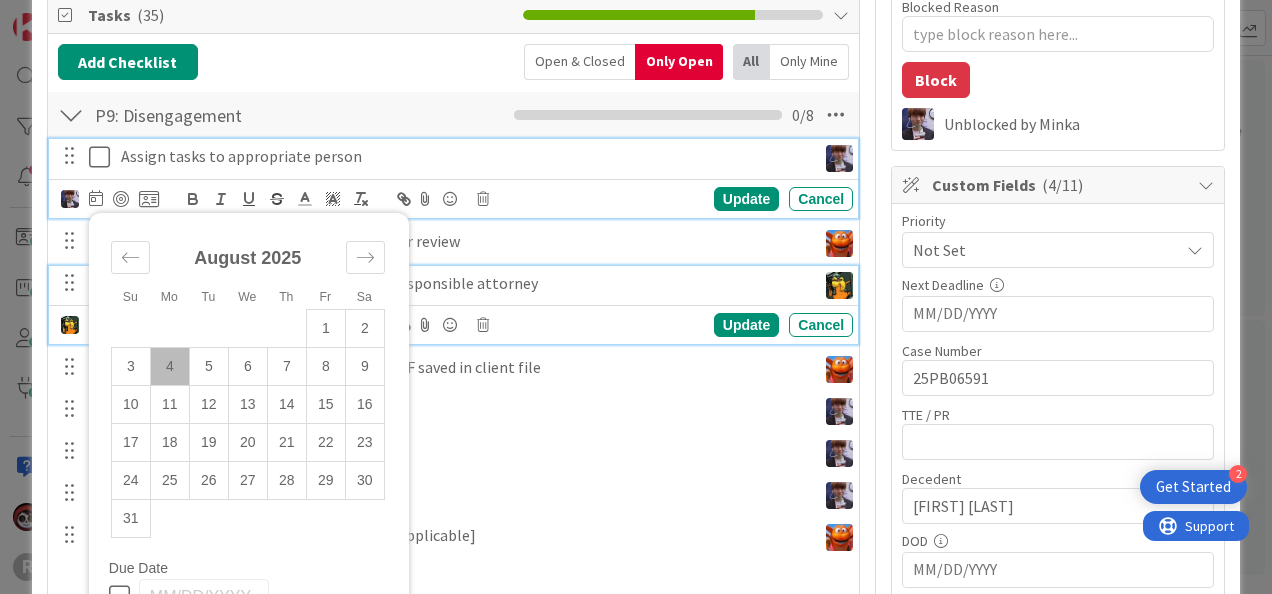 click on "Disengagement letter reviewed by case responsible attorney" at bounding box center [464, 283] 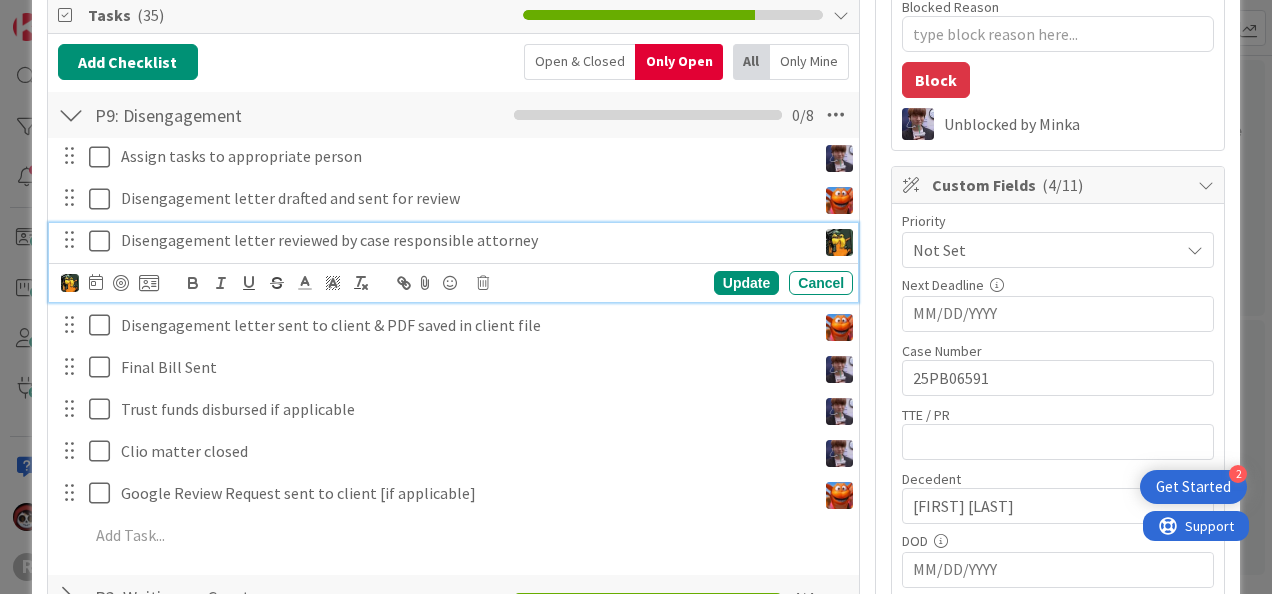 scroll, scrollTop: 257, scrollLeft: 0, axis: vertical 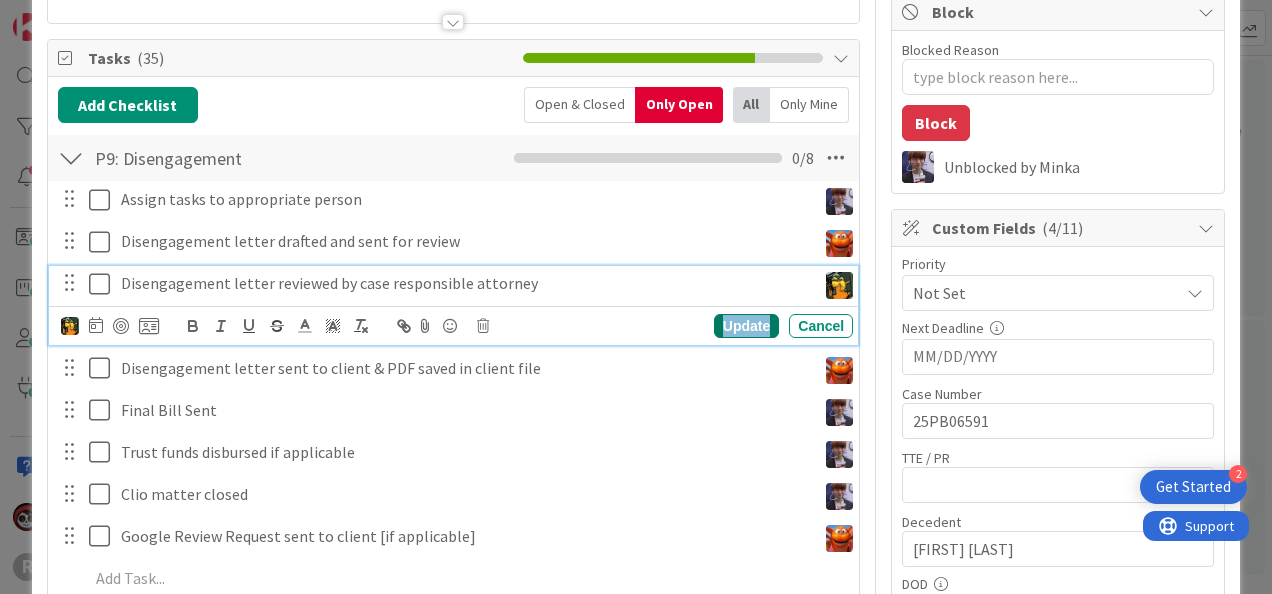 click on "Update" at bounding box center (746, 326) 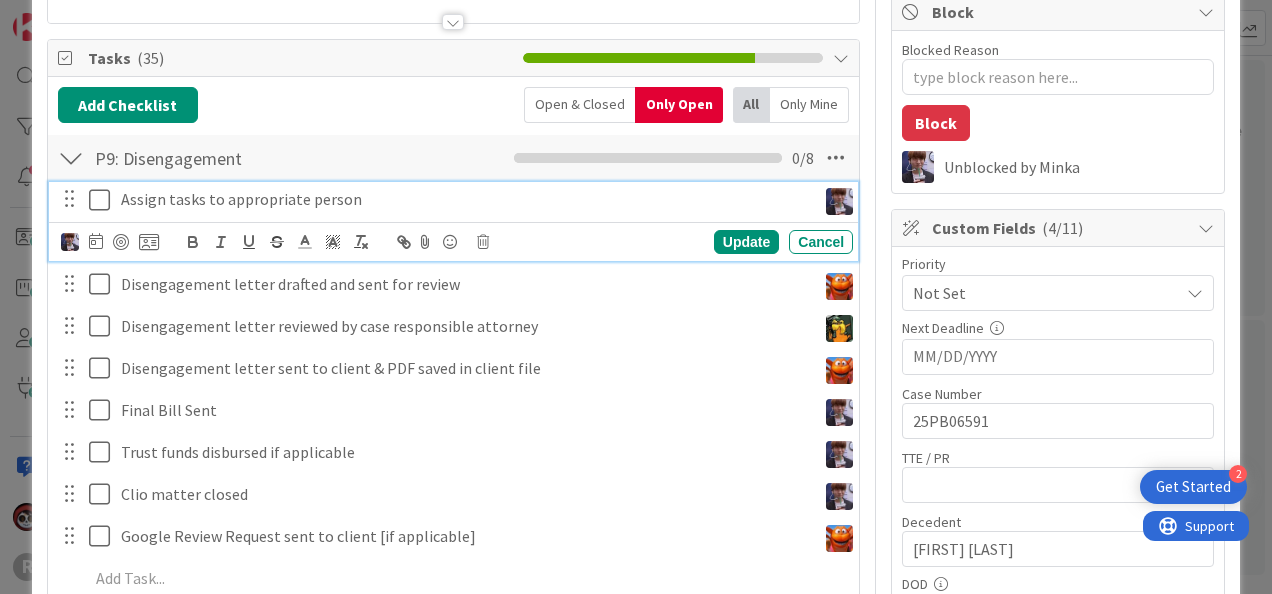 click on "Assign tasks to appropriate person" at bounding box center (464, 199) 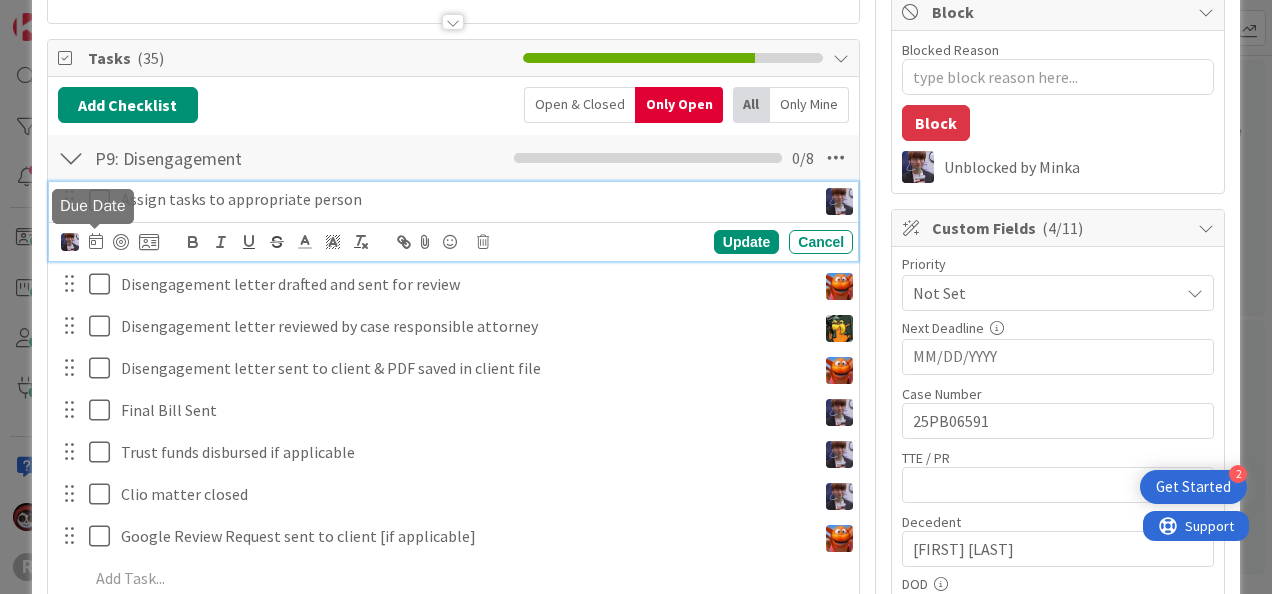 click at bounding box center (96, 241) 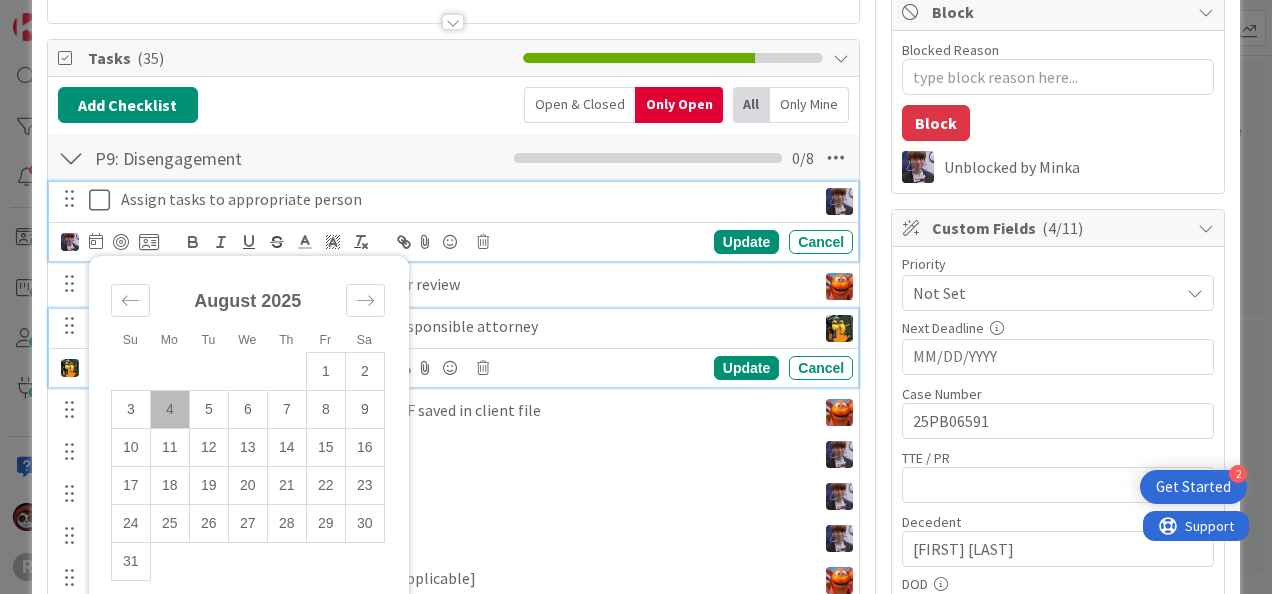 click on "Disengagement letter reviewed by case responsible attorney" at bounding box center (464, 326) 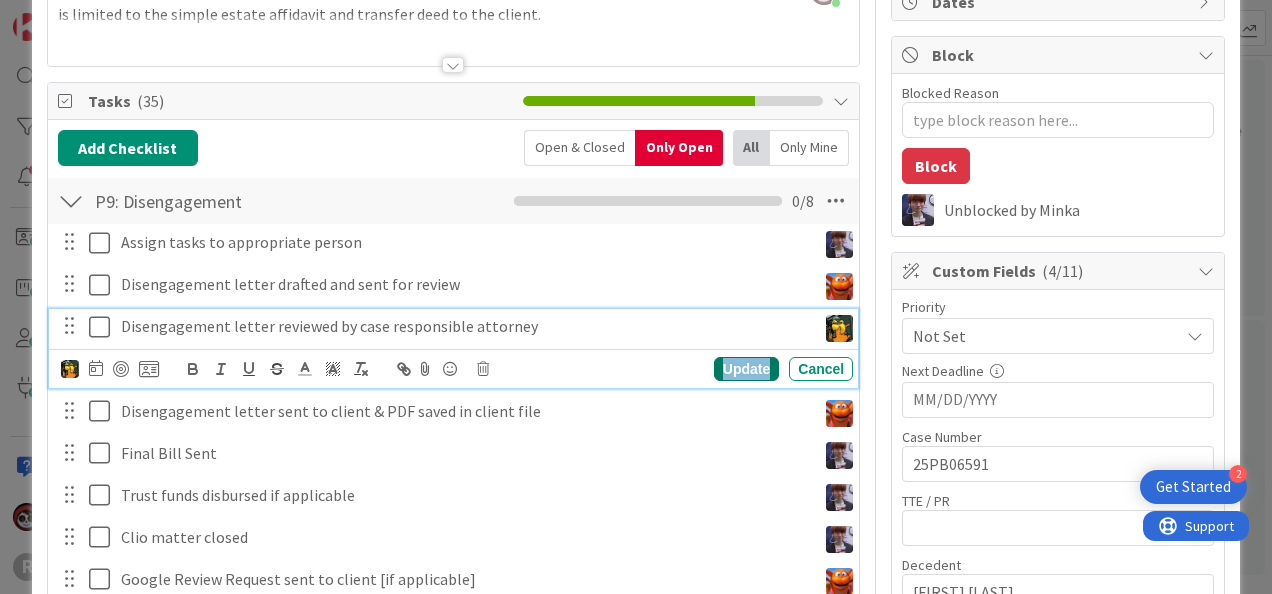 click on "Update" at bounding box center (746, 369) 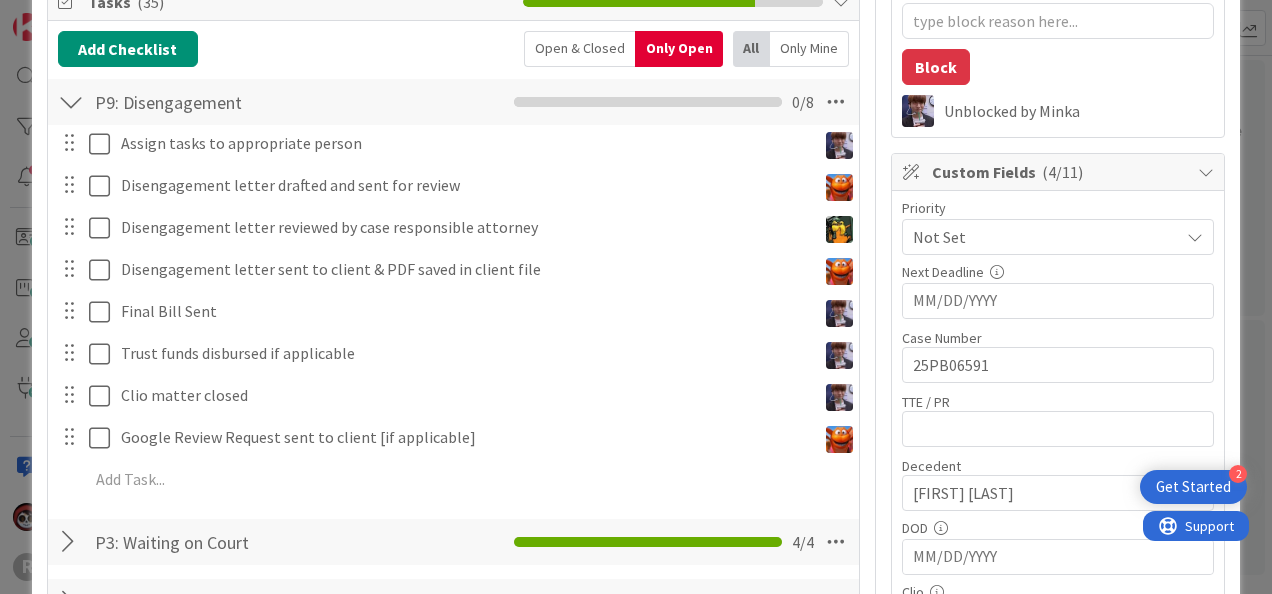 scroll, scrollTop: 314, scrollLeft: 0, axis: vertical 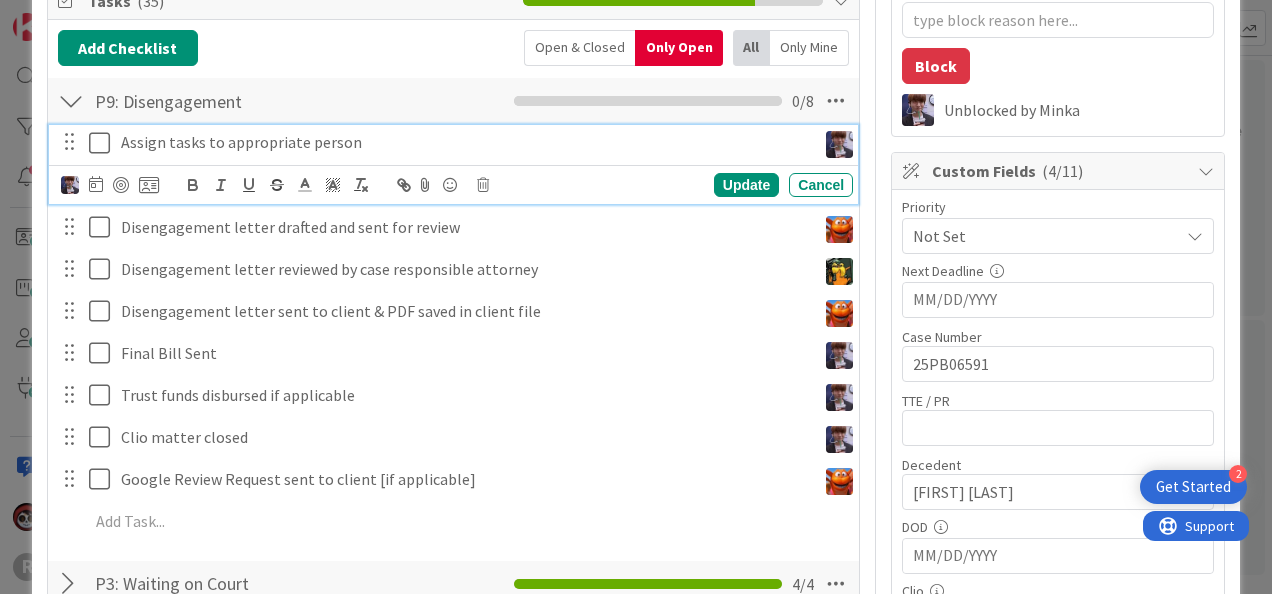click on "Assign tasks to appropriate person" at bounding box center [464, 142] 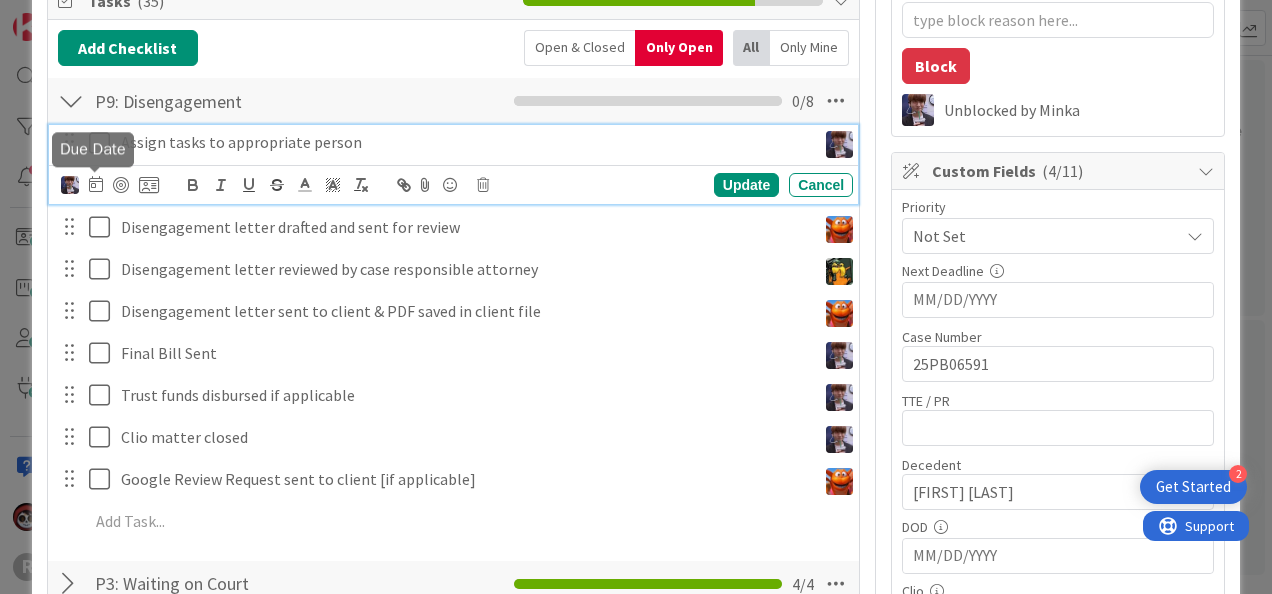 click at bounding box center [96, 184] 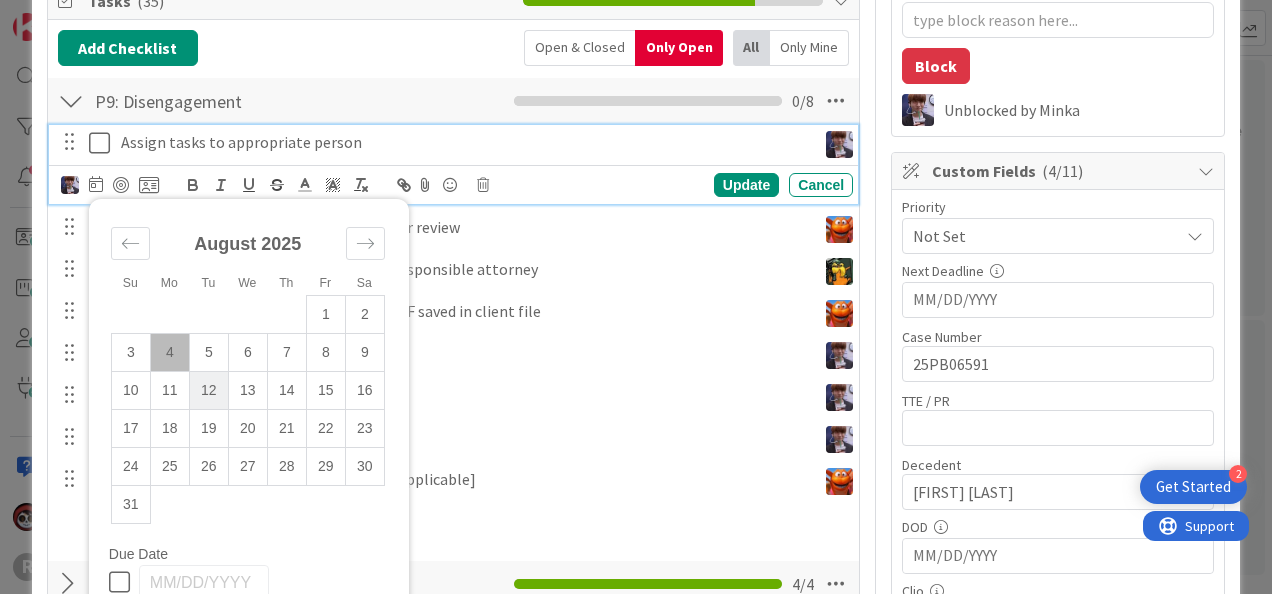 click on "12" at bounding box center [208, 390] 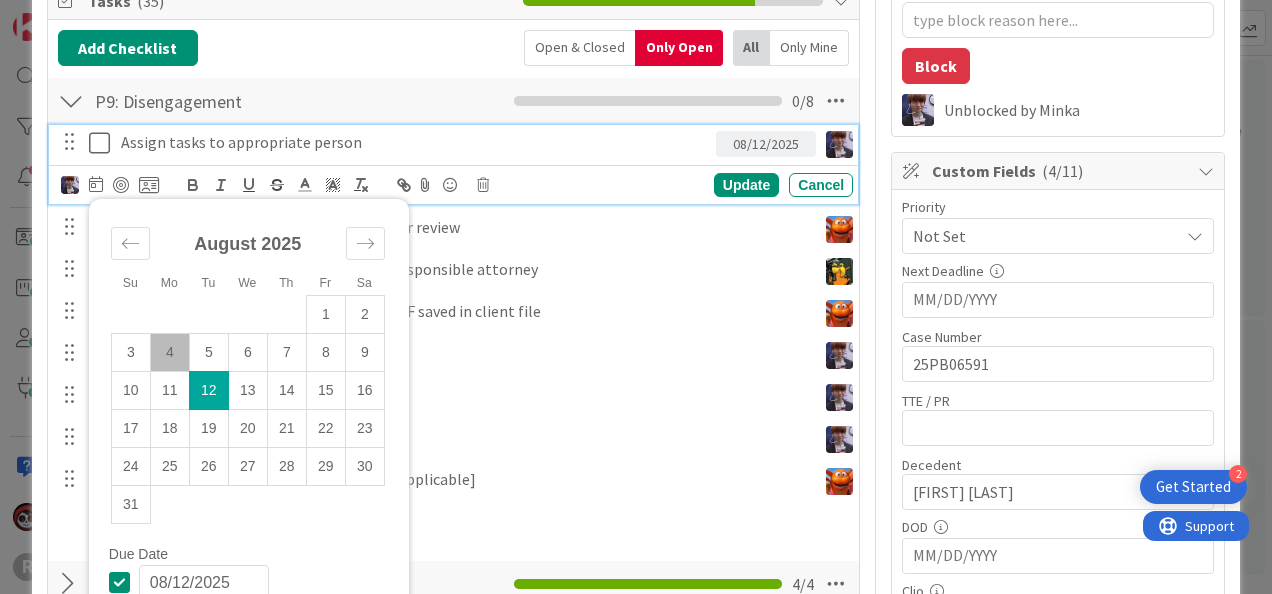 type on "x" 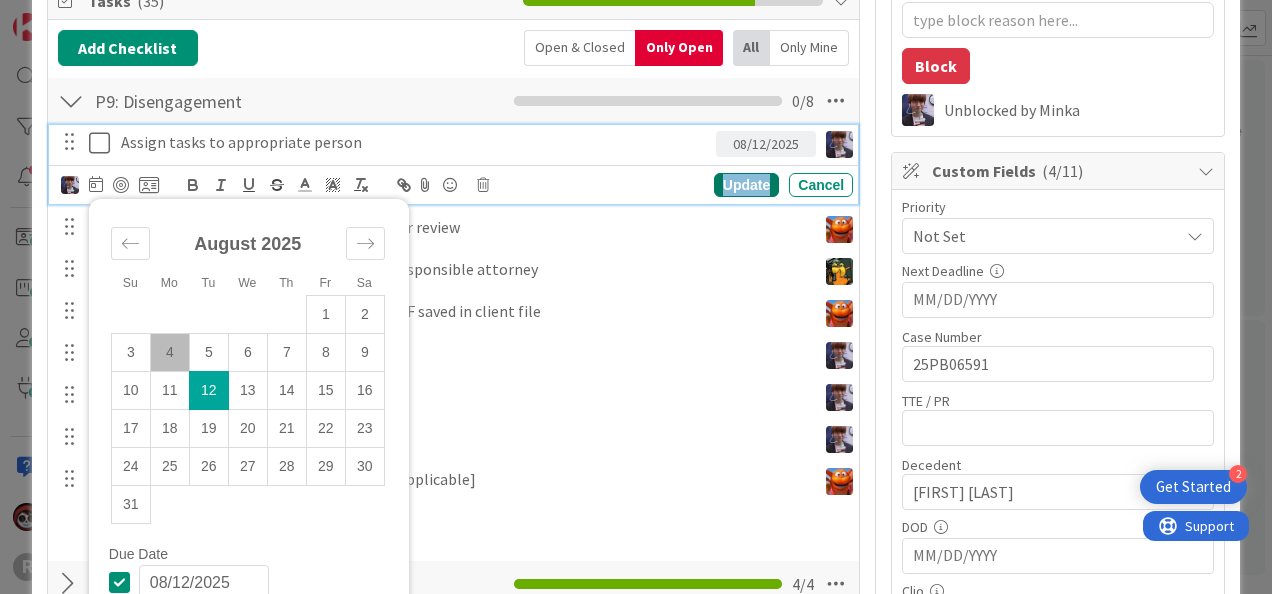 click on "Update" at bounding box center (746, 185) 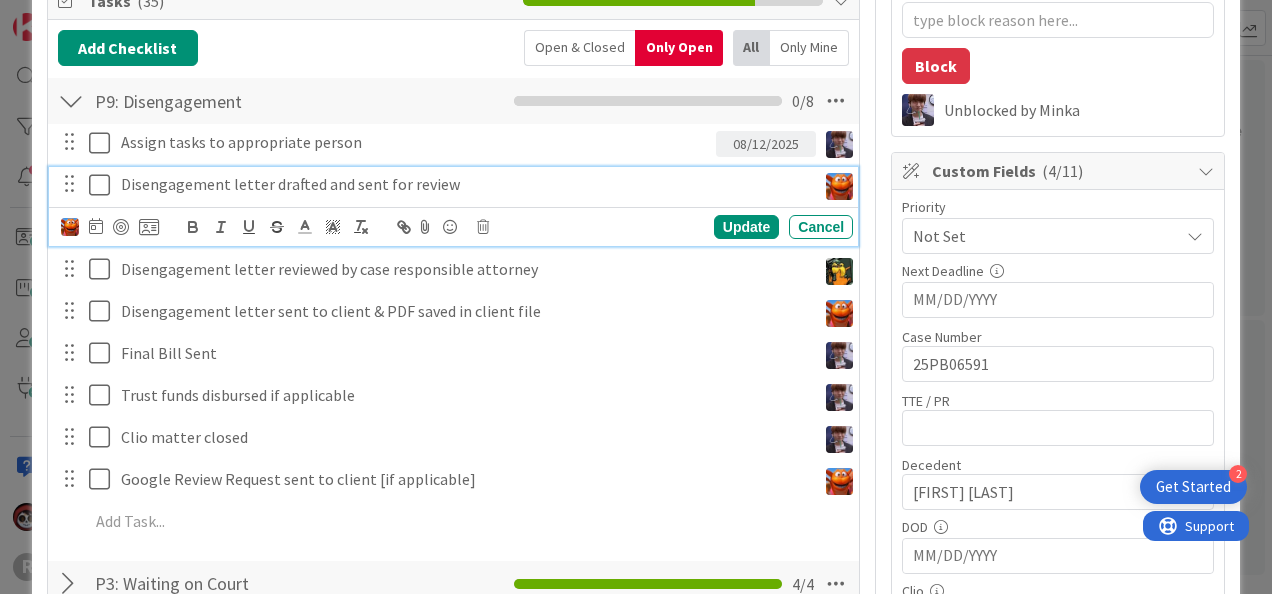 click on "Disengagement letter drafted and sent for review" at bounding box center [464, 184] 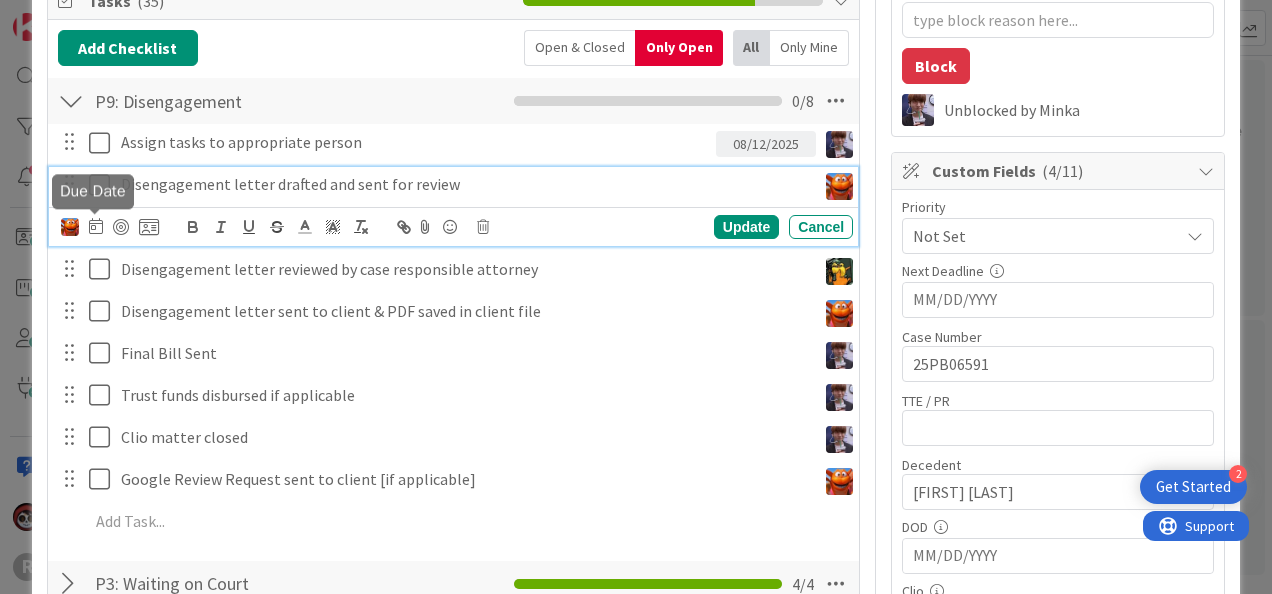 click at bounding box center [96, 226] 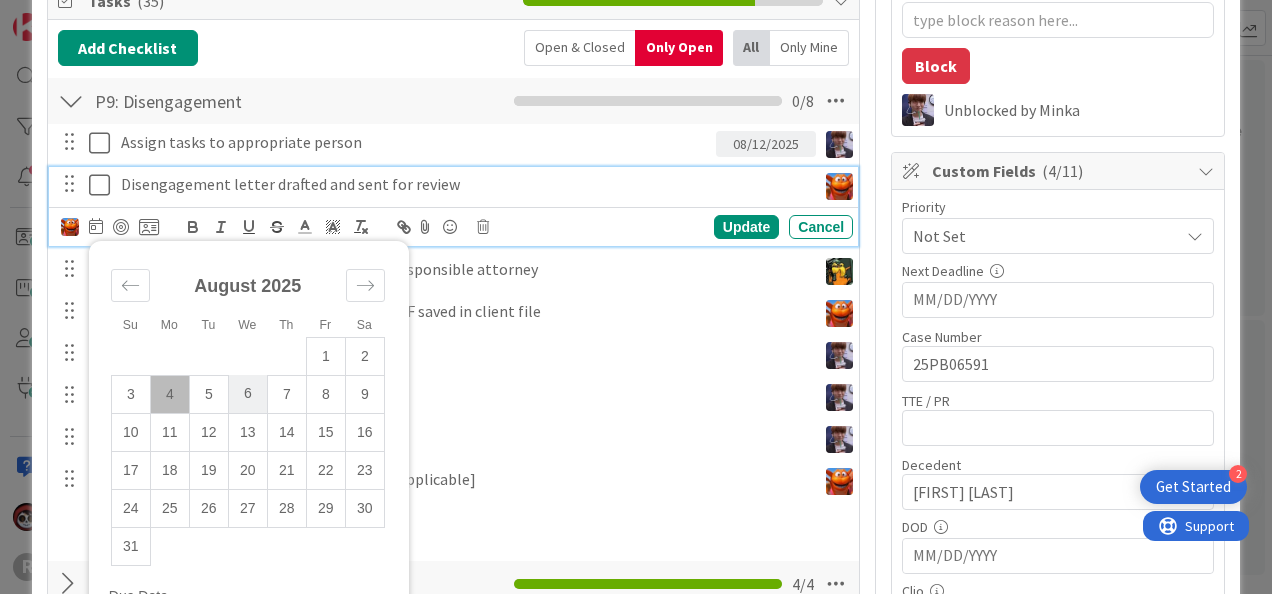 click on "6" at bounding box center (247, 394) 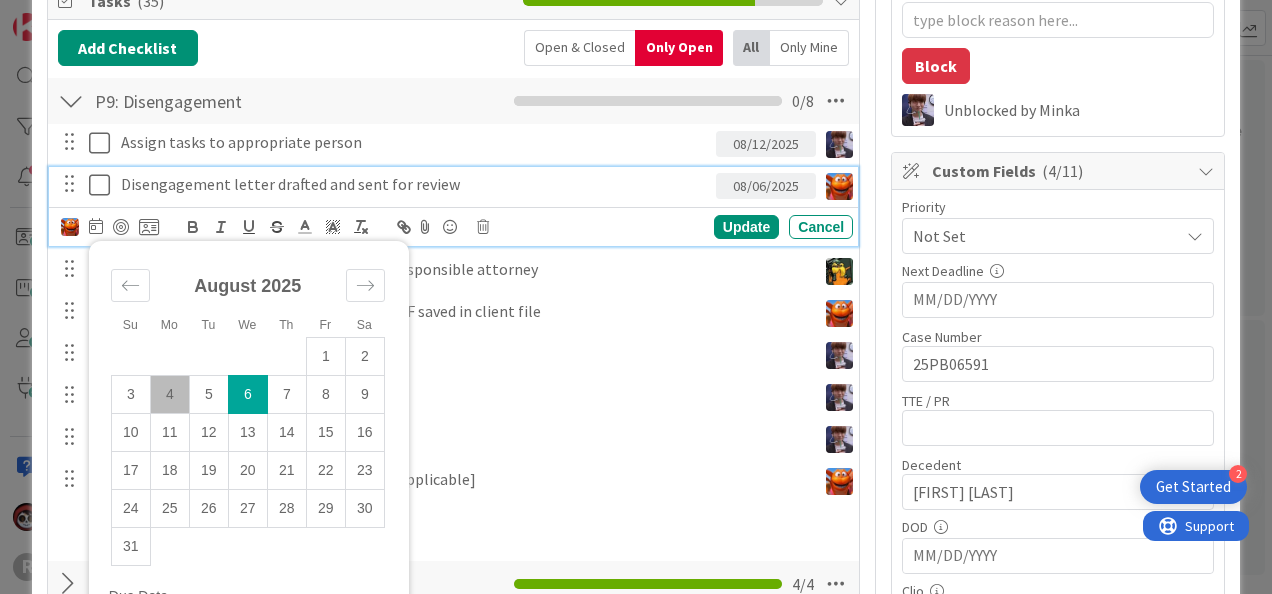 type on "x" 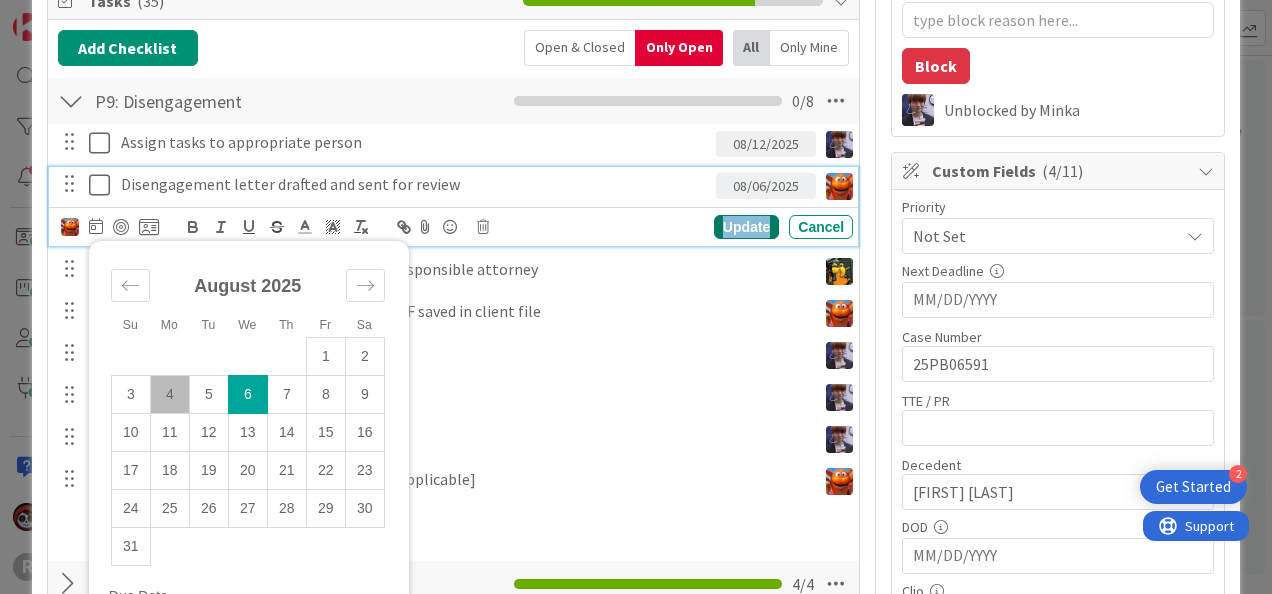 click on "Update" at bounding box center [746, 227] 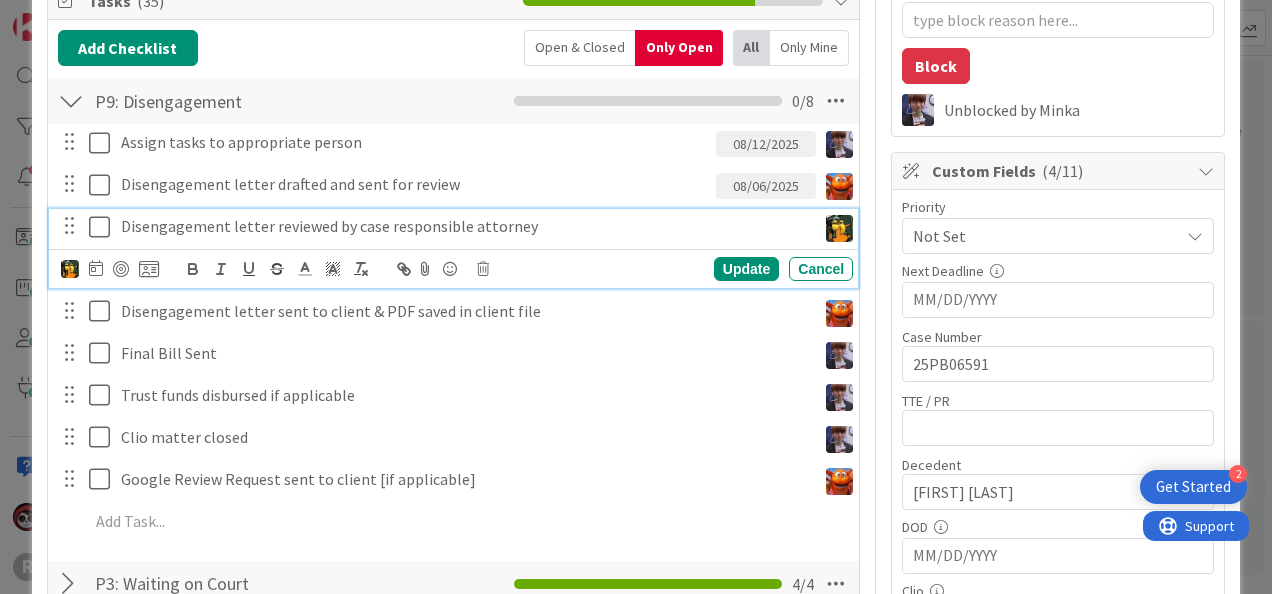 click on "Disengagement letter reviewed by case responsible attorney" at bounding box center [464, 226] 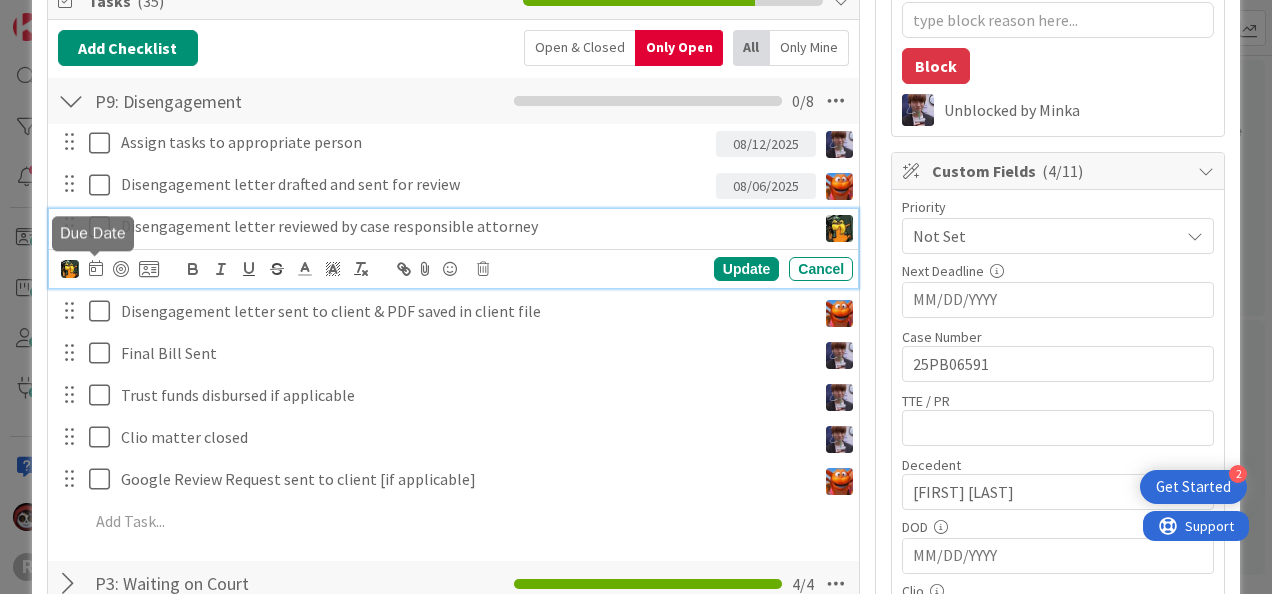 click at bounding box center [96, 268] 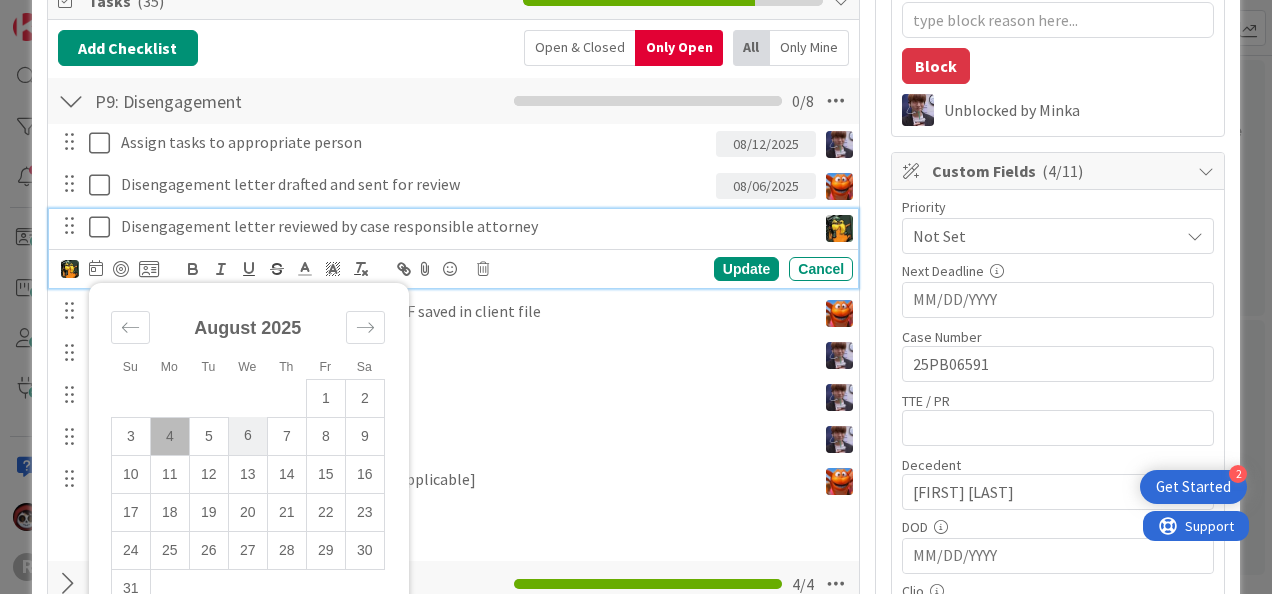 click on "6" at bounding box center (247, 436) 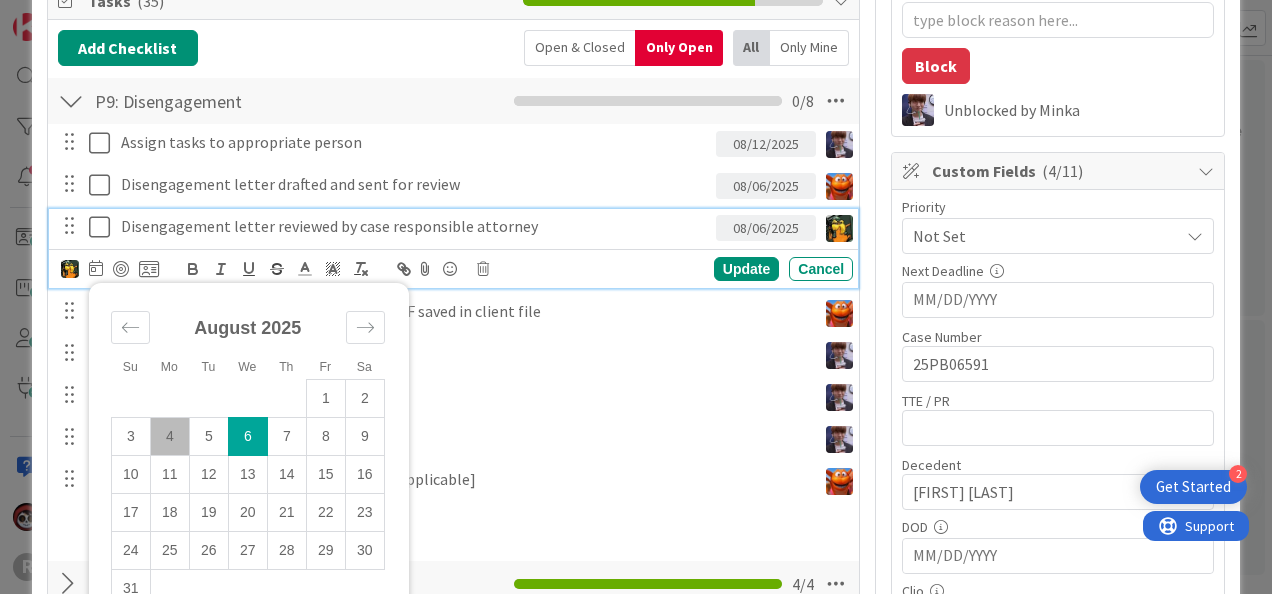 type on "x" 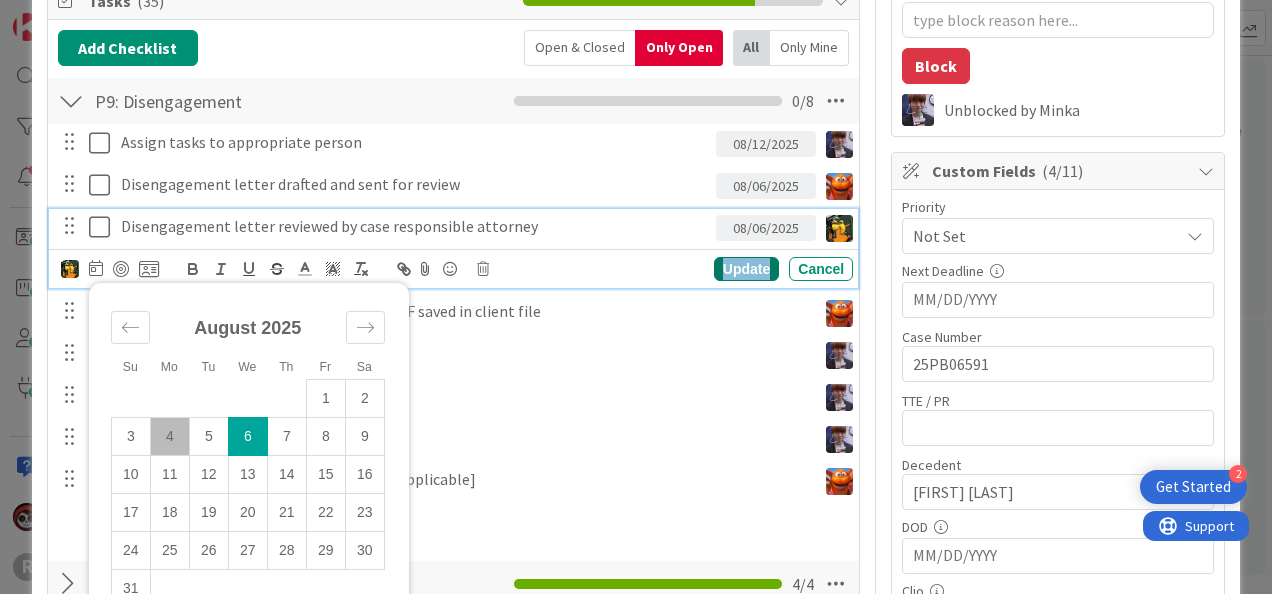 click on "Update" at bounding box center [746, 269] 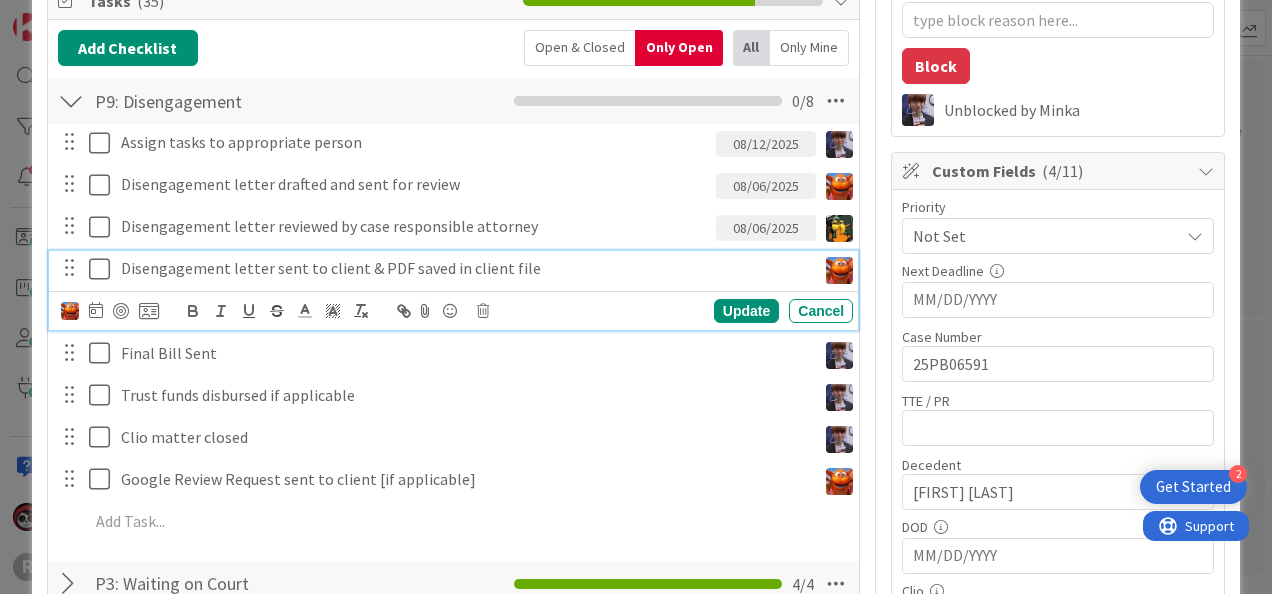 click on "Disengagement letter sent to client & PDF saved in client file" at bounding box center [464, 268] 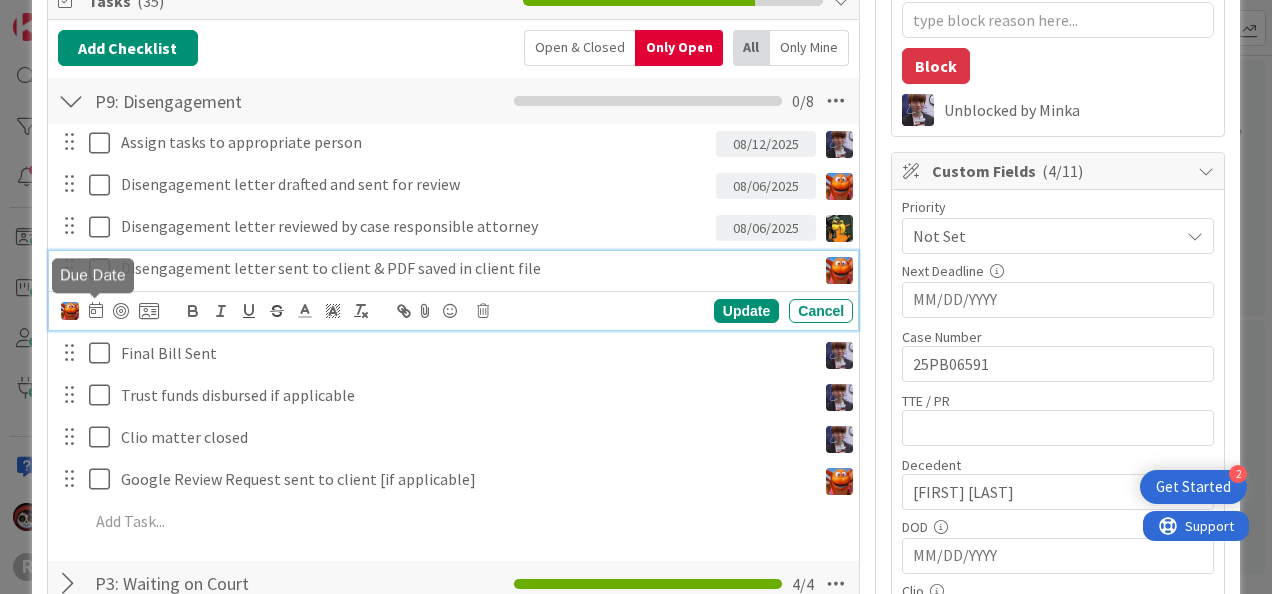 click at bounding box center (96, 310) 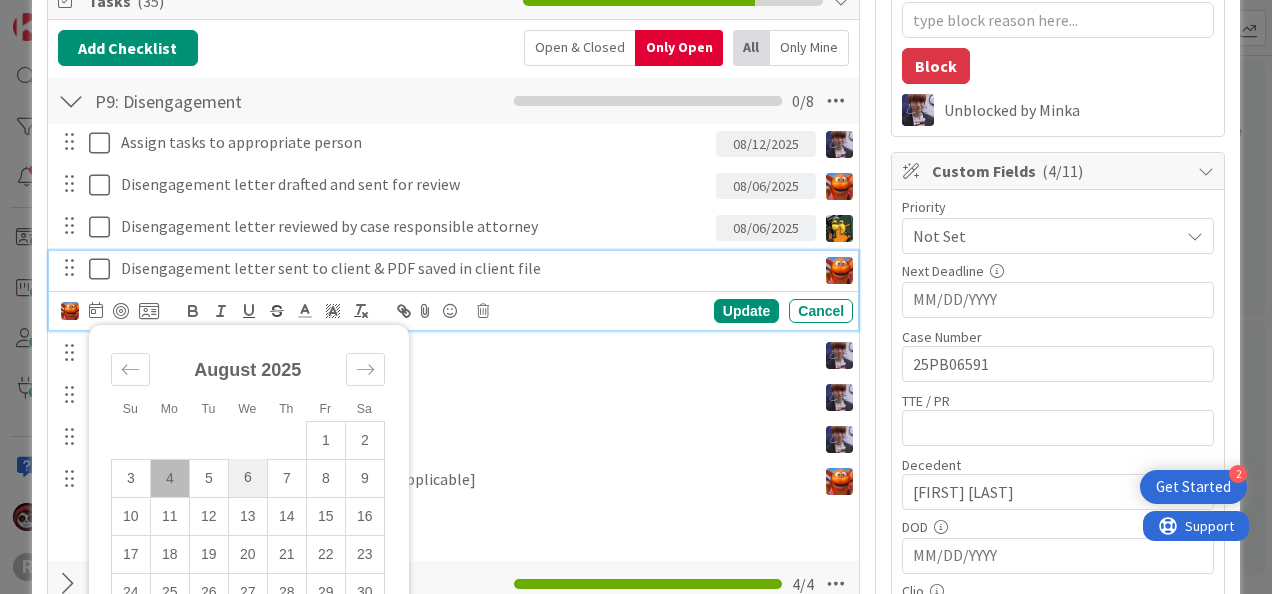 click on "6" at bounding box center (247, 478) 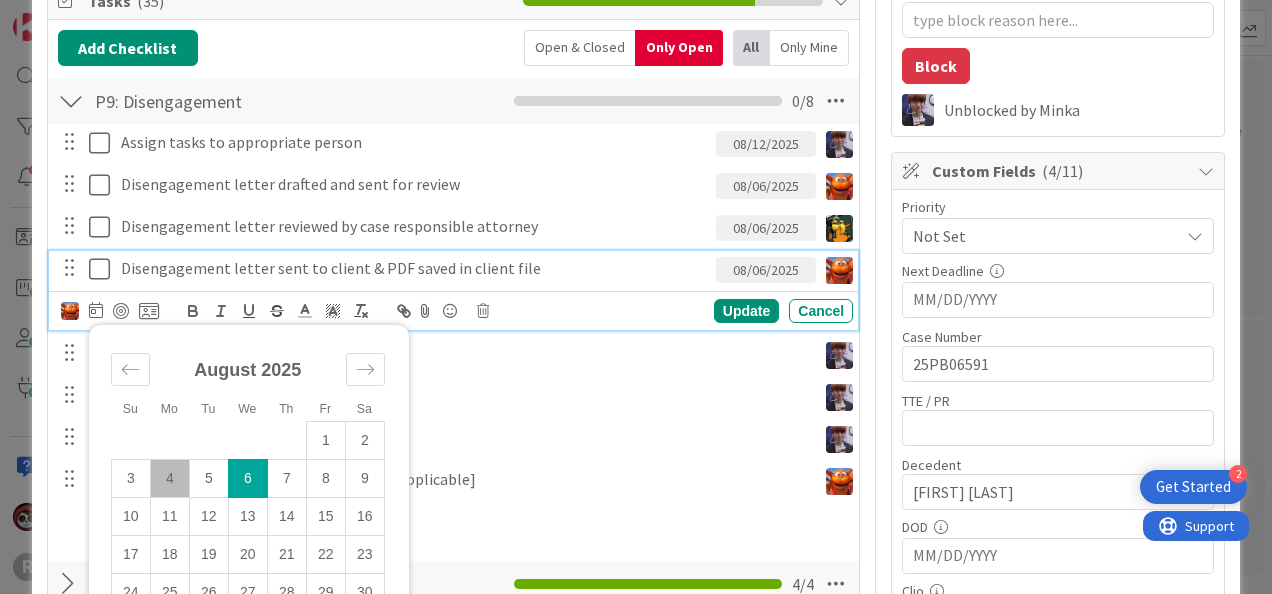 click on "Update Cancel" at bounding box center (734, 311) 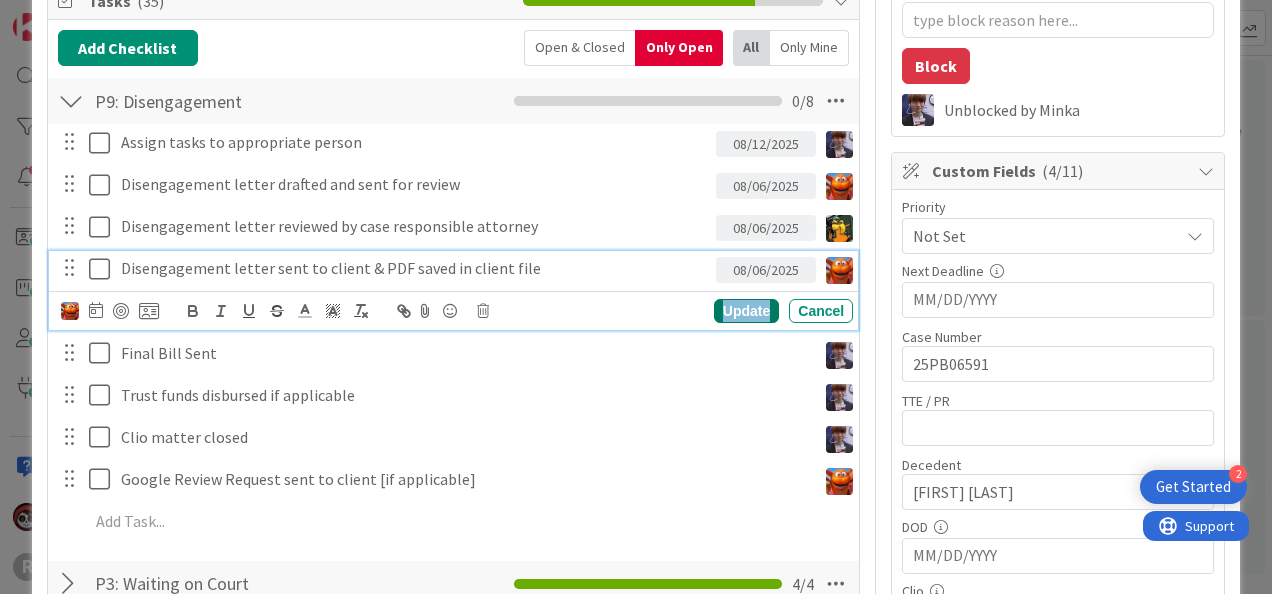 click on "Update" at bounding box center [746, 311] 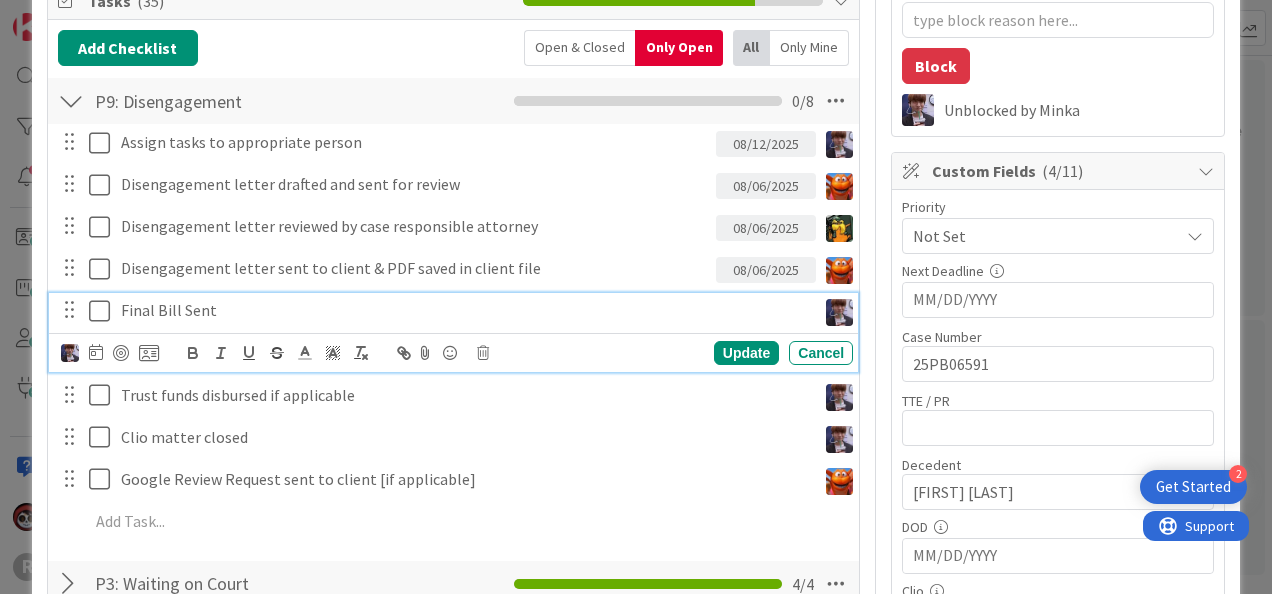 click on "Final Bill Sent" at bounding box center [464, 310] 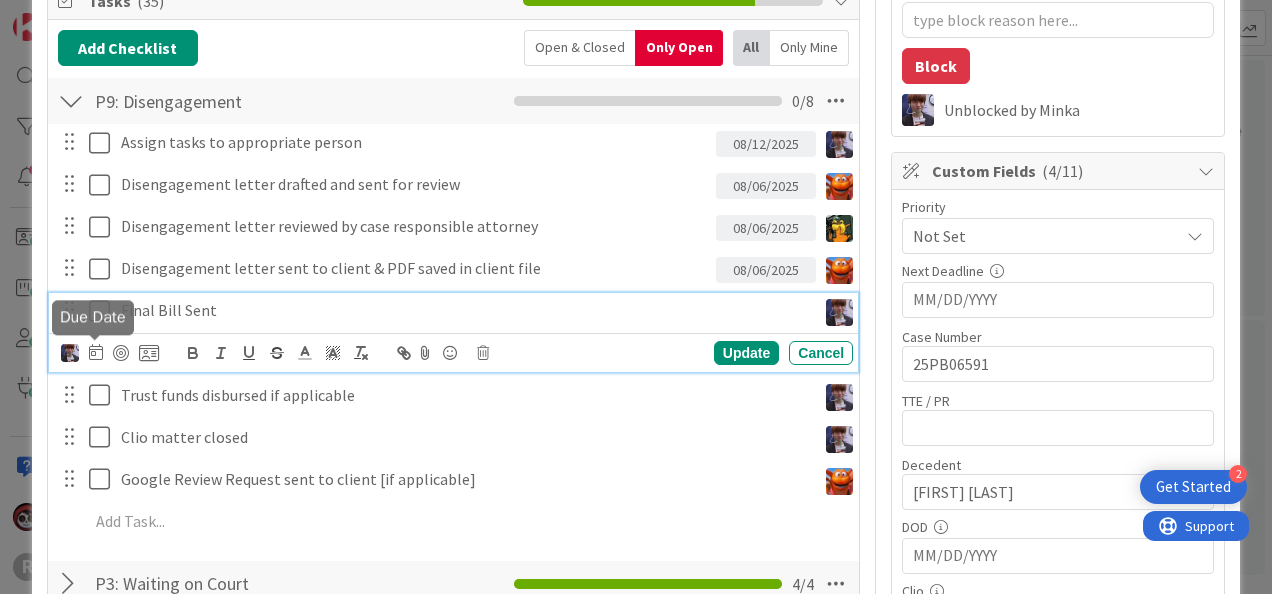 click at bounding box center [96, 352] 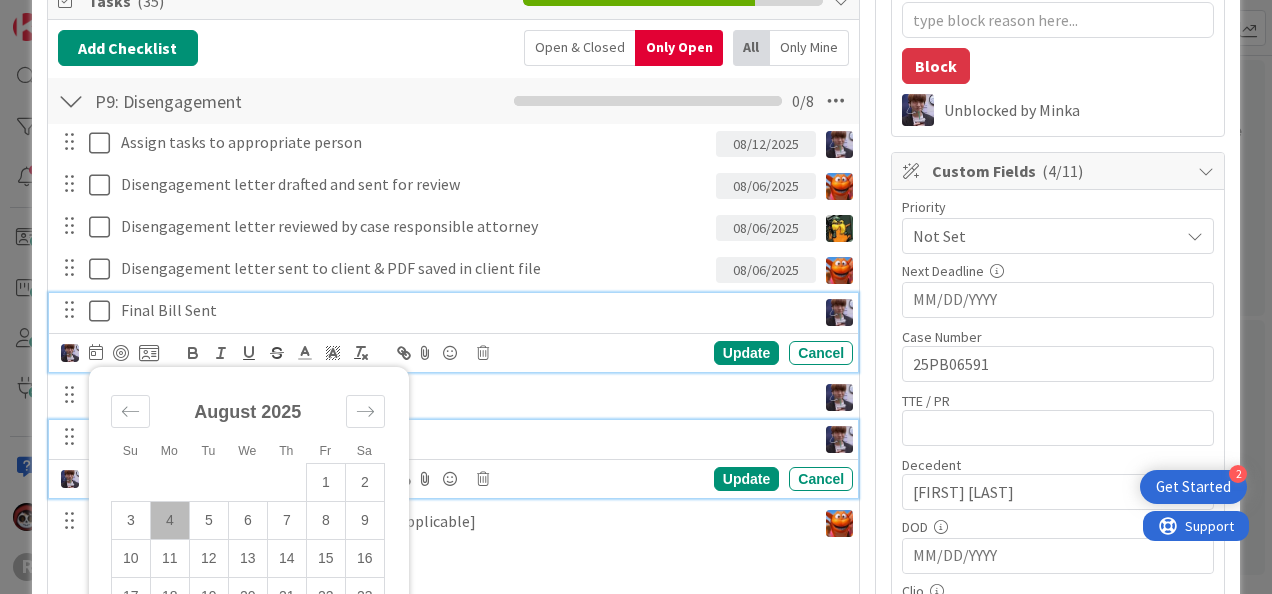 click on "Clio matter closed" at bounding box center [464, 437] 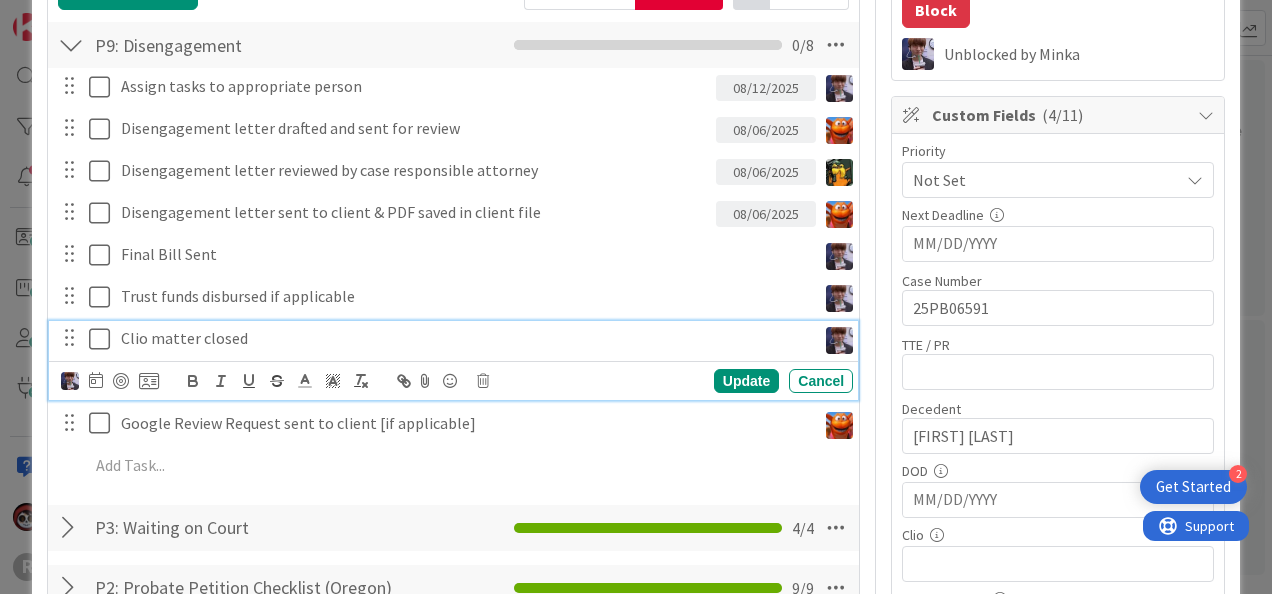 scroll, scrollTop: 371, scrollLeft: 0, axis: vertical 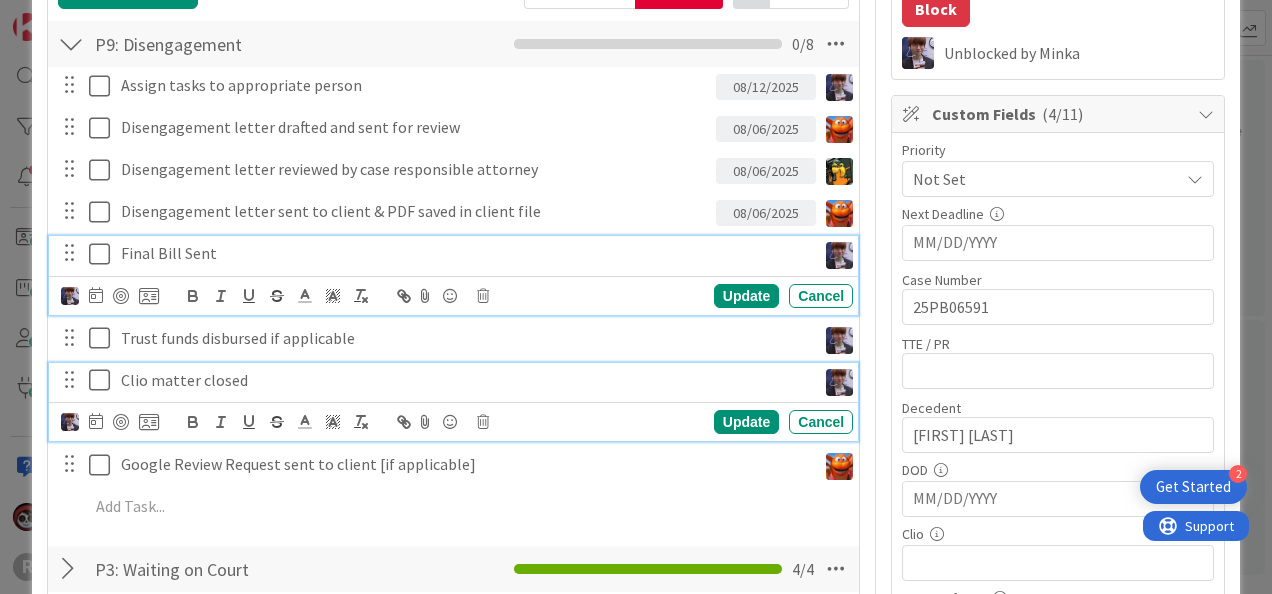 click on "Final Bill Sent" at bounding box center (464, 253) 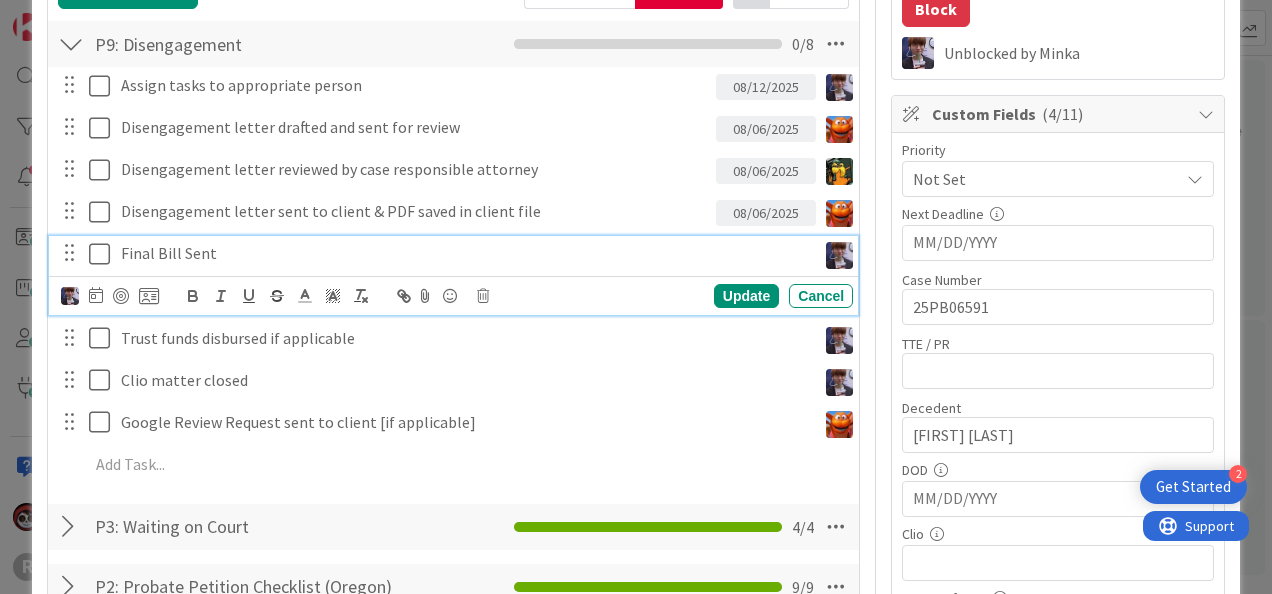 click on "Su Mo Tu We Th Fr Sa July 2025 1 2 3 4 5 6 7 8 9 10 11 12 13 14 15 16 17 18 19 20 21 22 23 24 25 26 27 28 29 30 31 August 2025 1 2 3 4 5 6 7 8 9 10 11 12 13 14 15 16 17 18 19 20 21 22 23 24 25 26 27 28 29 30 31 September 2025 1 2 3 4 5 6 7 8 9 10 11 12 13 14 15 16 17 18 19 20 21 22 23 24 25 26 27 28 29 30 Due Date Update Cancel" at bounding box center (457, 296) 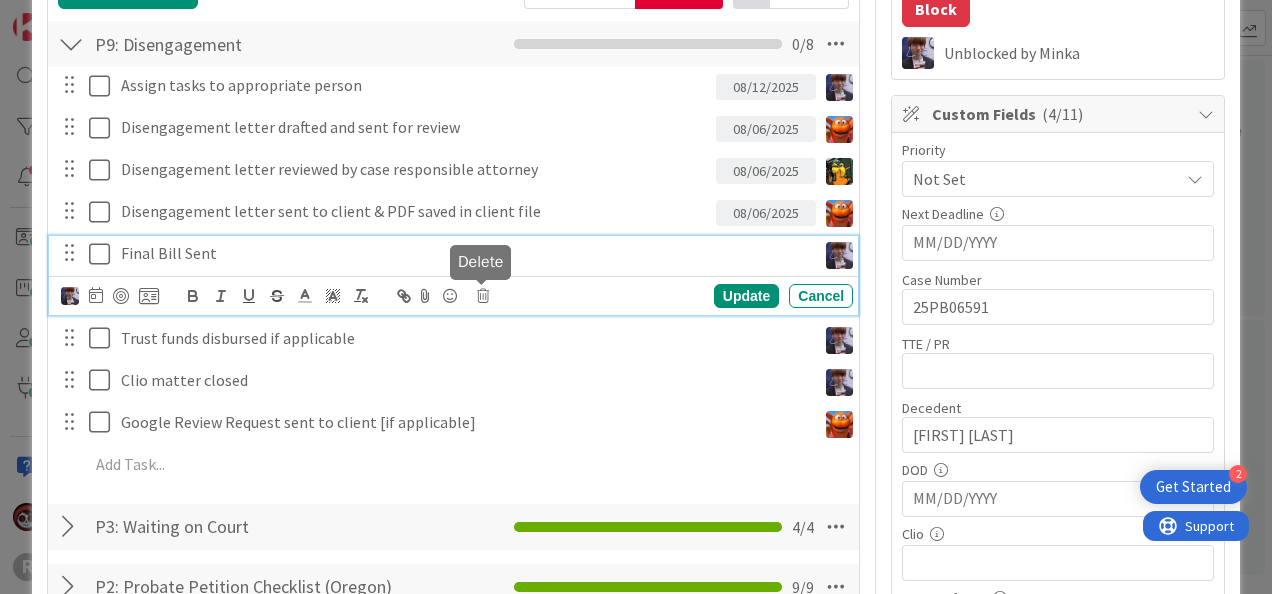 click at bounding box center [483, 296] 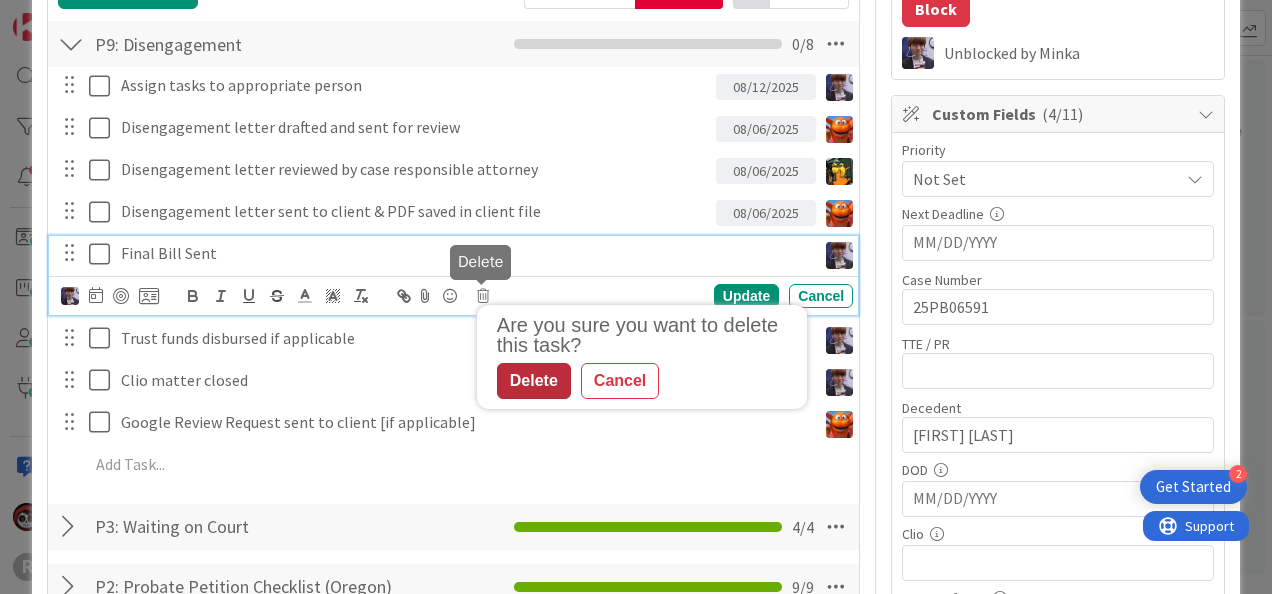 click on "Delete" at bounding box center [534, 381] 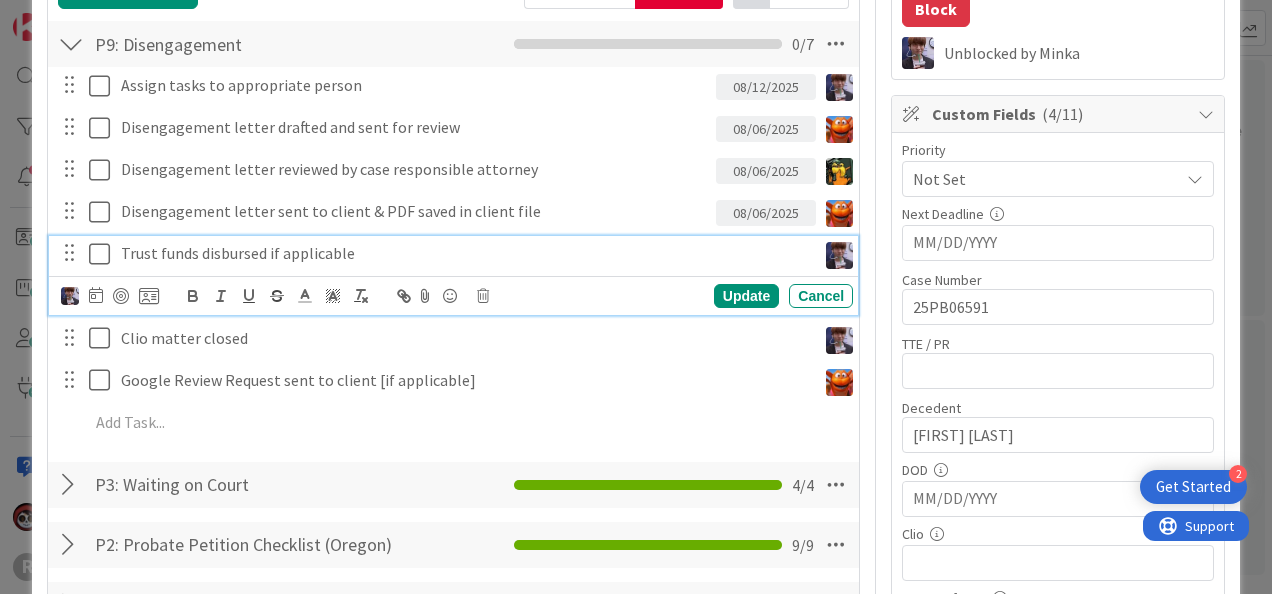 click on "Trust funds disbursed if applicable" at bounding box center [464, 253] 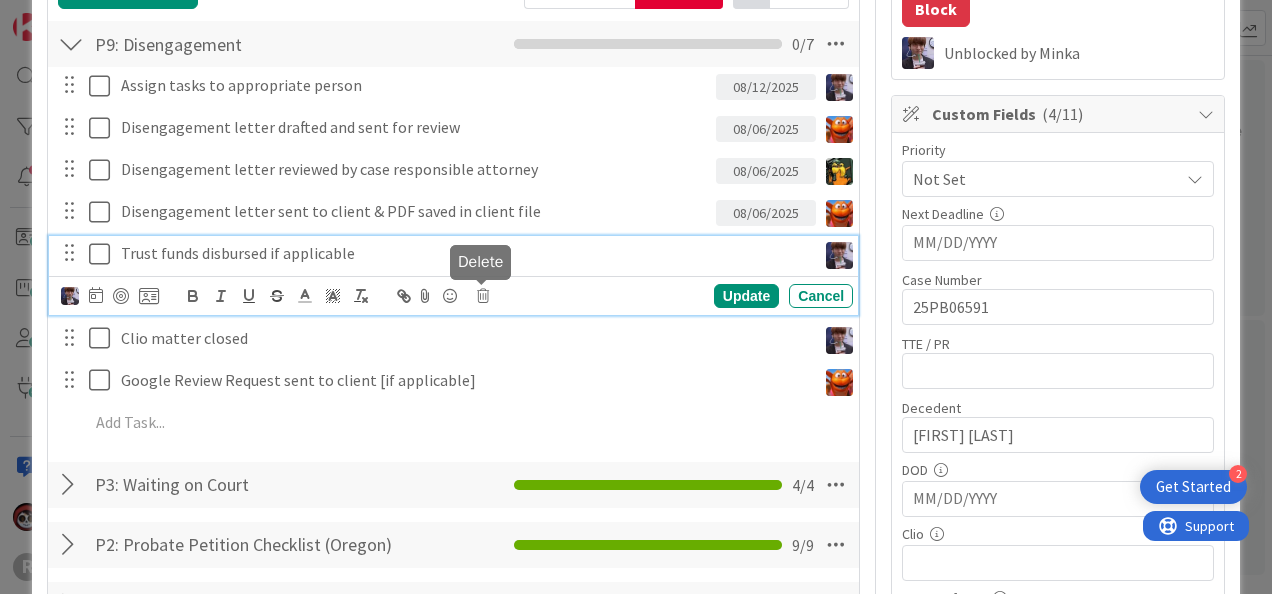 click at bounding box center [483, 296] 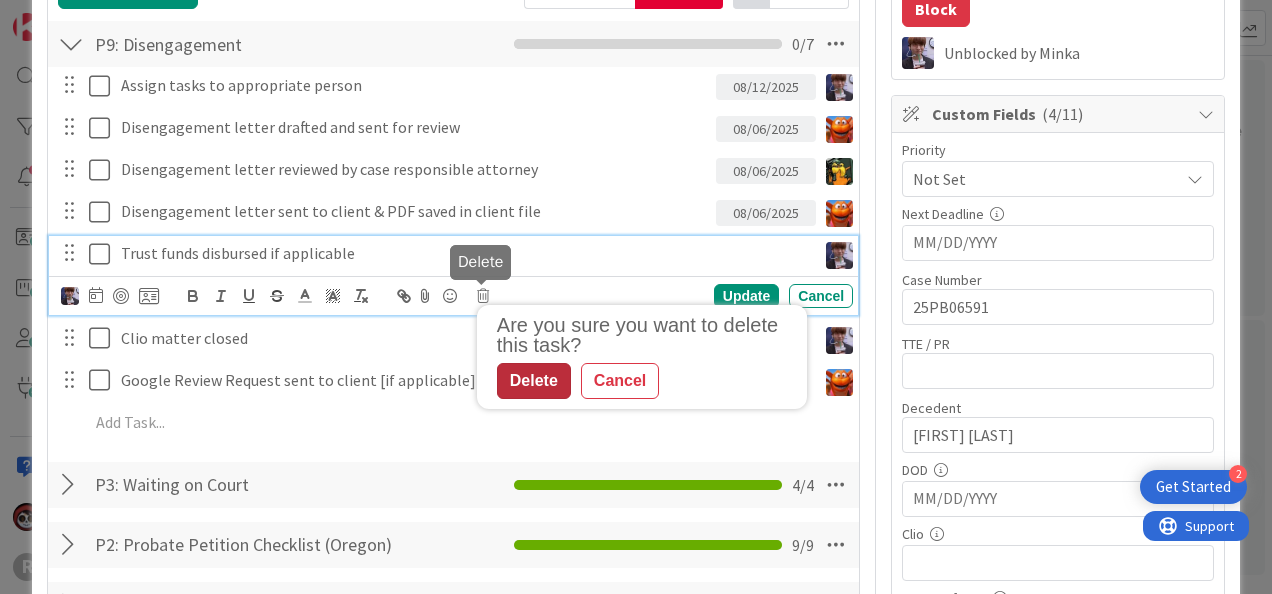click on "Delete" at bounding box center (534, 381) 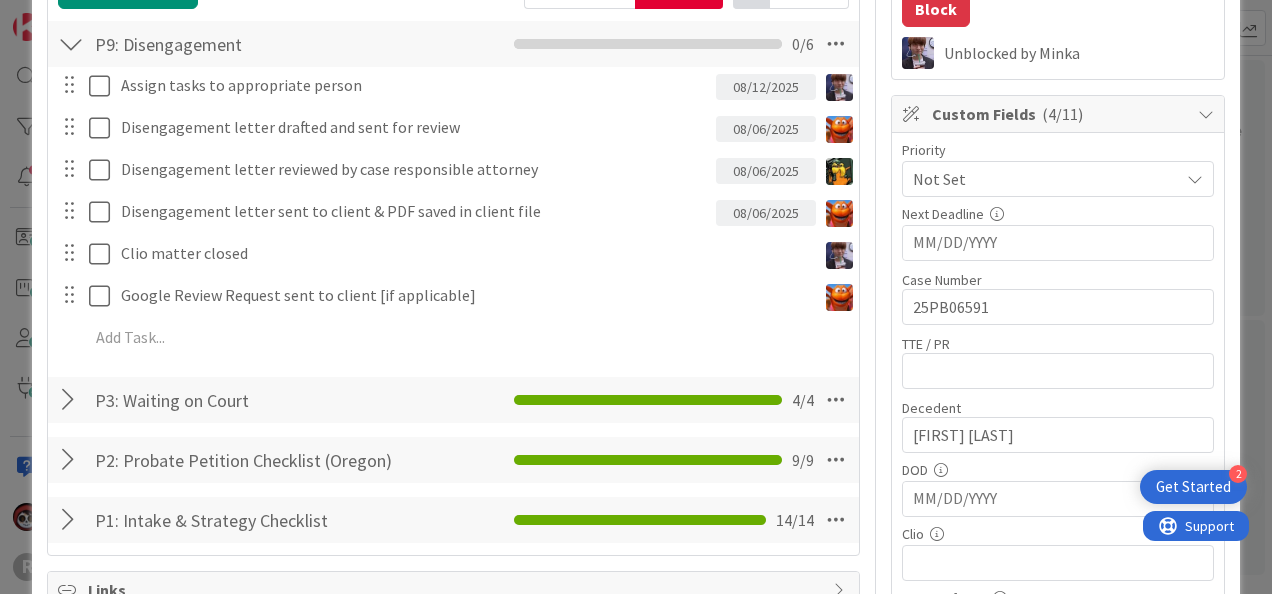 type on "x" 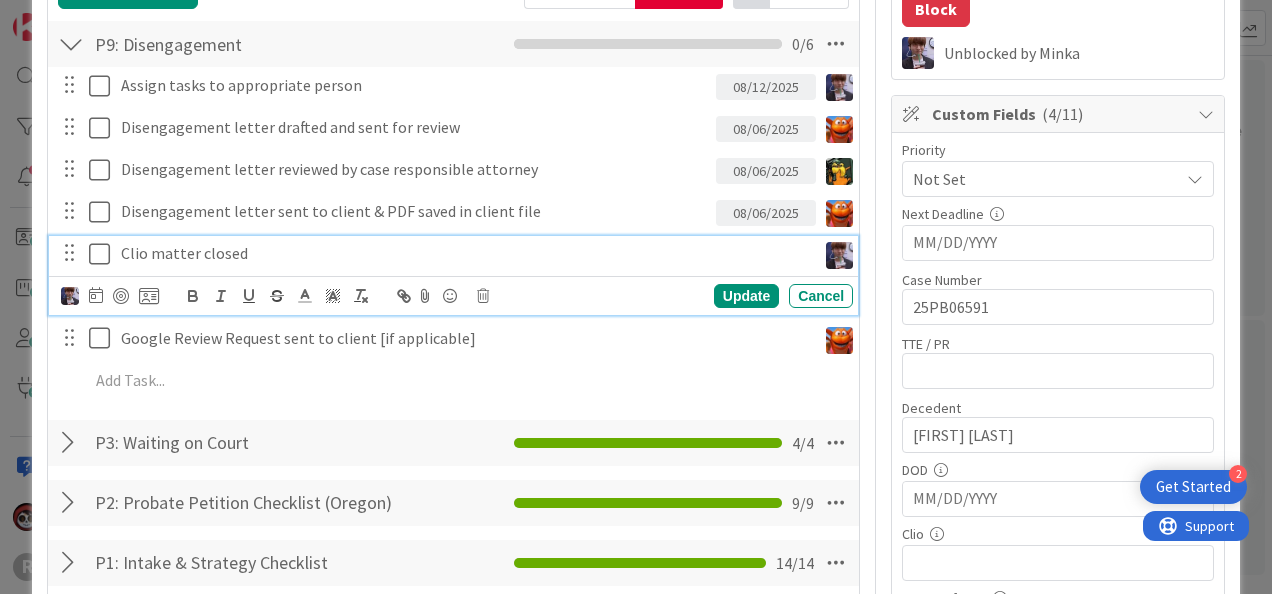 click on "Clio matter closed" at bounding box center [464, 253] 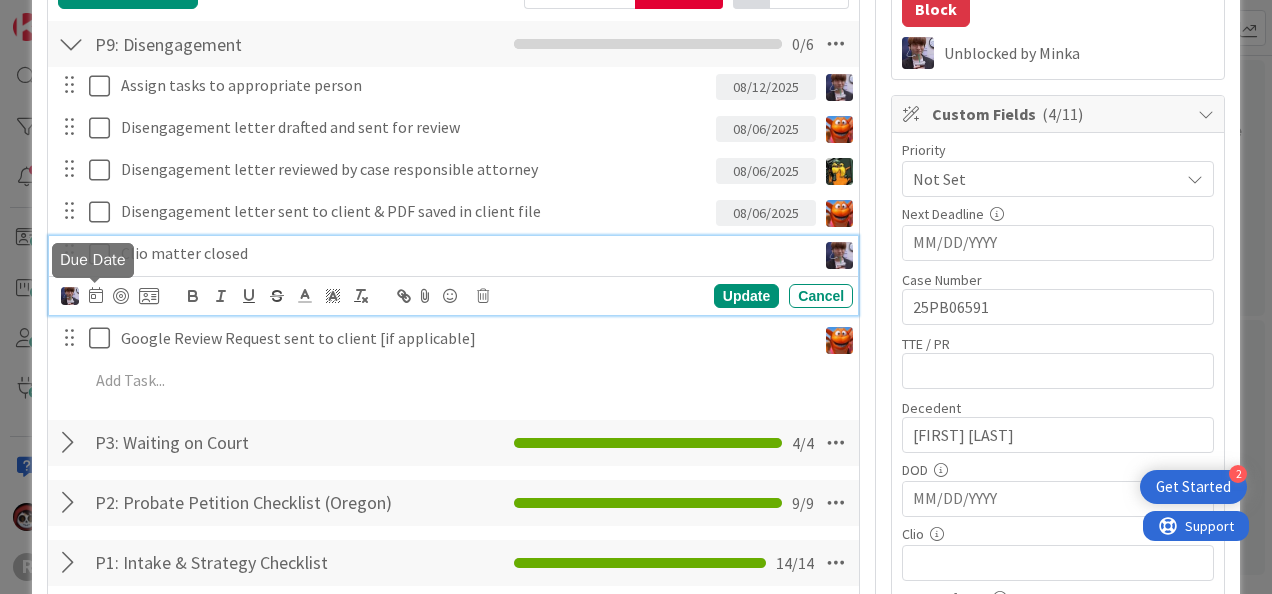 click at bounding box center [96, 295] 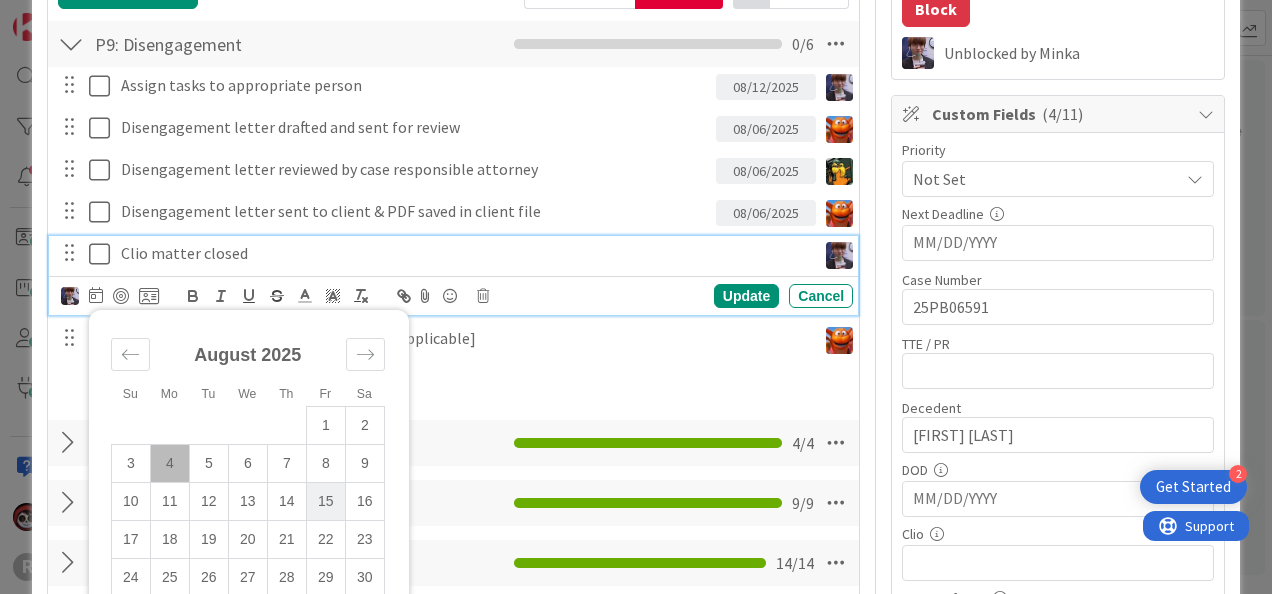 click on "15" at bounding box center [325, 501] 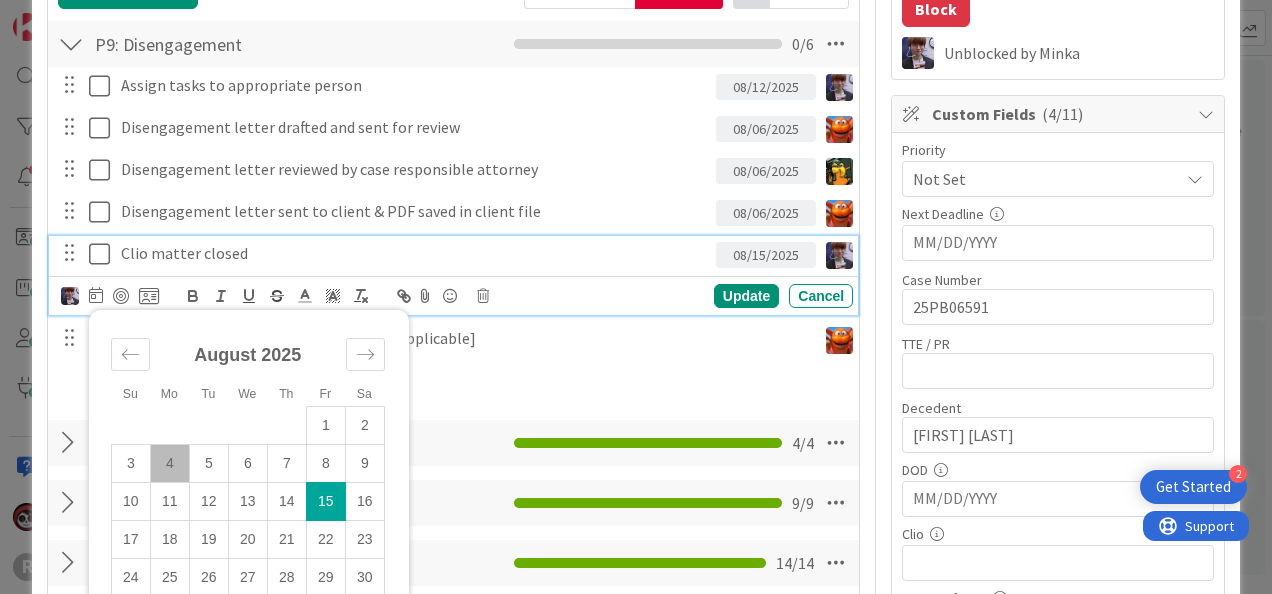 type on "x" 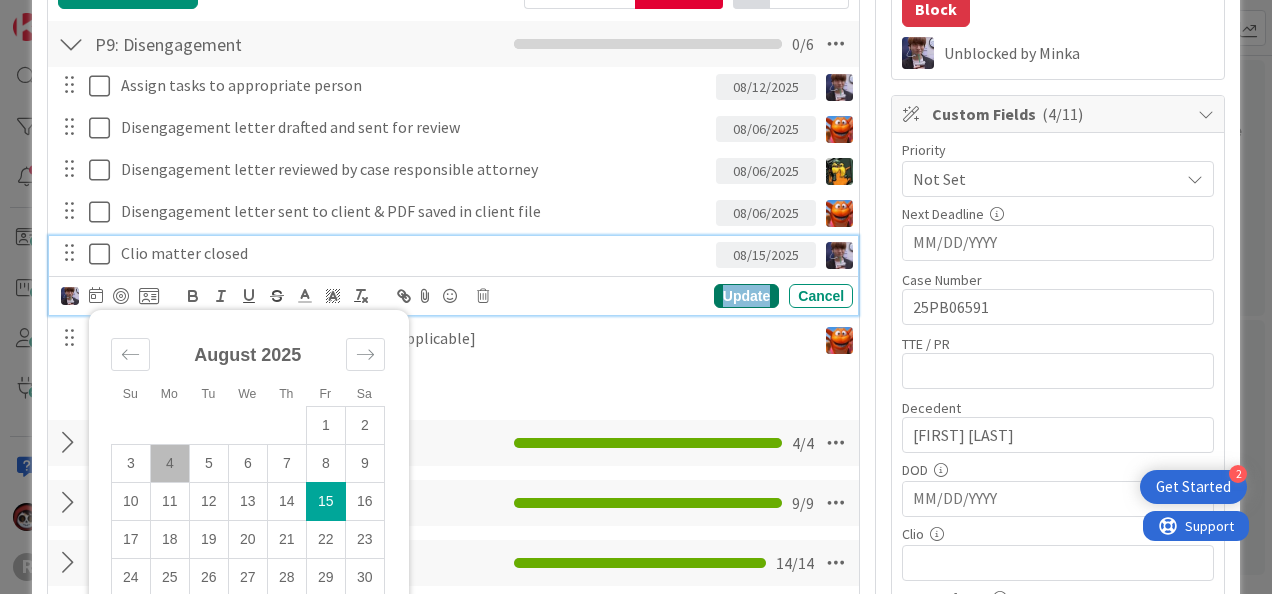 click on "Update" at bounding box center [746, 296] 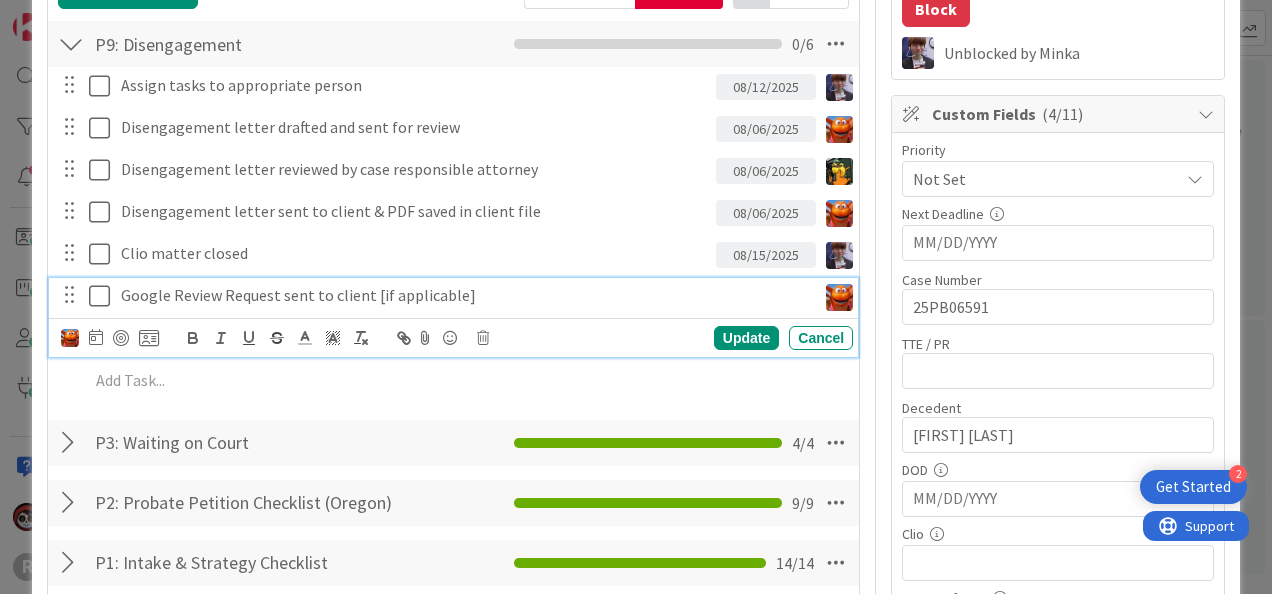 click on "Google Review Request sent to client [if applicable]" at bounding box center (464, 295) 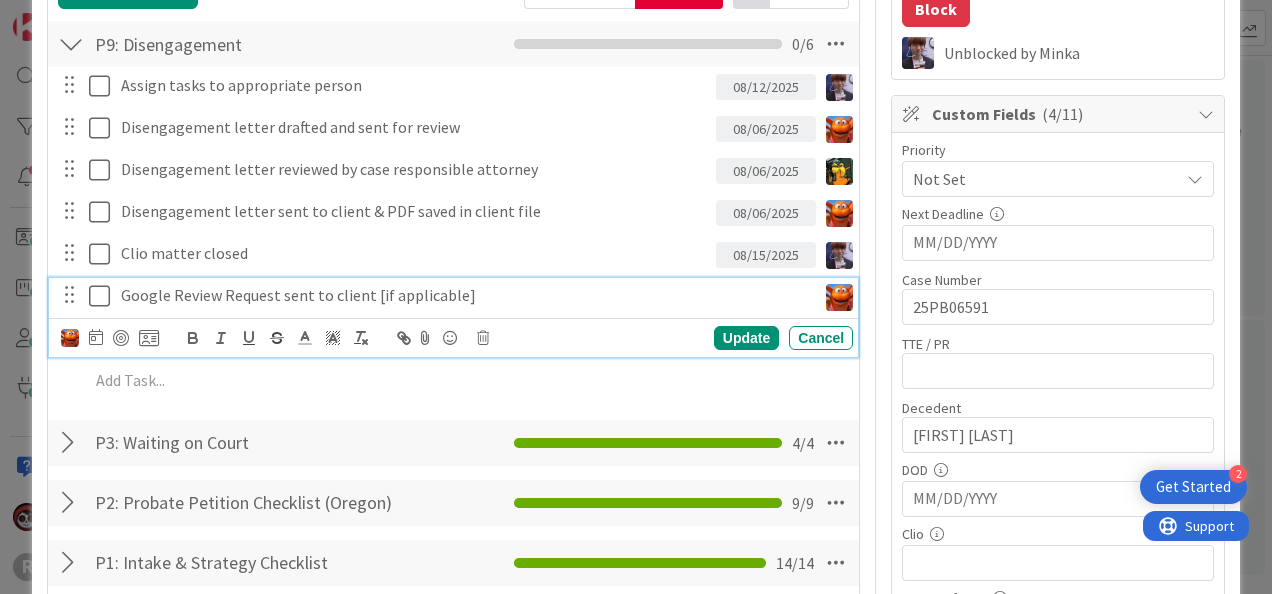 click at bounding box center [110, 338] 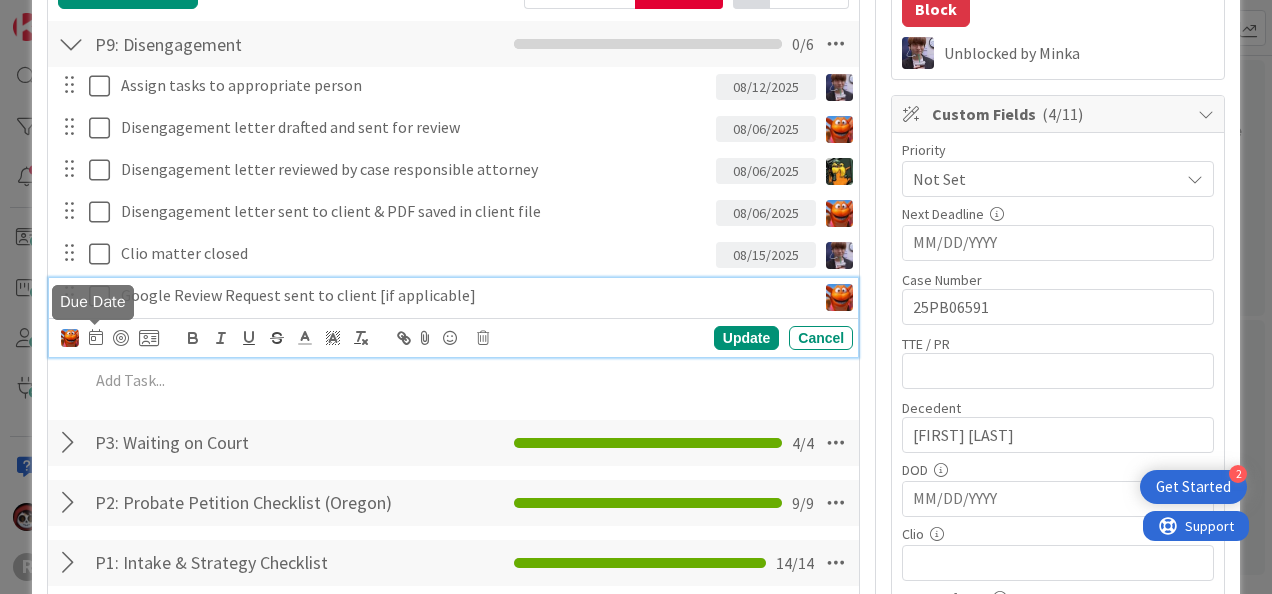 click at bounding box center [96, 337] 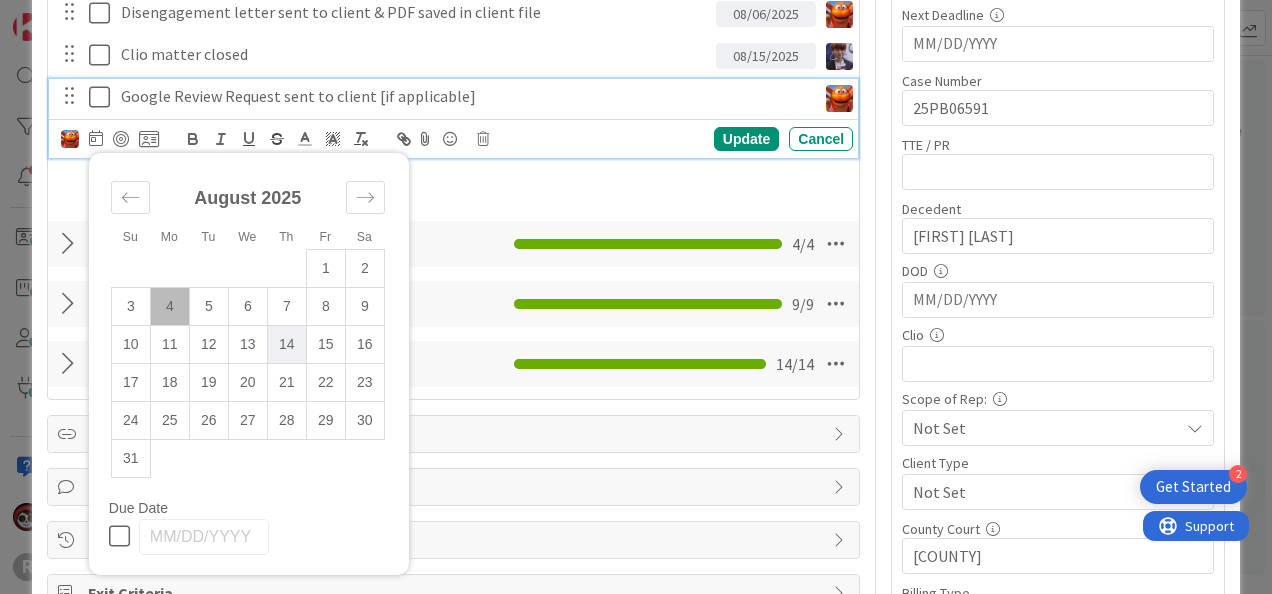 scroll, scrollTop: 570, scrollLeft: 0, axis: vertical 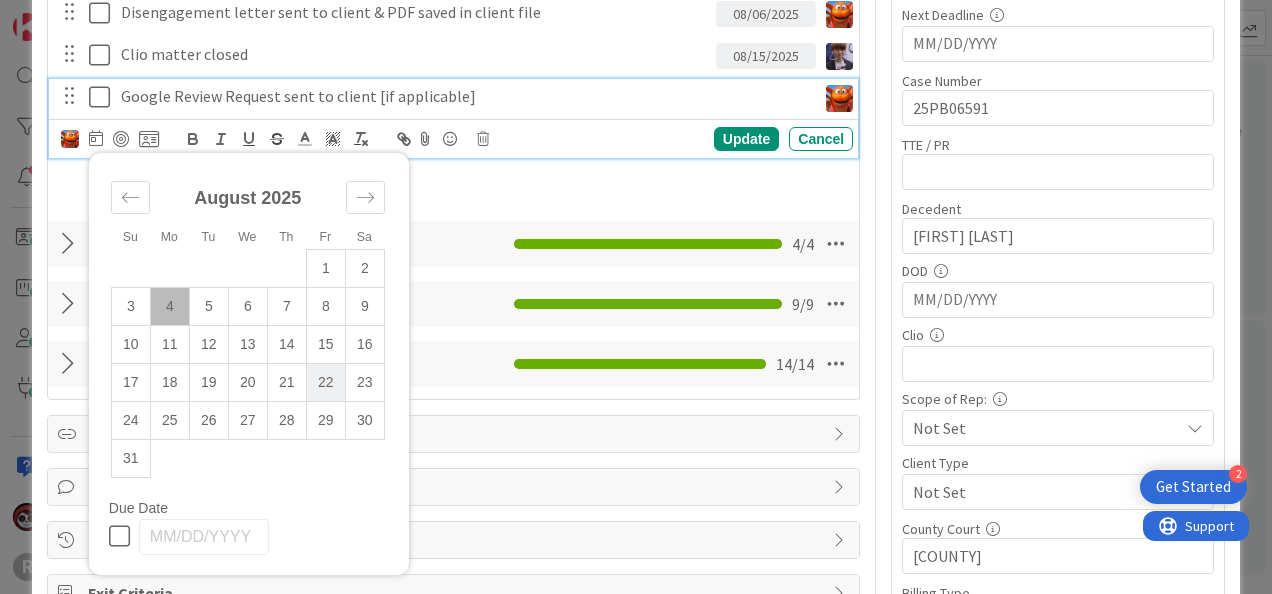 click on "22" at bounding box center [325, 382] 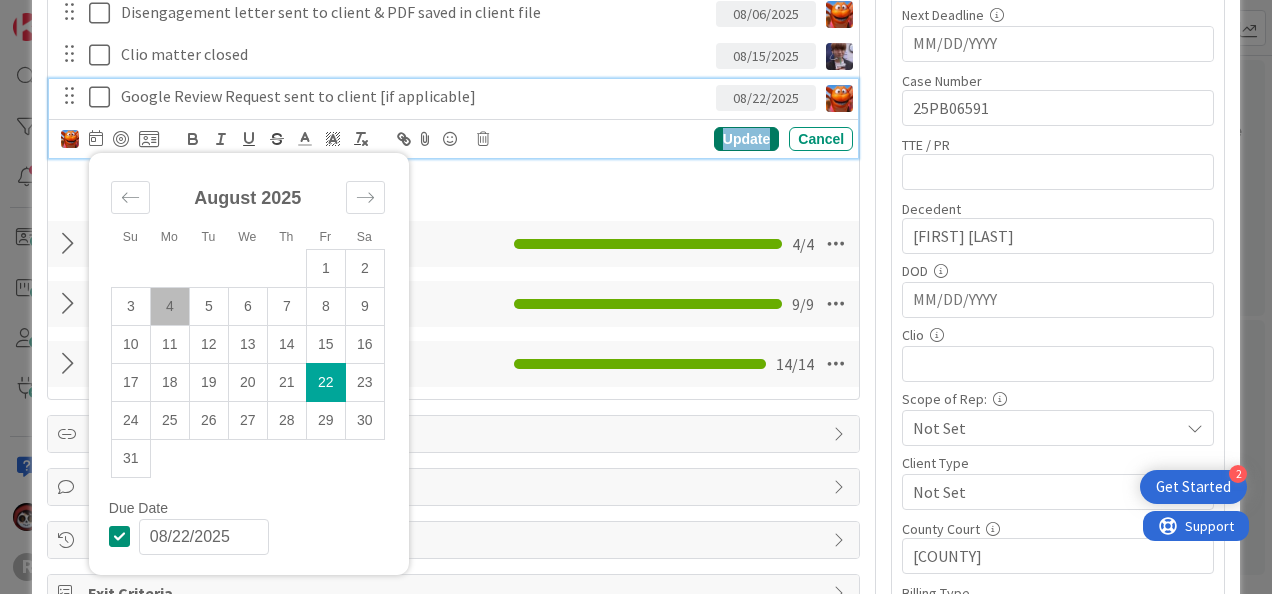 click on "Update" at bounding box center [746, 139] 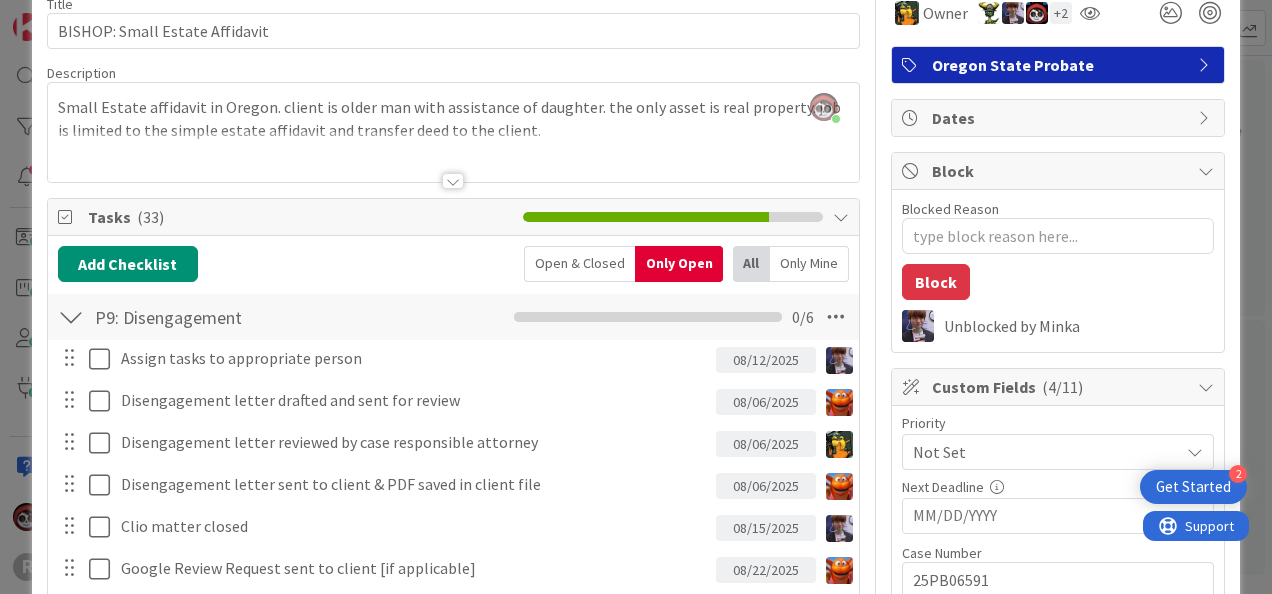 scroll, scrollTop: 99, scrollLeft: 0, axis: vertical 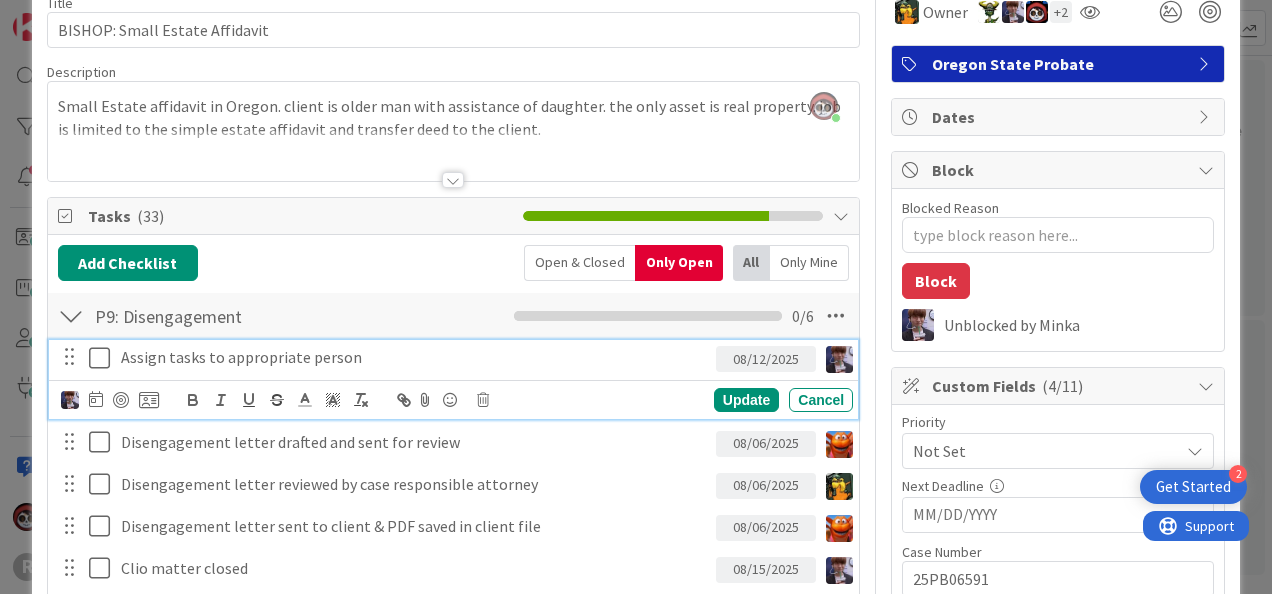 click on "Assign tasks to appropriate person" at bounding box center (414, 357) 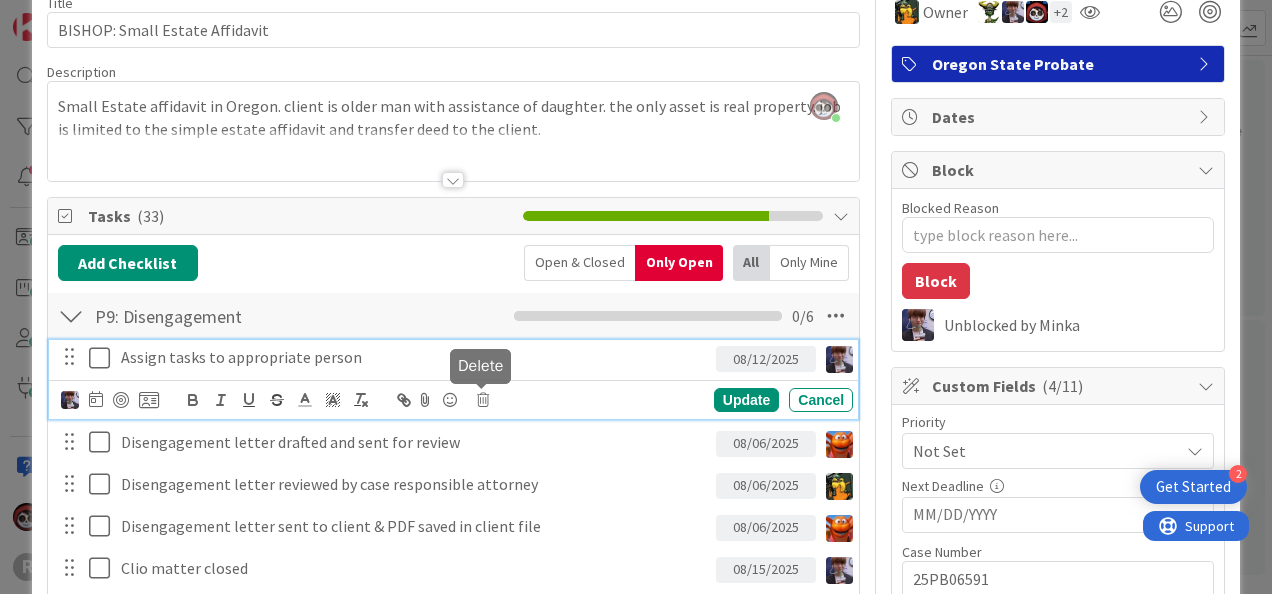click at bounding box center [483, 400] 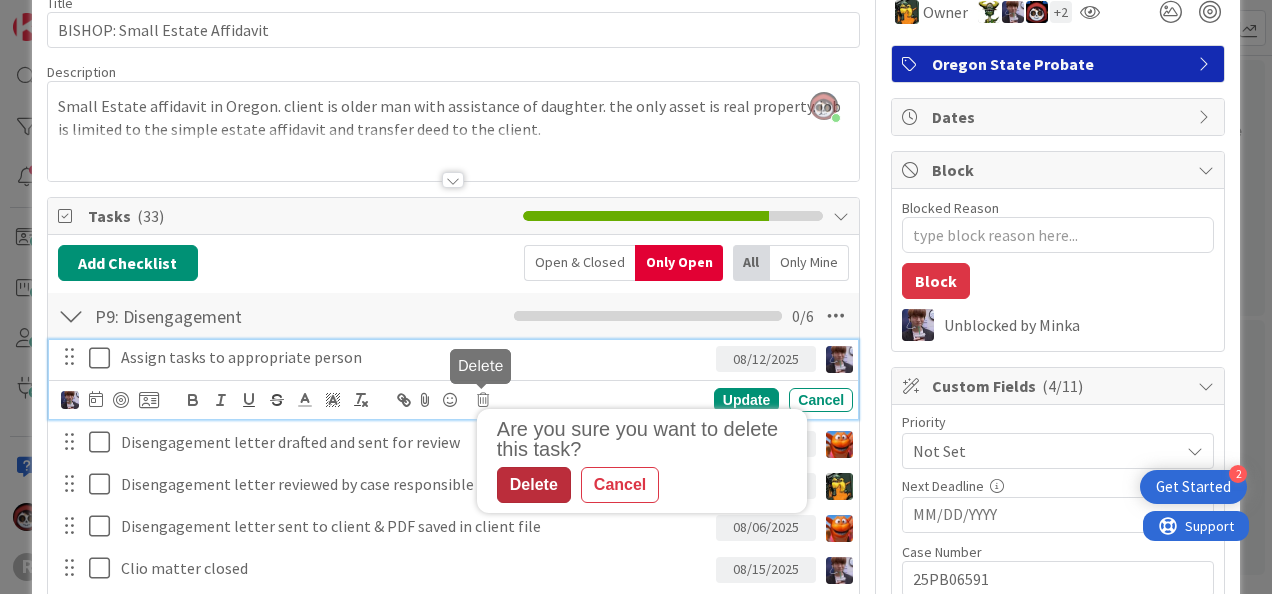 click on "Delete" at bounding box center [534, 485] 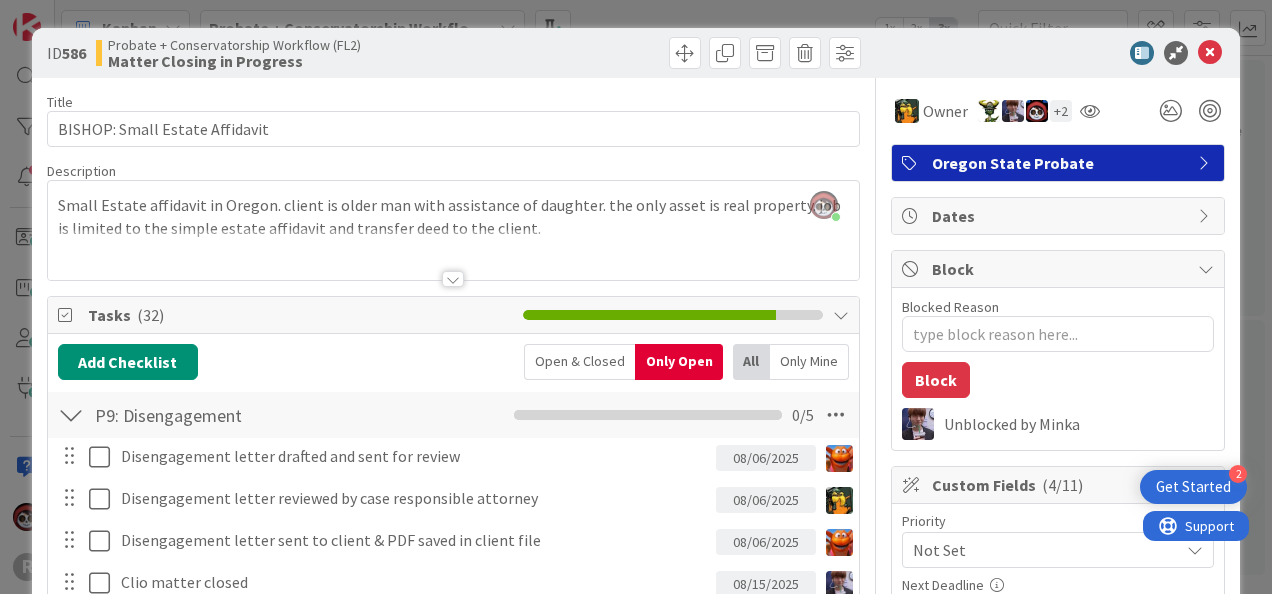 scroll, scrollTop: 0, scrollLeft: 0, axis: both 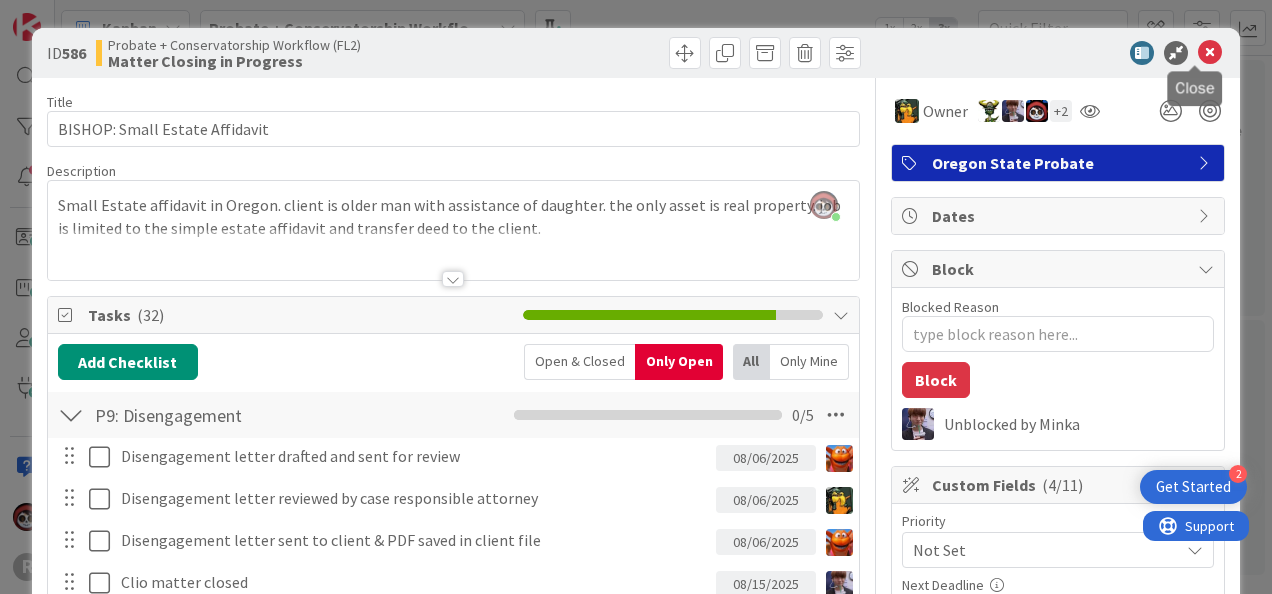 click at bounding box center [1210, 53] 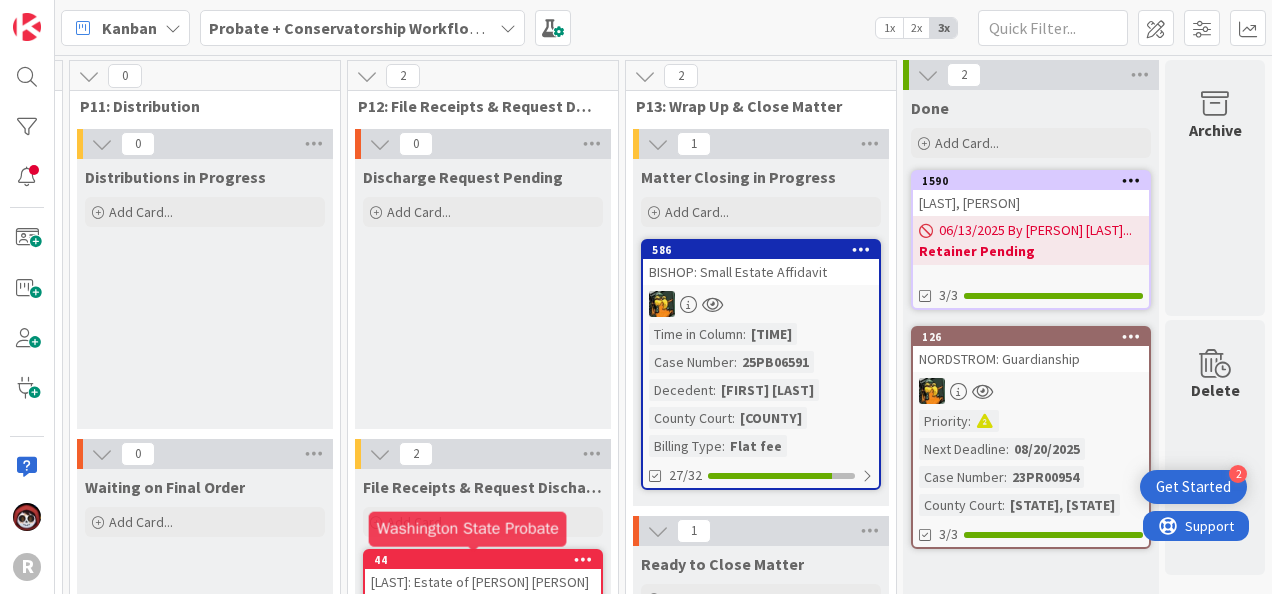 scroll, scrollTop: 0, scrollLeft: 0, axis: both 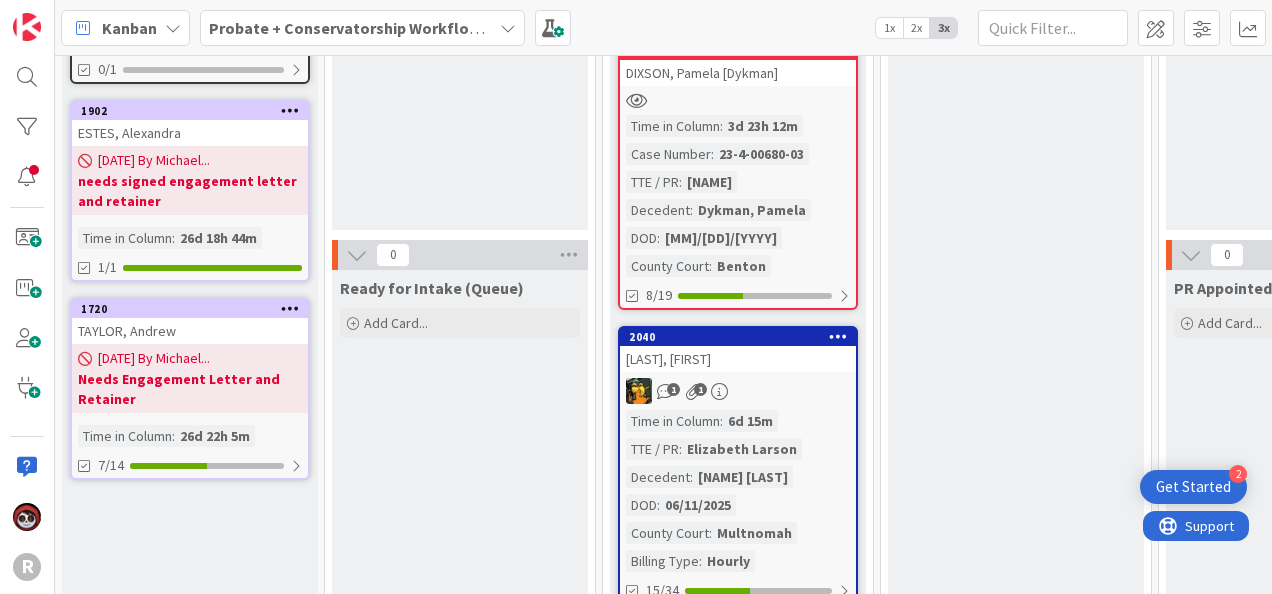 click on "[NUMBER] DIXSON, [FIRST] [Dykman] Time in Column : 3d 23h 12m Case Number : 23-4-00680-03 TTE / PR  : [FIRST] [LAST] Decedent : [LAST], [FIRST] DOD : 08/22/2023 County Court : Benton 8/19" at bounding box center [738, 175] 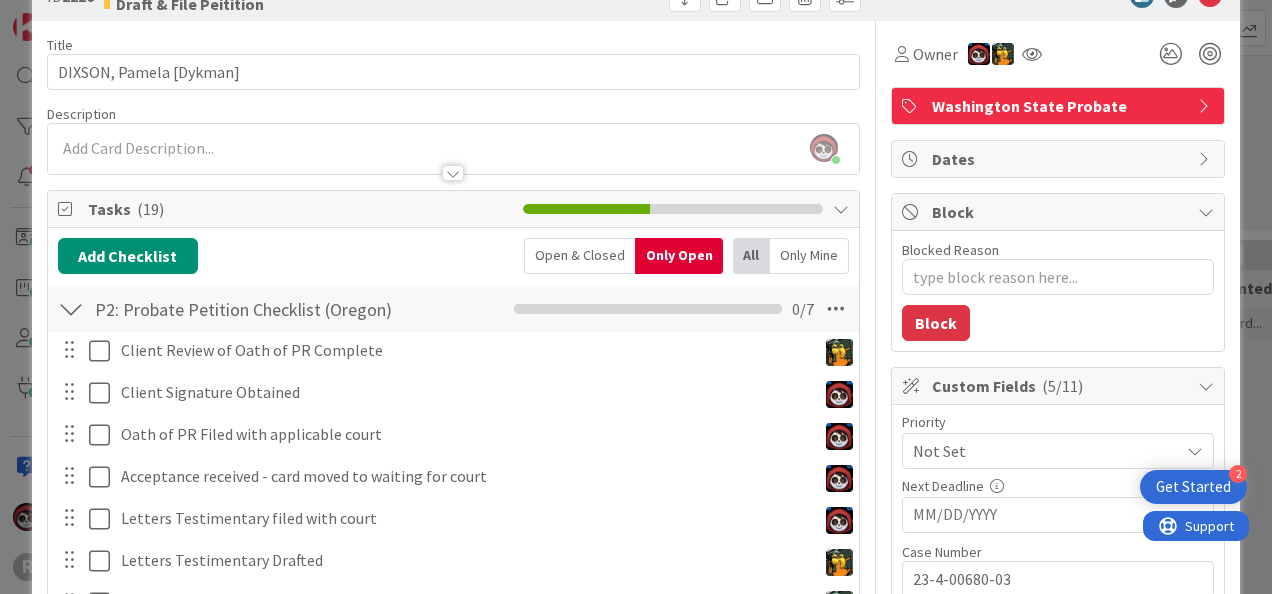 scroll, scrollTop: 0, scrollLeft: 0, axis: both 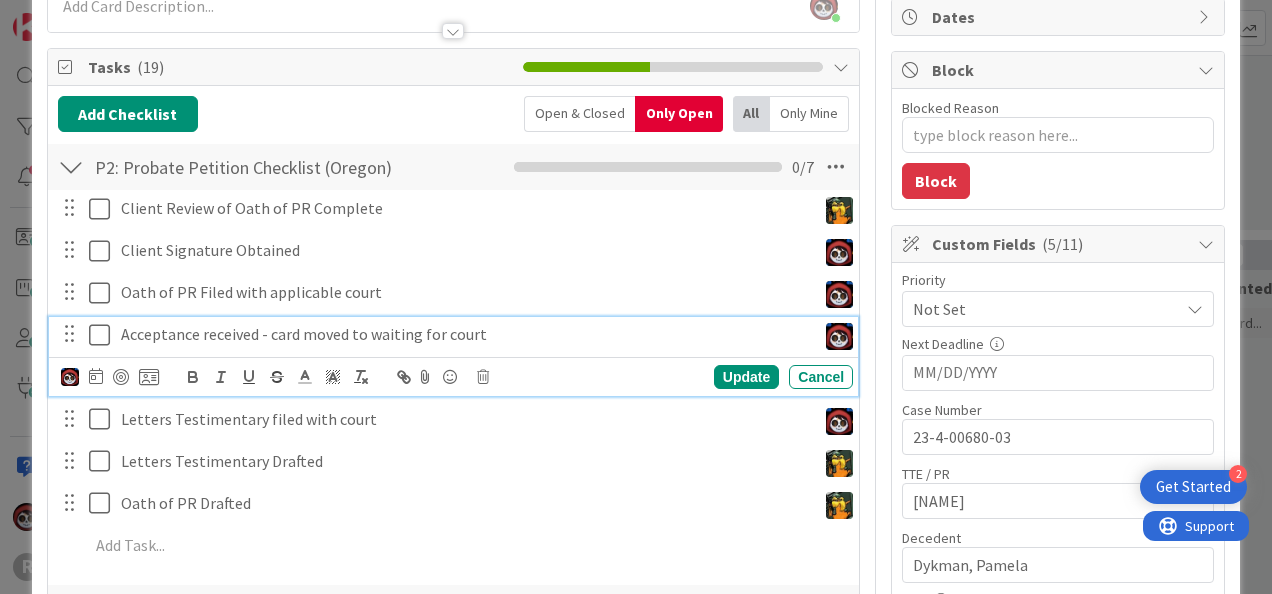 click on "Acceptance received - card moved to waiting for court" at bounding box center (464, 334) 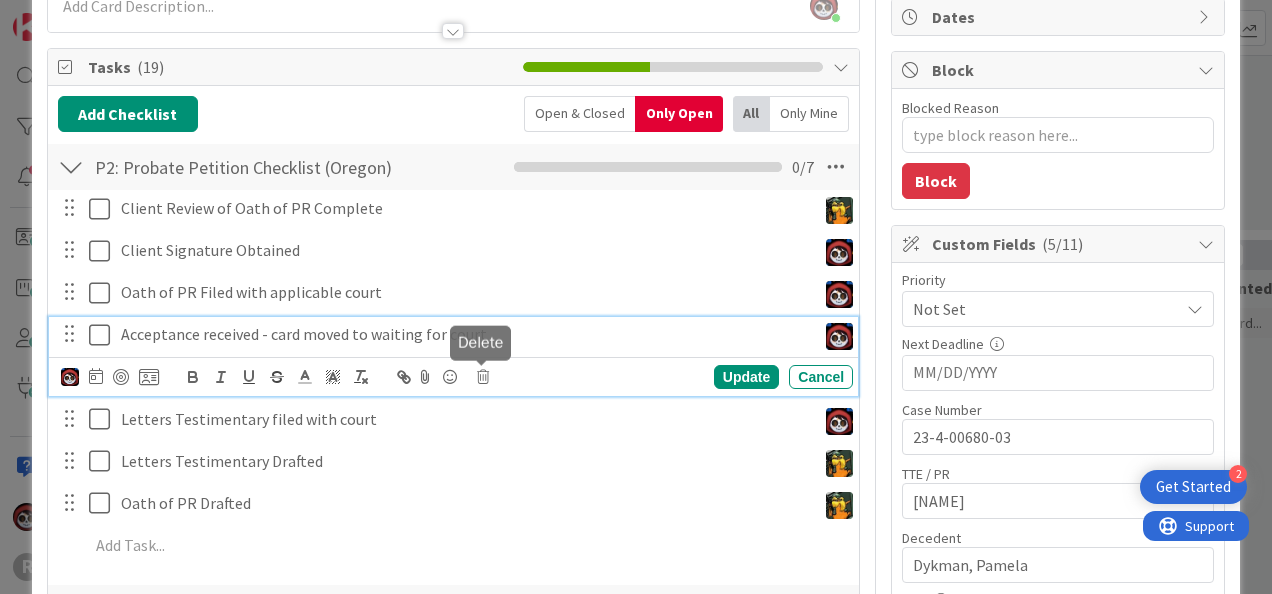 click at bounding box center [483, 377] 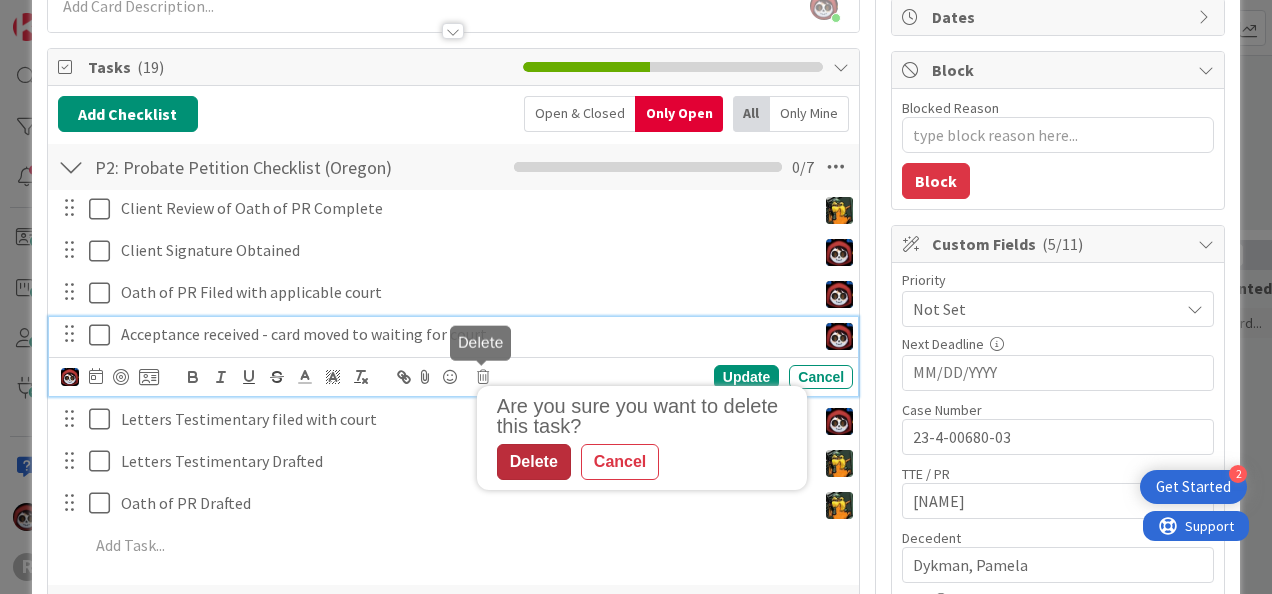 click on "Delete" at bounding box center (534, 462) 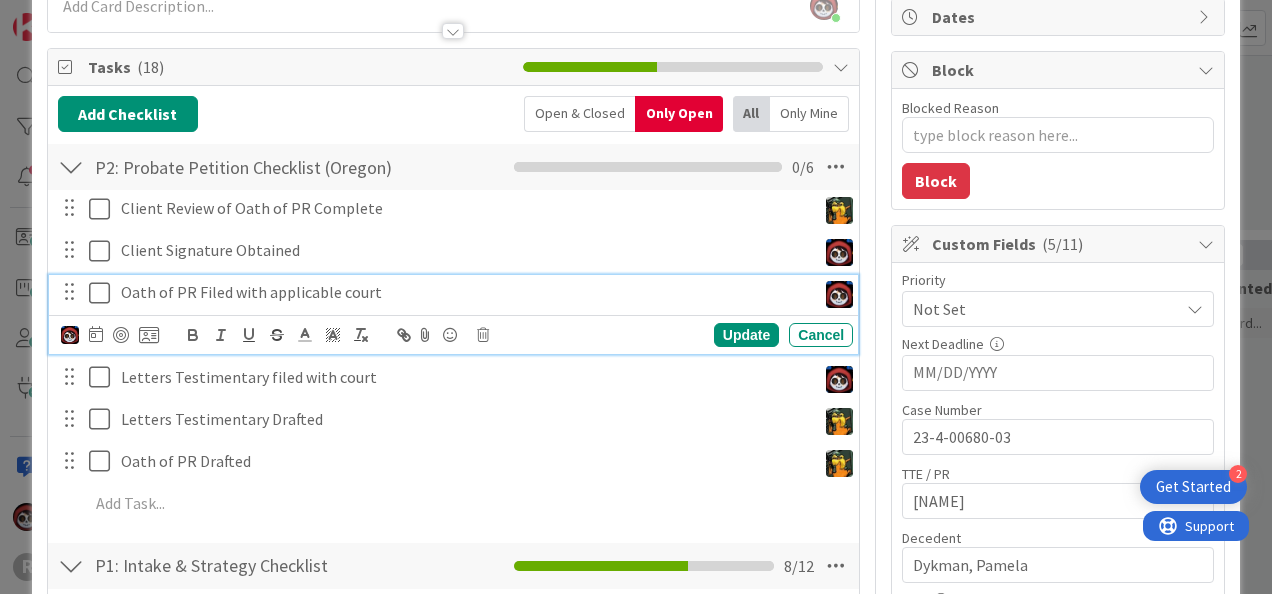 click on "Oath of PR Filed with applicable court" at bounding box center [464, 292] 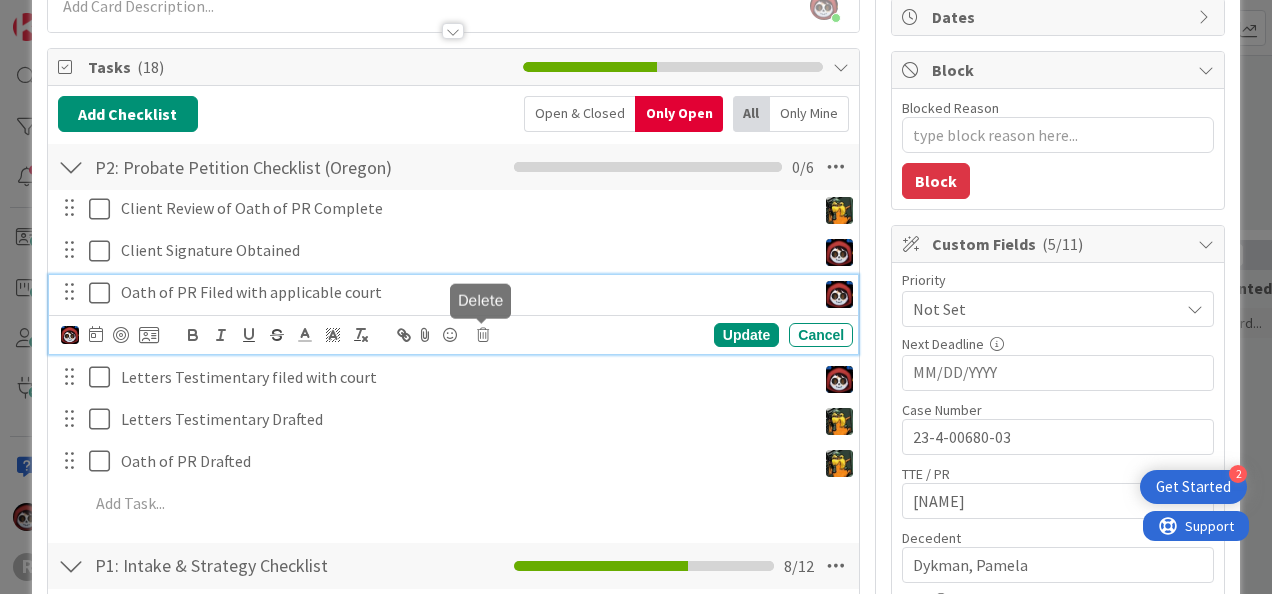 click at bounding box center [483, 335] 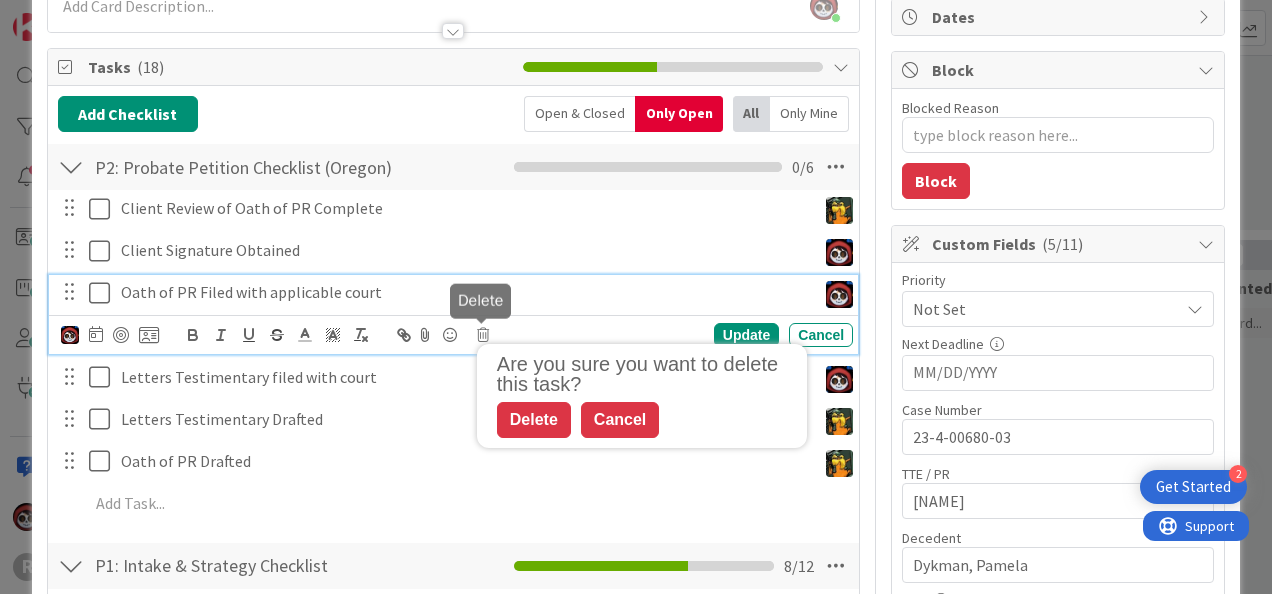 click on "Cancel" at bounding box center [620, 420] 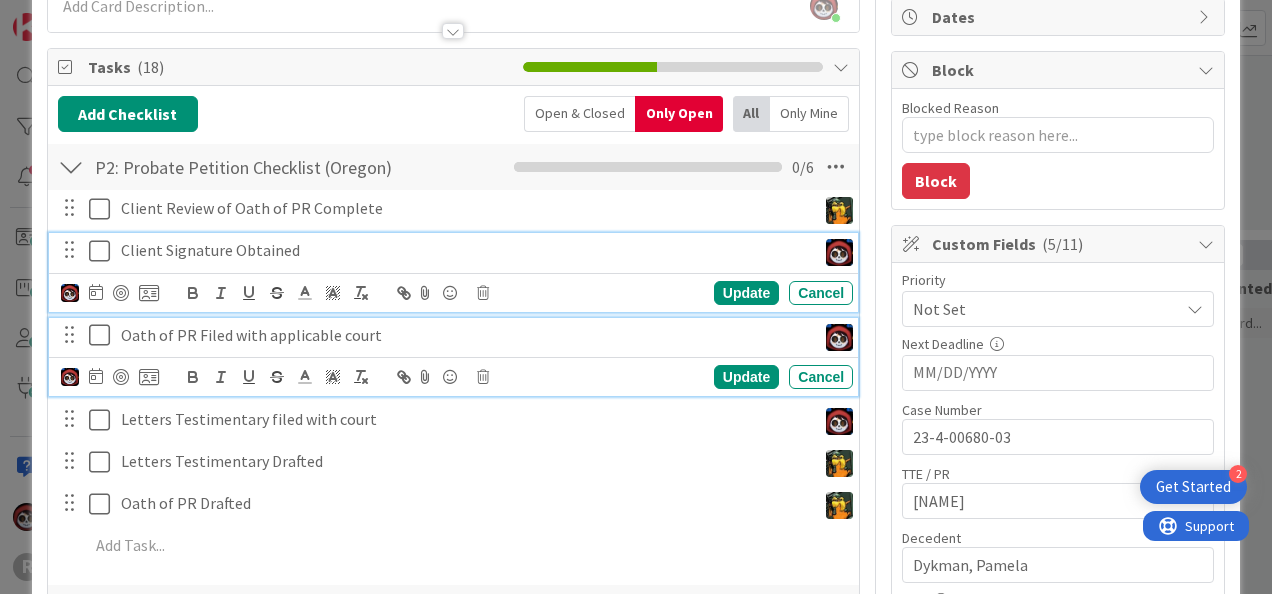 click on "Client Signature Obtained" at bounding box center (464, 250) 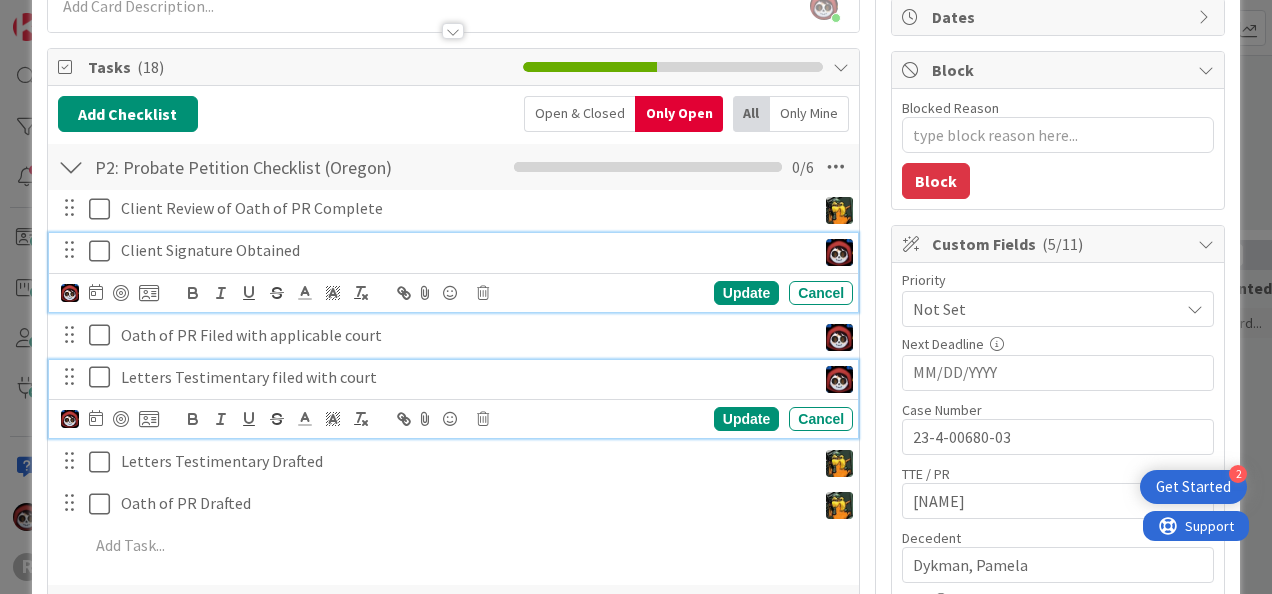 click on "Letters Testimentary filed with court" at bounding box center (464, 377) 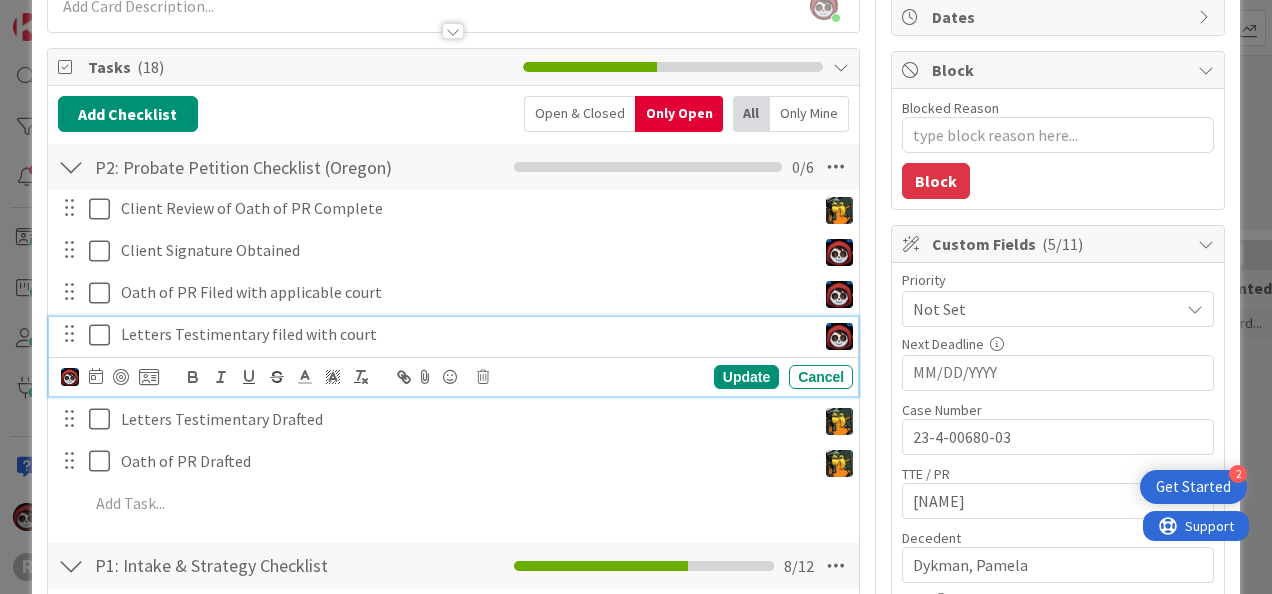 scroll, scrollTop: 157, scrollLeft: 0, axis: vertical 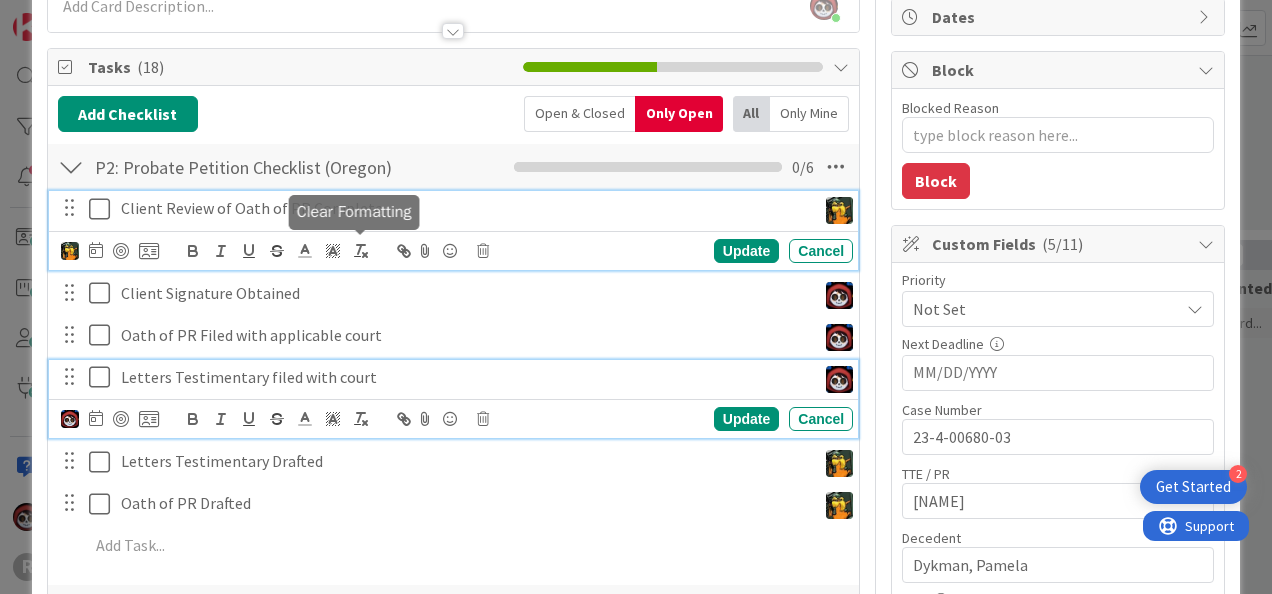 click on "Client Review of Oath of PR Complete Update Cancel" at bounding box center [453, 230] 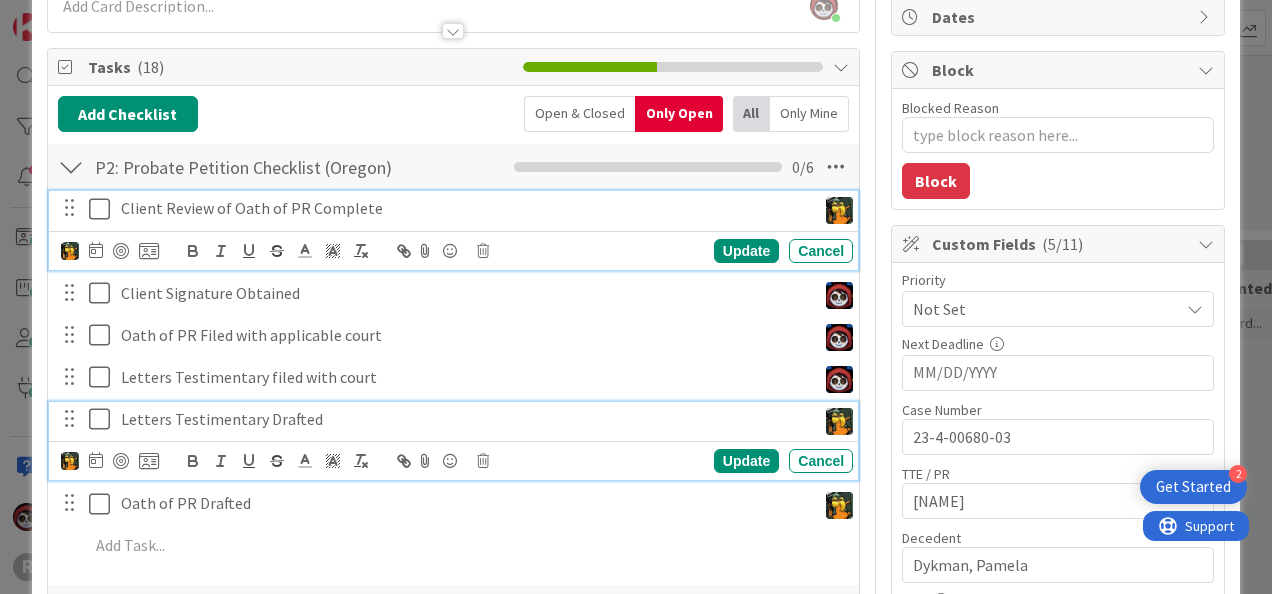 click on "Letters Testimentary Drafted" at bounding box center [464, 419] 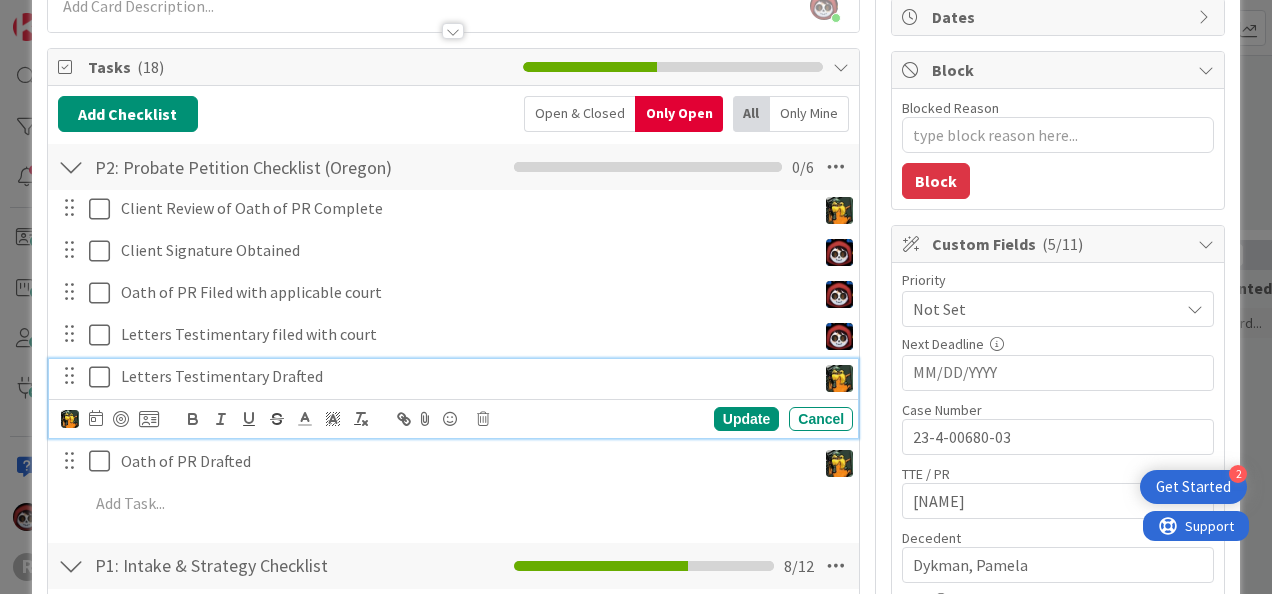 scroll, scrollTop: 157, scrollLeft: 0, axis: vertical 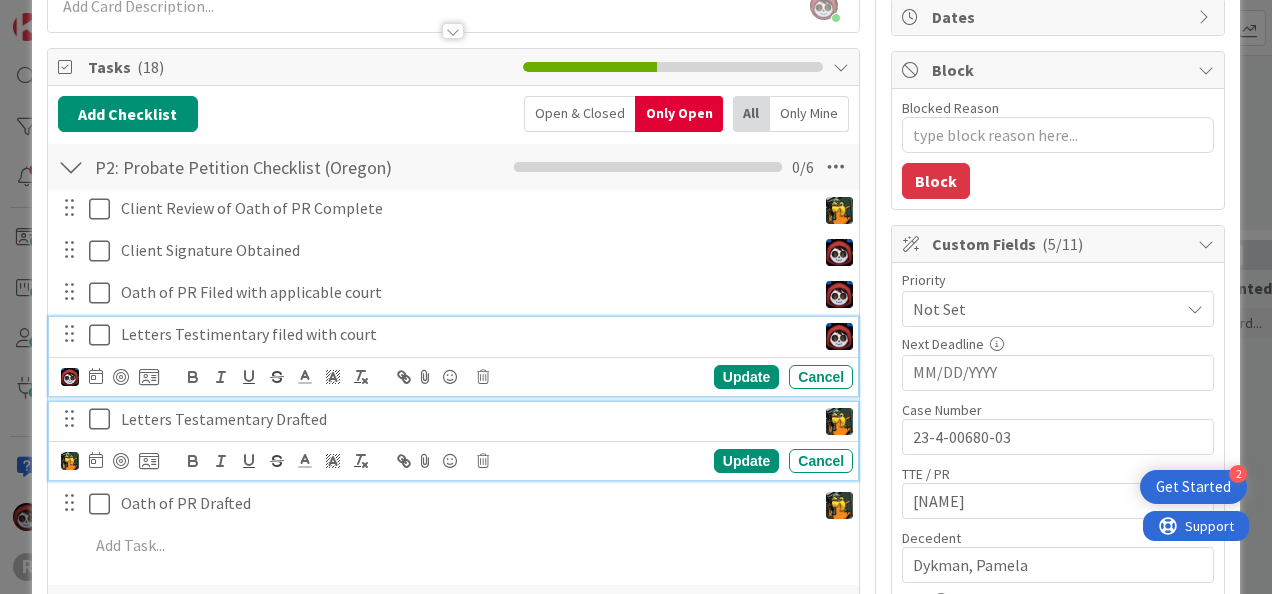 click on "2 Get Started R Kanban Probate + Conservatorship Workflow (FL2) 1x 2x 3x 3 Backlog Add Card... 2100 GONZALEZ, Erick [multiple] Time in Column : 14d 1h 12m 0/1 1902 ESTES, Alexandra 07/11/2025 By Michael... needs signed engagement letter and retainer Time in Column : 26d 18h 45m 1/1 1720 TAYLOR, Andrew 07/11/2025 By Michael... Needs Engagement Letter  and Retainer Time in Column : 26d 22h 6m 7/14 0 P1: Intake & Strategy 0 Intake & Strategy In Progress Add Card... 0 Ready for Intake (Queue) Add Card... 7 P2: Initial Petition 4 Draft & File Peitition Add Card... 2226 DIXSON, Pamela [Dykman] Time in Column : 3d 23h 13m Case Number : 23-4-00680-03 TTE / PR  : Jill Dixson Decedent : Dykman, Pamela DOD : 08/22/2023 County Court : Benton 8/18 2040 LARSON, Elizabeth 1 1 Time in Column : 6d 15m TTE / PR  : Elizabeth Larson Decedent : Betty Lee Losinger DOD : 06/11/2025 County Court : Multnomah Billing Type : Hourly 15/34 591 321 PLILER, Darren 06/06/2025 By Michael... Work stopage until word from client Time in Column" at bounding box center (636, 297) 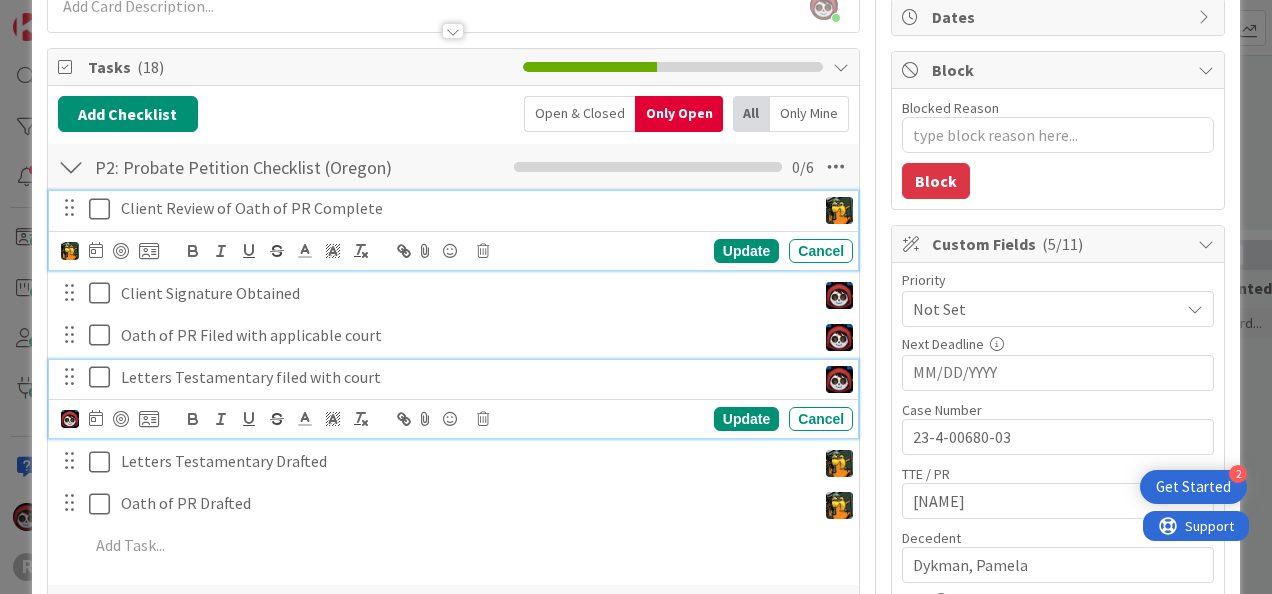 scroll, scrollTop: 241, scrollLeft: 0, axis: vertical 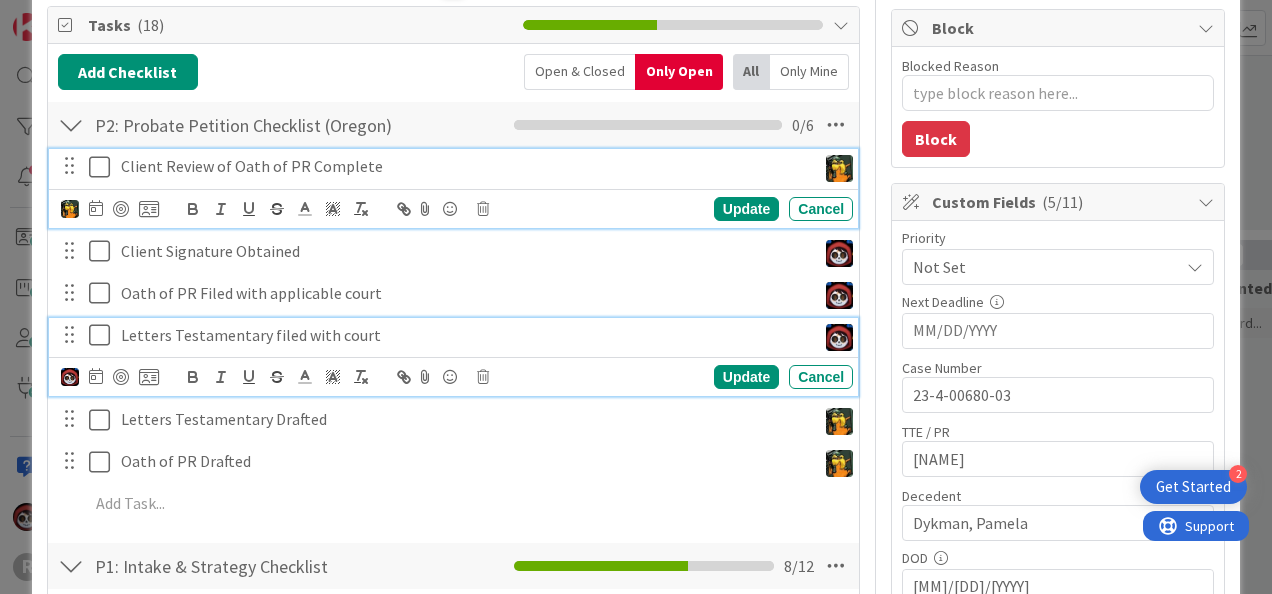 click on "Client Review of Oath of PR Complete Update Cancel" at bounding box center [453, 188] 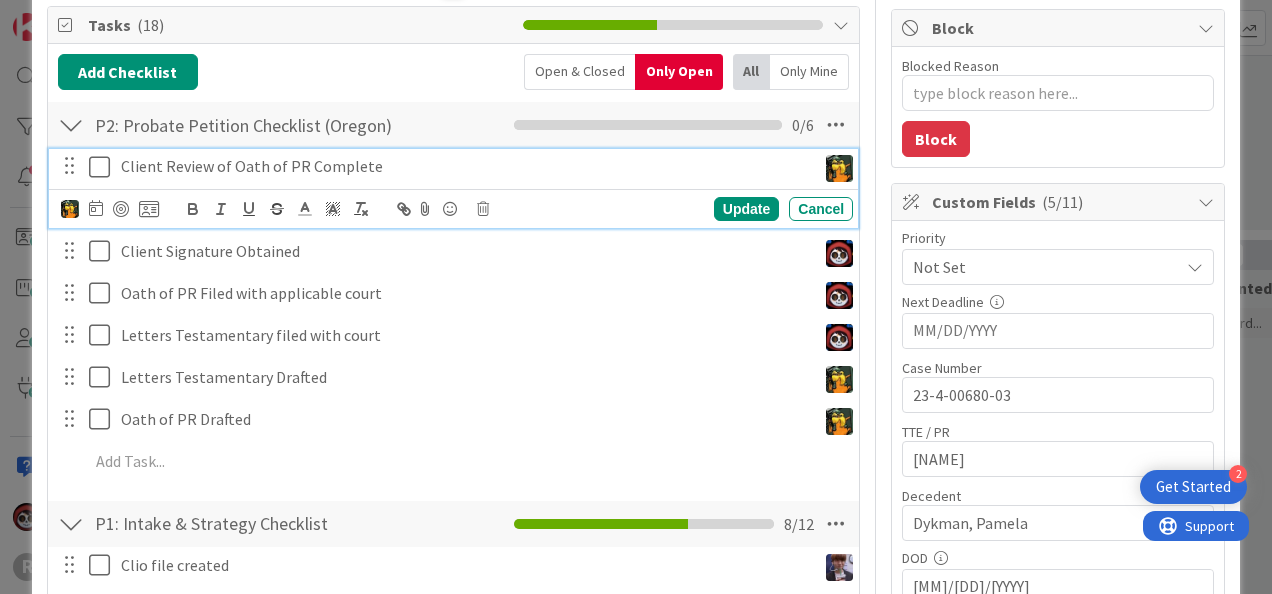 type on "x" 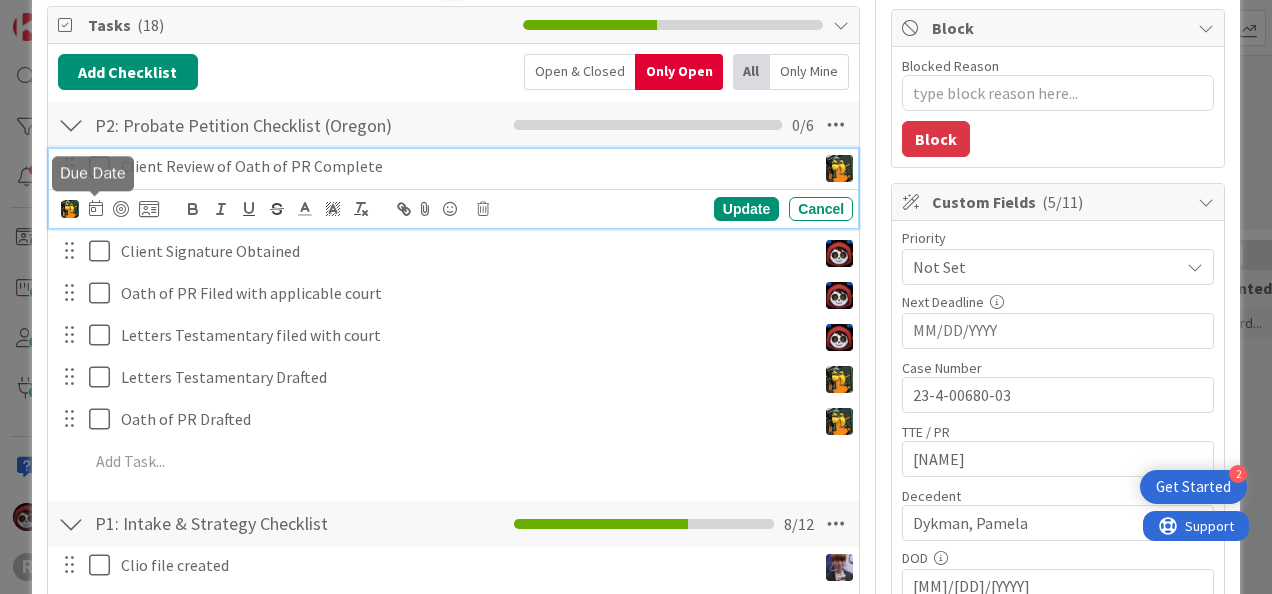 click at bounding box center [96, 208] 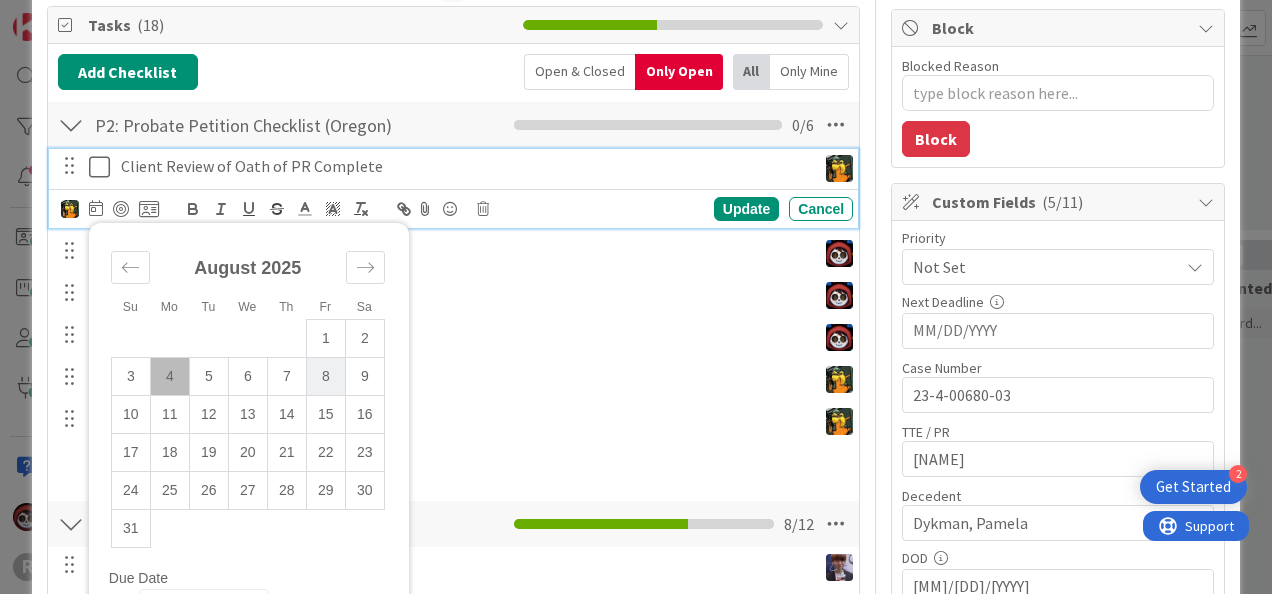 click on "8" at bounding box center (325, 376) 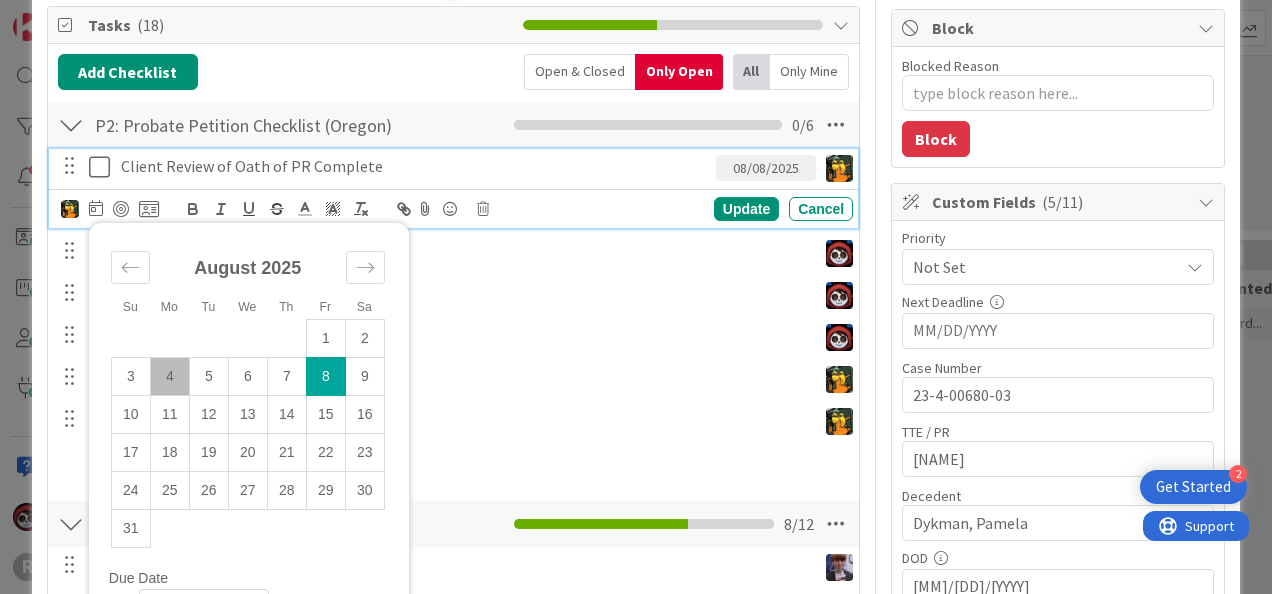 type on "x" 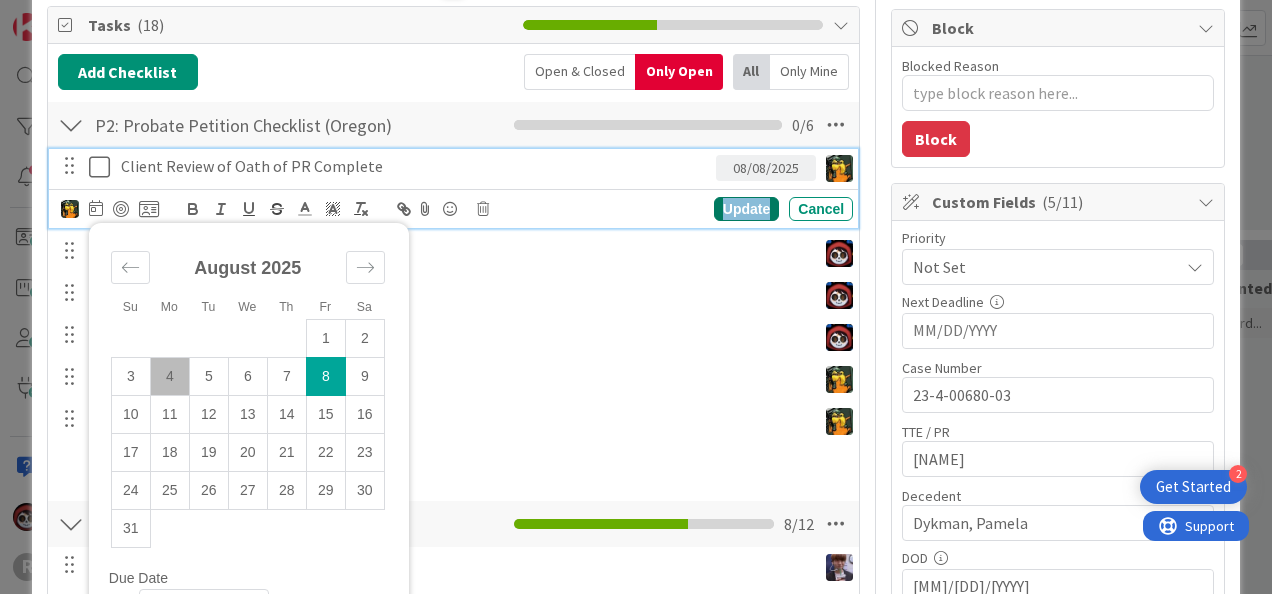 click on "Update" at bounding box center (746, 209) 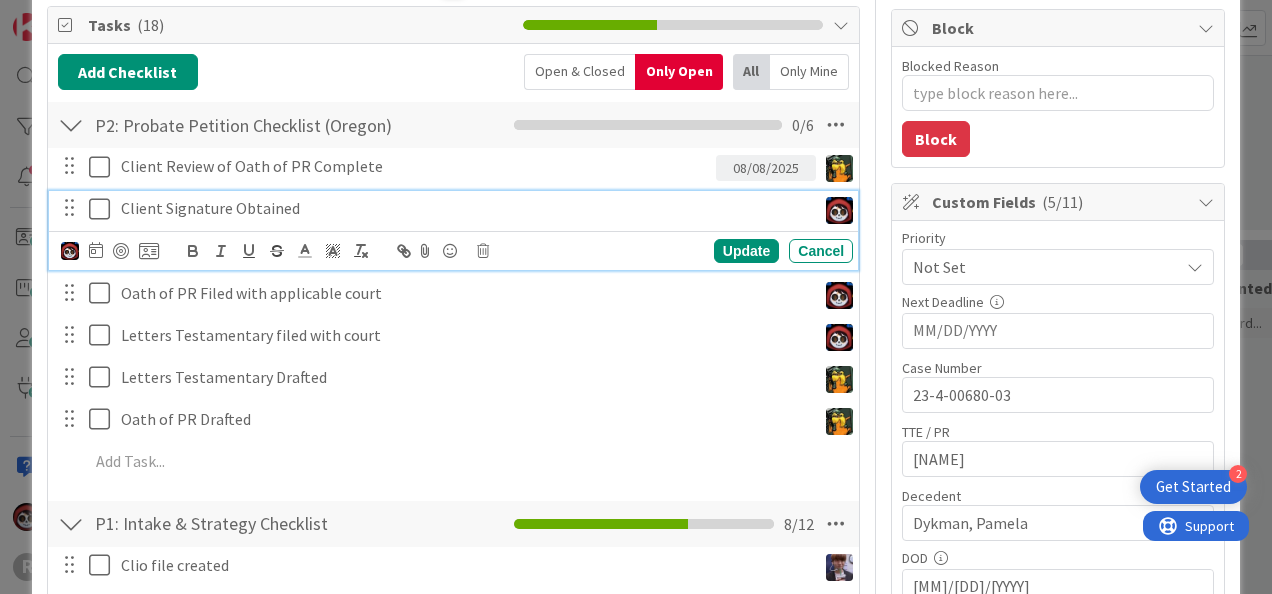 click on "Client Signature Obtained" at bounding box center (464, 208) 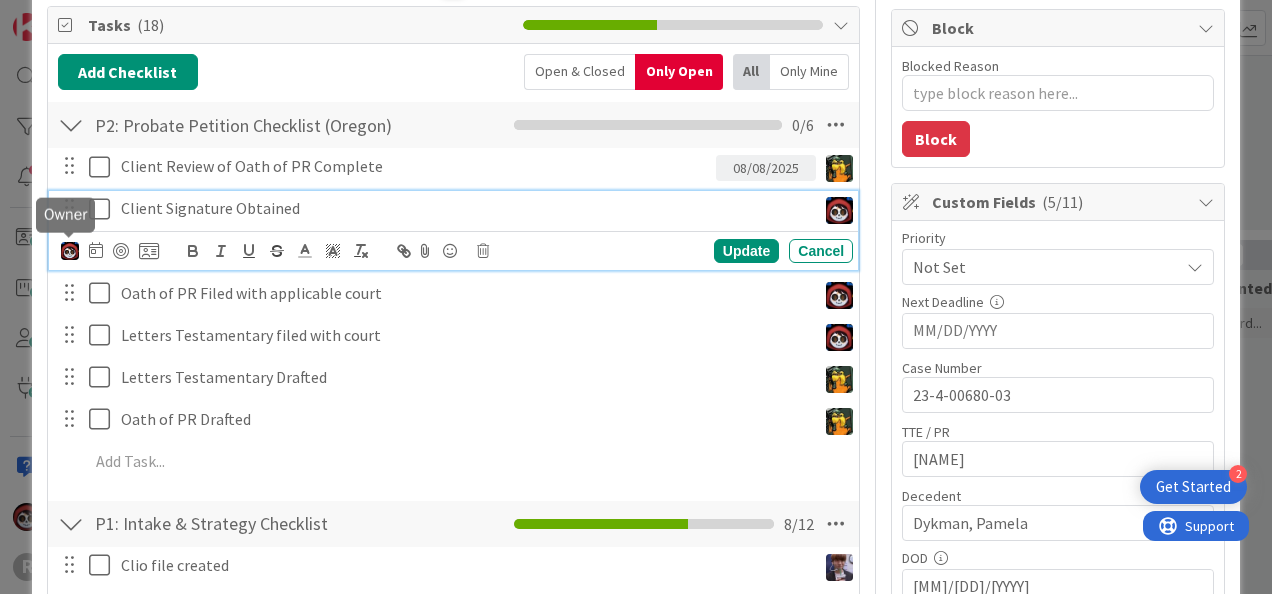 click at bounding box center [70, 251] 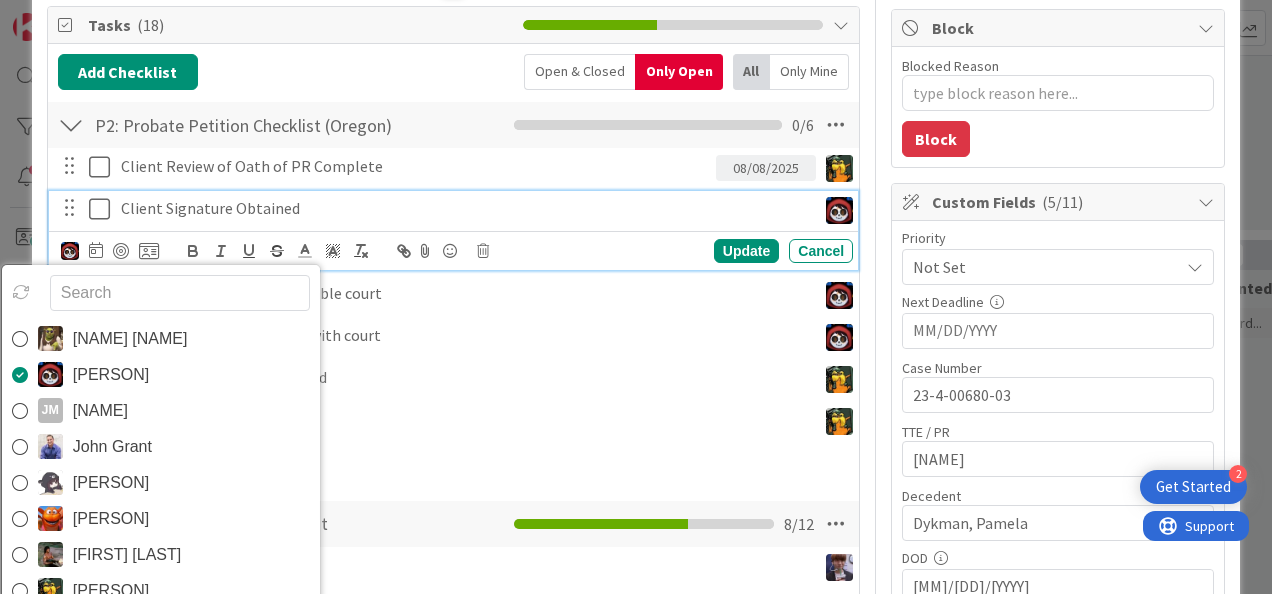 click at bounding box center [180, 293] 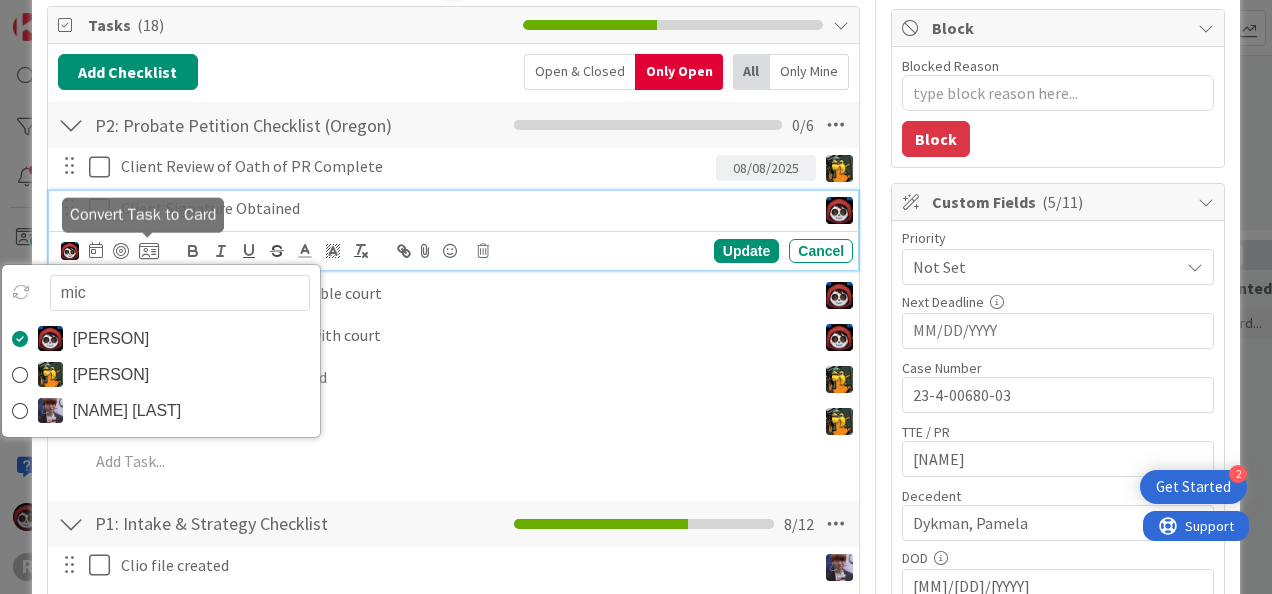 type on "mich" 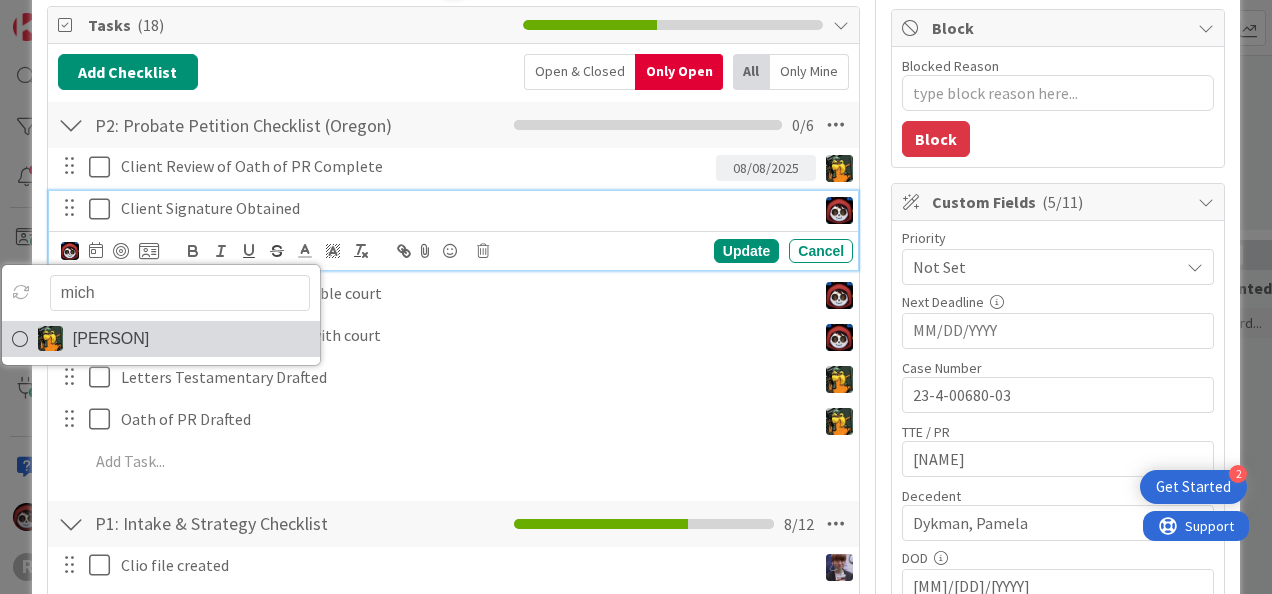 click on "[PERSON]" at bounding box center (111, 339) 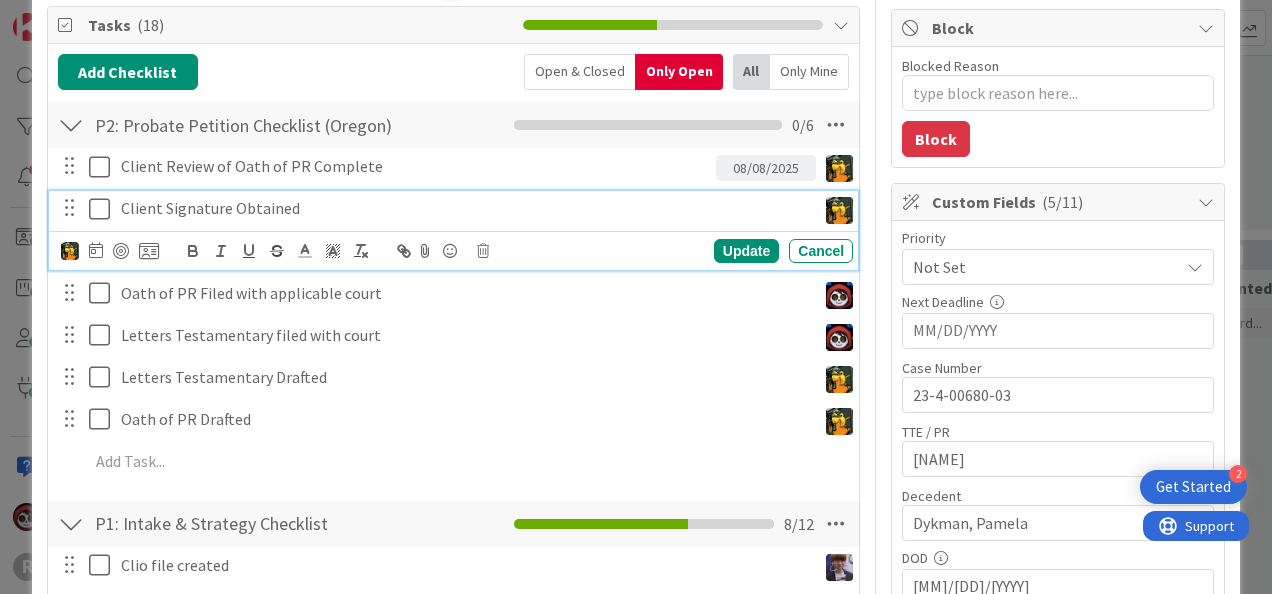 type on "x" 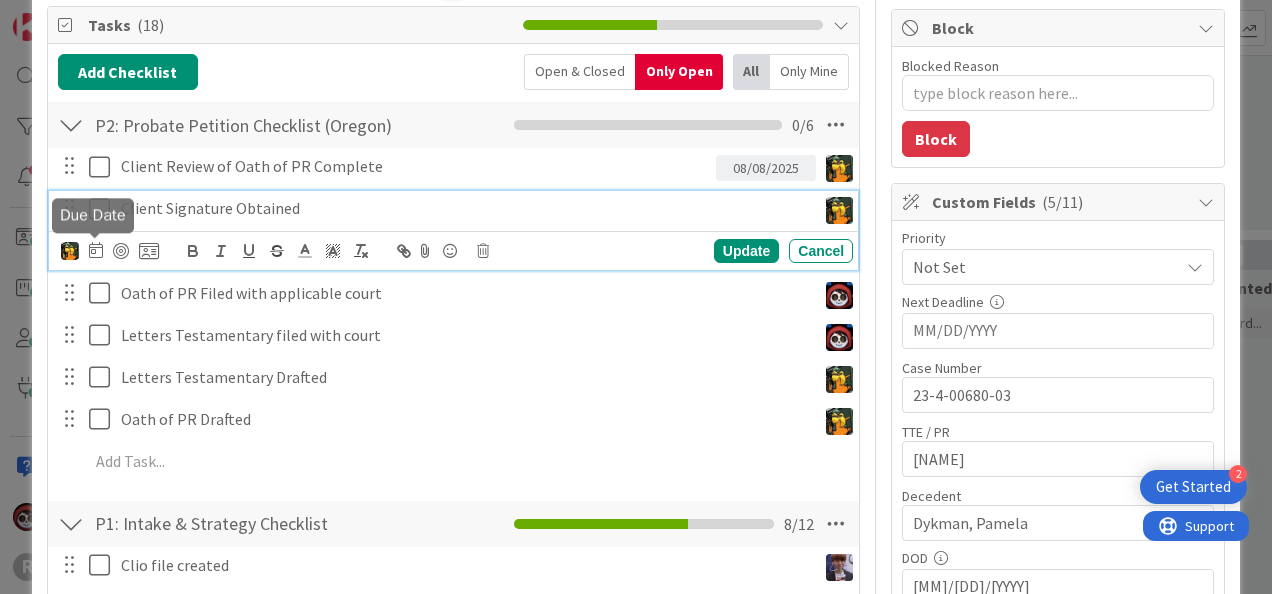 click at bounding box center (96, 250) 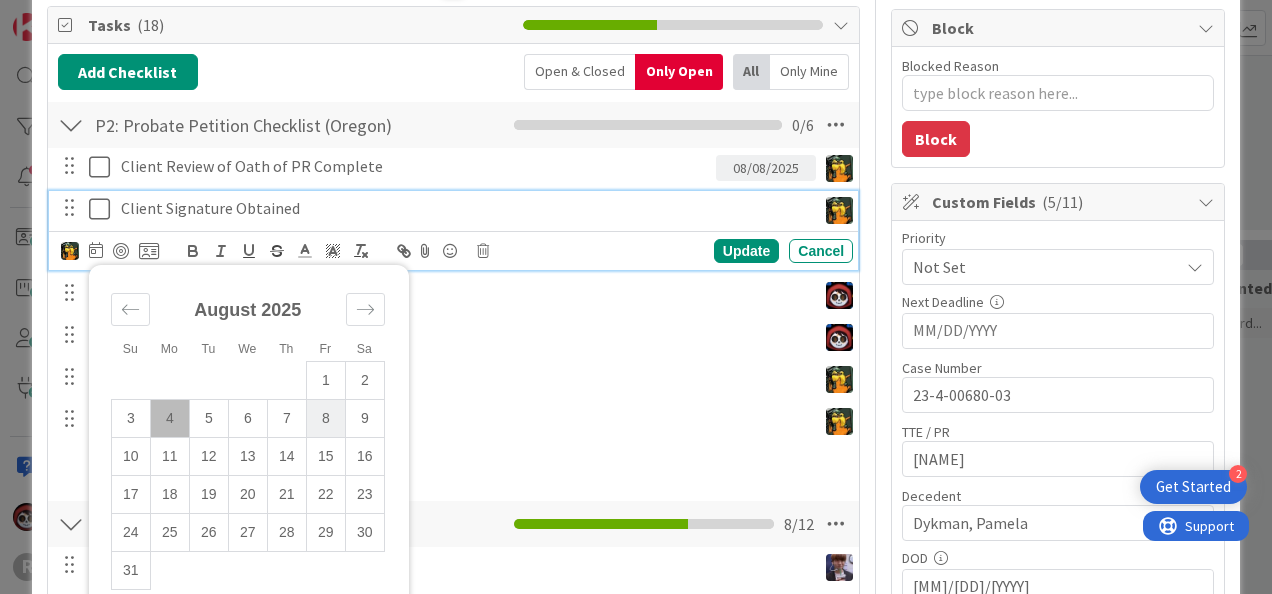 click on "8" at bounding box center (325, 418) 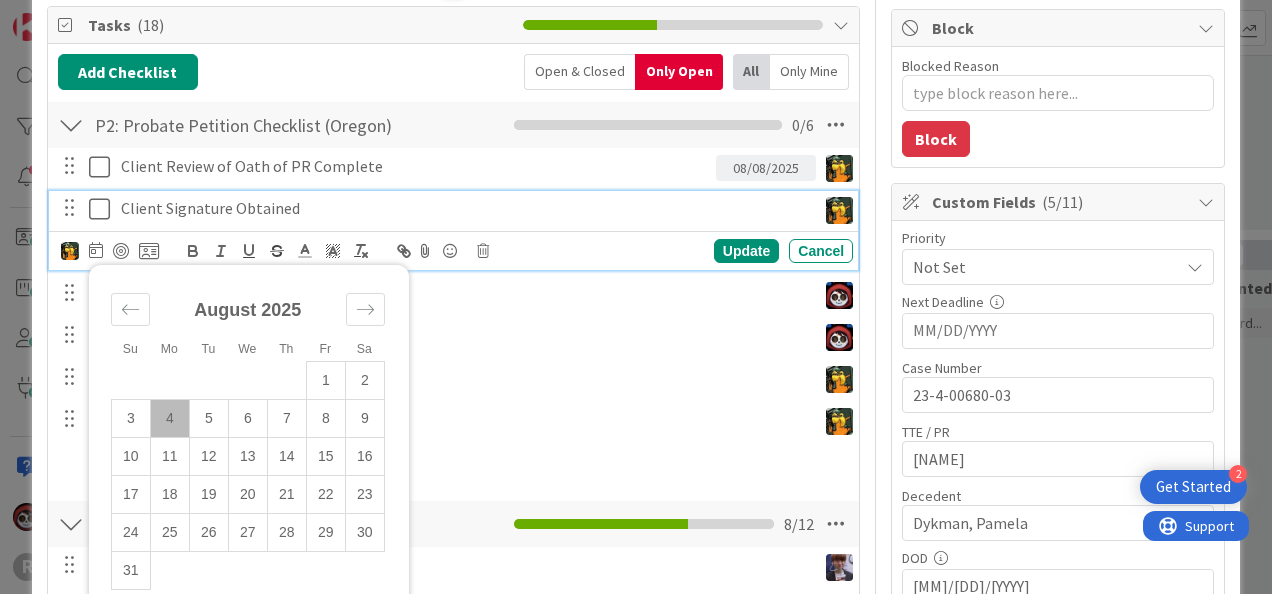 type on "x" 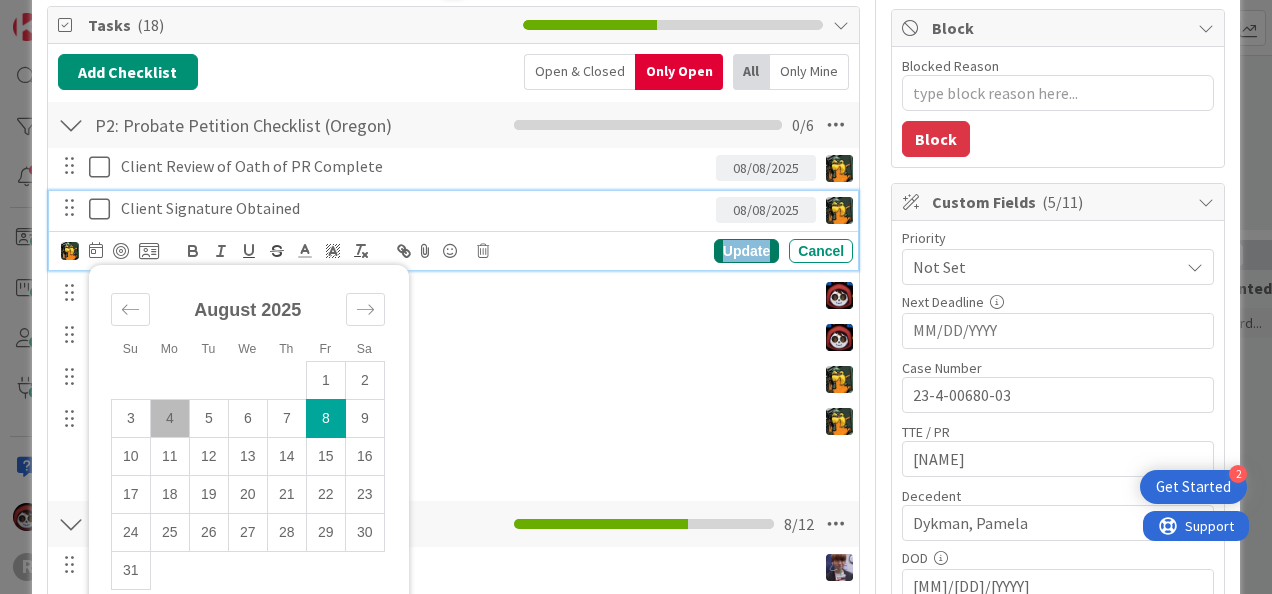 click on "Update" at bounding box center (746, 251) 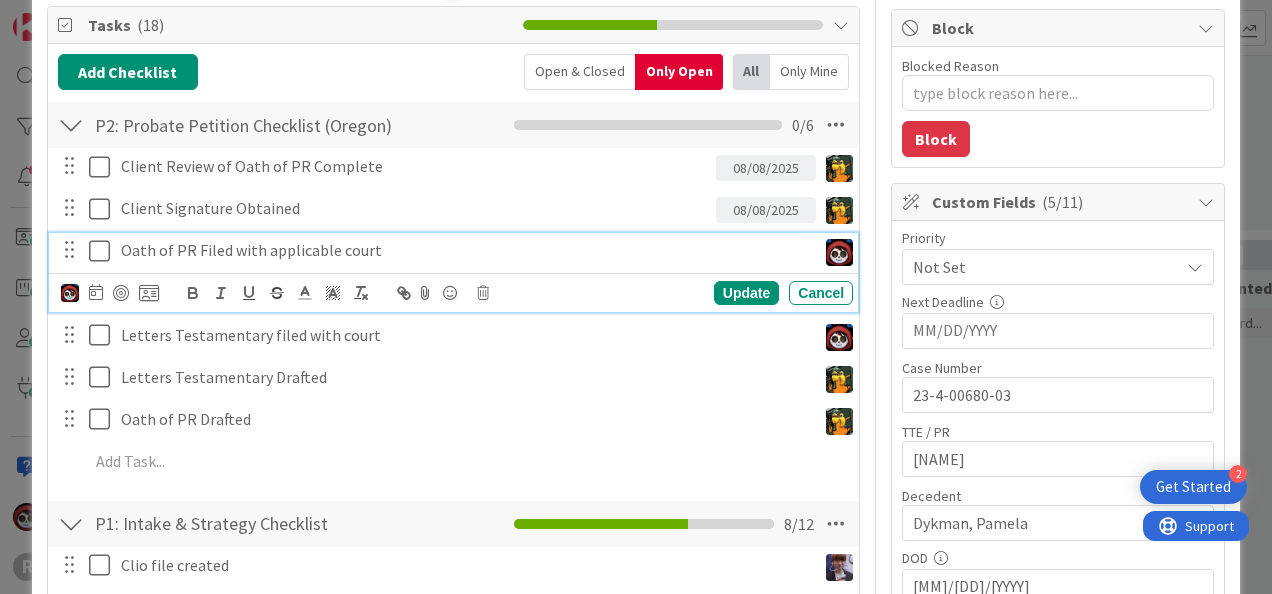 click on "Oath of PR Filed with applicable court" at bounding box center (464, 250) 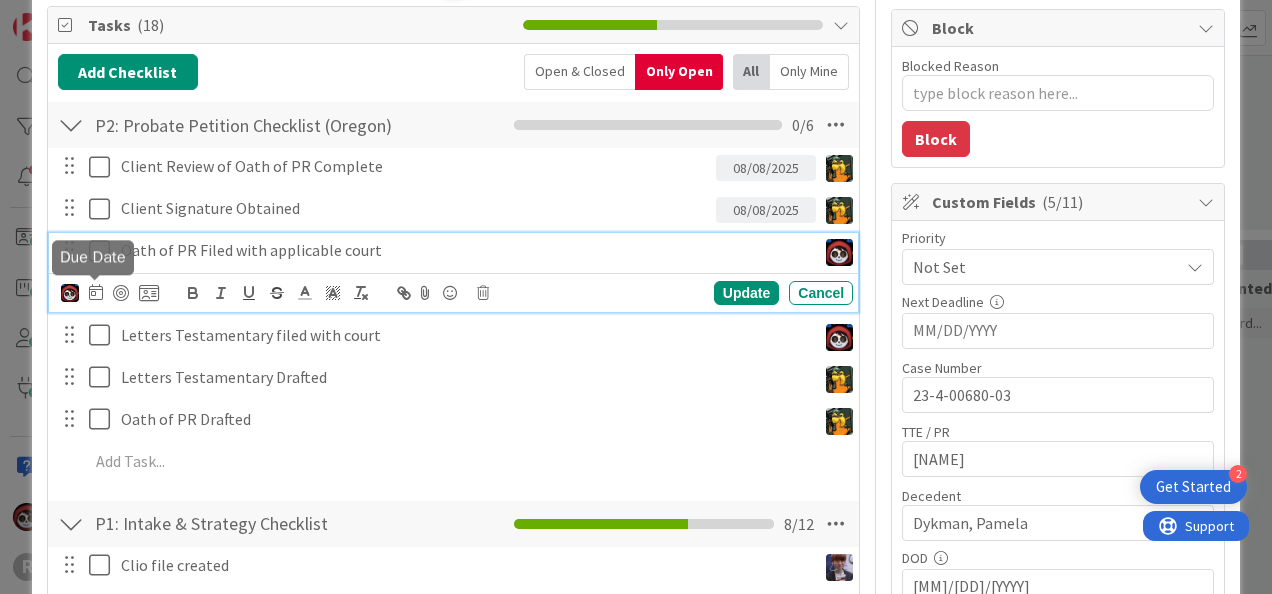 click at bounding box center (96, 292) 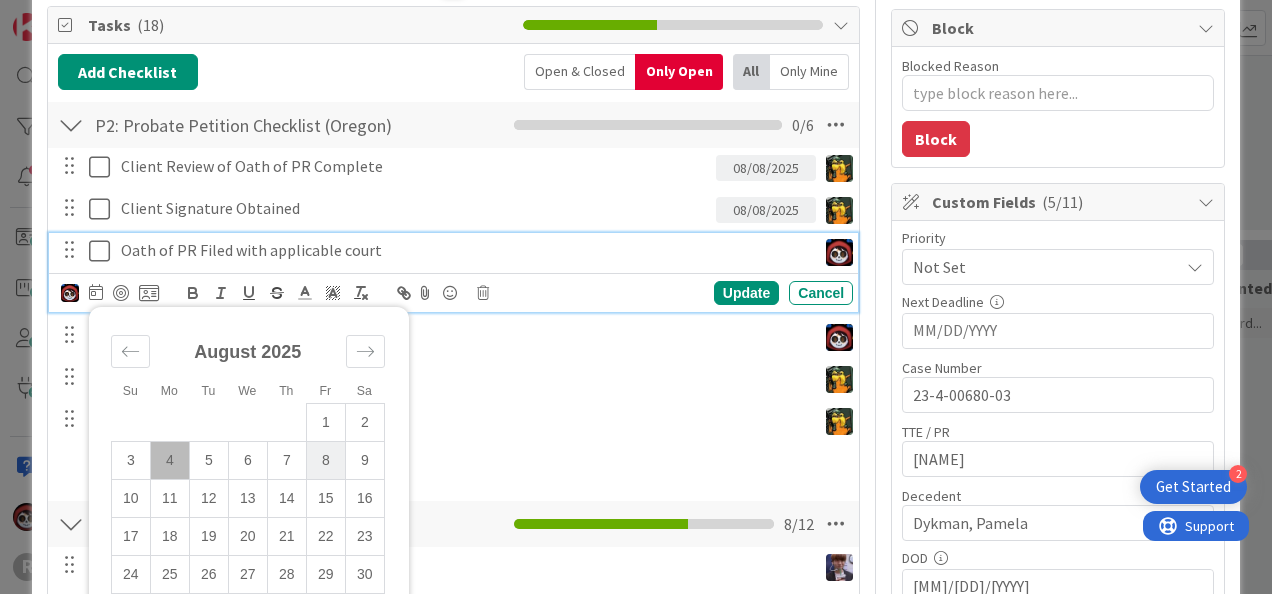 click on "8" at bounding box center [325, 460] 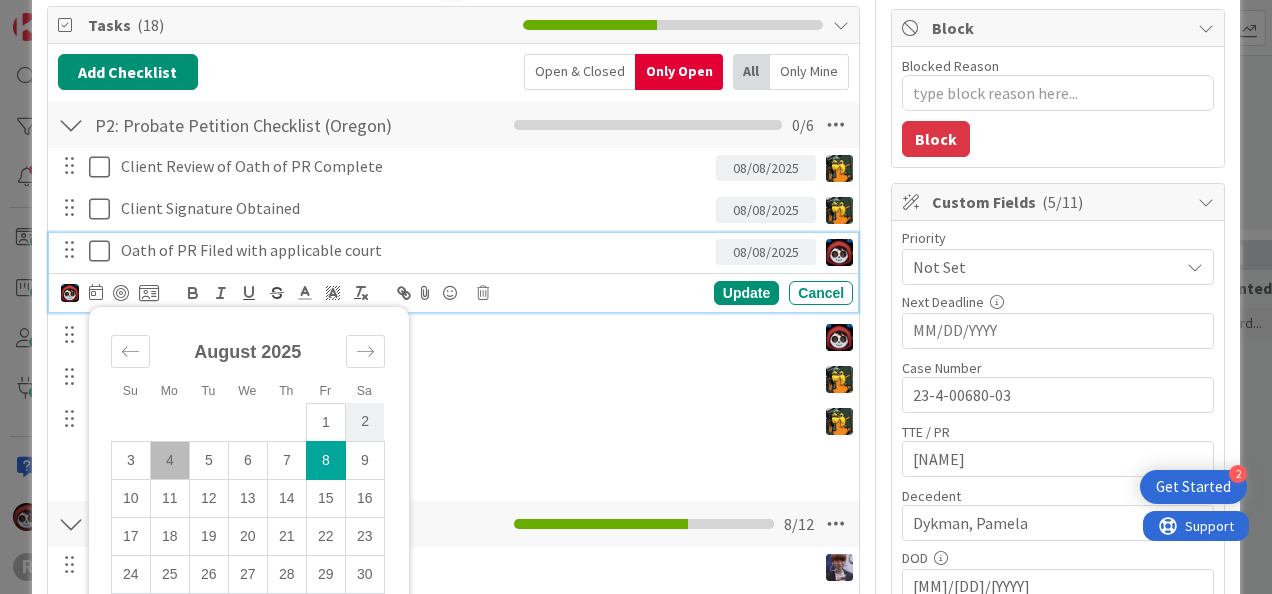 type on "x" 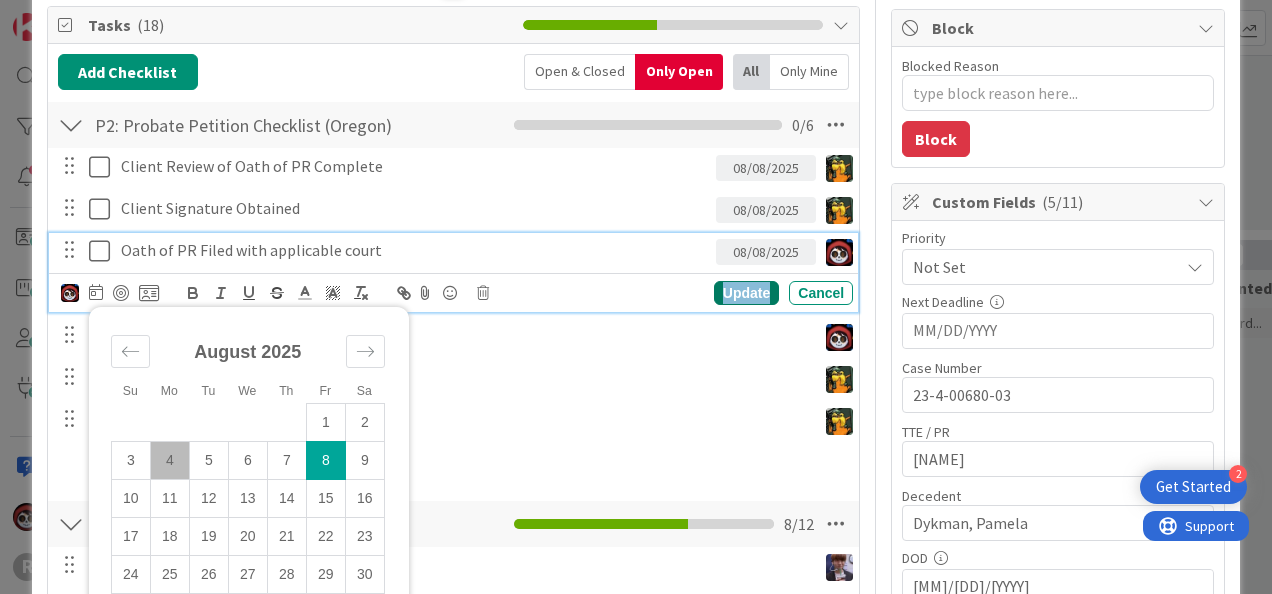 click on "Update" at bounding box center (746, 293) 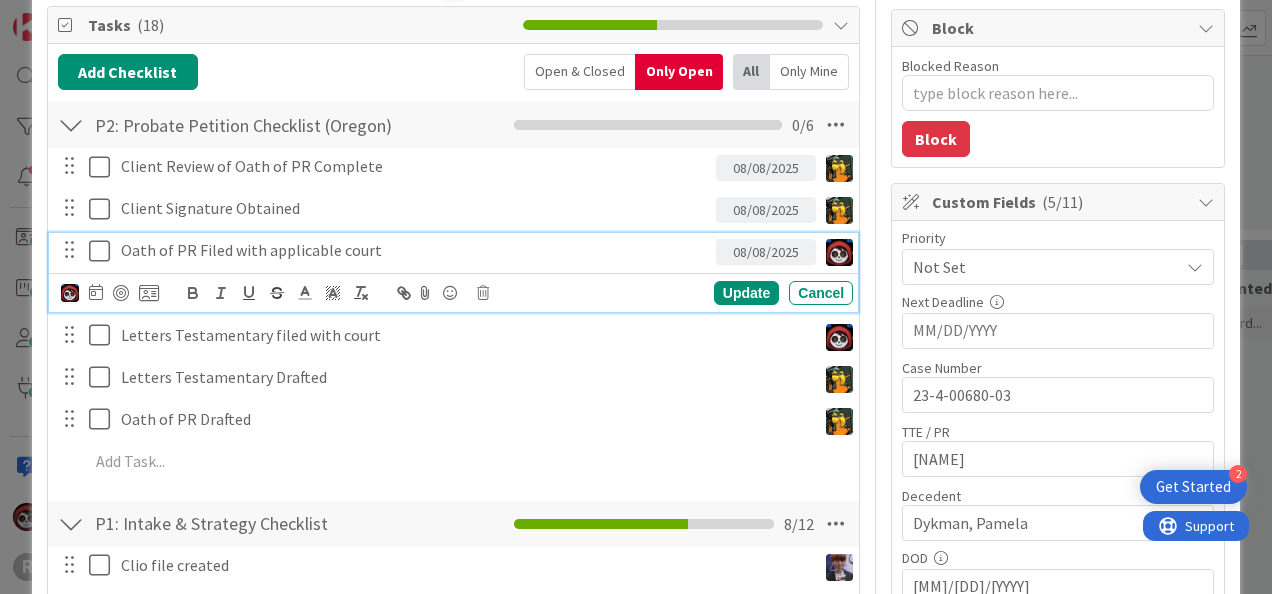 click on "Oath of PR Filed with applicable court" at bounding box center (414, 250) 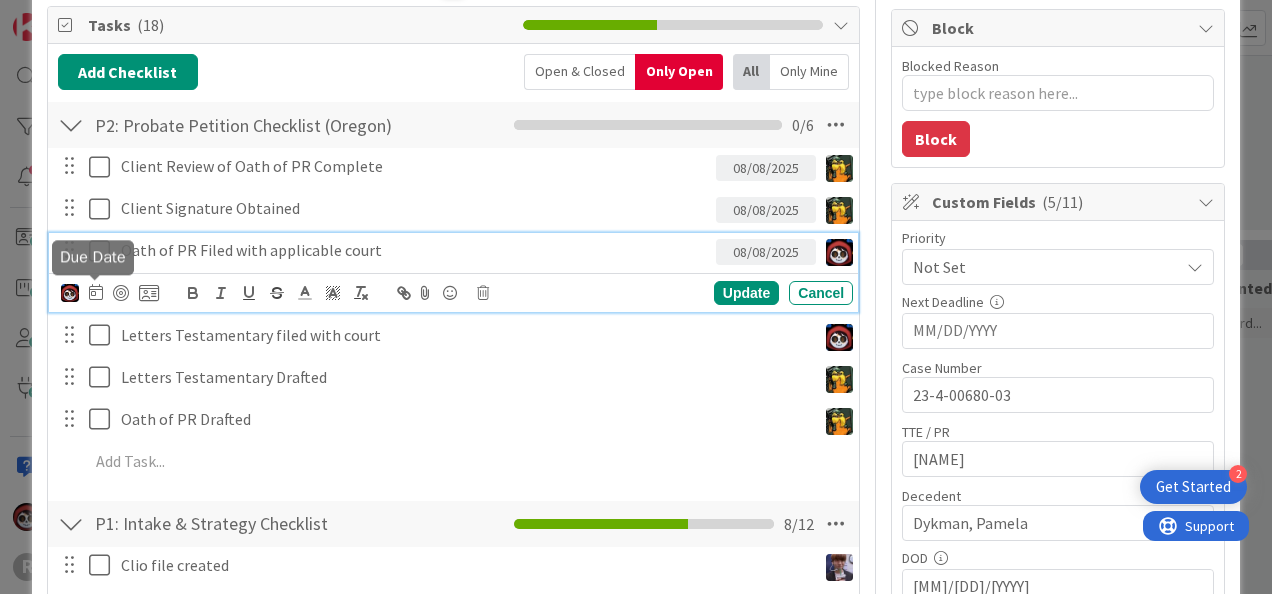 click at bounding box center (96, 292) 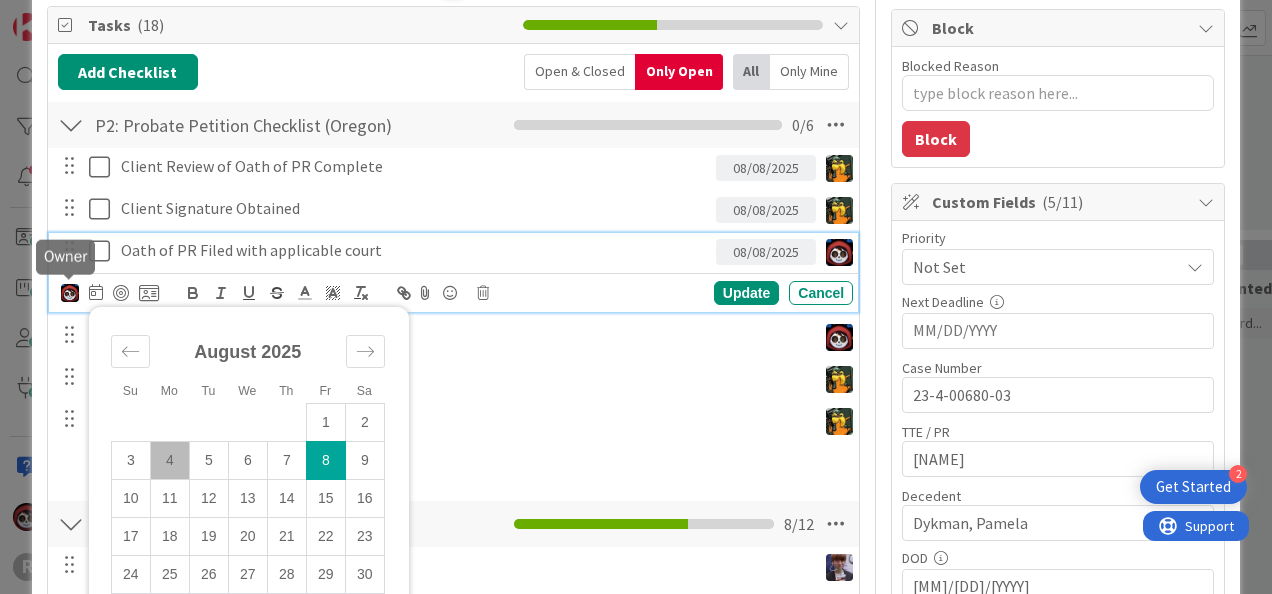 click at bounding box center [70, 293] 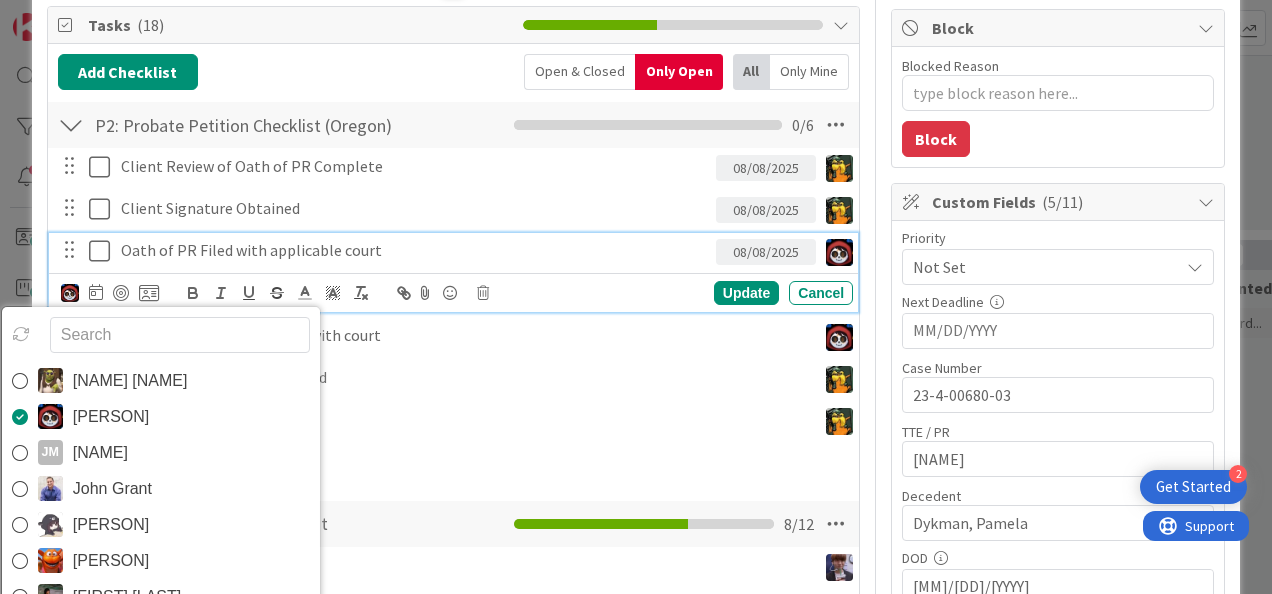 click at bounding box center (180, 335) 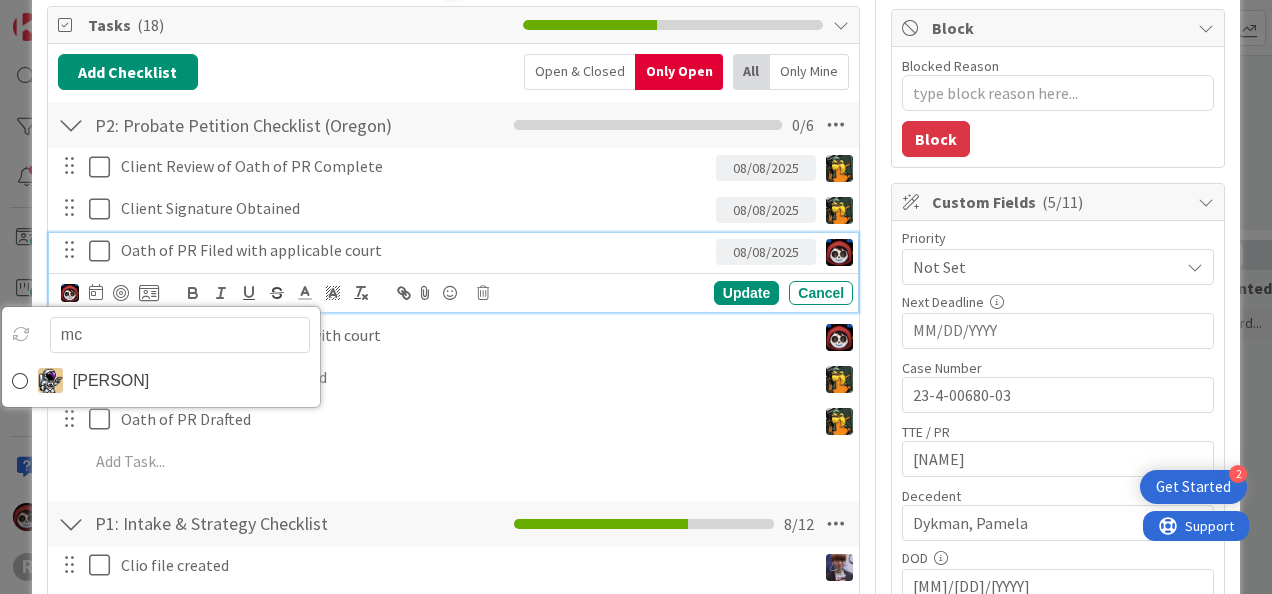 type on "m" 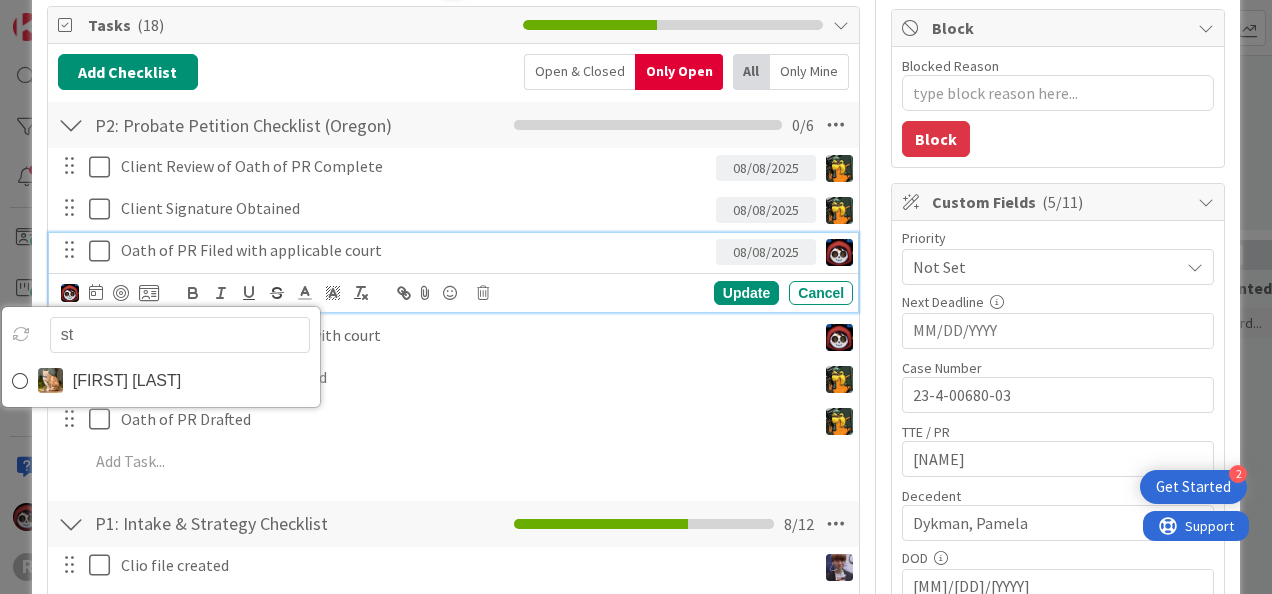 type on "sta" 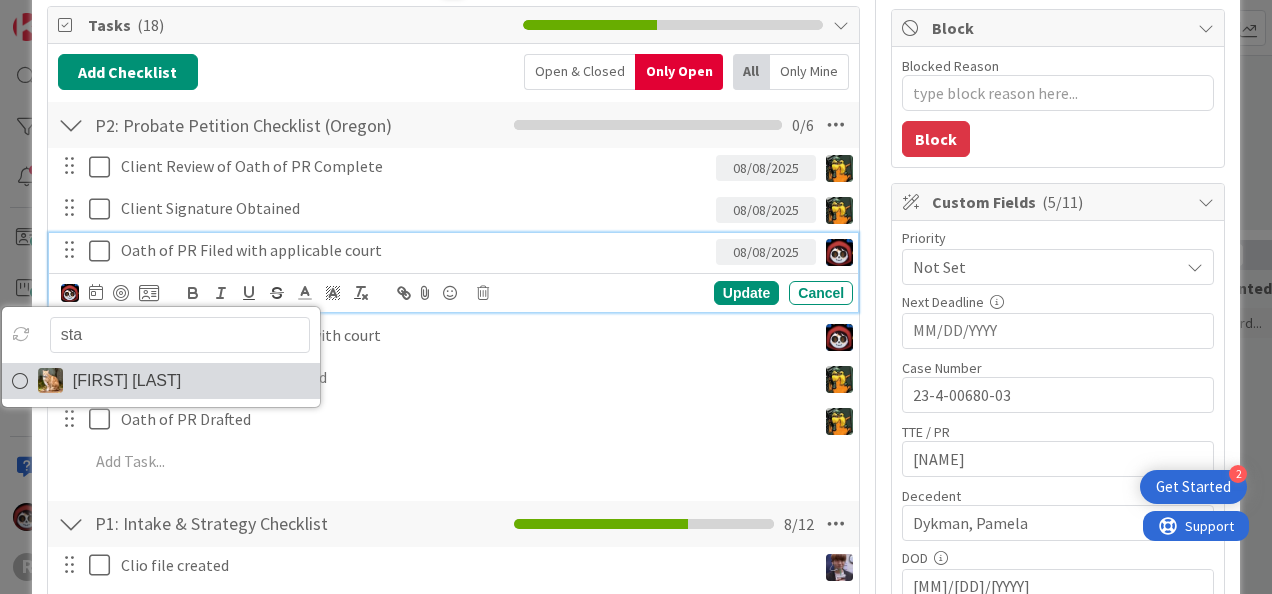 click on "[FIRST] [LAST]" at bounding box center [127, 381] 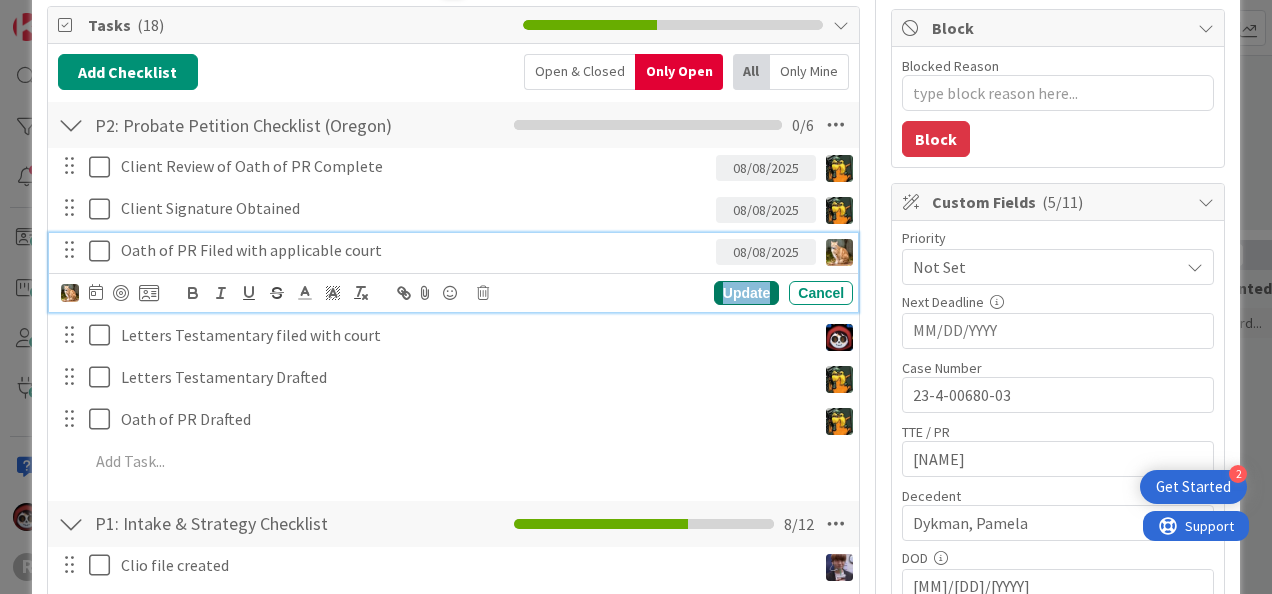 click on "Update" at bounding box center (746, 293) 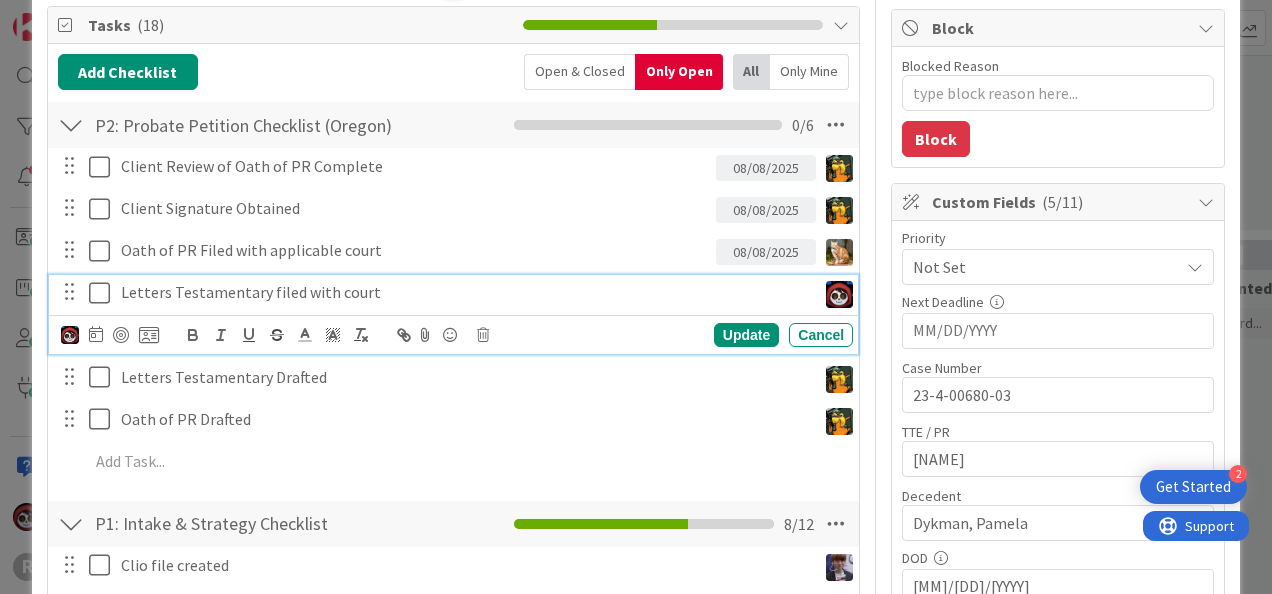 click on "Letters Testamentary filed with court" at bounding box center (464, 292) 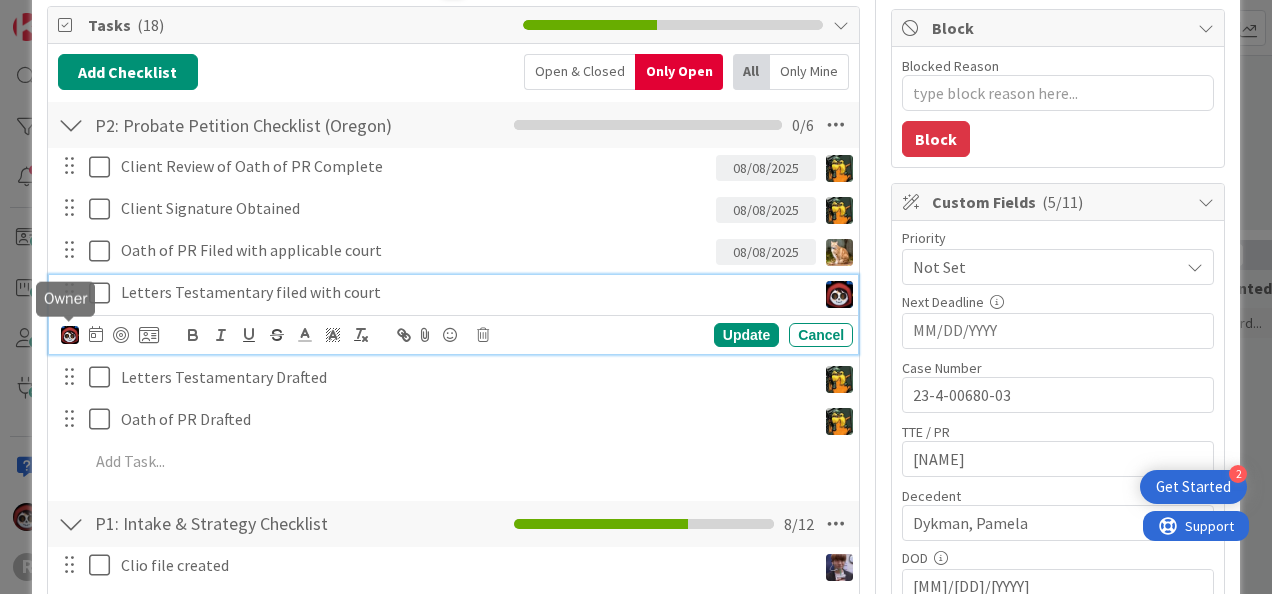 click at bounding box center [70, 335] 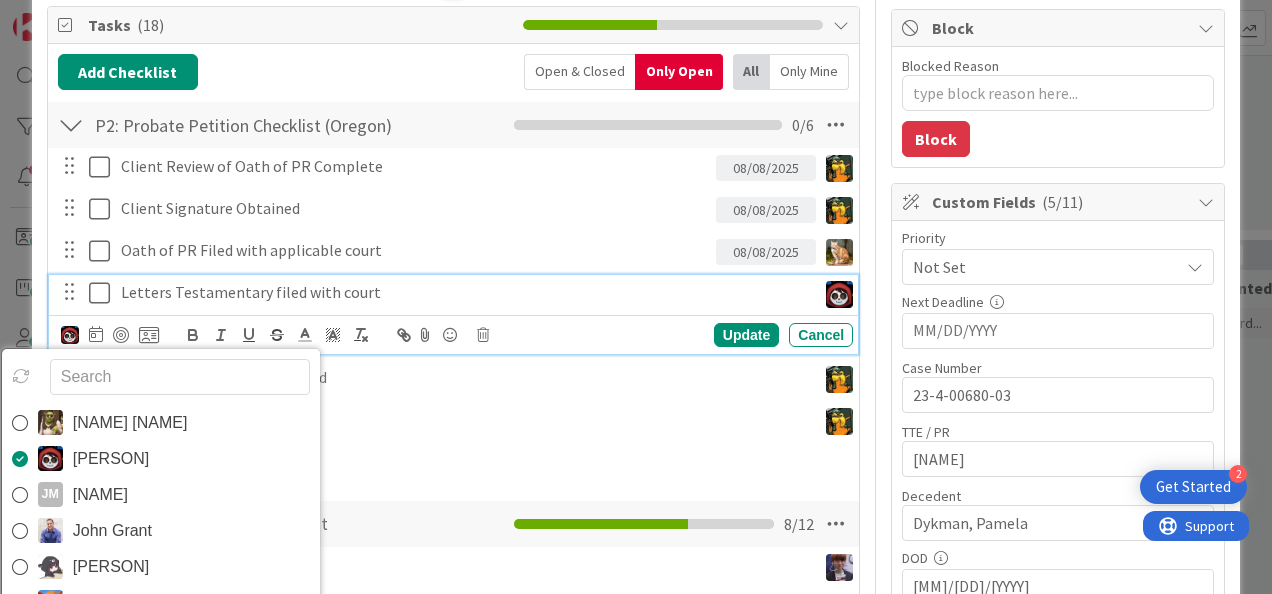 click at bounding box center [180, 377] 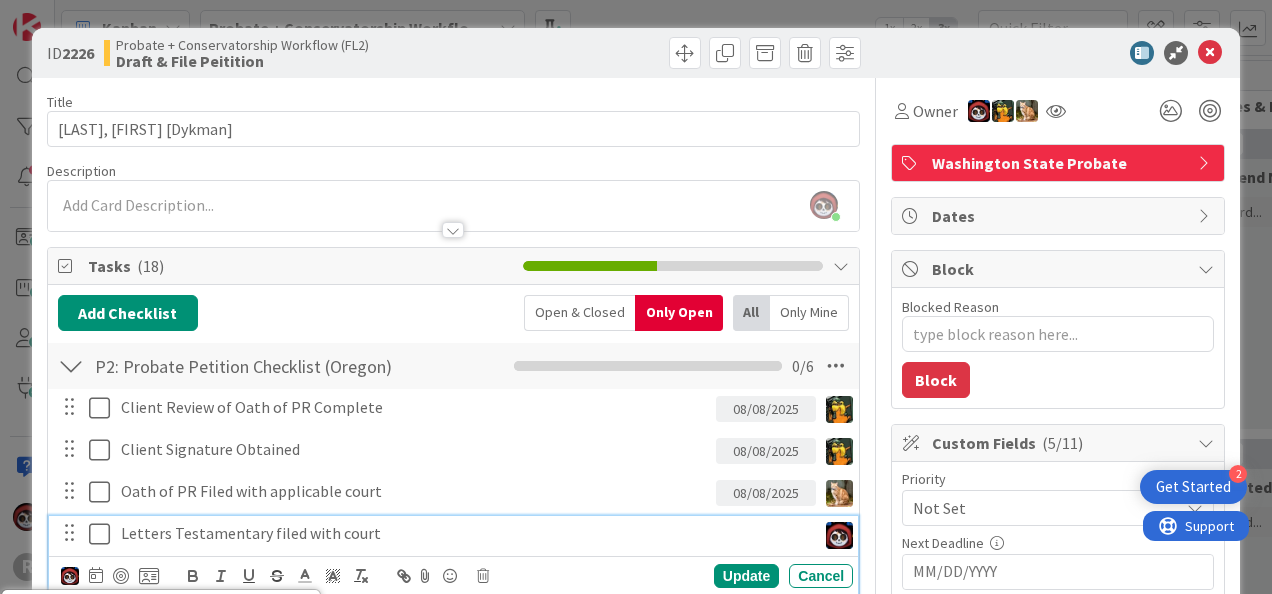 scroll, scrollTop: 0, scrollLeft: 0, axis: both 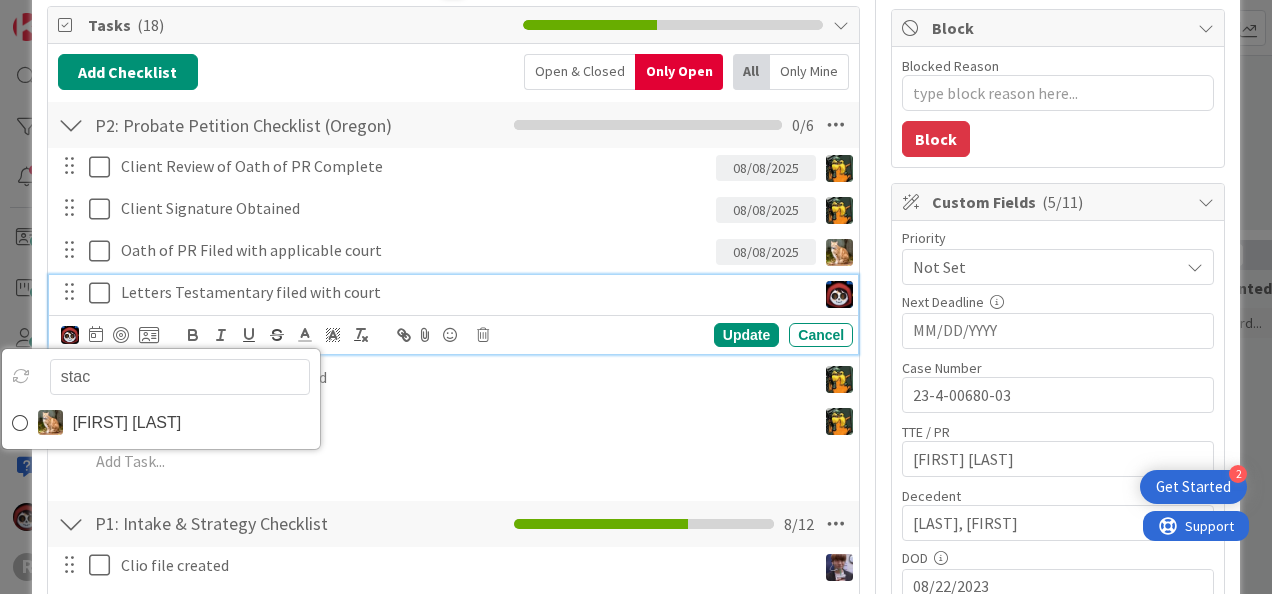 type on "stace" 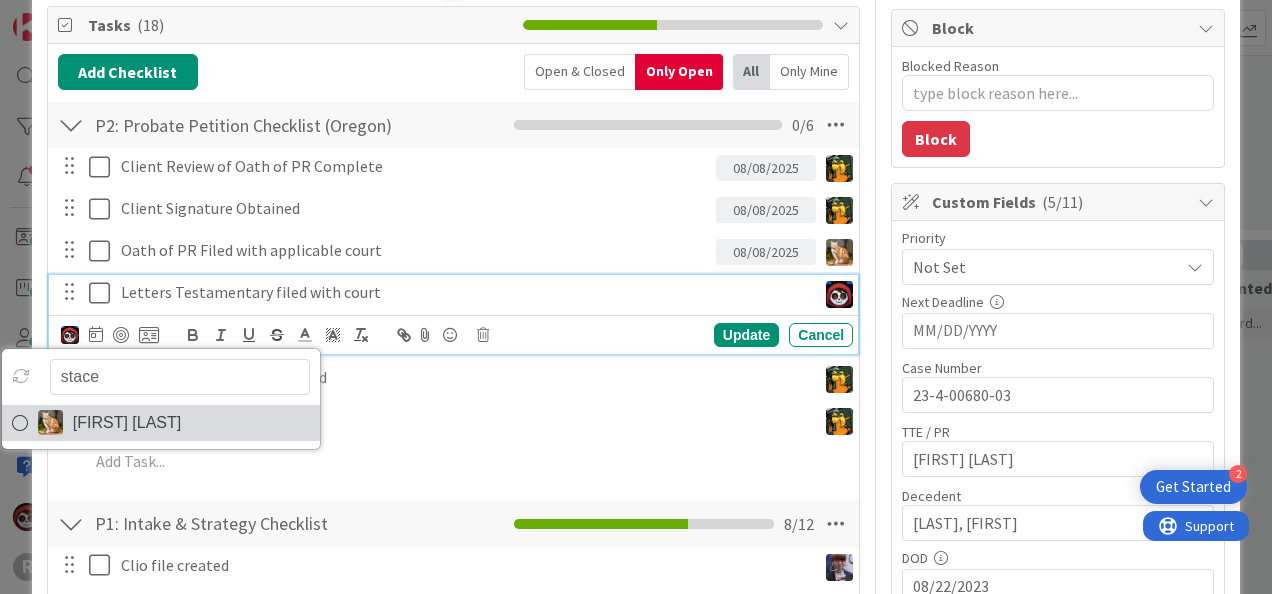 click on "[FIRST] [LAST]" at bounding box center (127, 423) 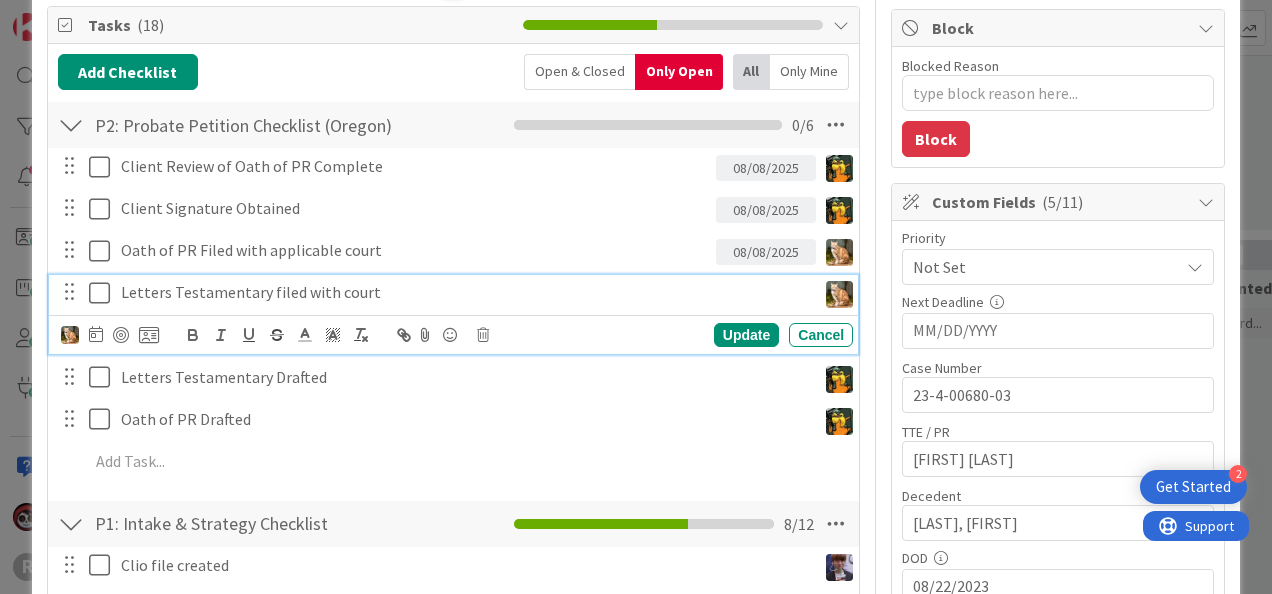 type on "x" 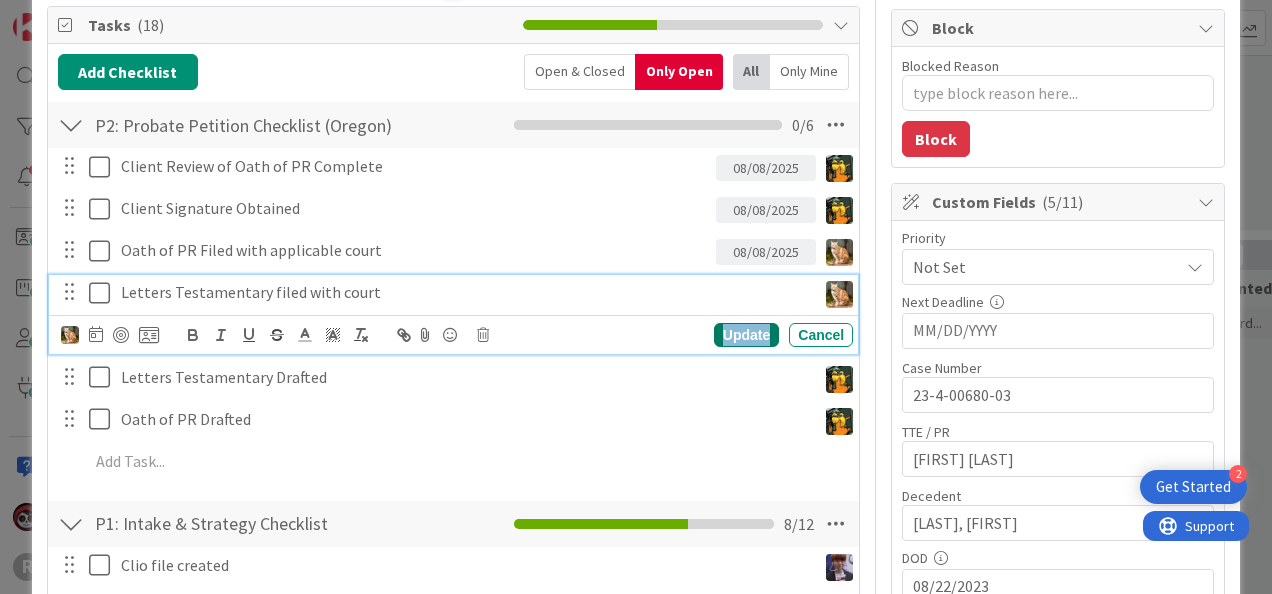 click on "Update" at bounding box center (746, 335) 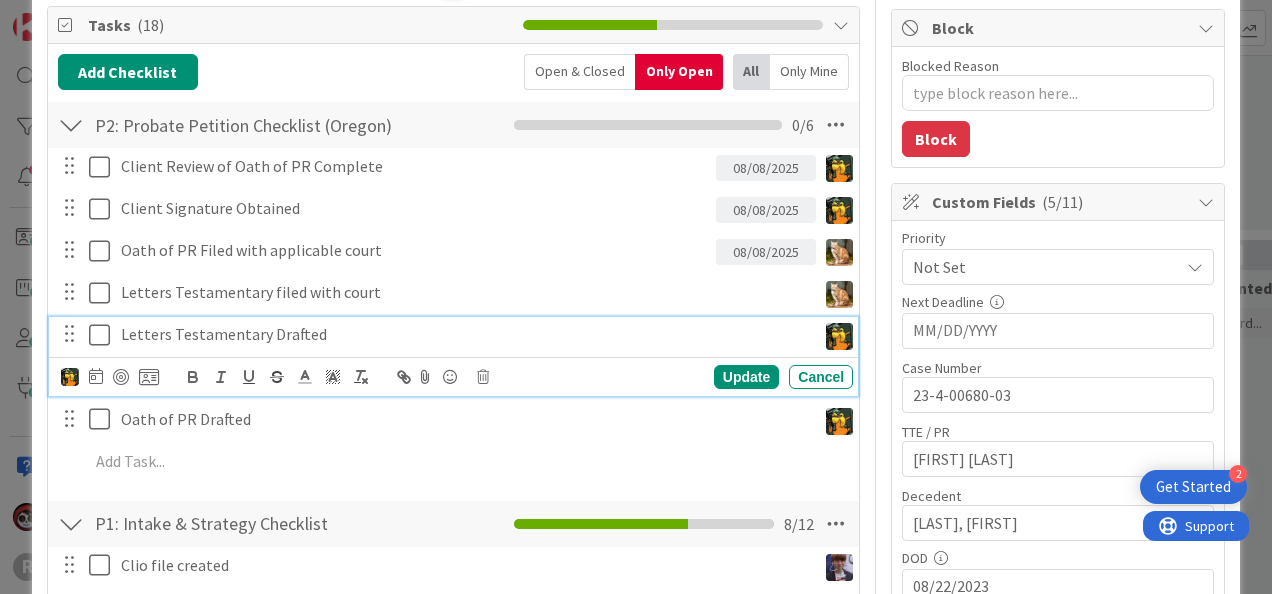click on "Letters Testamentary Drafted" at bounding box center [464, 334] 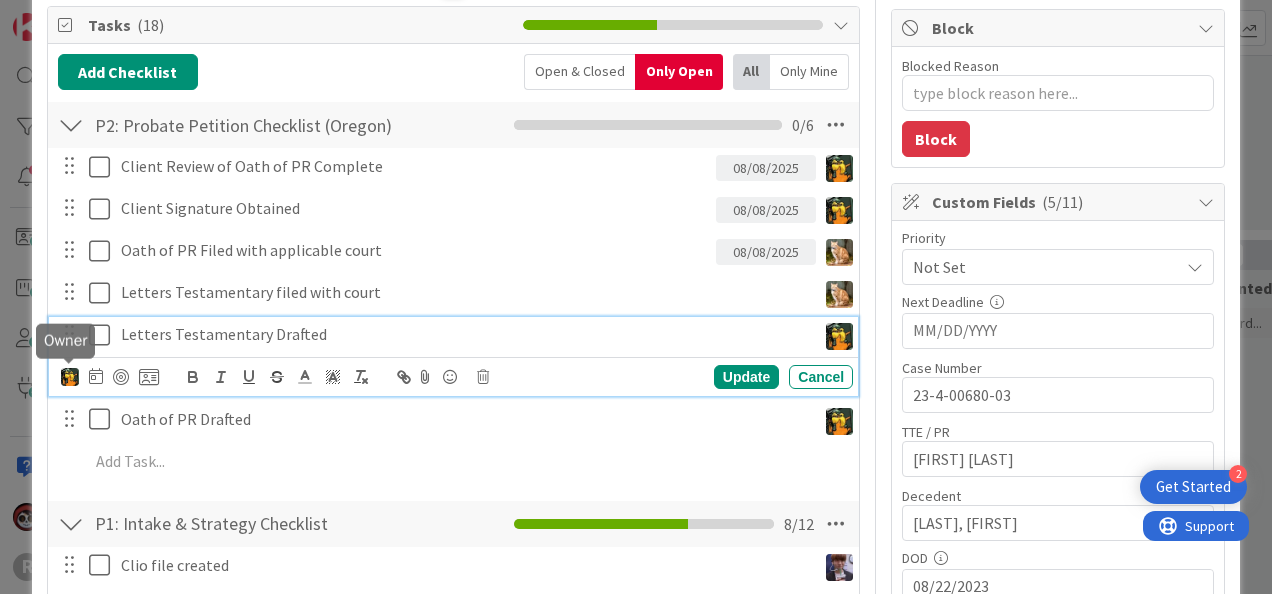 click at bounding box center (70, 377) 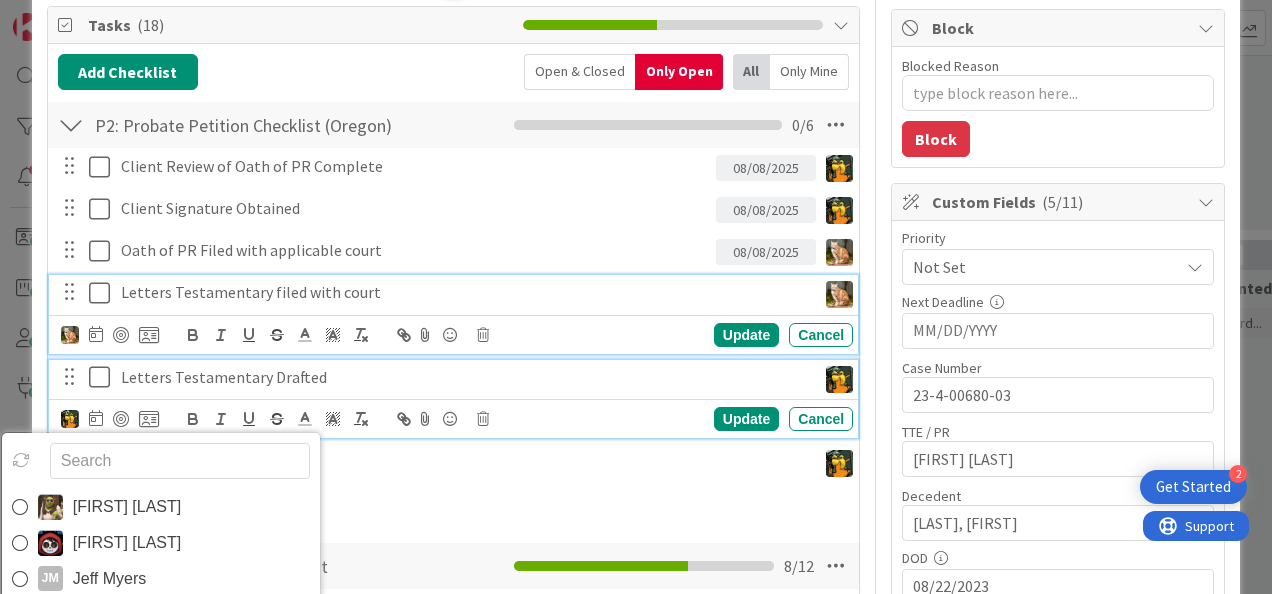 click on "Letters Testamentary filed with court" at bounding box center (464, 292) 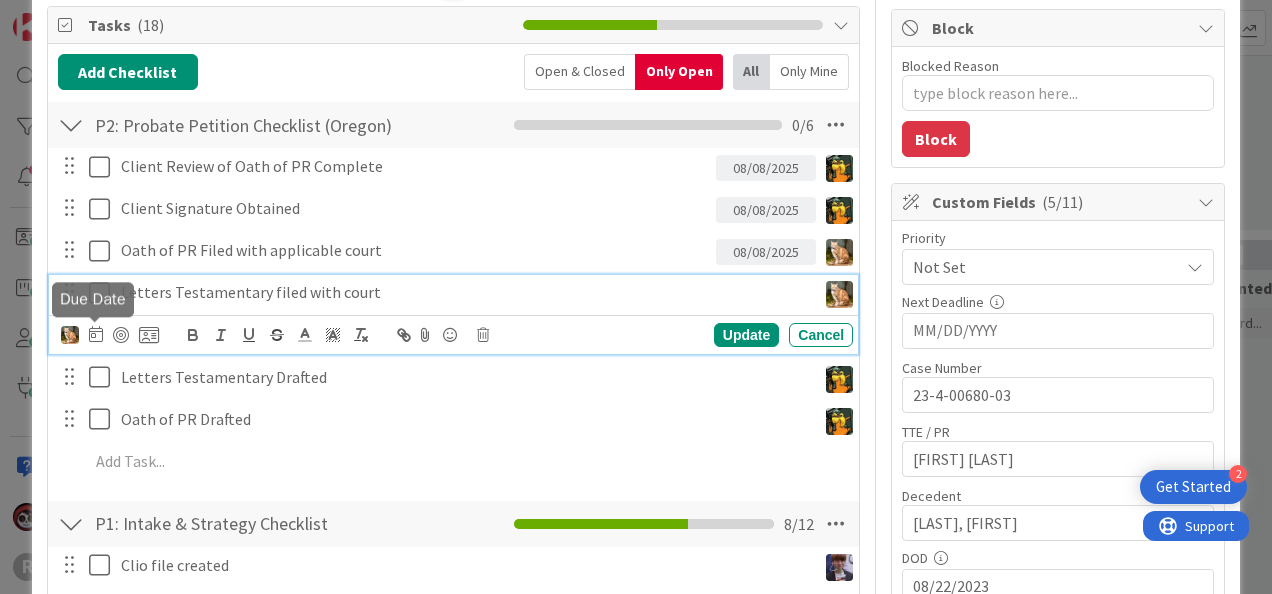 click at bounding box center (96, 334) 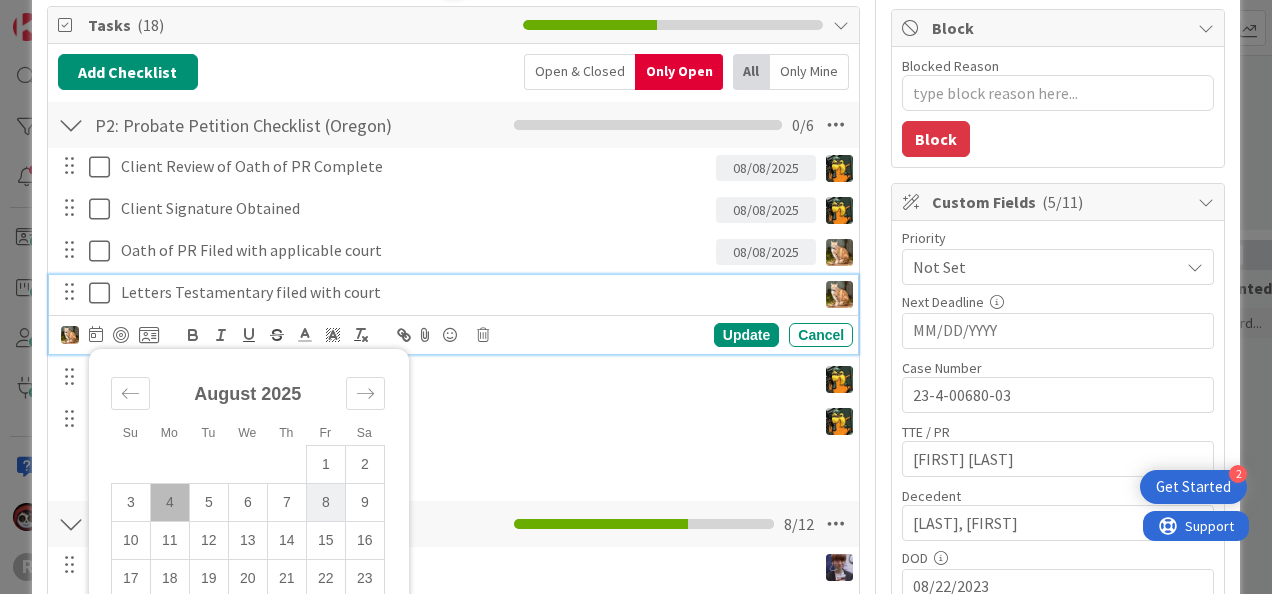 click on "8" at bounding box center (325, 502) 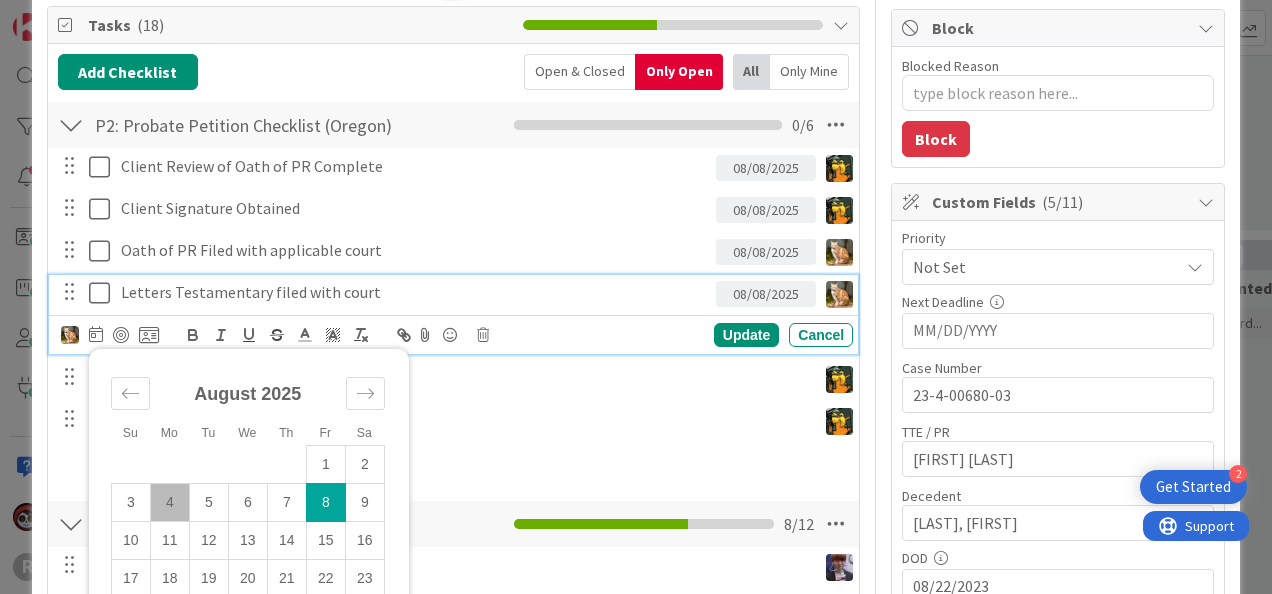 type on "x" 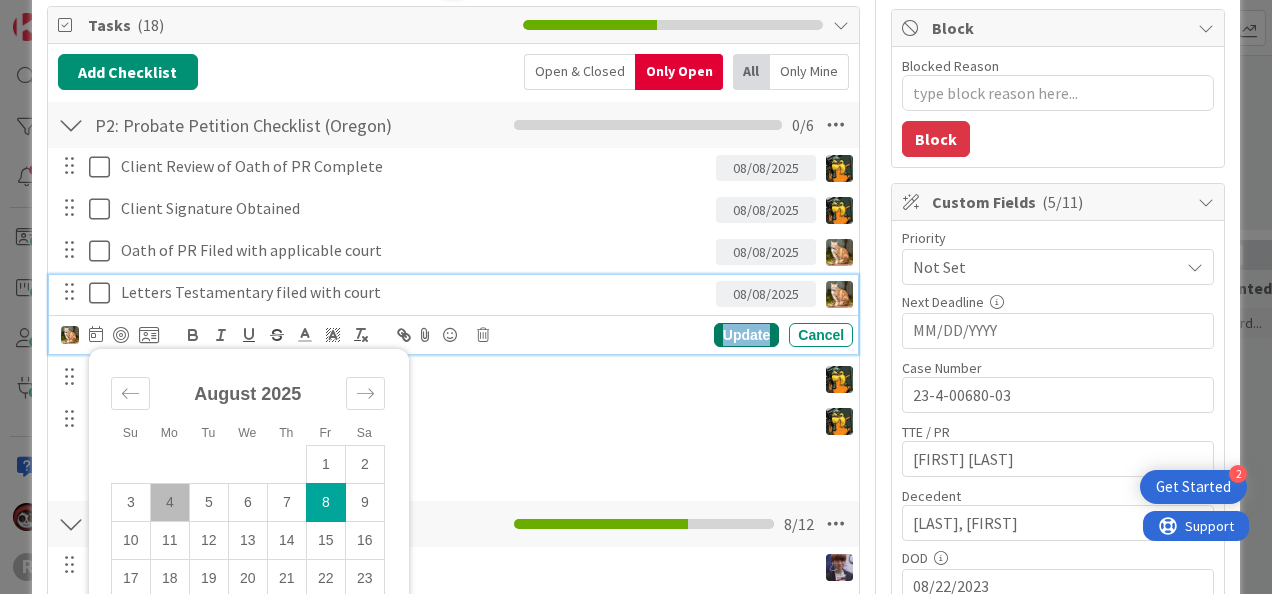 click on "Update" at bounding box center (746, 335) 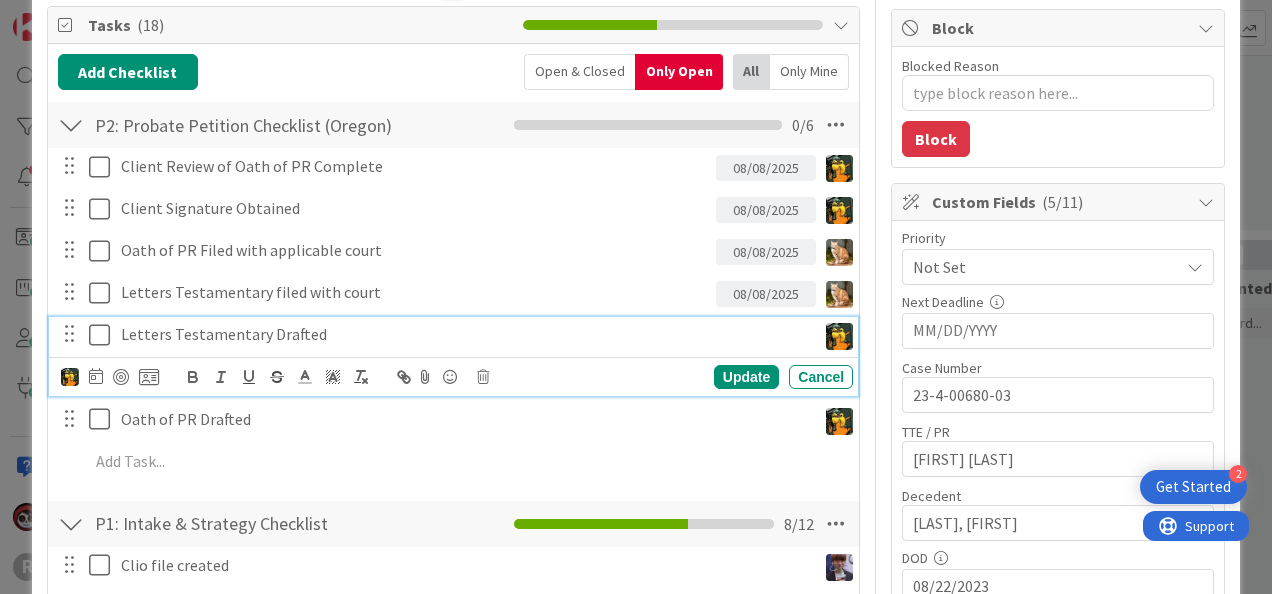 click on "Letters Testamentary Drafted" at bounding box center [464, 334] 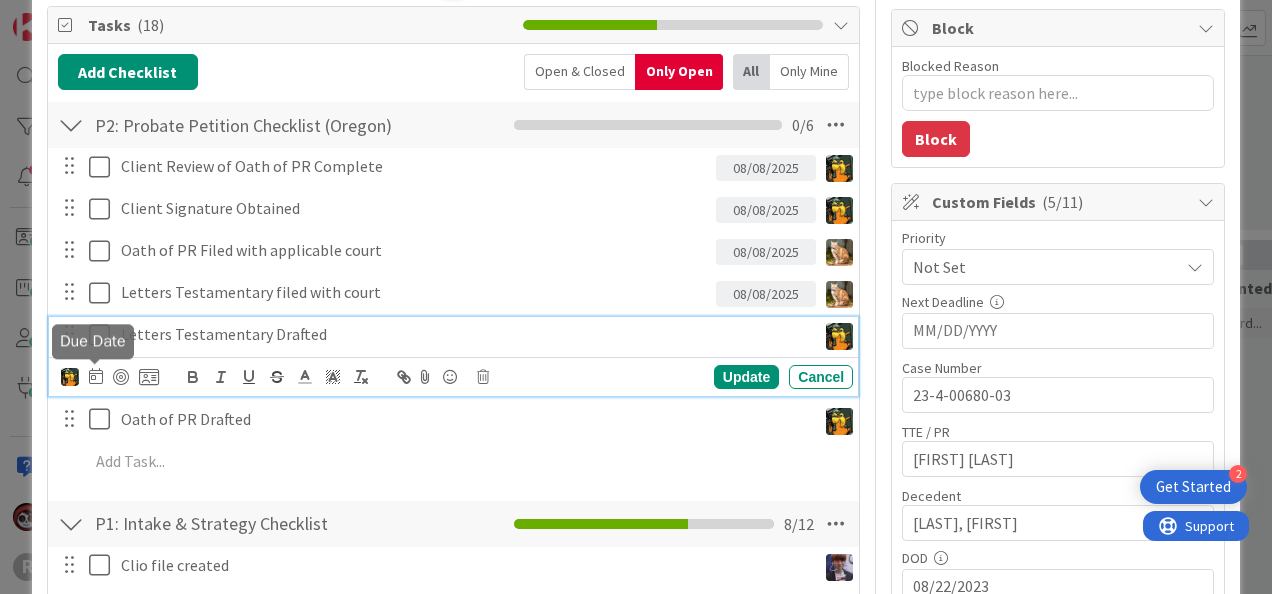 click at bounding box center [96, 376] 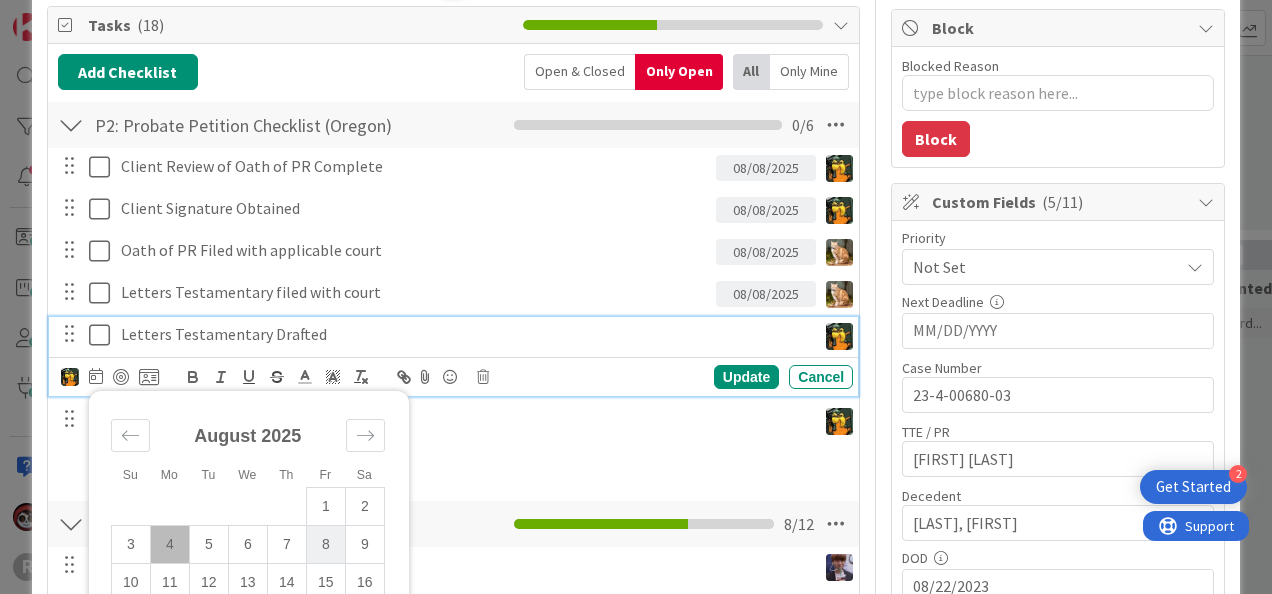 click on "8" at bounding box center (325, 544) 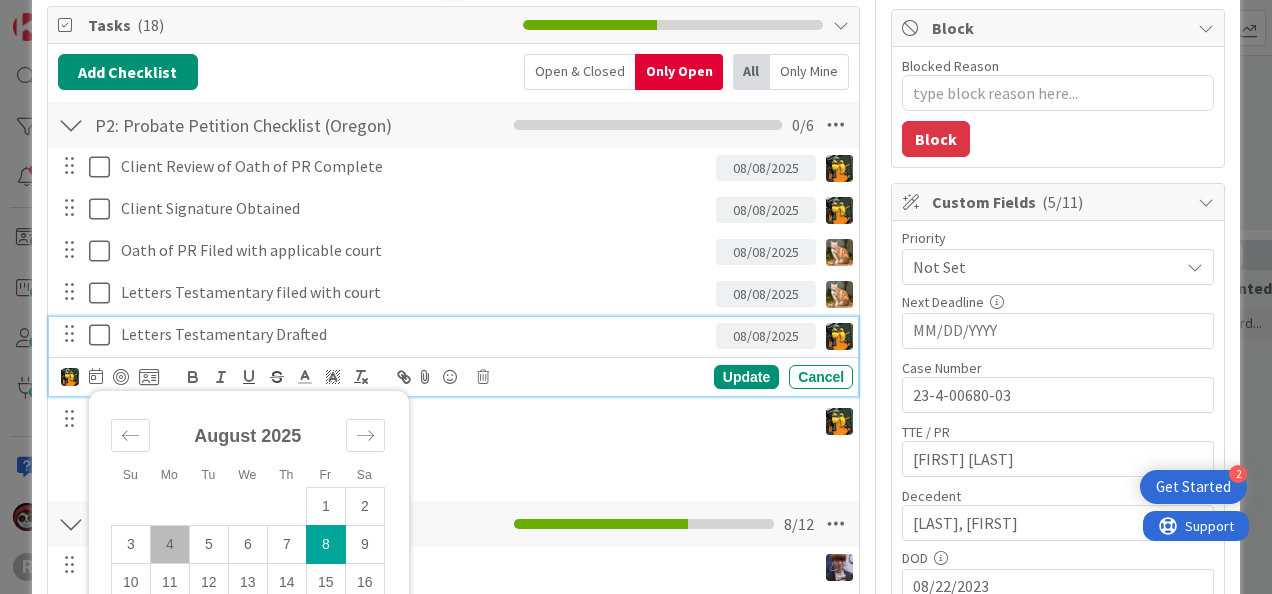 type on "x" 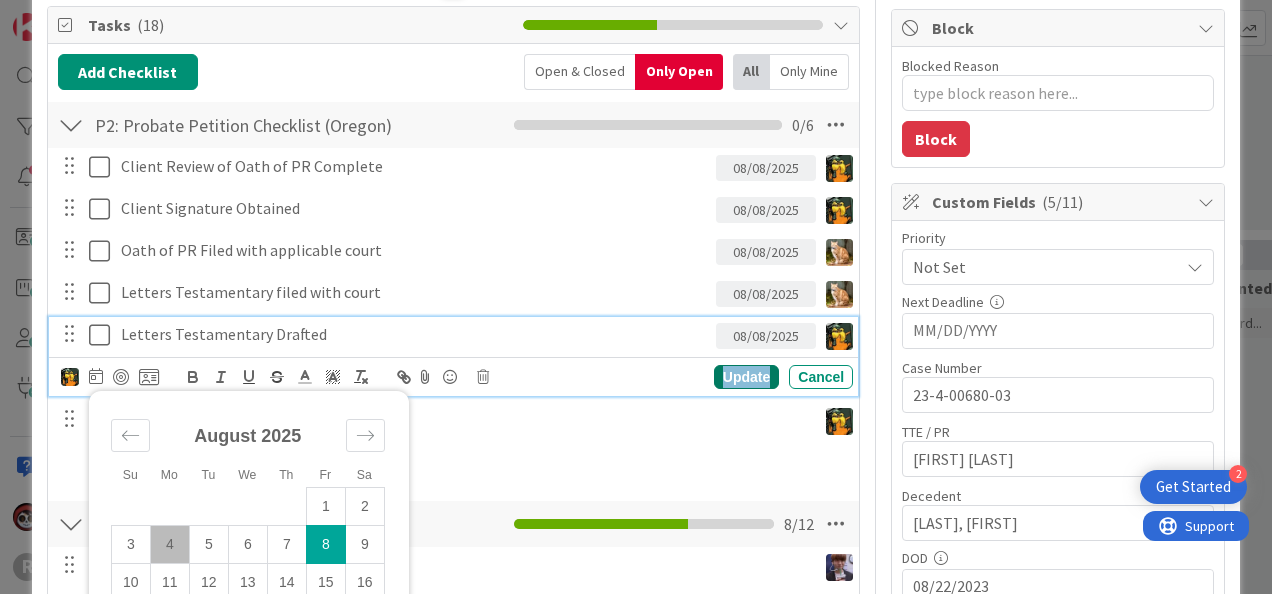 click on "Update" at bounding box center (746, 377) 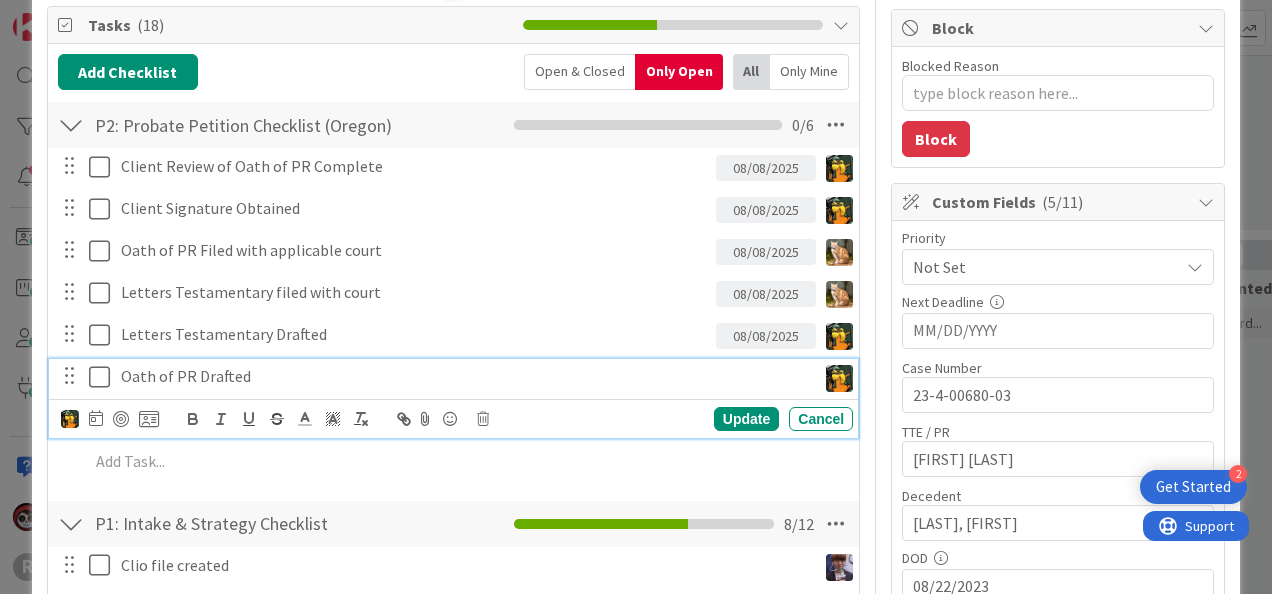 click on "Oath of PR Drafted" at bounding box center (464, 376) 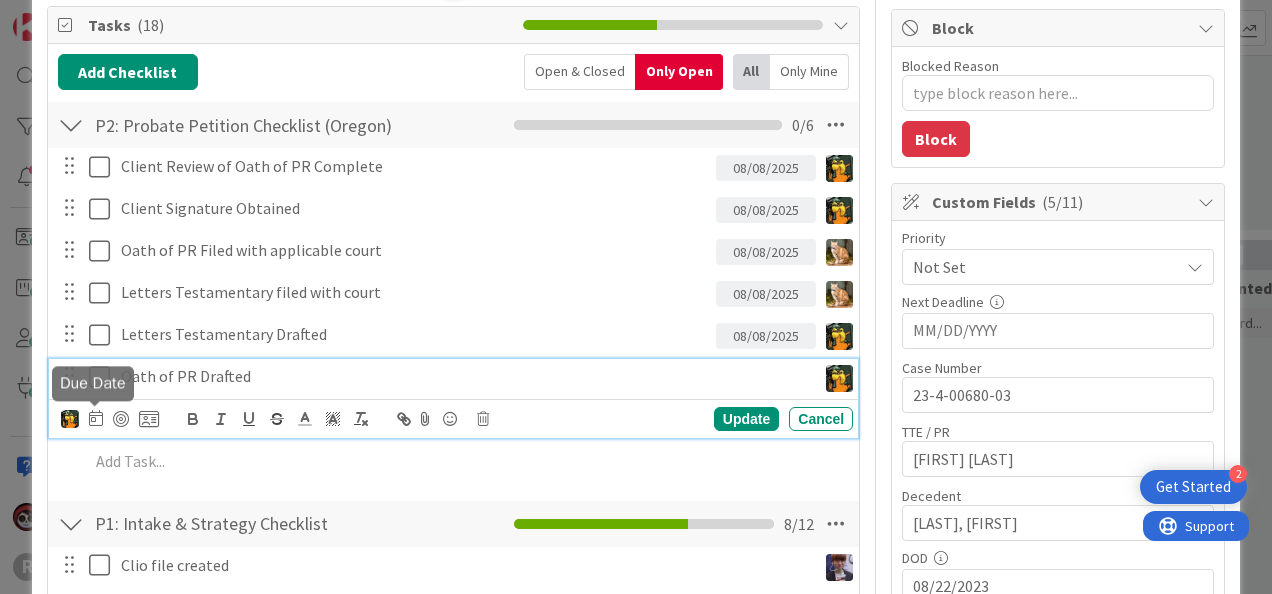 click at bounding box center (96, 418) 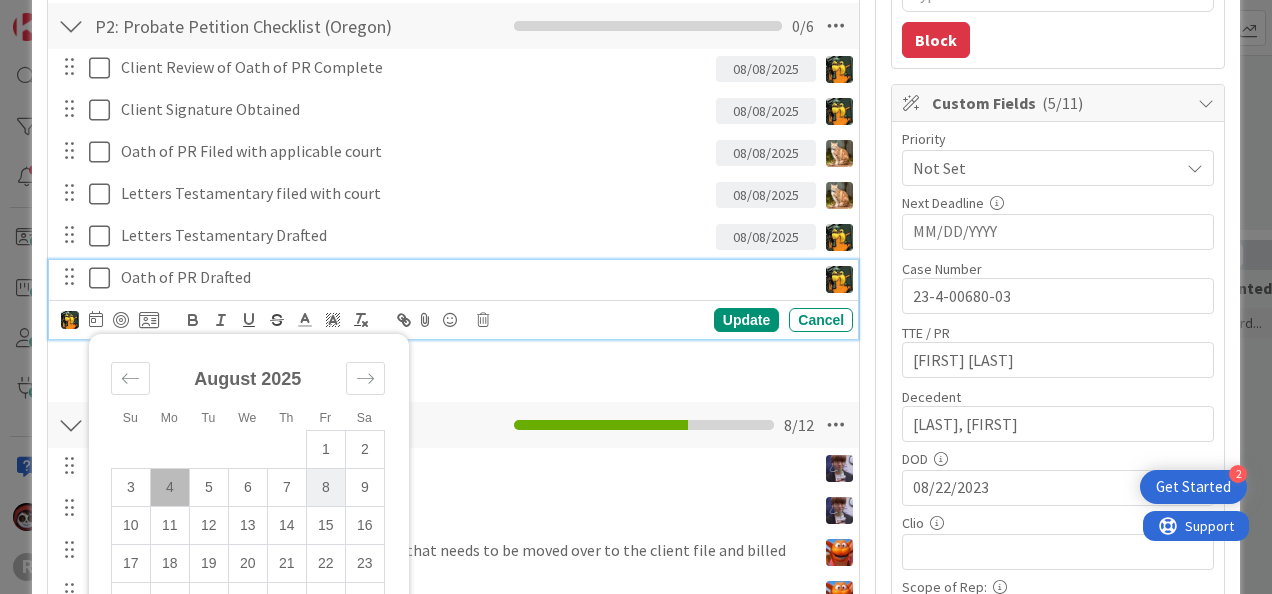 click on "8" at bounding box center (325, 487) 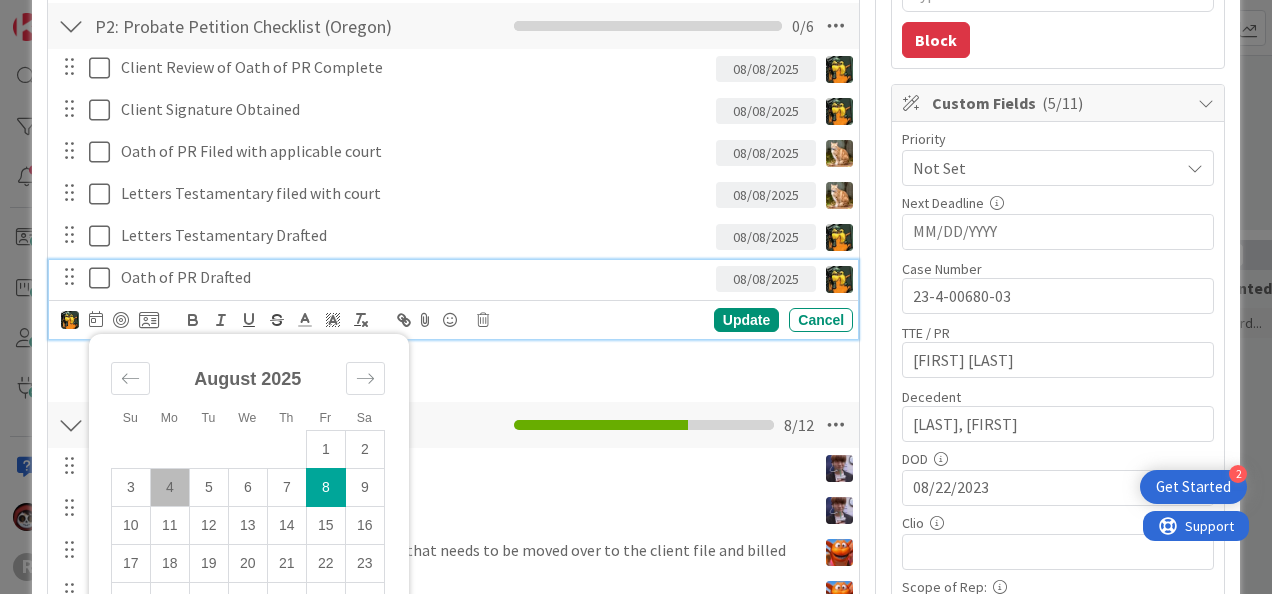 type on "08/08/2025" 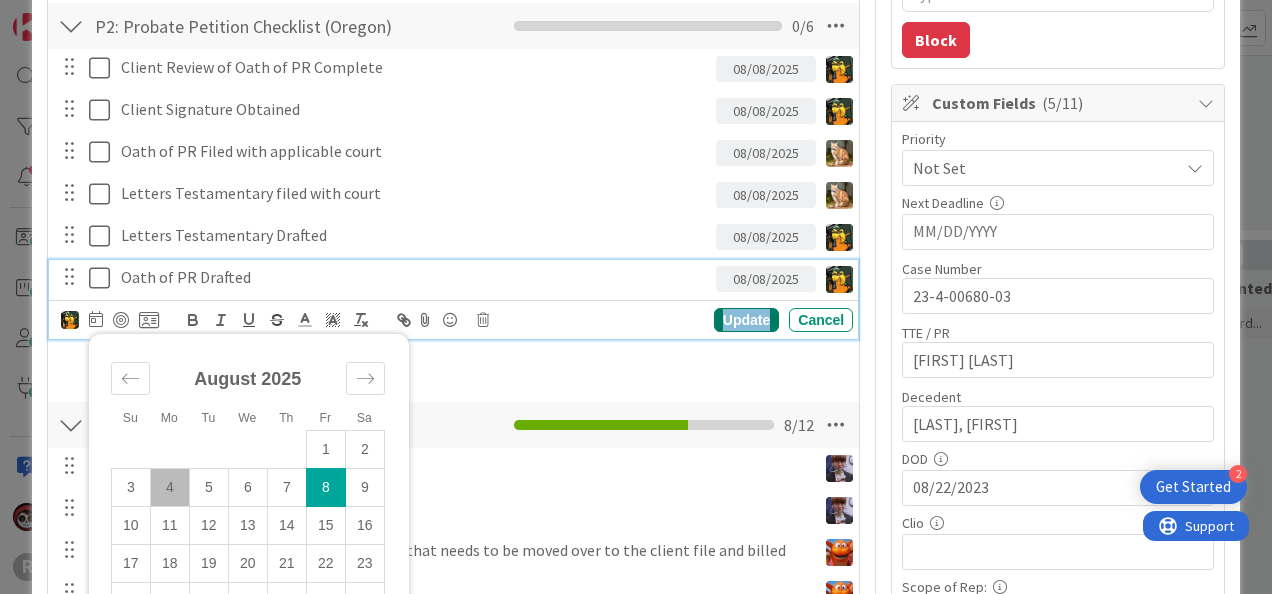 click on "Update" at bounding box center [746, 320] 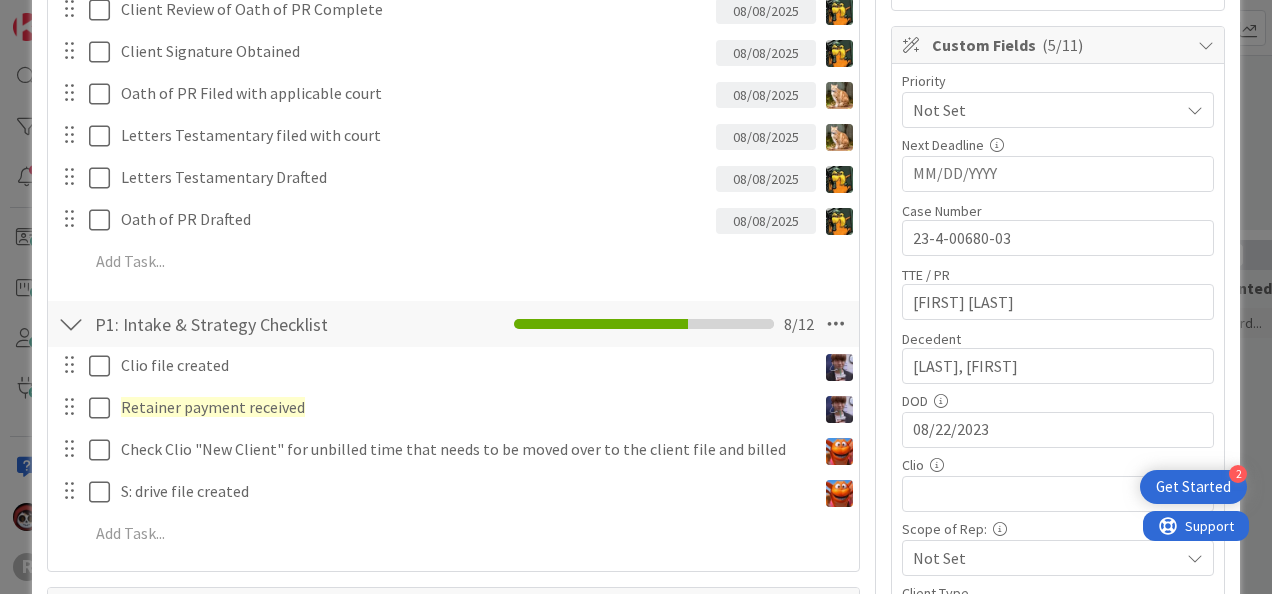 scroll, scrollTop: 399, scrollLeft: 0, axis: vertical 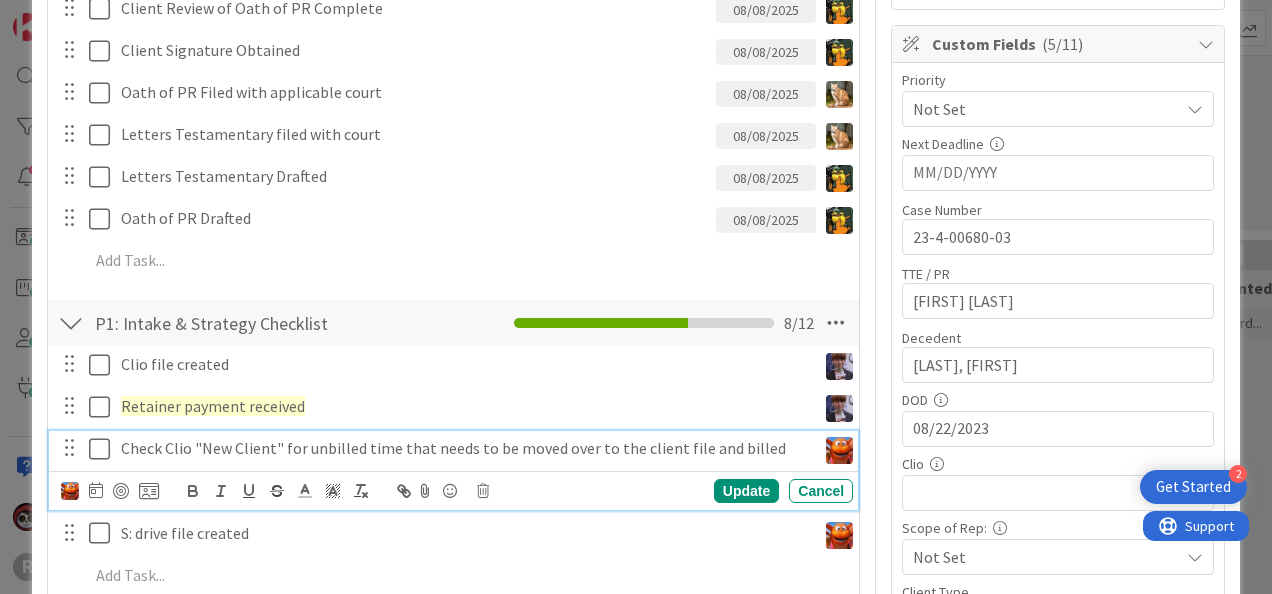click on "Check Clio "New Client" for unbilled time that needs to be moved over to the client file and billed" at bounding box center [464, 448] 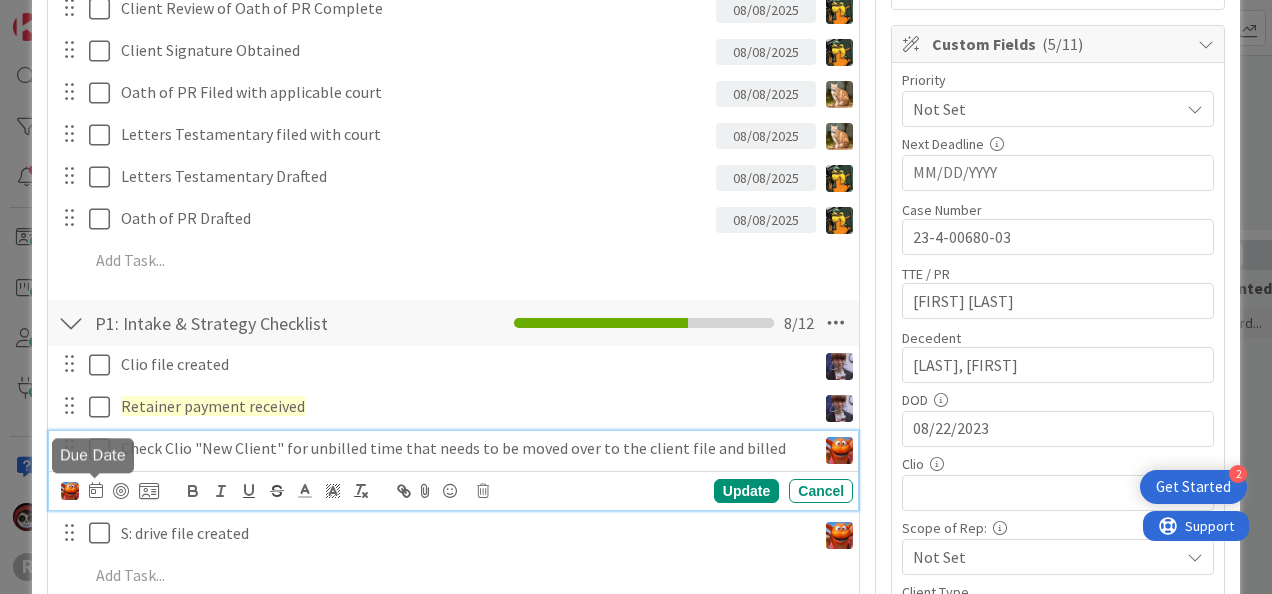 click at bounding box center (96, 490) 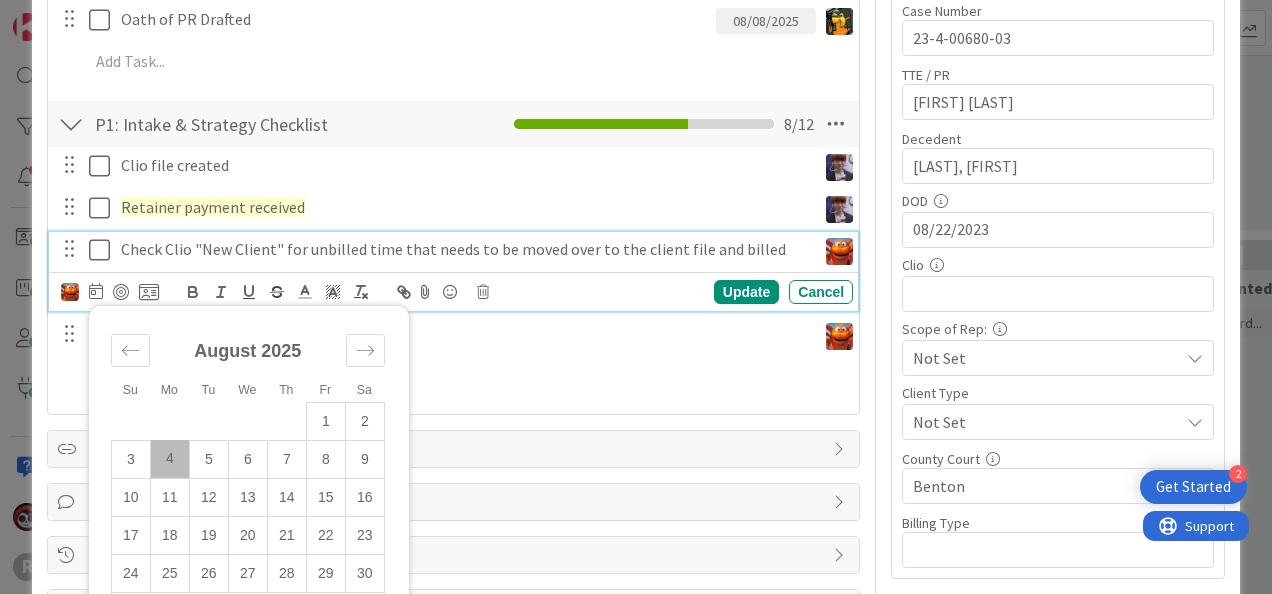 scroll, scrollTop: 598, scrollLeft: 0, axis: vertical 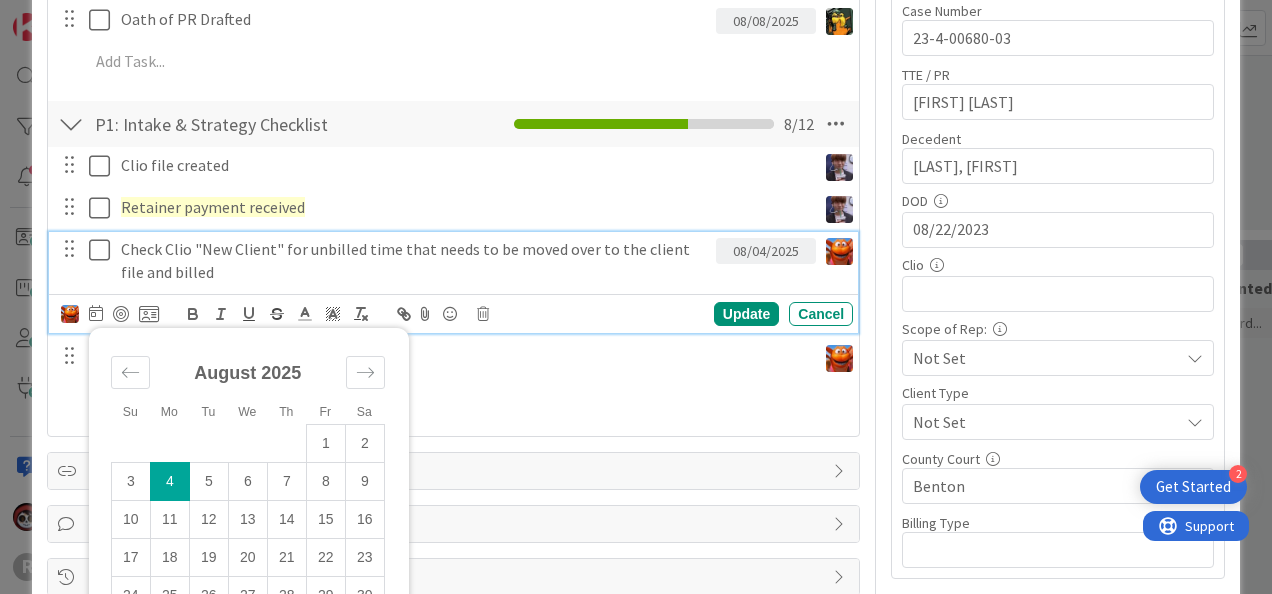 type on "x" 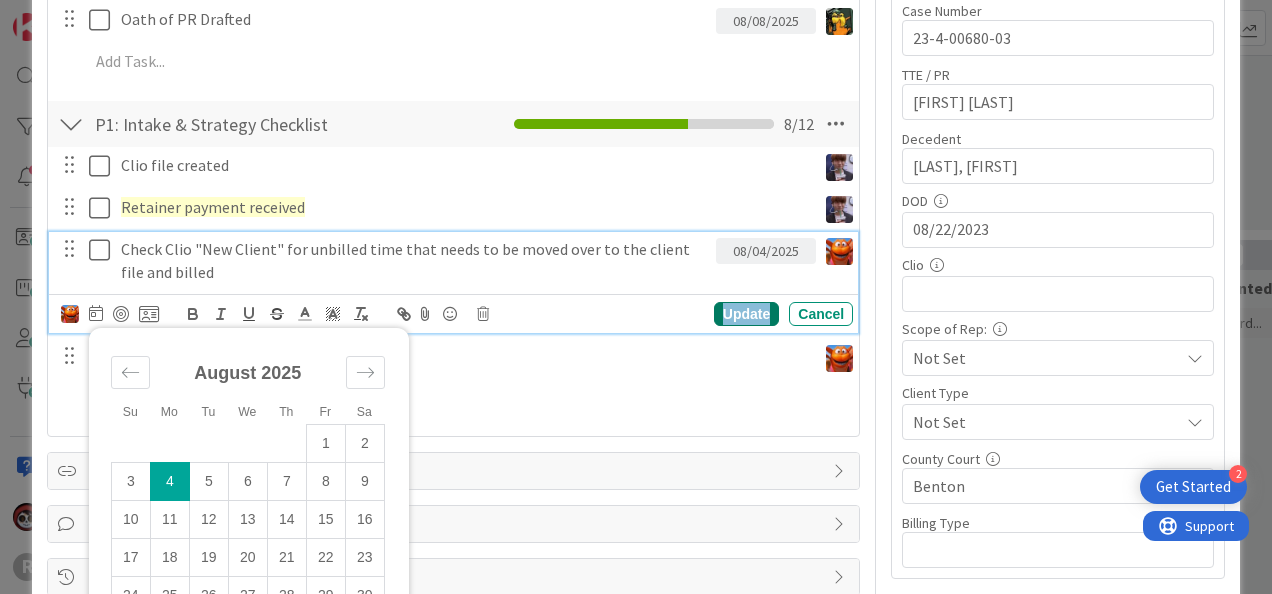 click on "Update" at bounding box center (746, 314) 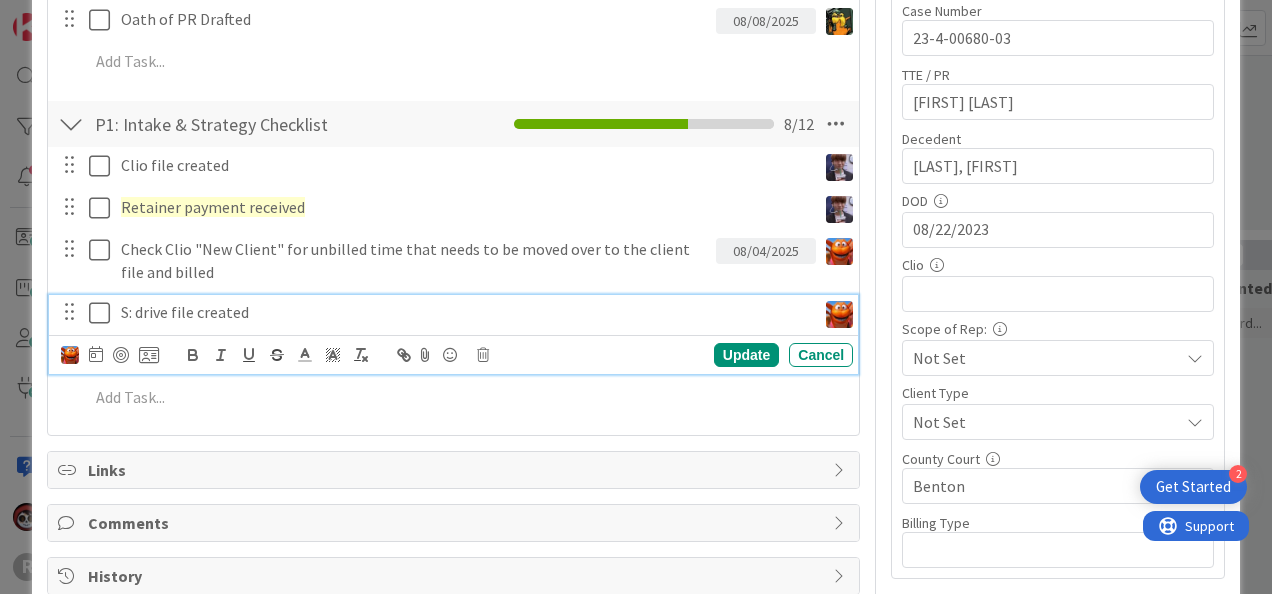 click on "S: drive file created" at bounding box center [464, 312] 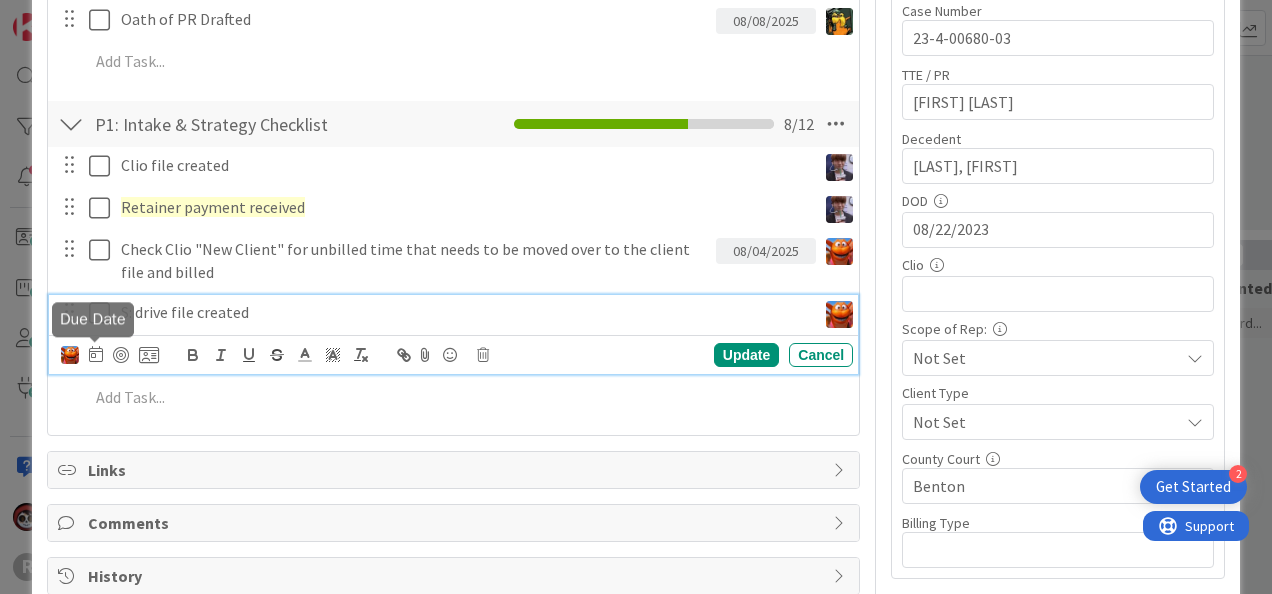 click at bounding box center [96, 354] 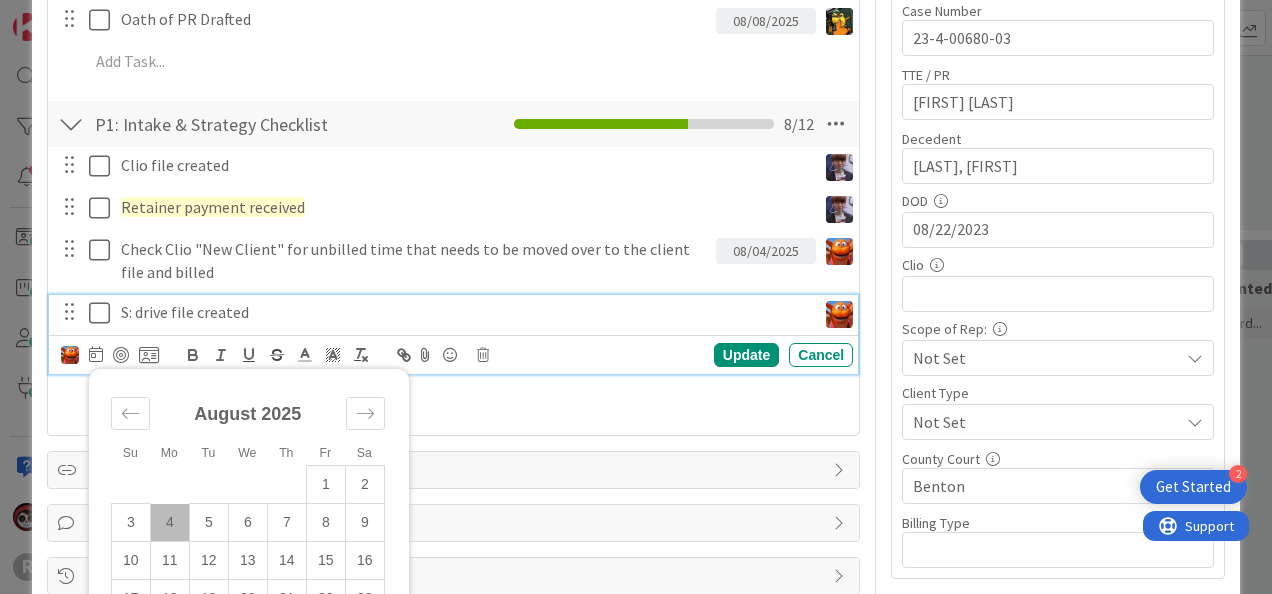 click on "4" at bounding box center (169, 523) 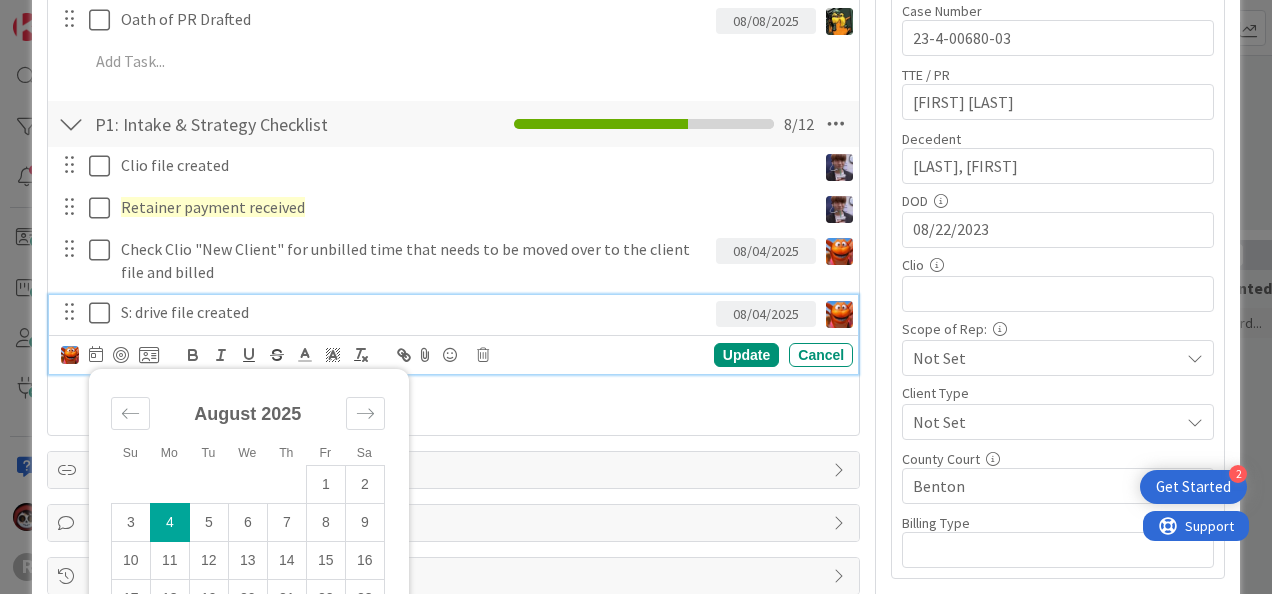 type on "x" 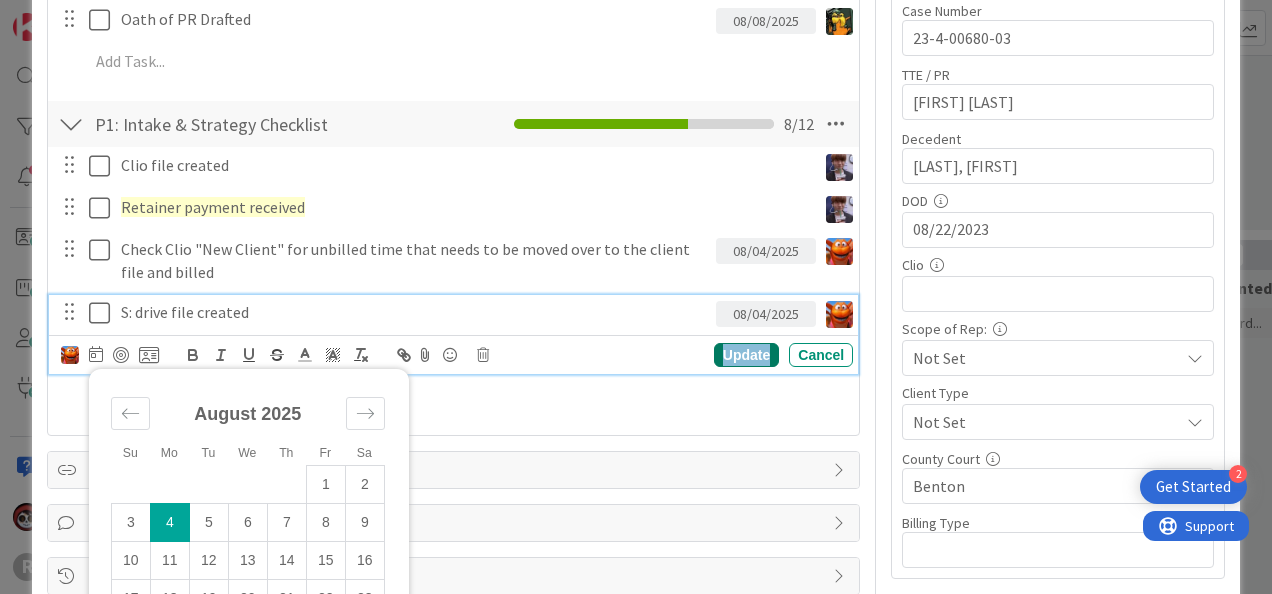 click on "Update" at bounding box center [746, 355] 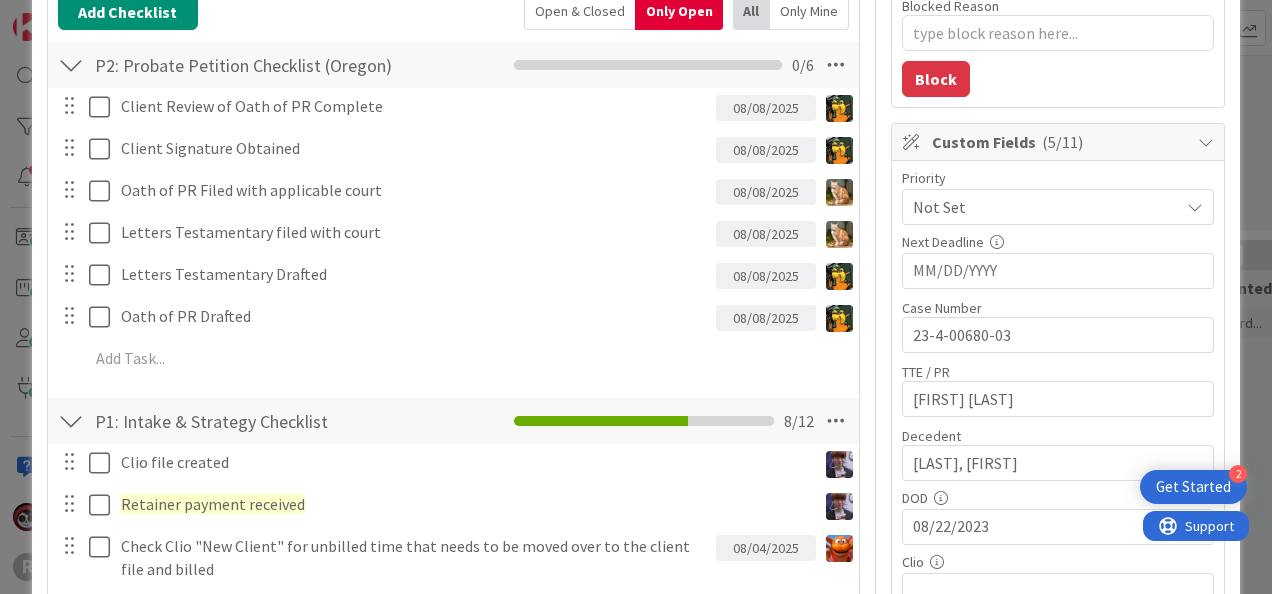 scroll, scrollTop: 300, scrollLeft: 0, axis: vertical 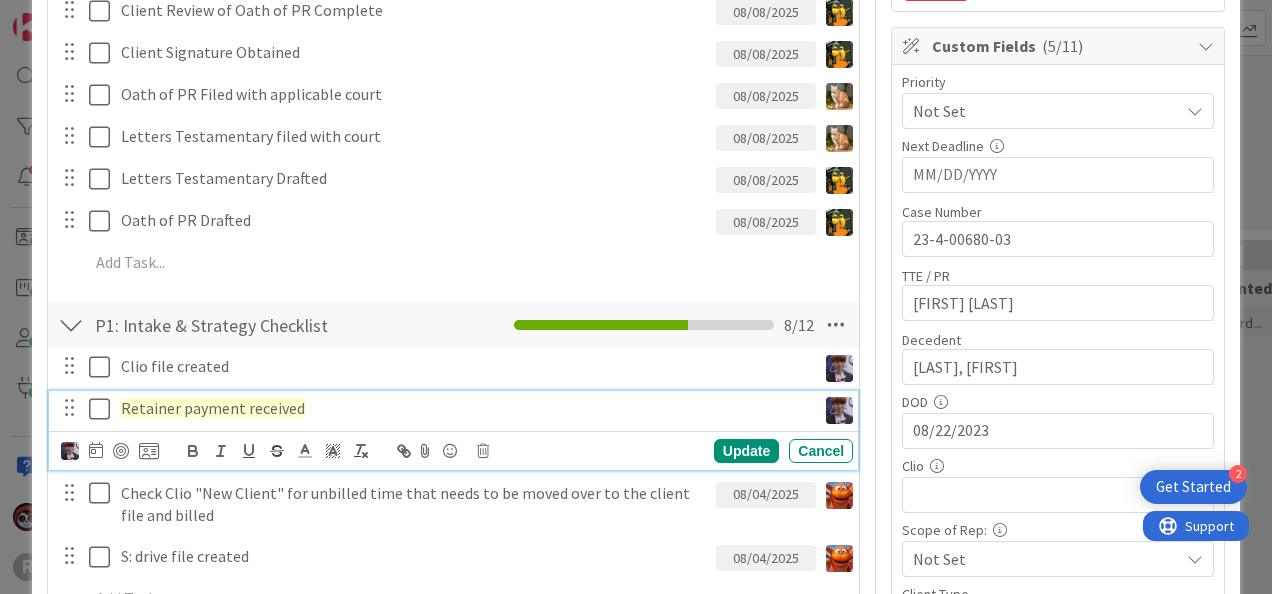 click on "Retainer payment received" at bounding box center [213, 408] 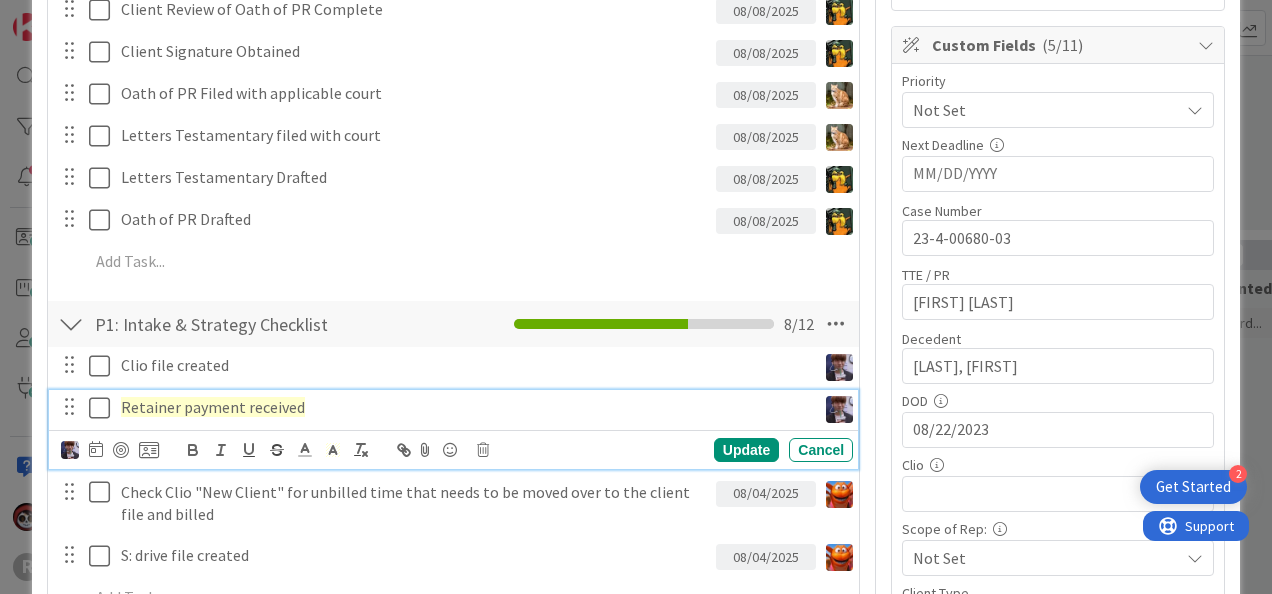 scroll, scrollTop: 398, scrollLeft: 0, axis: vertical 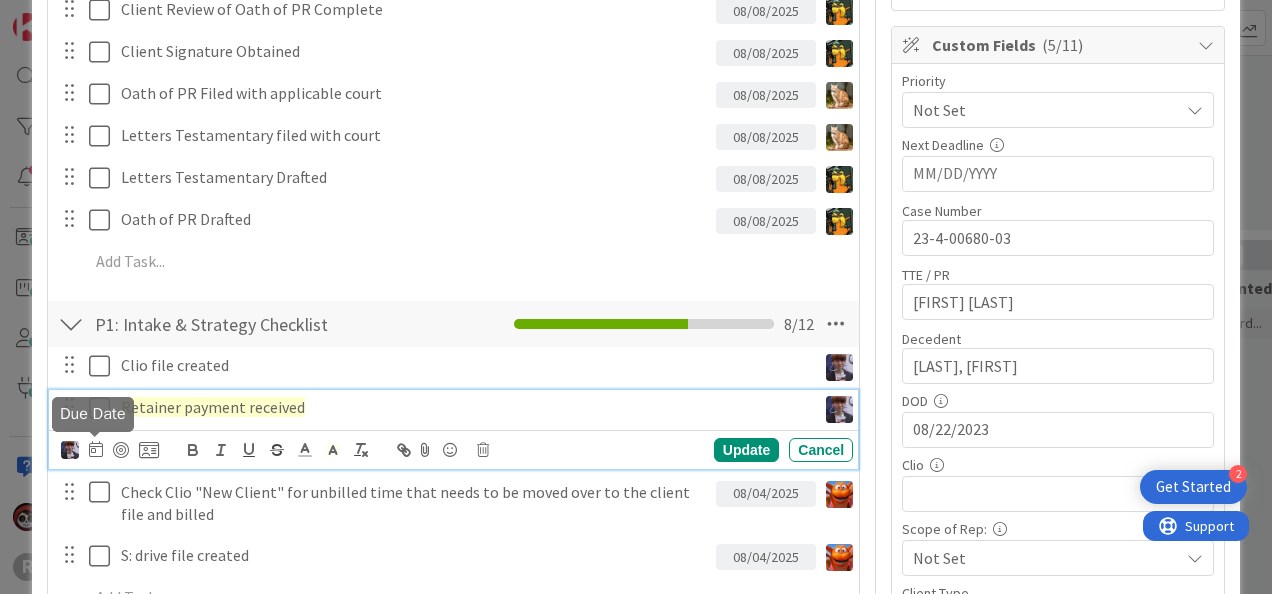 click at bounding box center (96, 449) 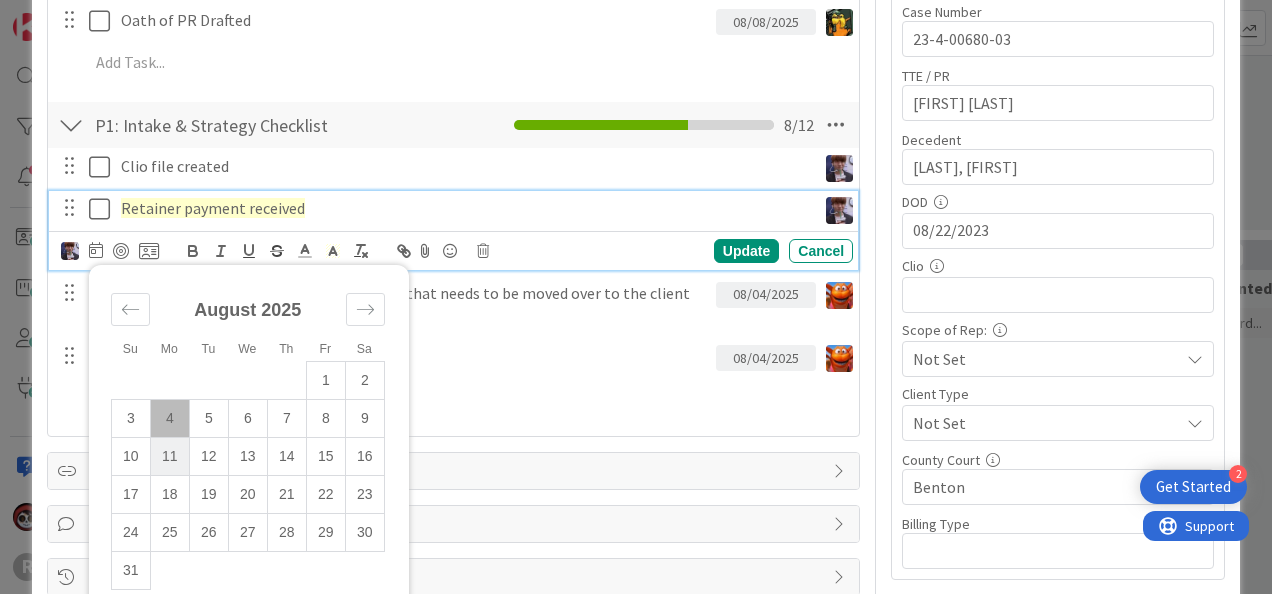 click on "11" at bounding box center [169, 456] 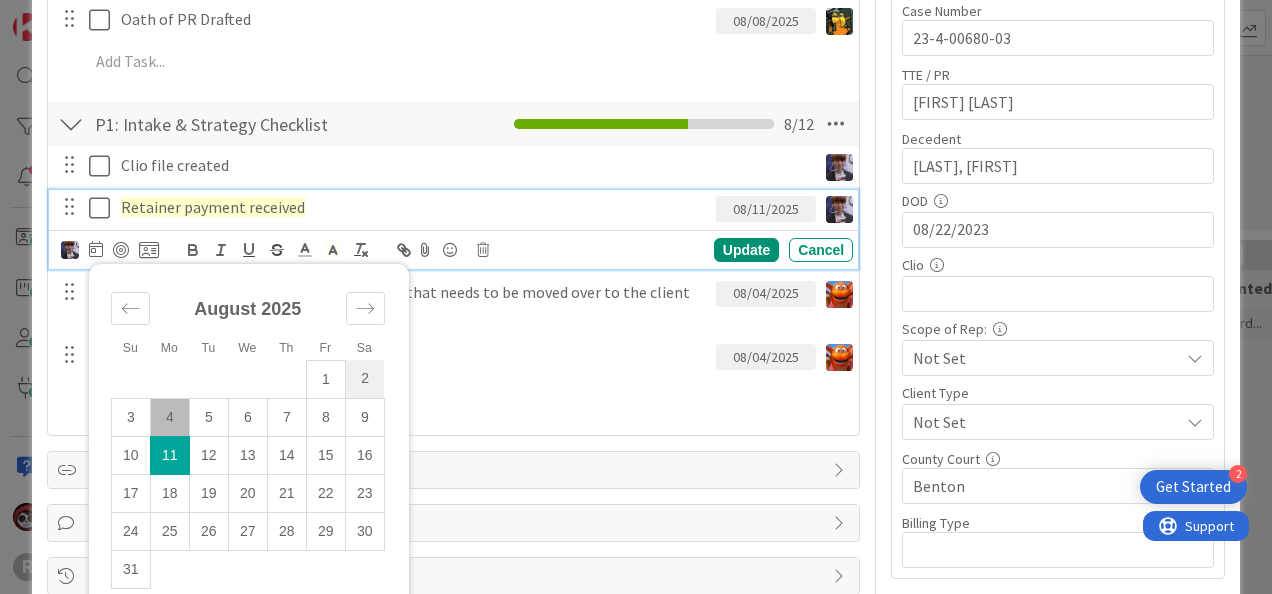 type on "x" 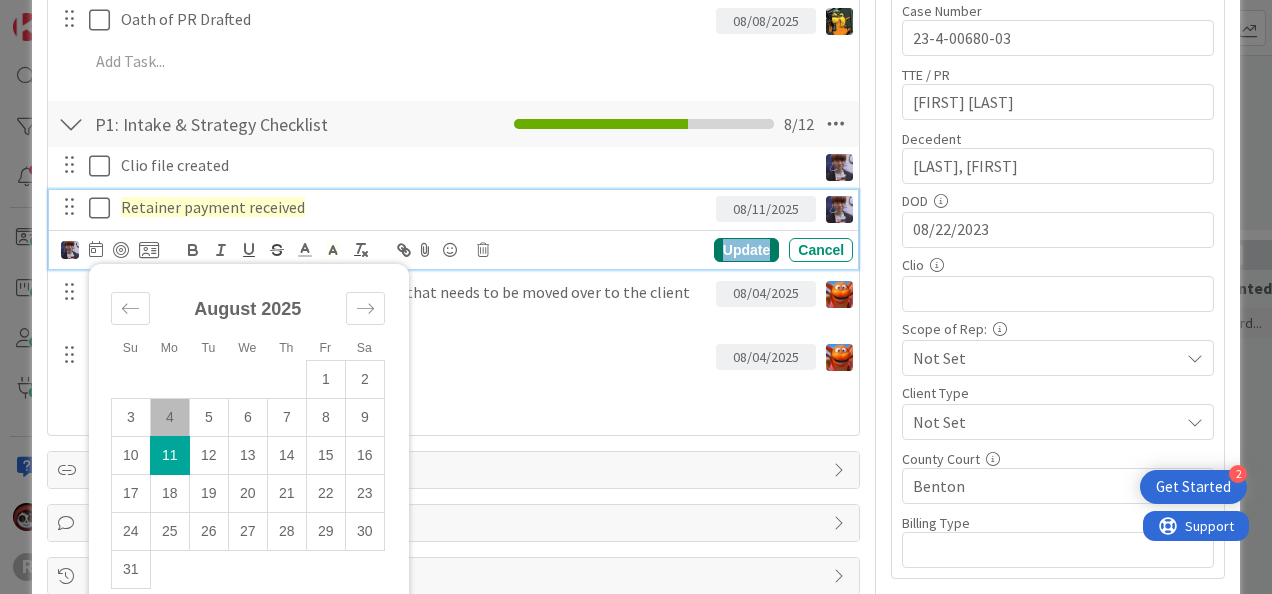 click on "Update" at bounding box center (746, 250) 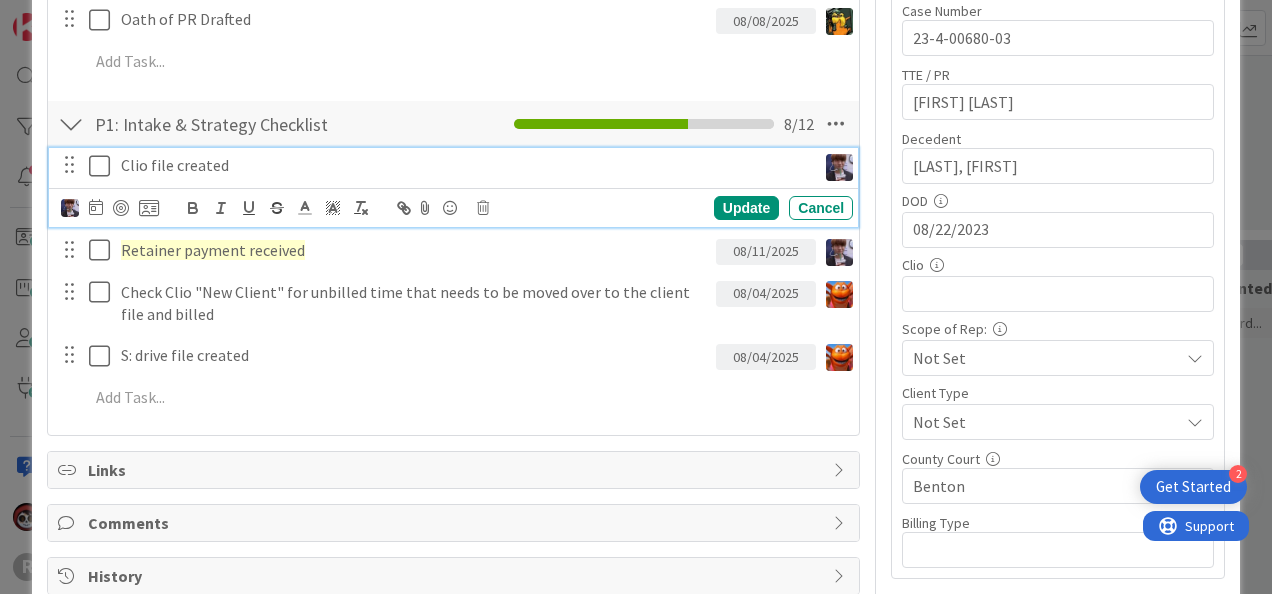 click on "Clio file created" at bounding box center (464, 165) 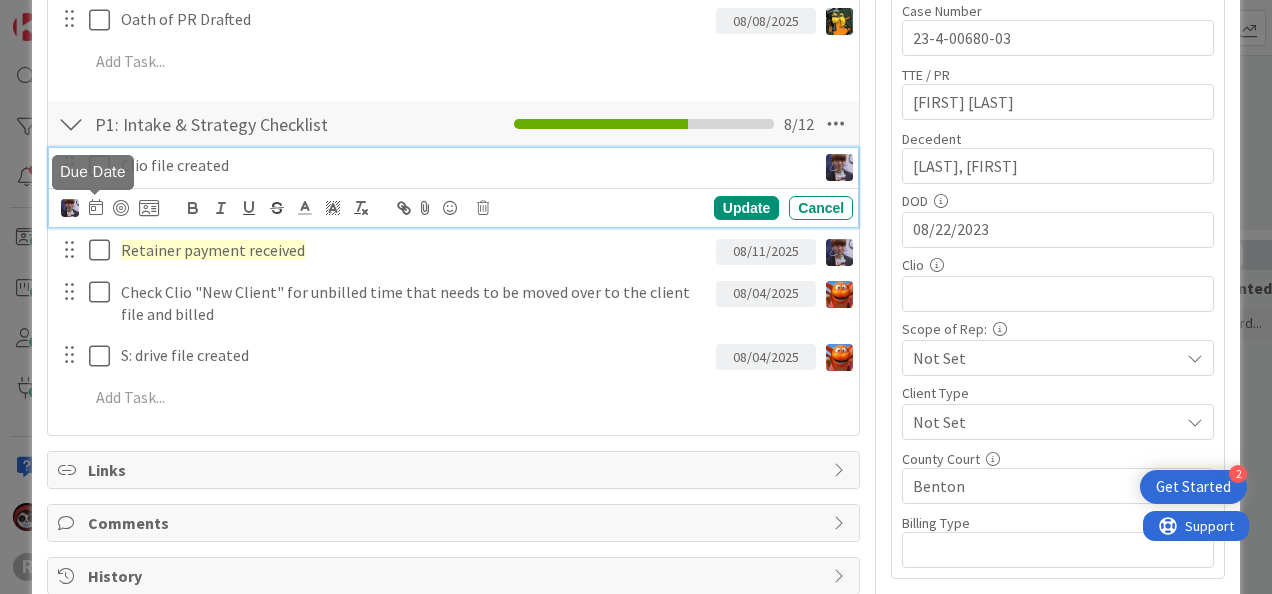 click at bounding box center (96, 207) 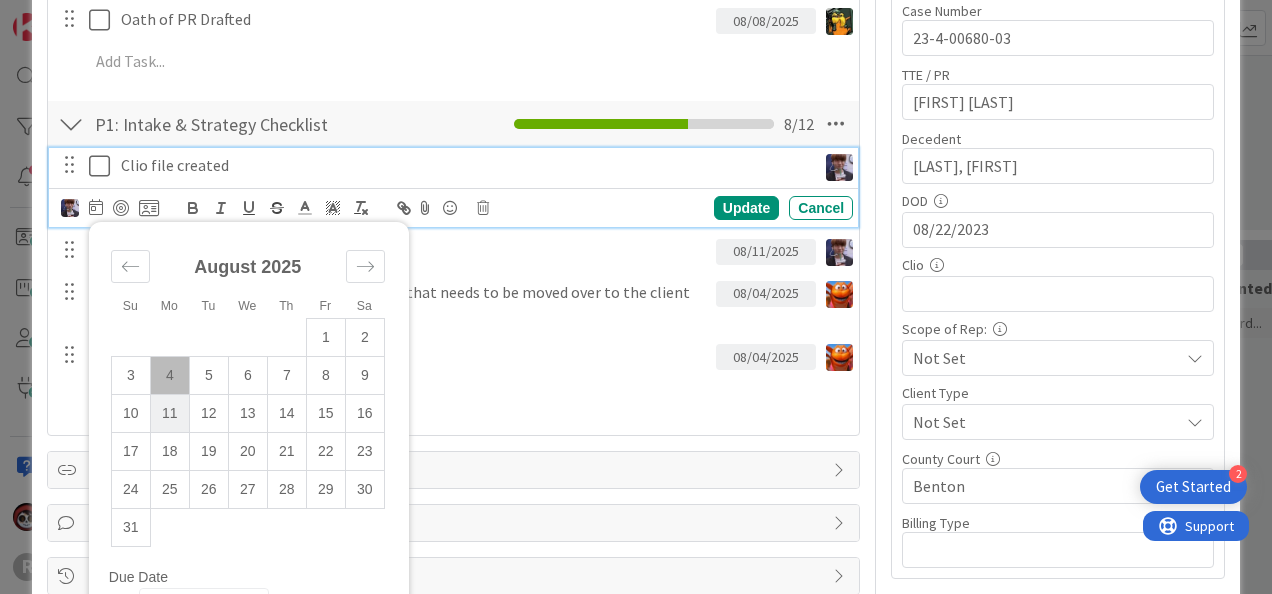 click on "11" at bounding box center (169, 413) 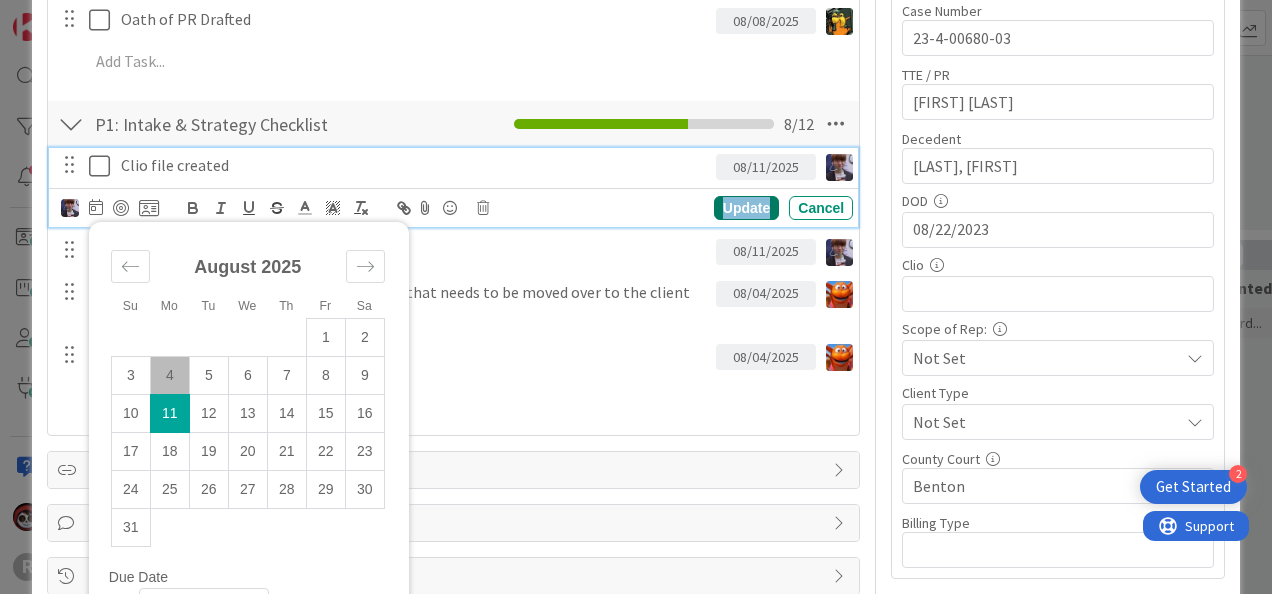 click on "Update" at bounding box center (746, 208) 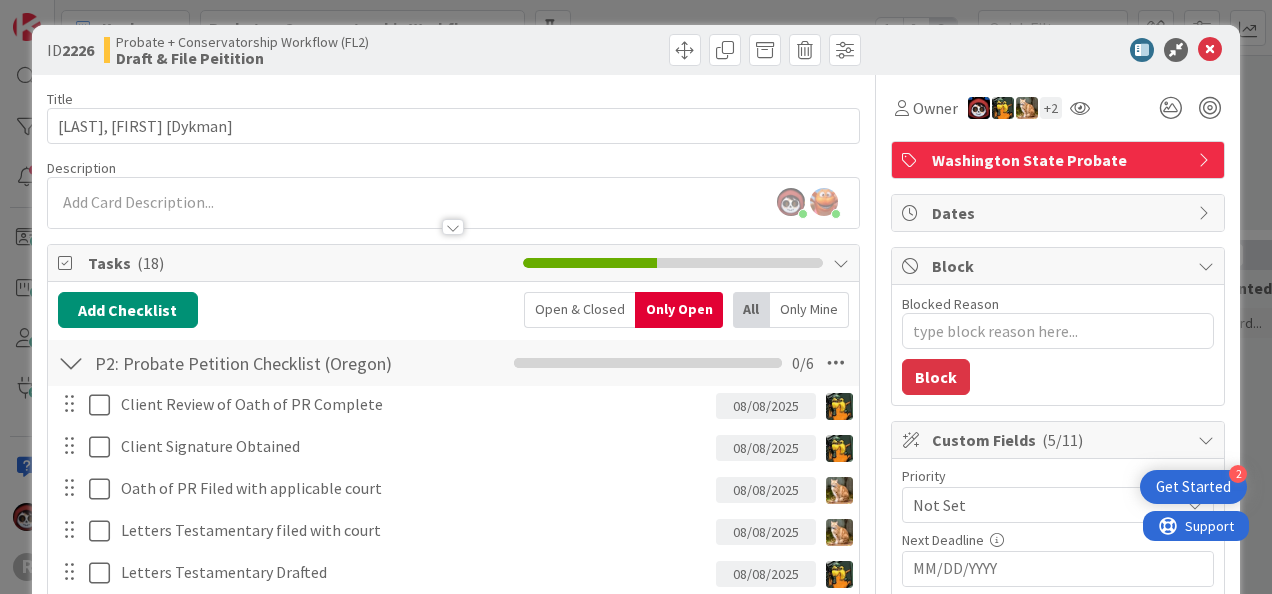 scroll, scrollTop: 0, scrollLeft: 0, axis: both 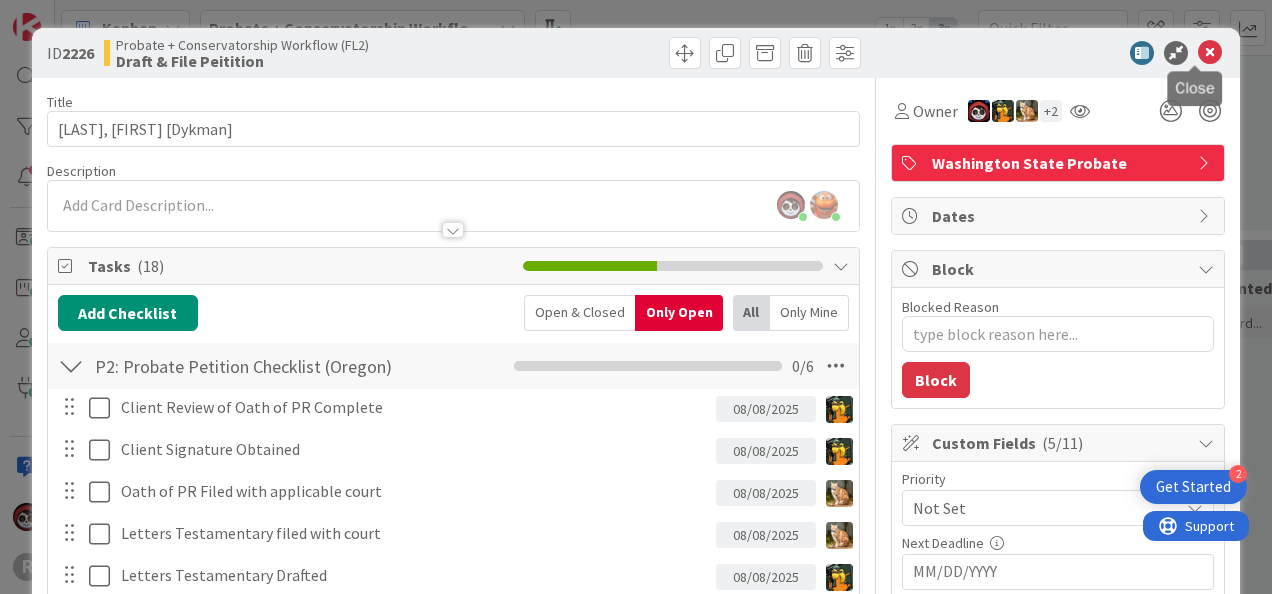 click at bounding box center [1210, 53] 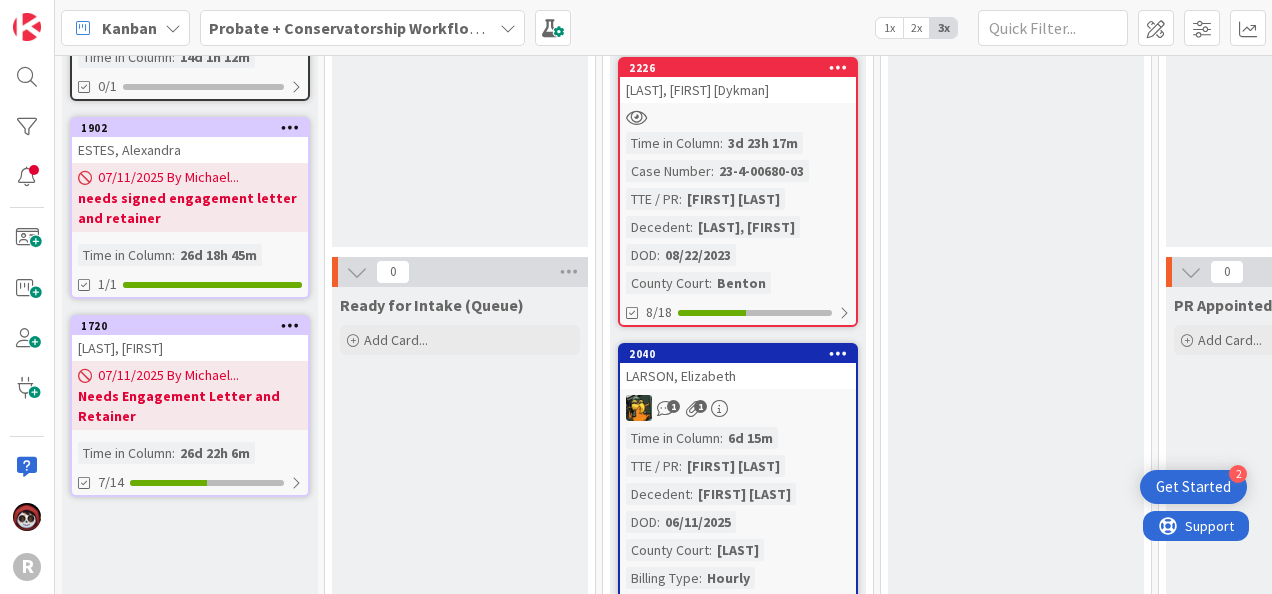 scroll, scrollTop: 0, scrollLeft: 0, axis: both 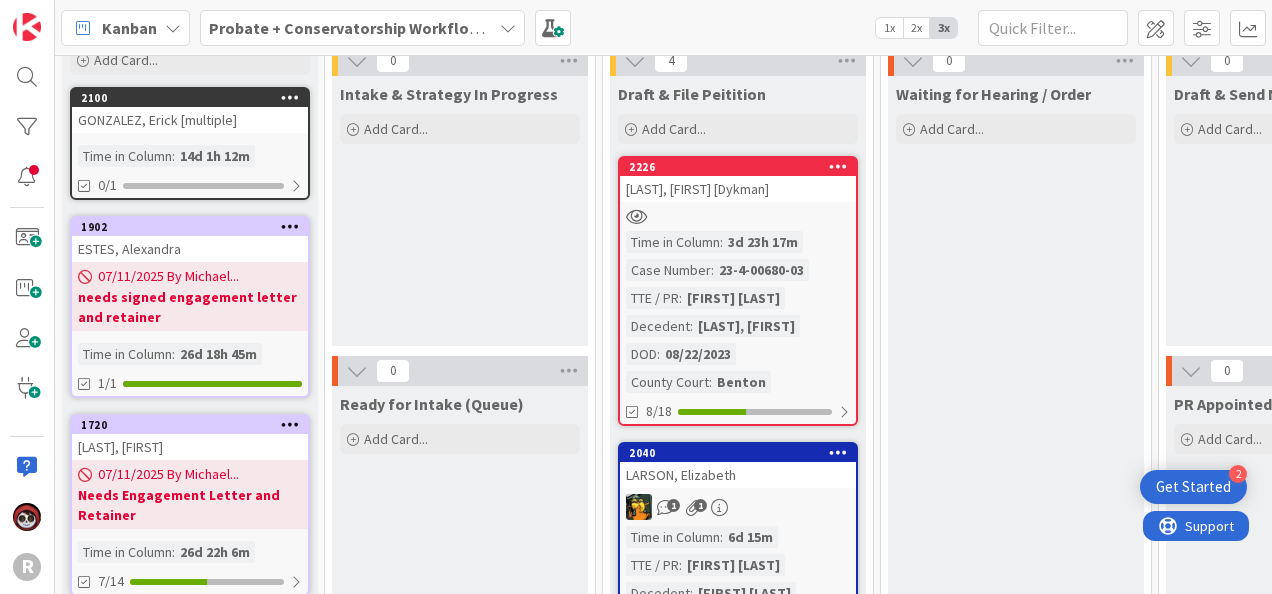 click on "1 1" at bounding box center (738, 507) 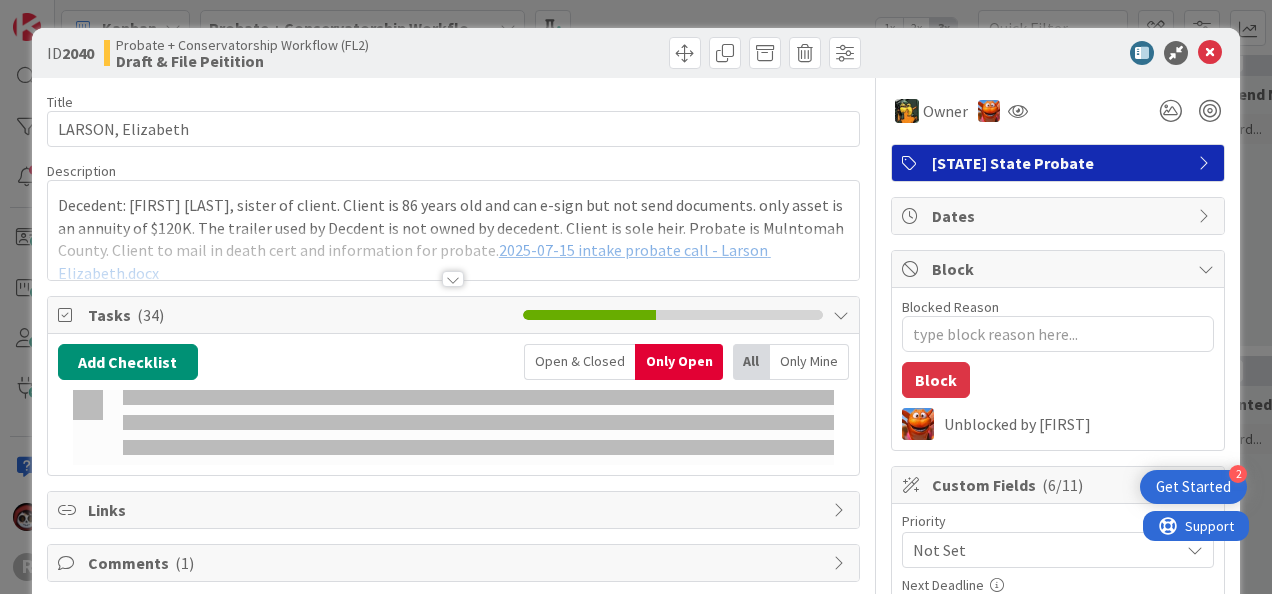 type on "x" 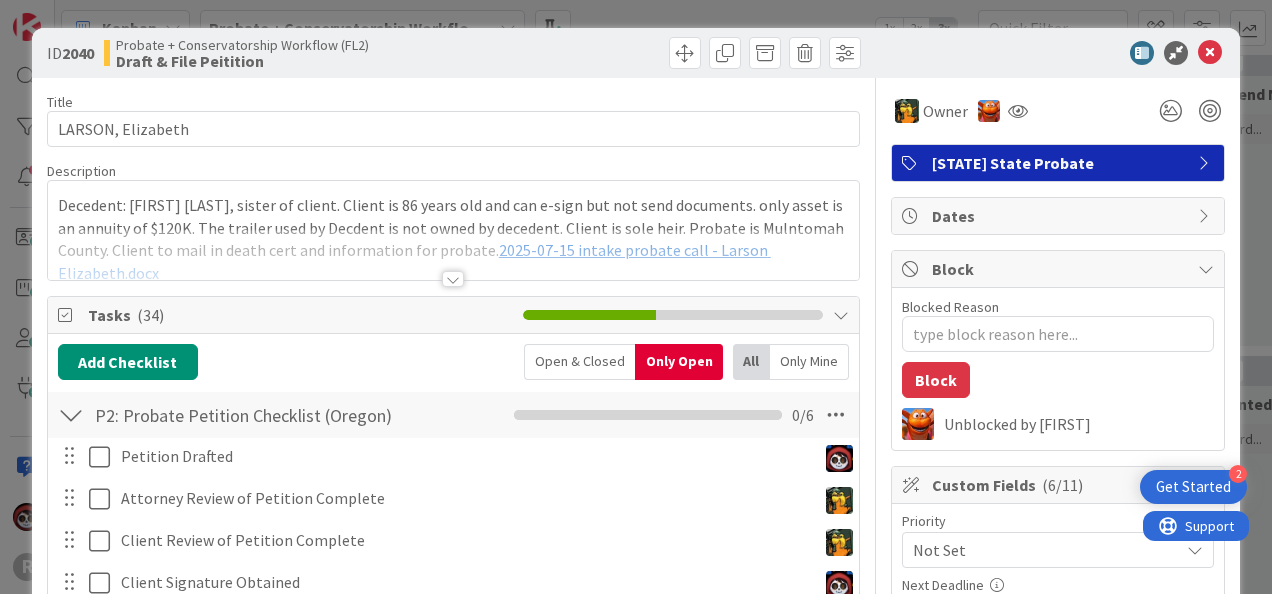 scroll, scrollTop: 0, scrollLeft: 0, axis: both 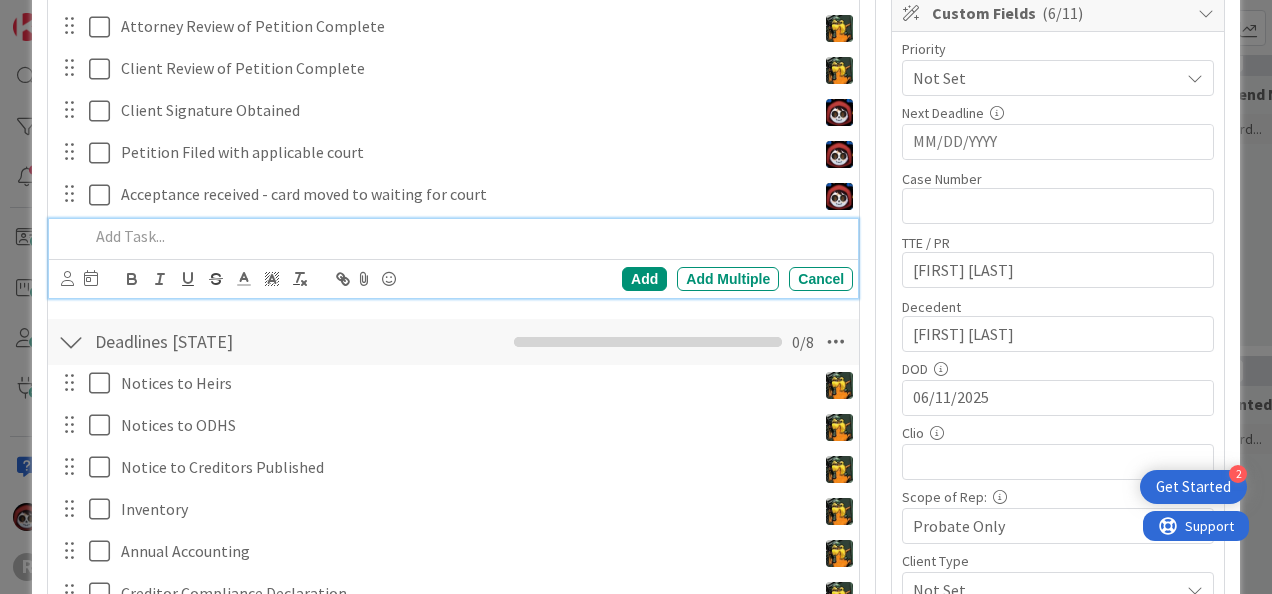 click at bounding box center (467, 236) 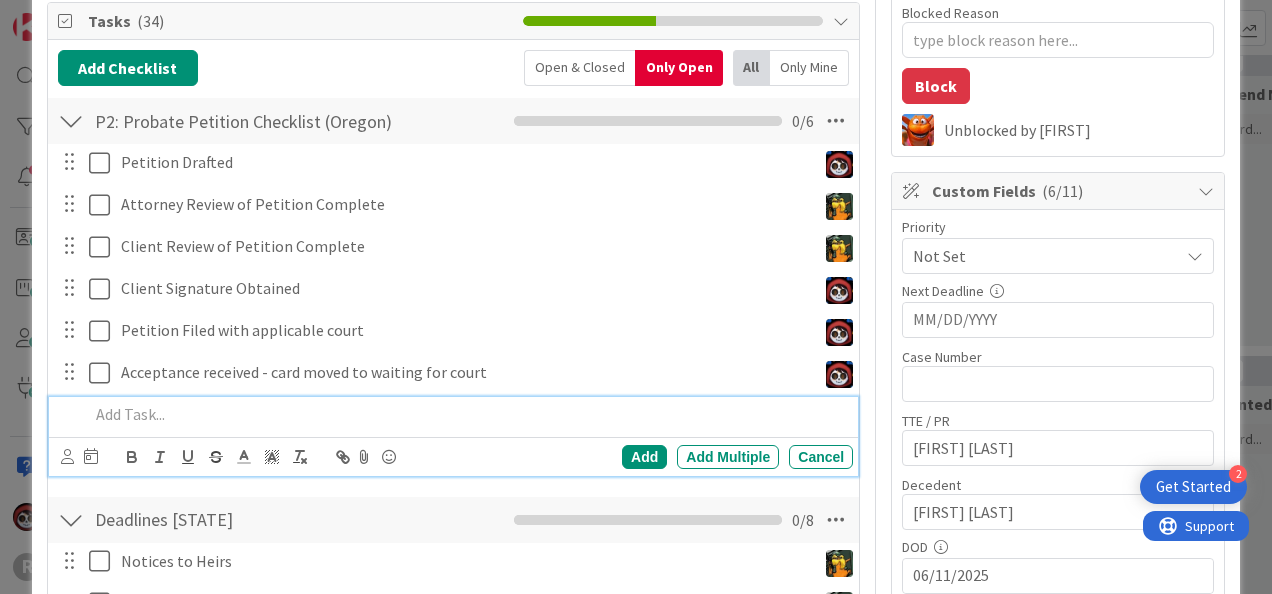 scroll, scrollTop: 296, scrollLeft: 0, axis: vertical 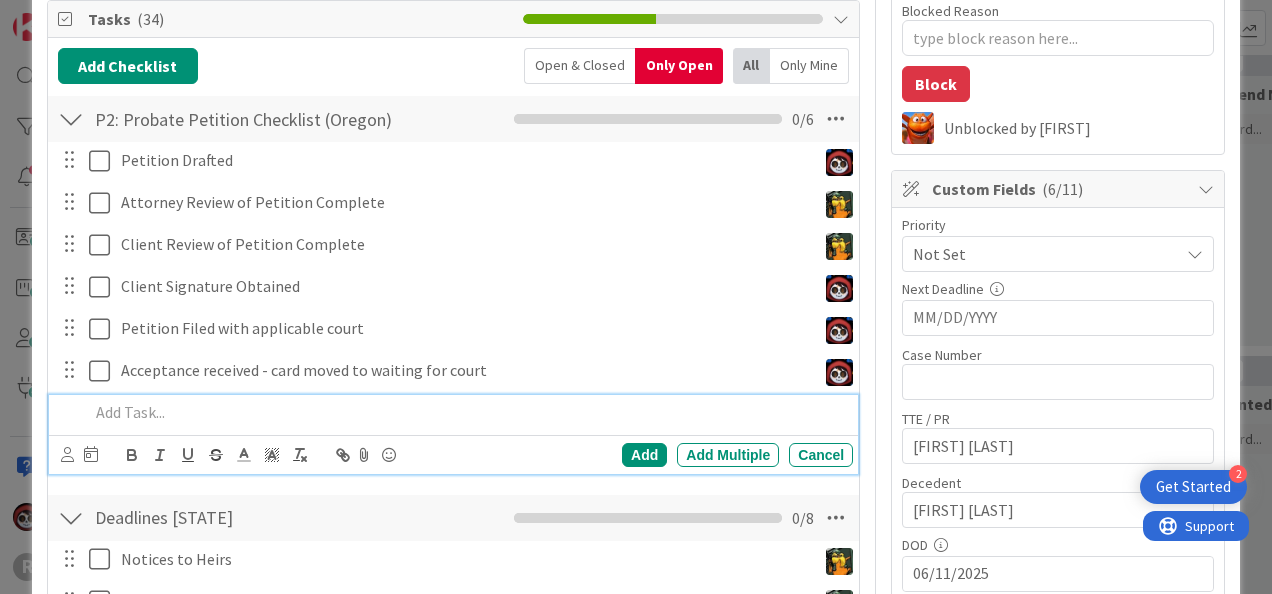 type 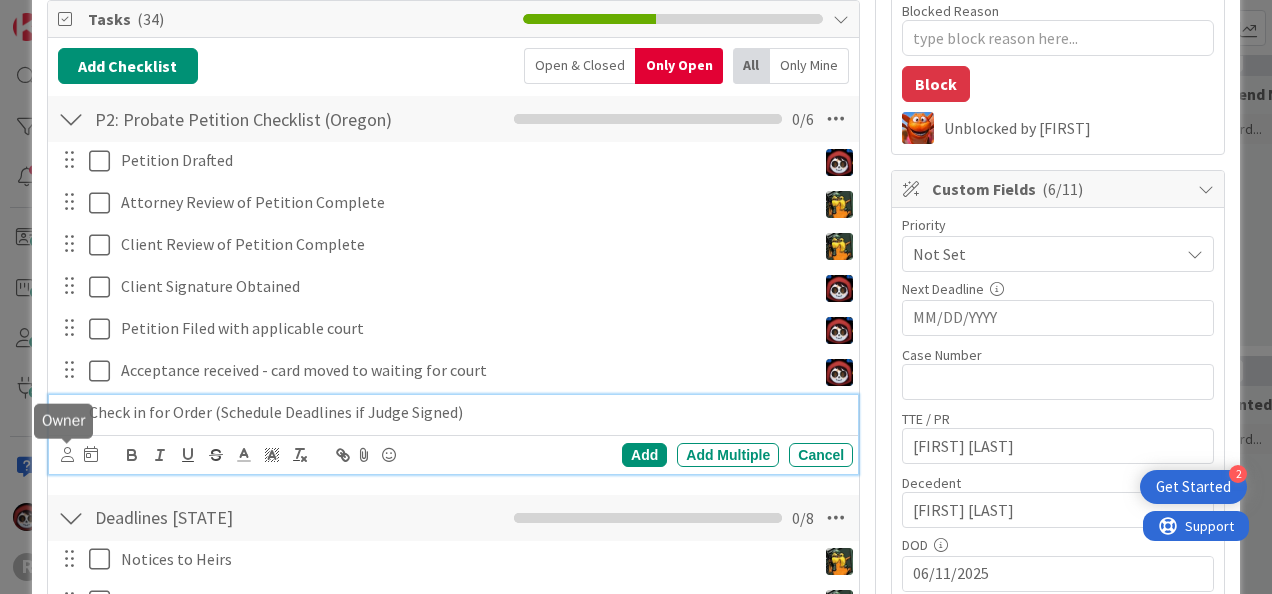 click at bounding box center [67, 454] 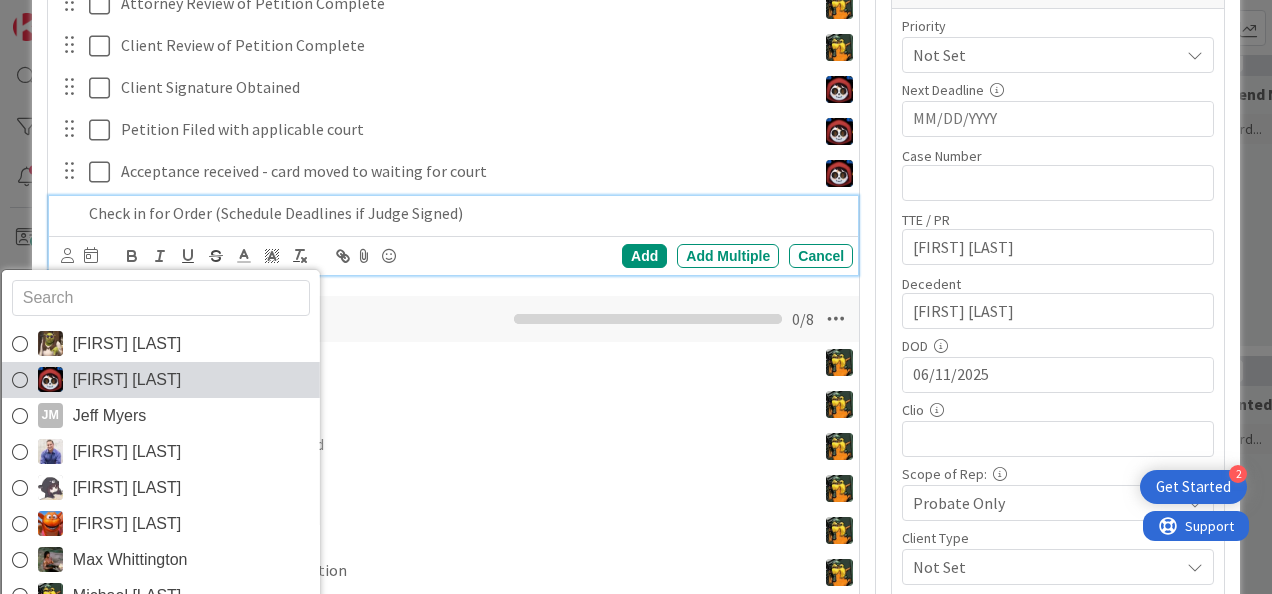 click on "[PERSON]" at bounding box center [126, 380] 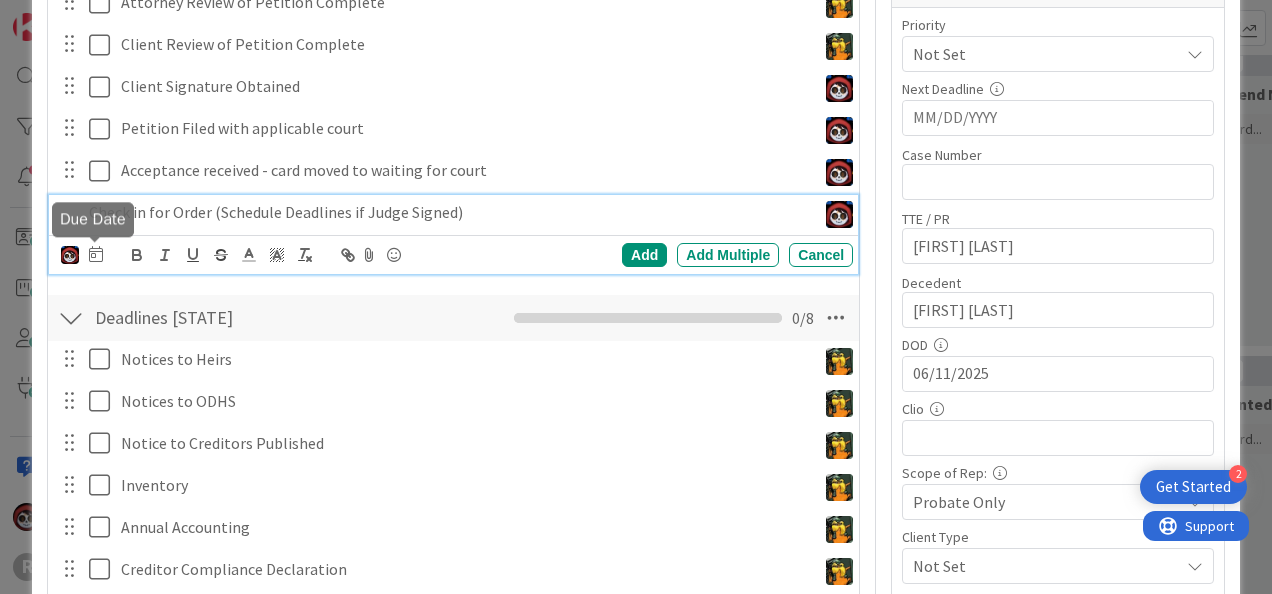 click at bounding box center (96, 254) 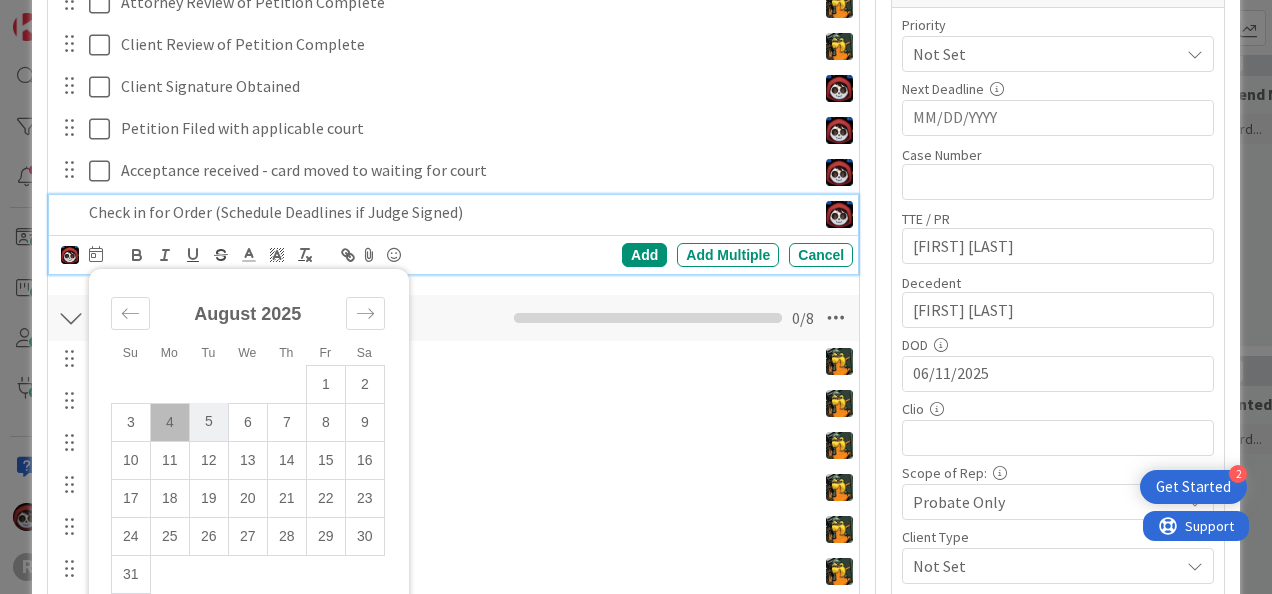 click on "5" at bounding box center (208, 422) 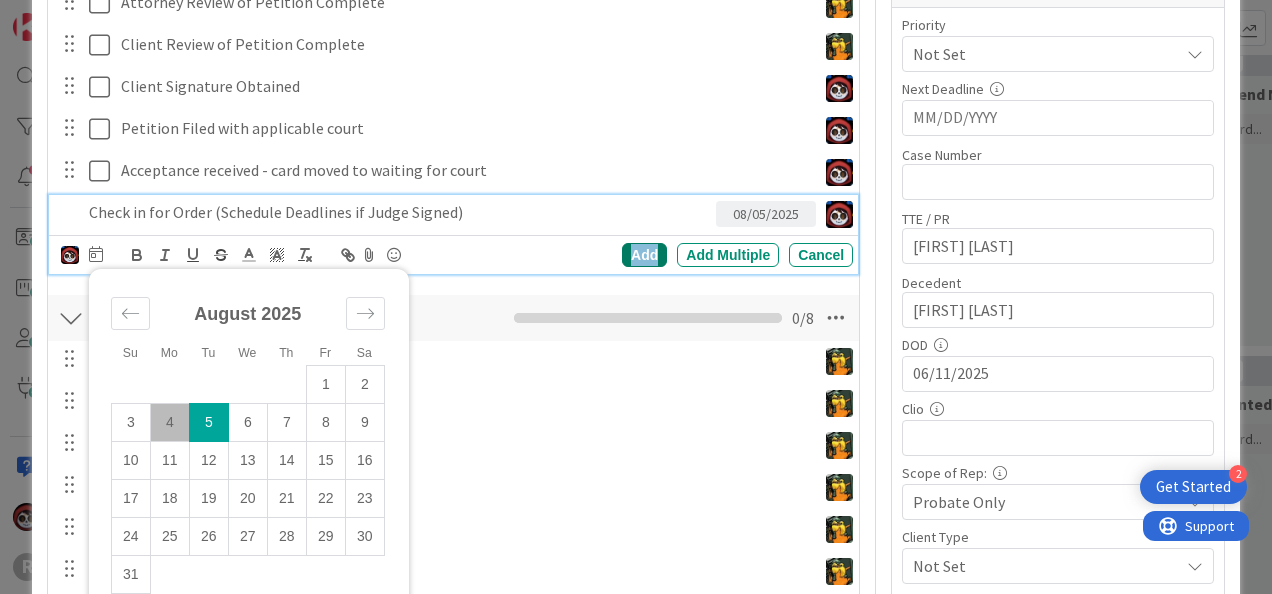 click on "Add" at bounding box center (644, 255) 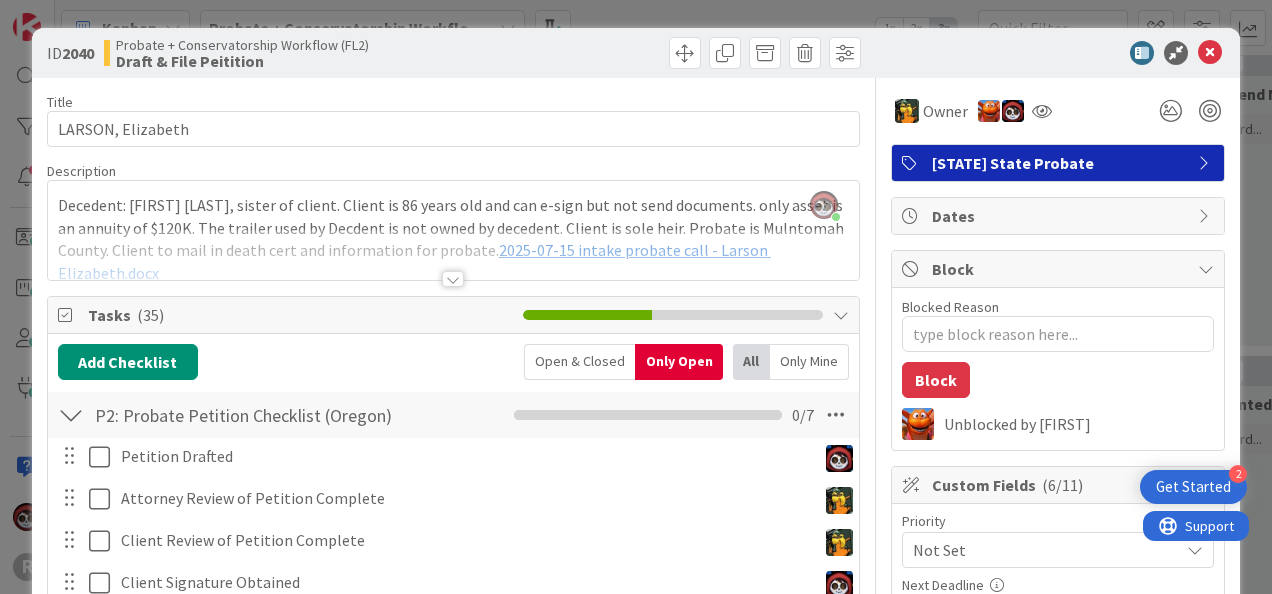scroll, scrollTop: 0, scrollLeft: 0, axis: both 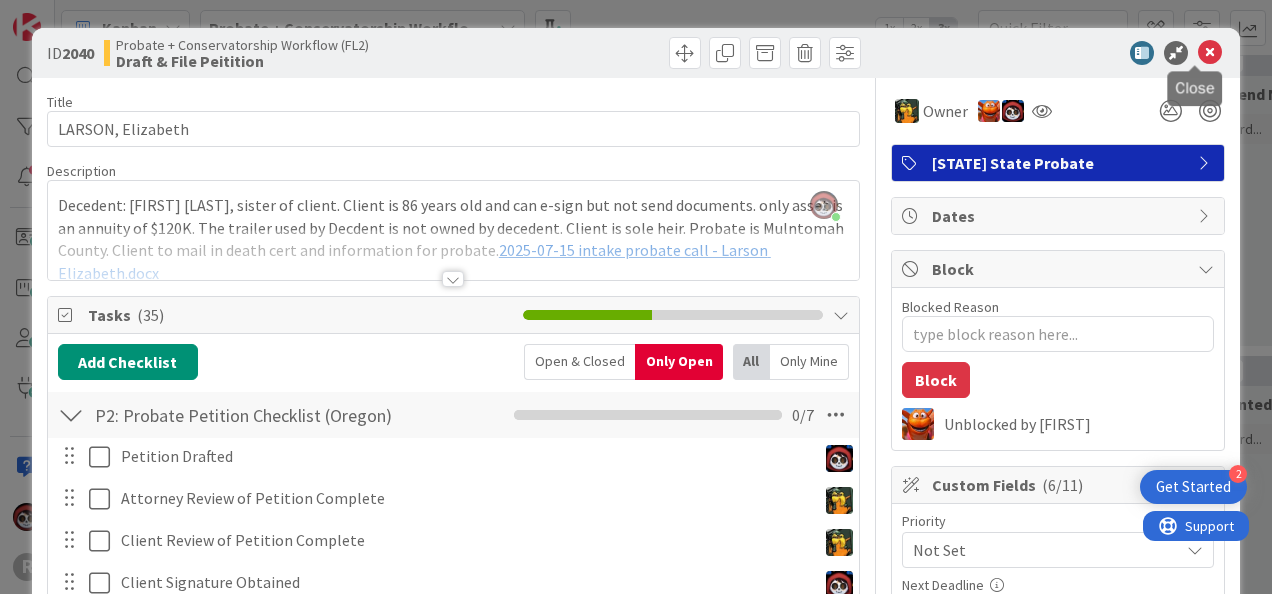 click at bounding box center (1210, 53) 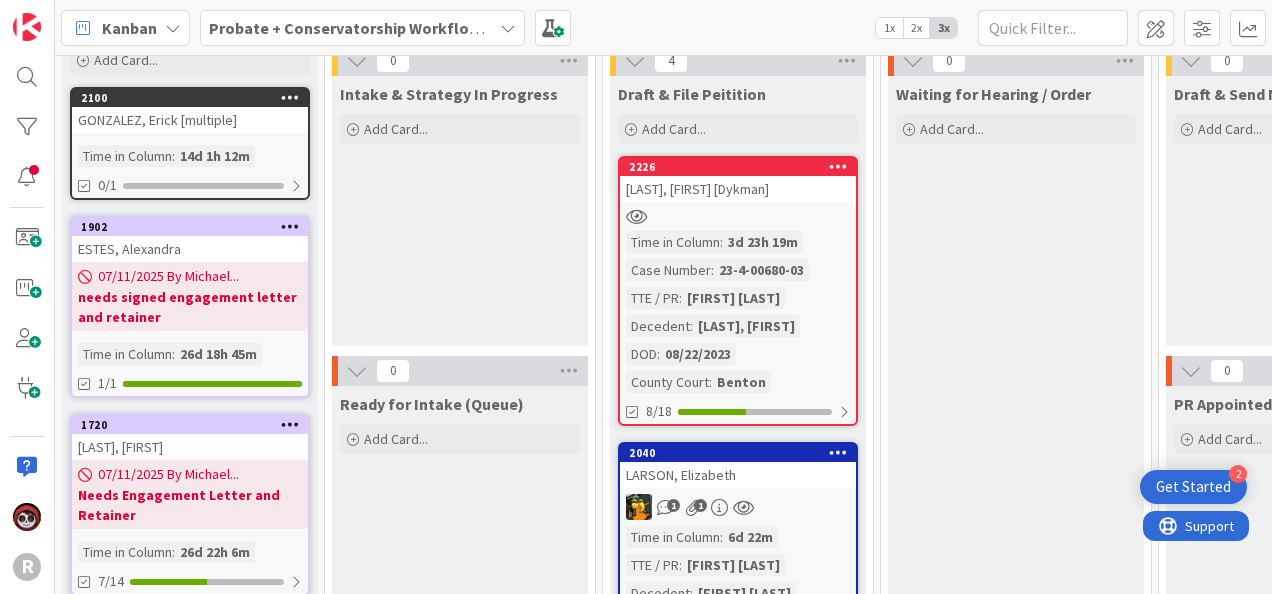 scroll, scrollTop: 224, scrollLeft: 0, axis: vertical 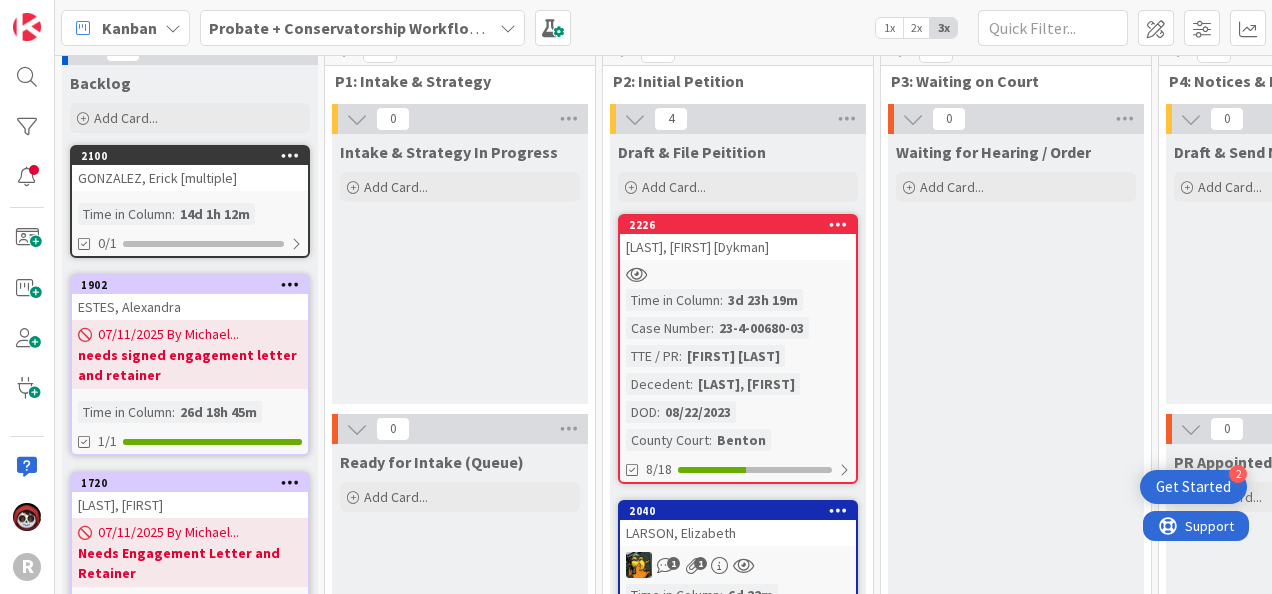 click on "GONZALEZ, Erick [multiple]" at bounding box center (190, 178) 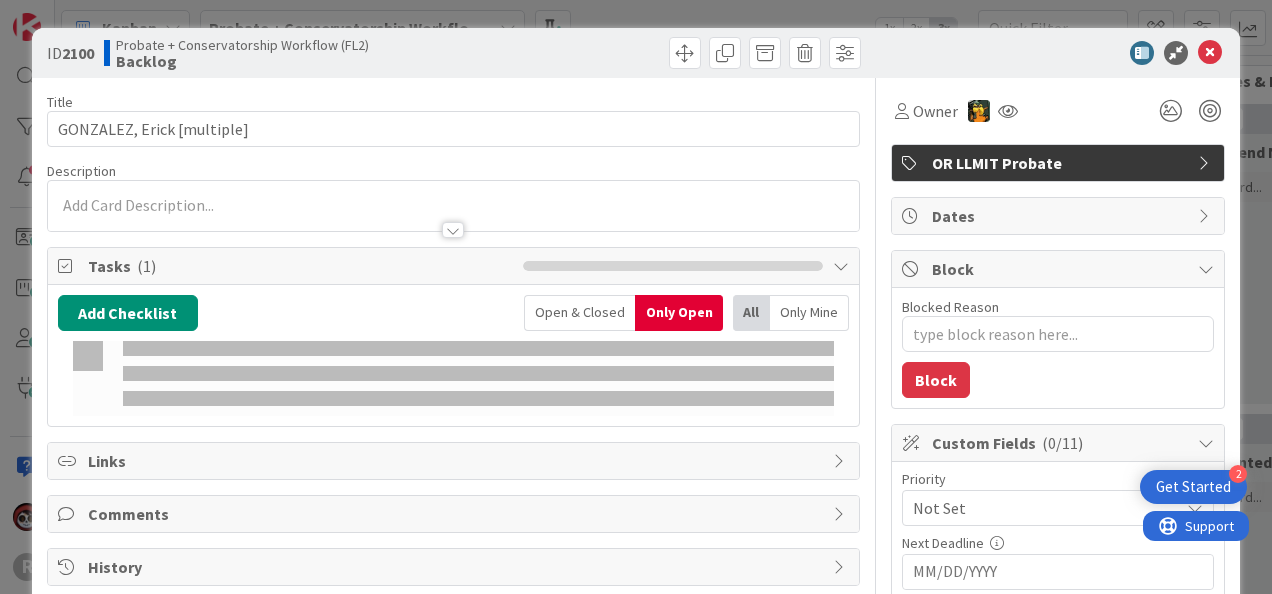 type on "x" 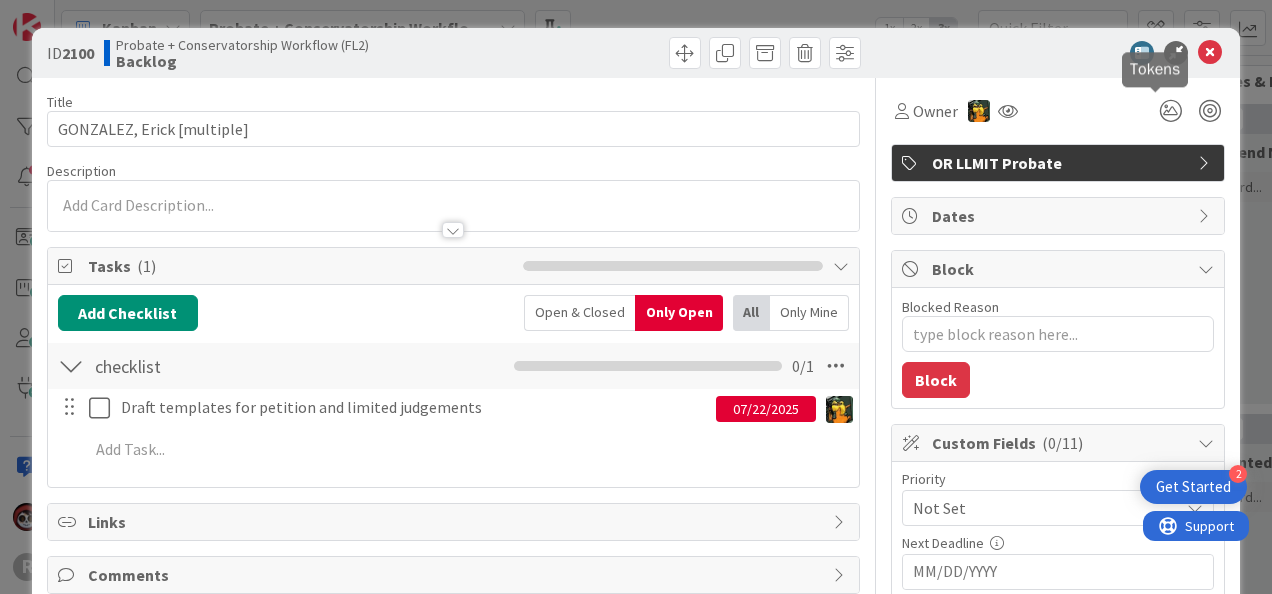 scroll, scrollTop: 0, scrollLeft: 0, axis: both 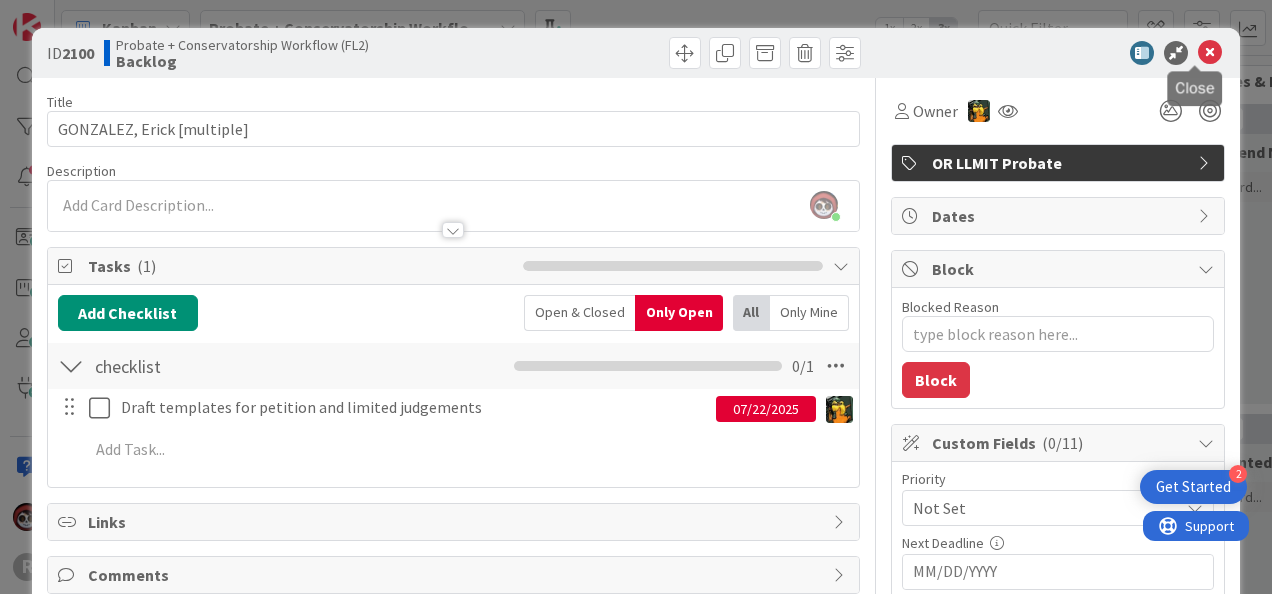 click at bounding box center (1210, 53) 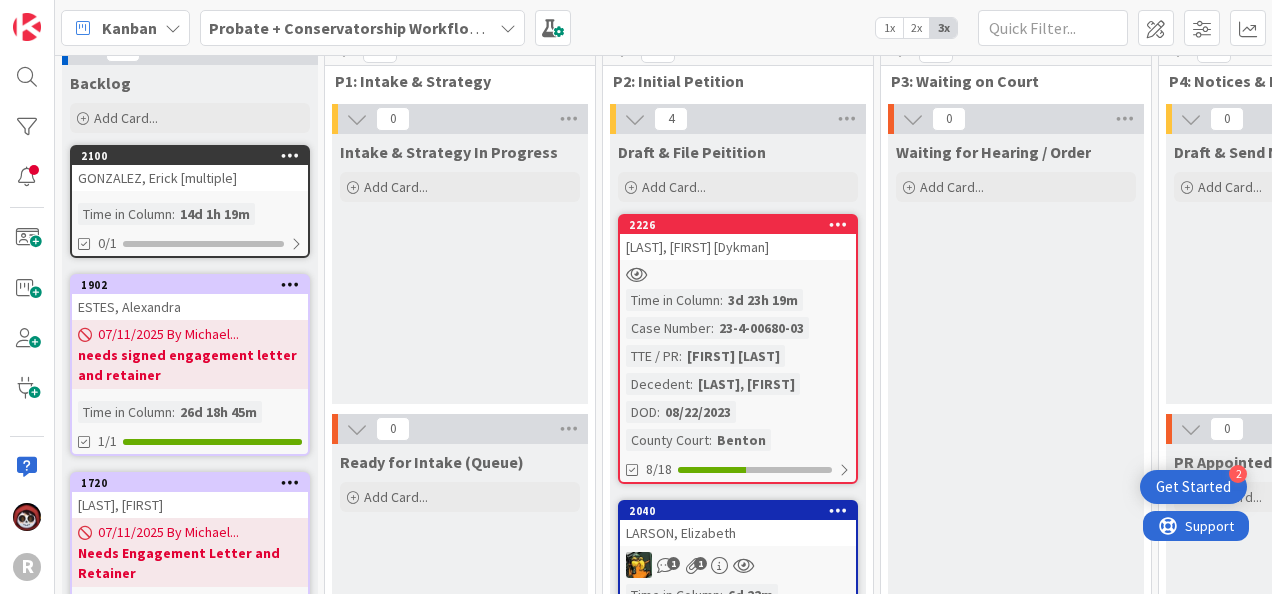 scroll, scrollTop: 0, scrollLeft: 0, axis: both 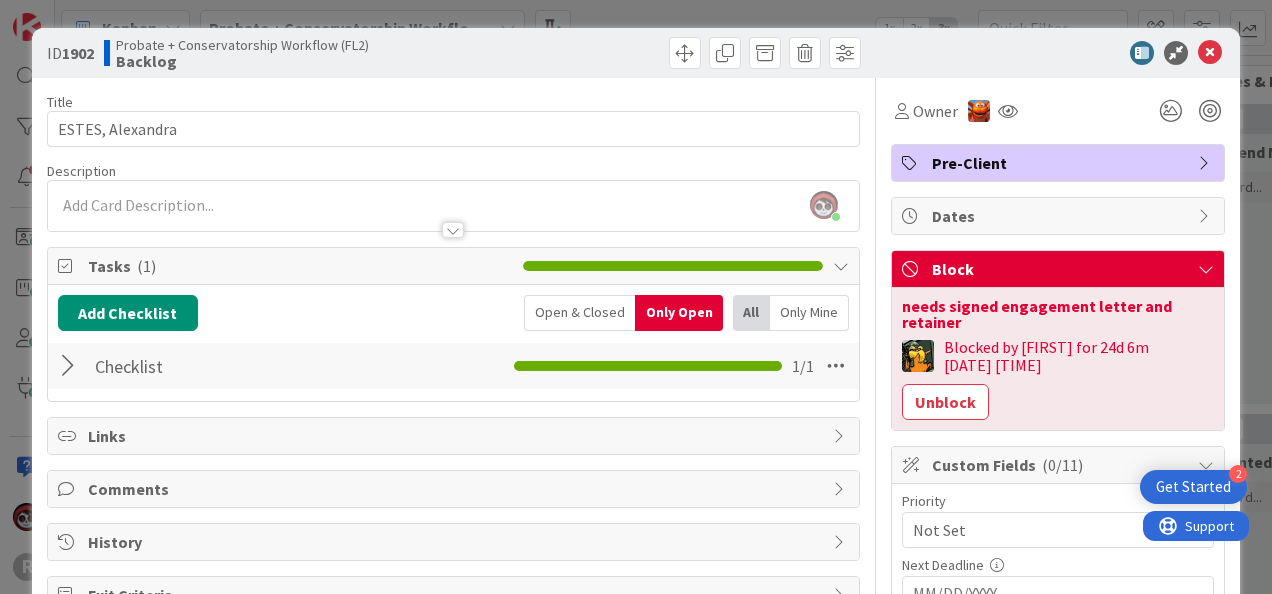 click at bounding box center (71, 366) 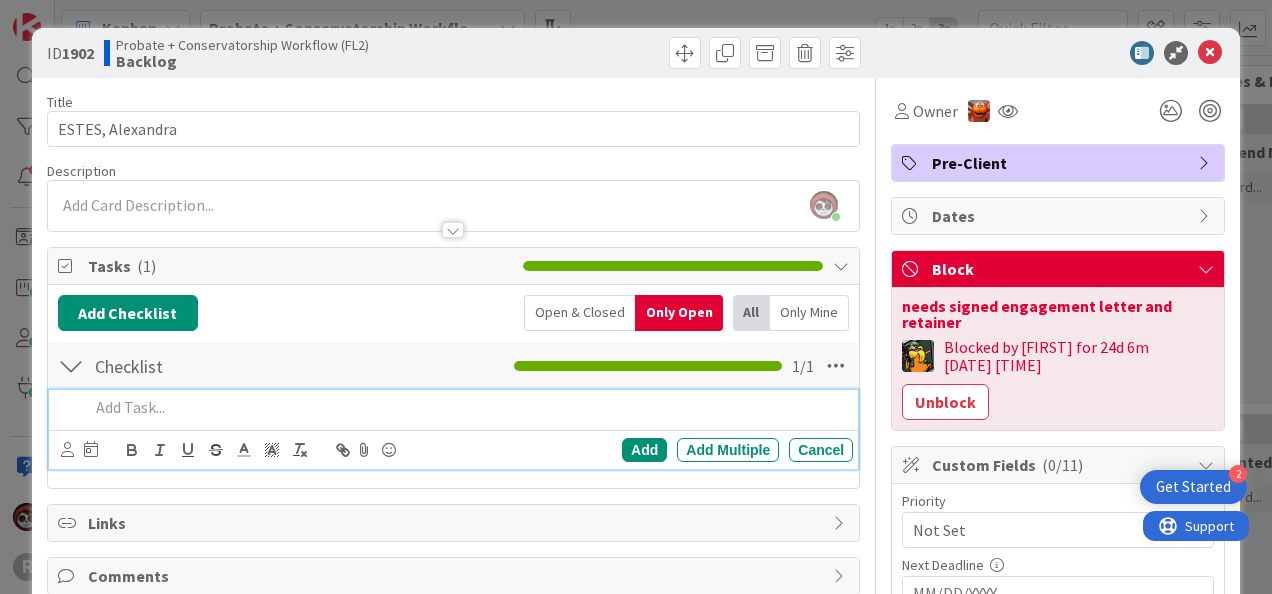 click at bounding box center [467, 407] 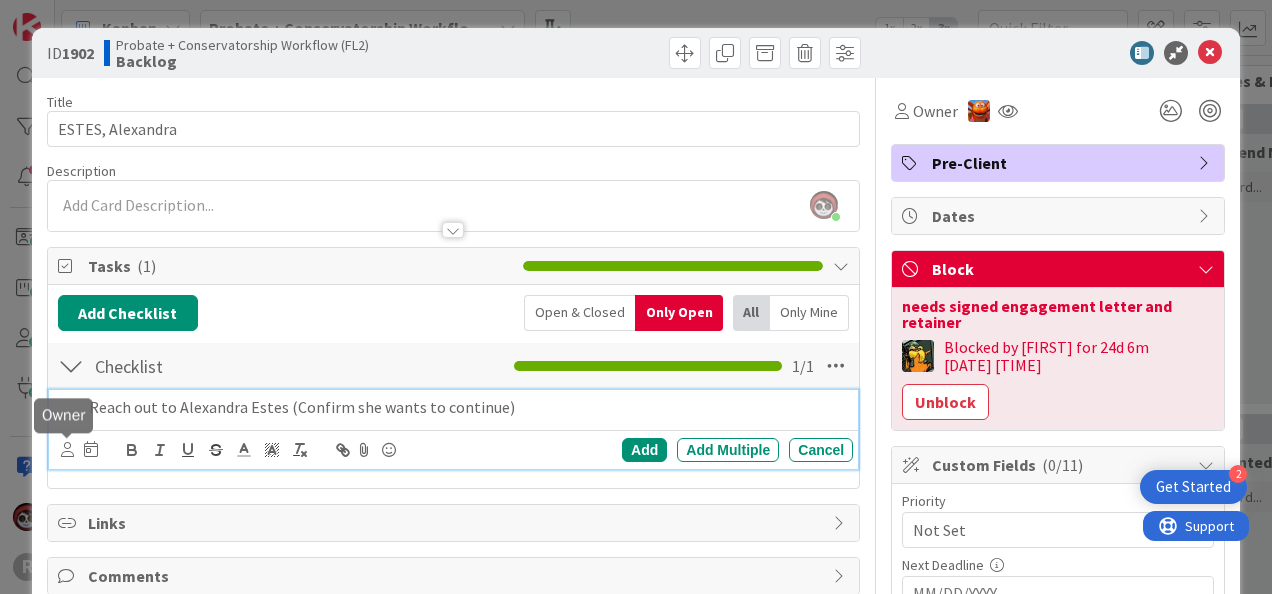 click at bounding box center (67, 449) 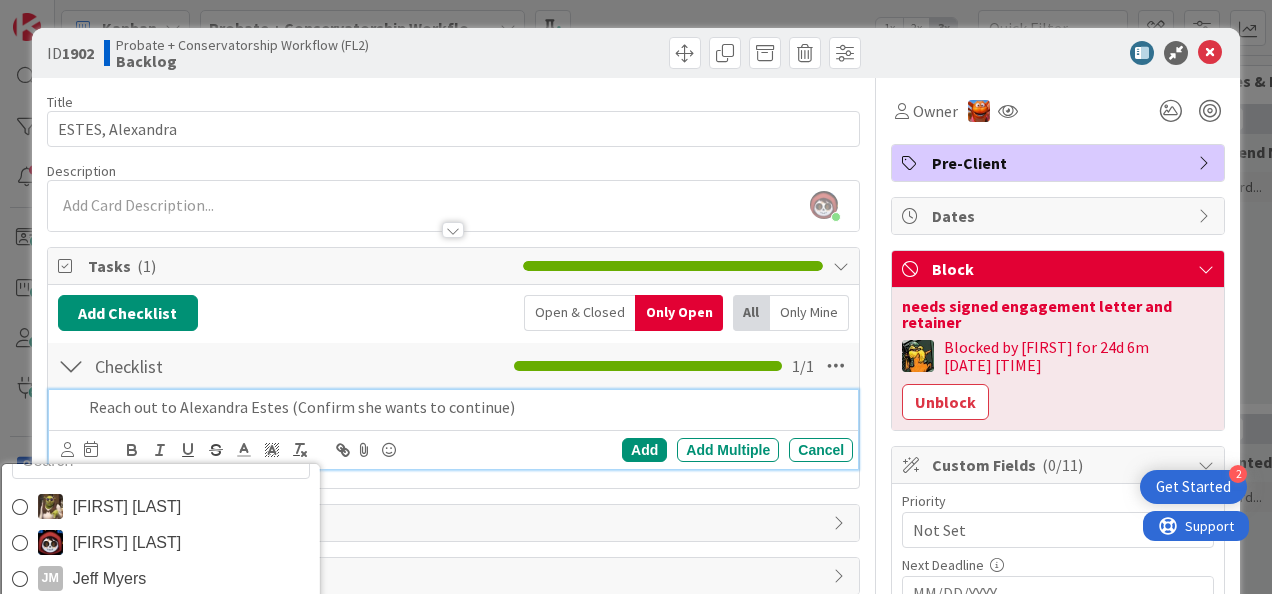 scroll, scrollTop: 32, scrollLeft: 0, axis: vertical 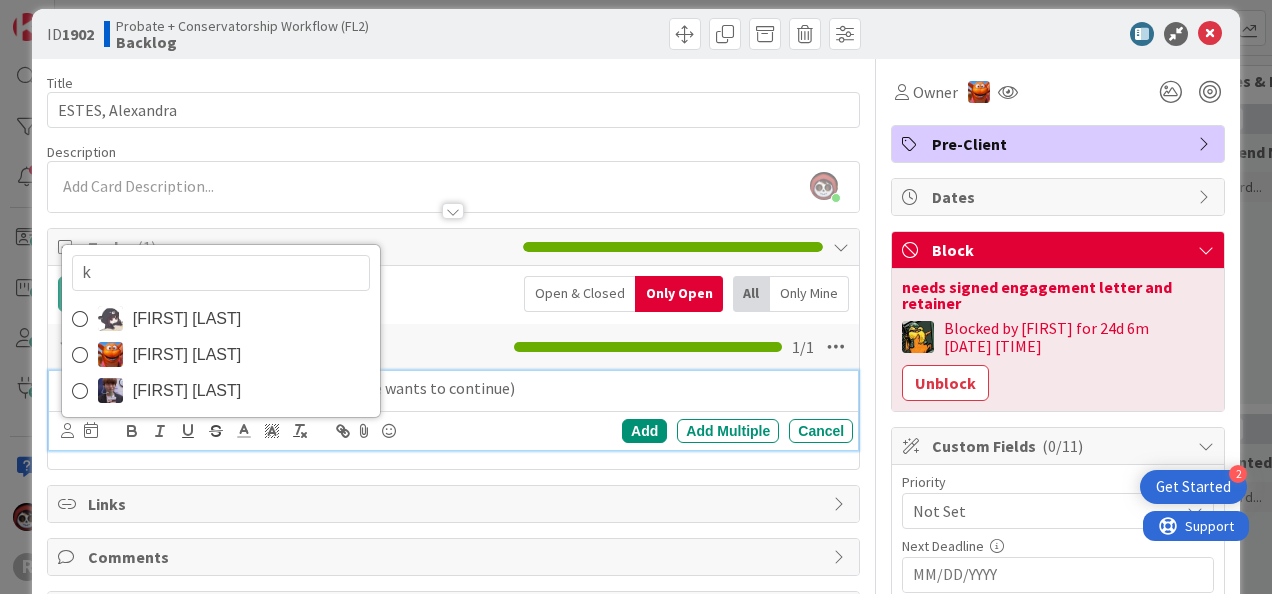 type on "ki" 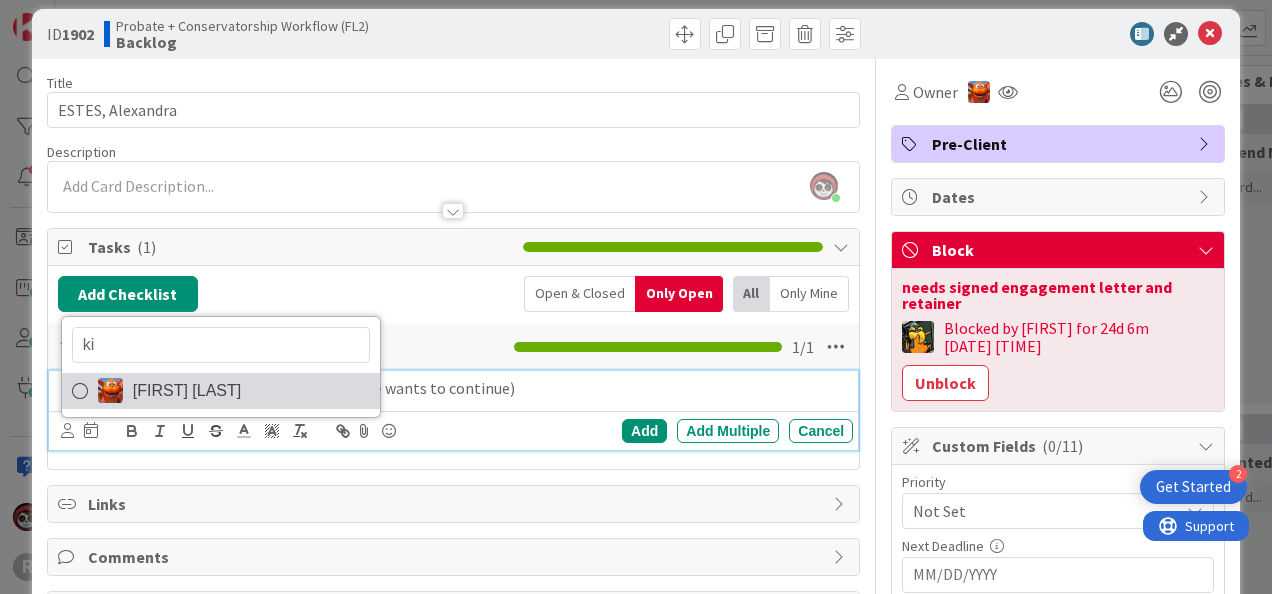 click on "[PERSON]" at bounding box center (187, 391) 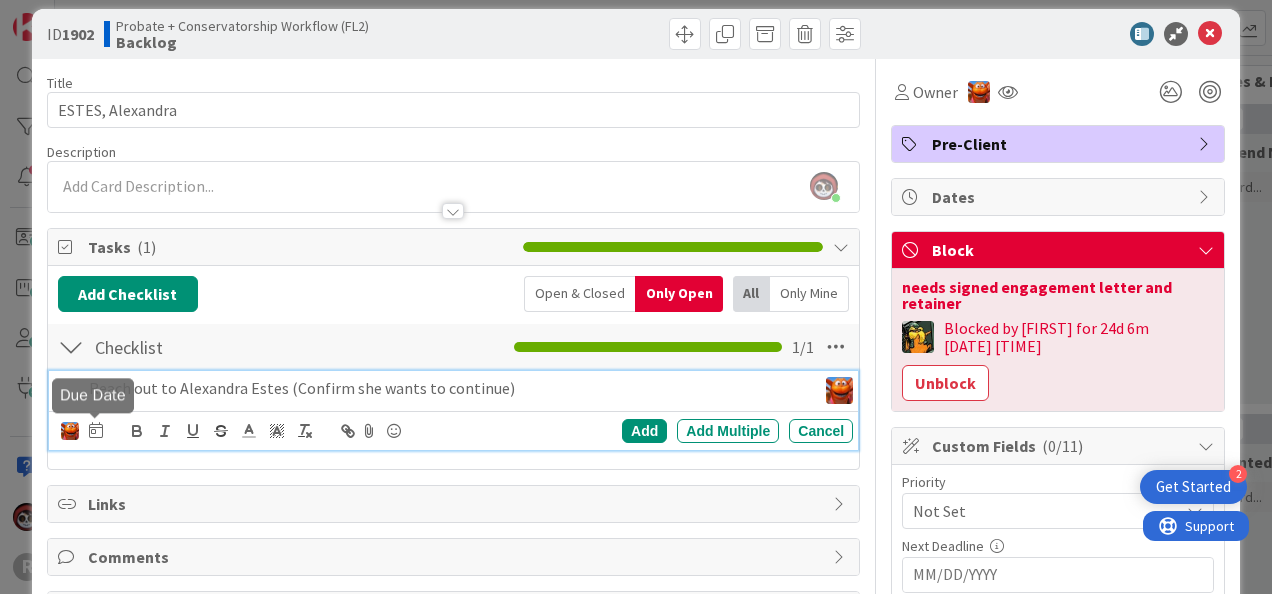 click at bounding box center (96, 430) 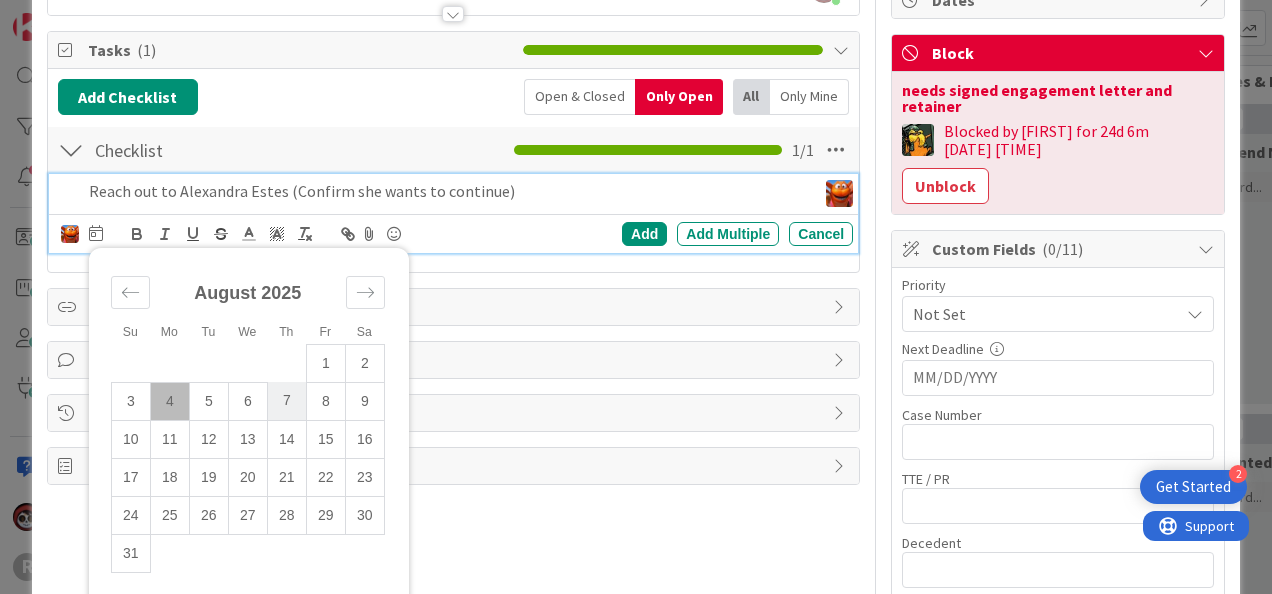 click on "7" at bounding box center (286, 401) 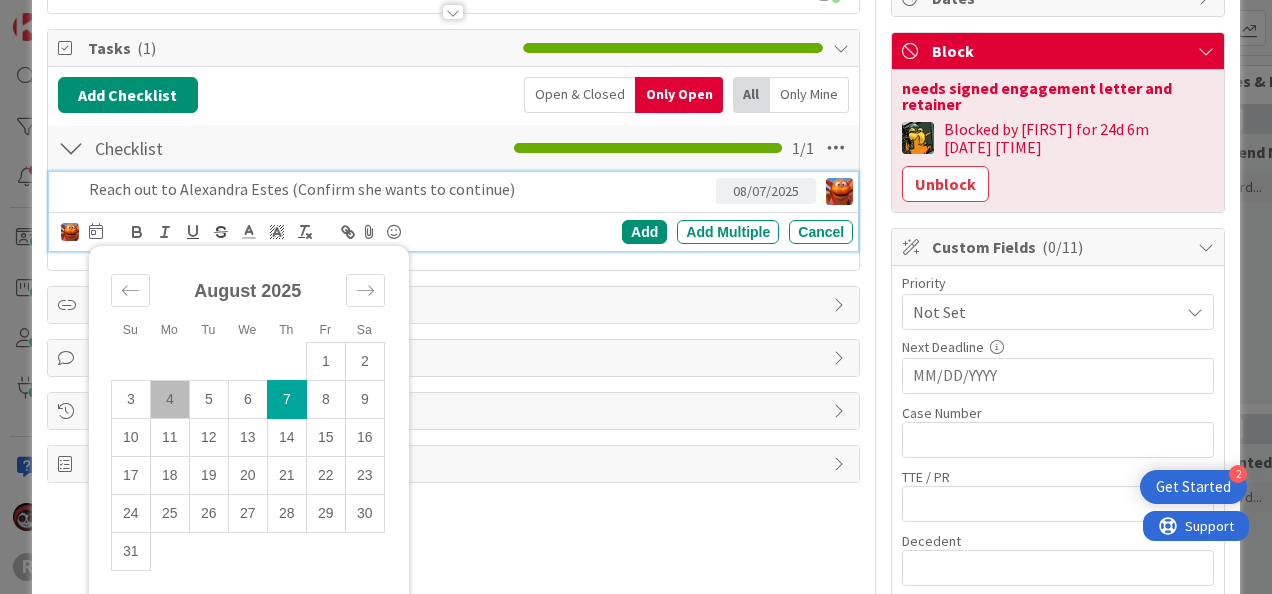 scroll, scrollTop: 218, scrollLeft: 0, axis: vertical 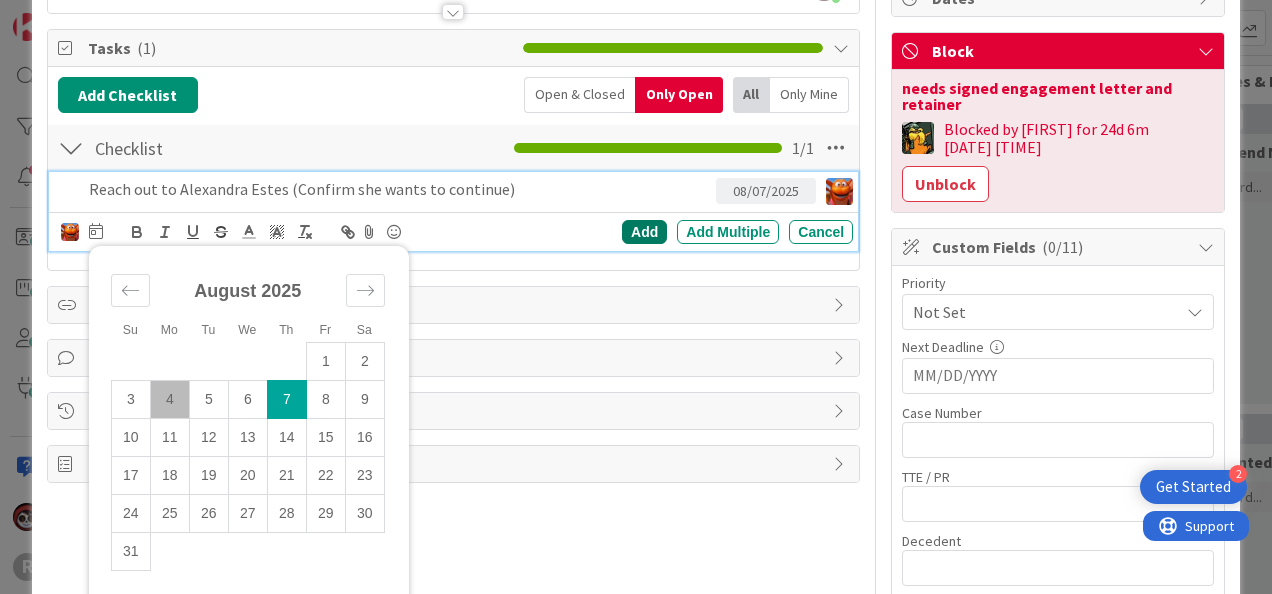 click on "ki Kiara Adams Su Mo Tu We Th Fr Sa July 2025 1 2 3 4 5 6 7 8 9 10 11 12 13 14 15 16 17 18 19 20 21 22 23 24 25 26 27 28 29 30 31 August 2025 1 2 3 4 5 6 7 8 9 10 11 12 13 14 15 16 17 18 19 20 21 22 23 24 25 26 27 28 29 30 31 September 2025 1 2 3 4 5 6 7 8 9 10 11 12 13 14 15 16 17 18 19 20 21 22 23 24 25 26 27 28 29 30 Due Date Add Add Multiple Cancel" at bounding box center (453, 231) 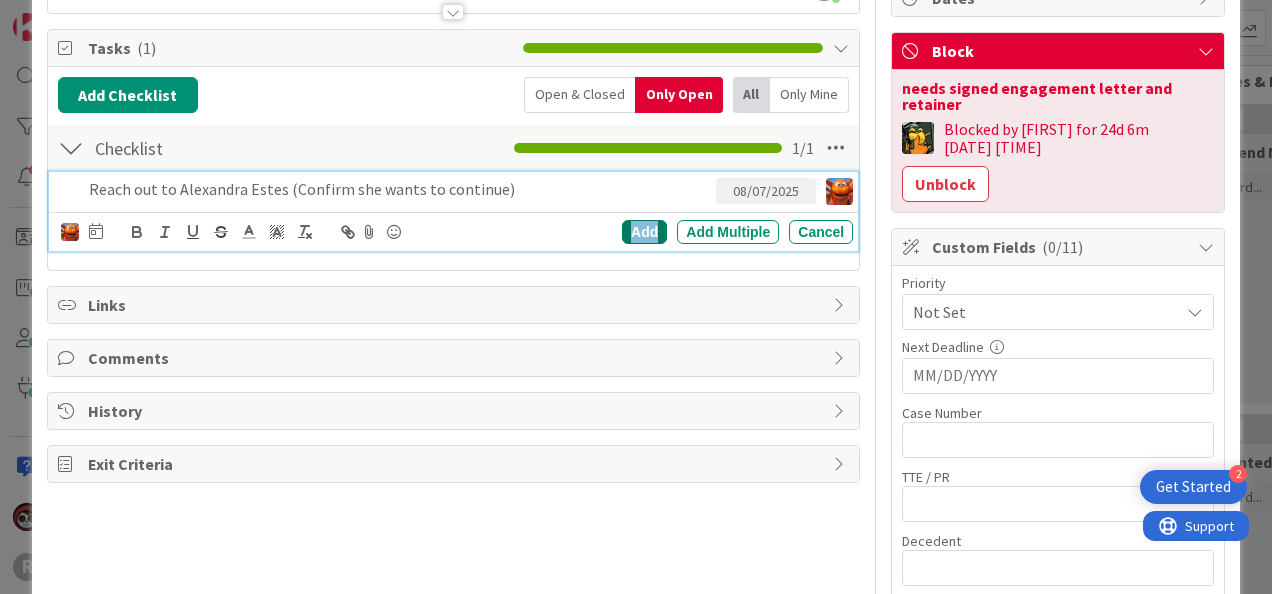 click on "Add" at bounding box center (644, 232) 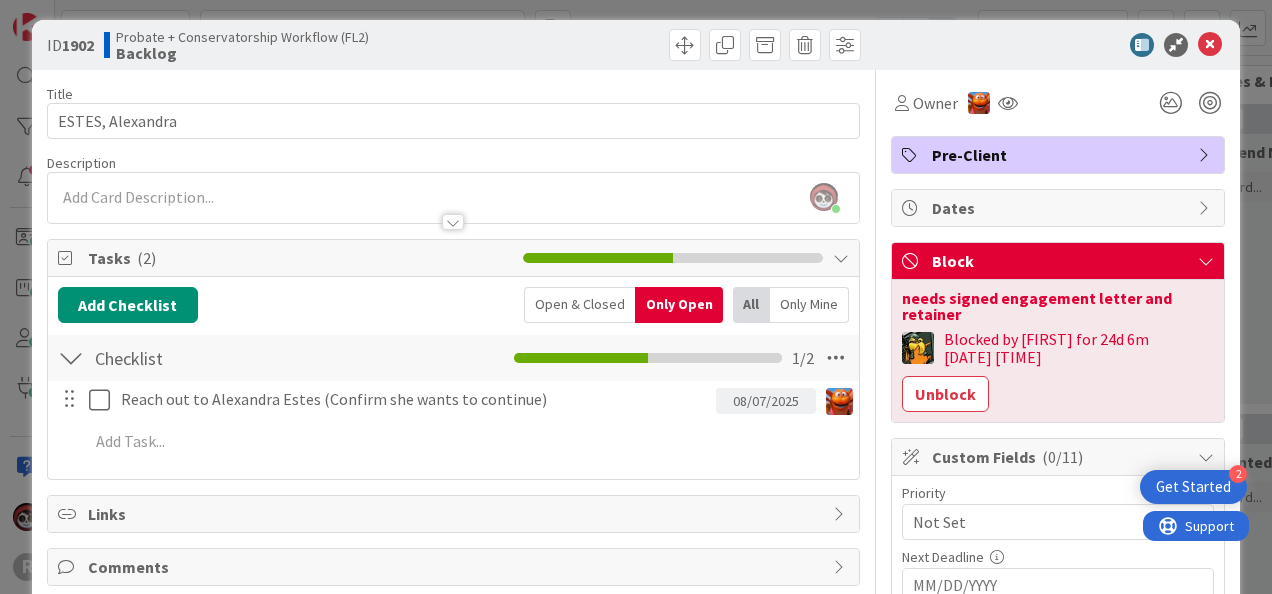 scroll, scrollTop: 0, scrollLeft: 0, axis: both 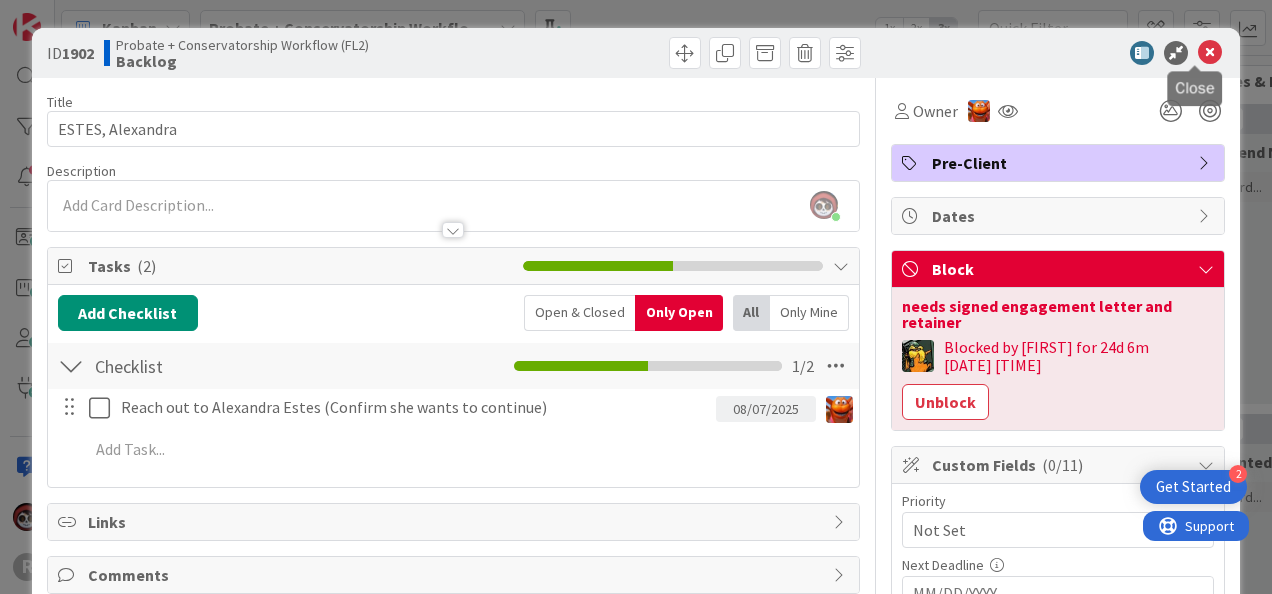 click at bounding box center [1210, 53] 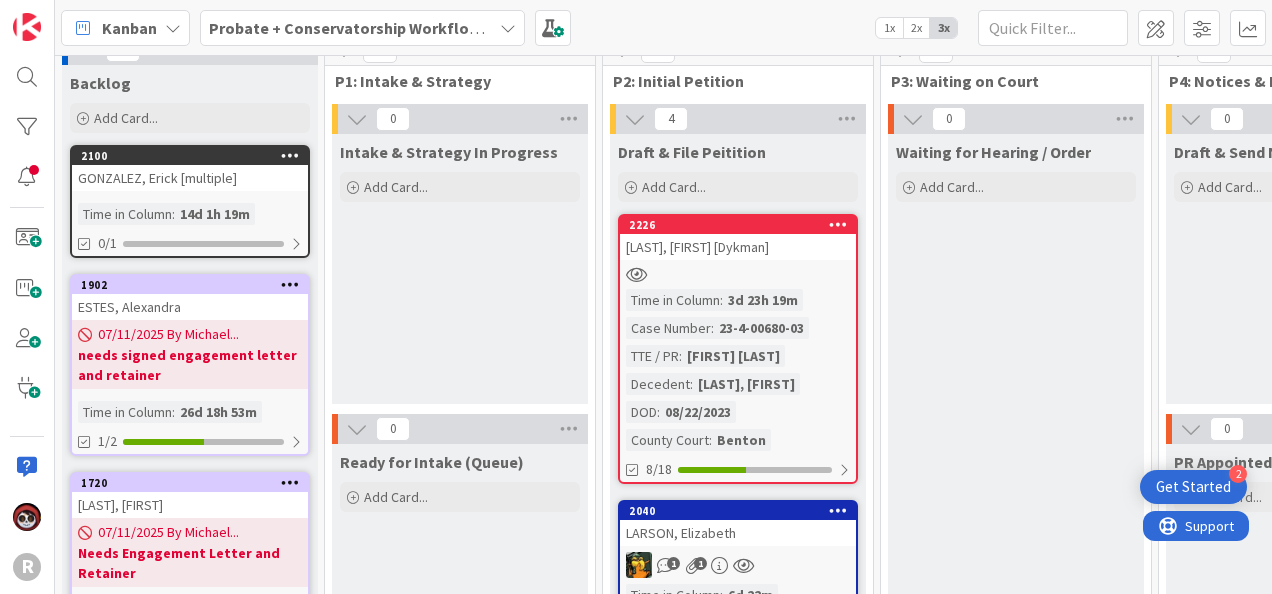 scroll, scrollTop: 0, scrollLeft: 0, axis: both 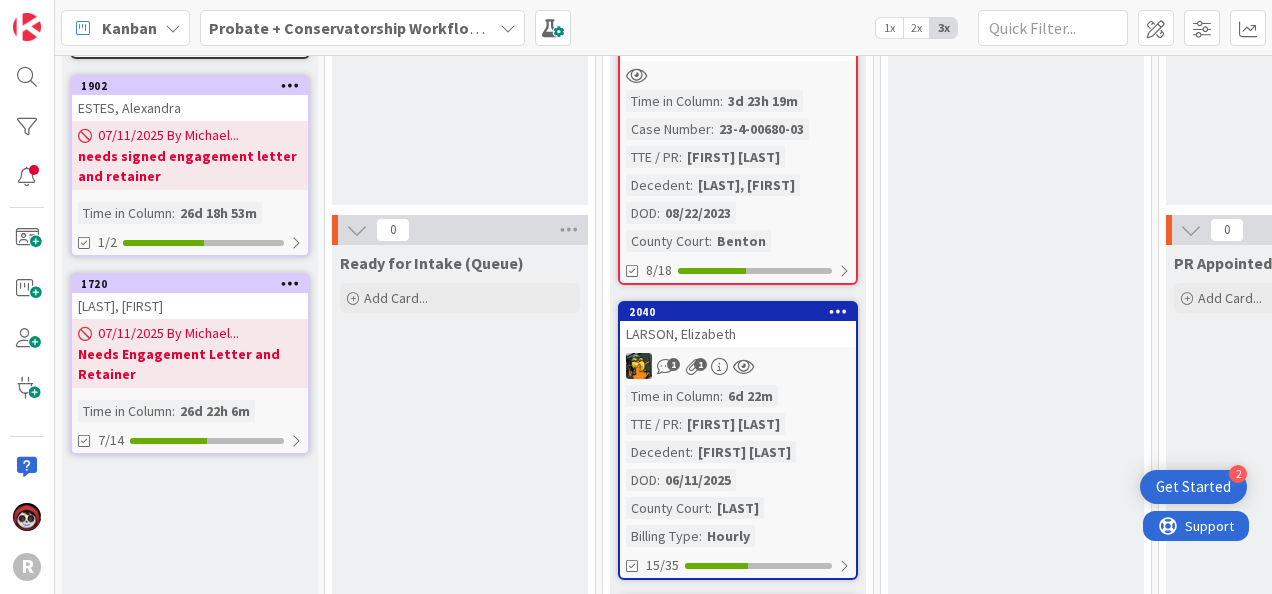 click on "TAYLOR, Andrew" at bounding box center (190, 306) 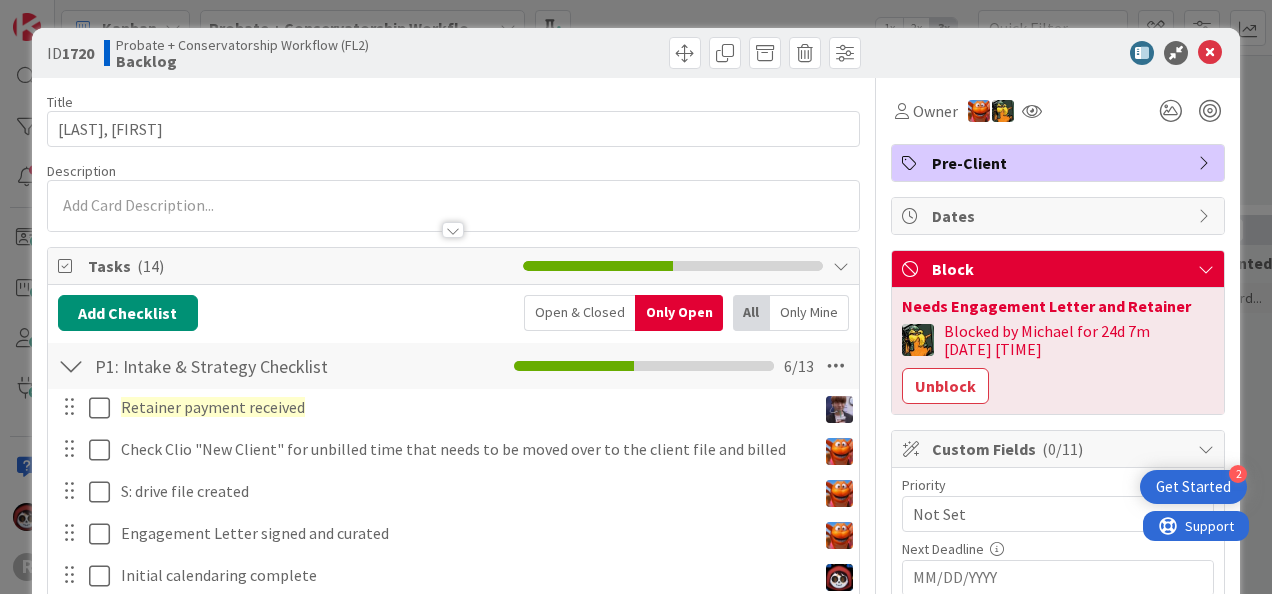 scroll, scrollTop: 18, scrollLeft: 0, axis: vertical 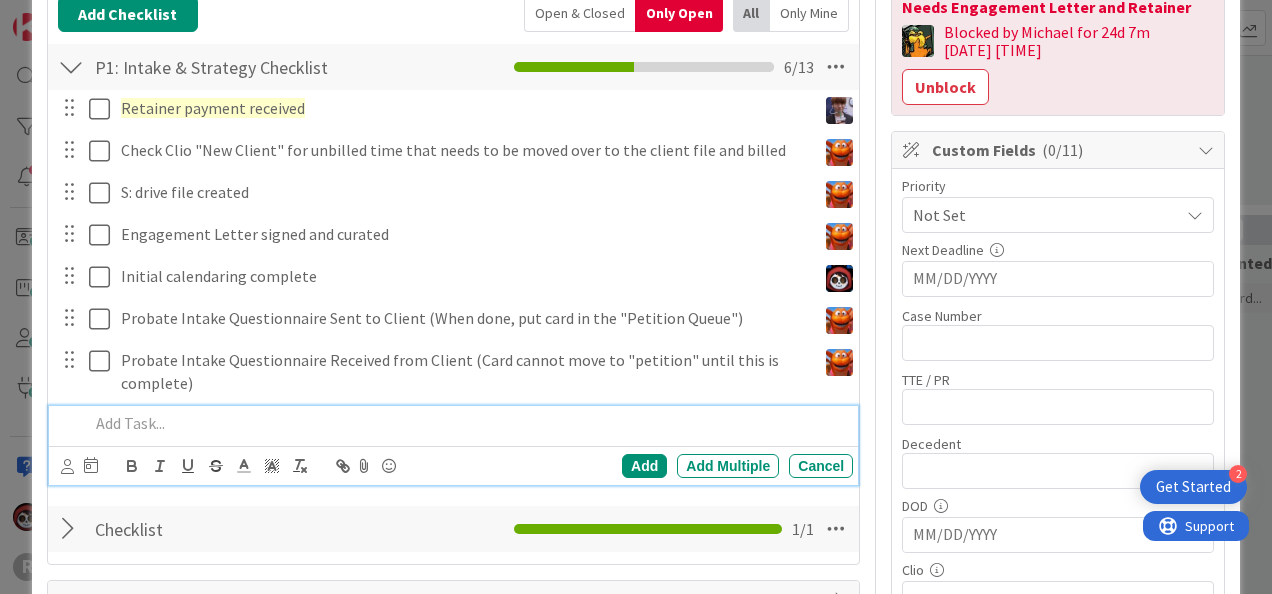click at bounding box center (467, 423) 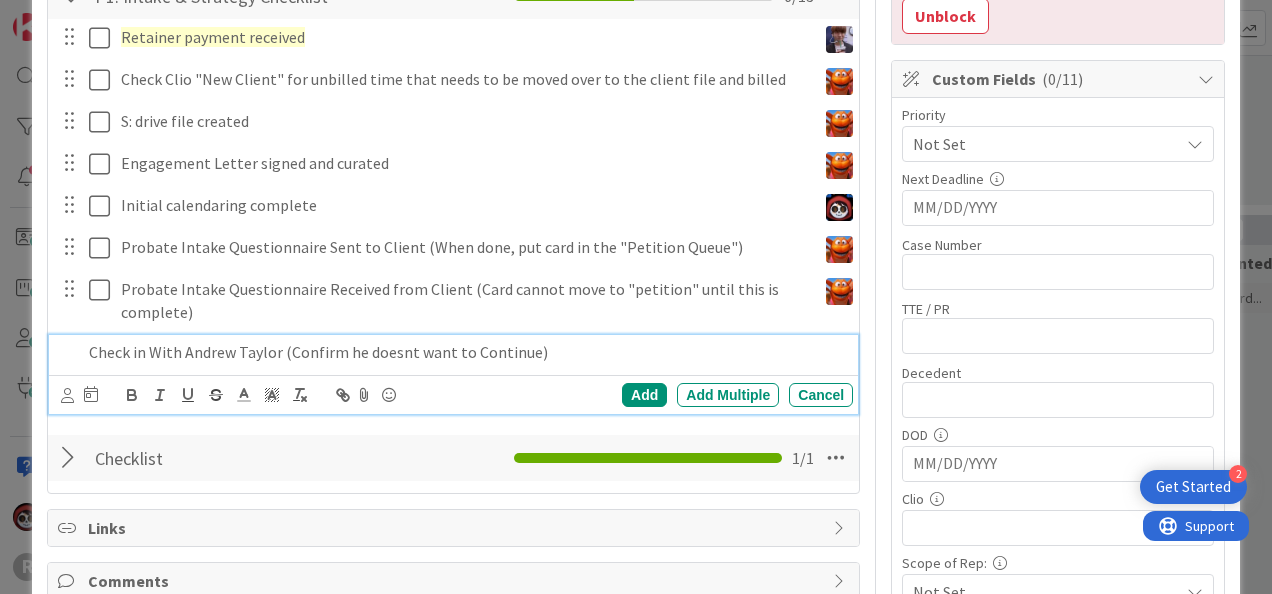 scroll, scrollTop: 370, scrollLeft: 0, axis: vertical 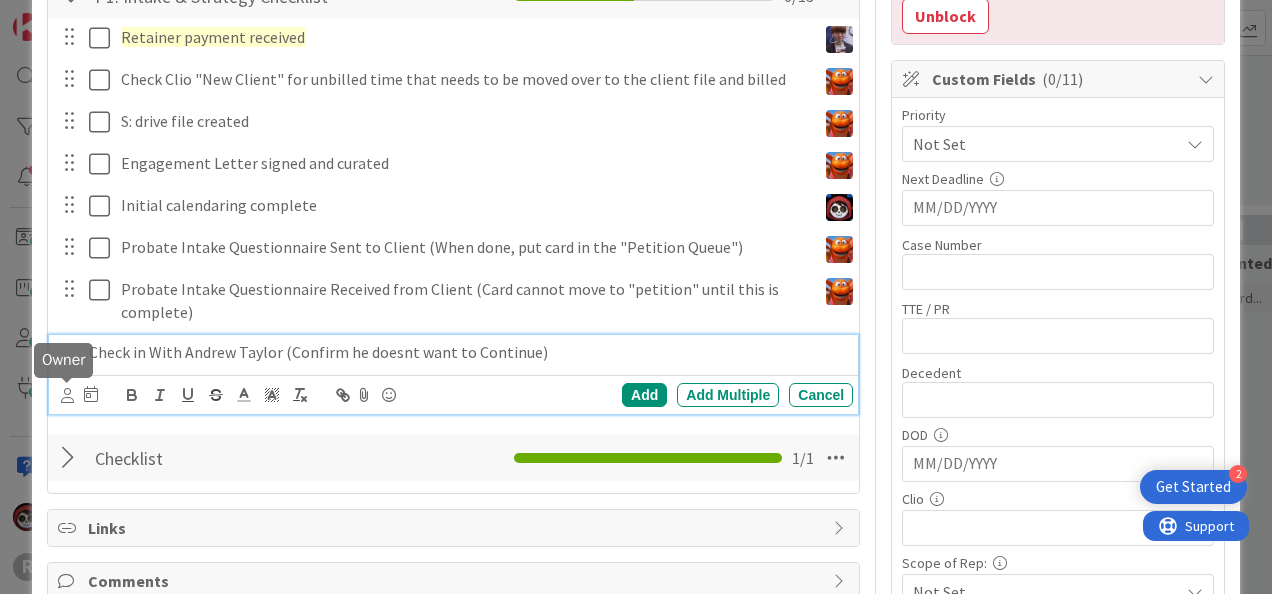 click at bounding box center [67, 395] 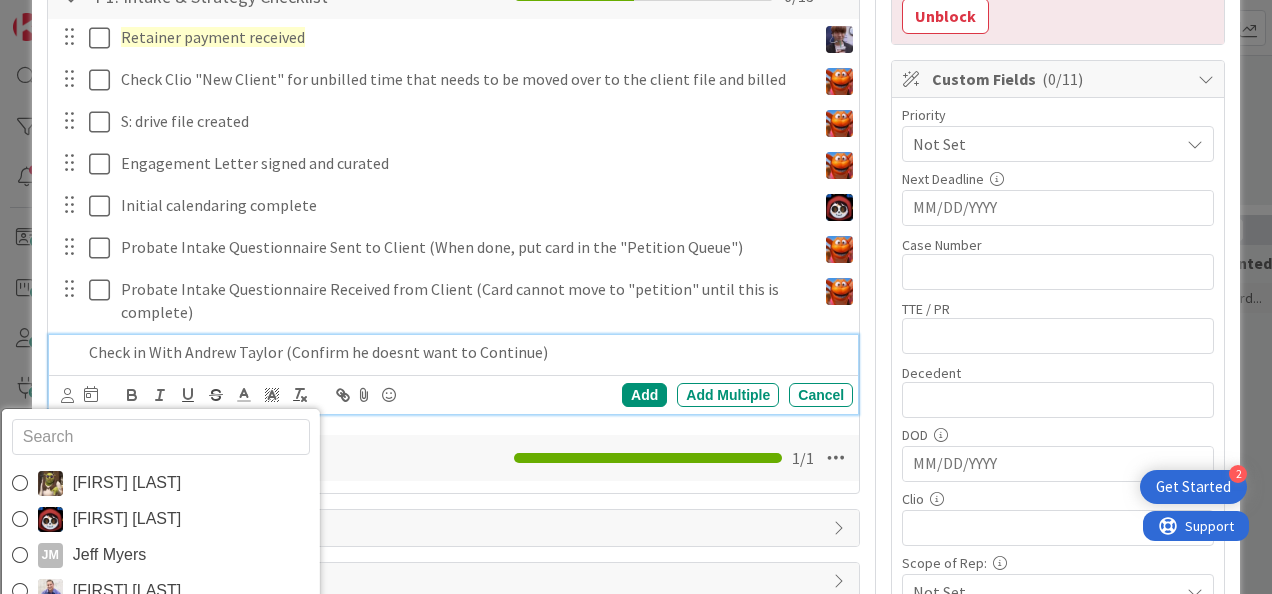click at bounding box center [160, 437] 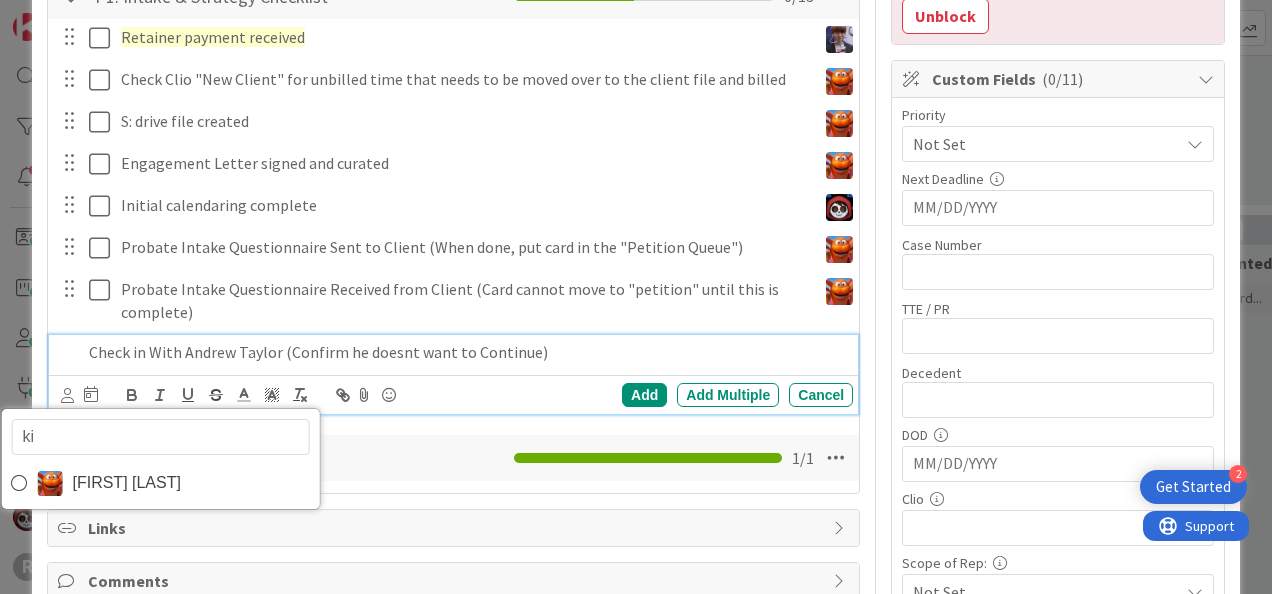 type on "kia" 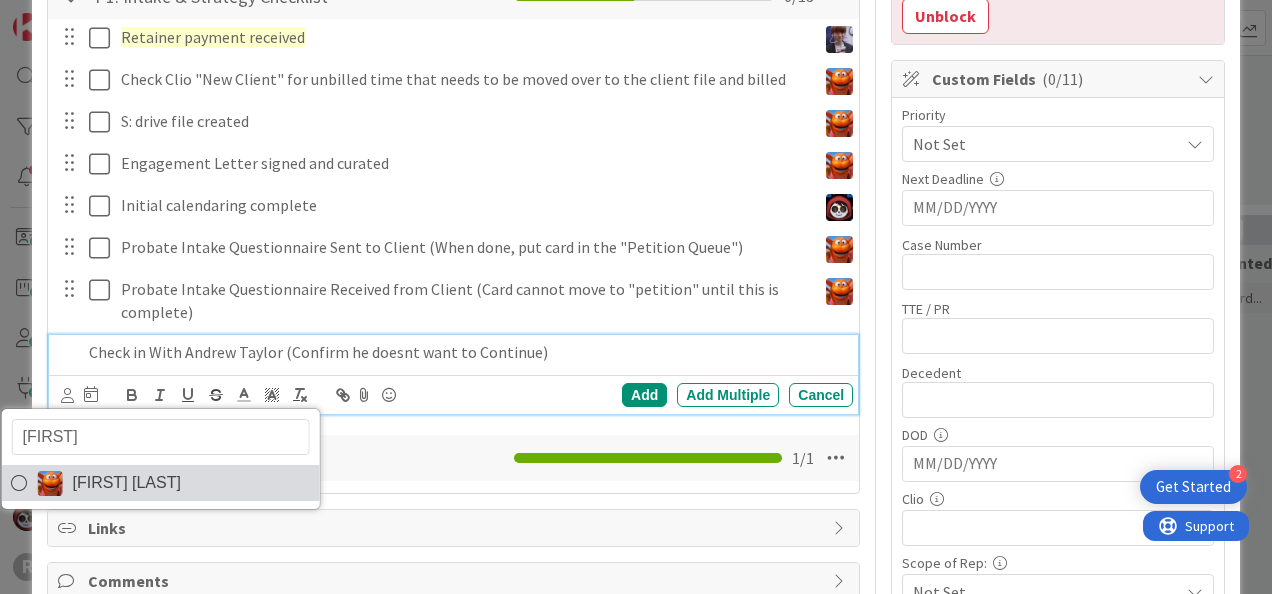 click on "[PERSON]" at bounding box center [126, 483] 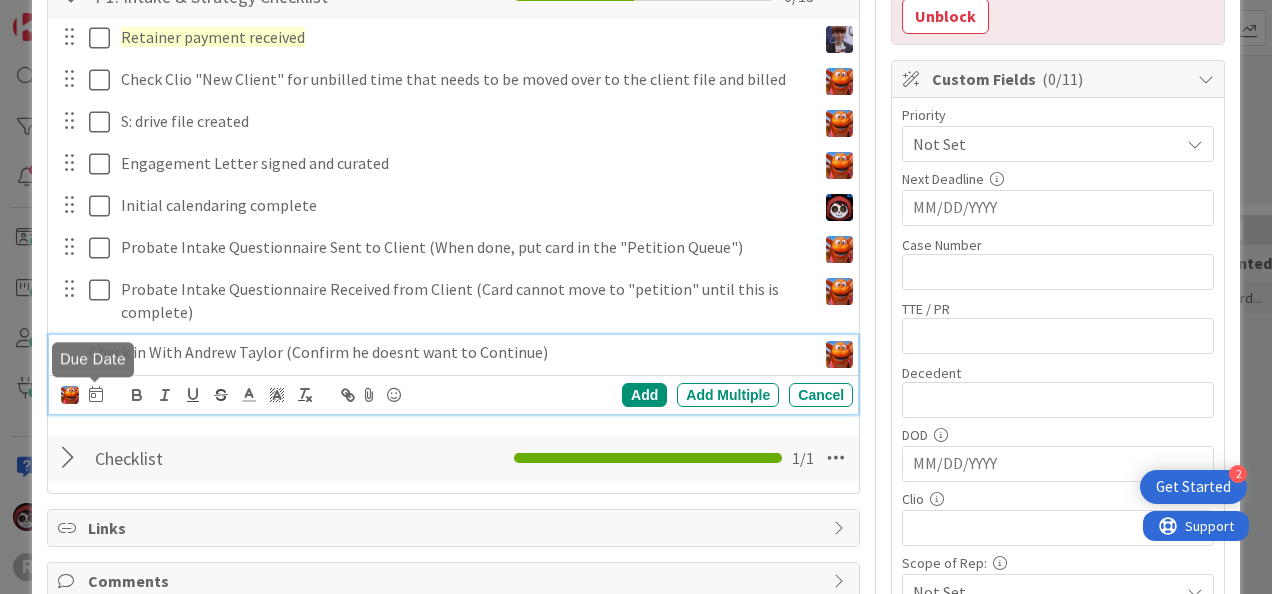click at bounding box center (96, 394) 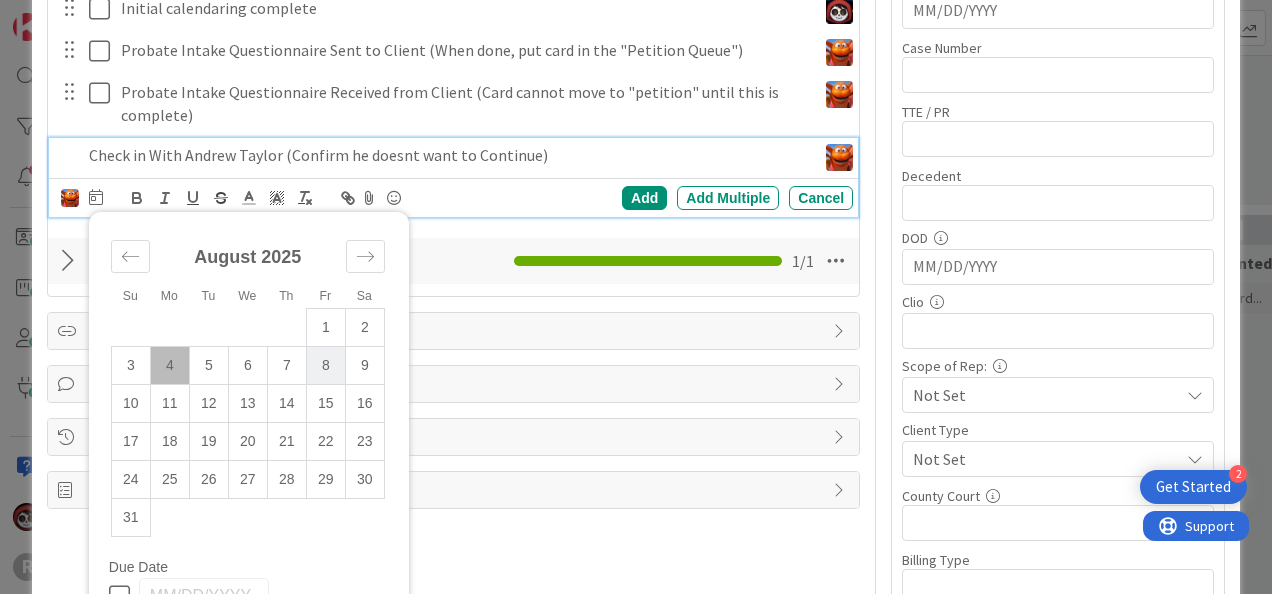 click on "8" at bounding box center [325, 366] 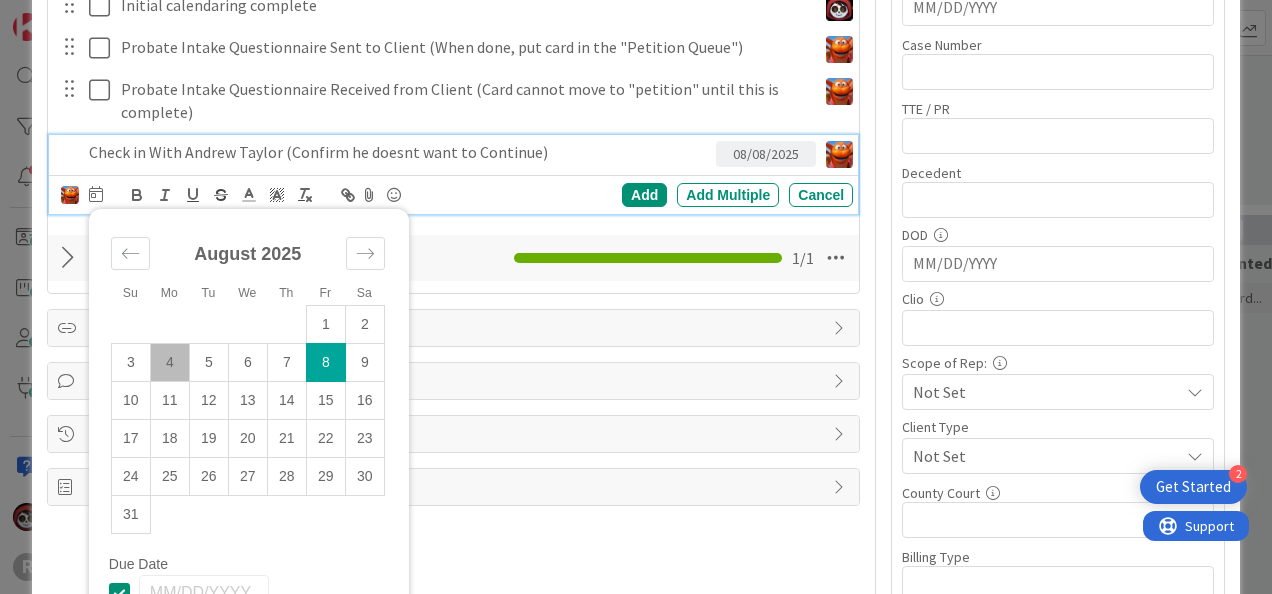 scroll, scrollTop: 570, scrollLeft: 0, axis: vertical 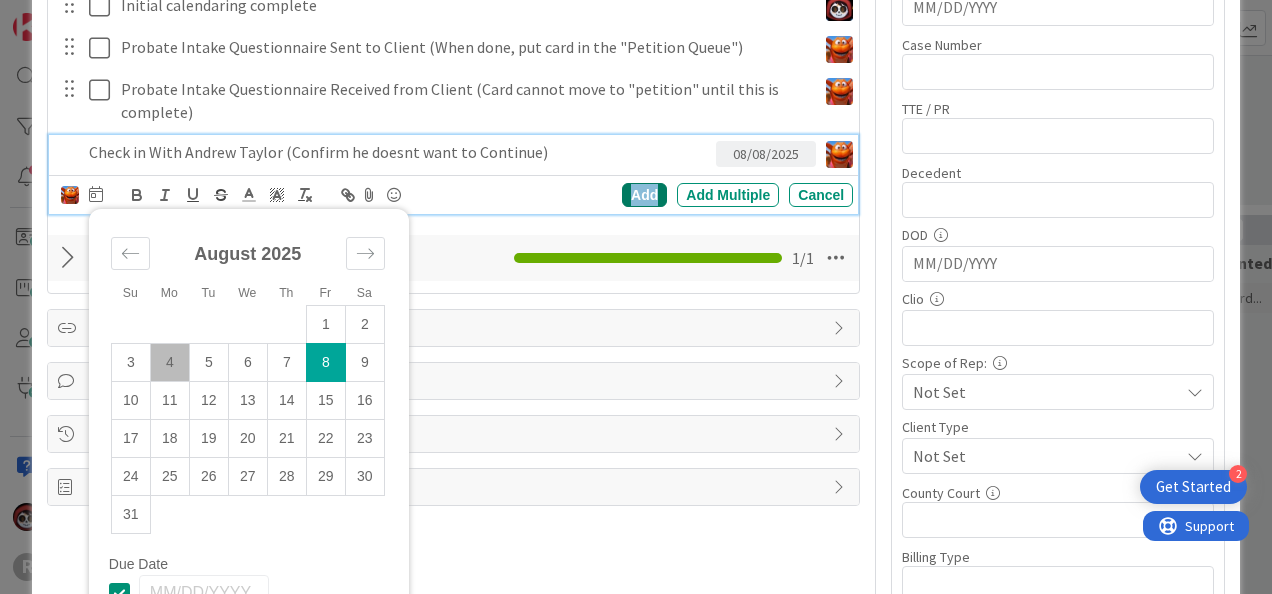 click on "Add" at bounding box center (644, 195) 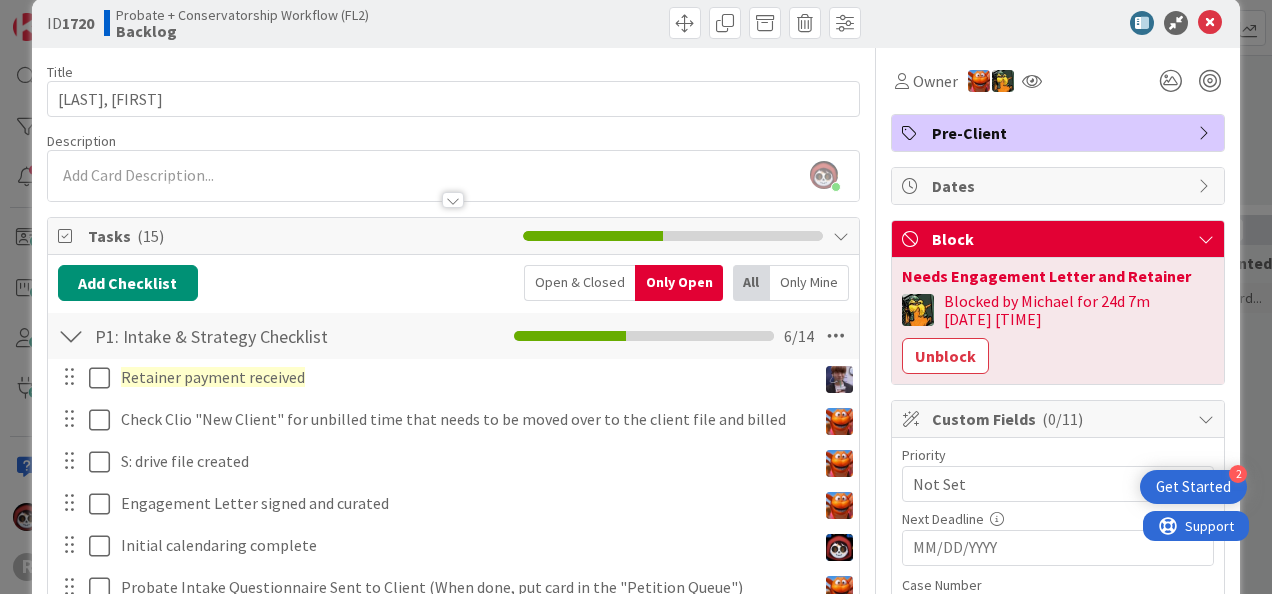 scroll, scrollTop: 0, scrollLeft: 0, axis: both 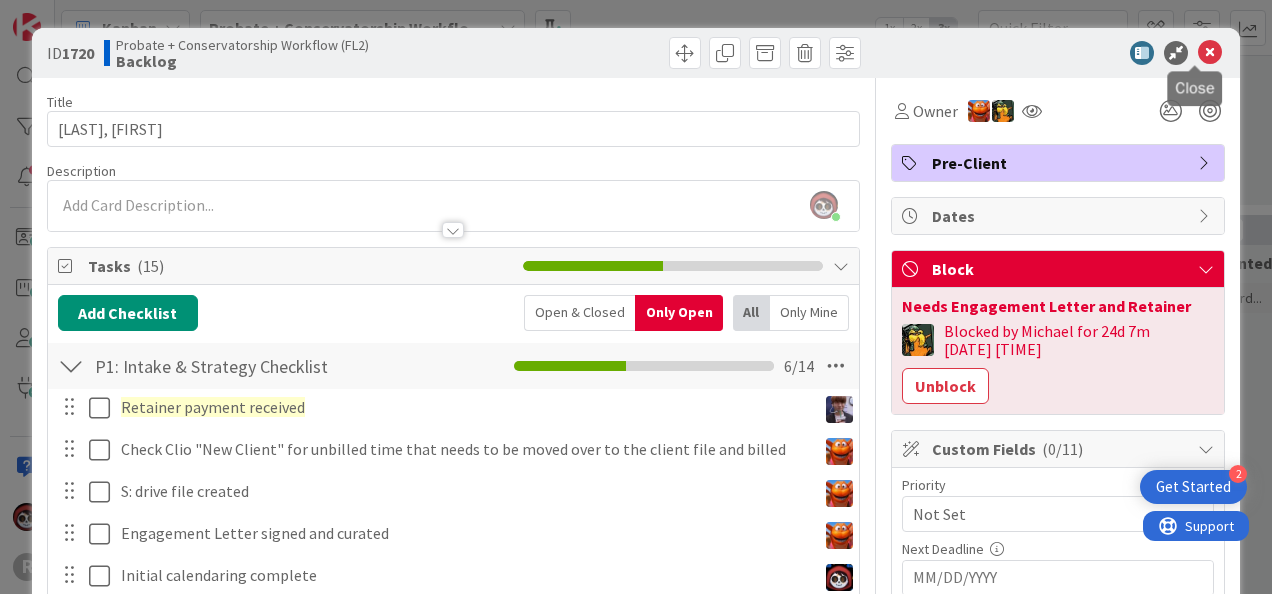click at bounding box center (1210, 53) 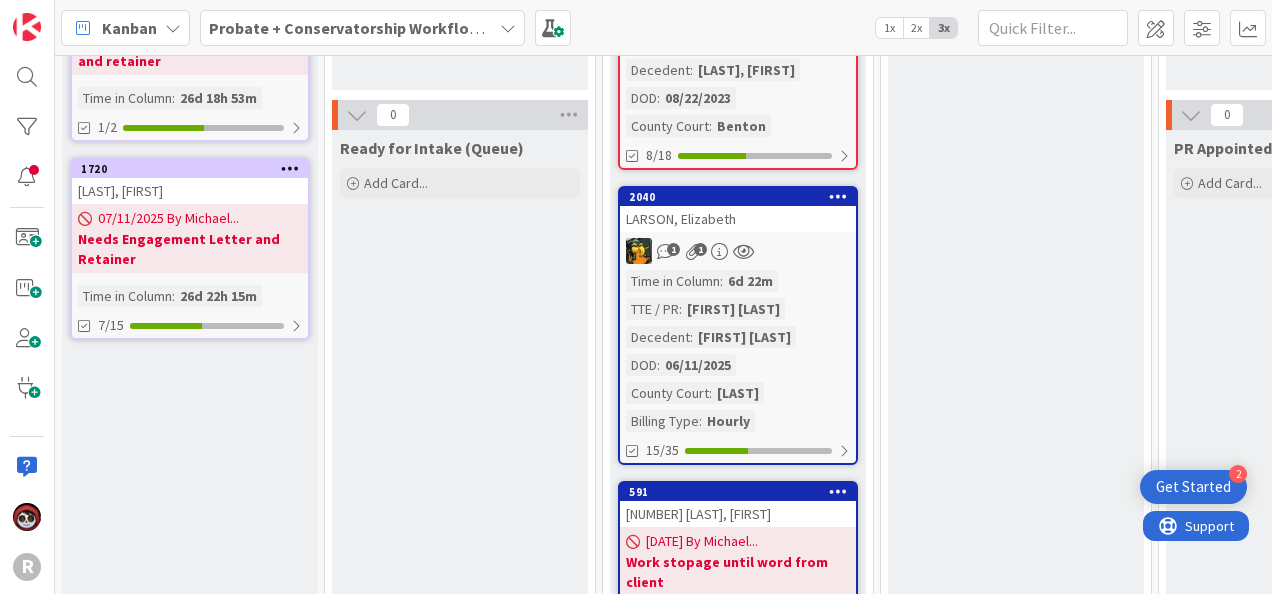 scroll, scrollTop: 790, scrollLeft: 0, axis: vertical 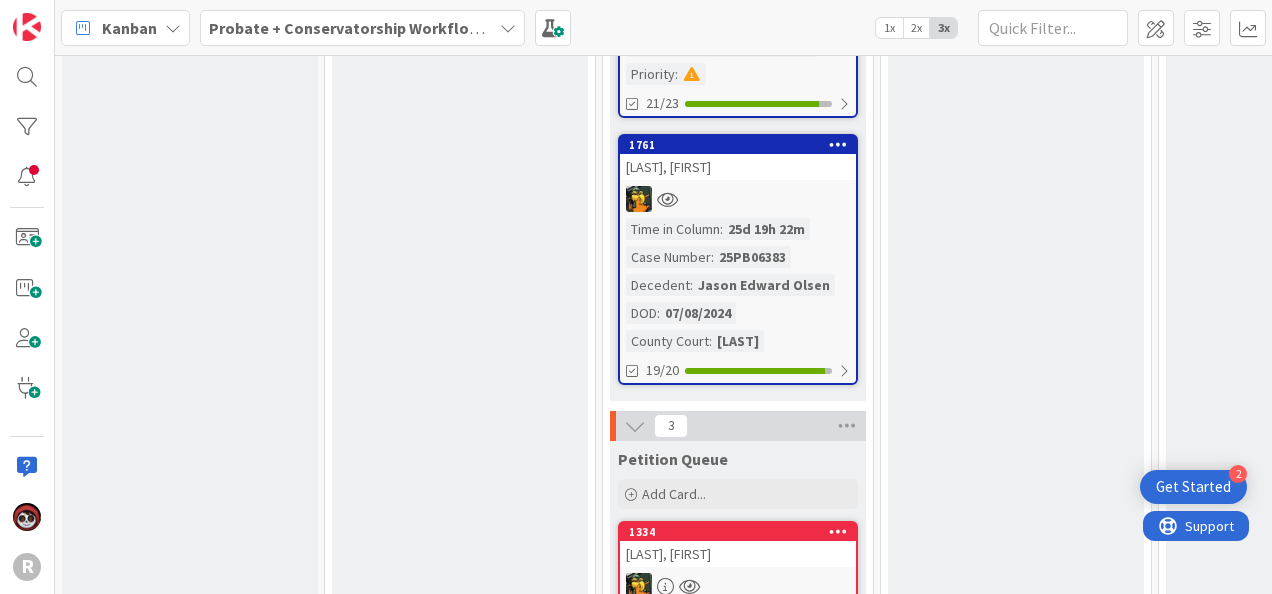 click at bounding box center (738, 199) 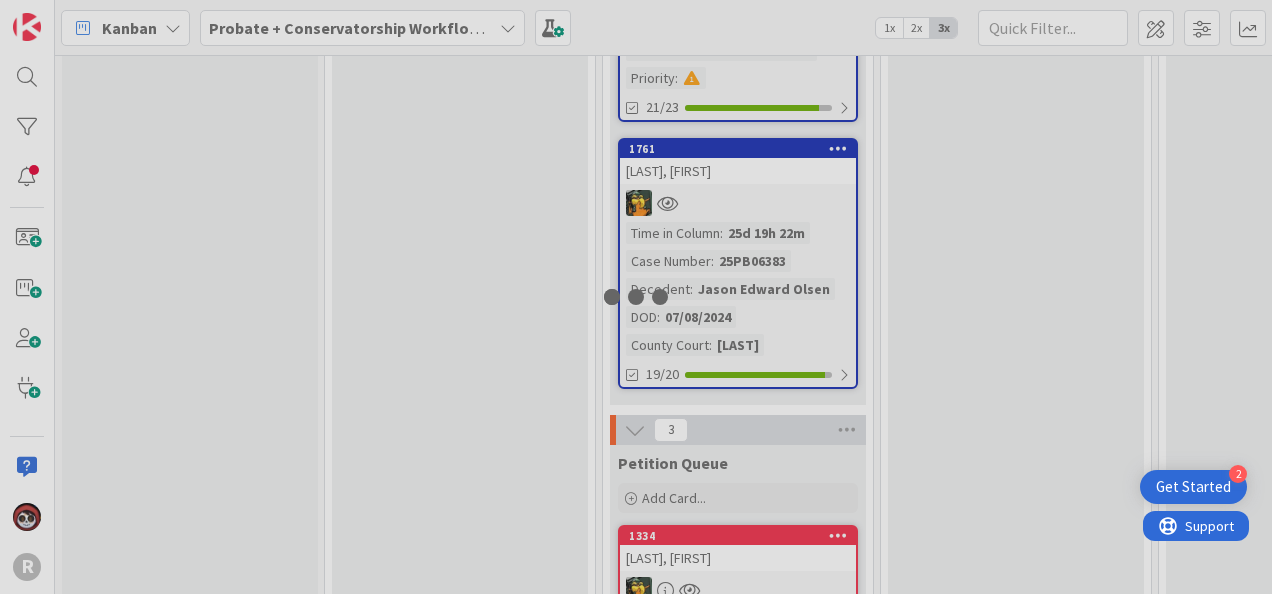 scroll, scrollTop: 924, scrollLeft: 0, axis: vertical 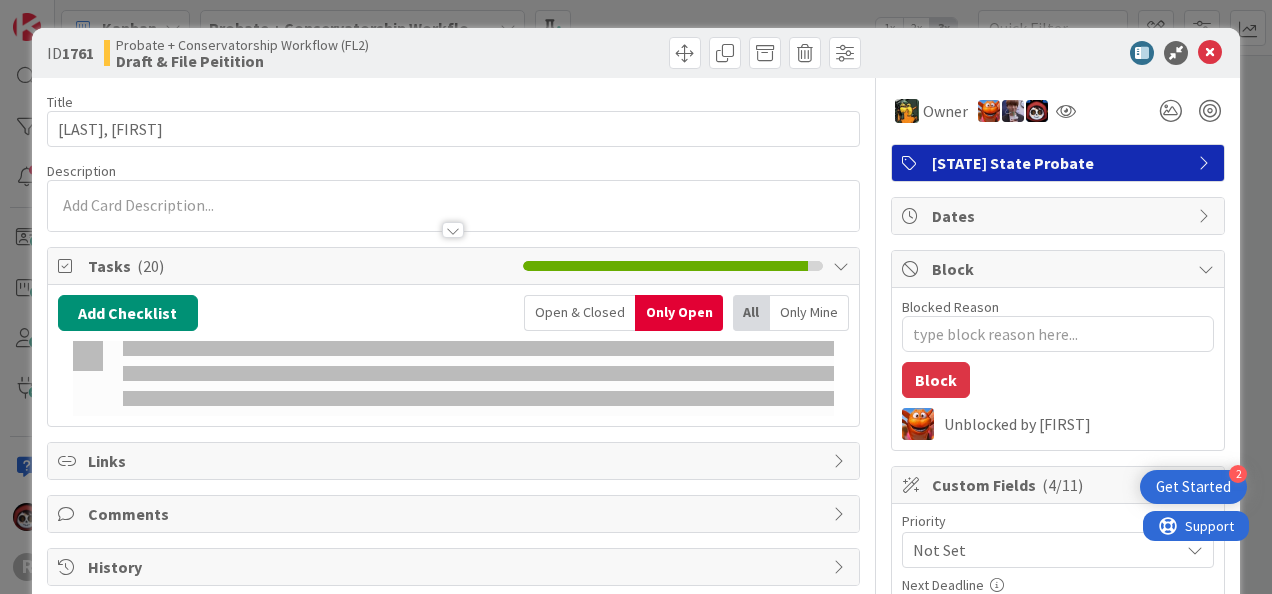 type on "x" 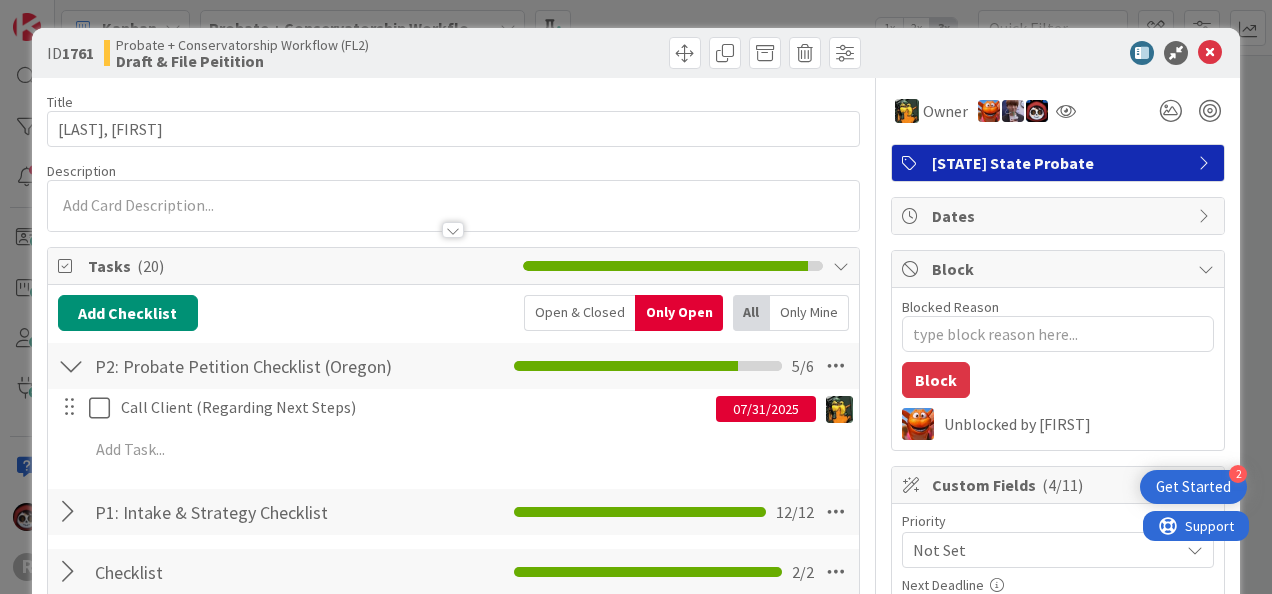 scroll, scrollTop: 40, scrollLeft: 0, axis: vertical 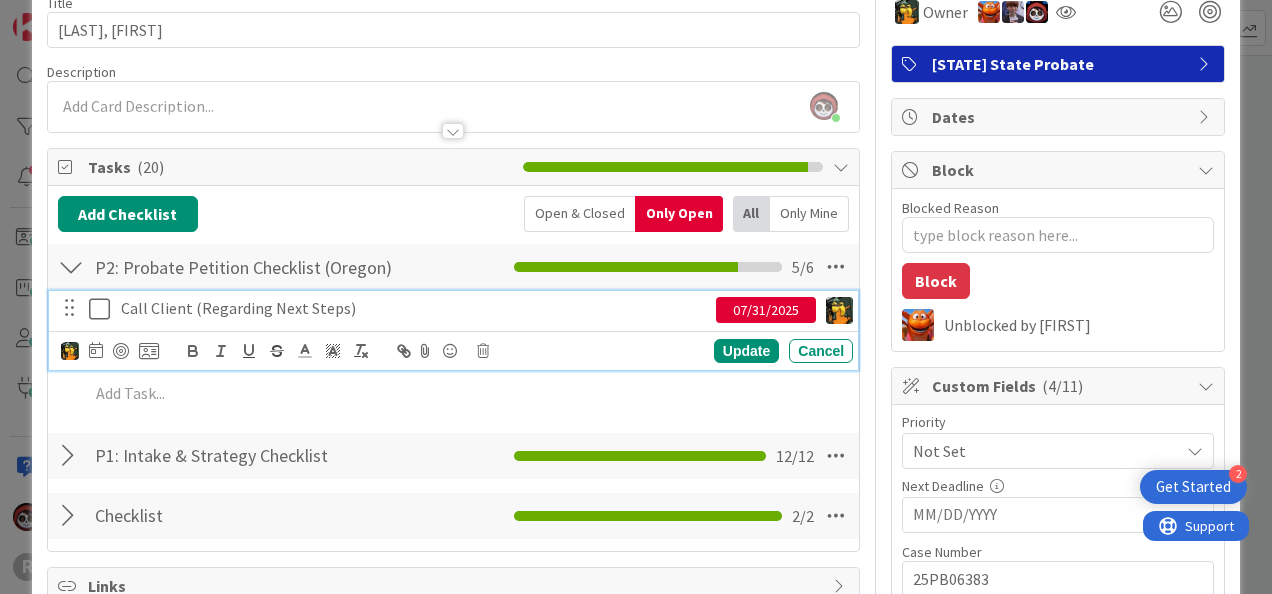 click on "Call Client (Regarding Next Steps)" at bounding box center (414, 308) 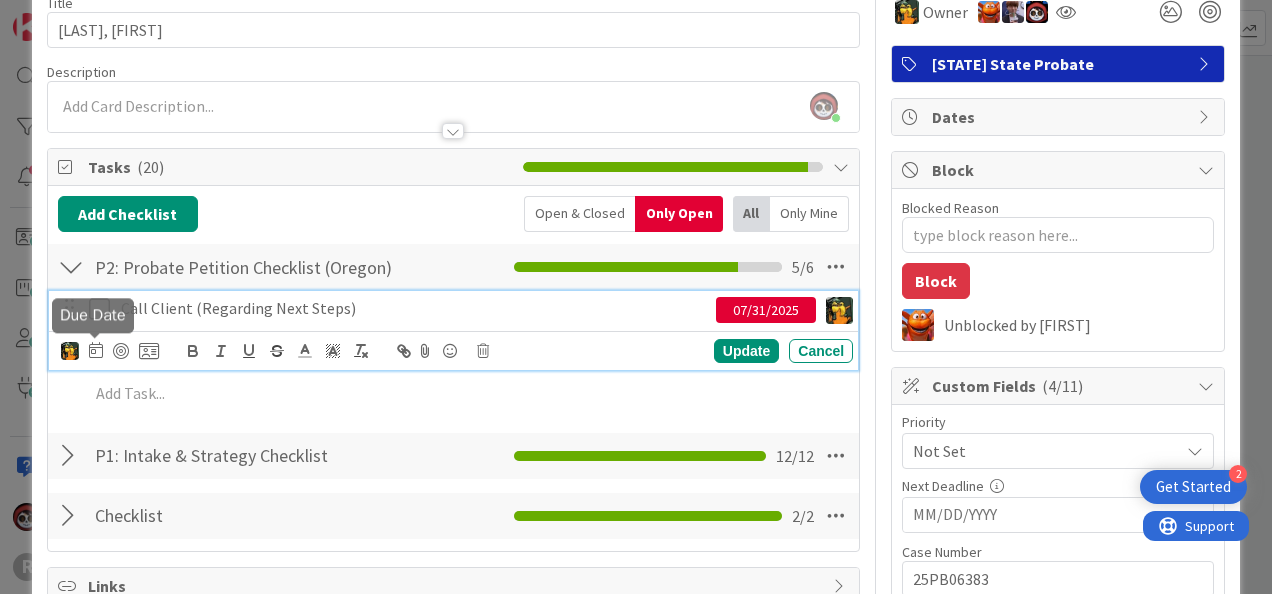 click at bounding box center [96, 350] 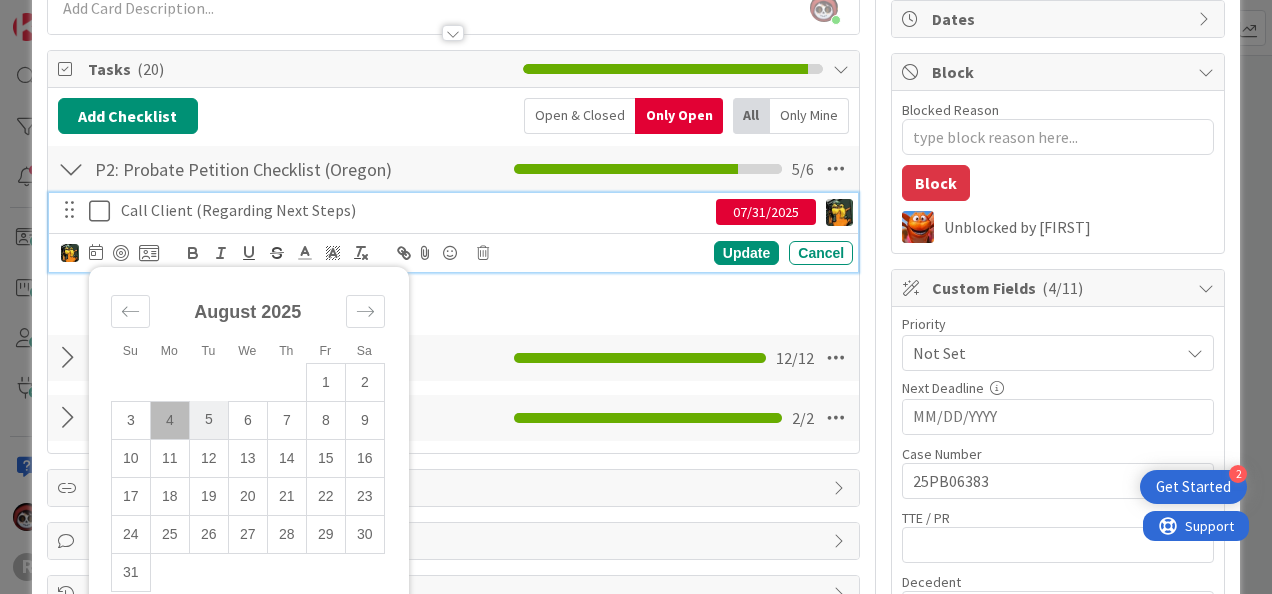 click on "5" at bounding box center (208, 420) 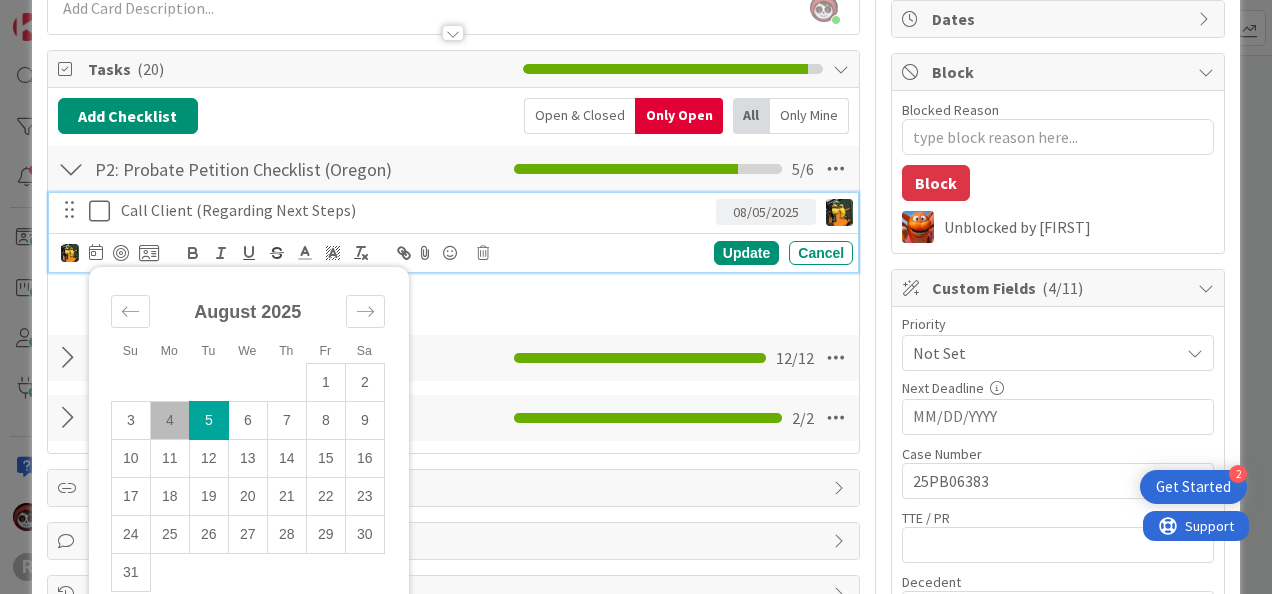 scroll, scrollTop: 198, scrollLeft: 0, axis: vertical 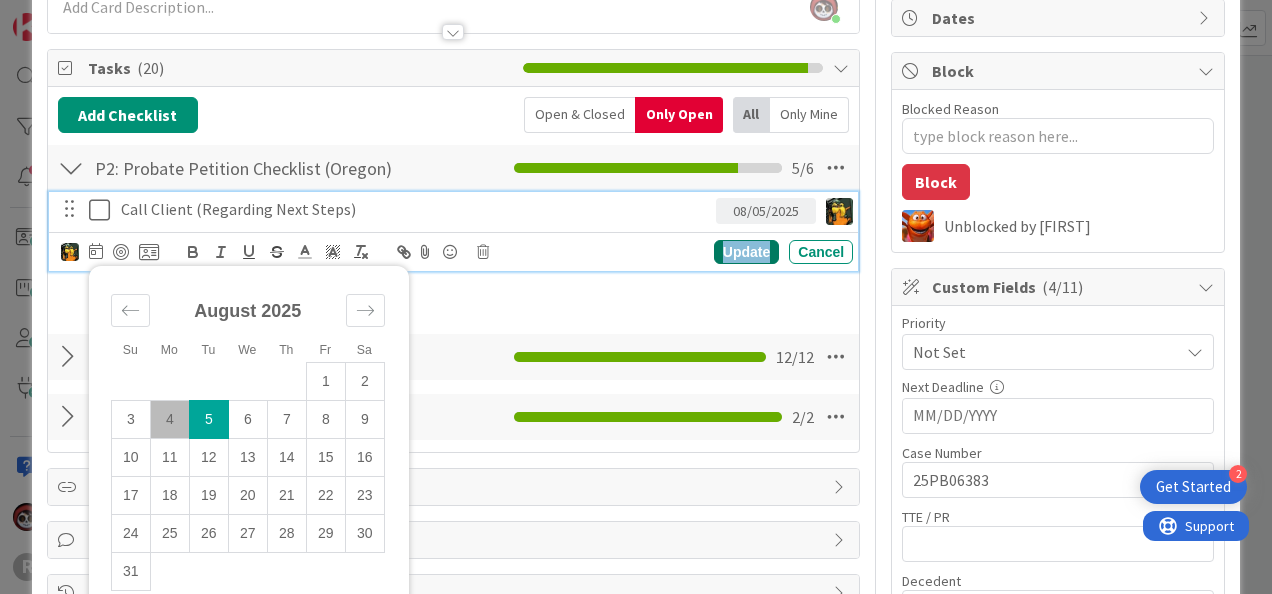 click on "Update" at bounding box center (746, 252) 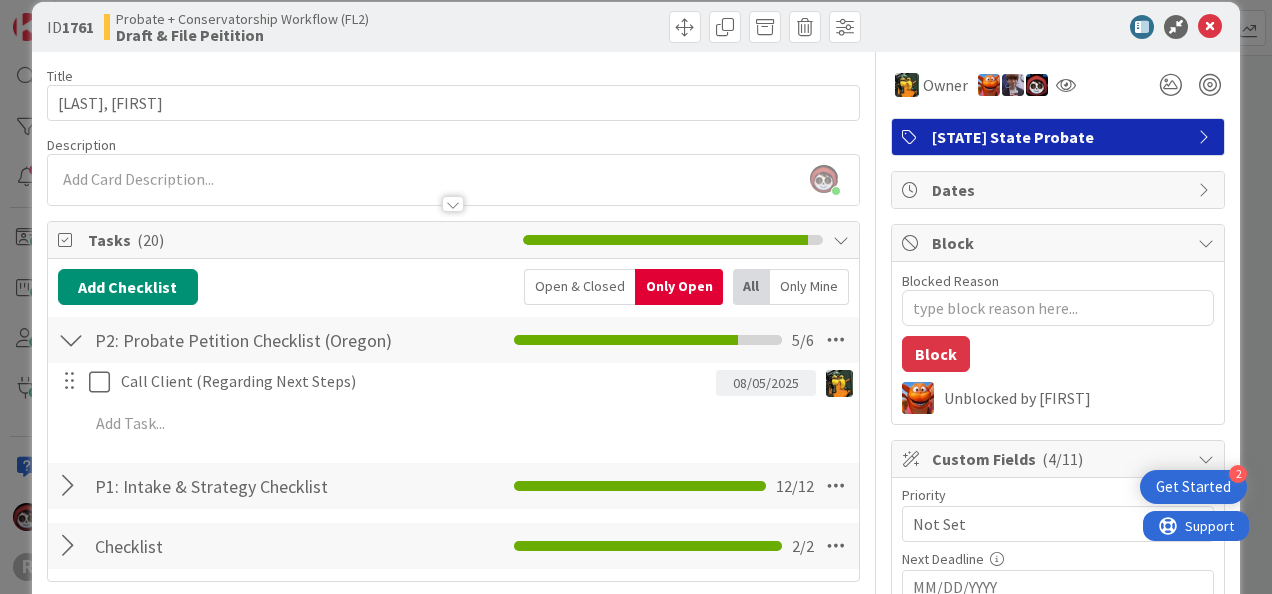 scroll, scrollTop: 0, scrollLeft: 0, axis: both 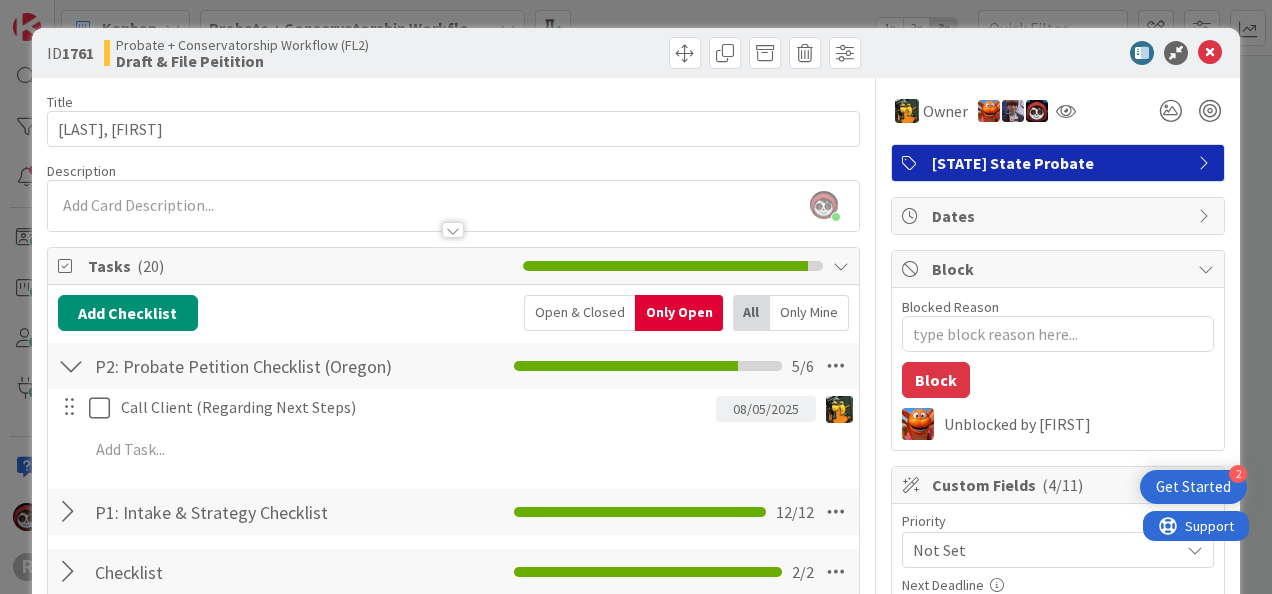 click at bounding box center [1048, 53] 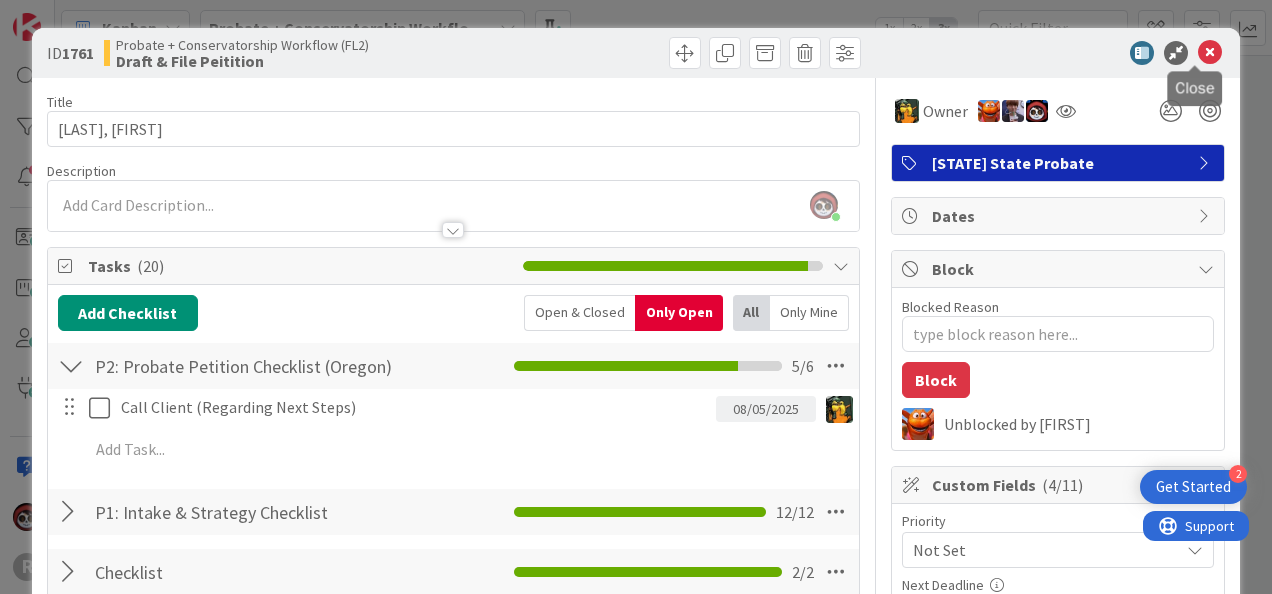click at bounding box center [1210, 53] 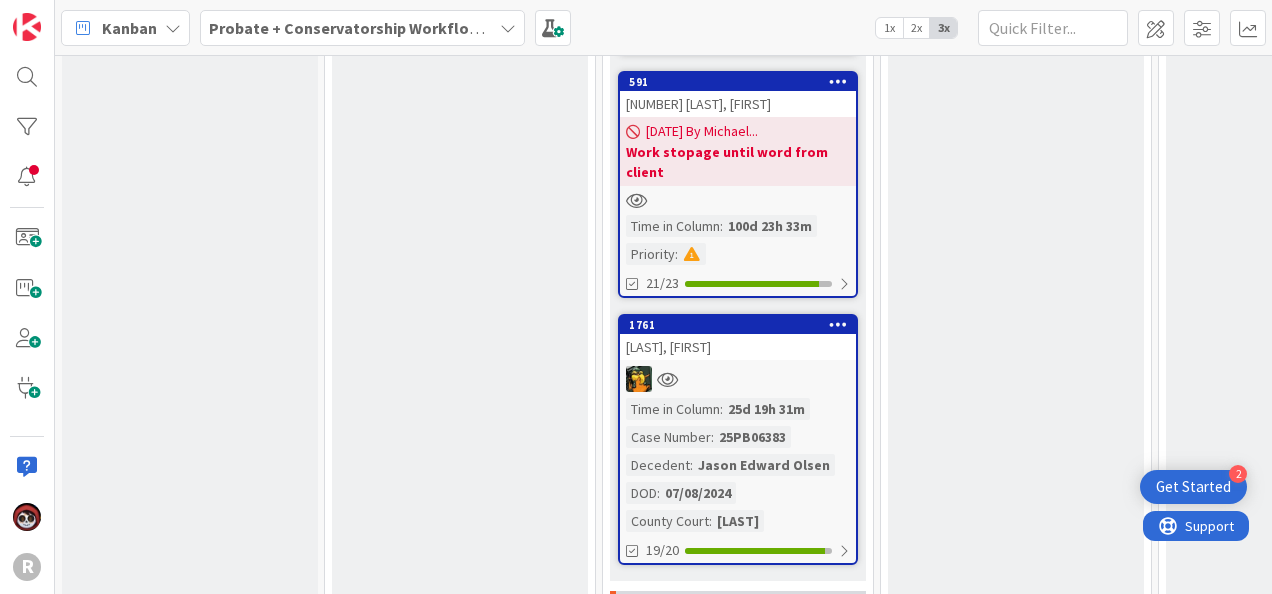 scroll, scrollTop: 736, scrollLeft: 0, axis: vertical 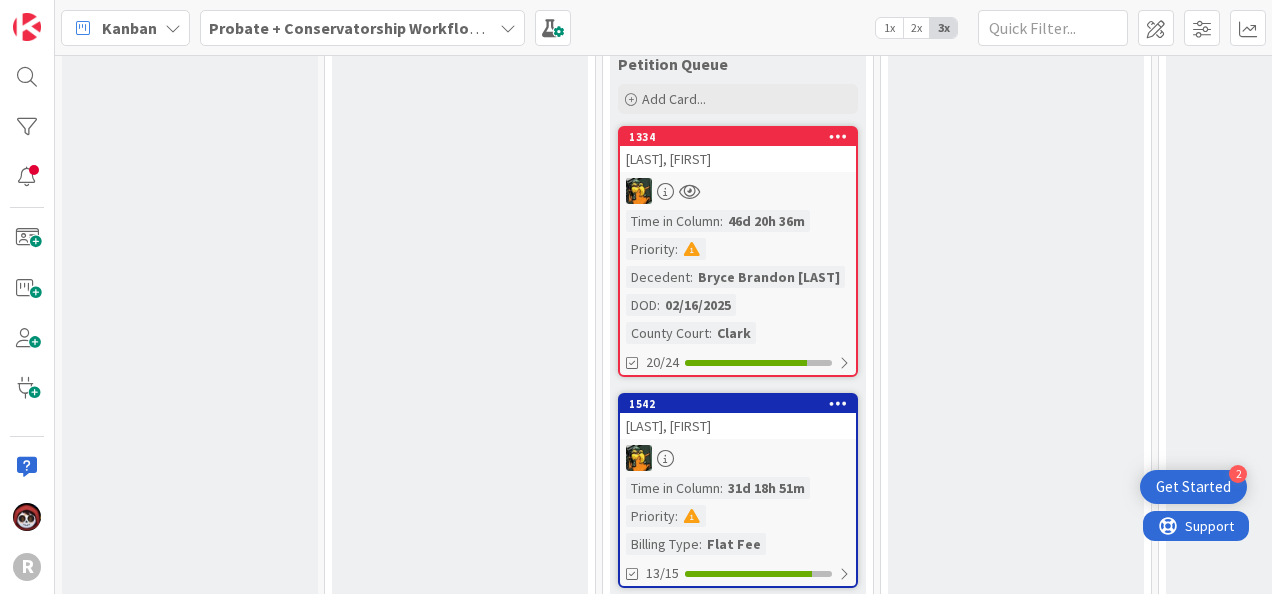 click on "46d 20h 36m" at bounding box center (766, 221) 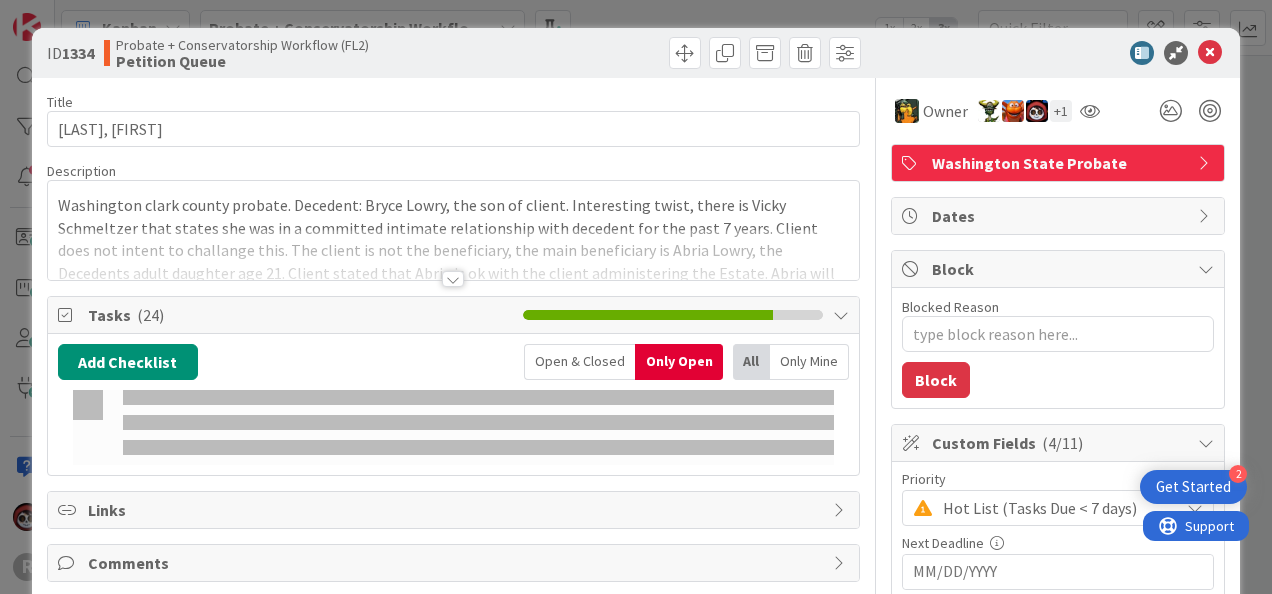 type on "x" 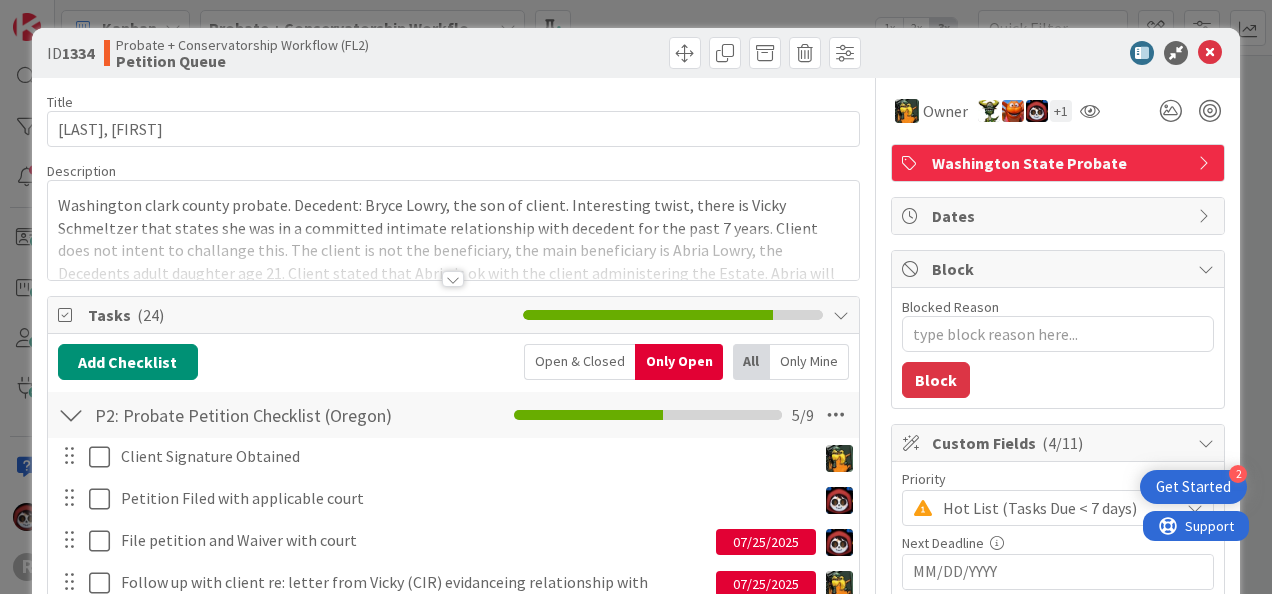 scroll, scrollTop: 0, scrollLeft: 0, axis: both 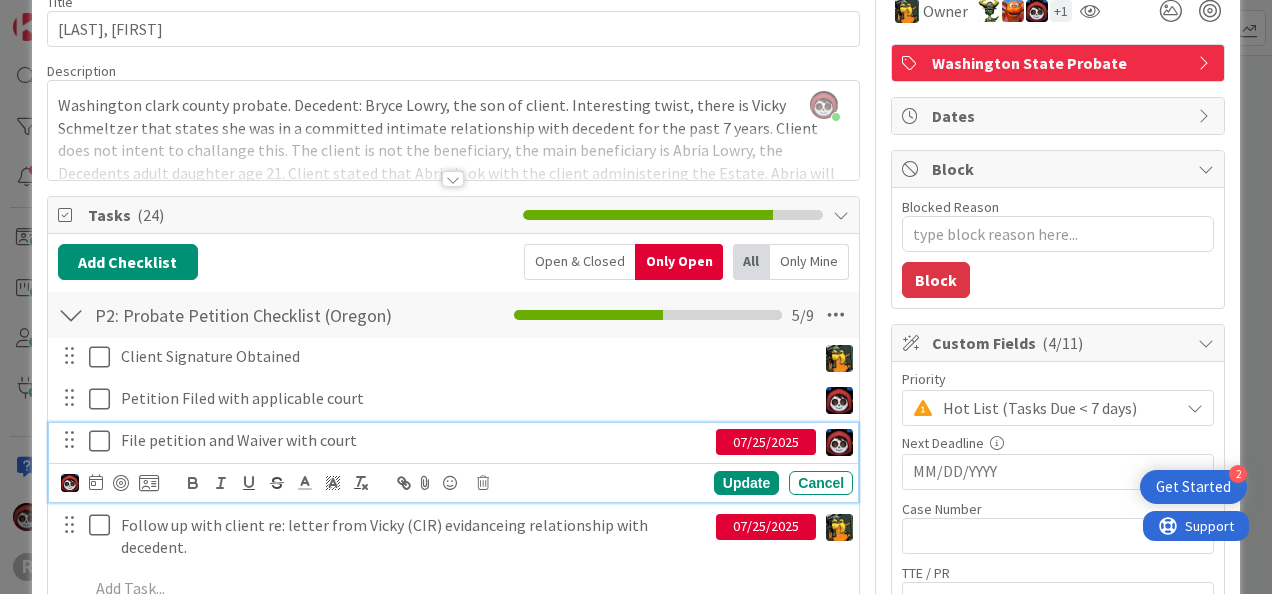 click on "File petition and Waiver with court" at bounding box center (414, 440) 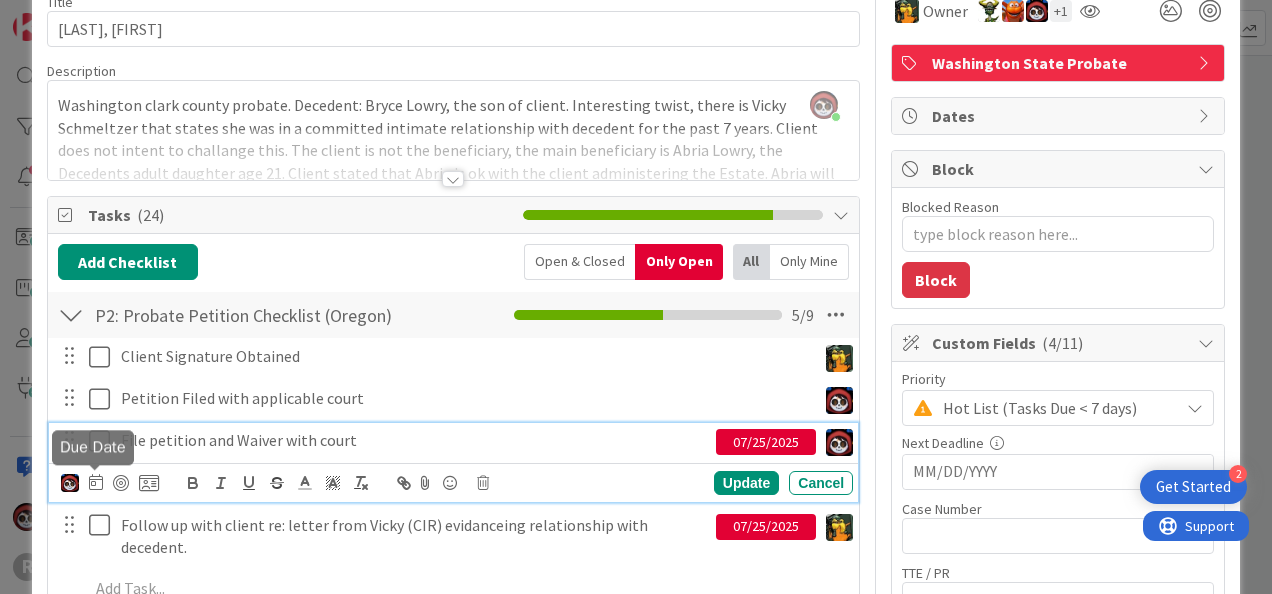 click at bounding box center (96, 482) 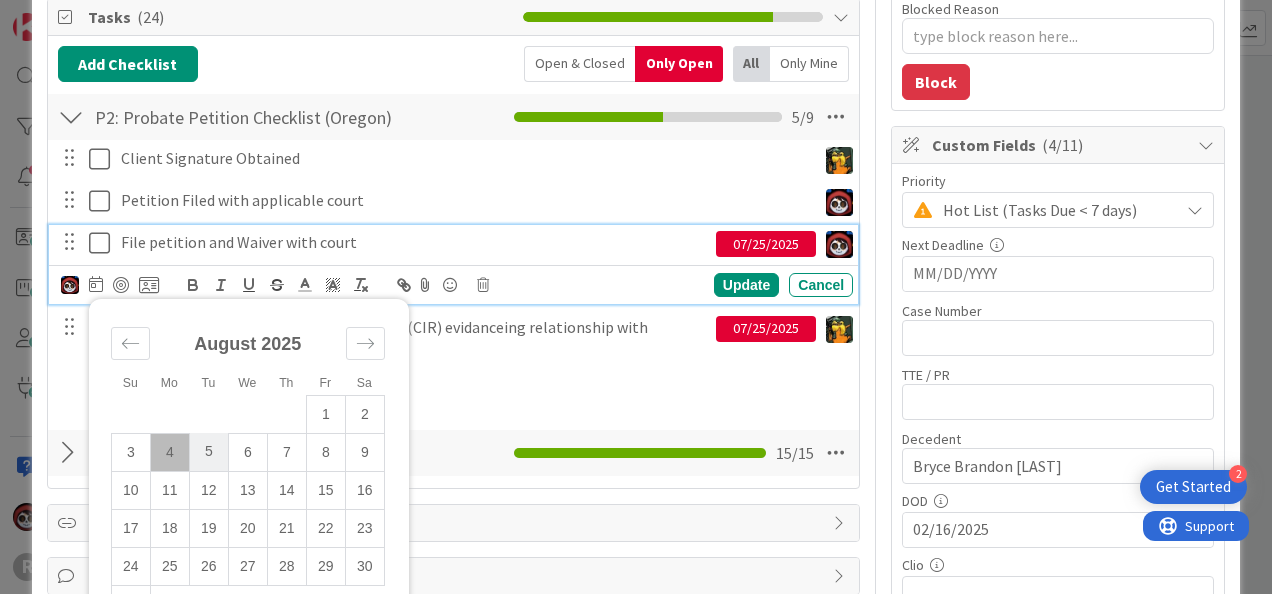 scroll, scrollTop: 299, scrollLeft: 0, axis: vertical 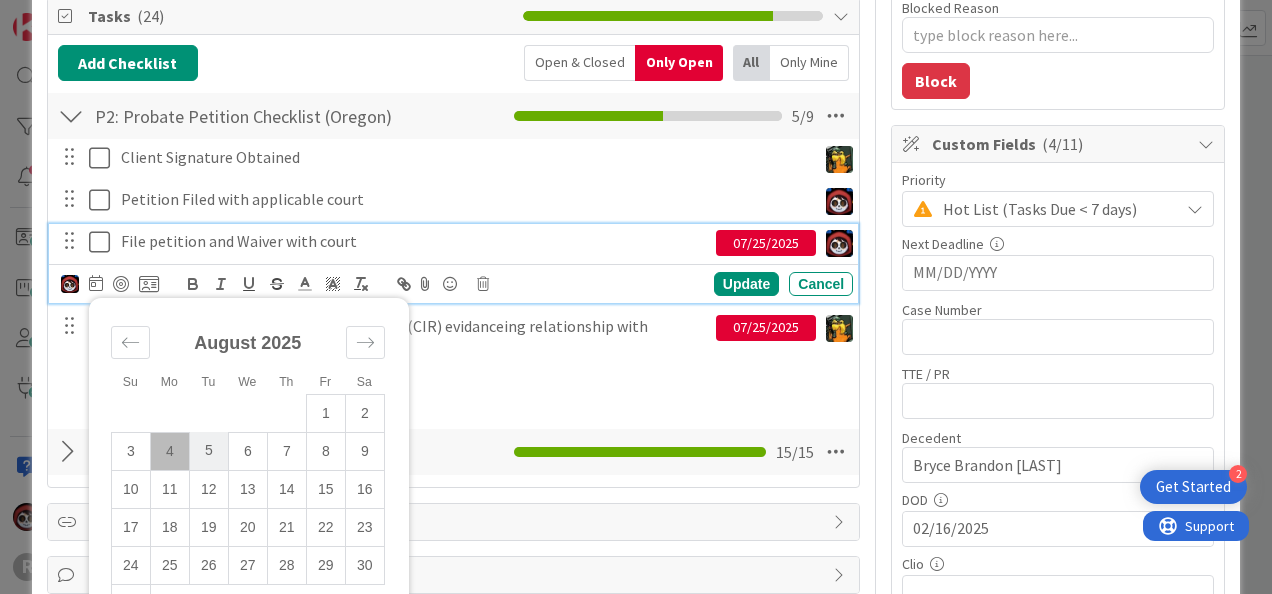 click on "5" at bounding box center (208, 451) 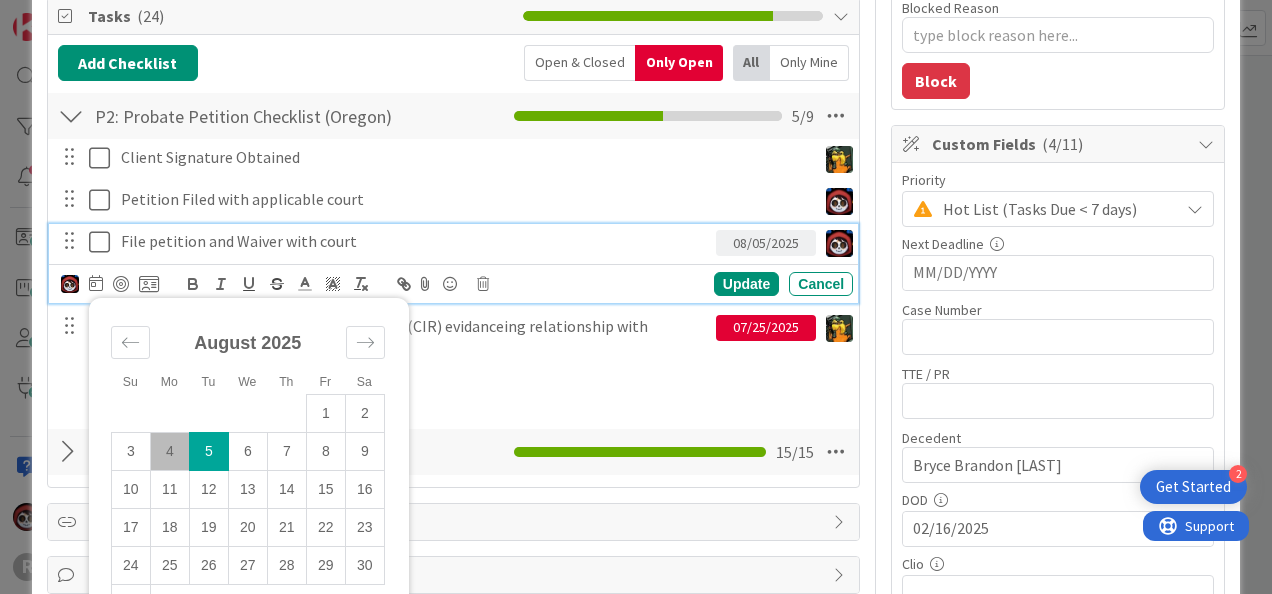type on "x" 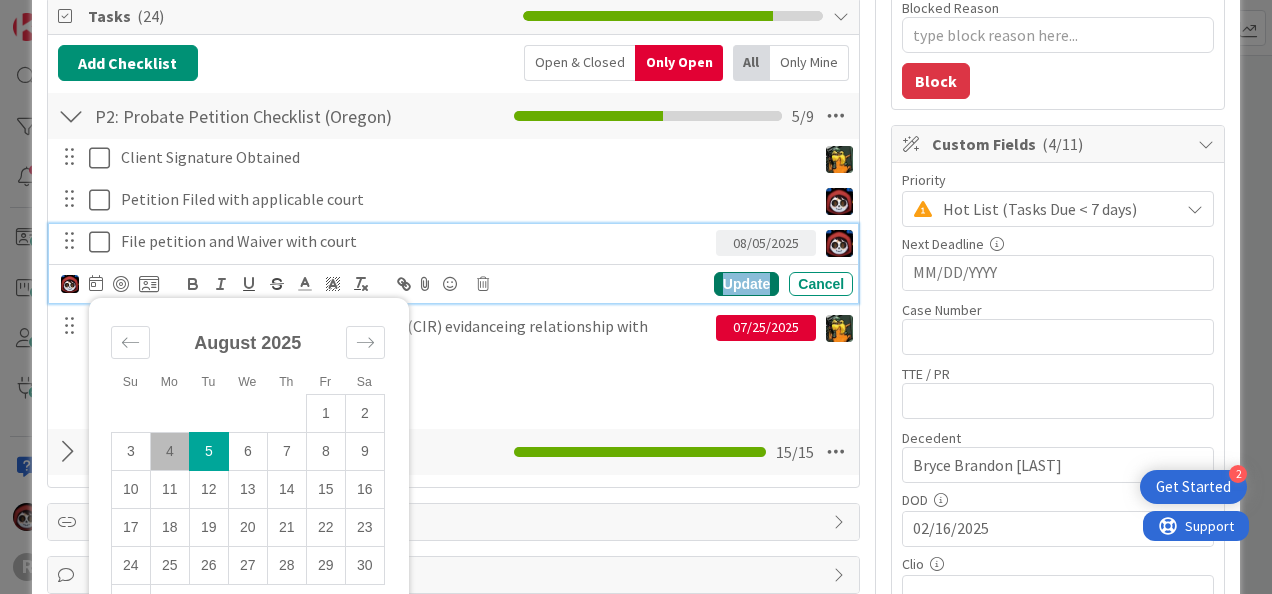 click on "Update" at bounding box center [746, 284] 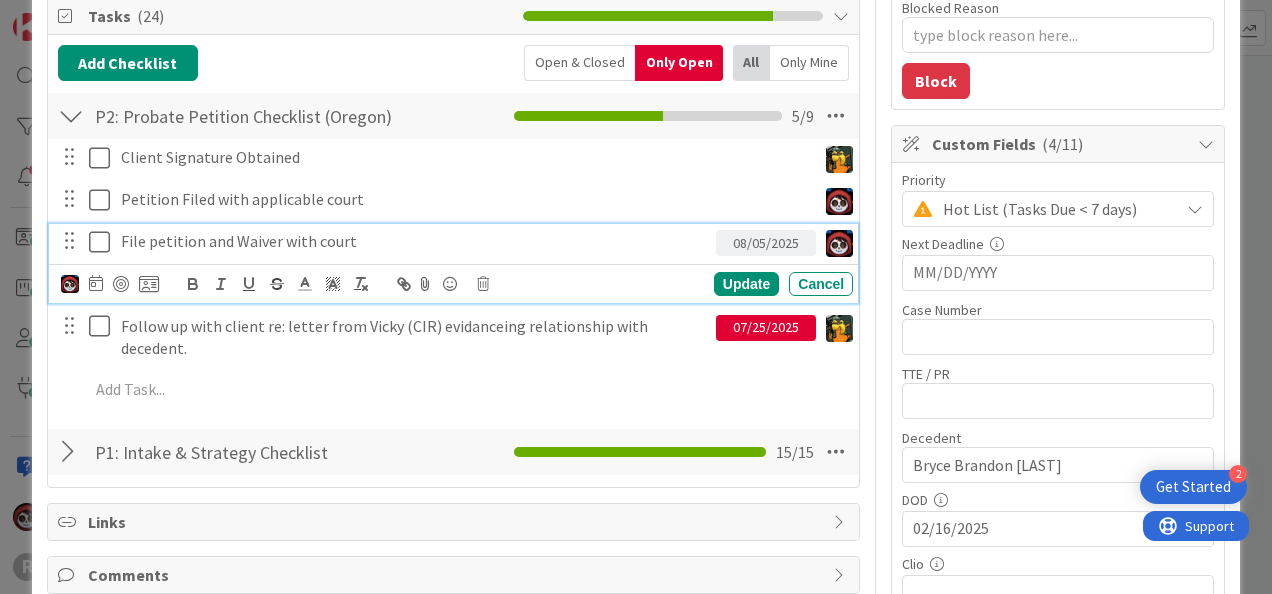 click on "File petition and Waiver with court" at bounding box center (414, 241) 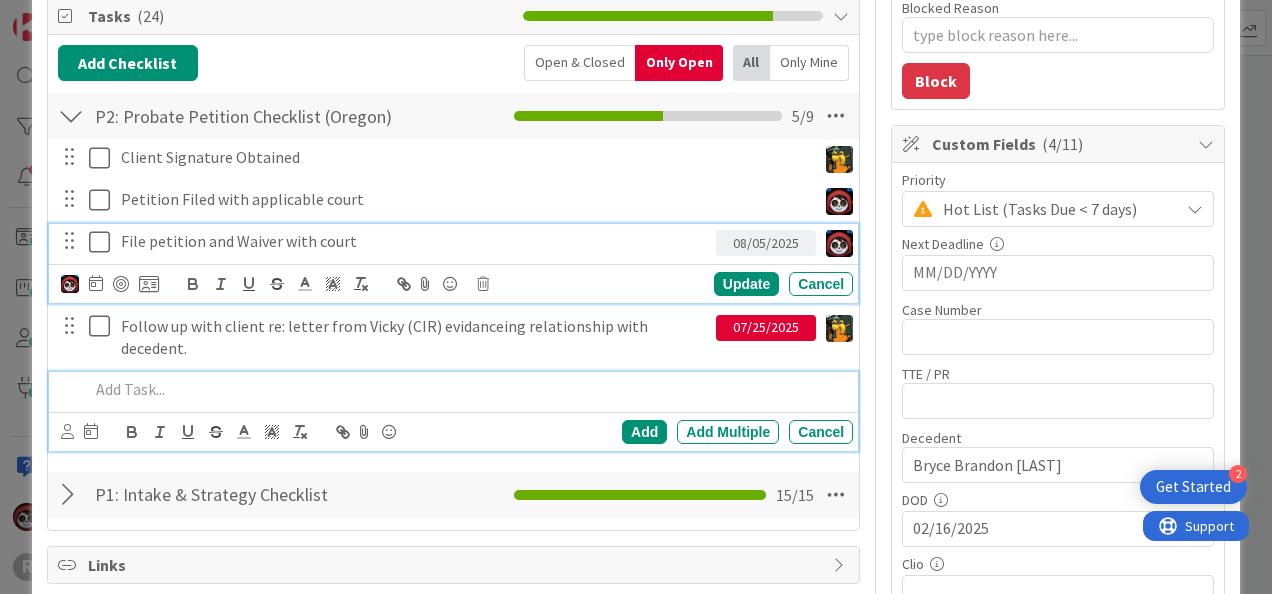 click at bounding box center (467, 389) 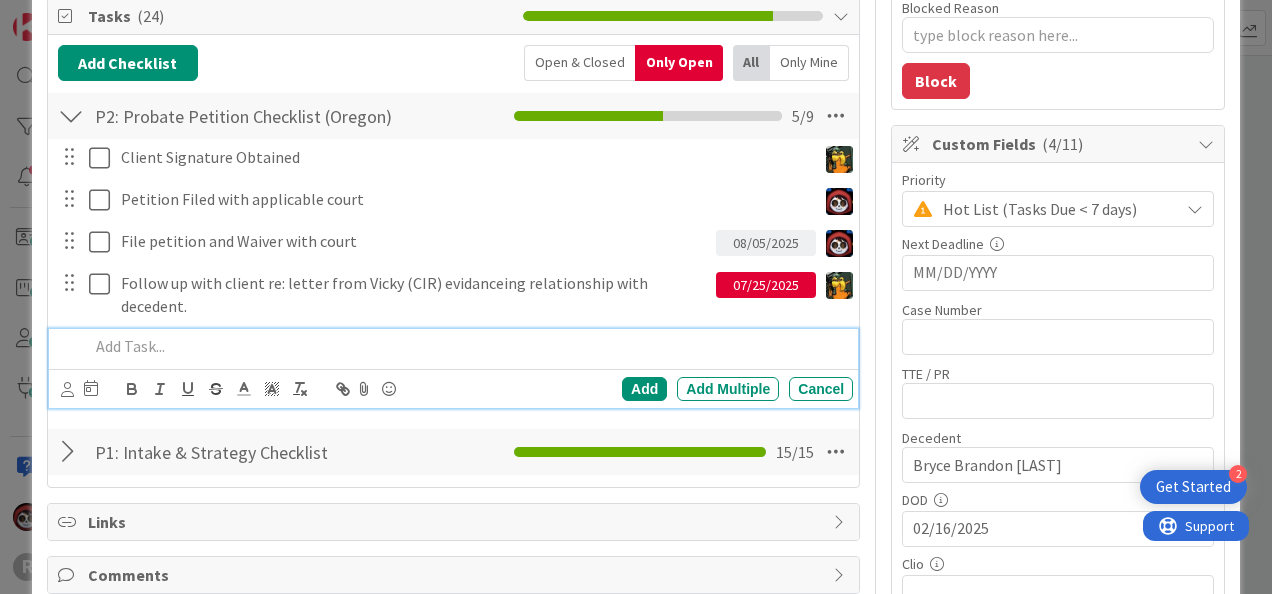 scroll, scrollTop: 256, scrollLeft: 0, axis: vertical 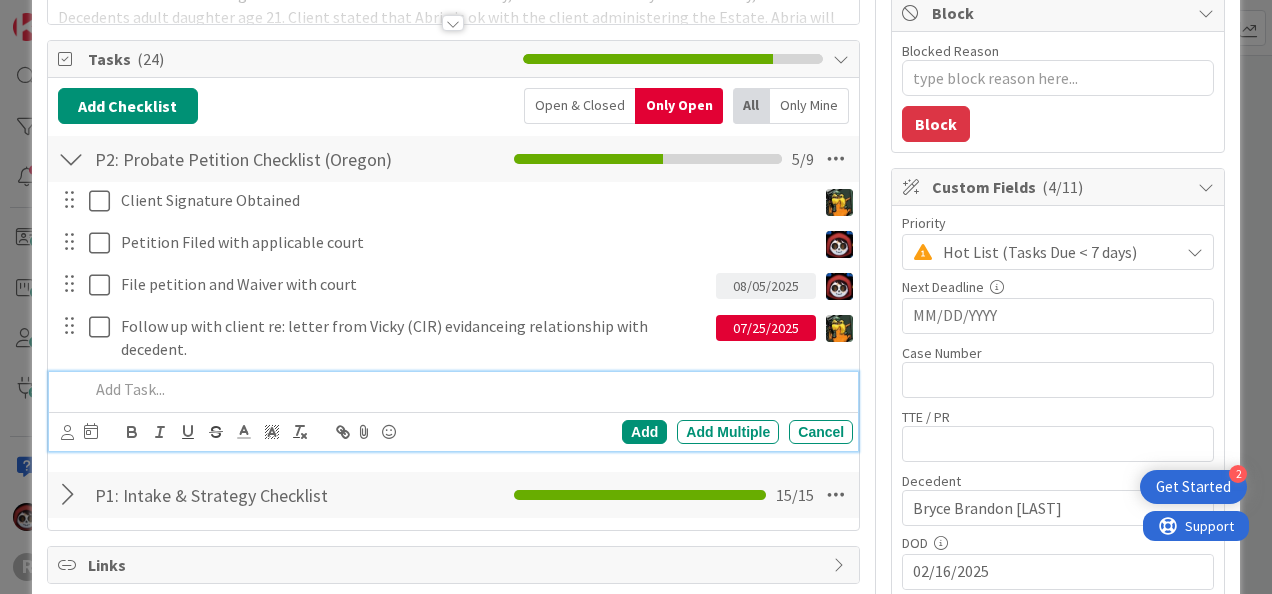 type 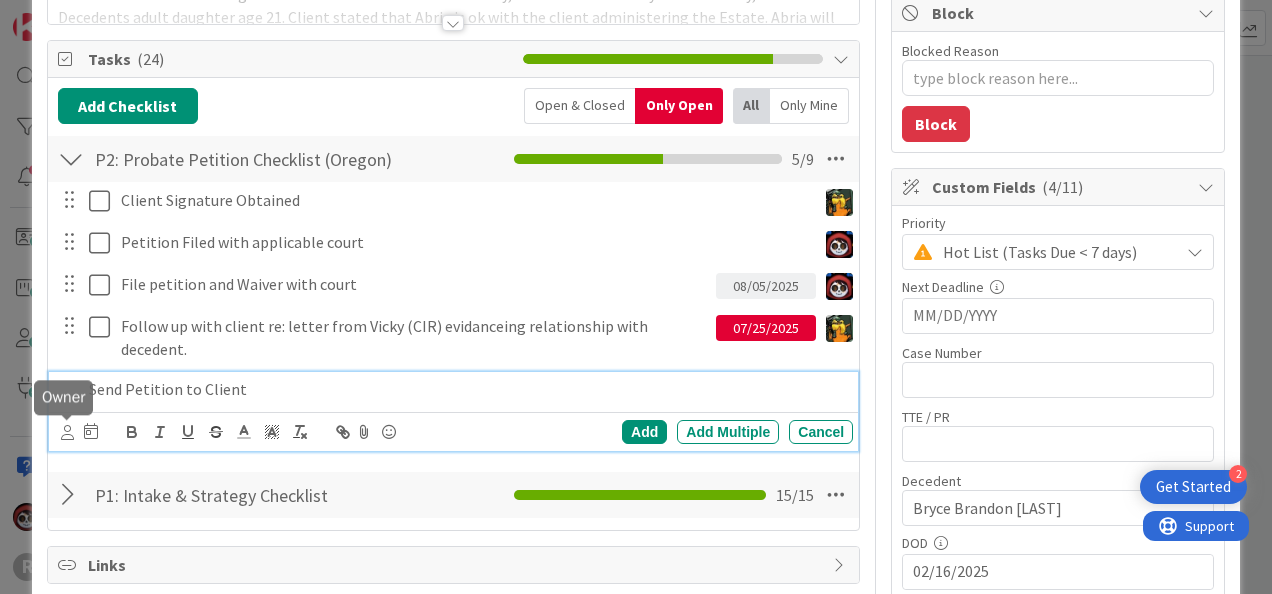 click at bounding box center (67, 432) 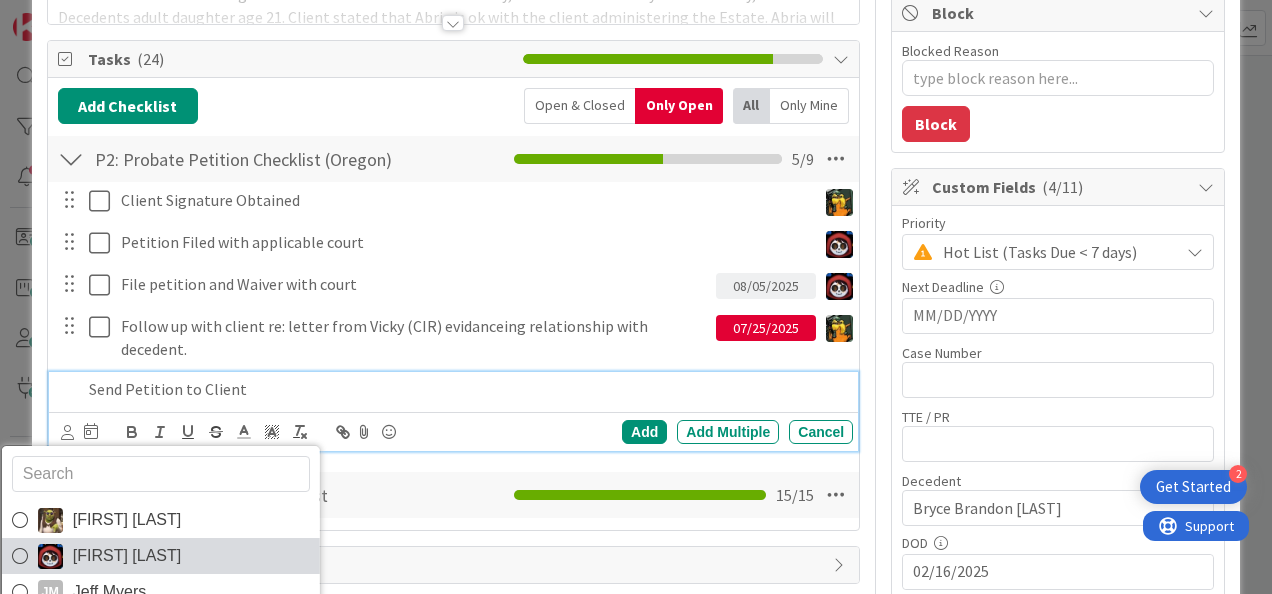 click on "[PERSON]" at bounding box center [126, 556] 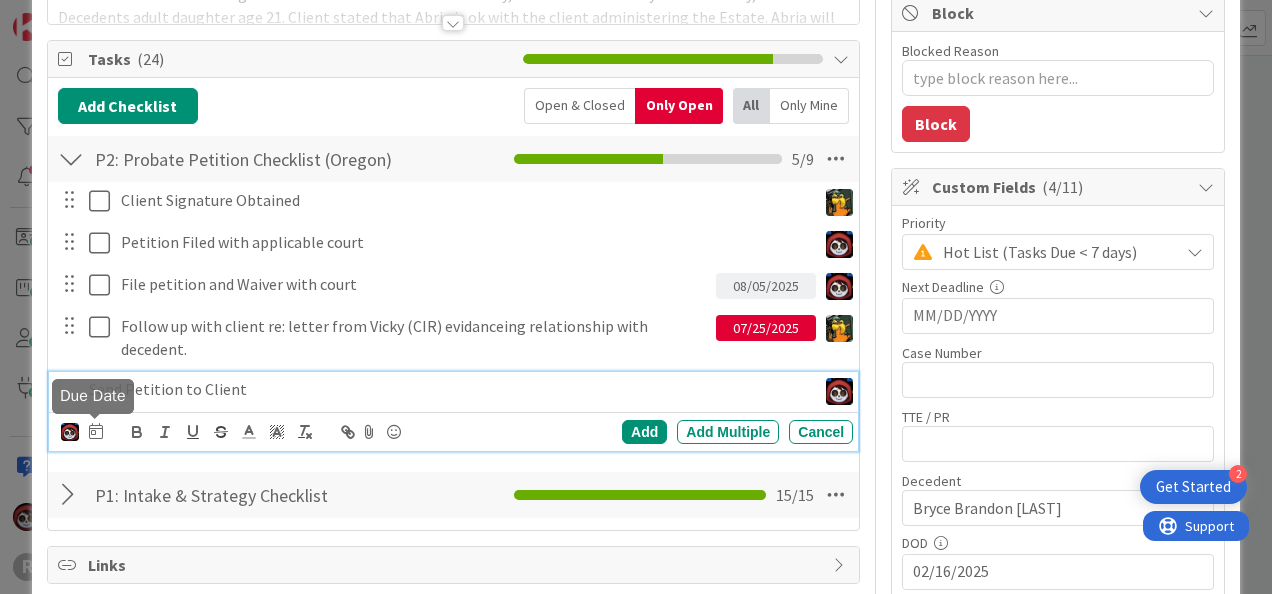click at bounding box center [96, 431] 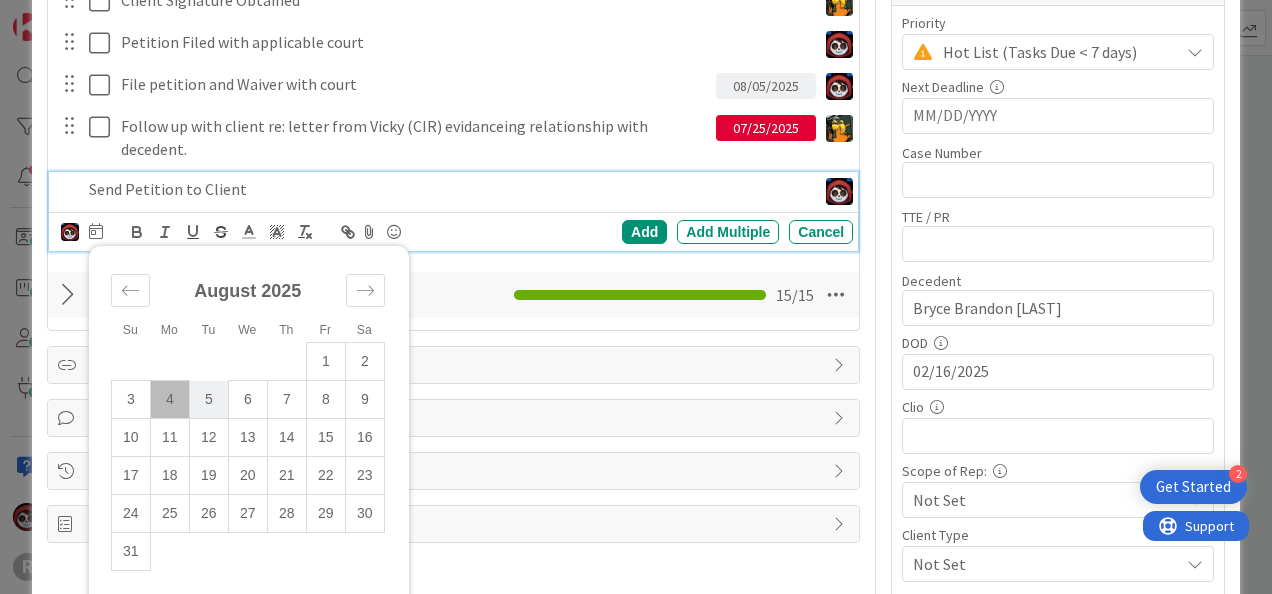 scroll, scrollTop: 456, scrollLeft: 0, axis: vertical 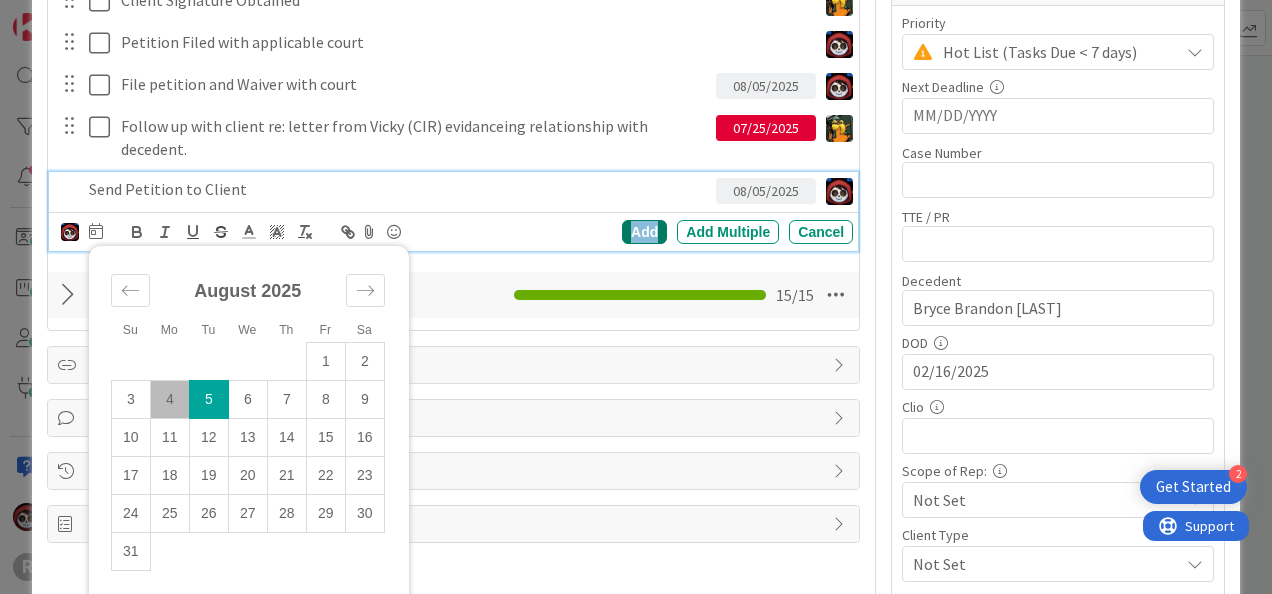 click on "Add" at bounding box center [644, 232] 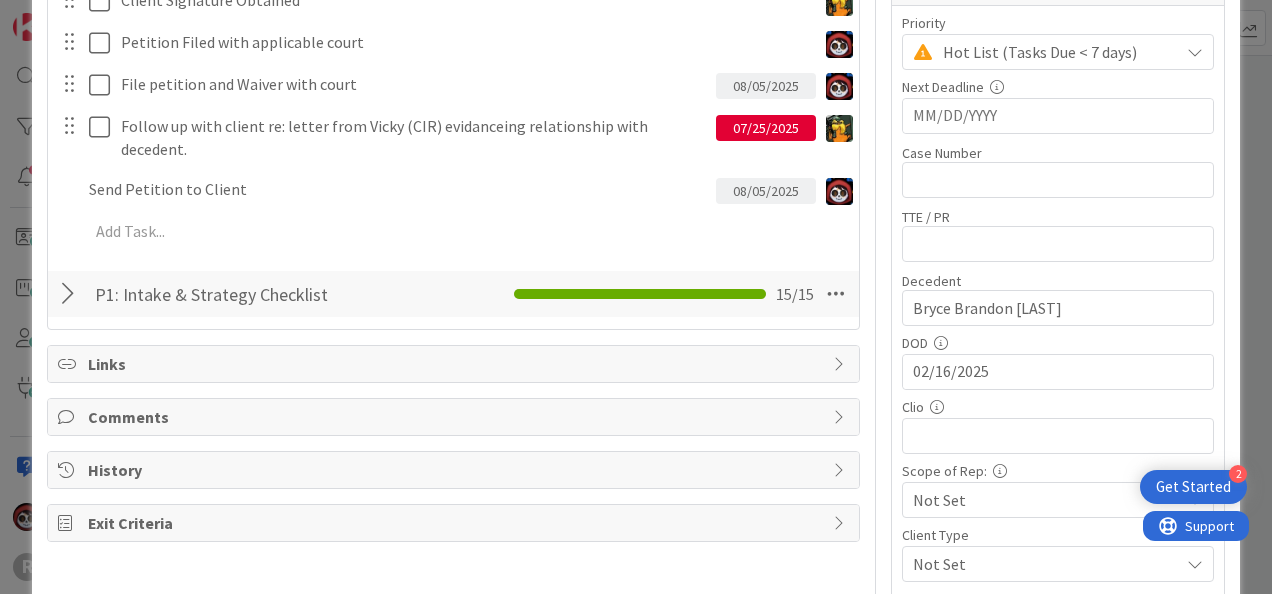 type on "x" 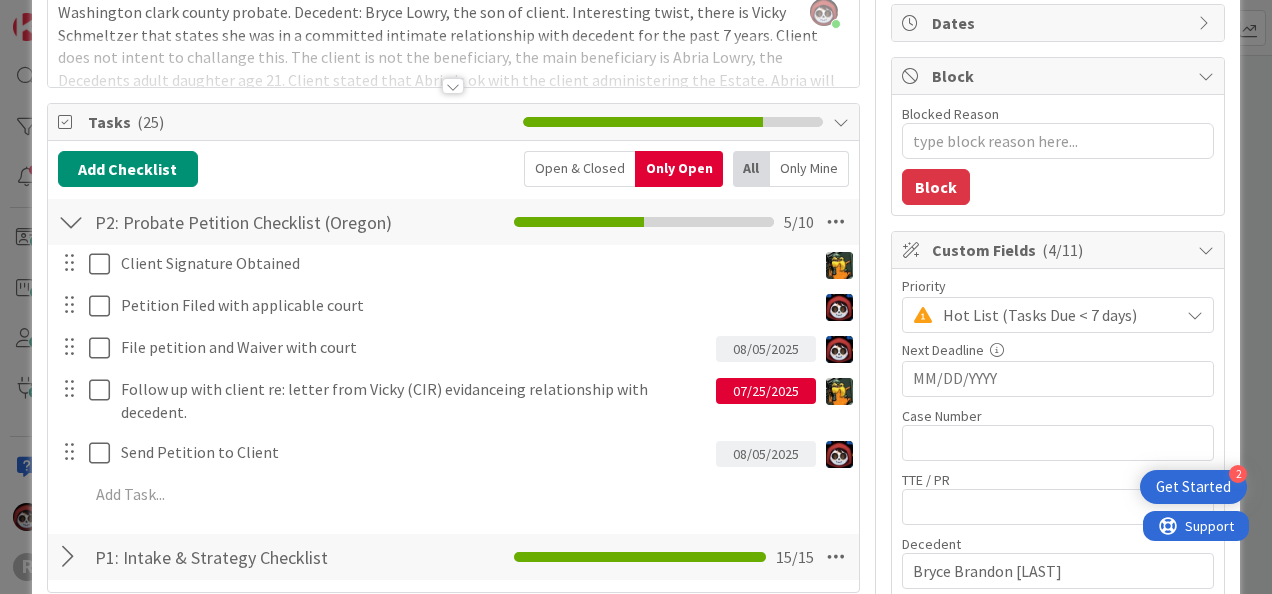 scroll, scrollTop: 194, scrollLeft: 0, axis: vertical 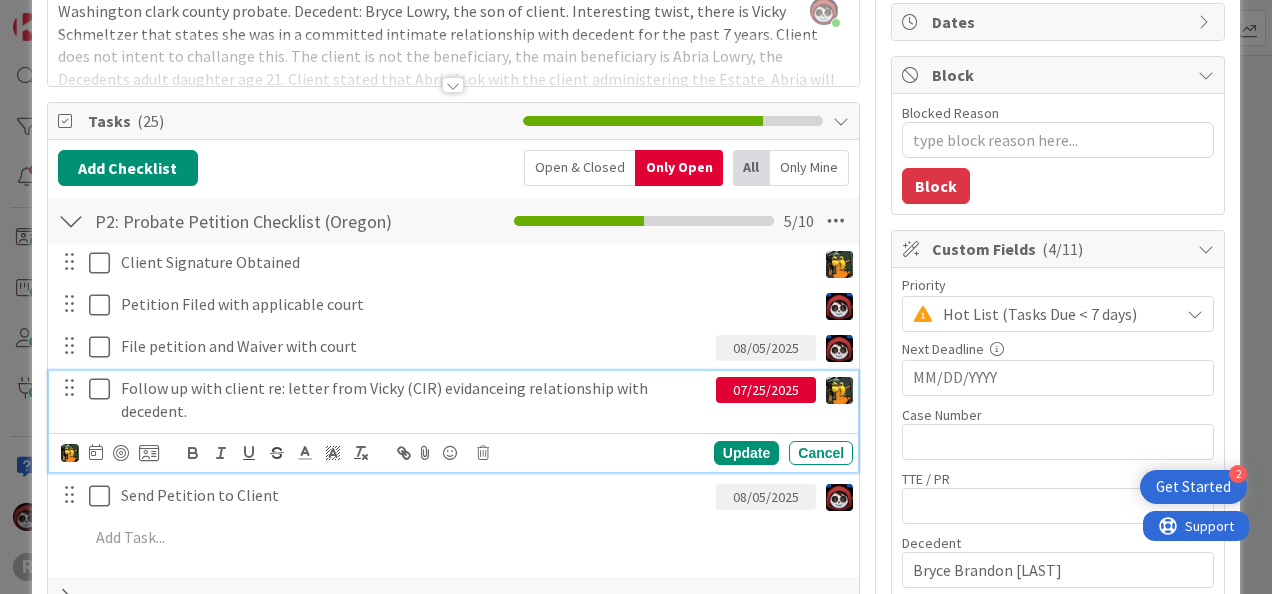 click on "Follow up with client re: letter from Vicky (CIR) evidanceing relationship with decedent." at bounding box center [414, 399] 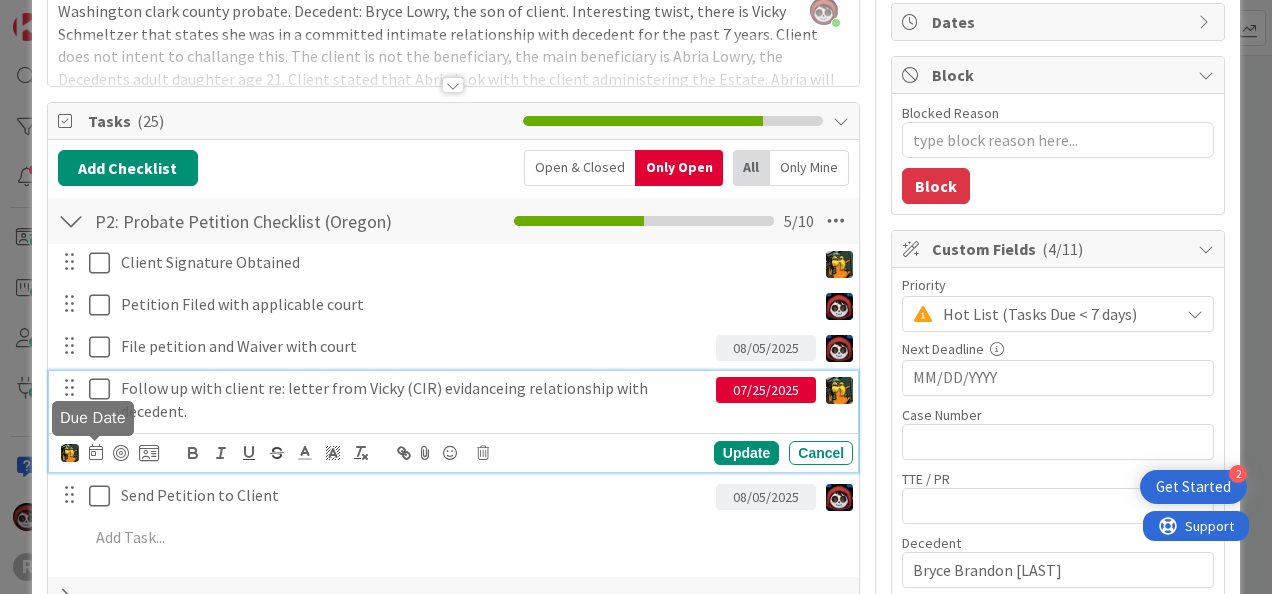 click at bounding box center [96, 452] 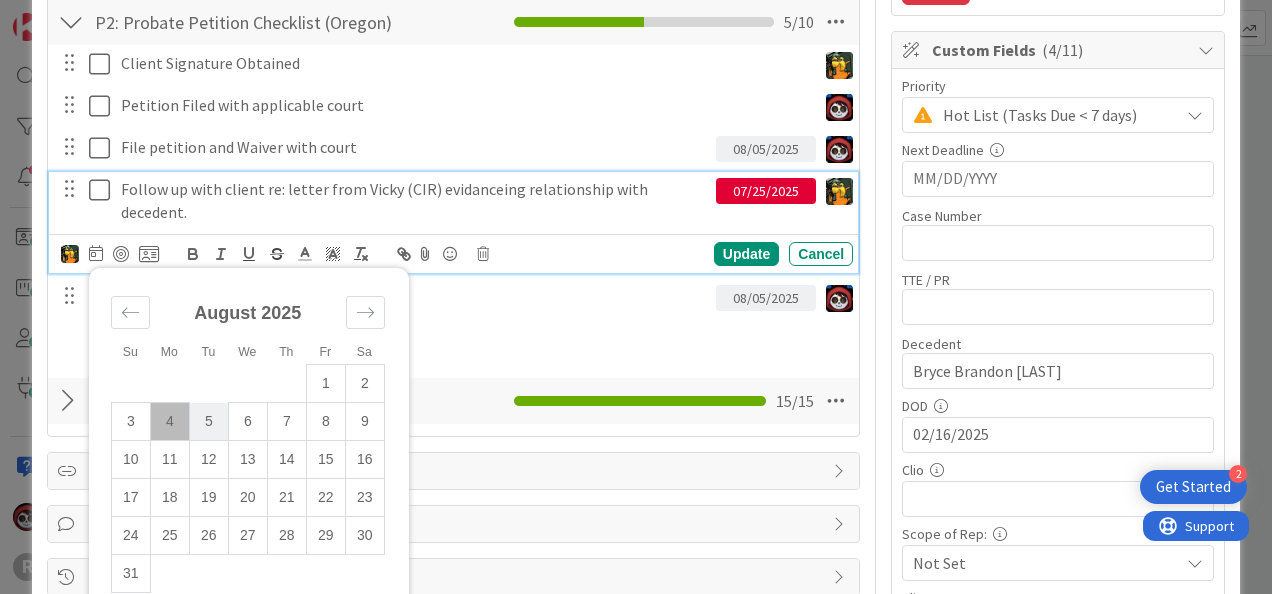 scroll, scrollTop: 394, scrollLeft: 0, axis: vertical 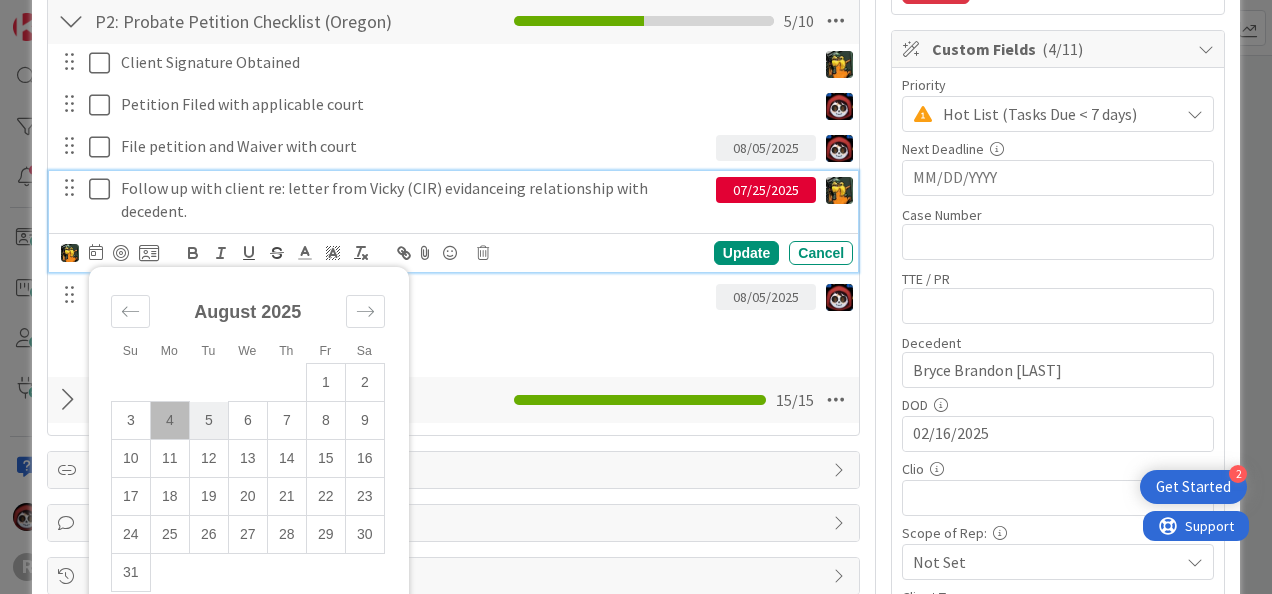 click on "5" at bounding box center (208, 421) 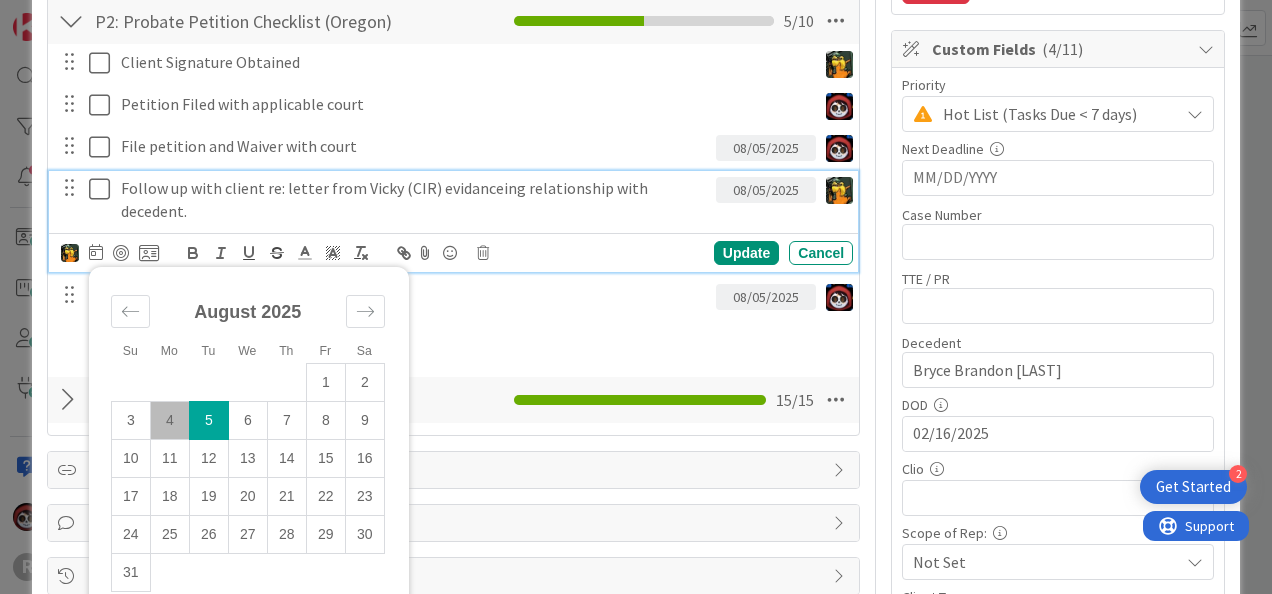 type on "x" 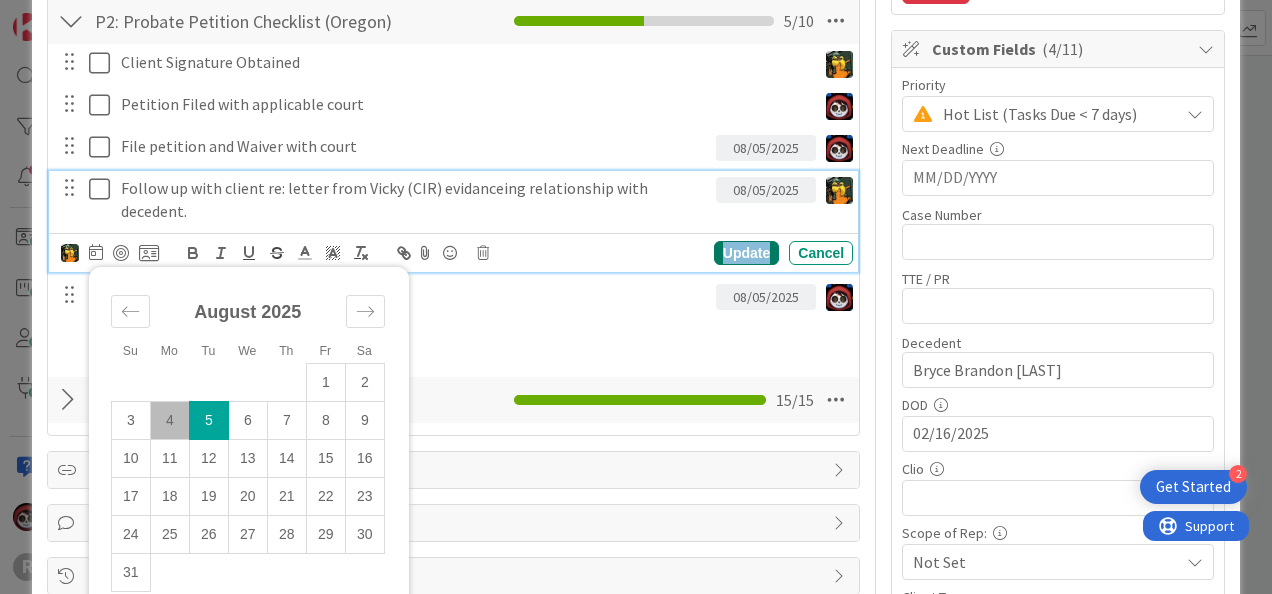 click on "Update" at bounding box center [746, 253] 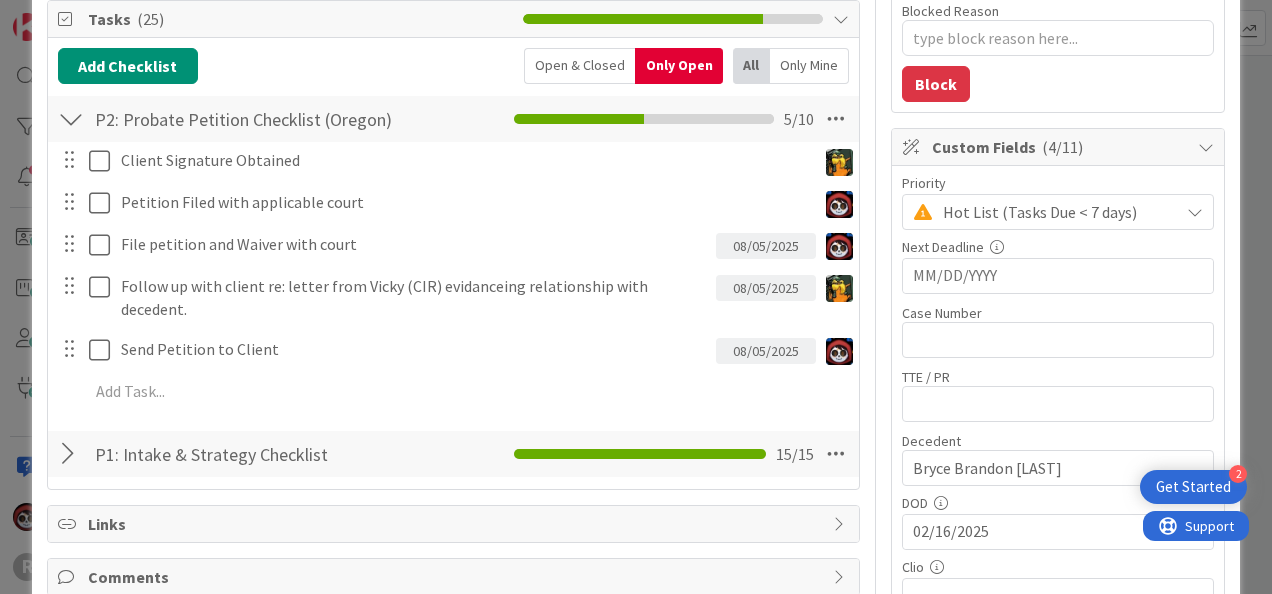 scroll, scrollTop: 295, scrollLeft: 0, axis: vertical 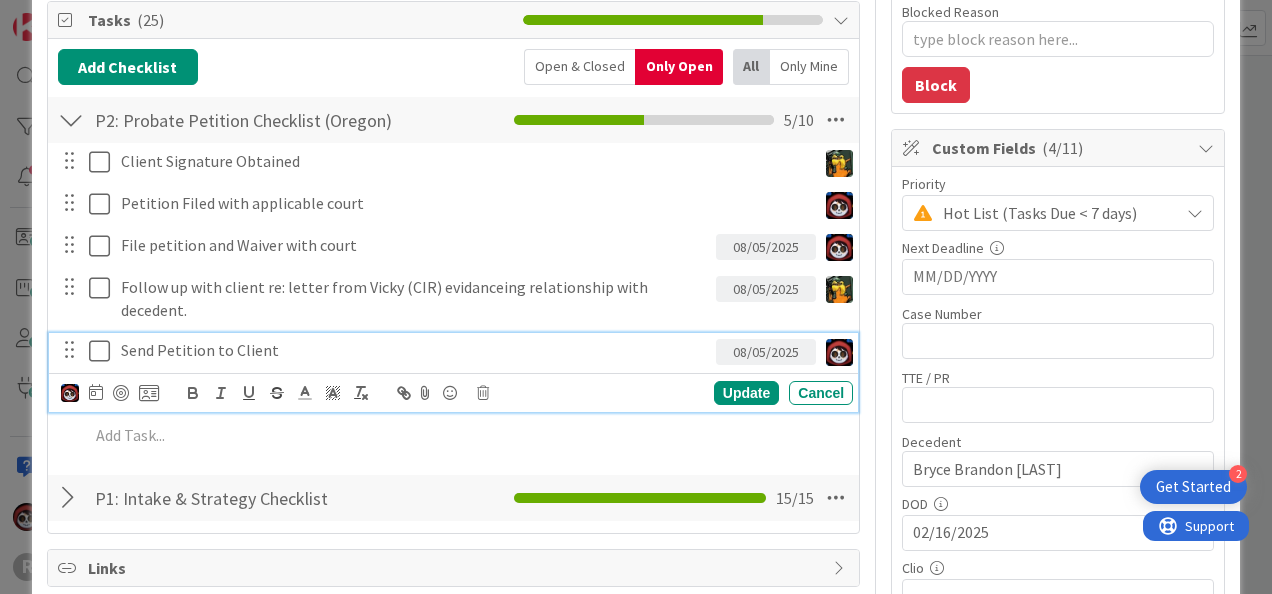 click on "Send Petition to Client" at bounding box center (414, 350) 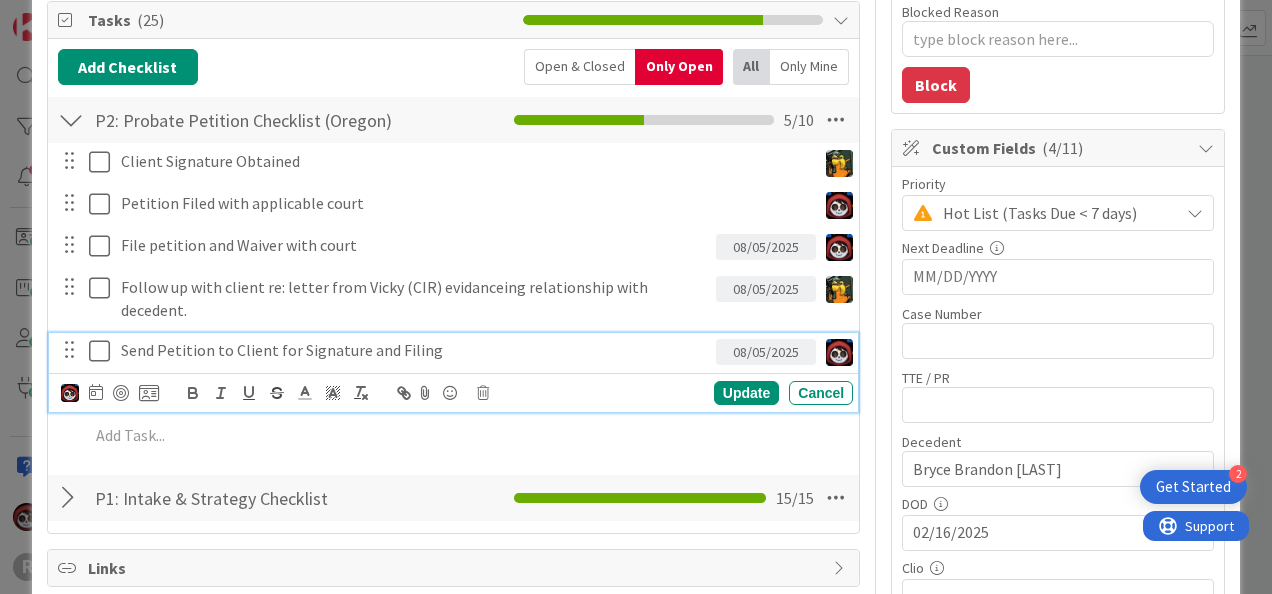 click on "Update Cancel" at bounding box center (734, 393) 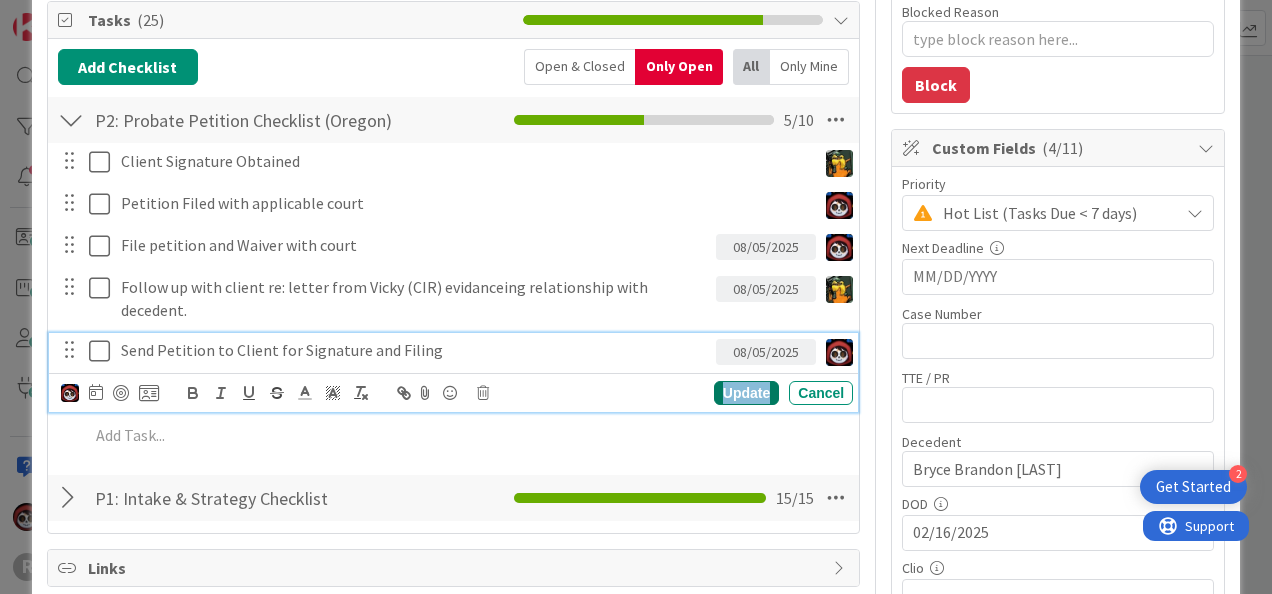 click on "Update" at bounding box center (746, 393) 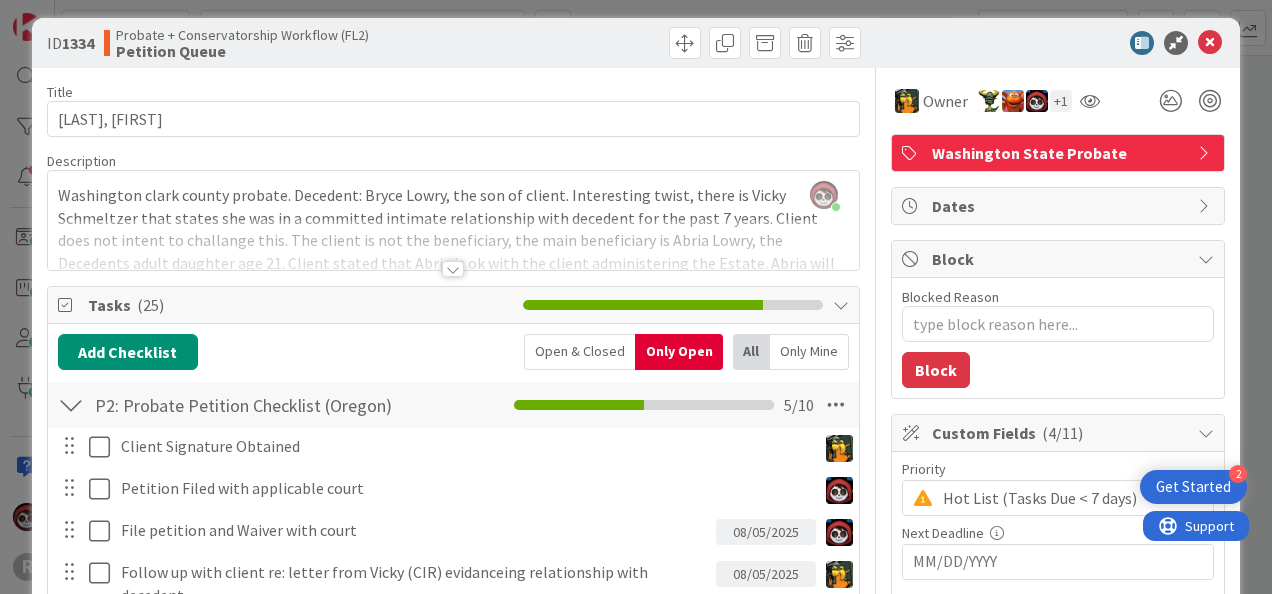 scroll, scrollTop: 0, scrollLeft: 0, axis: both 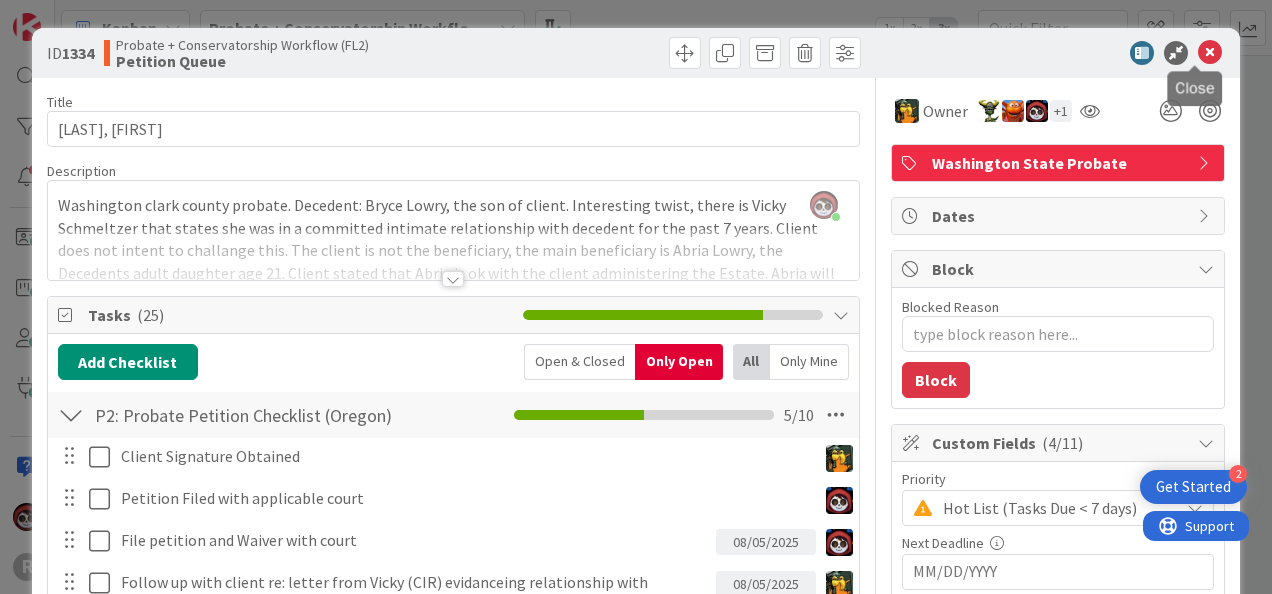 click at bounding box center (1210, 53) 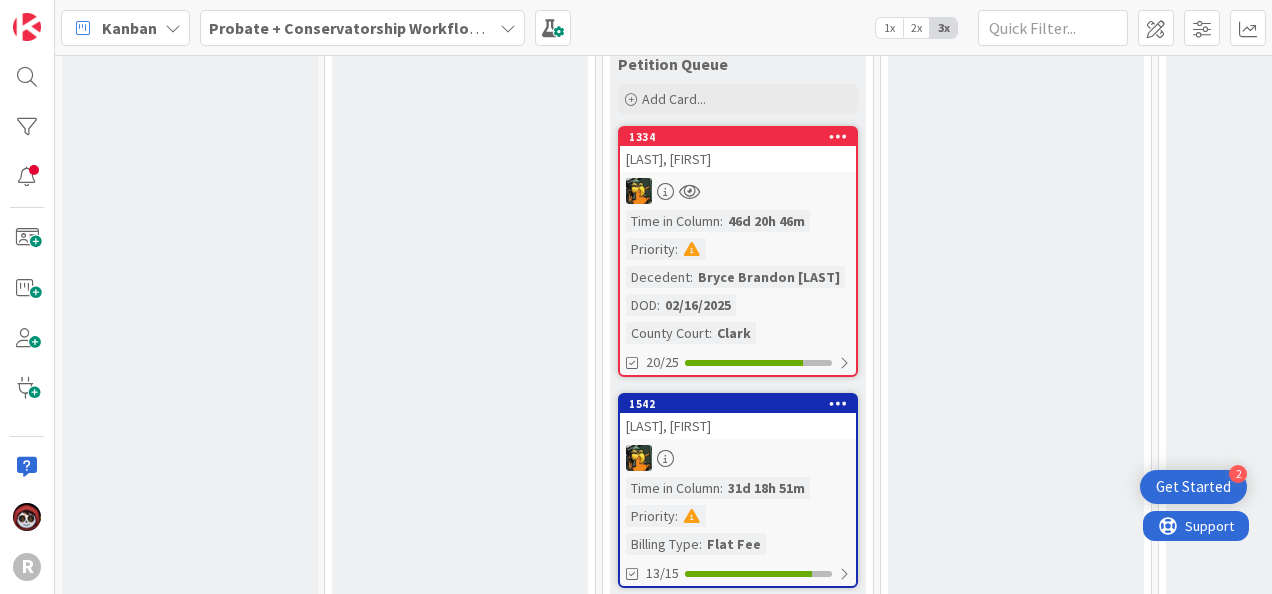 scroll, scrollTop: 0, scrollLeft: 0, axis: both 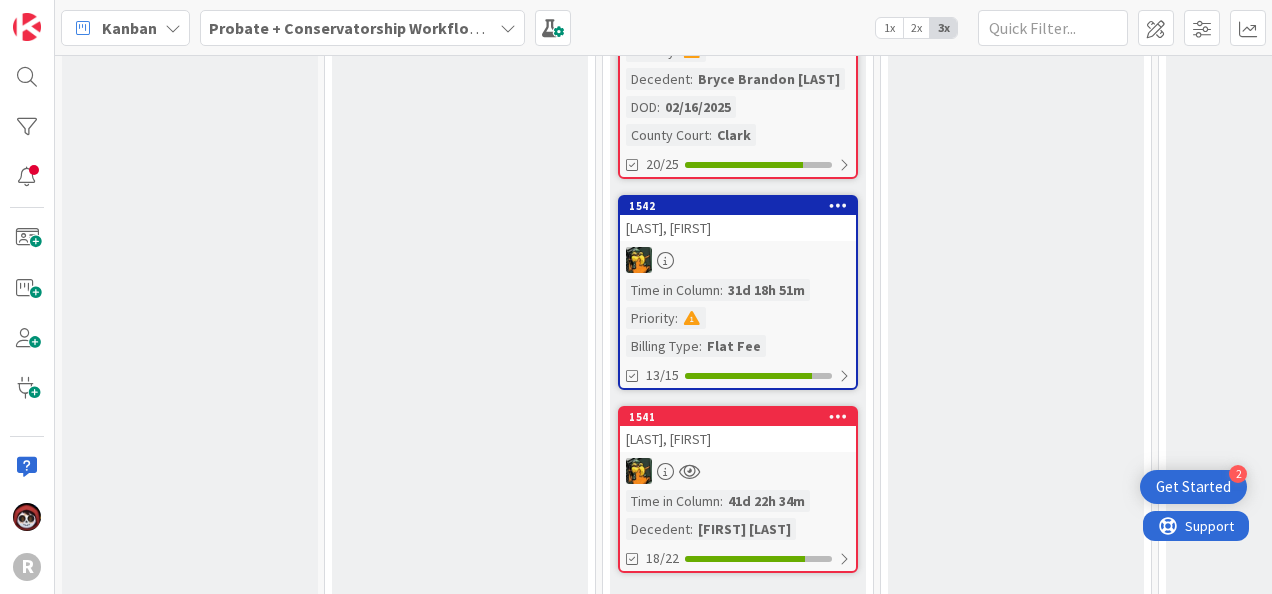 click on "BREWER, David" at bounding box center (738, 228) 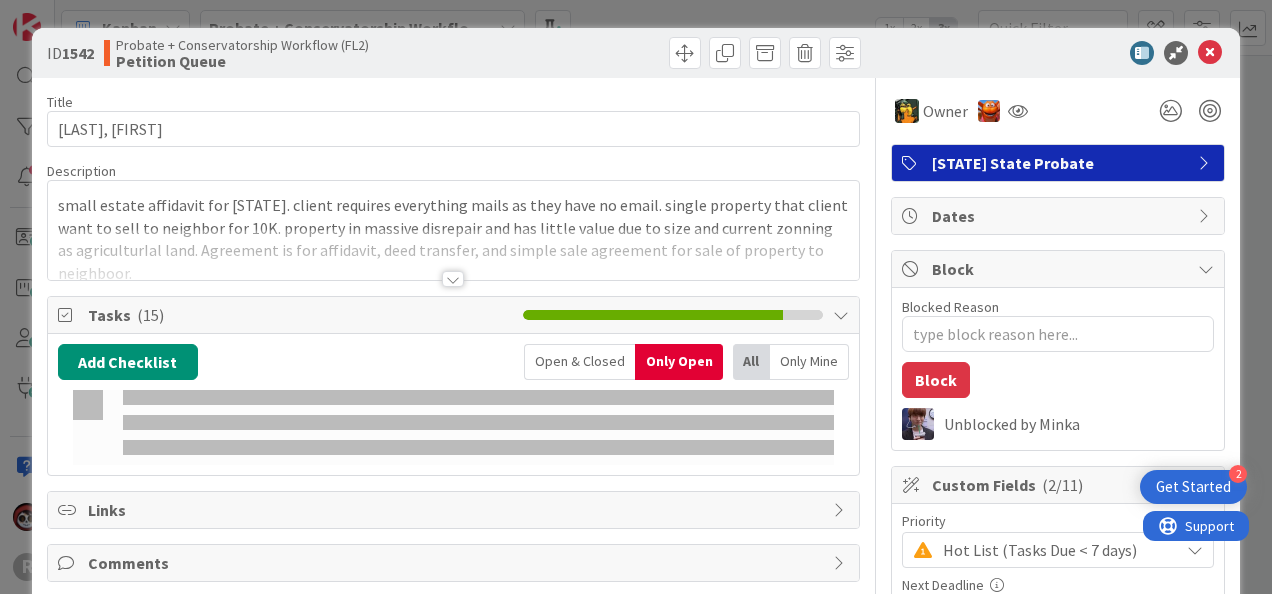 type on "x" 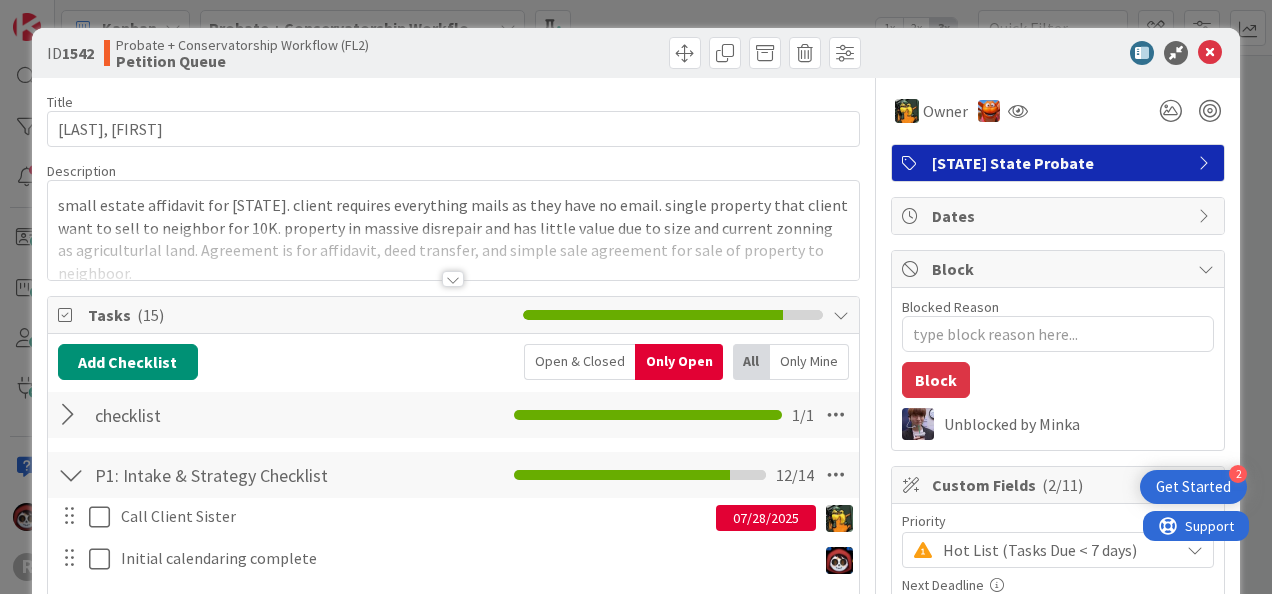 scroll, scrollTop: 0, scrollLeft: 0, axis: both 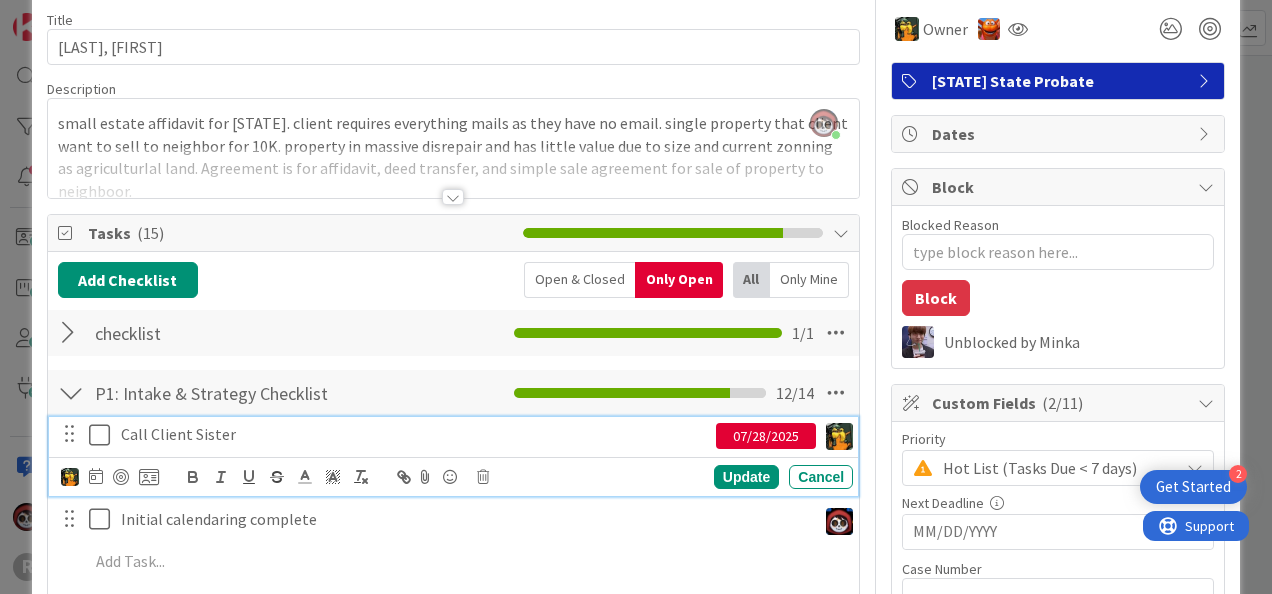 click on "Call Client Sister" at bounding box center (414, 434) 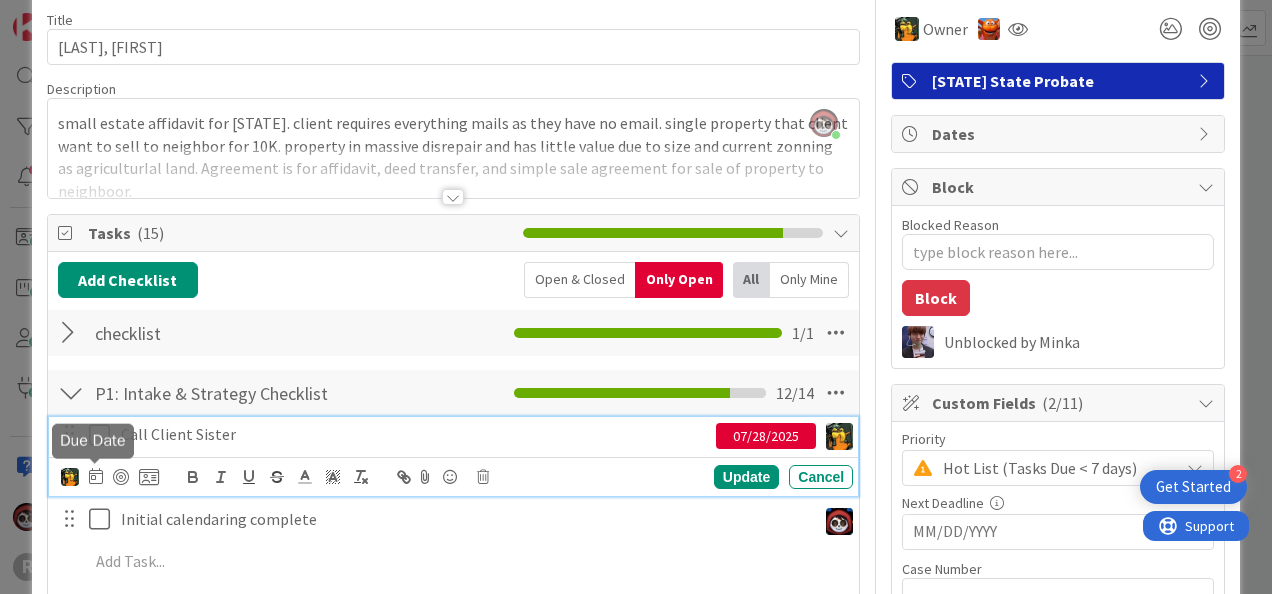 click at bounding box center (96, 476) 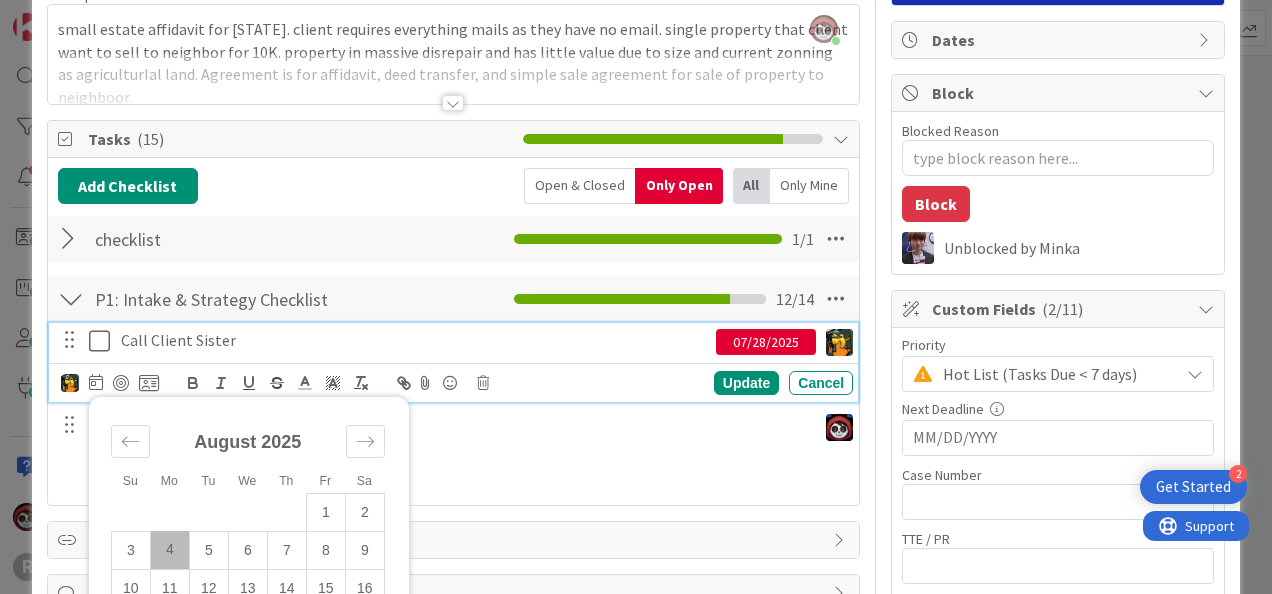 click on "4" at bounding box center [169, 550] 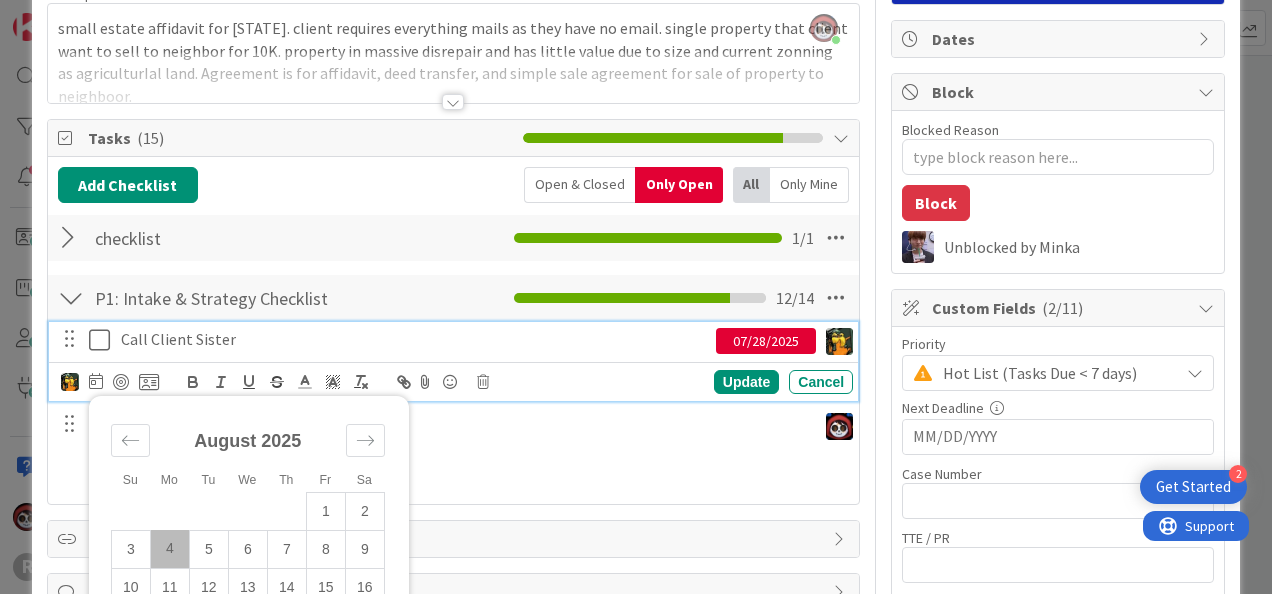 type on "08/04/2025" 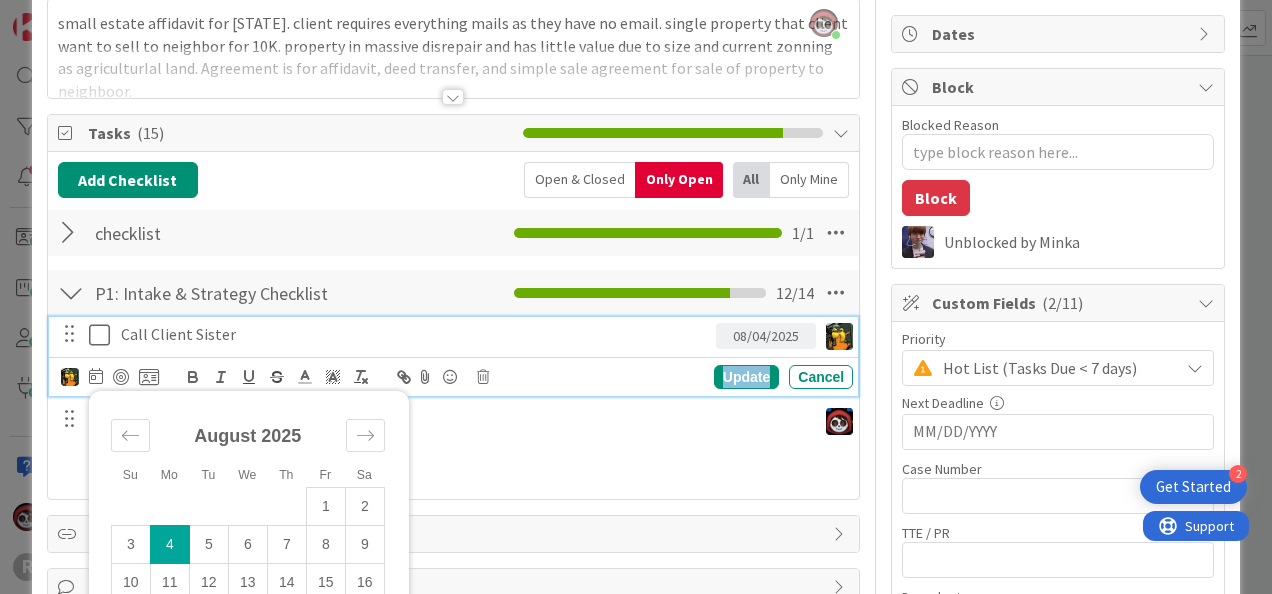 click on "Update" at bounding box center (746, 377) 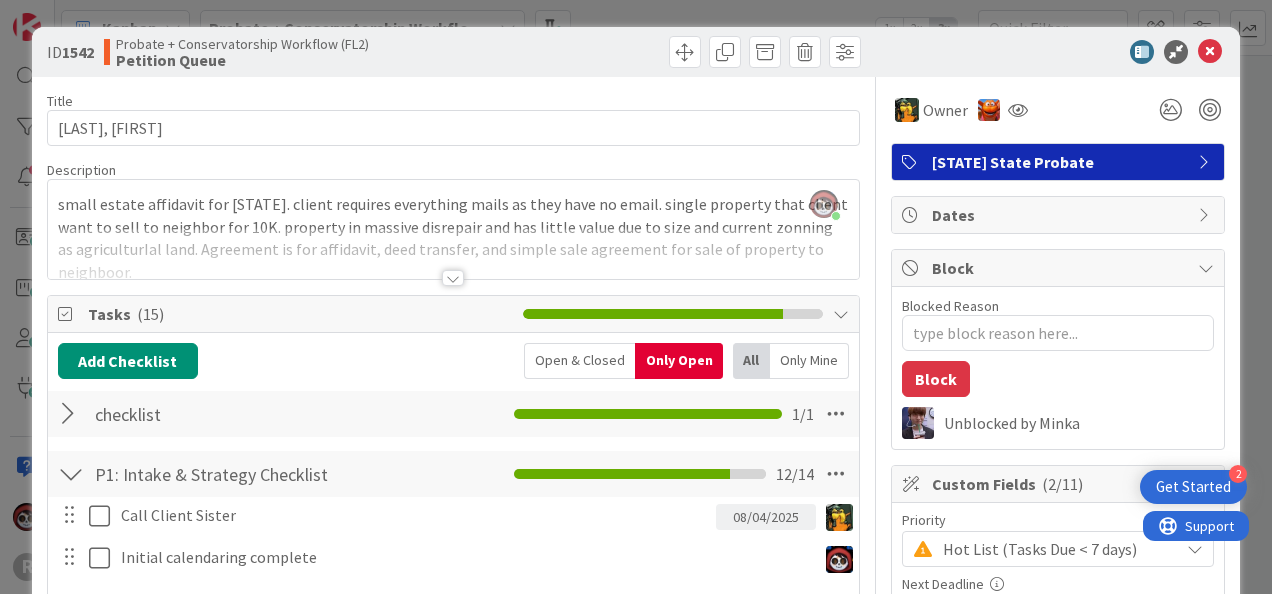 scroll, scrollTop: 0, scrollLeft: 0, axis: both 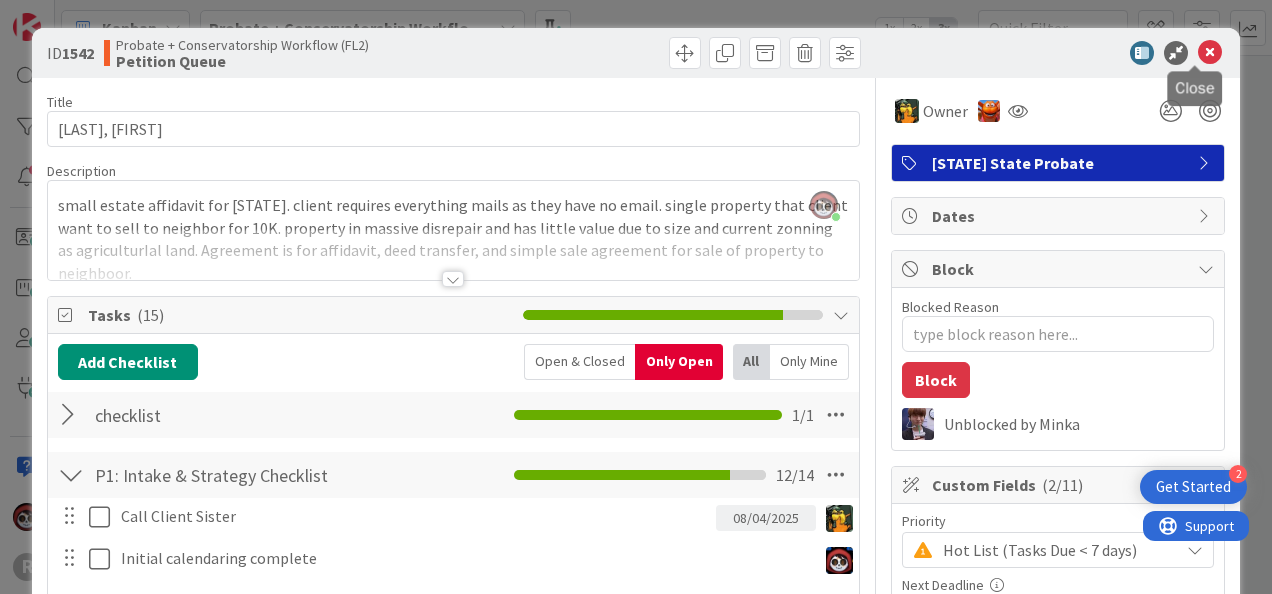 click at bounding box center [1210, 53] 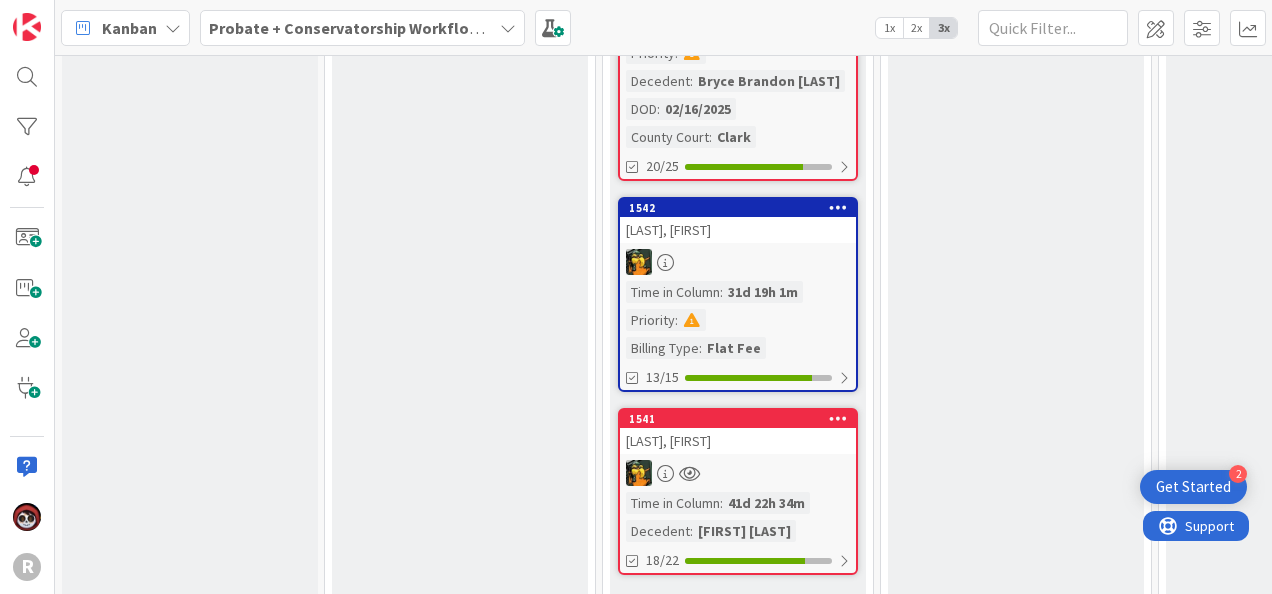 scroll, scrollTop: 1520, scrollLeft: 0, axis: vertical 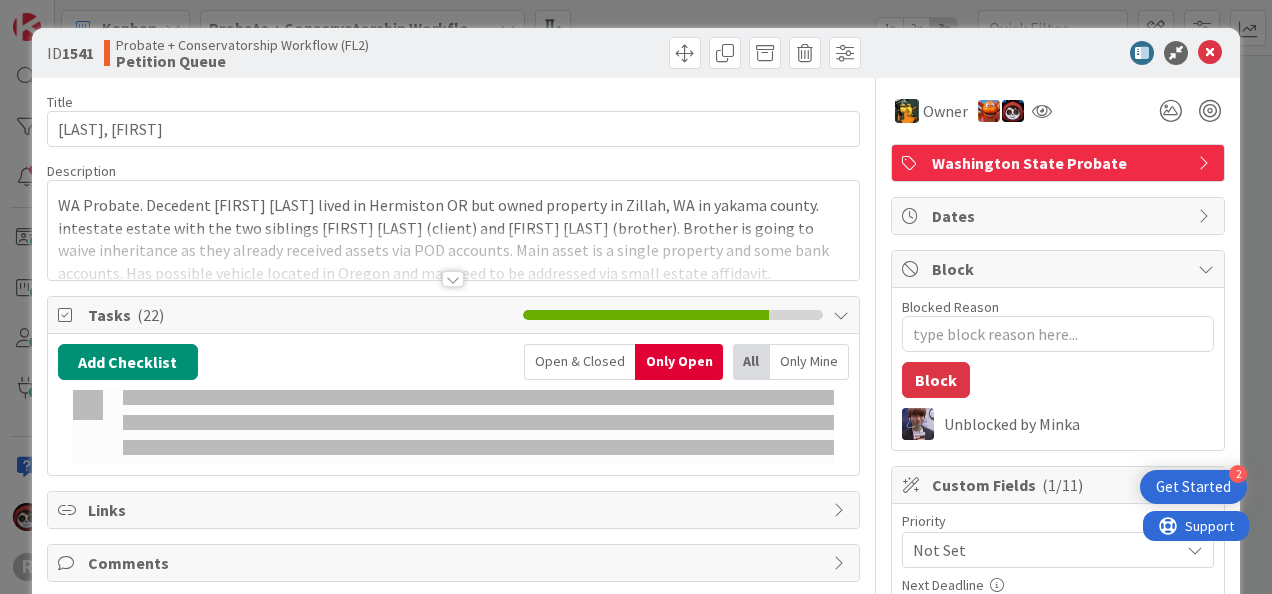 type on "x" 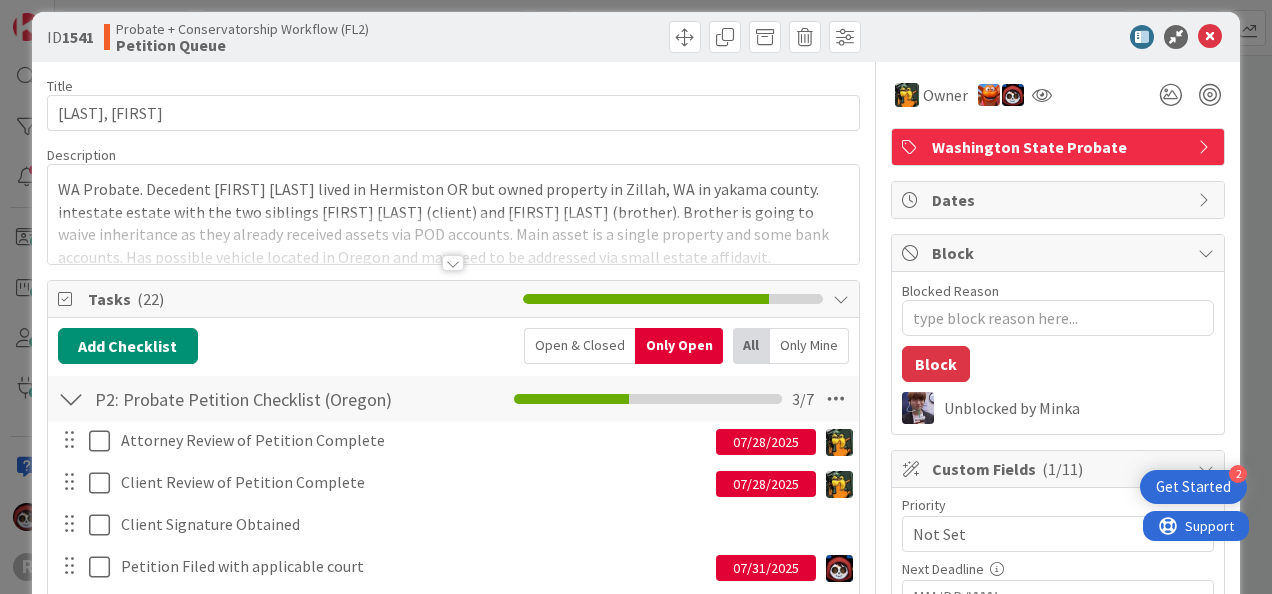 scroll, scrollTop: 0, scrollLeft: 0, axis: both 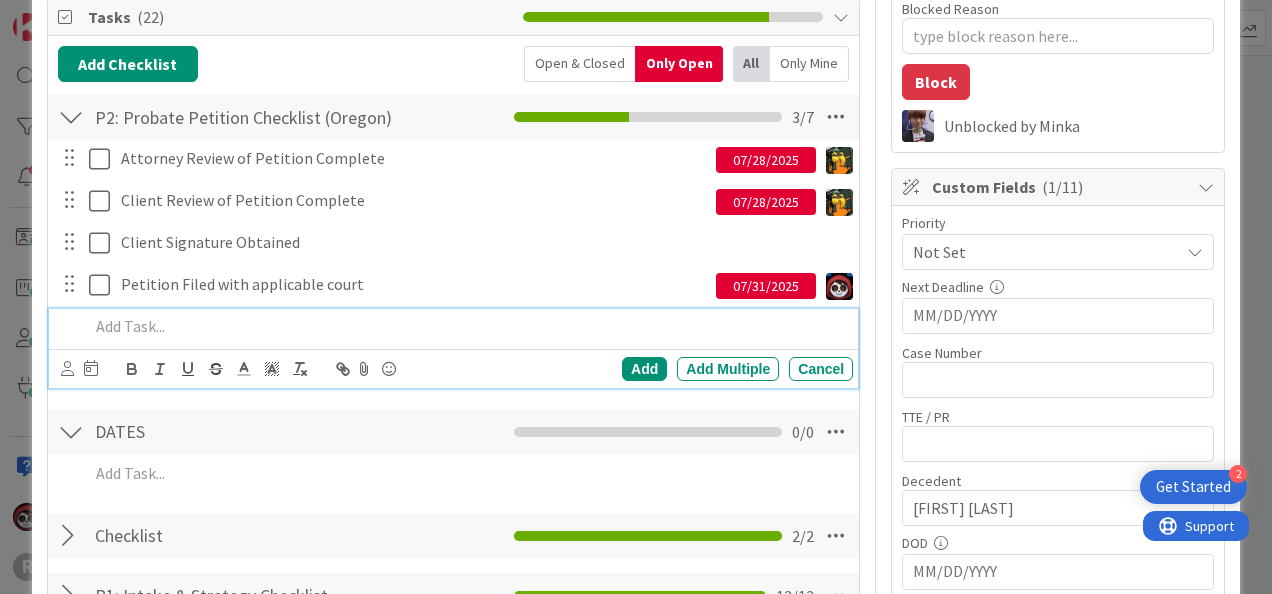 click at bounding box center [467, 326] 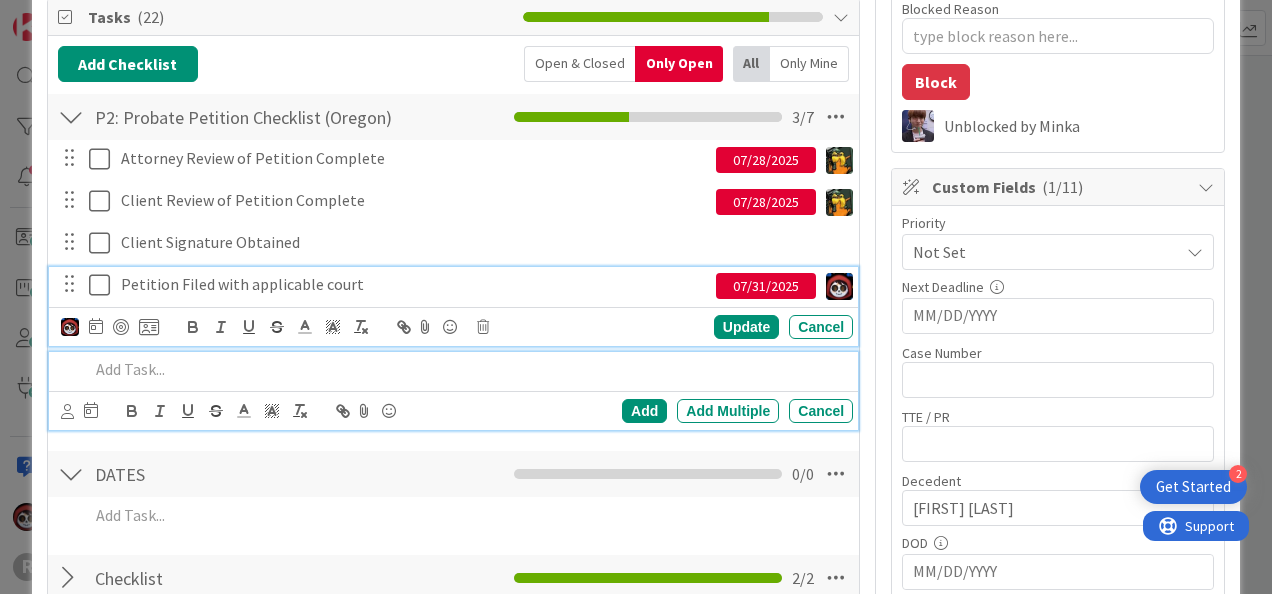 click on "Petition Filed with applicable court" at bounding box center (414, 284) 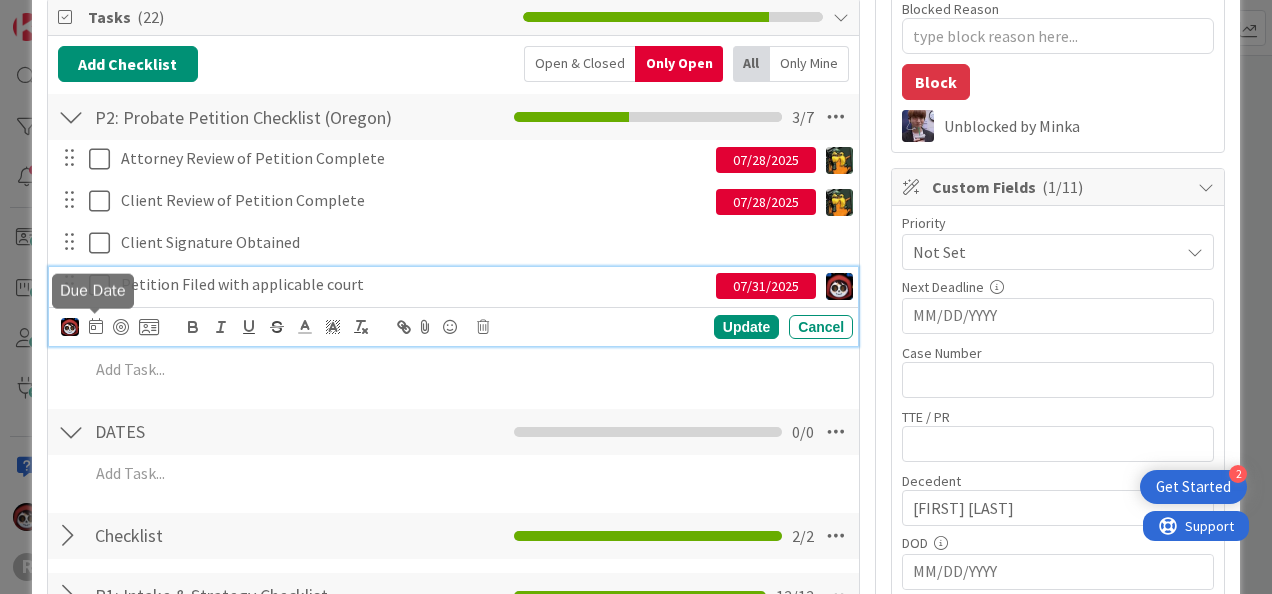 click at bounding box center (96, 326) 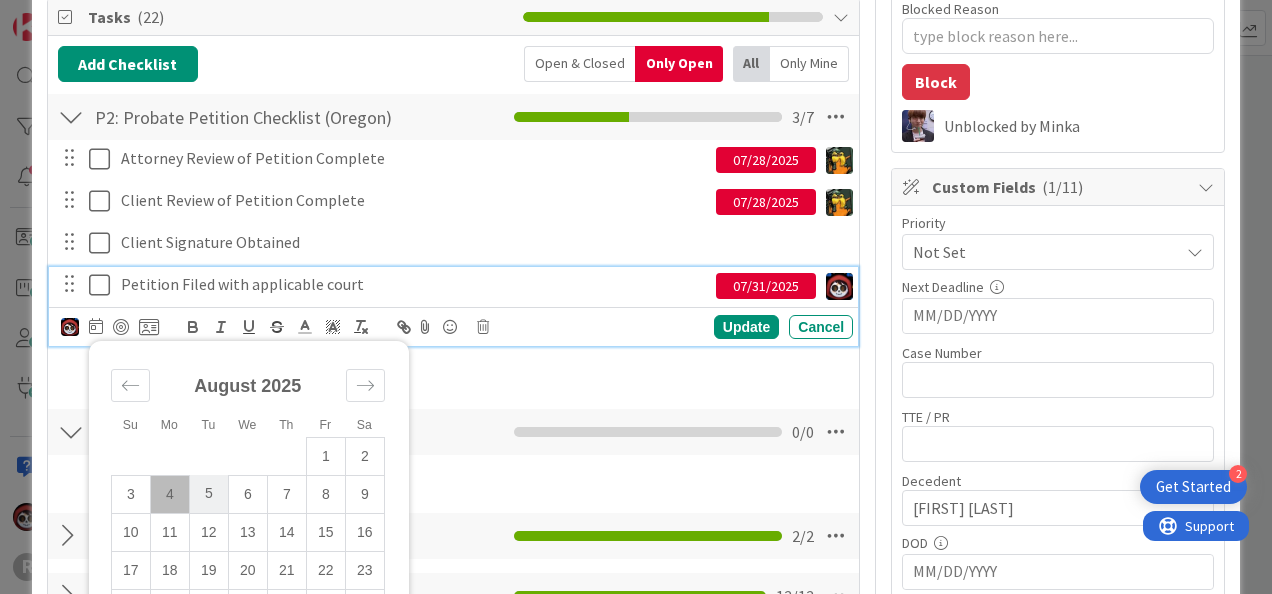 click on "5" at bounding box center [208, 494] 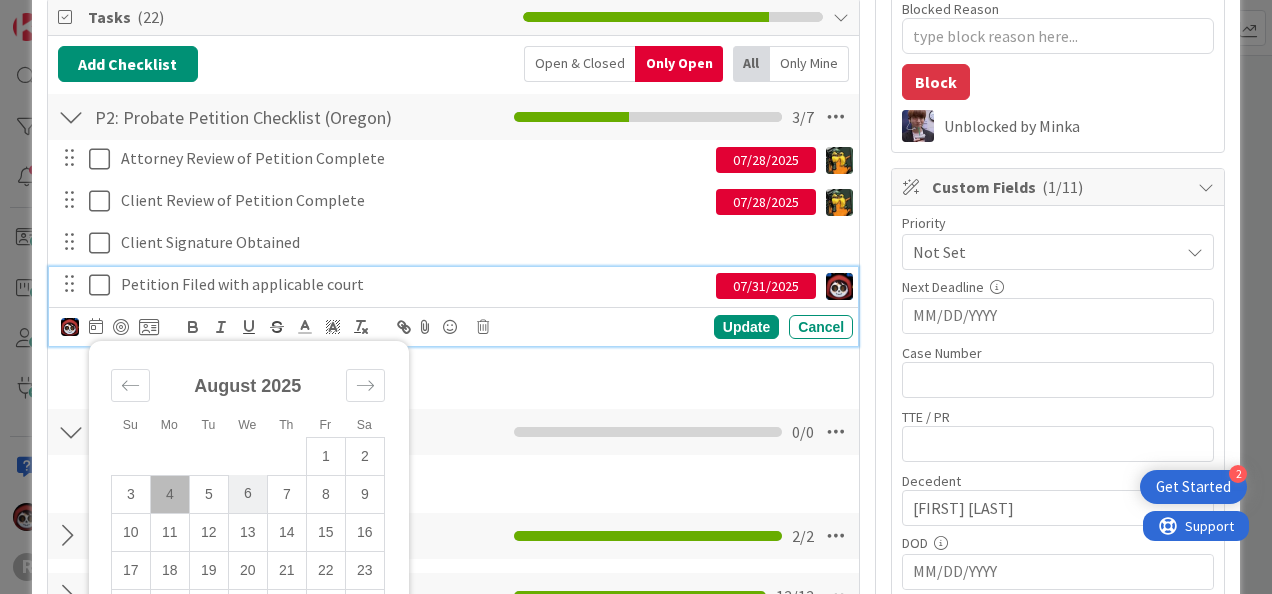 type on "x" 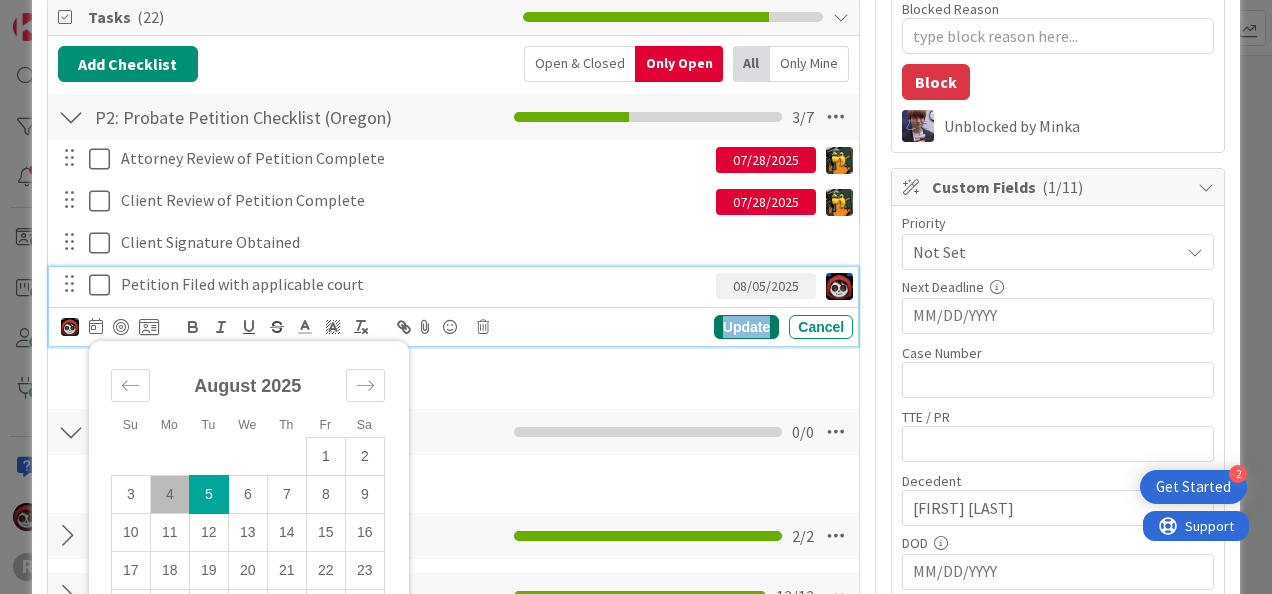click on "Update" at bounding box center [746, 327] 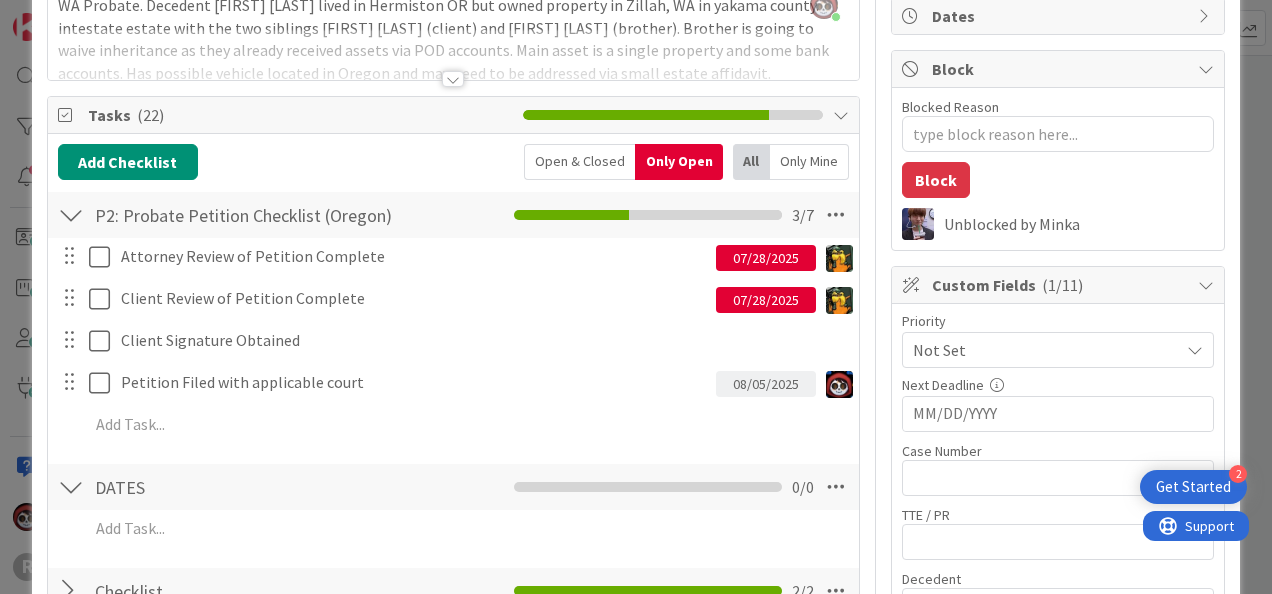 scroll, scrollTop: 200, scrollLeft: 0, axis: vertical 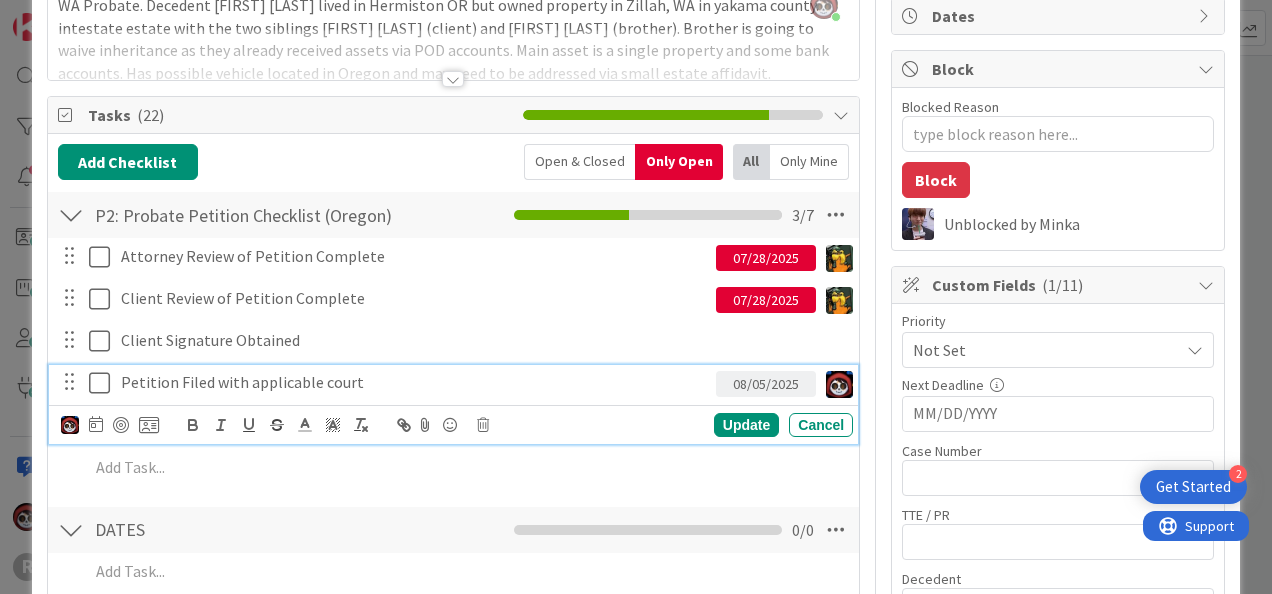 click on "Petition Filed with applicable court" at bounding box center (414, 382) 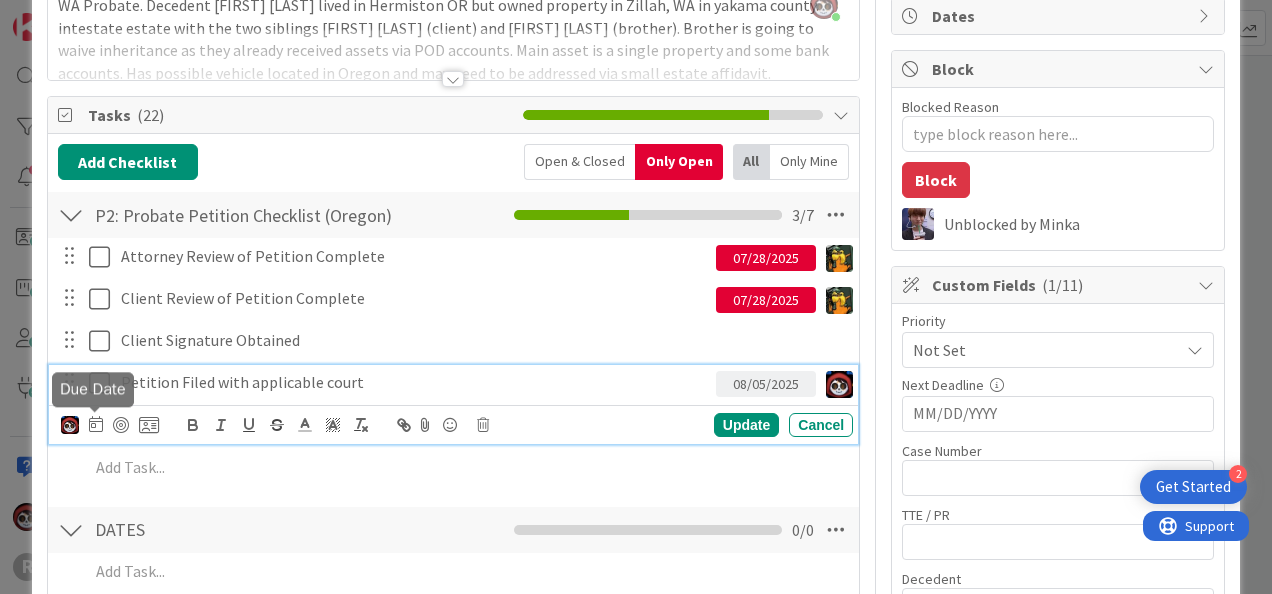 click at bounding box center [96, 424] 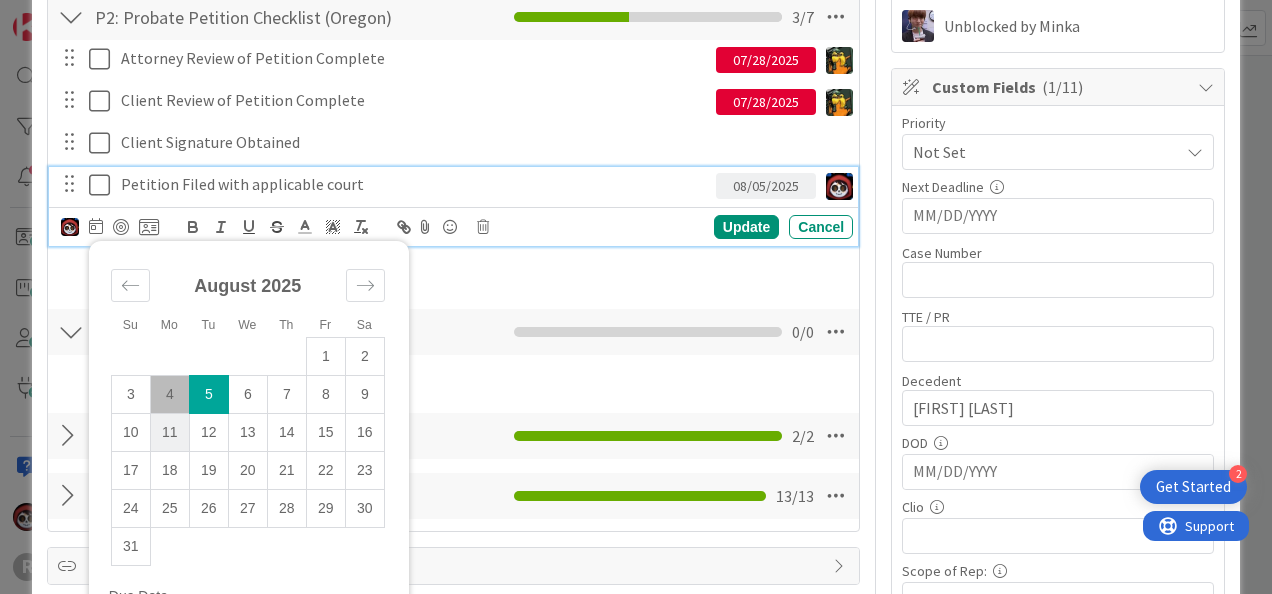 click on "11" at bounding box center (169, 432) 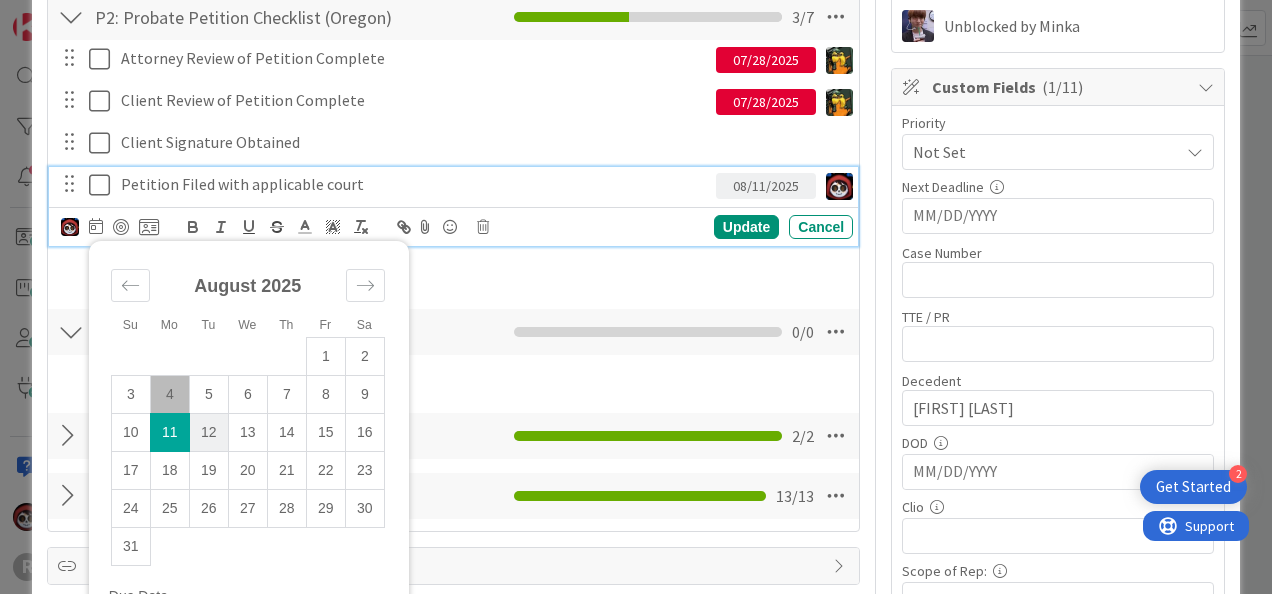scroll, scrollTop: 398, scrollLeft: 0, axis: vertical 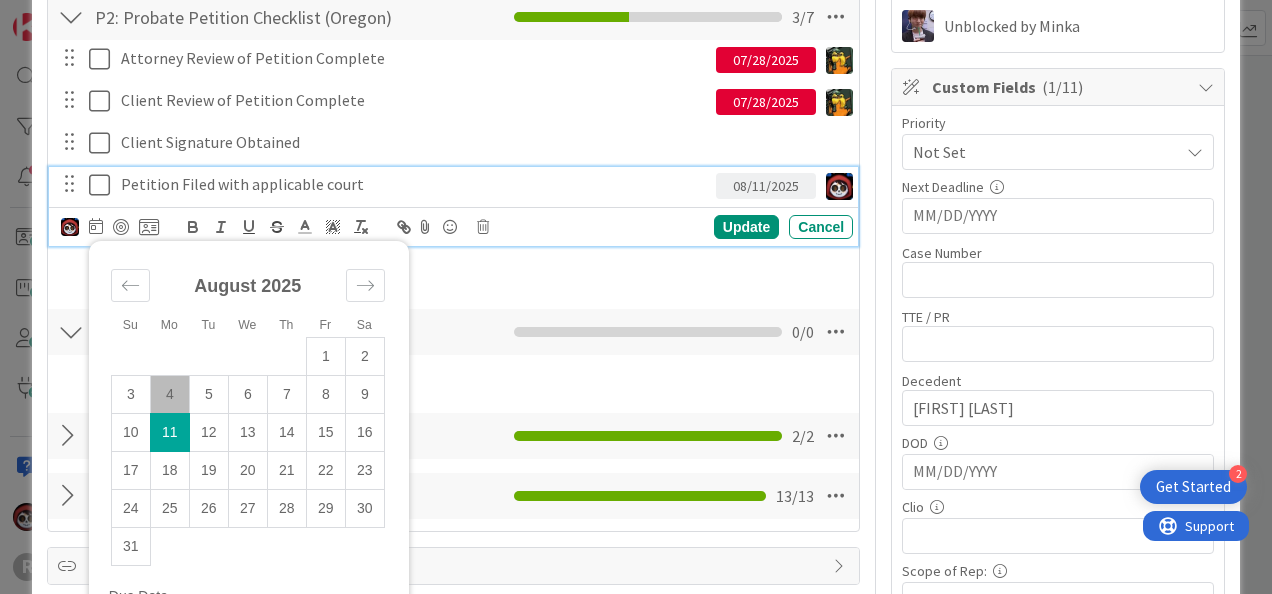 type on "x" 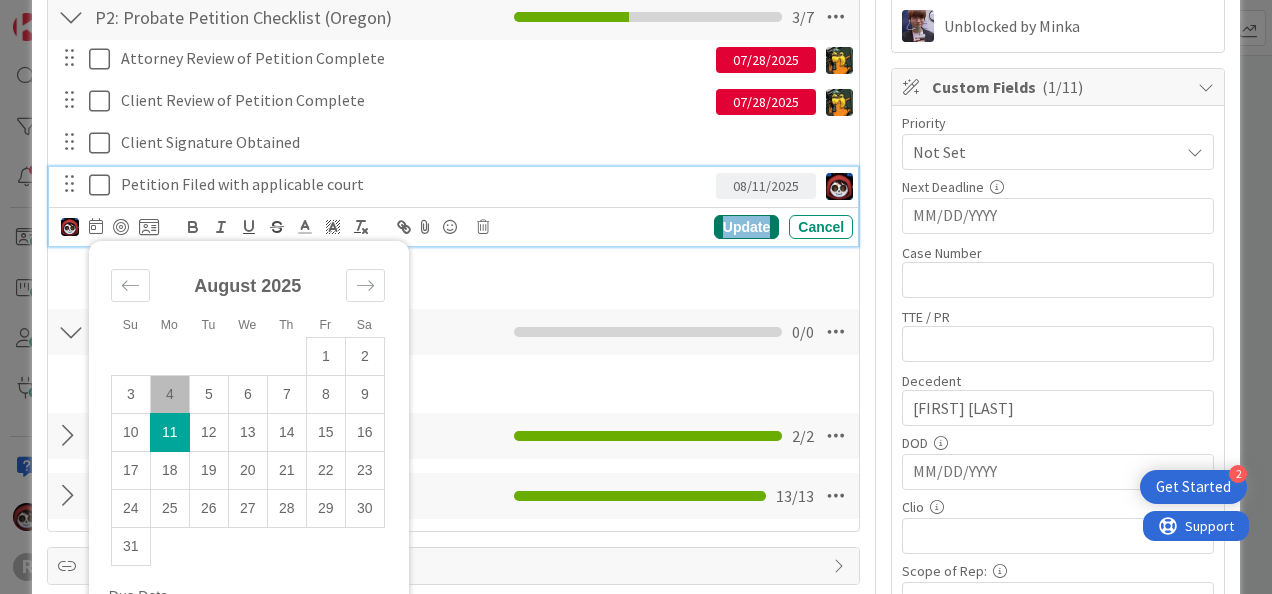 click on "Update" at bounding box center (746, 227) 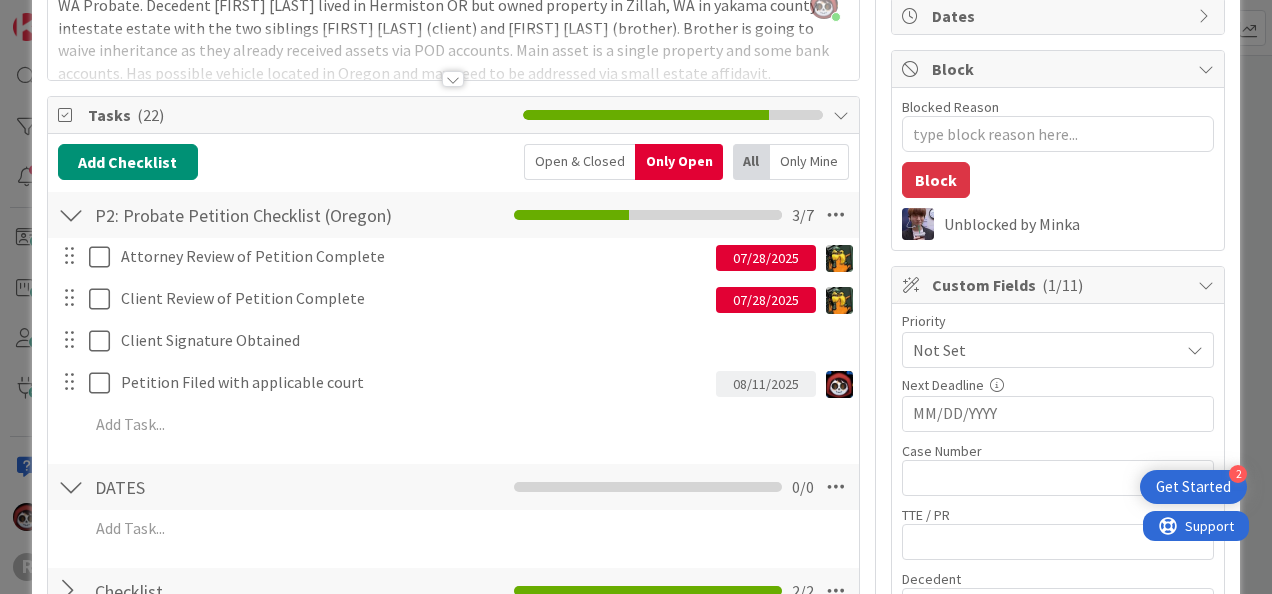 scroll, scrollTop: 199, scrollLeft: 0, axis: vertical 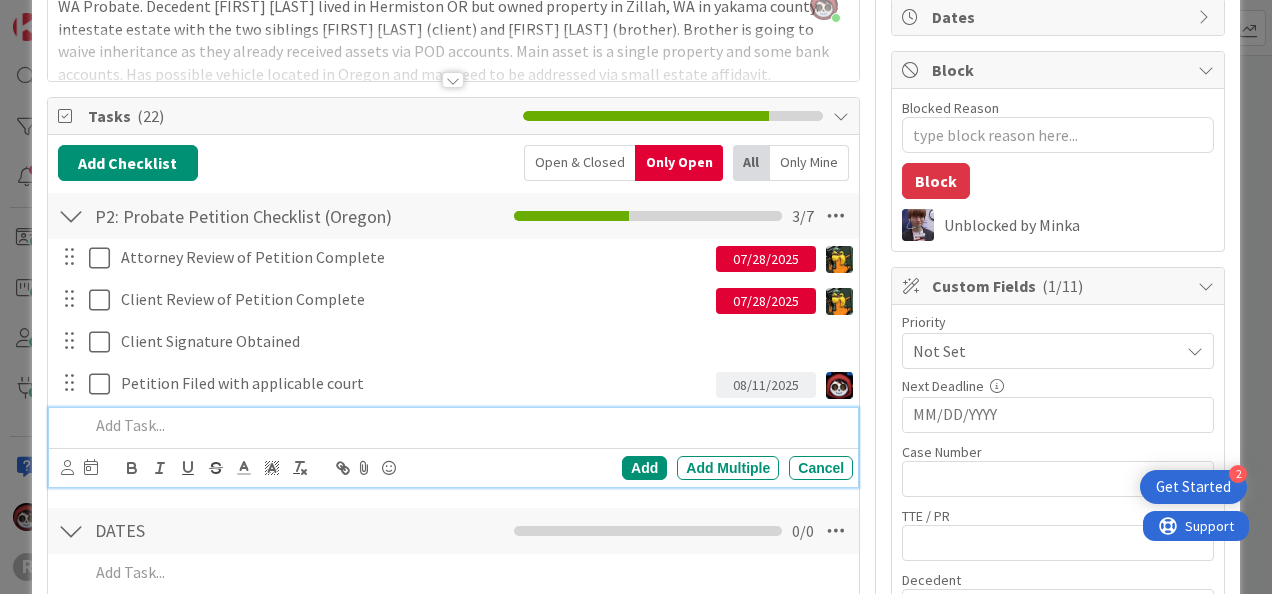 click at bounding box center [467, 425] 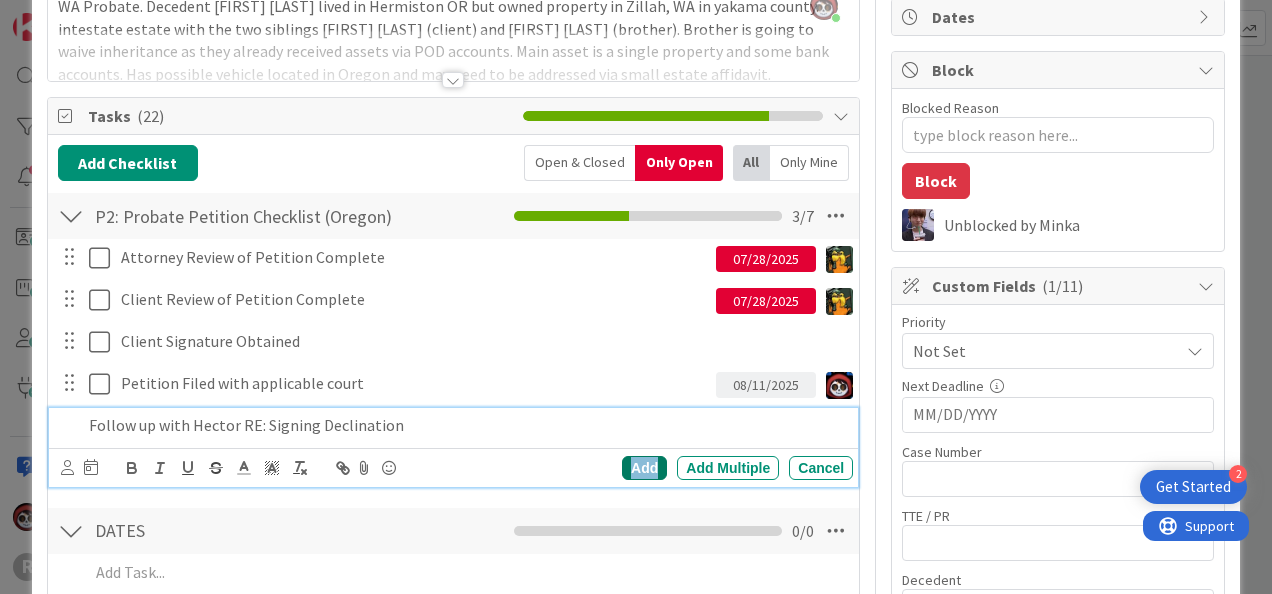 click on "Add" at bounding box center [644, 468] 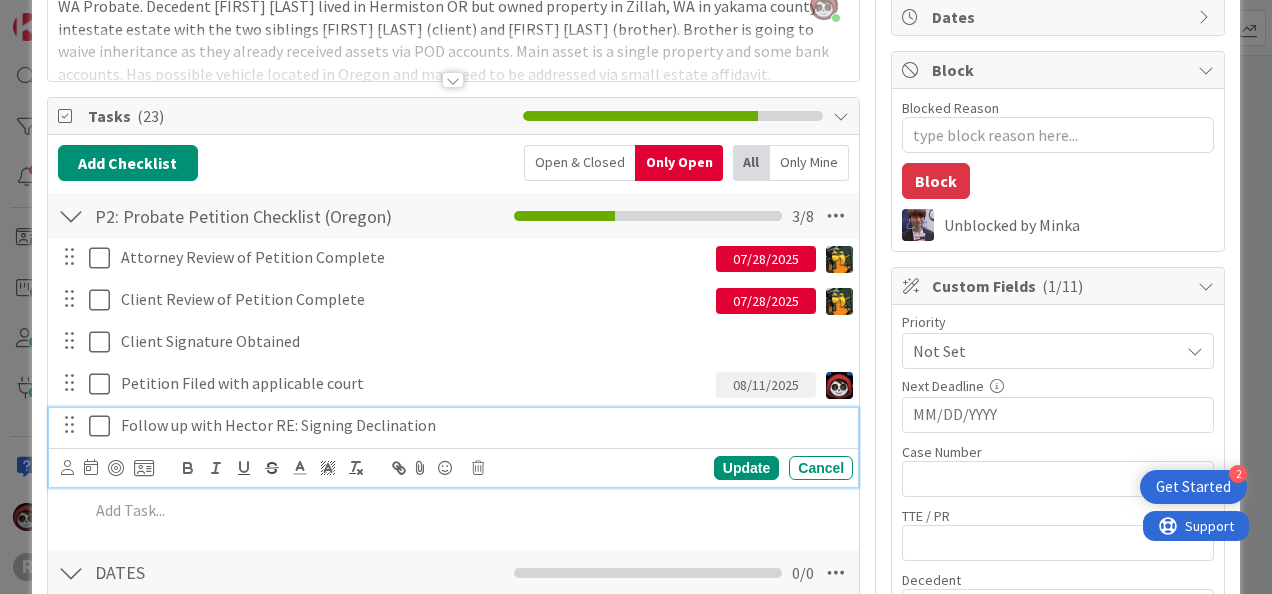 click on "Follow up with Hector RE: Signing Declination" at bounding box center (483, 425) 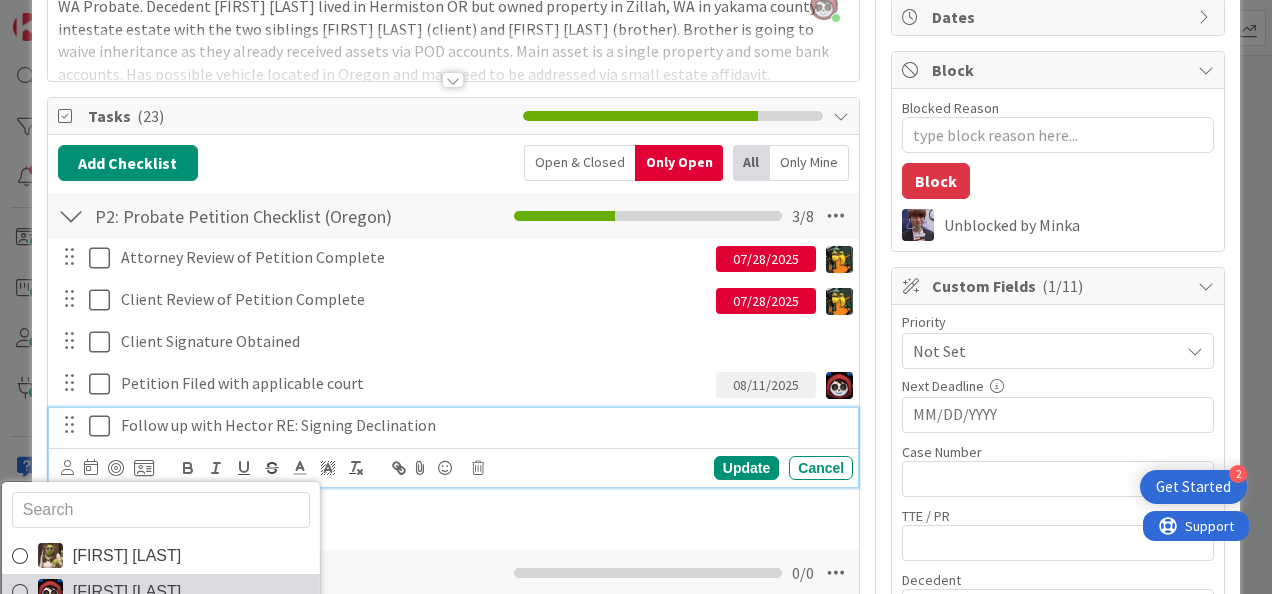 click on "[PERSON]" at bounding box center (126, 592) 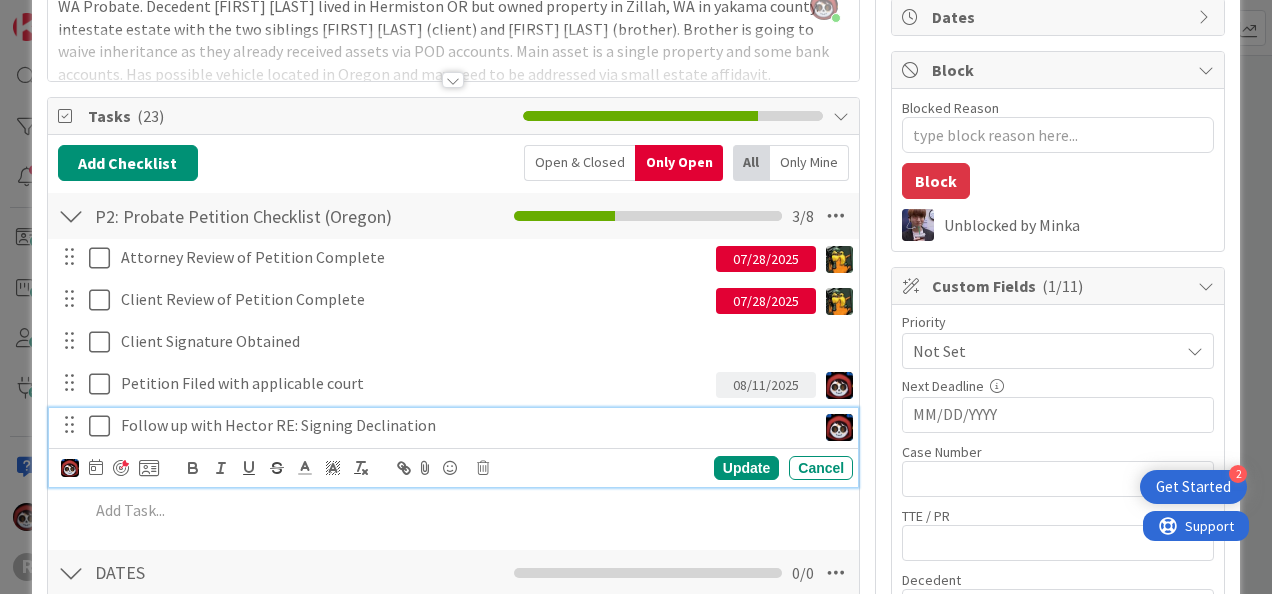 type on "x" 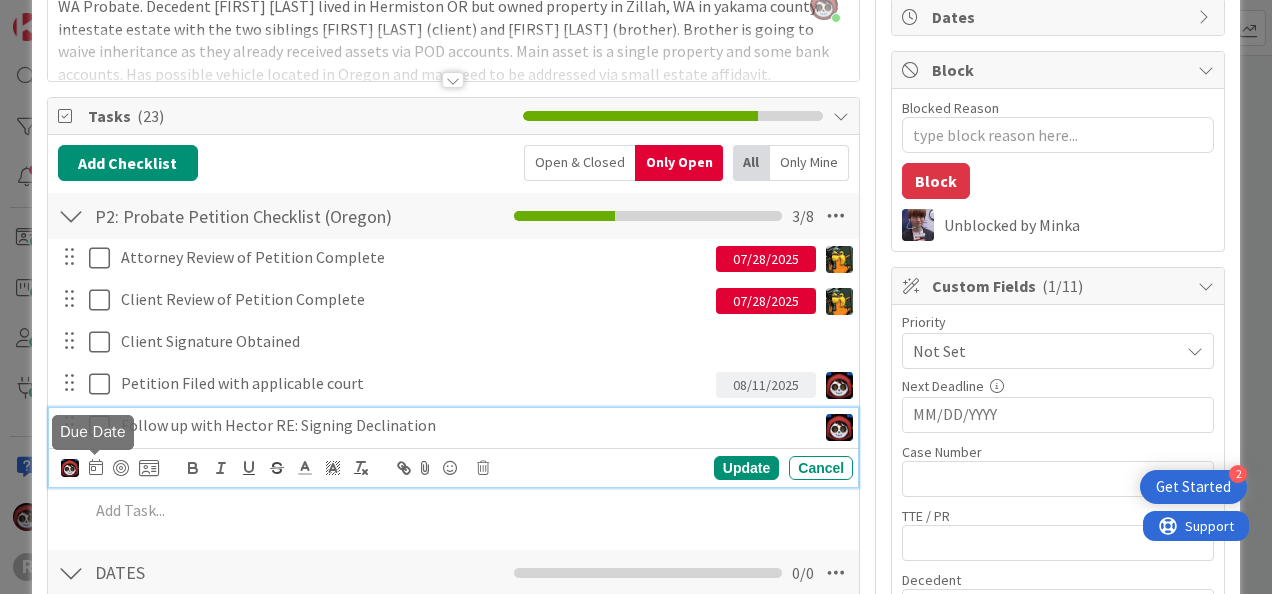 click at bounding box center (96, 467) 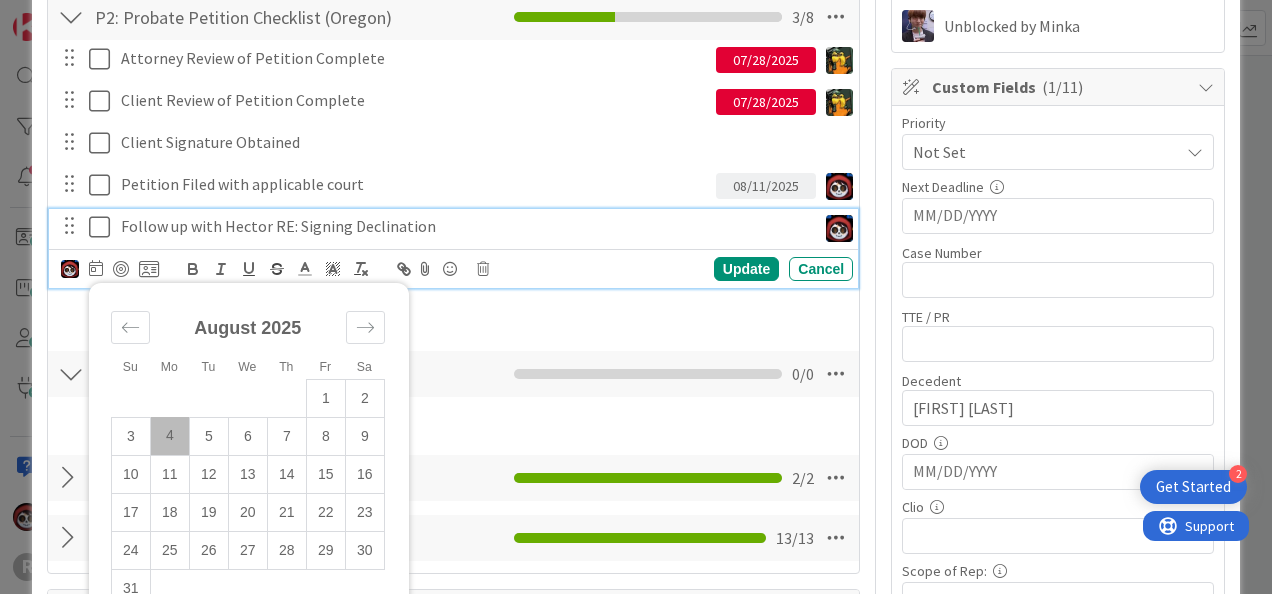 scroll, scrollTop: 398, scrollLeft: 0, axis: vertical 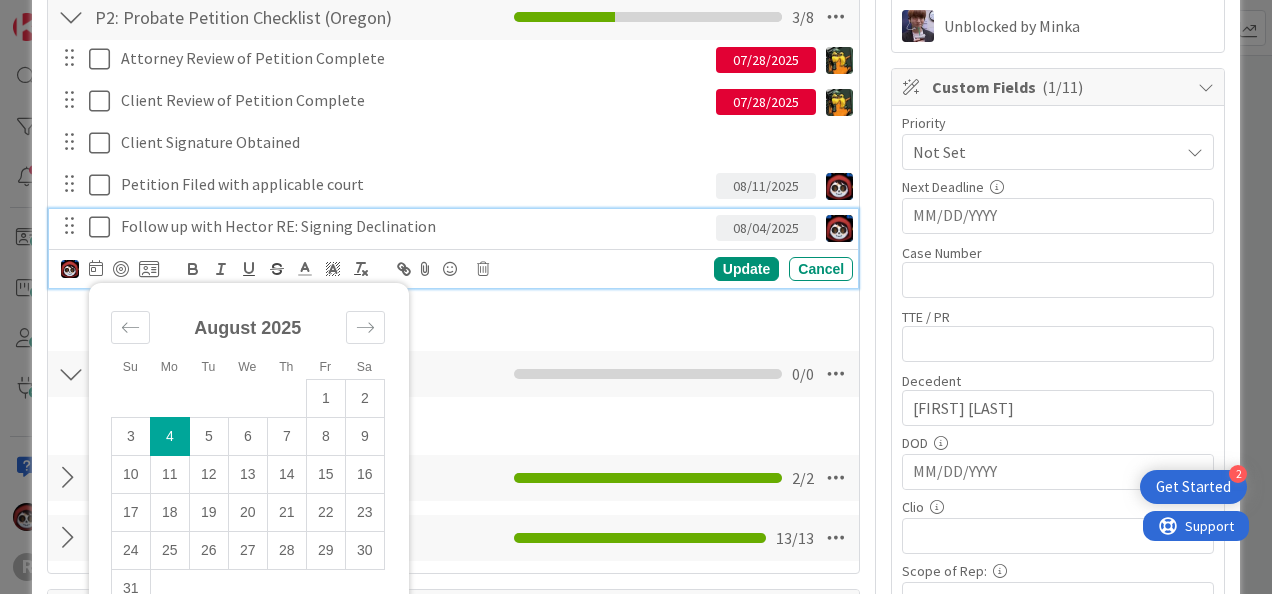 type on "x" 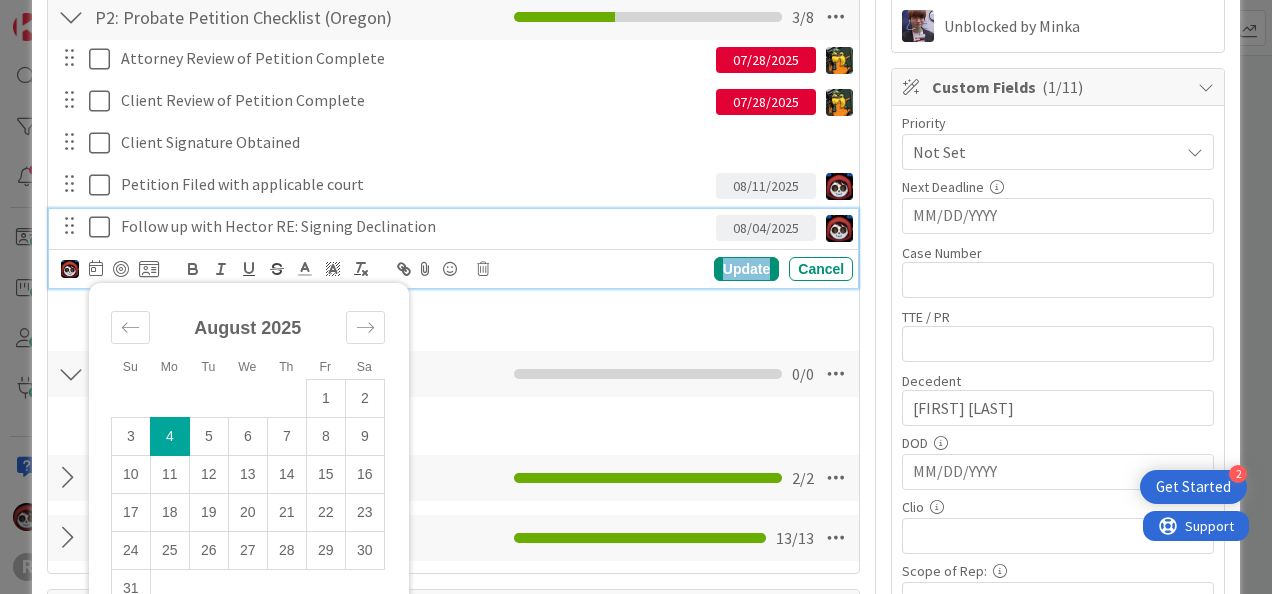 click on "Update" at bounding box center [746, 269] 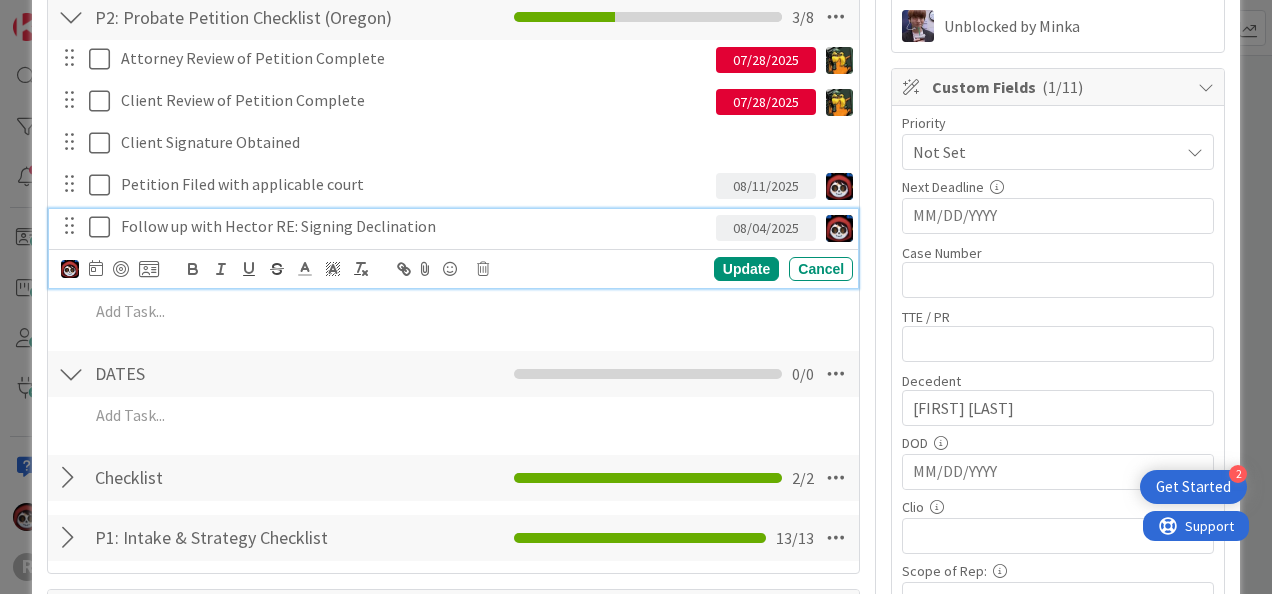 click on "Follow up with Hector RE: Signing Declination" at bounding box center [414, 226] 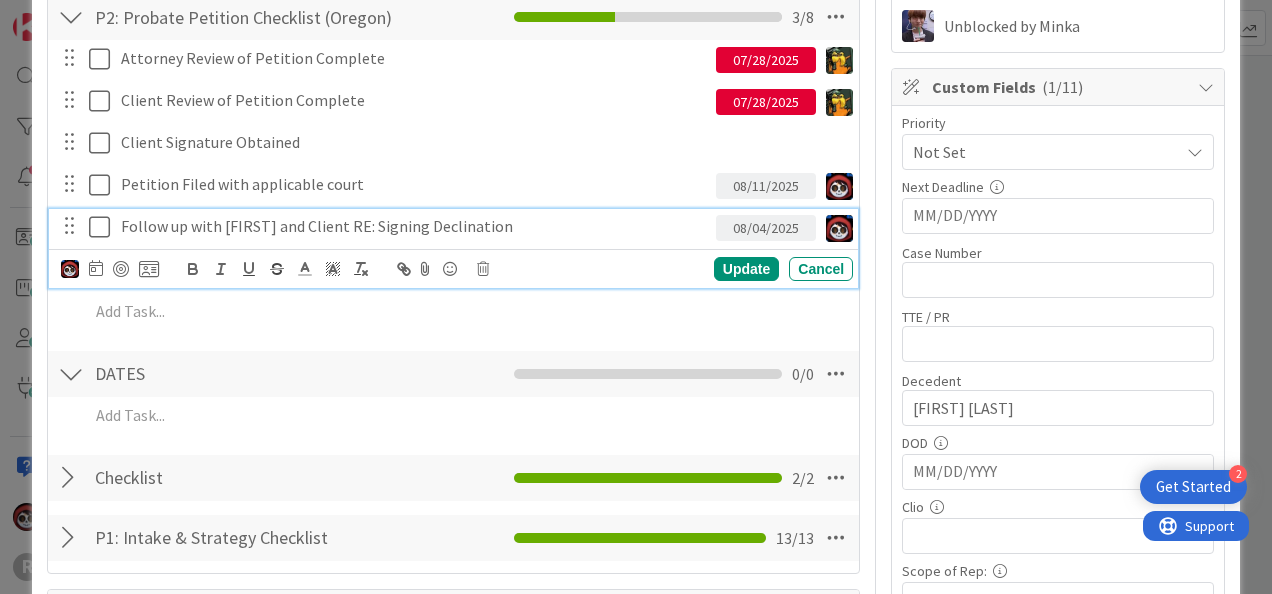 click on "Follow up with Hector and Client RE: Signing Declination" at bounding box center [414, 226] 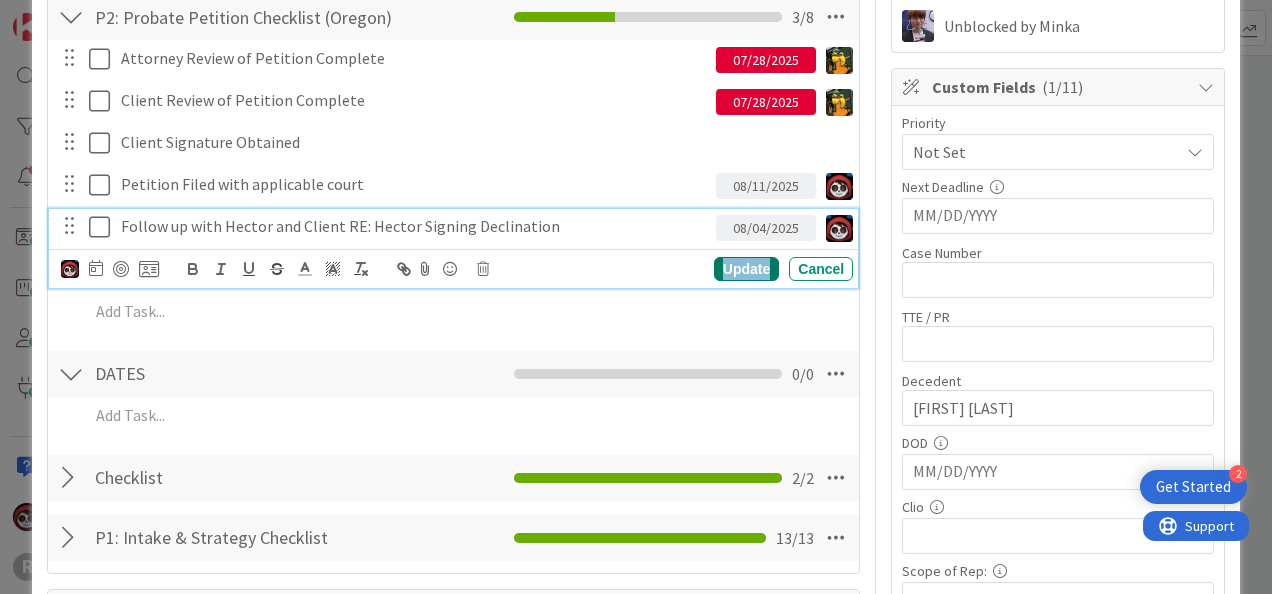 click on "Update" at bounding box center (746, 269) 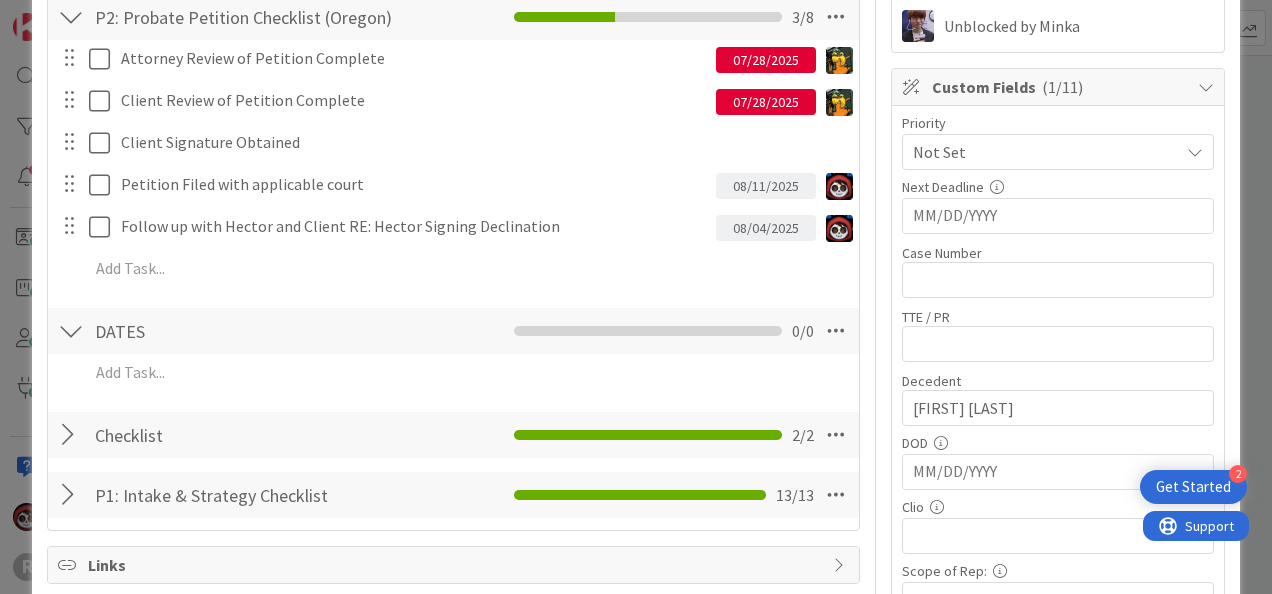 type on "x" 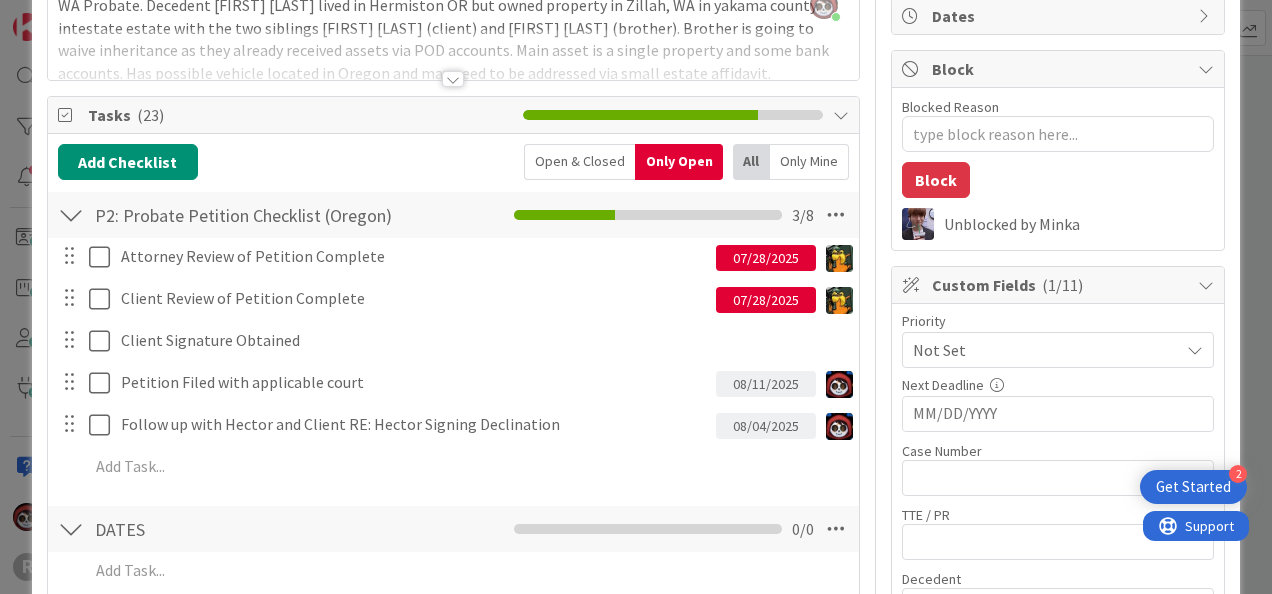 scroll, scrollTop: 199, scrollLeft: 0, axis: vertical 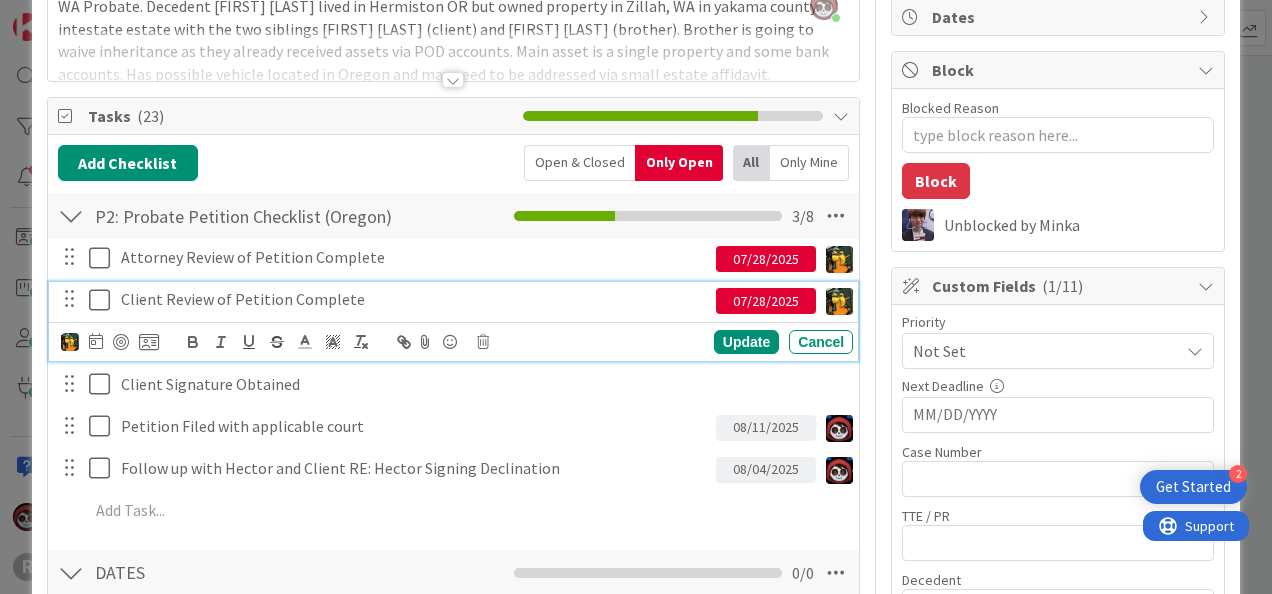 click on "Client Review of Petition Complete" at bounding box center [414, 299] 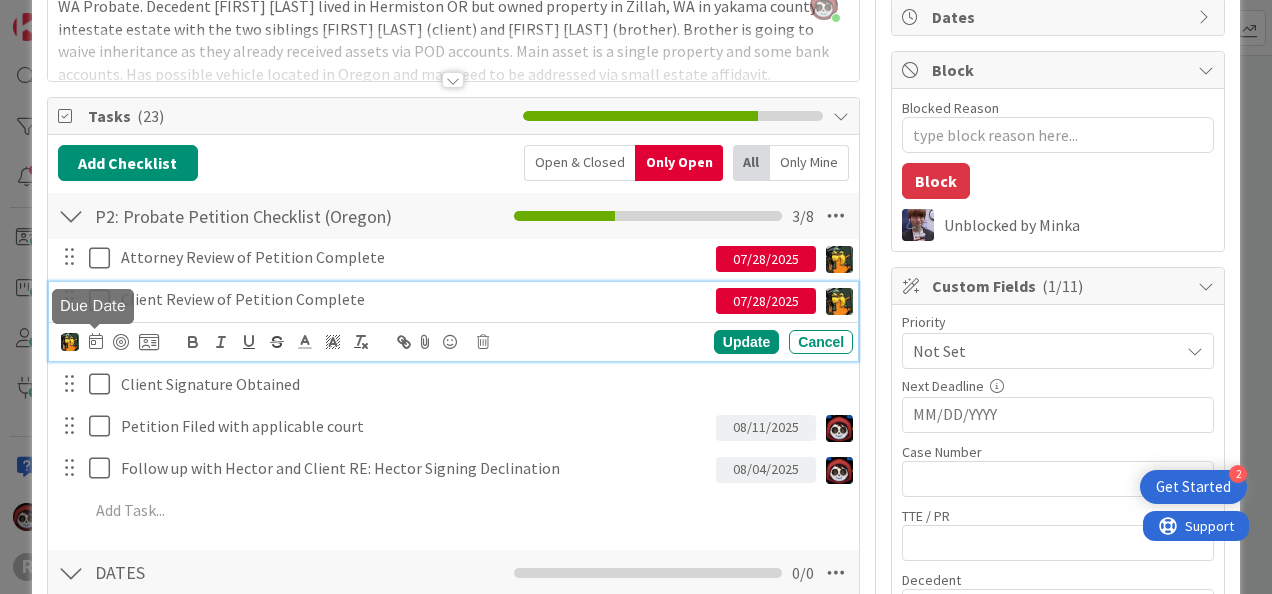 click at bounding box center [96, 341] 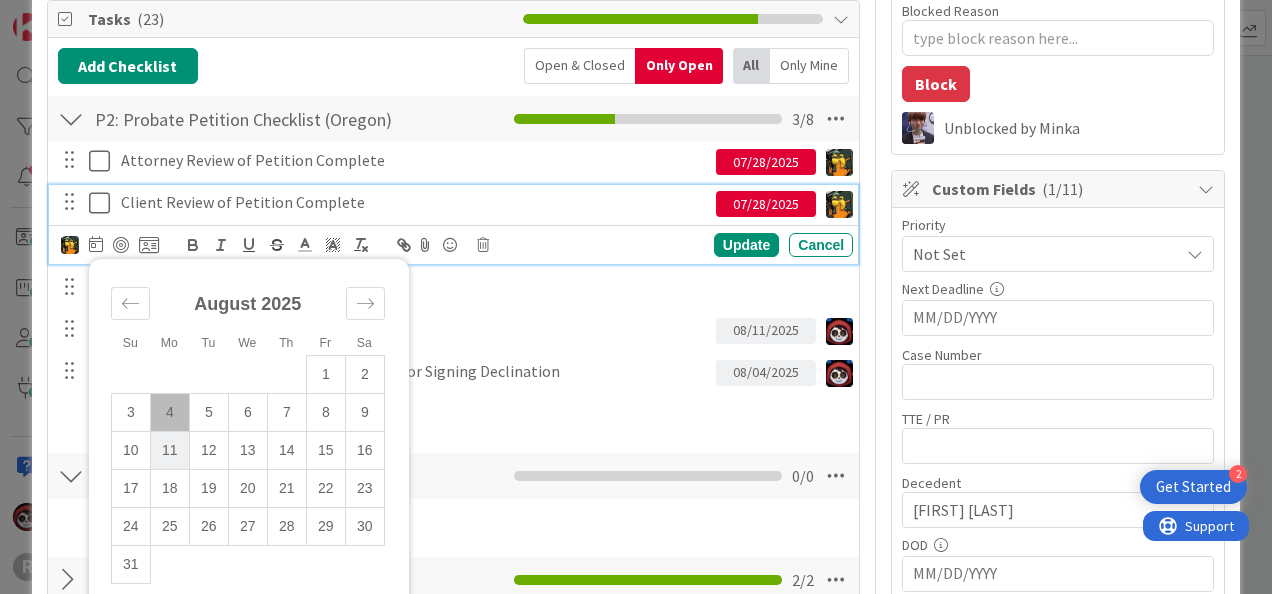 click on "11" at bounding box center (169, 450) 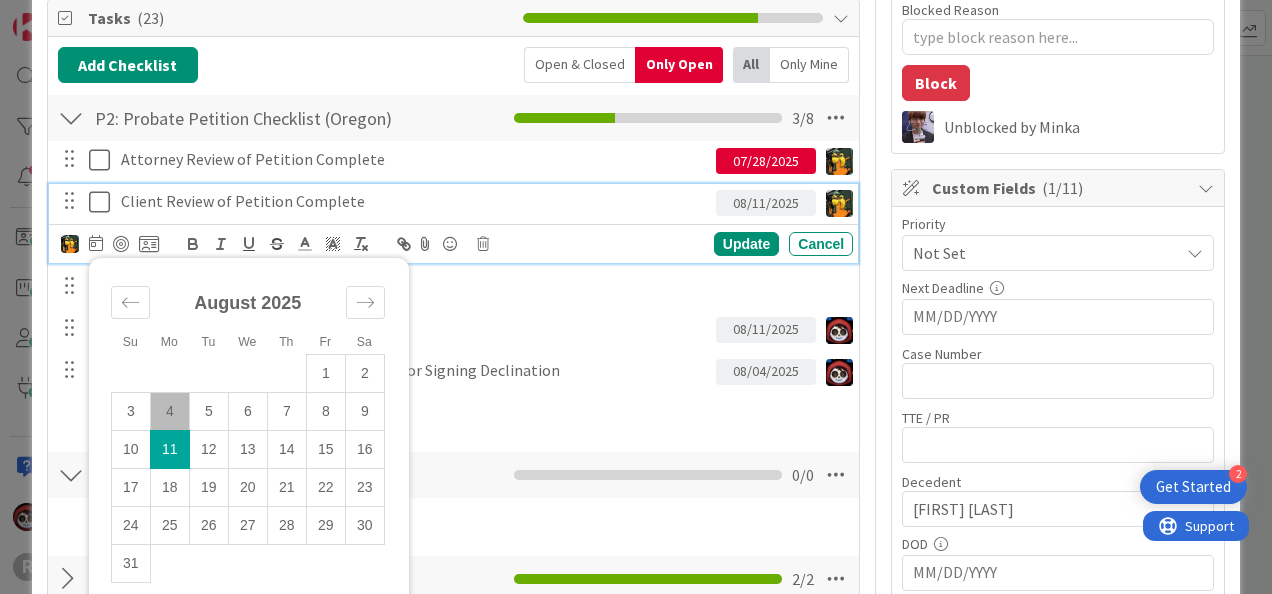 scroll, scrollTop: 298, scrollLeft: 0, axis: vertical 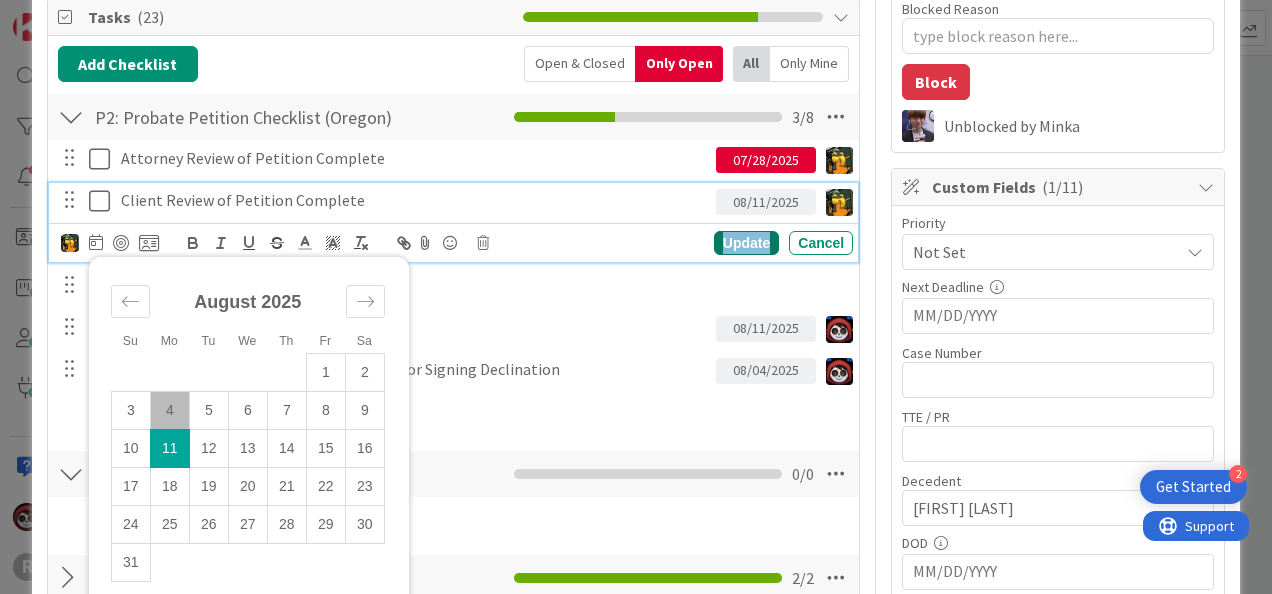 click on "Update" at bounding box center [746, 243] 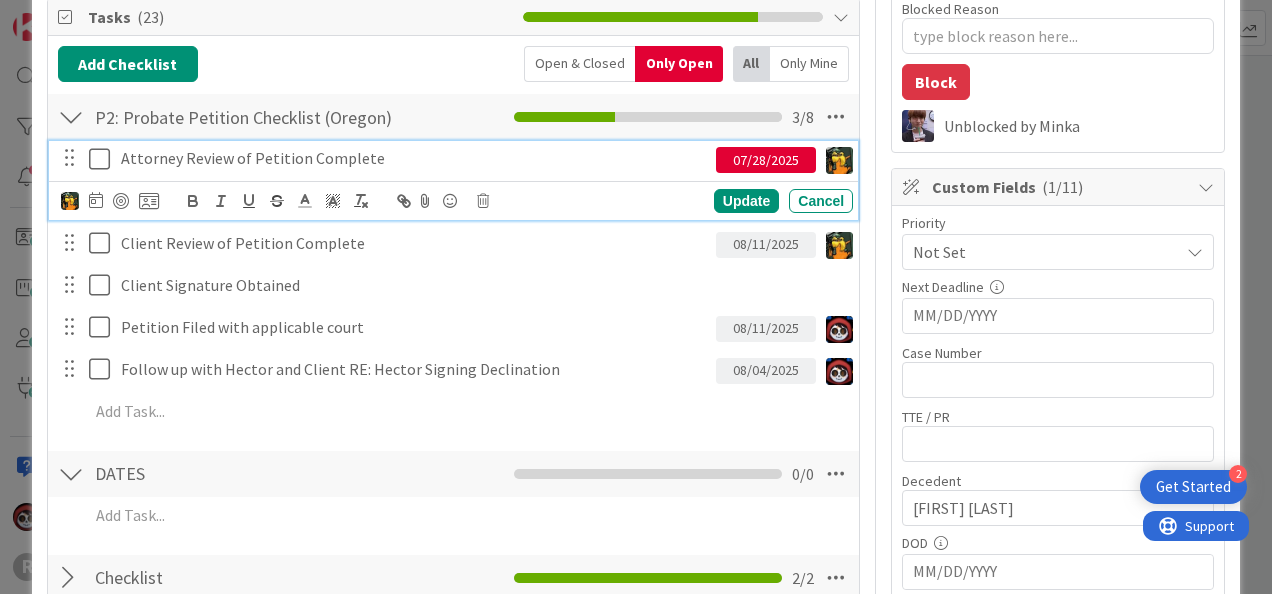 click on "Attorney Review of Petition Complete" at bounding box center [414, 158] 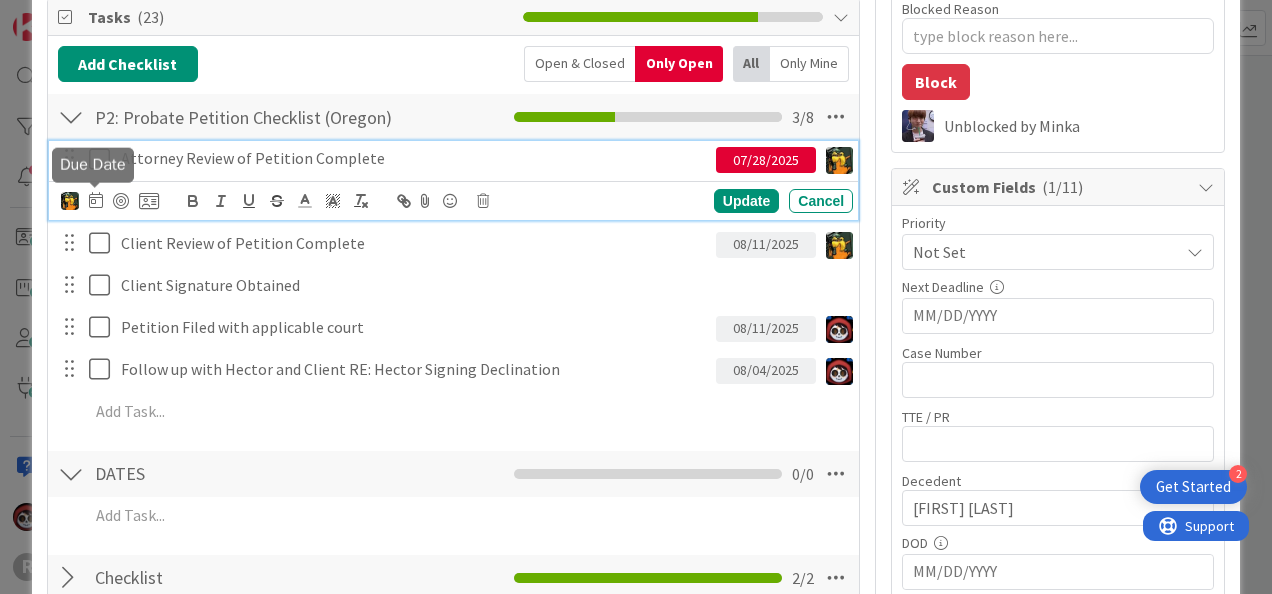 click at bounding box center (96, 200) 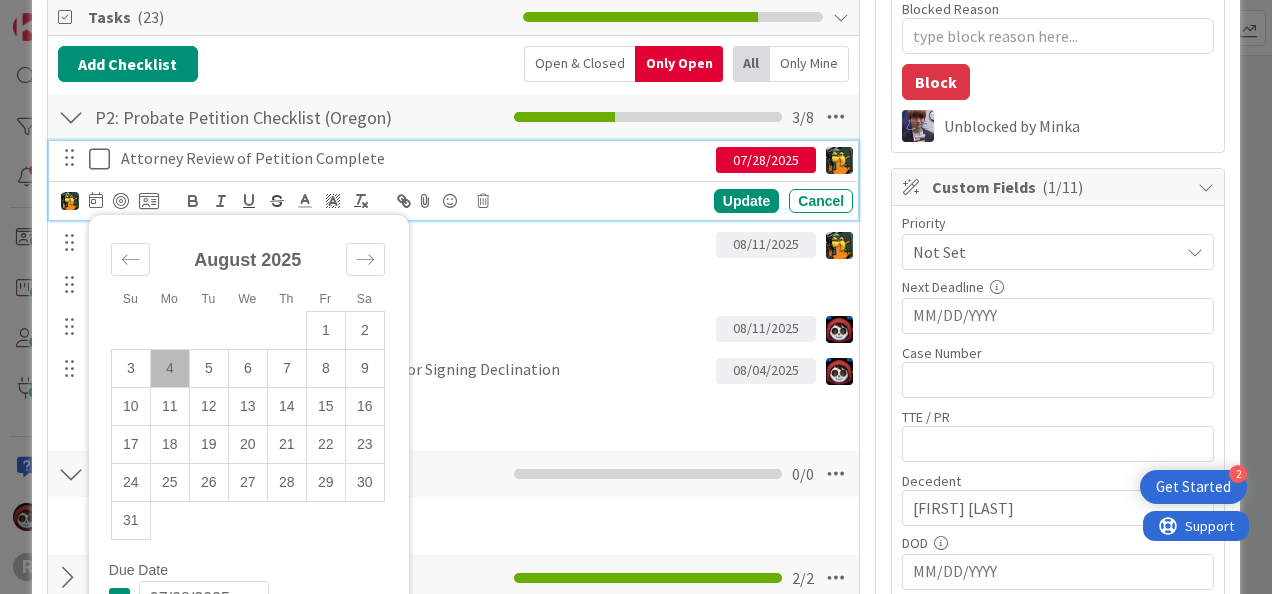 click at bounding box center (104, 159) 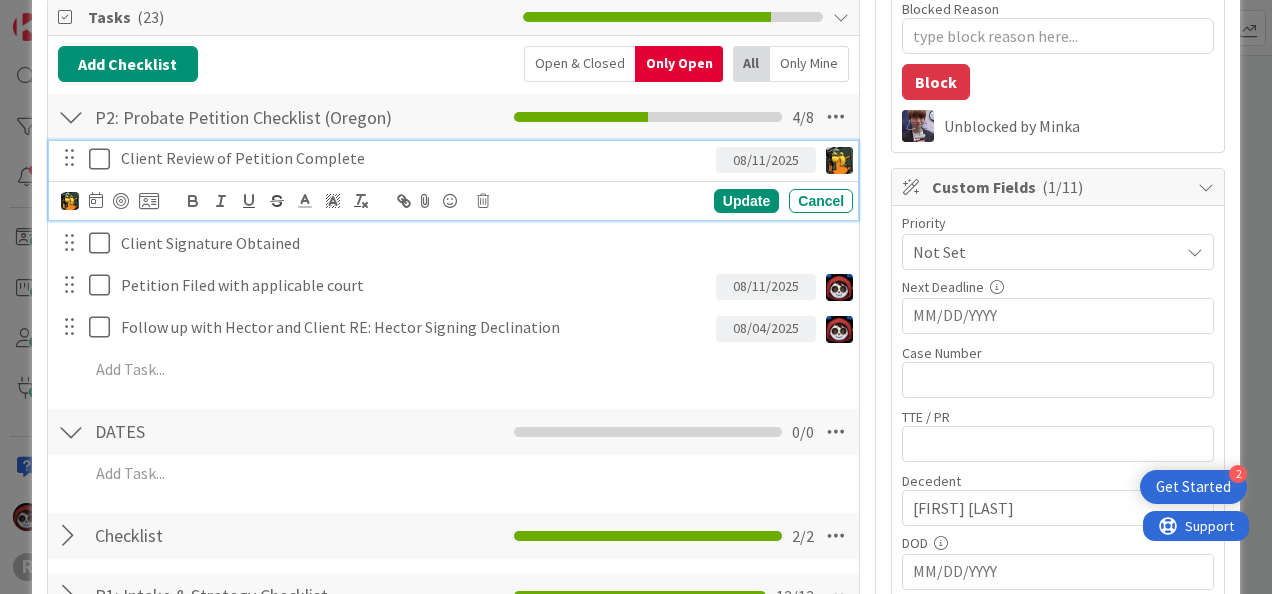 click at bounding box center [104, 159] 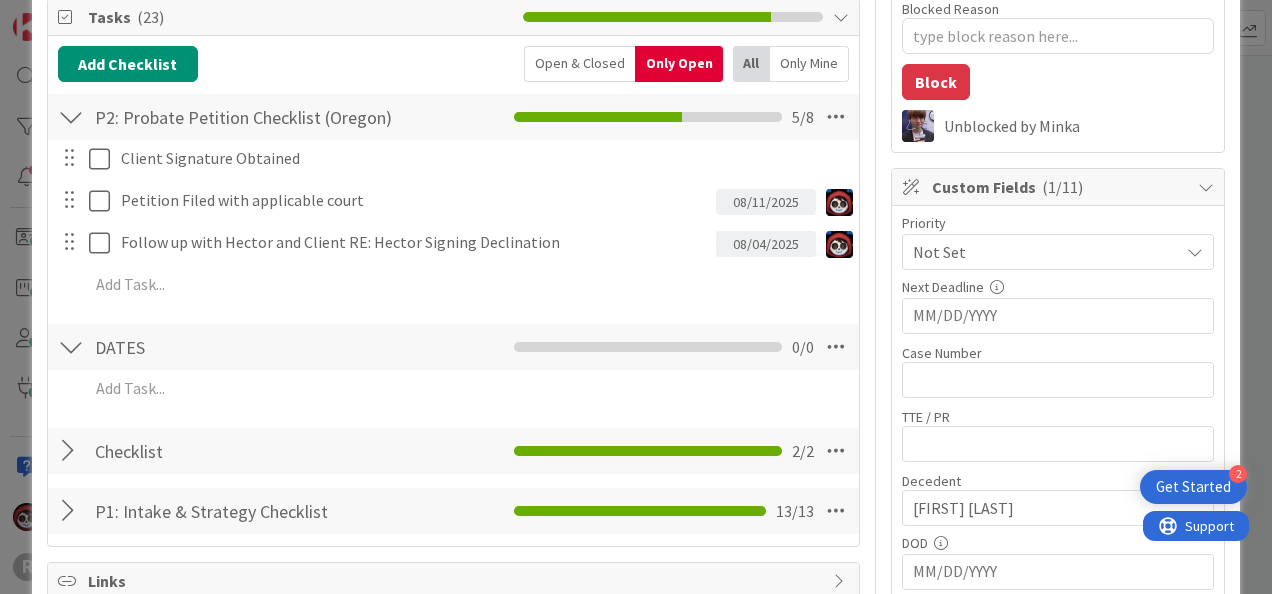 type on "x" 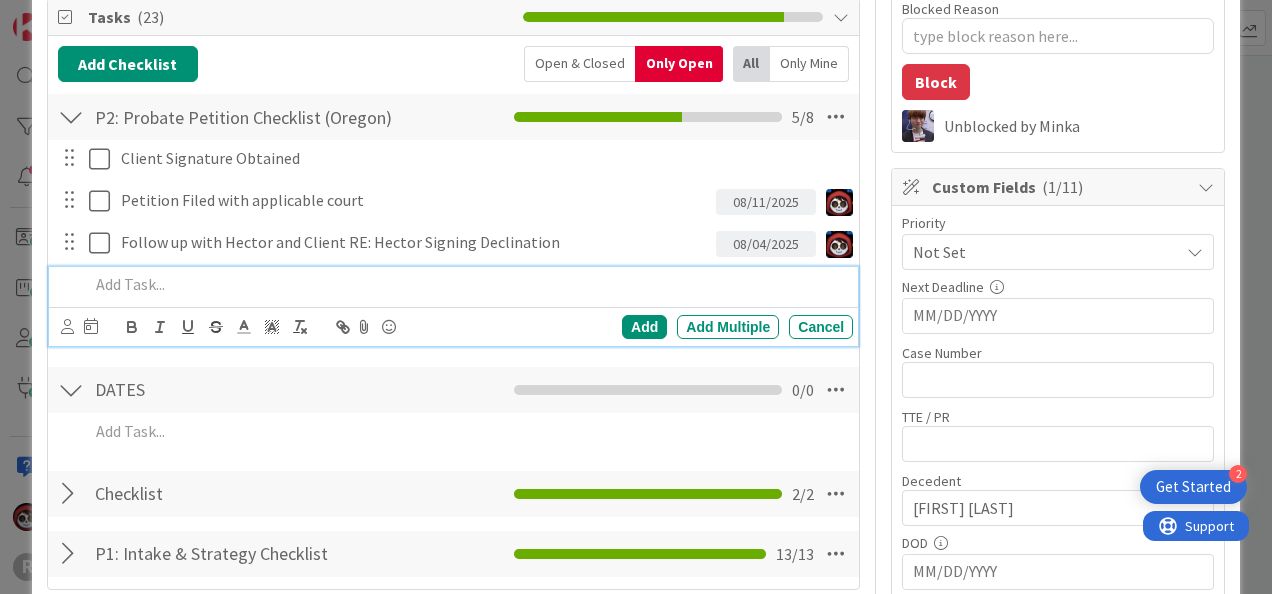 click at bounding box center (467, 284) 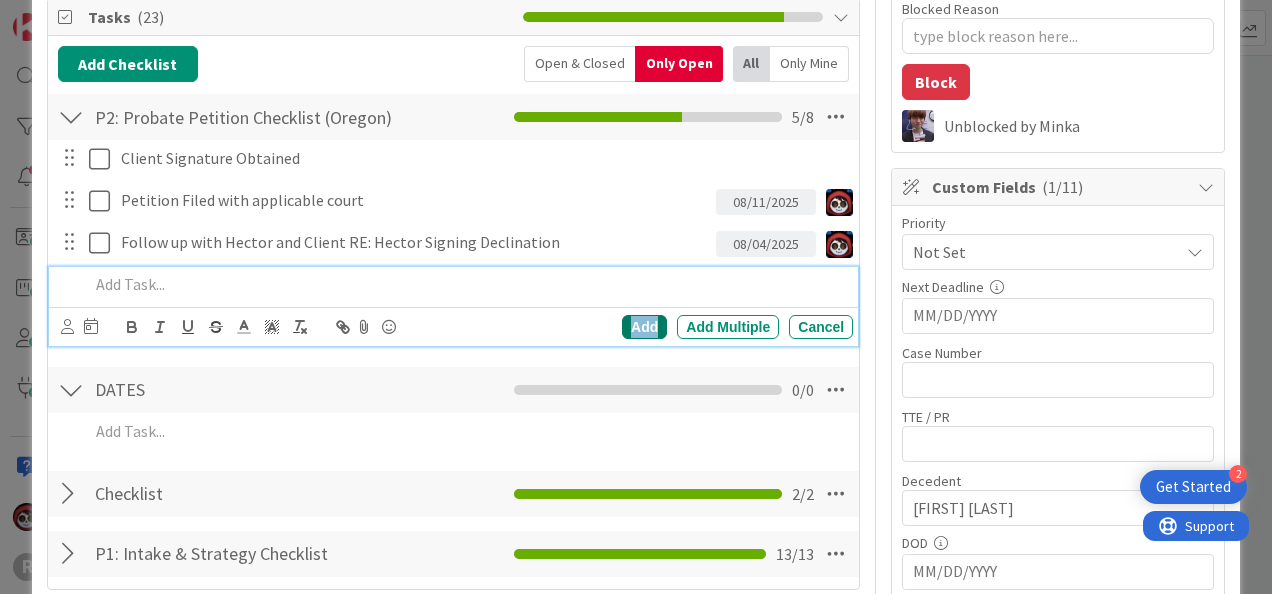click on "Add" at bounding box center [644, 327] 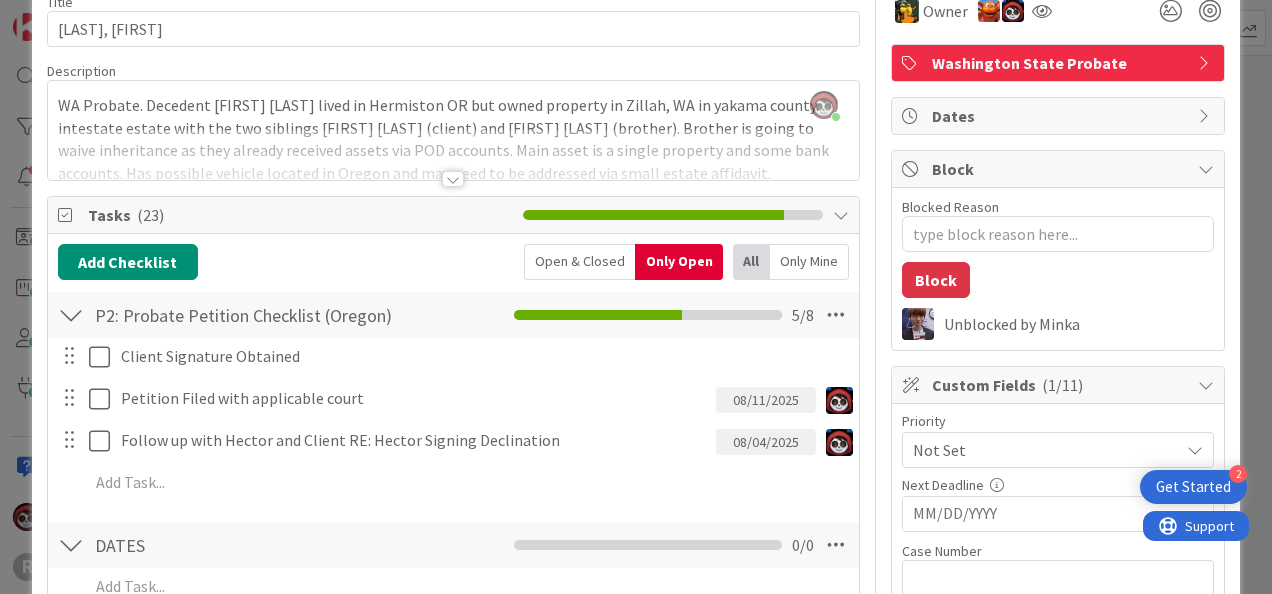 scroll, scrollTop: 99, scrollLeft: 0, axis: vertical 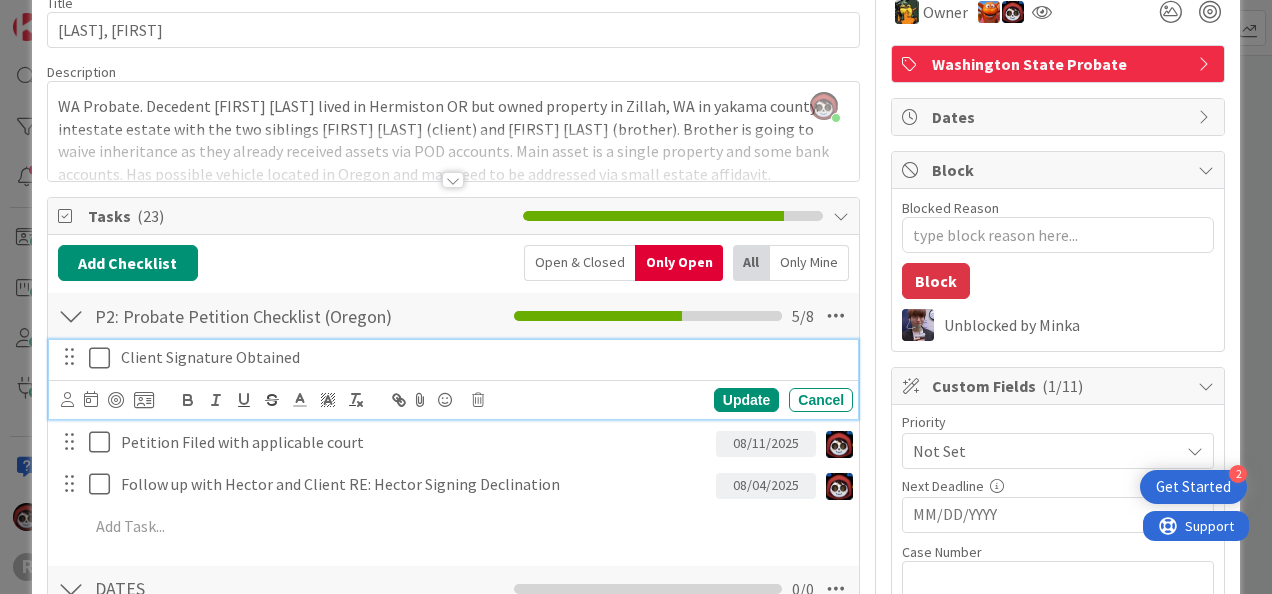 click on "Client Signature Obtained" at bounding box center (483, 357) 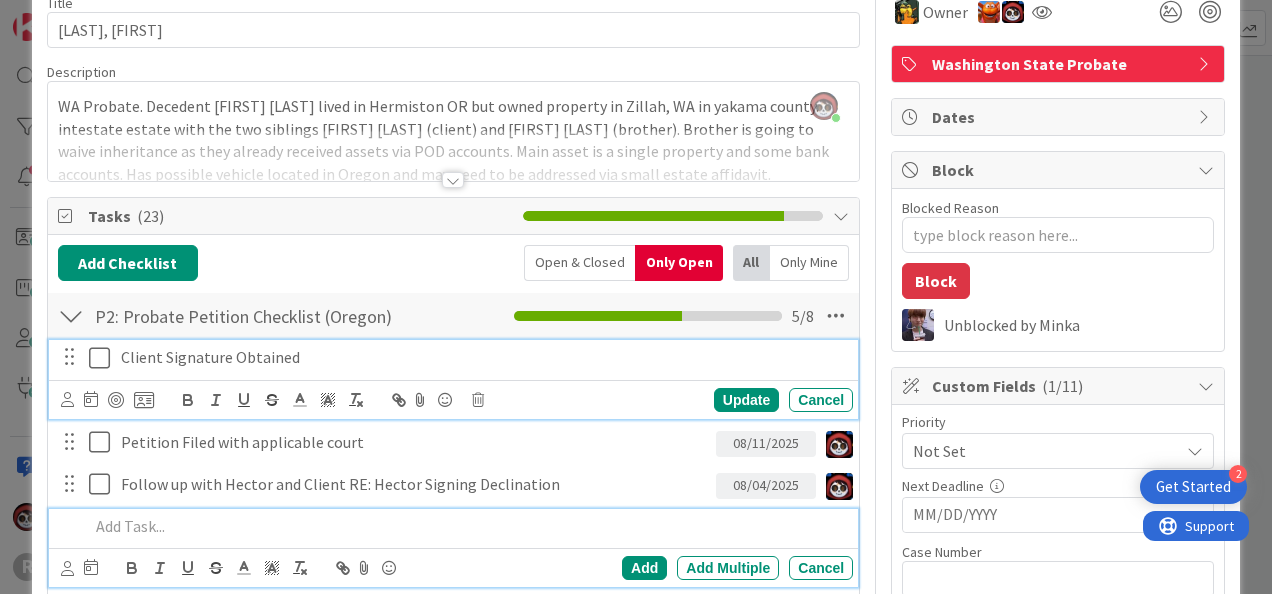 click at bounding box center [467, 526] 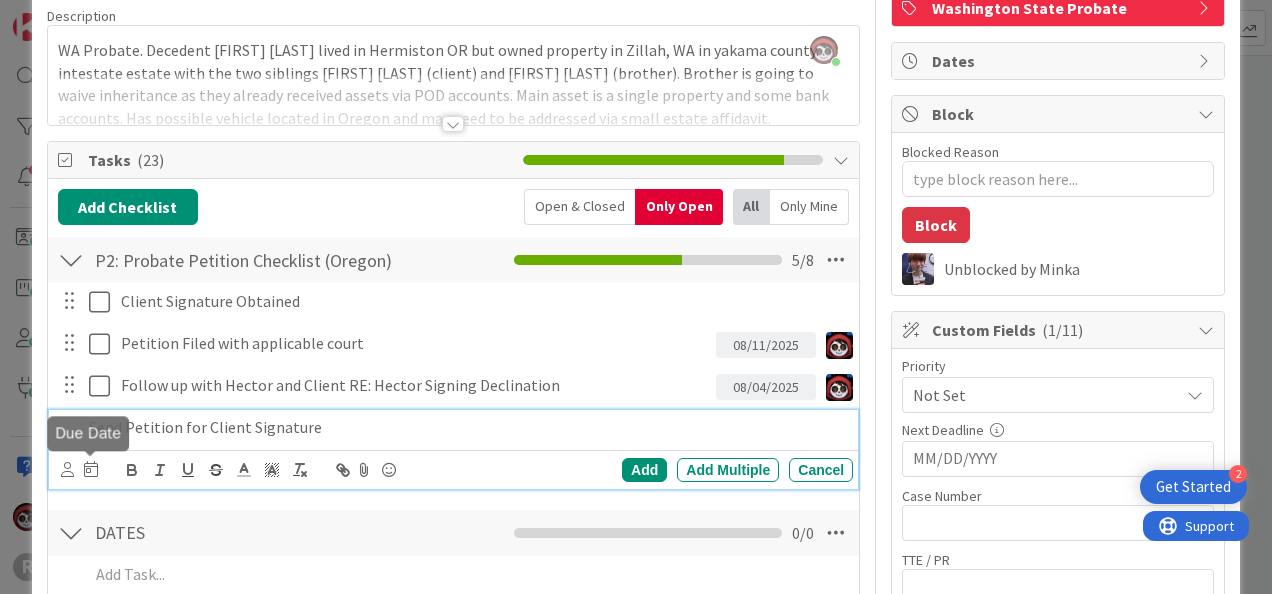 scroll, scrollTop: 156, scrollLeft: 0, axis: vertical 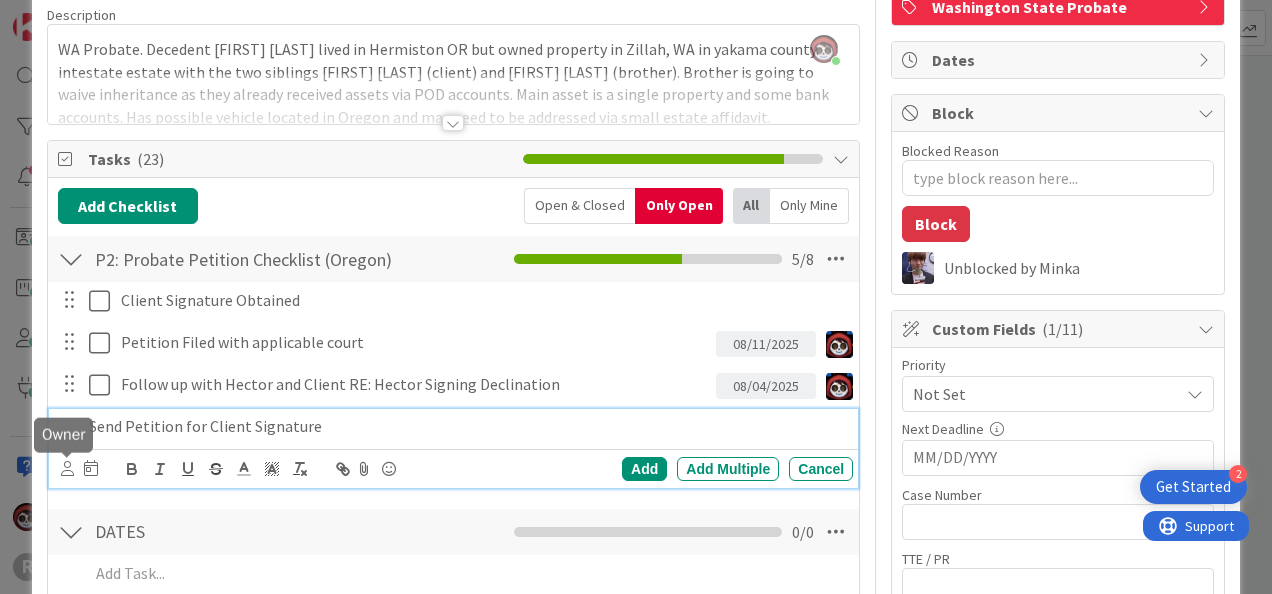click at bounding box center (67, 468) 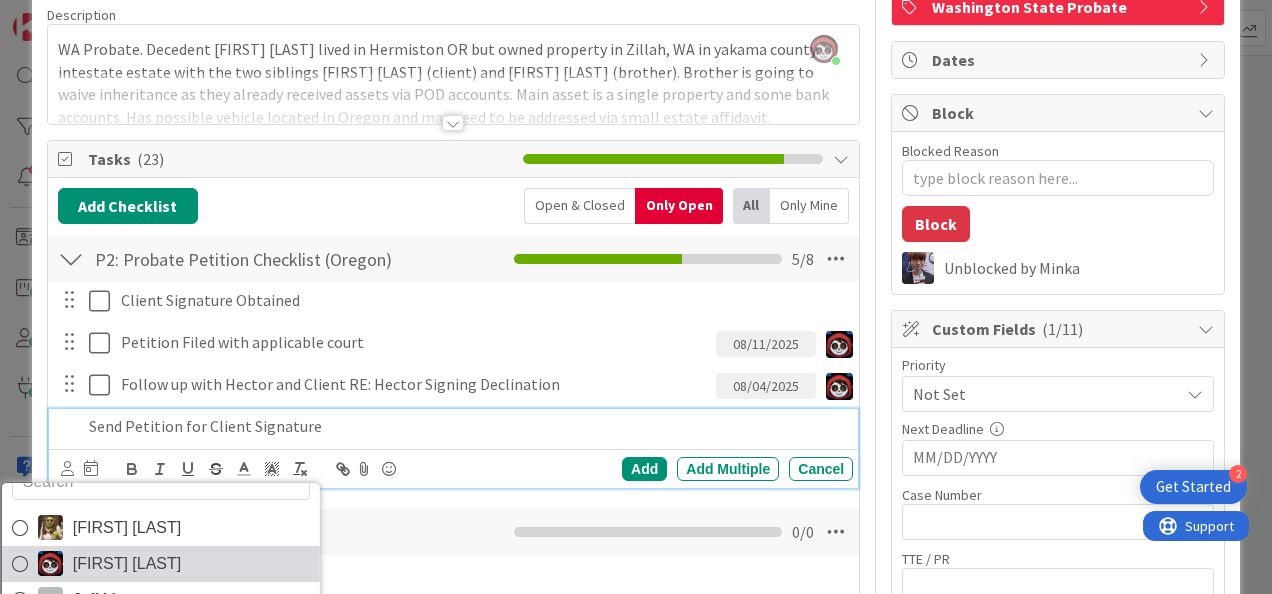 scroll, scrollTop: 32, scrollLeft: 0, axis: vertical 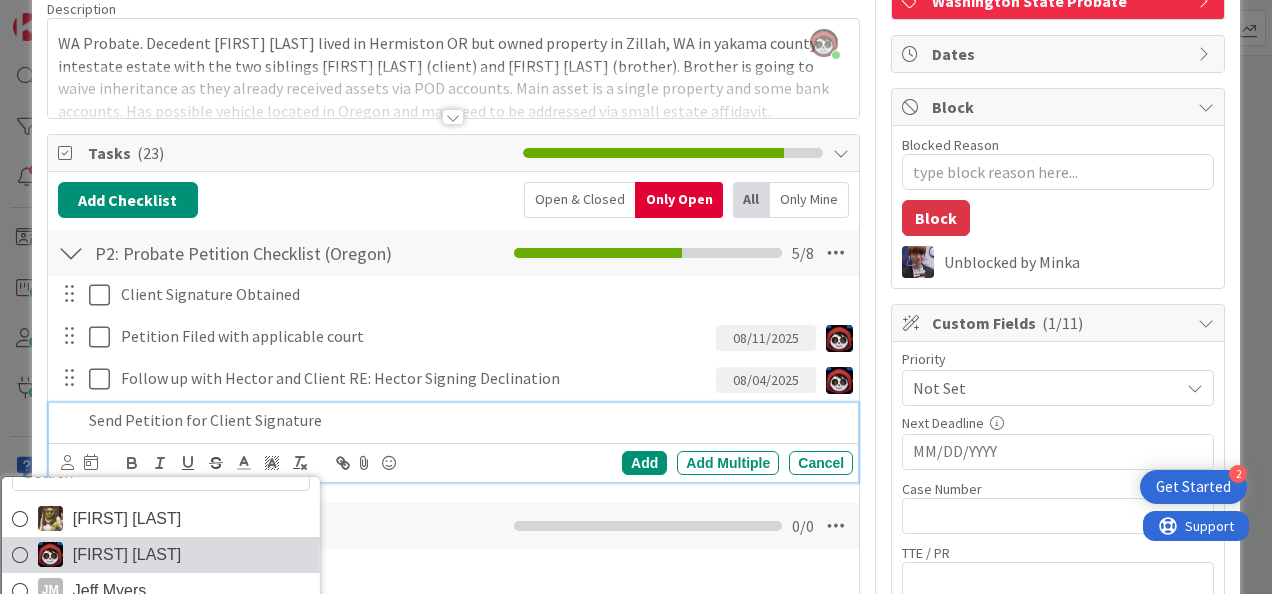 click on "[PERSON]" at bounding box center (126, 555) 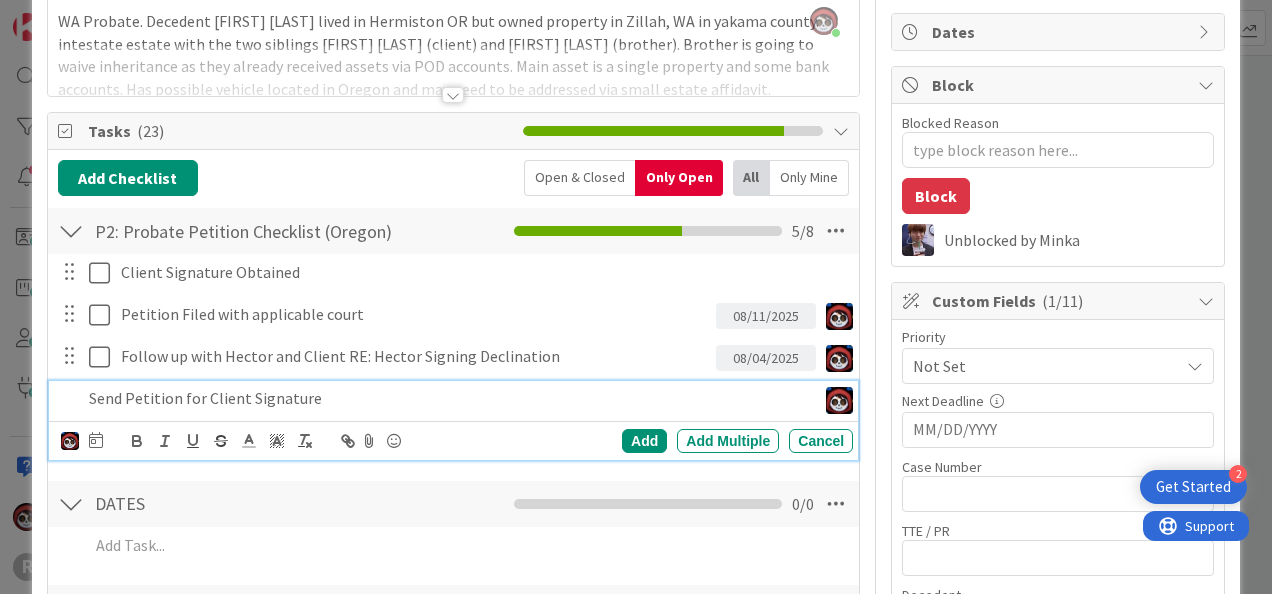 click on "Send Petition for Client Signature" at bounding box center [448, 398] 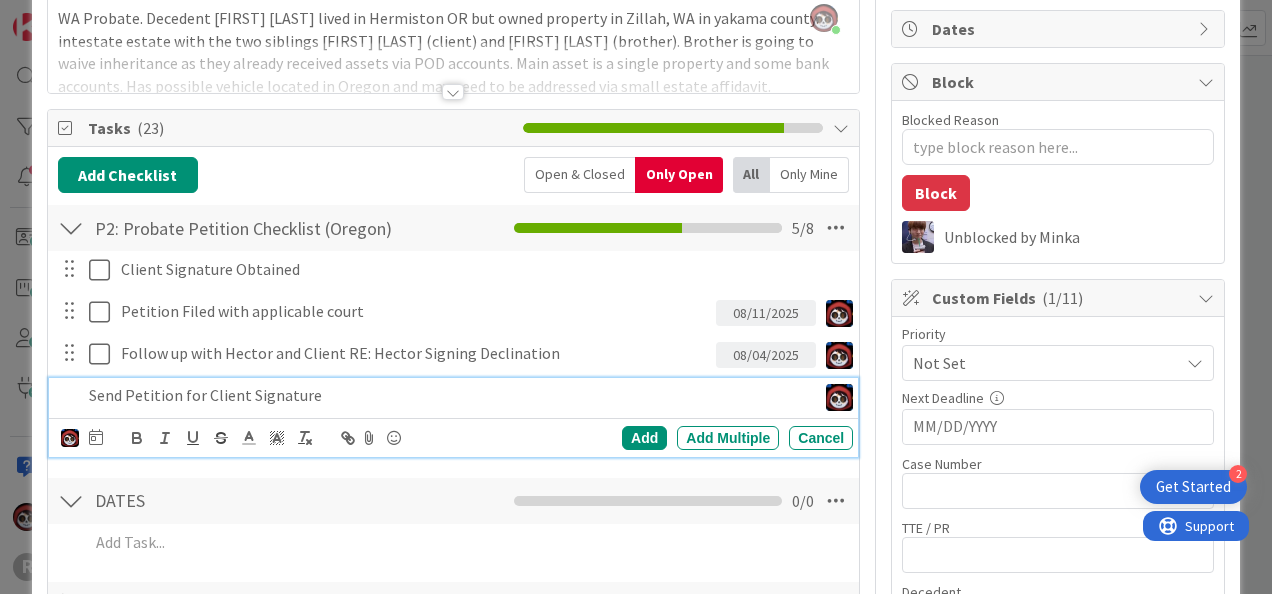 scroll, scrollTop: 188, scrollLeft: 0, axis: vertical 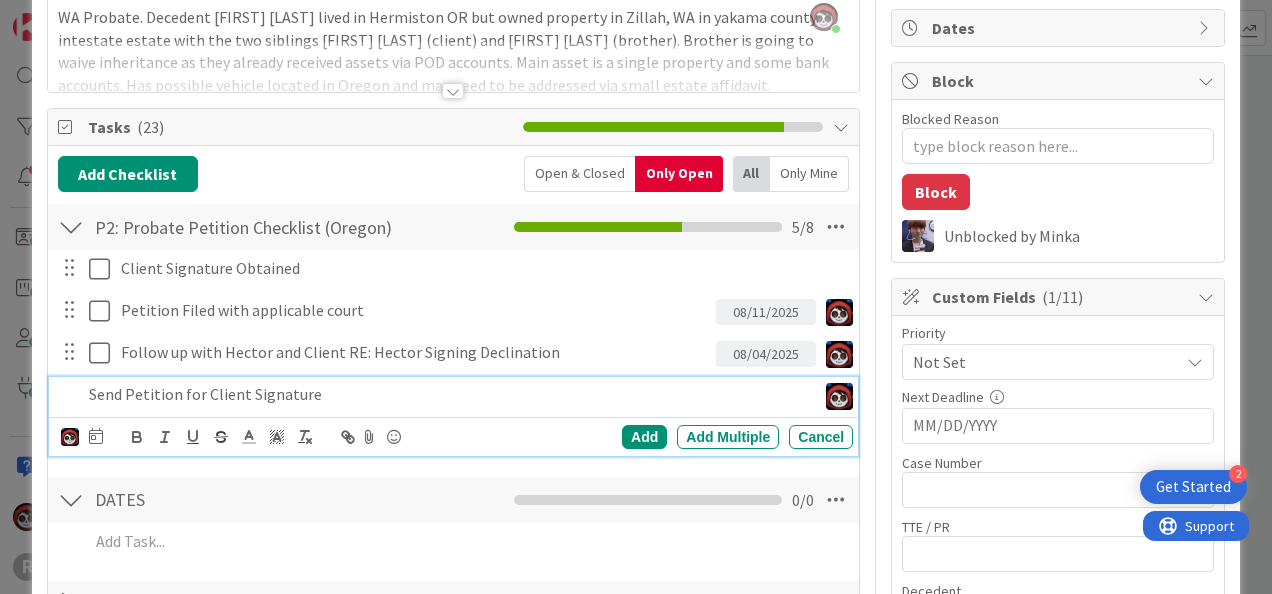 click on "Devine Gines Jasmin Sanchez JM Jeff Myers John Grant Kelly Nguyen Kiara Adams Max Whittington Michael Robb Minka Laine Friesen Nic Corbett Stacey Burzota Ted Reuter Tyler McDonald" at bounding box center [82, 437] 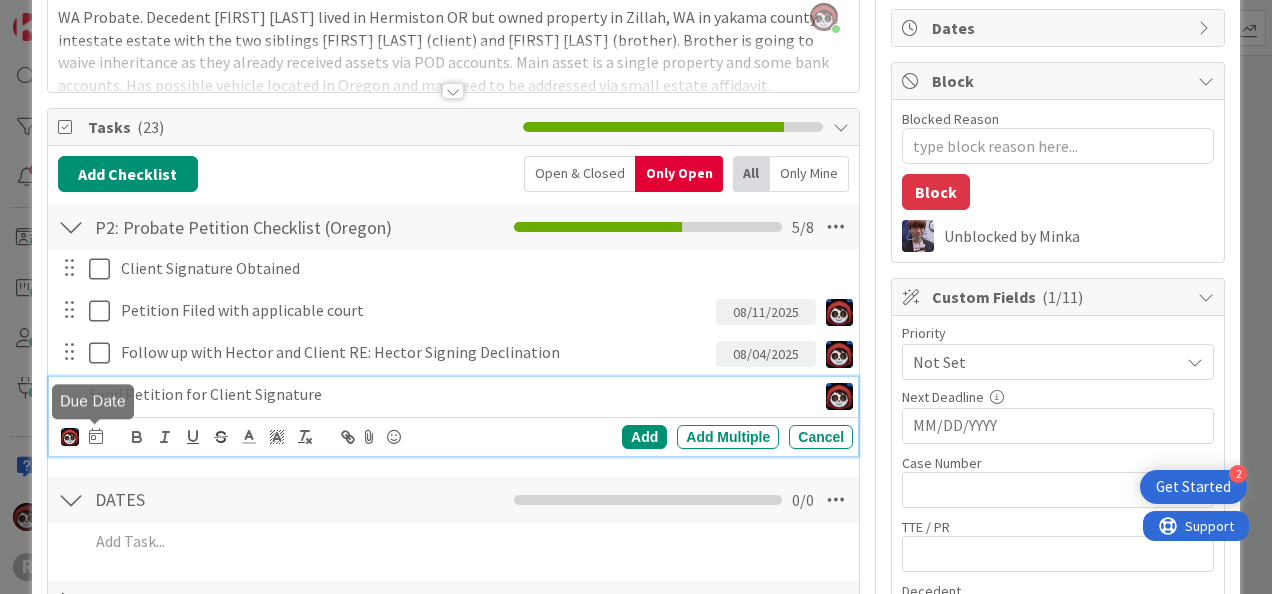 click at bounding box center [96, 436] 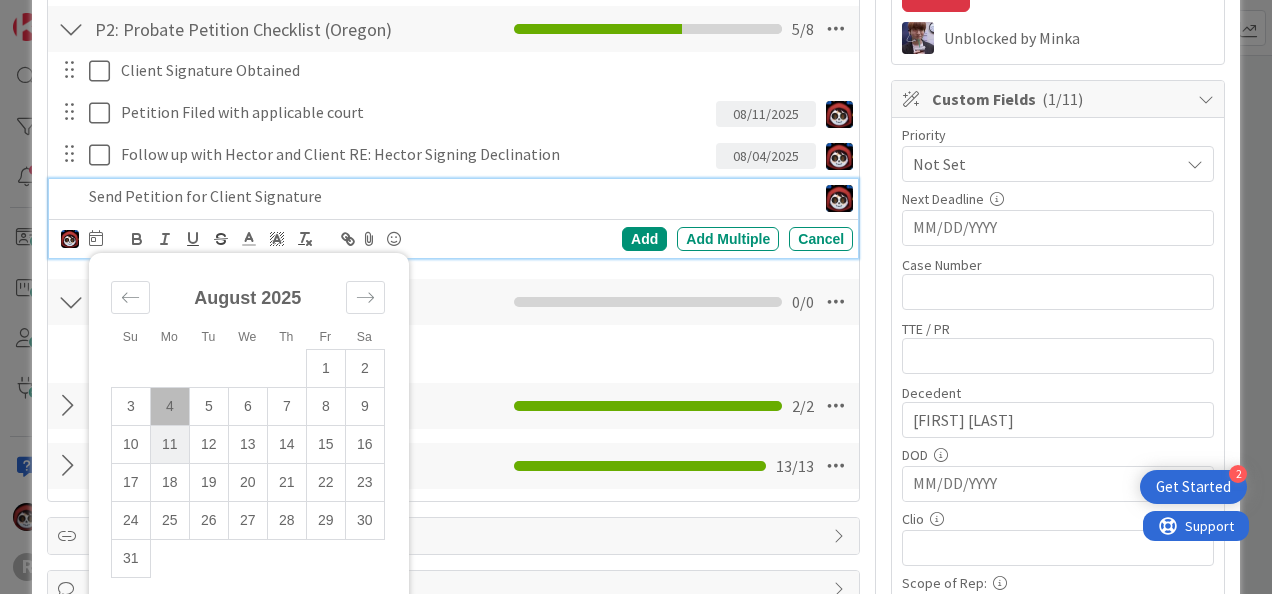 scroll, scrollTop: 387, scrollLeft: 0, axis: vertical 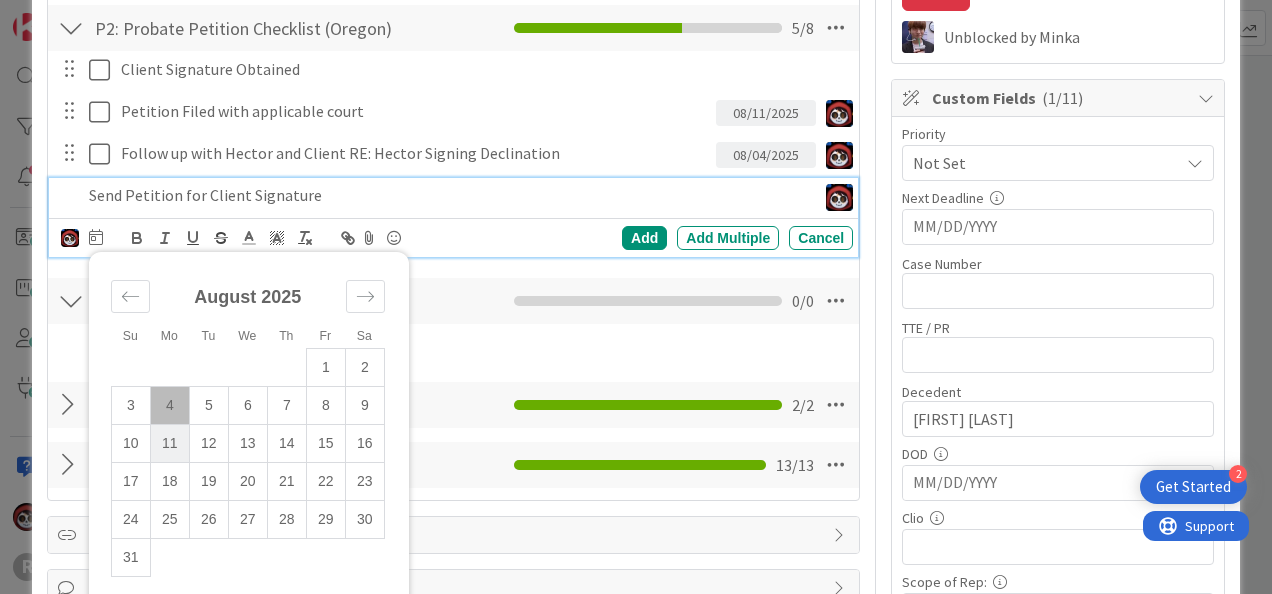 click on "11" at bounding box center (169, 443) 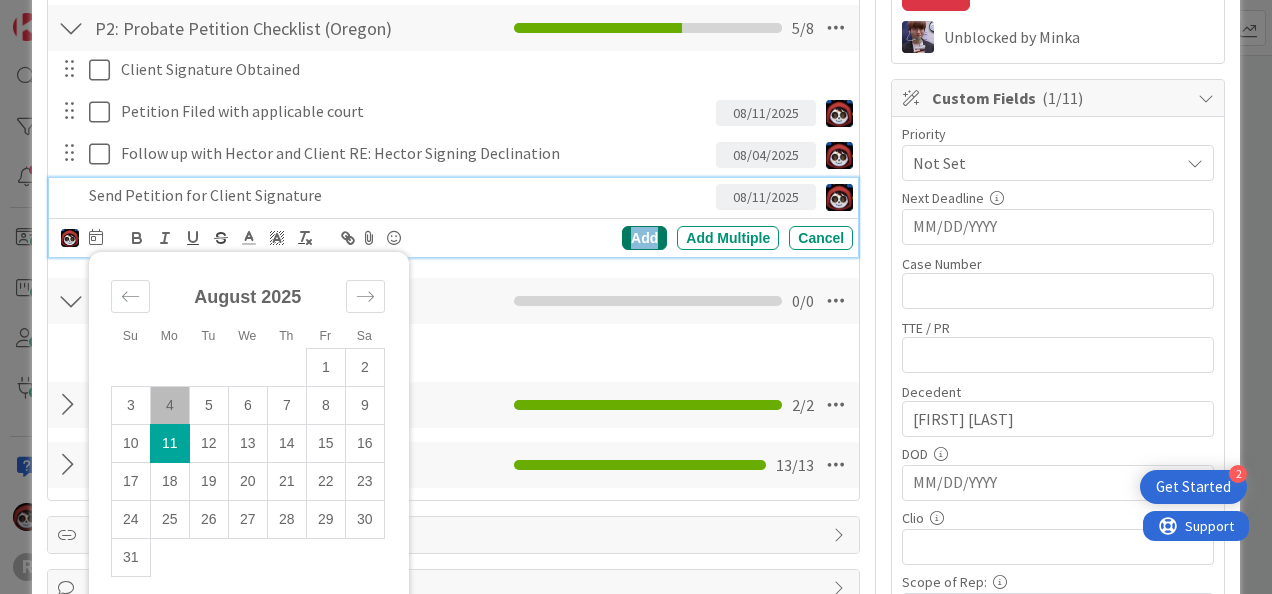 click on "Add" at bounding box center (644, 238) 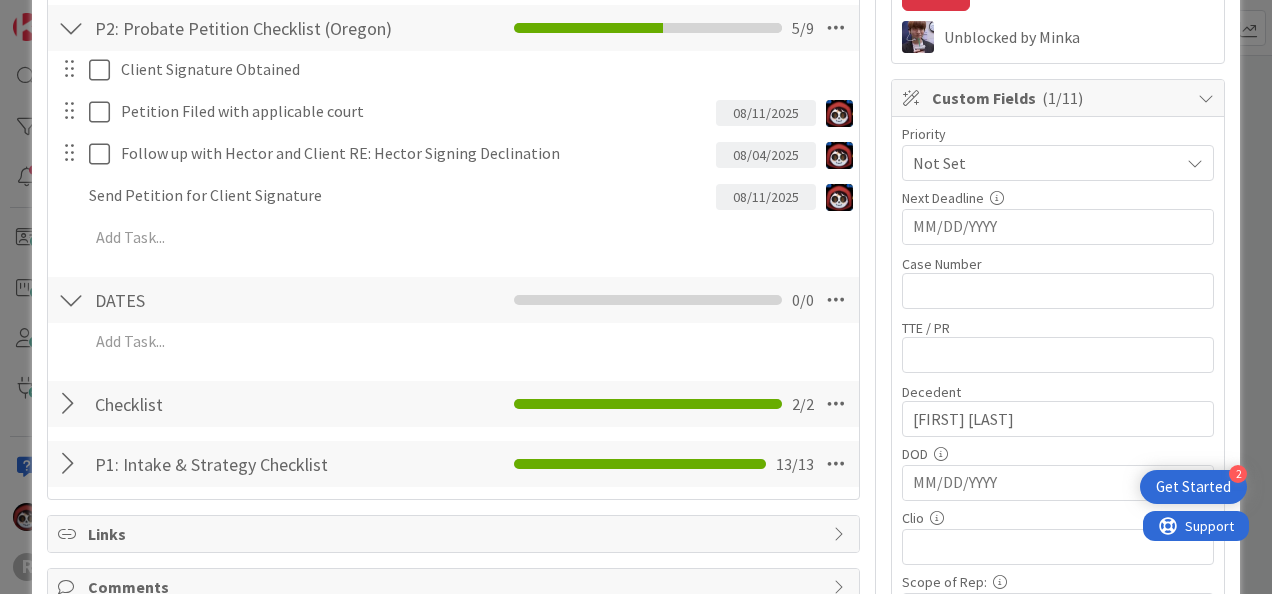 type on "x" 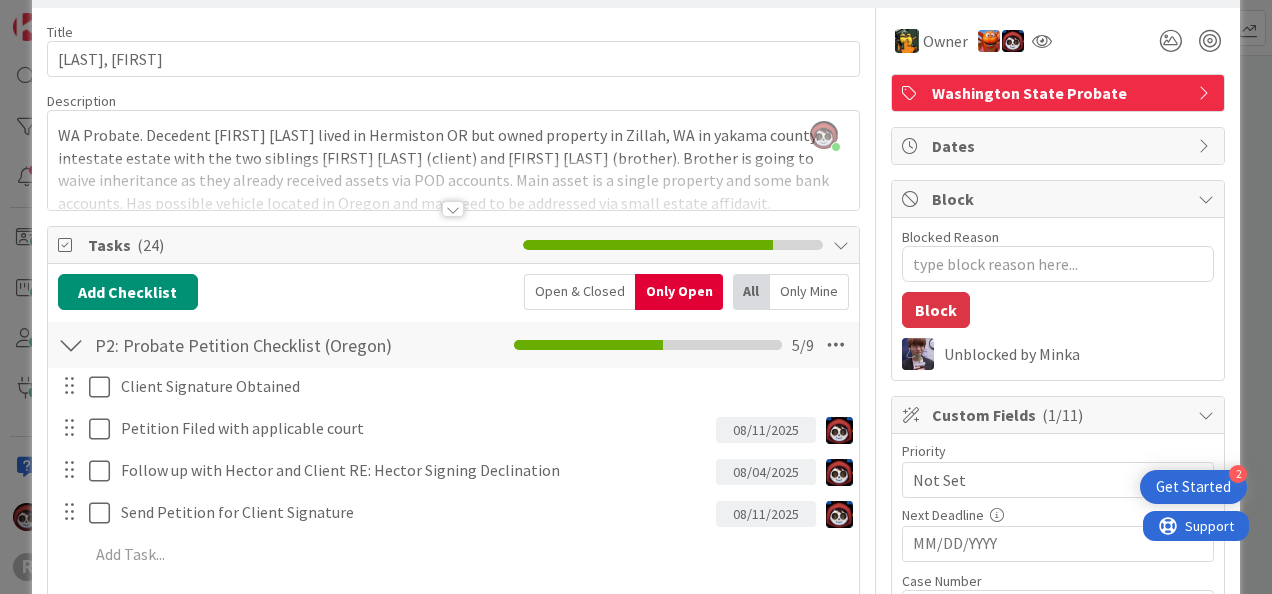 scroll, scrollTop: 0, scrollLeft: 0, axis: both 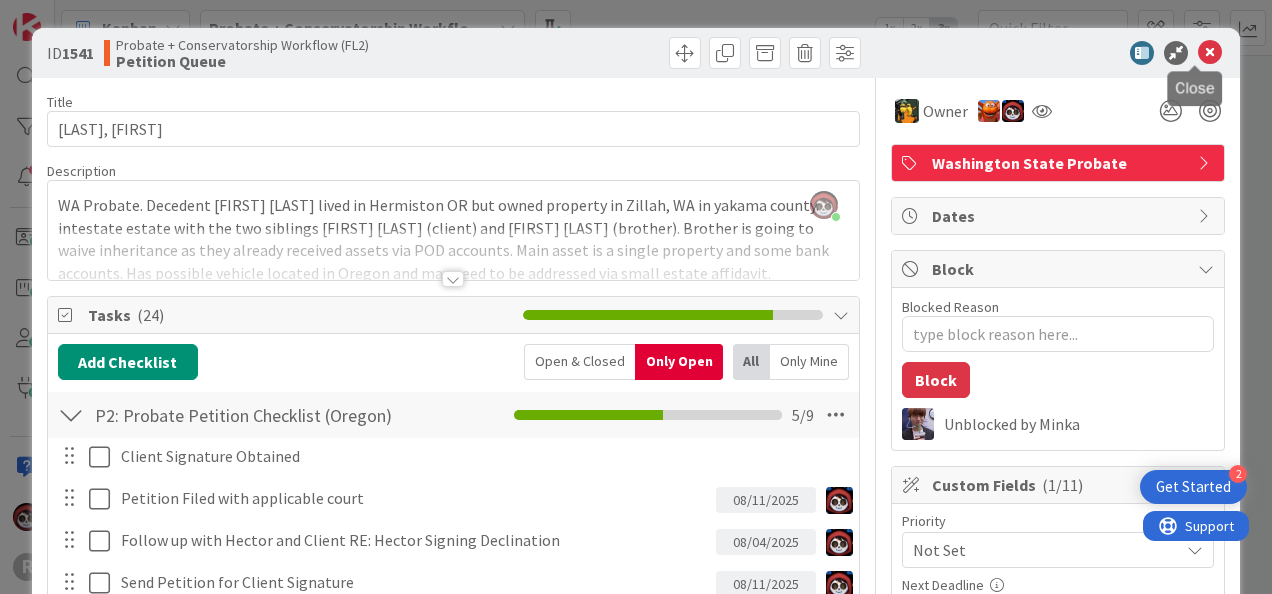 click at bounding box center (1210, 53) 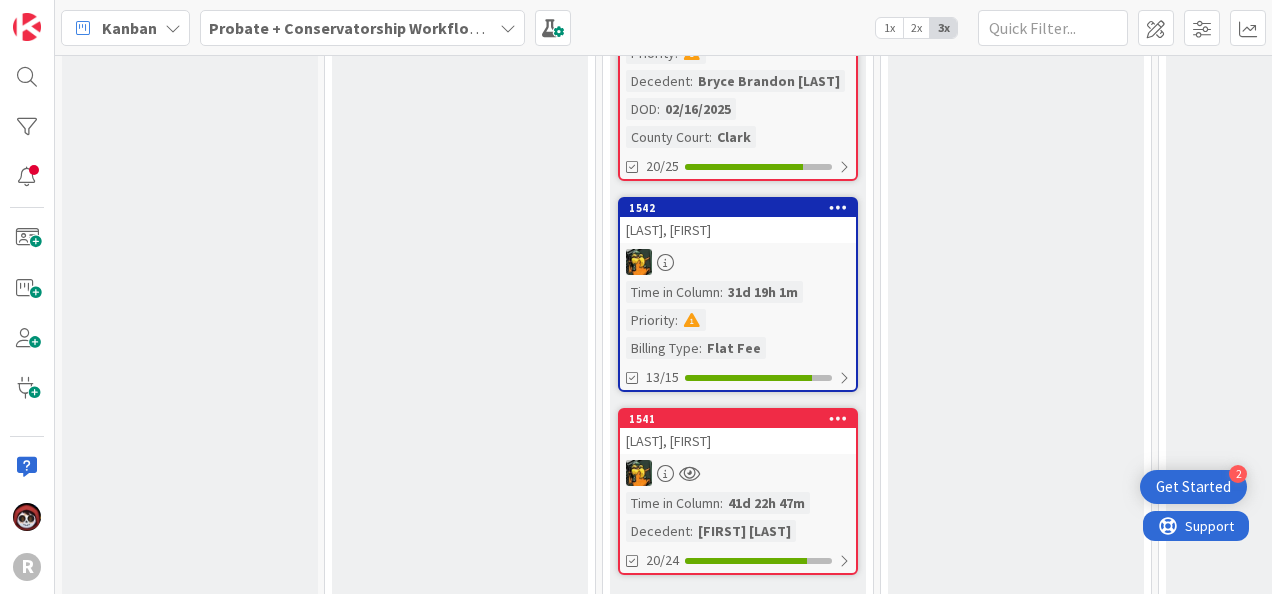 scroll, scrollTop: 0, scrollLeft: 0, axis: both 